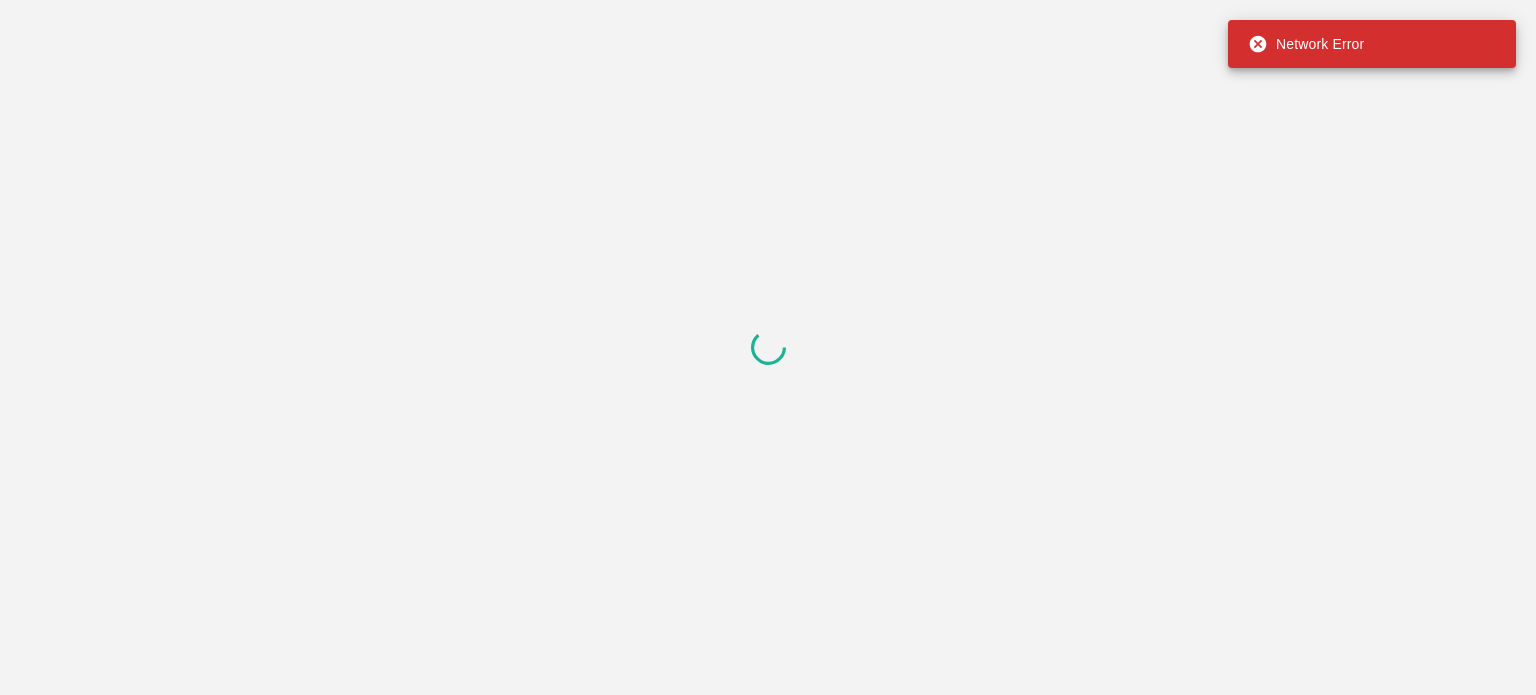 scroll, scrollTop: 0, scrollLeft: 0, axis: both 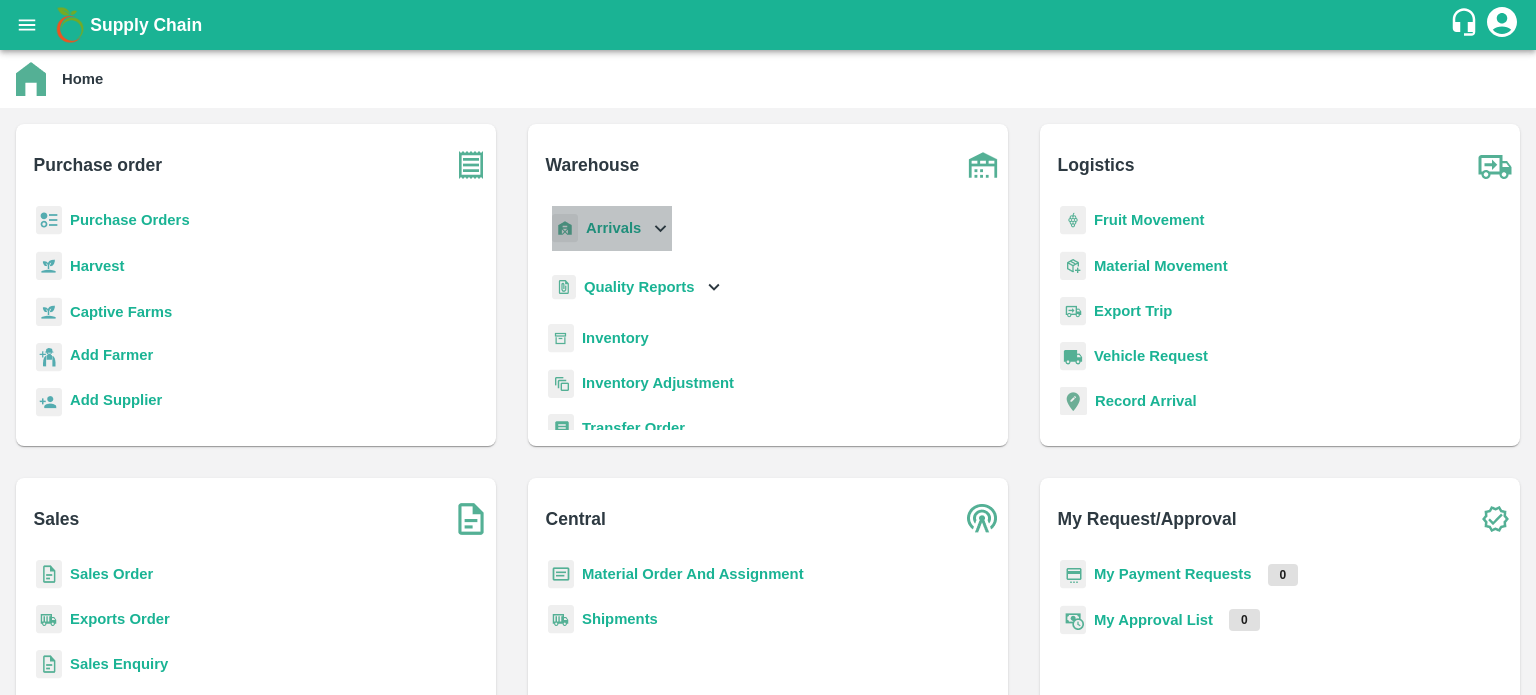 click 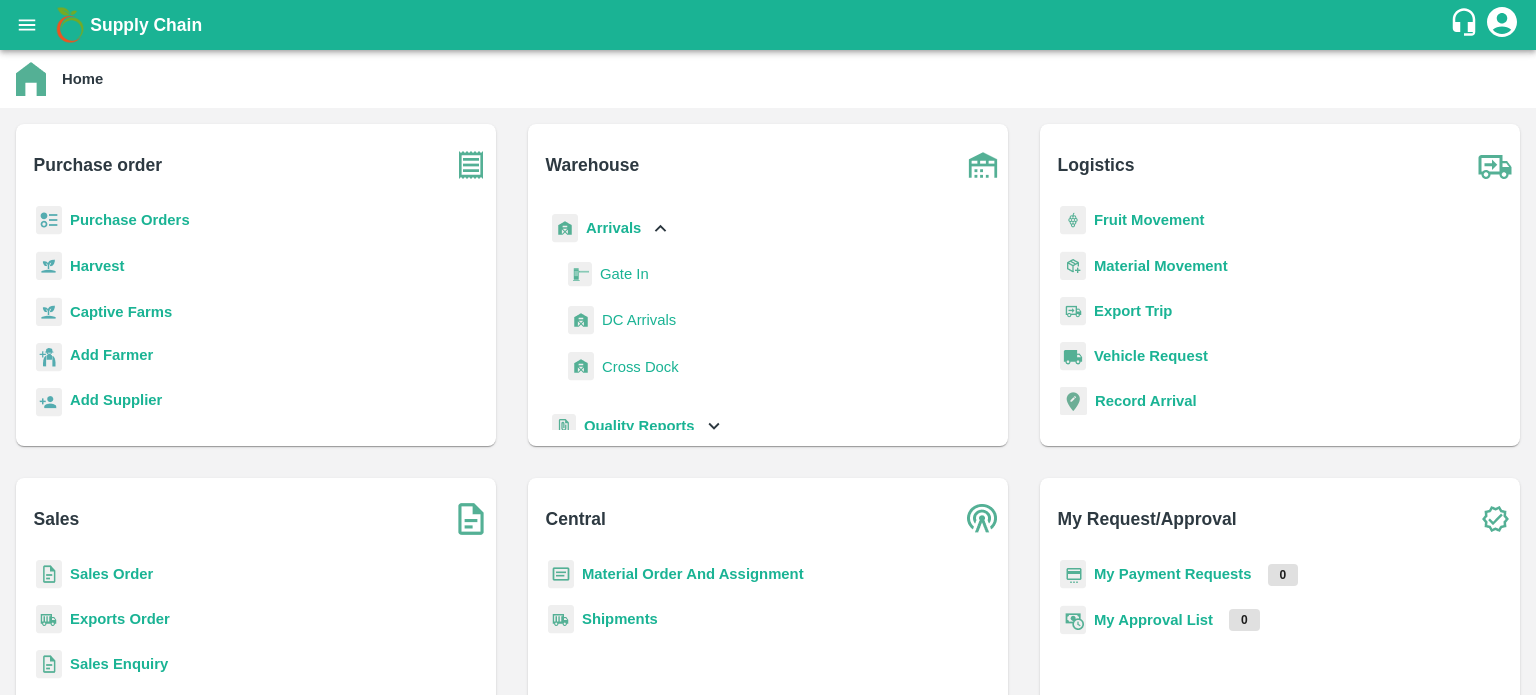 click on "DC Arrivals" at bounding box center [639, 320] 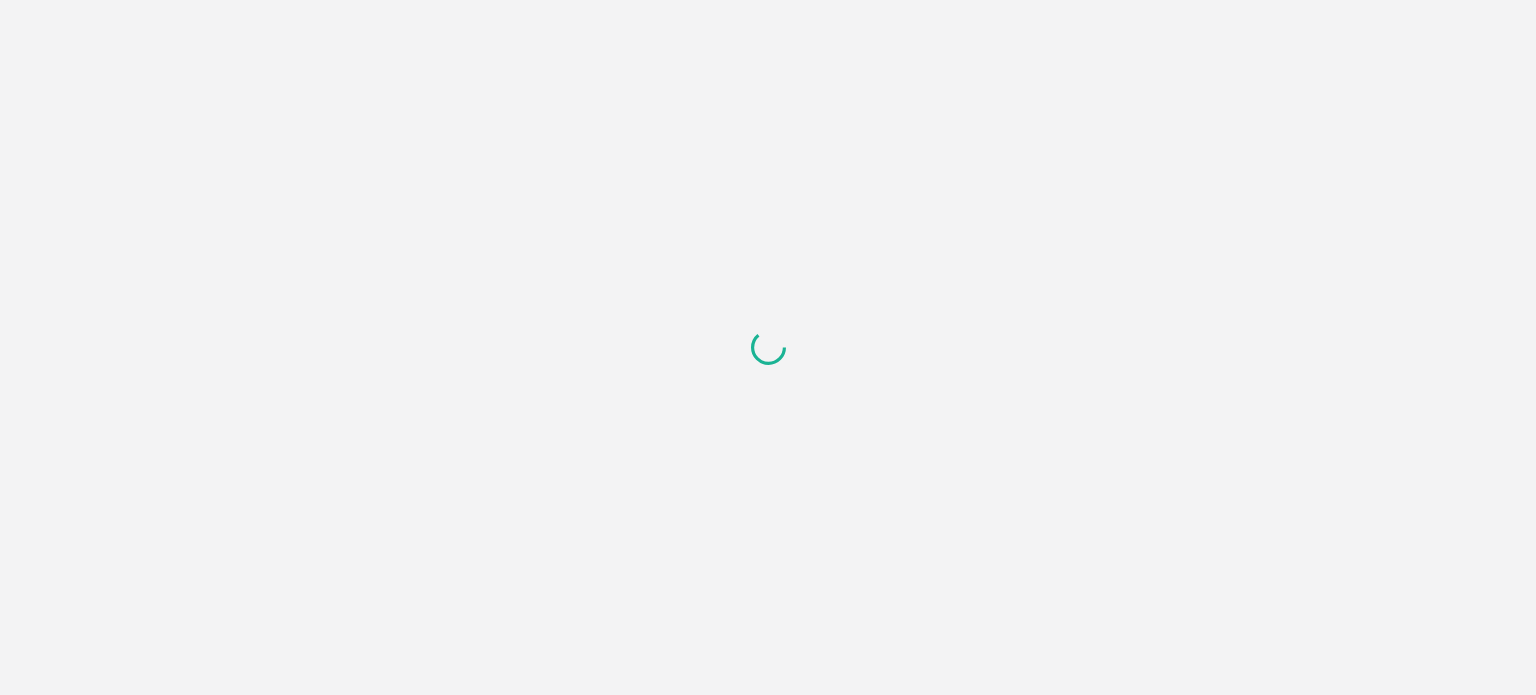 scroll, scrollTop: 0, scrollLeft: 0, axis: both 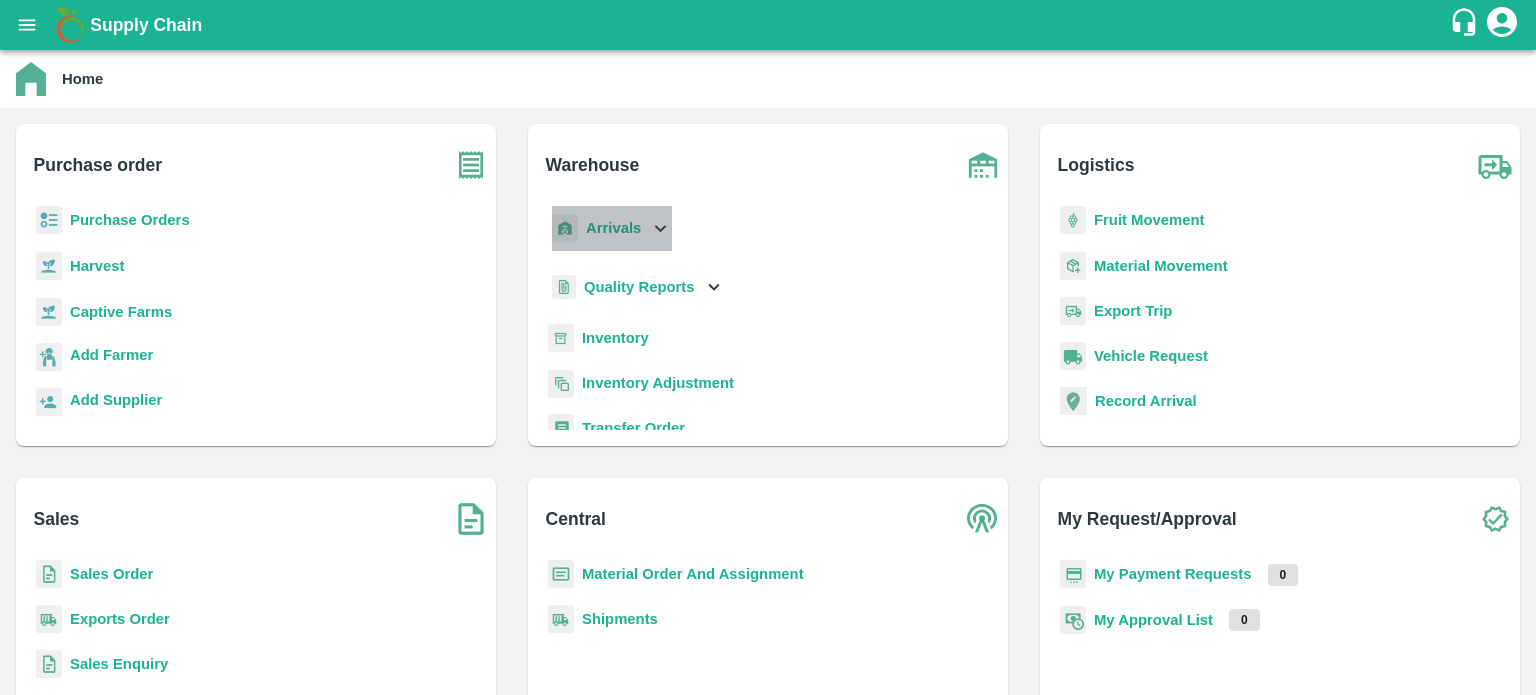 click 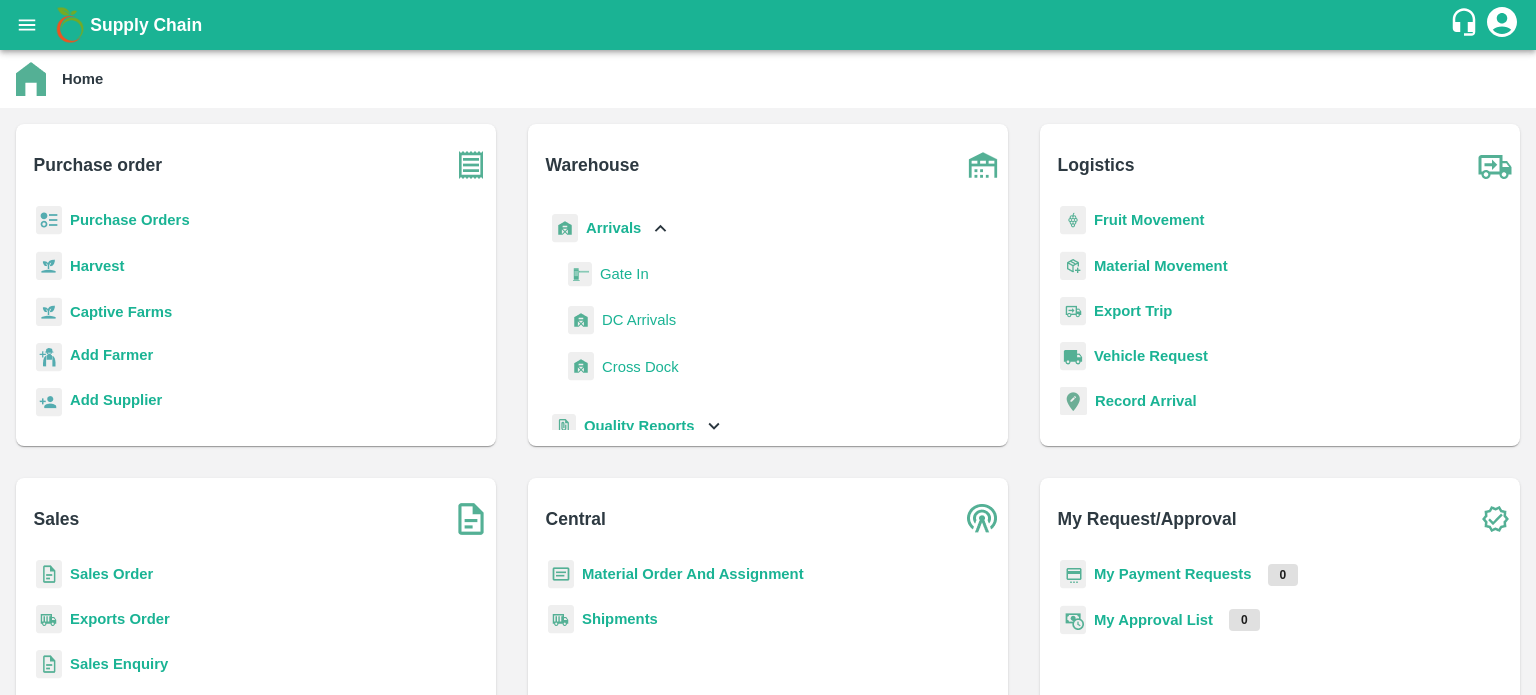 click on "DC Arrivals" at bounding box center [639, 320] 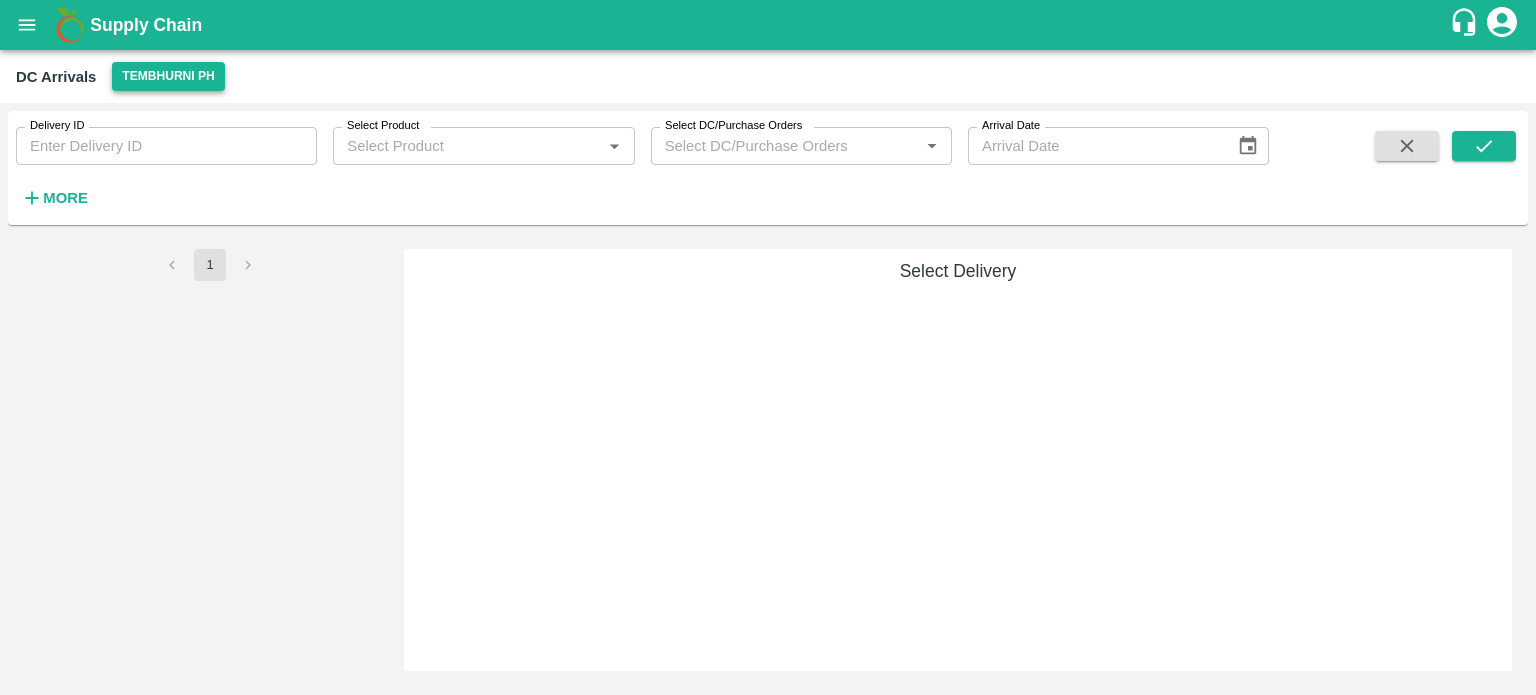 click on "Tembhurni PH" at bounding box center [168, 76] 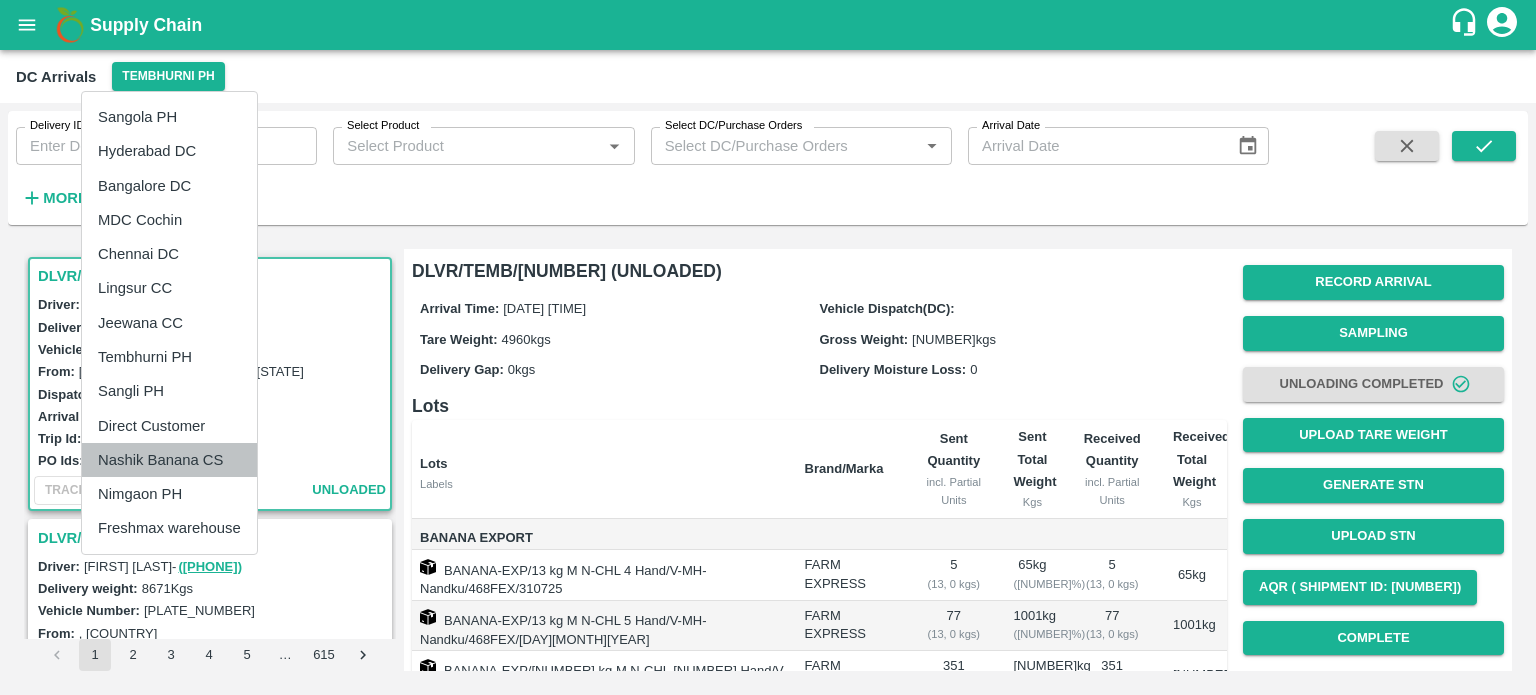 click on "Nashik Banana CS" at bounding box center [169, 460] 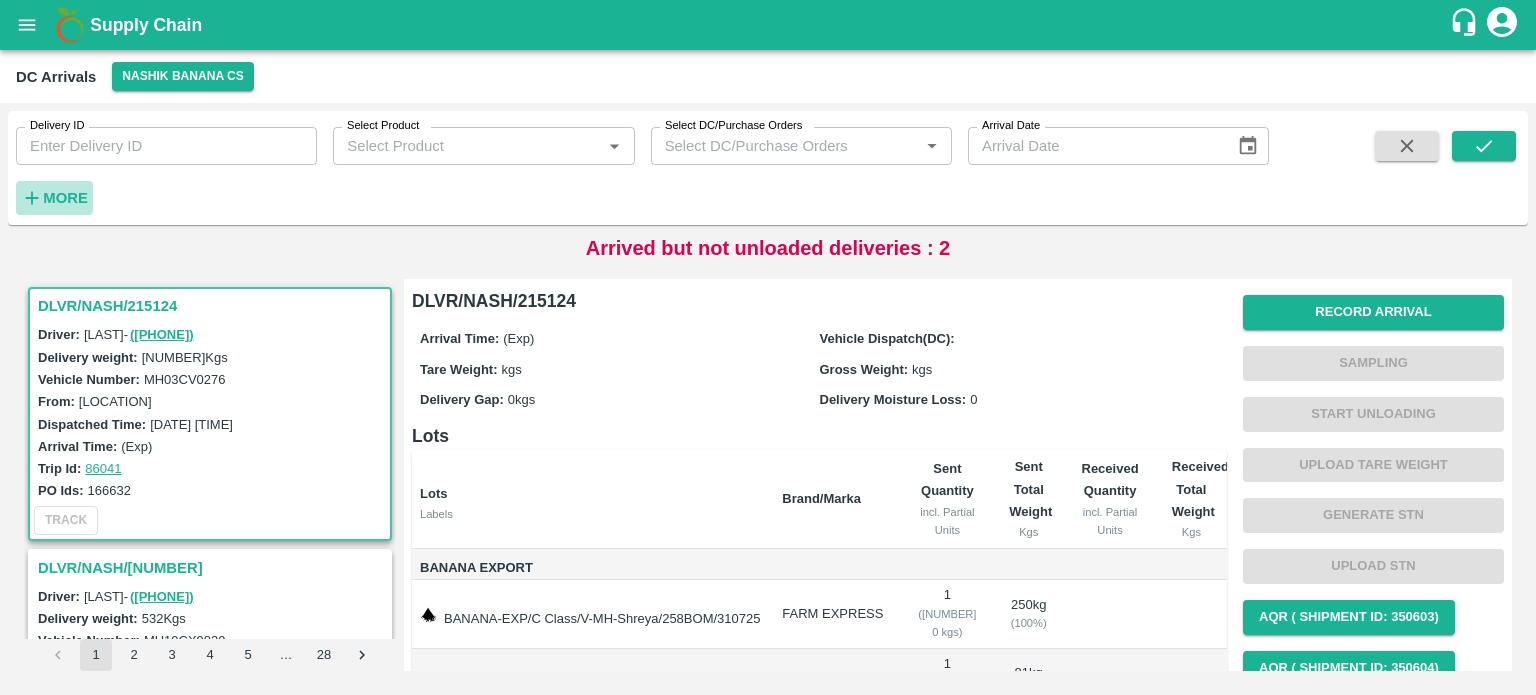 click on "More" at bounding box center [65, 198] 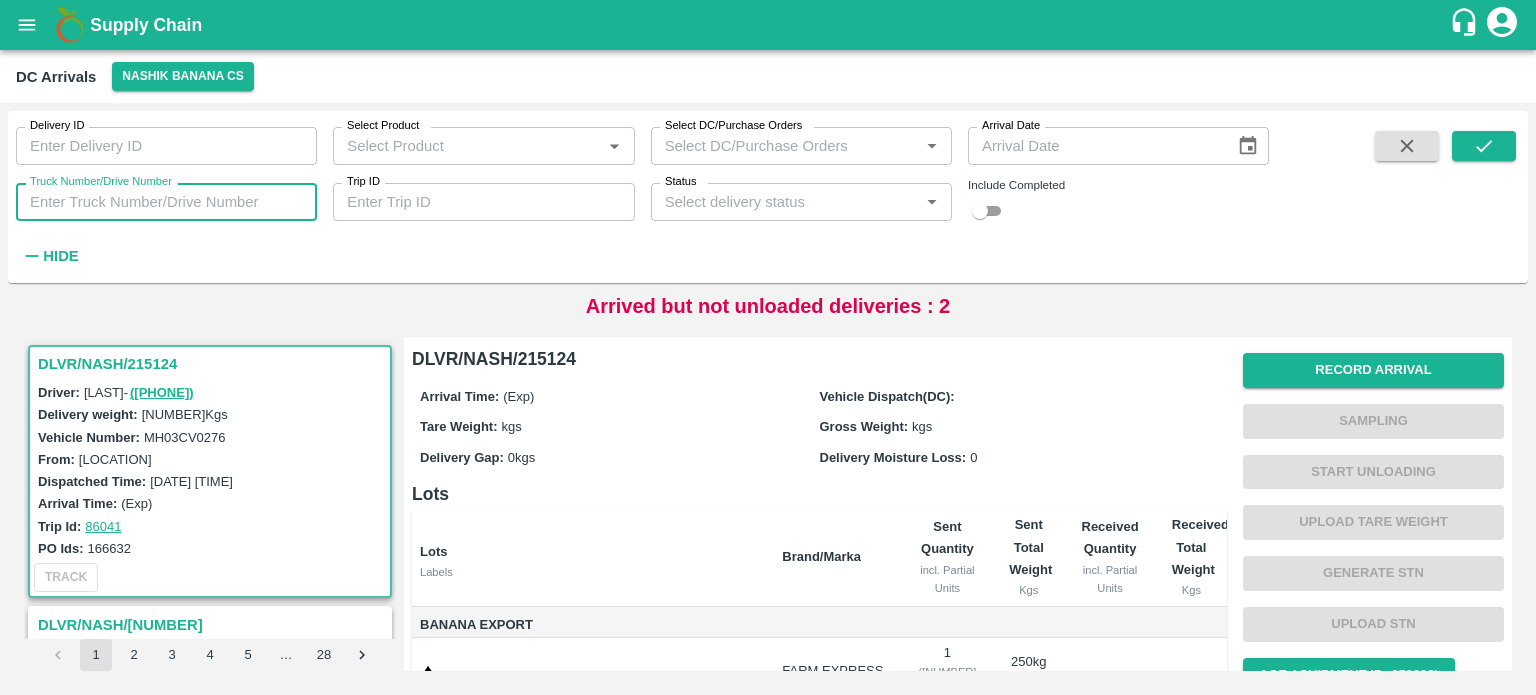 click on "Truck Number/Drive Number" at bounding box center [166, 202] 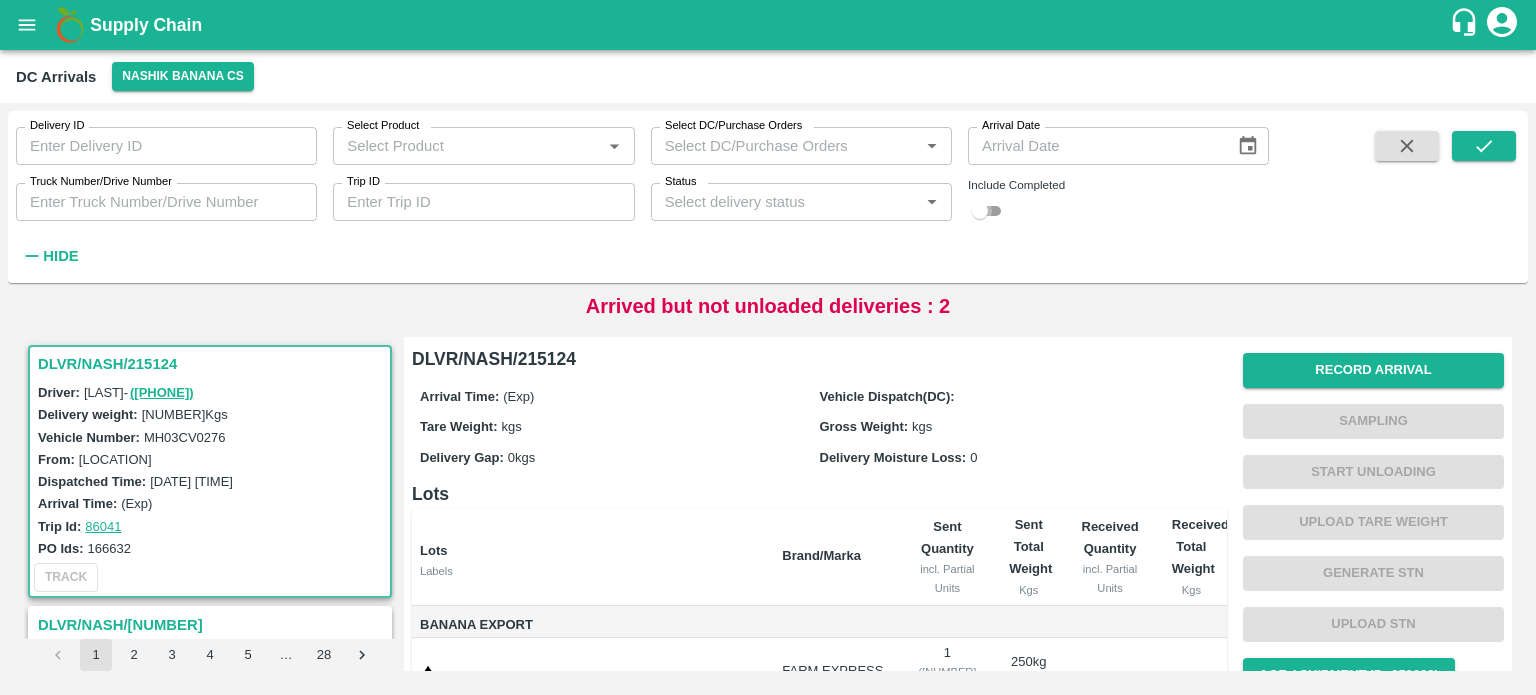 click at bounding box center [980, 211] 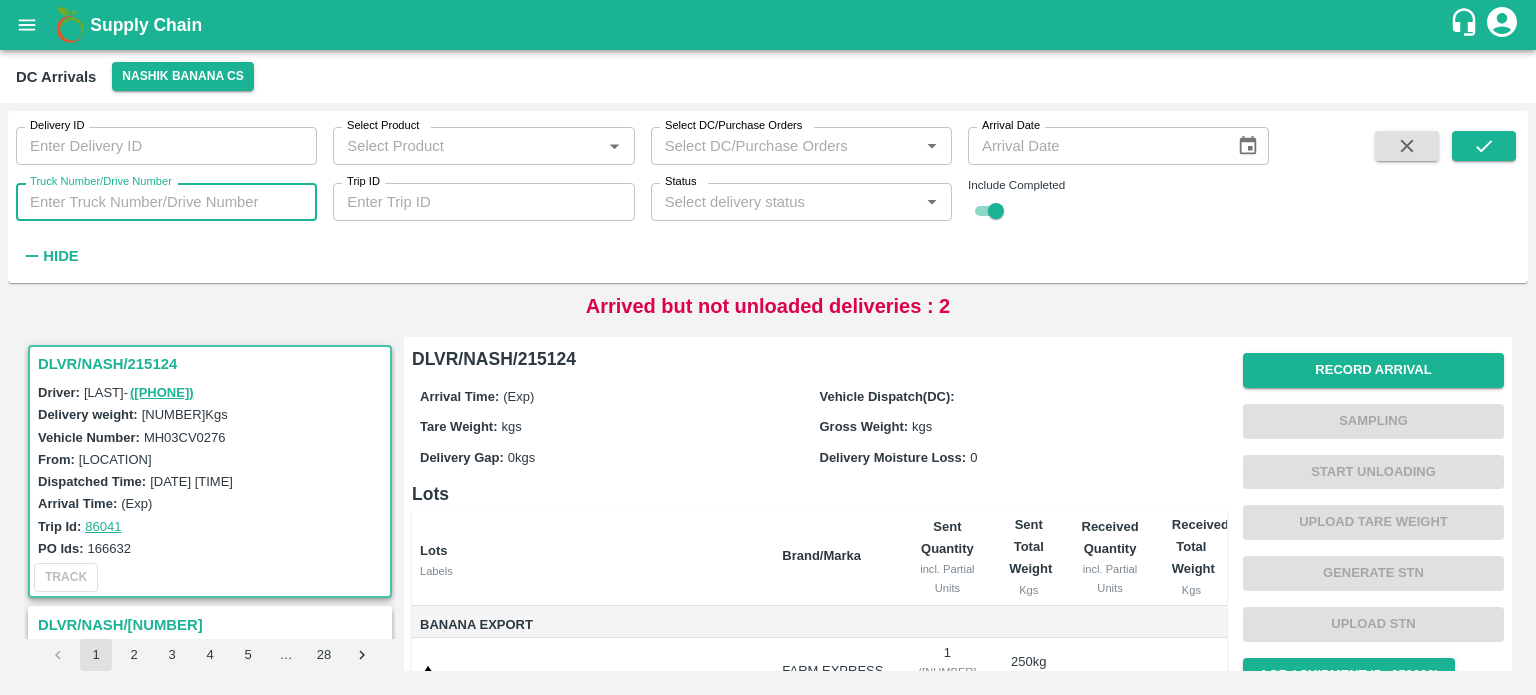 click on "Truck Number/Drive Number" at bounding box center [166, 202] 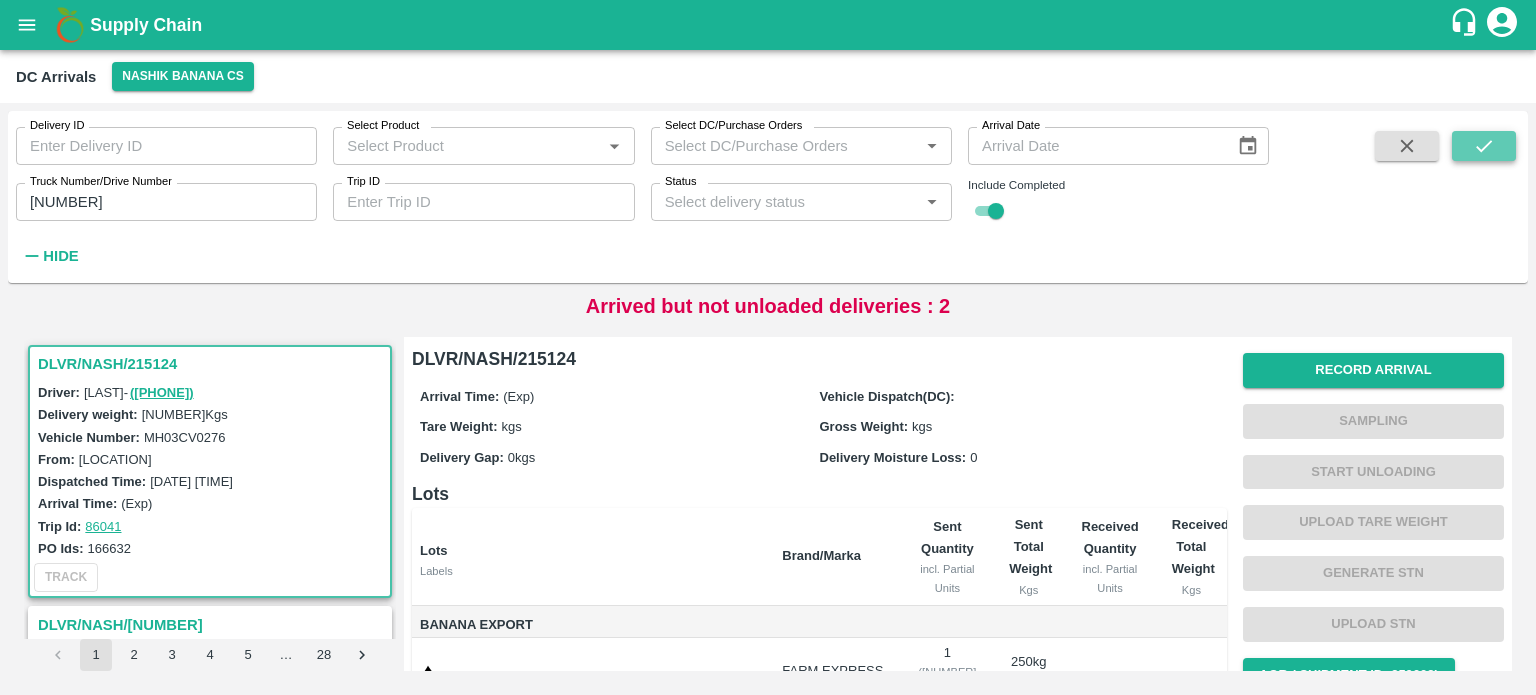 click 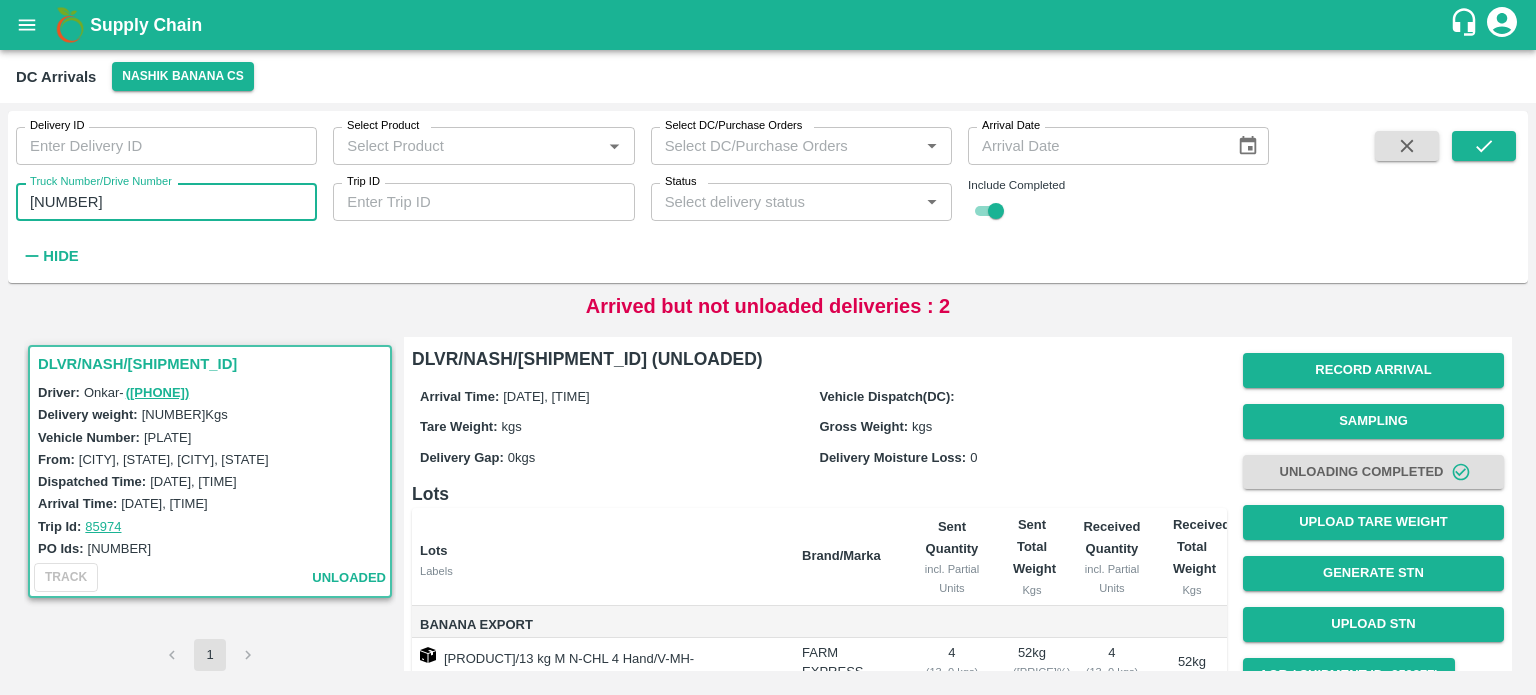 click on "[NUMBER]" at bounding box center (166, 202) 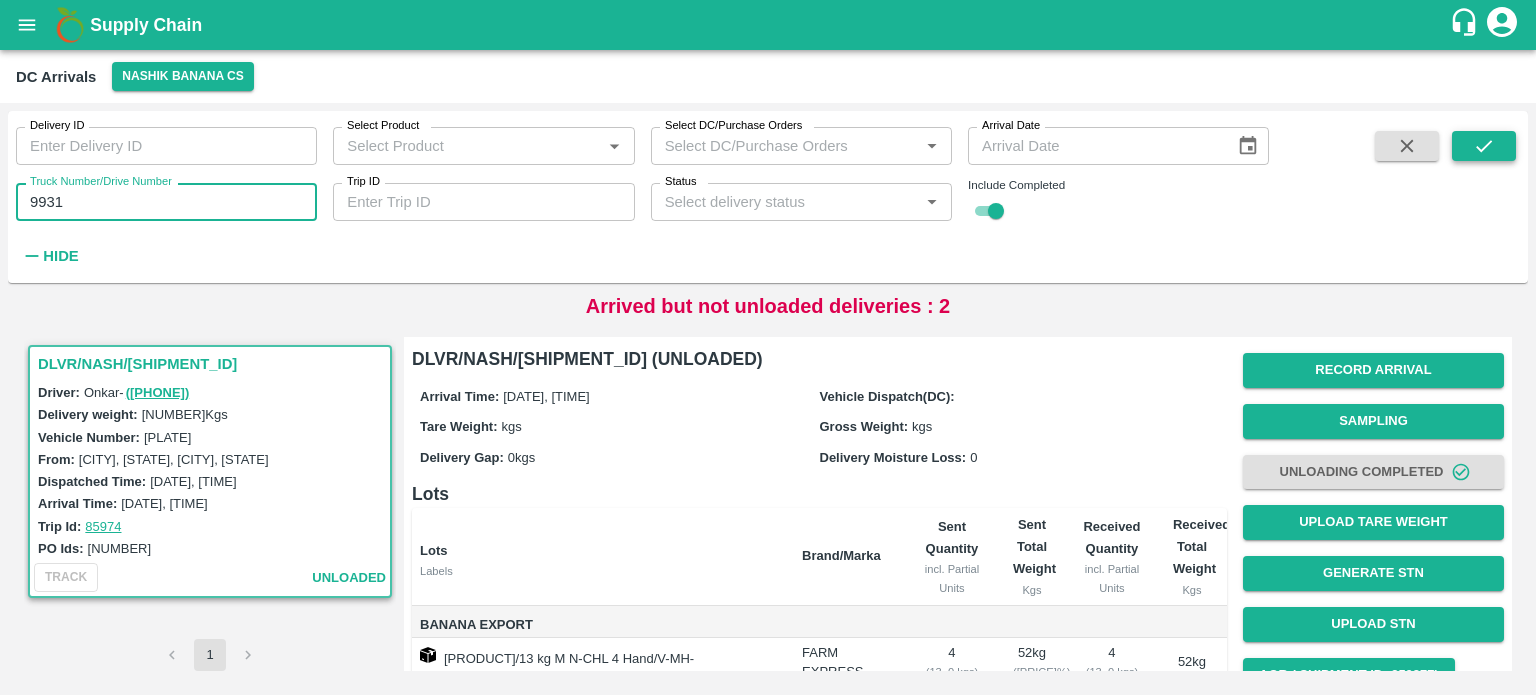 type on "9931" 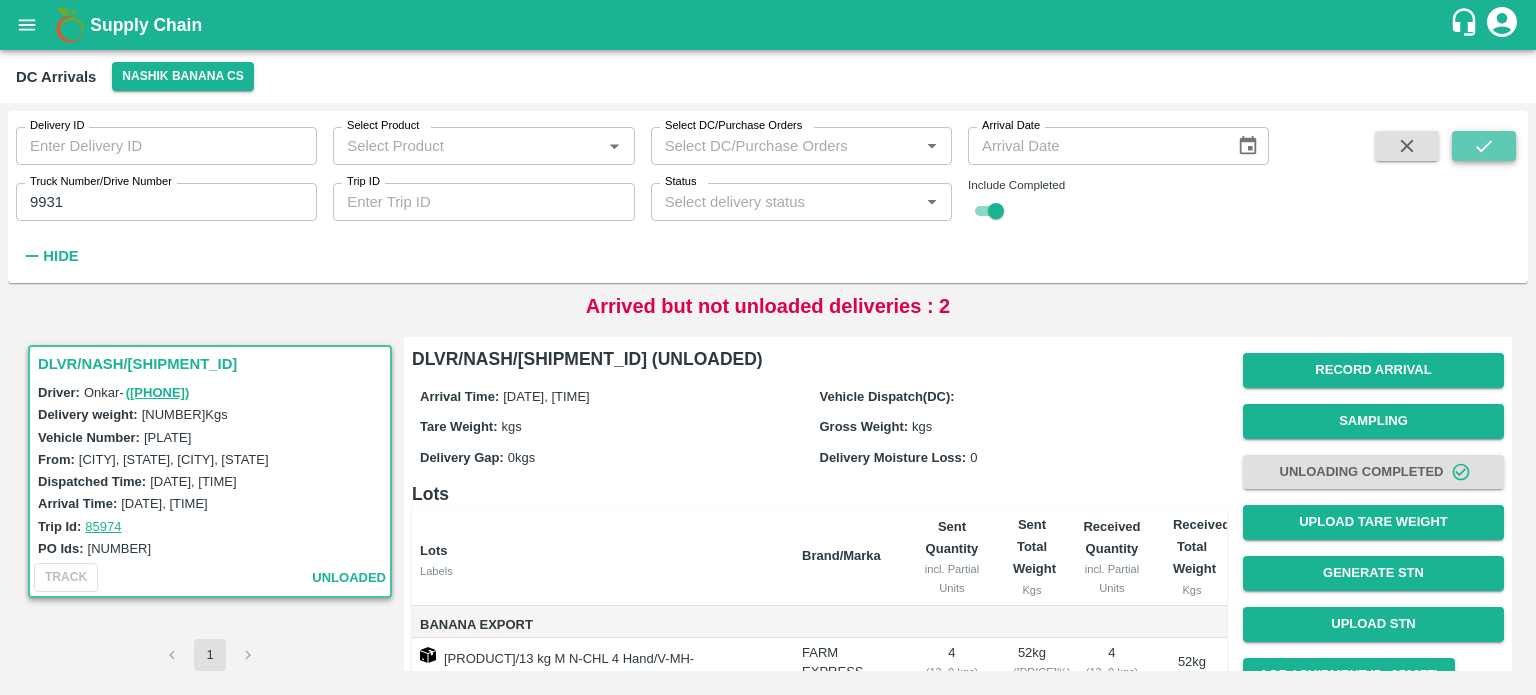click at bounding box center (1484, 146) 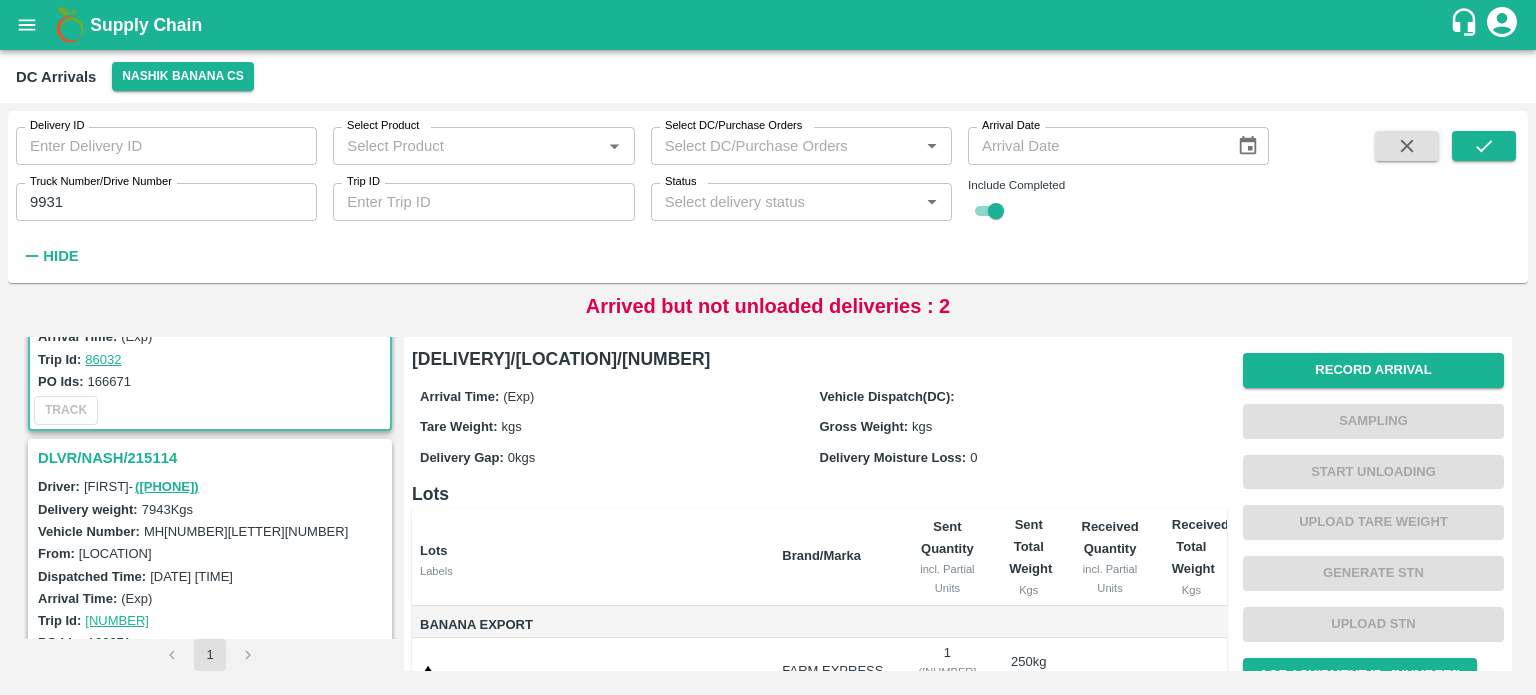 scroll, scrollTop: 168, scrollLeft: 0, axis: vertical 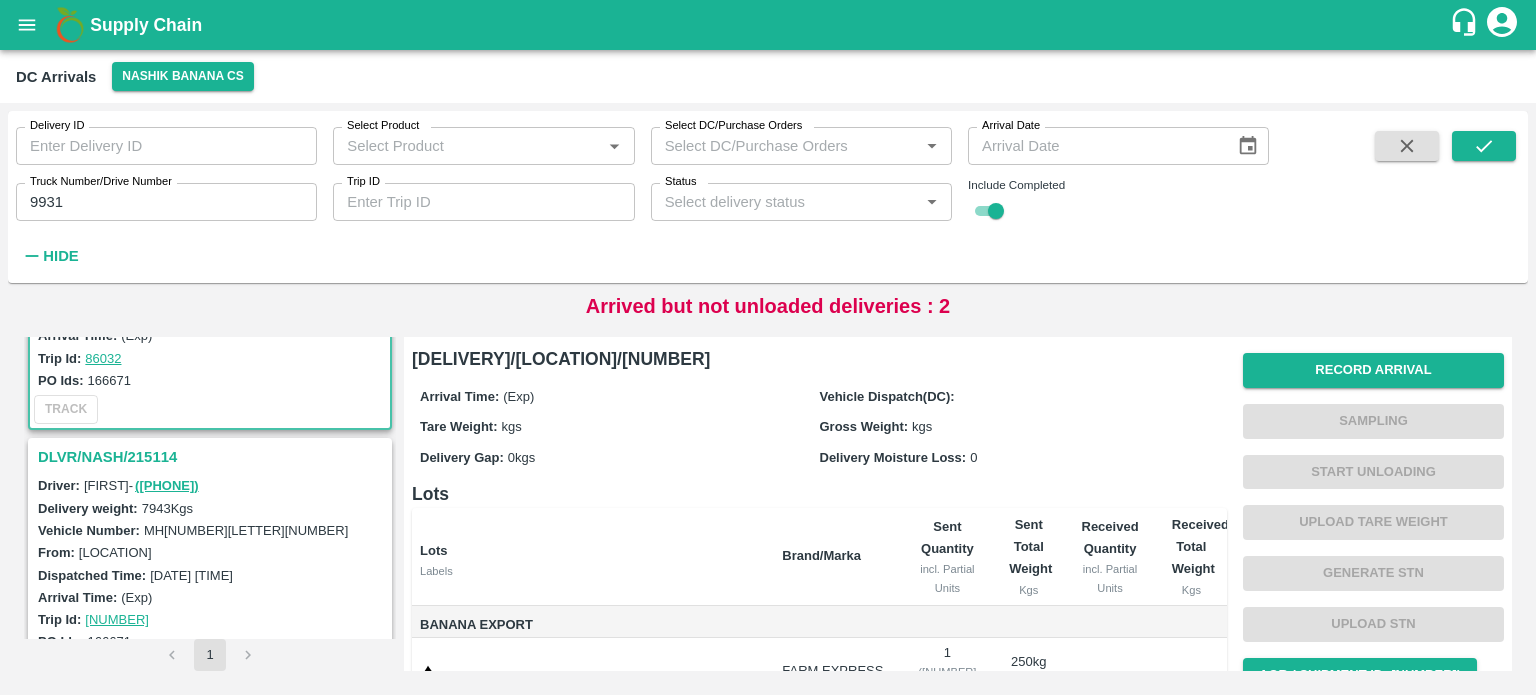 click on "DLVR/NASH/215114" at bounding box center [213, 457] 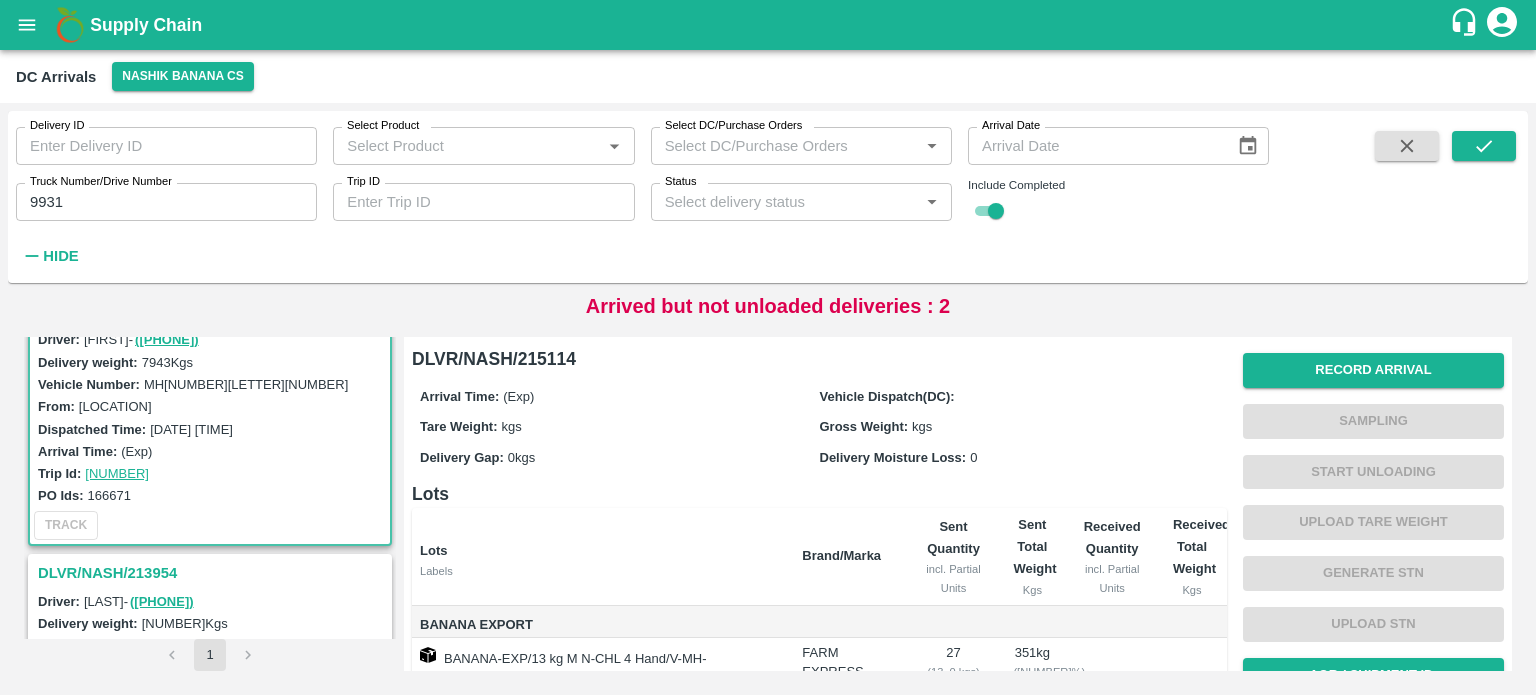 scroll, scrollTop: 312, scrollLeft: 0, axis: vertical 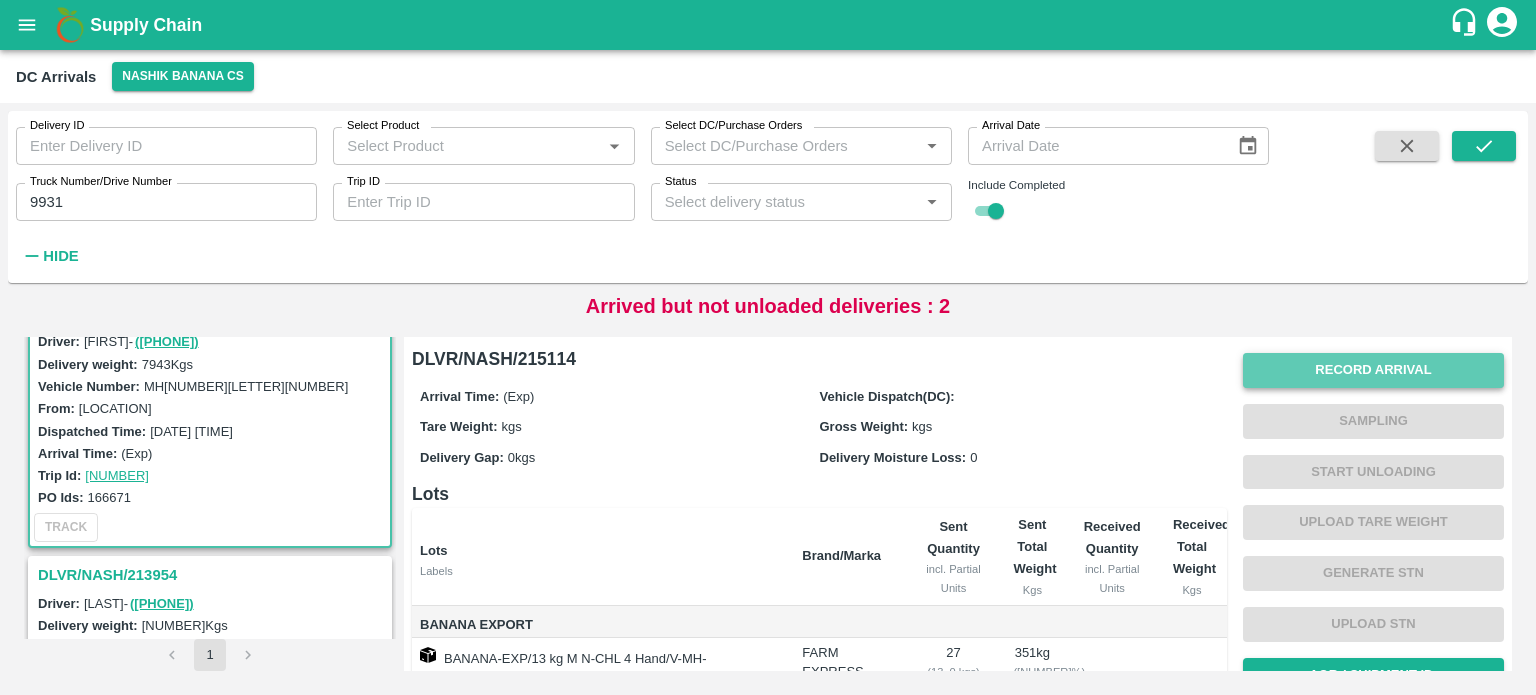 click on "Record Arrival" at bounding box center (1373, 370) 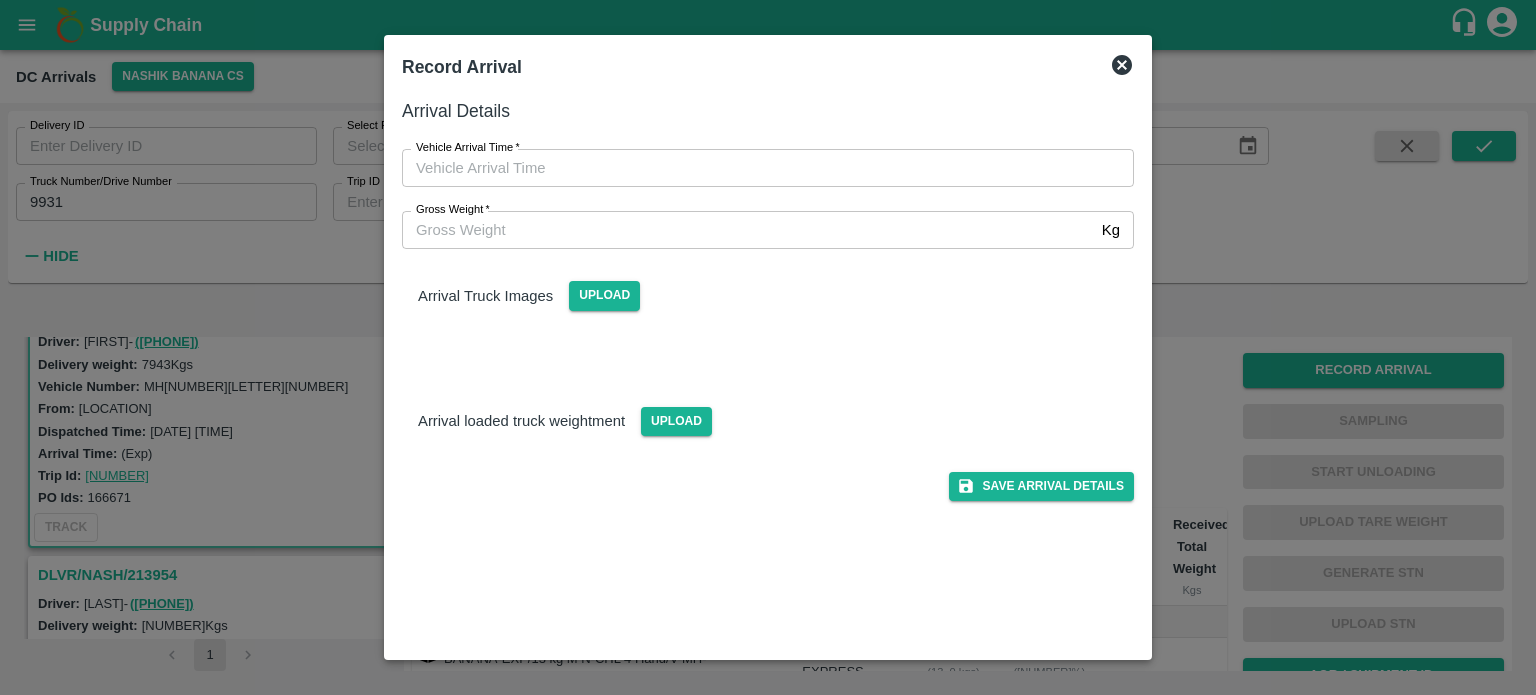type on "DD/MM/YYYY hh:mm aa" 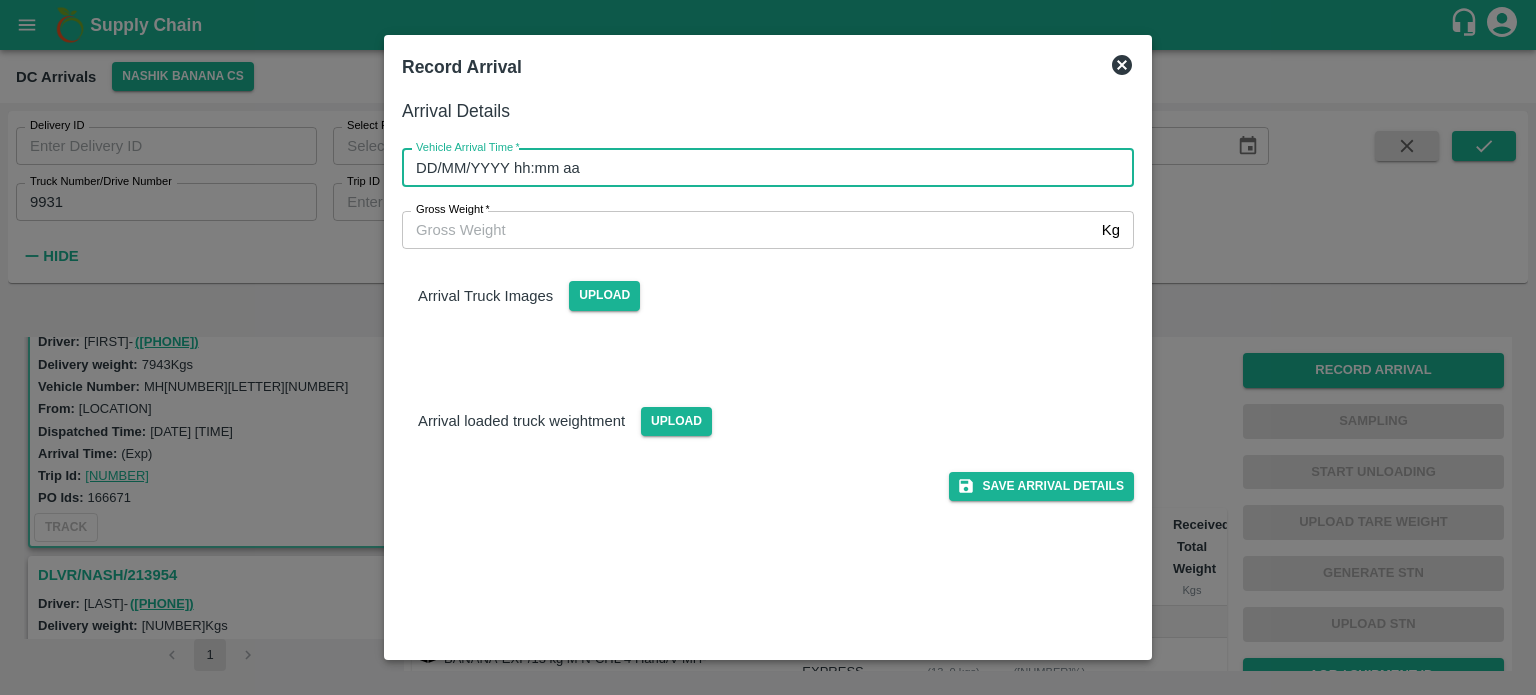 click on "DD/MM/YYYY hh:mm aa" at bounding box center [761, 168] 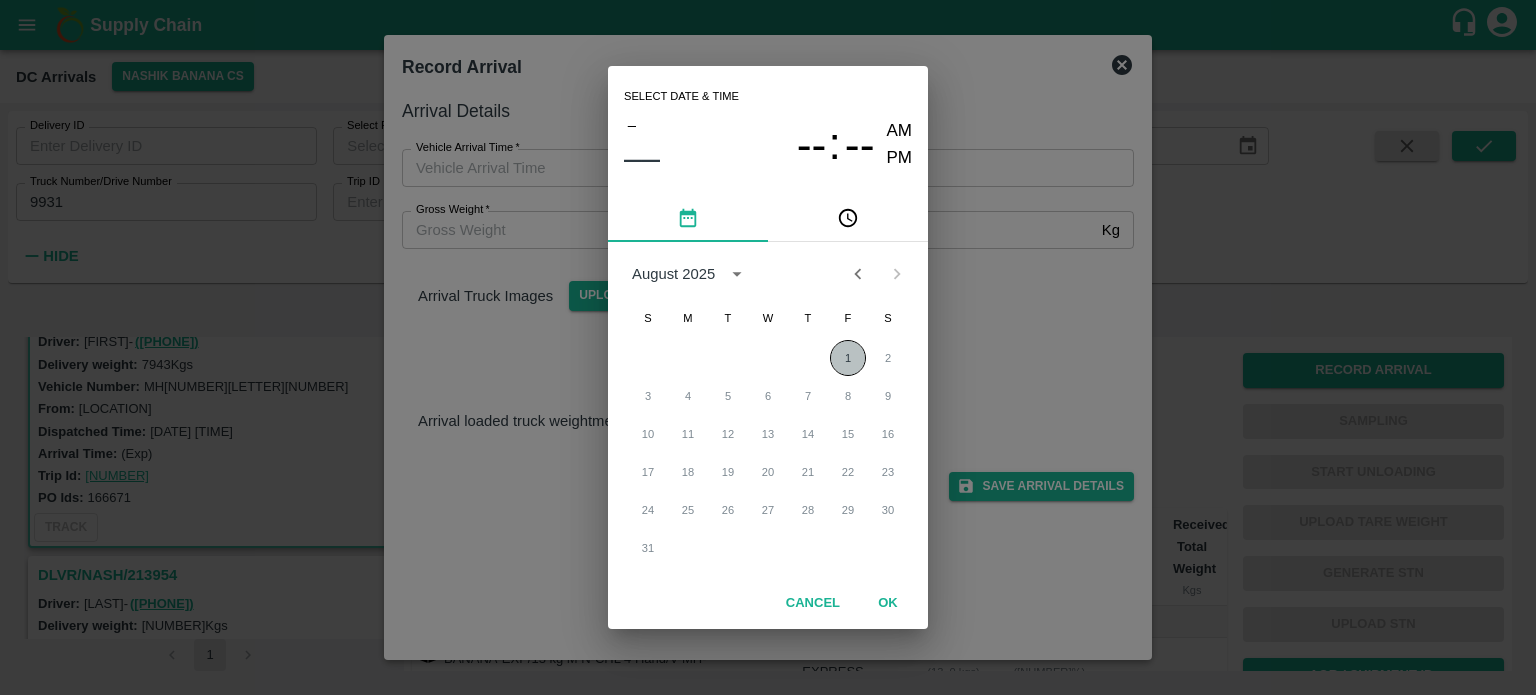 click on "1" at bounding box center [848, 358] 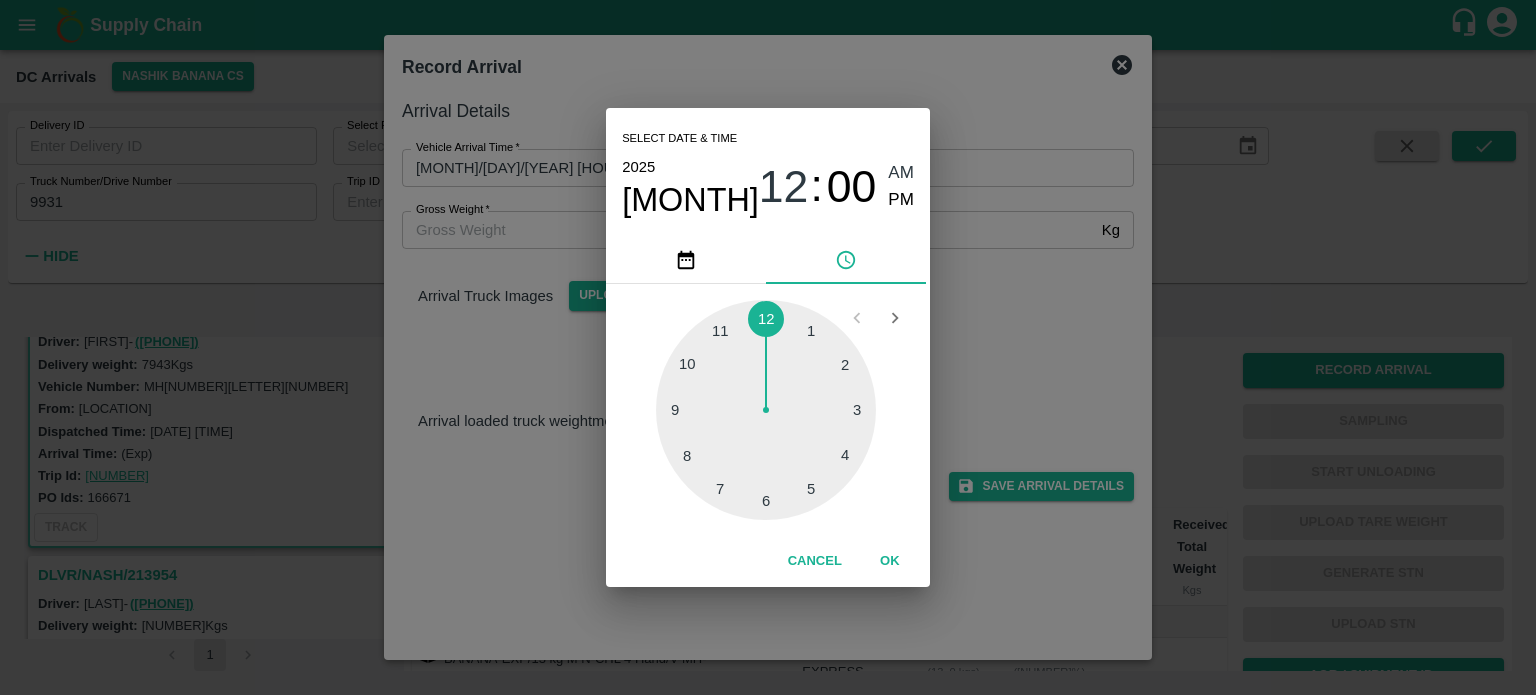 click at bounding box center (766, 410) 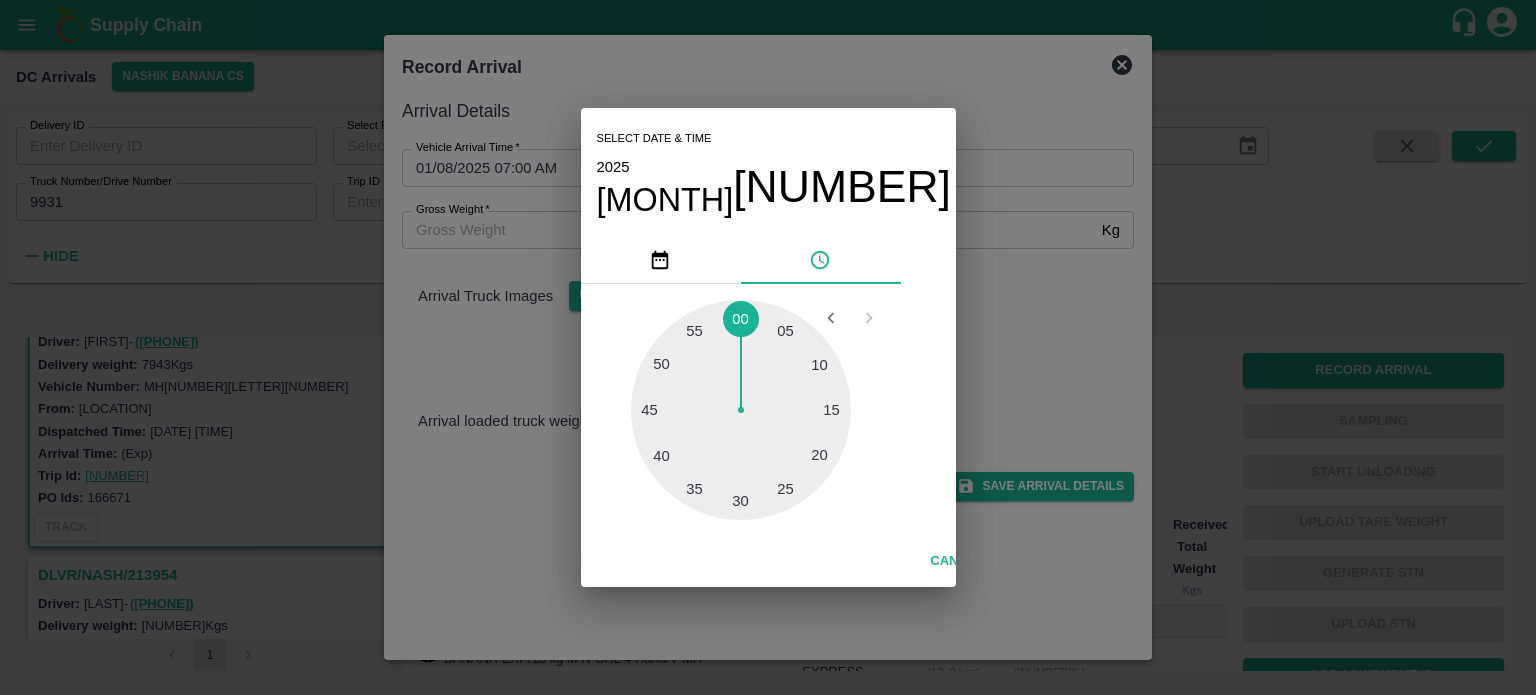 click at bounding box center [741, 410] 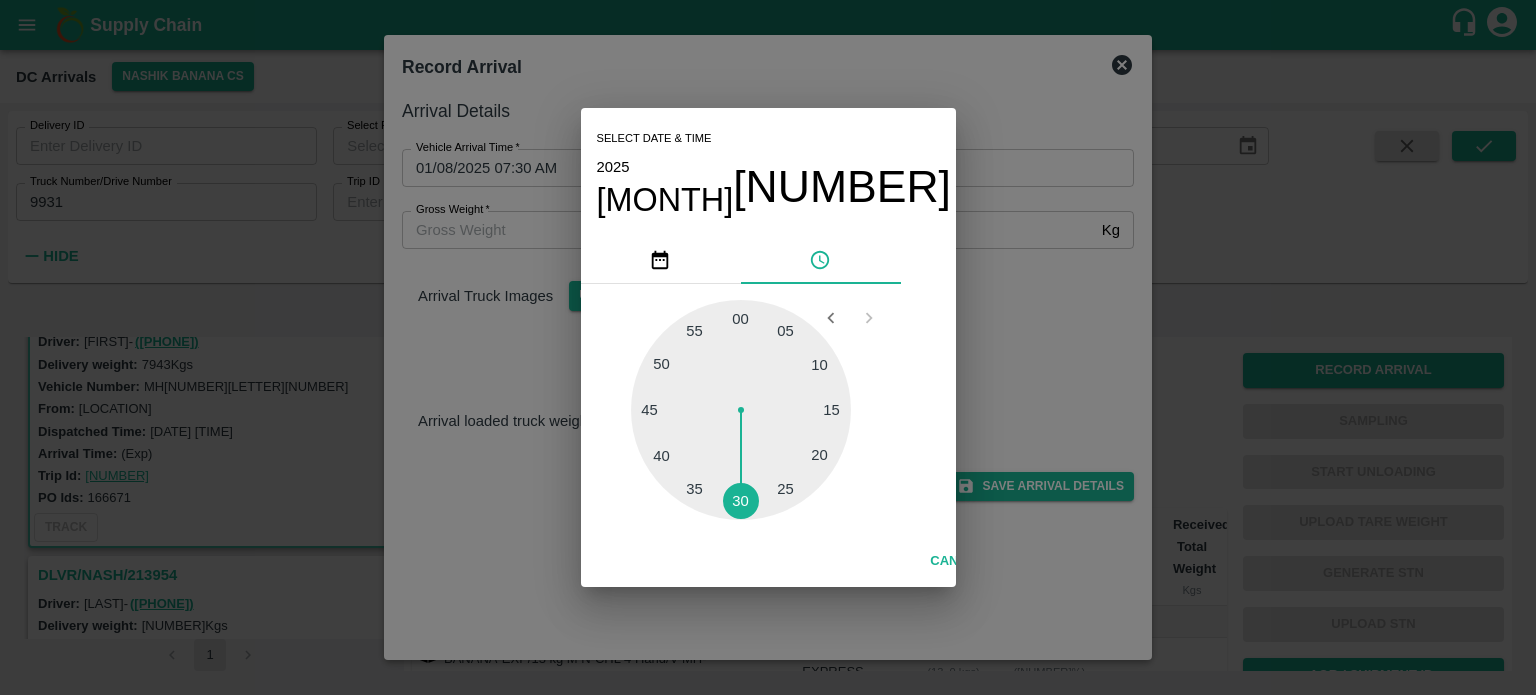click on "Select date & time [YEAR] Aug 1 [HOUR] : [MINUTE] AM PM 05 10 15 20 25 30 35 40 45 50 55 00 Cancel OK" at bounding box center [768, 347] 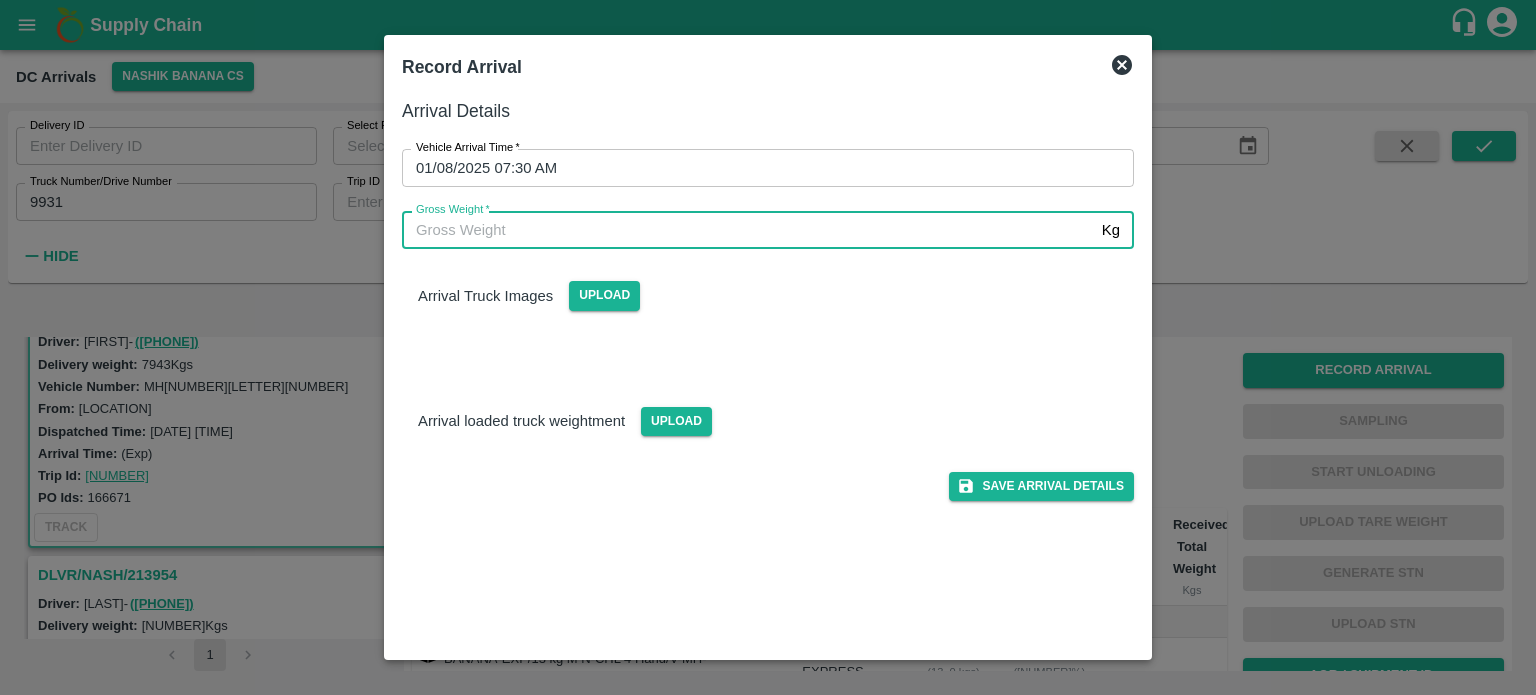 click on "Gross Weight   *" at bounding box center (748, 230) 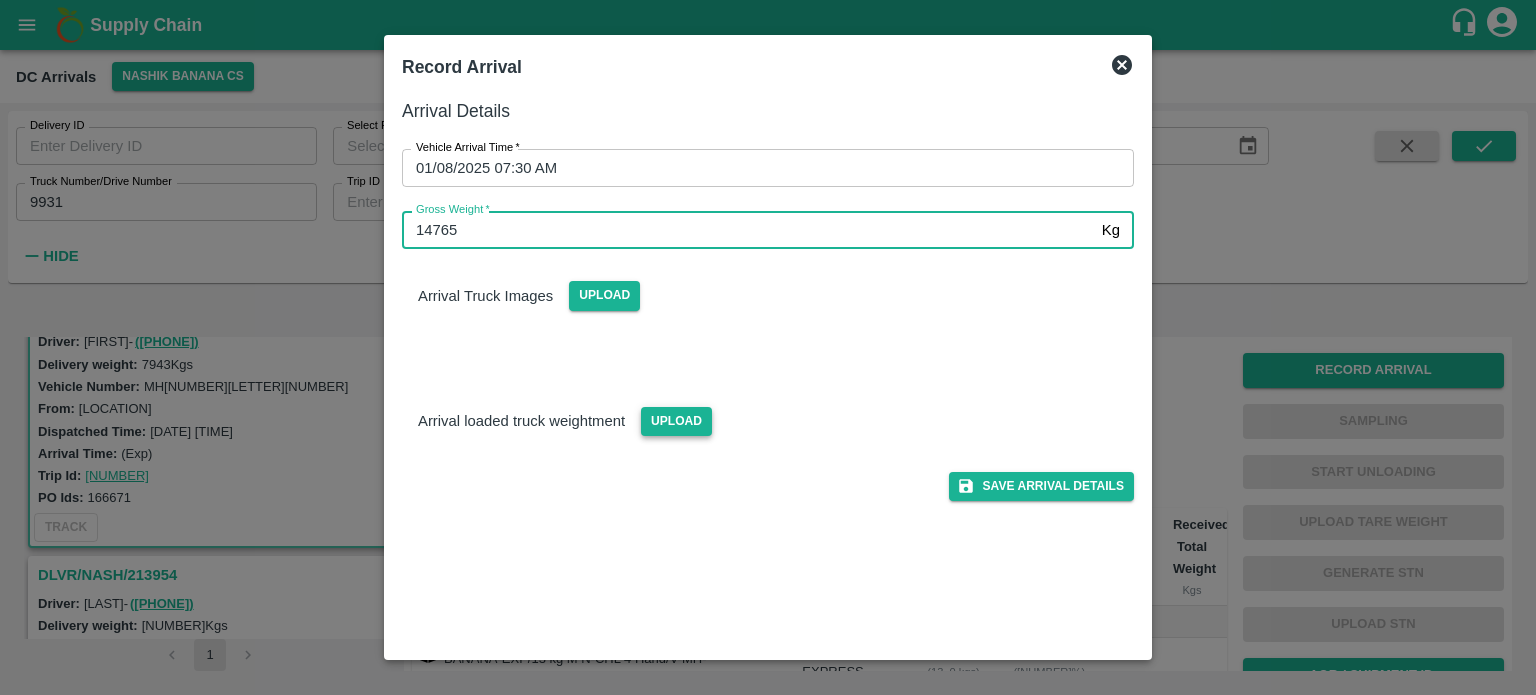 type on "14765" 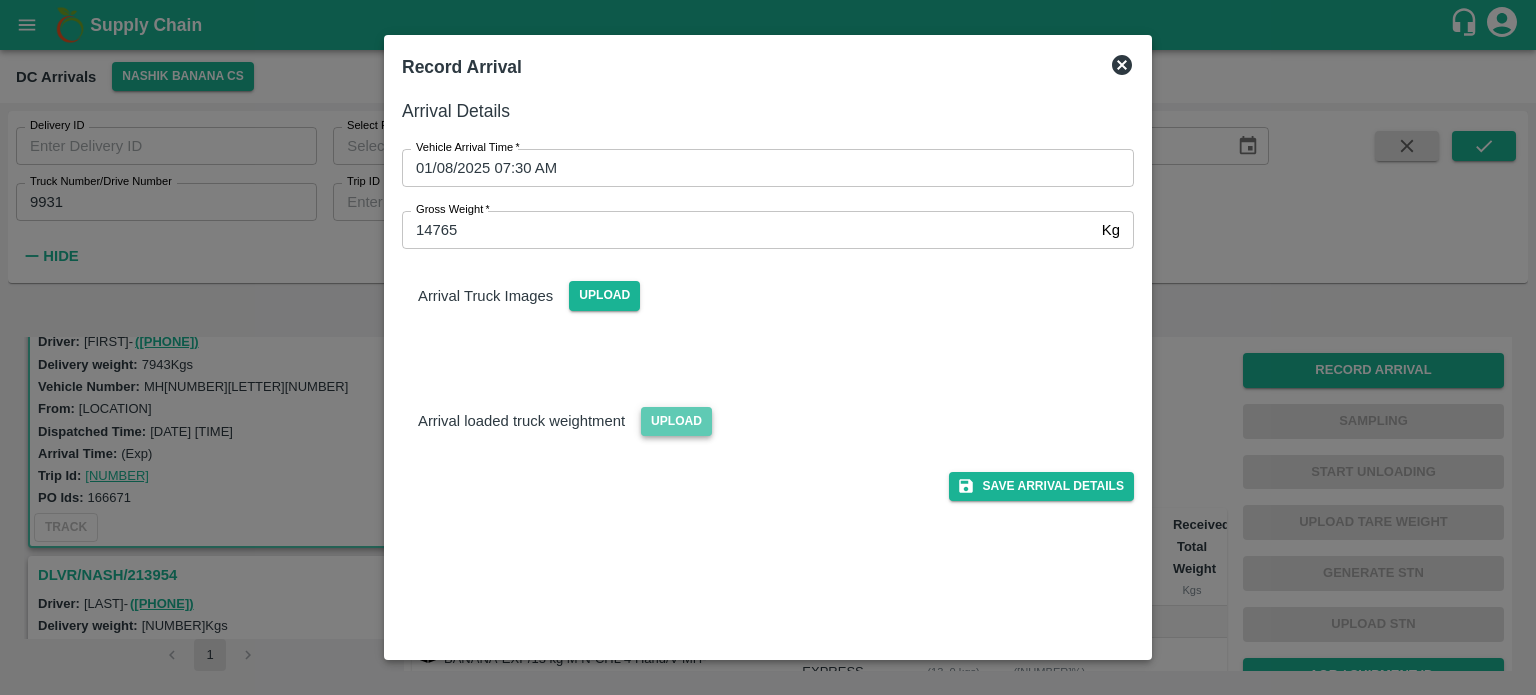 click on "Upload" at bounding box center (676, 421) 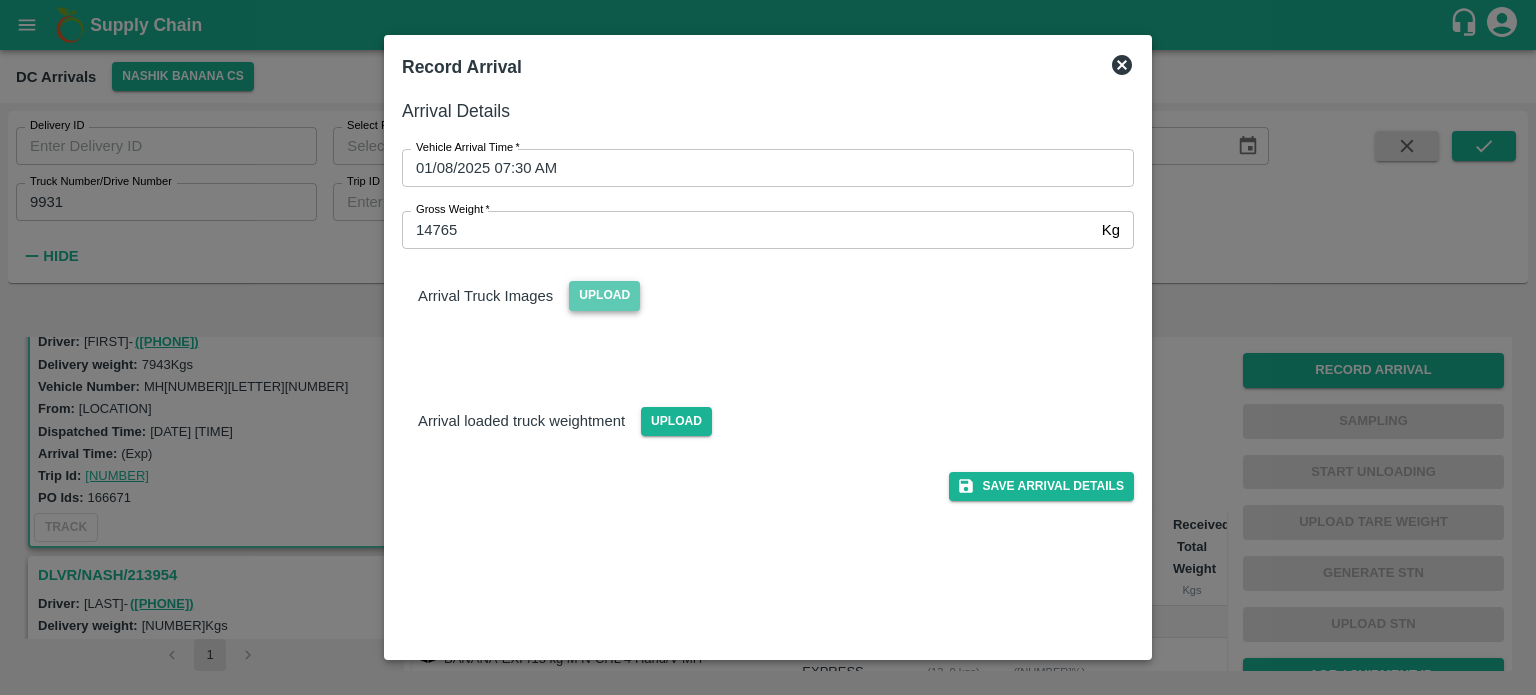 click on "Upload" at bounding box center [604, 295] 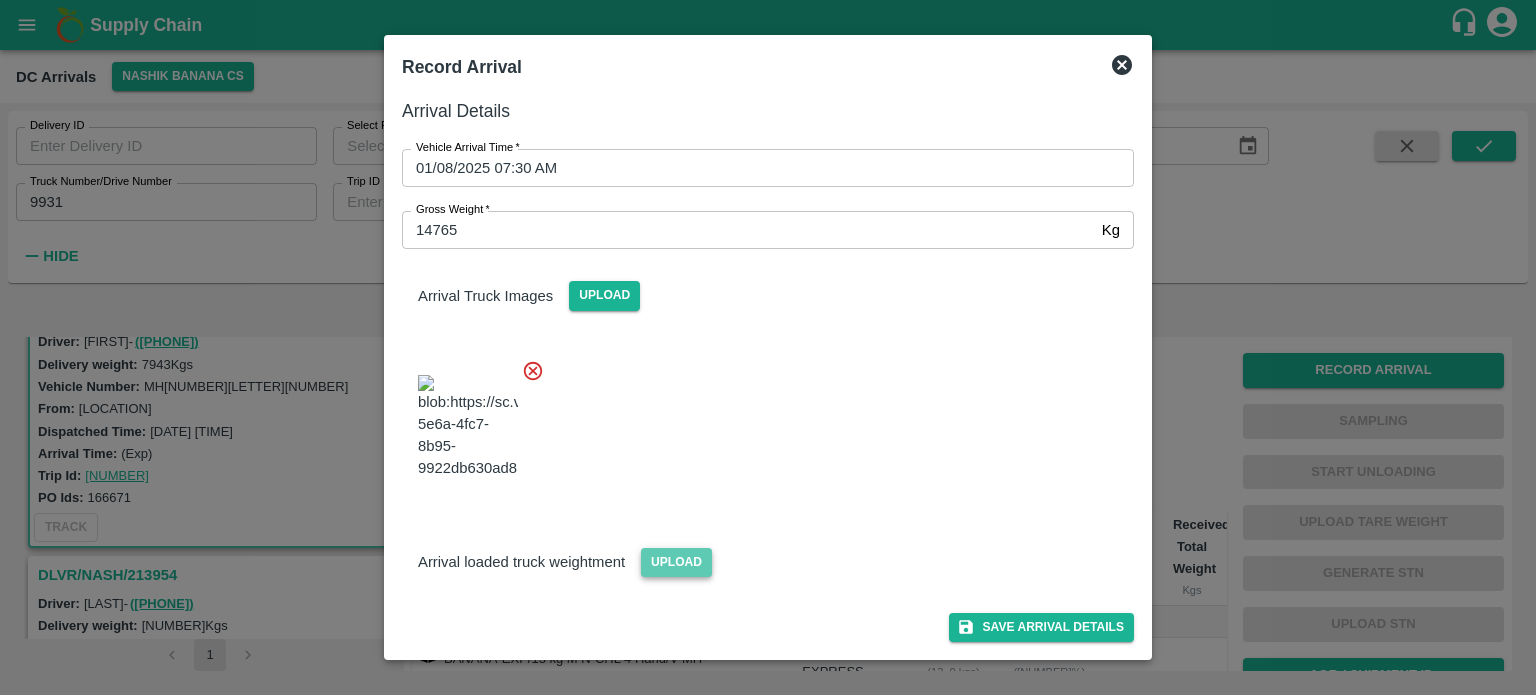 click on "Upload" at bounding box center [676, 562] 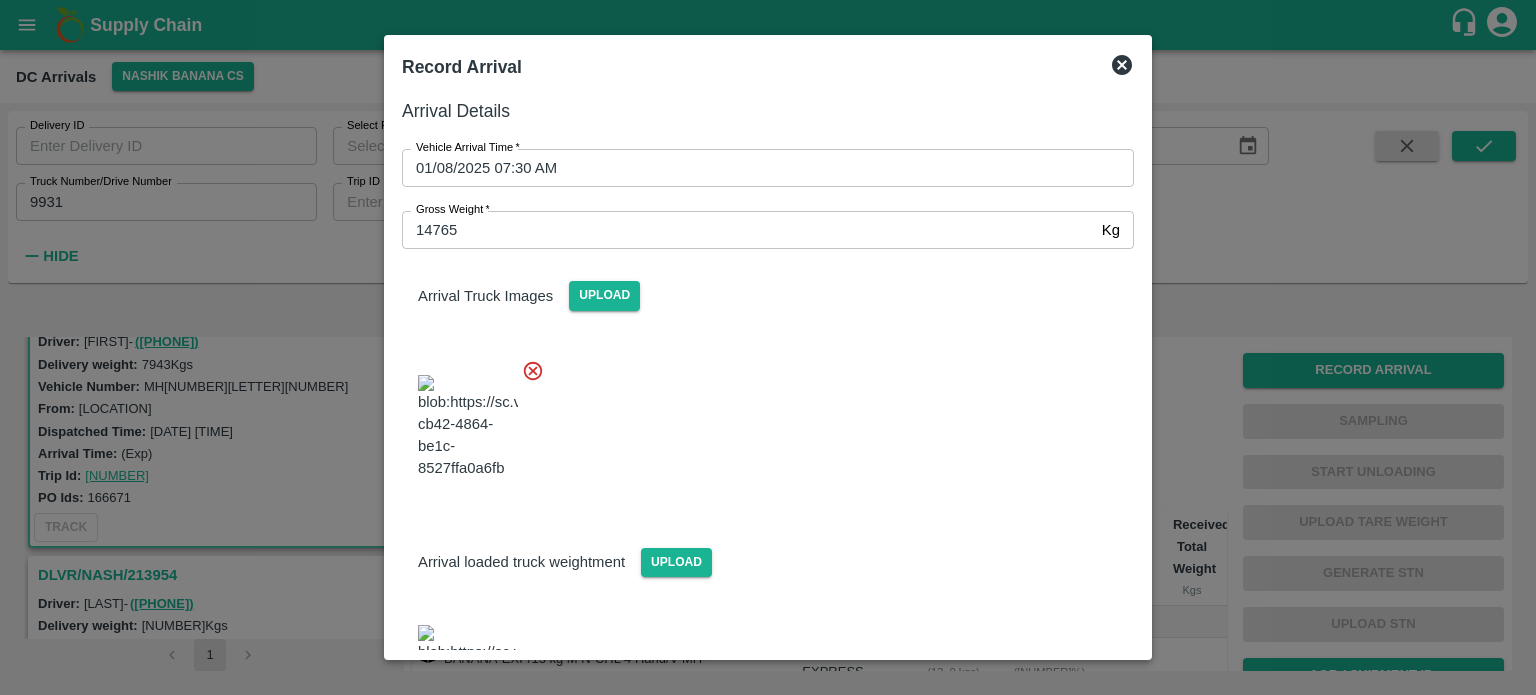 click at bounding box center [760, 421] 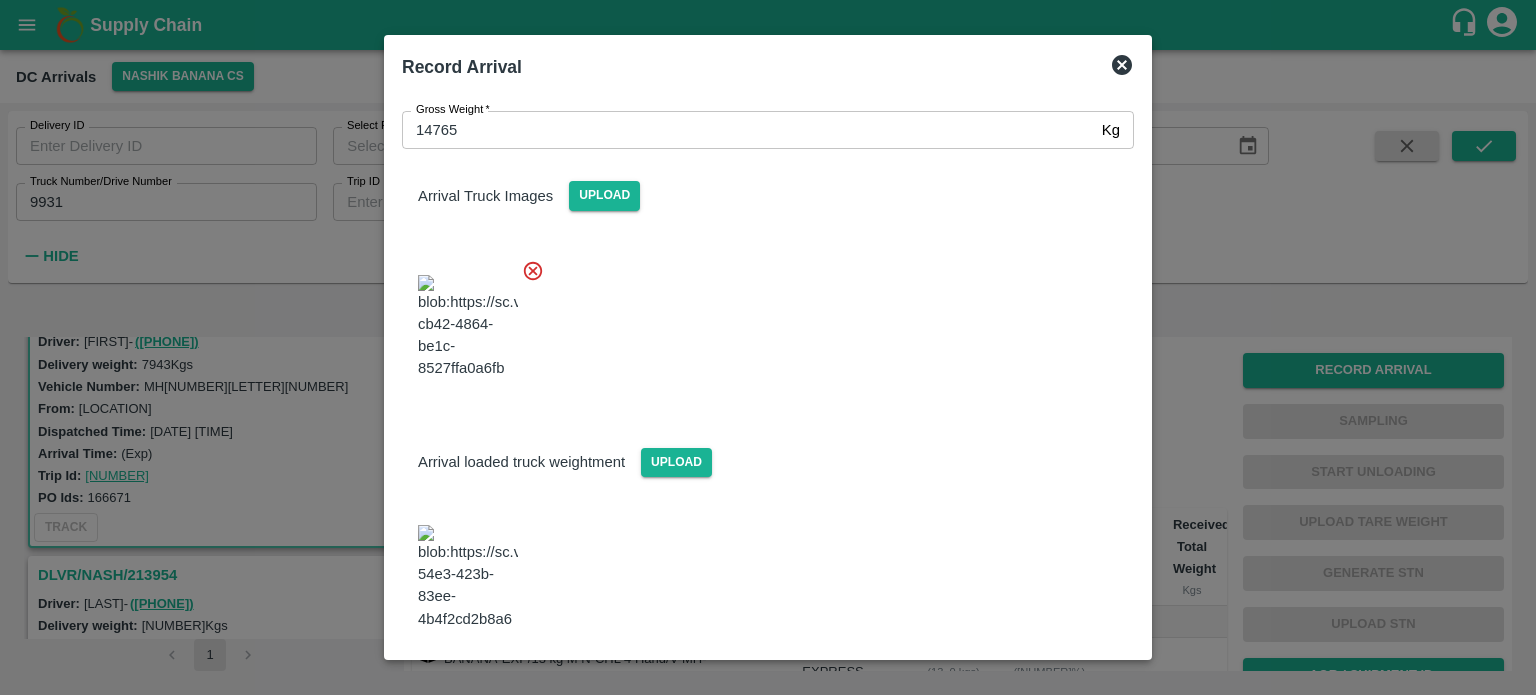 click on "Save Arrival Details" at bounding box center [1041, 684] 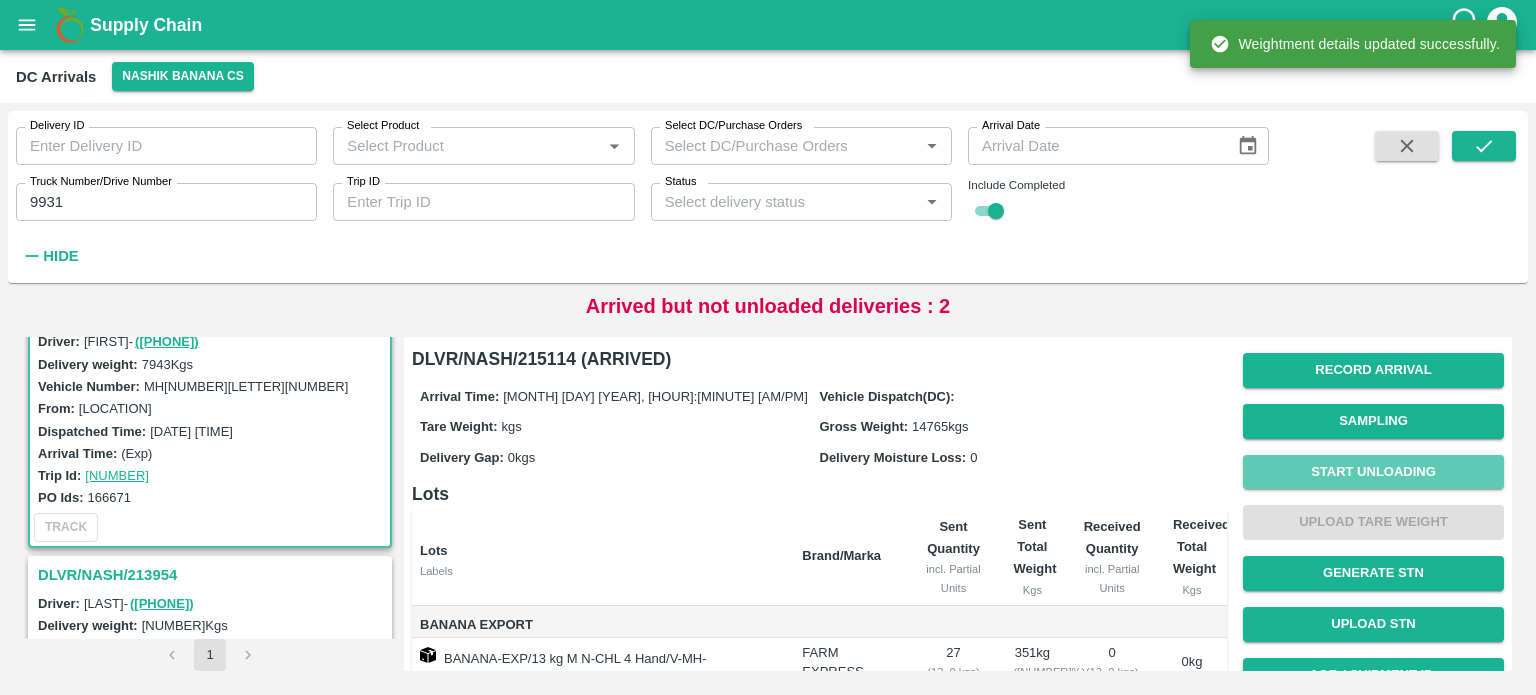 click on "Start Unloading" at bounding box center [1373, 472] 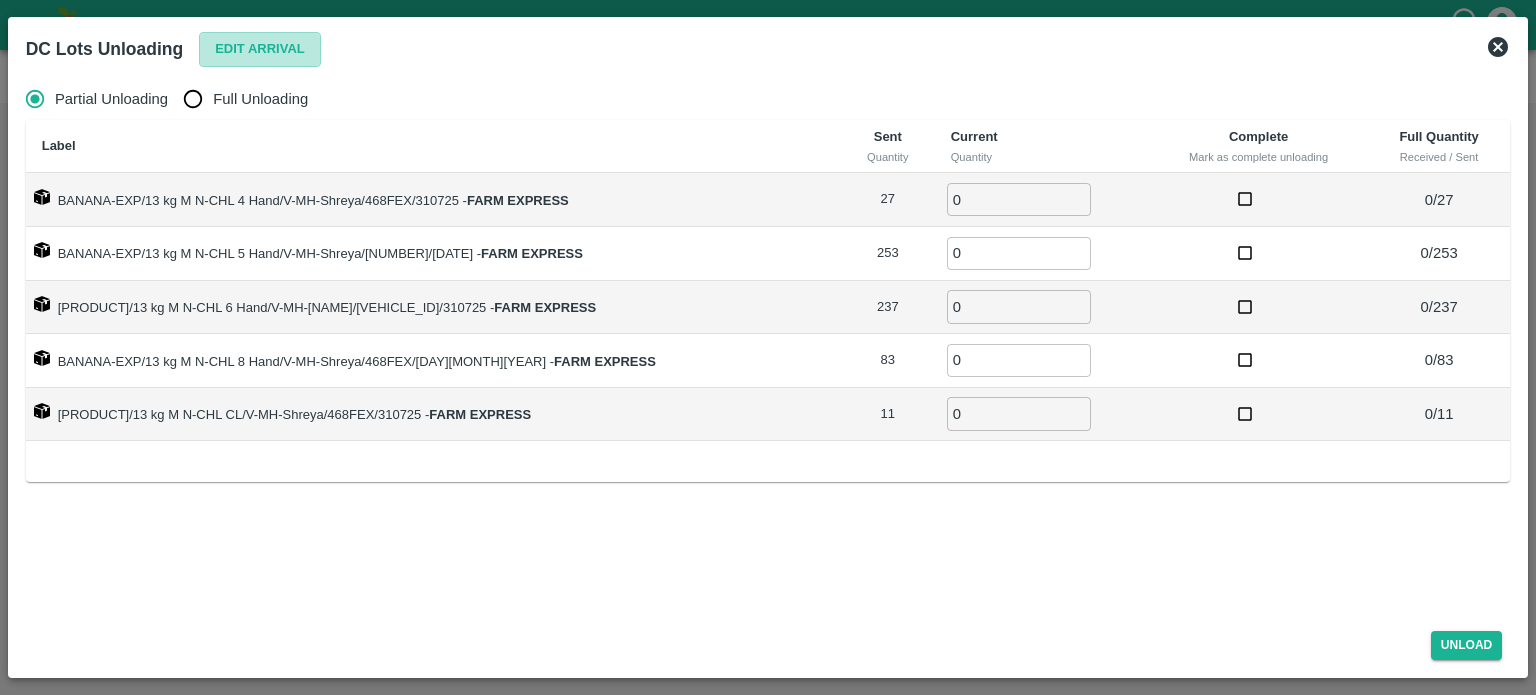 click on "Edit Arrival" at bounding box center [260, 49] 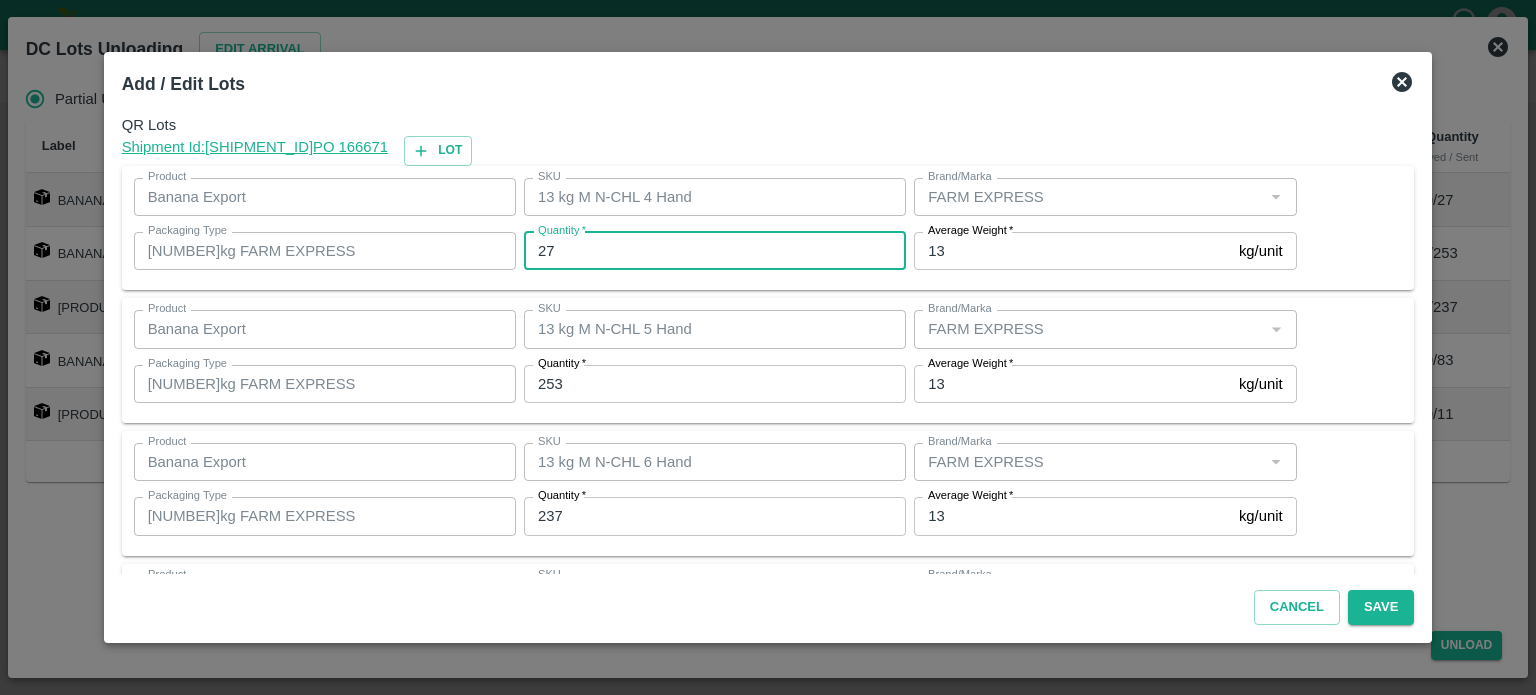 click on "27" at bounding box center [715, 251] 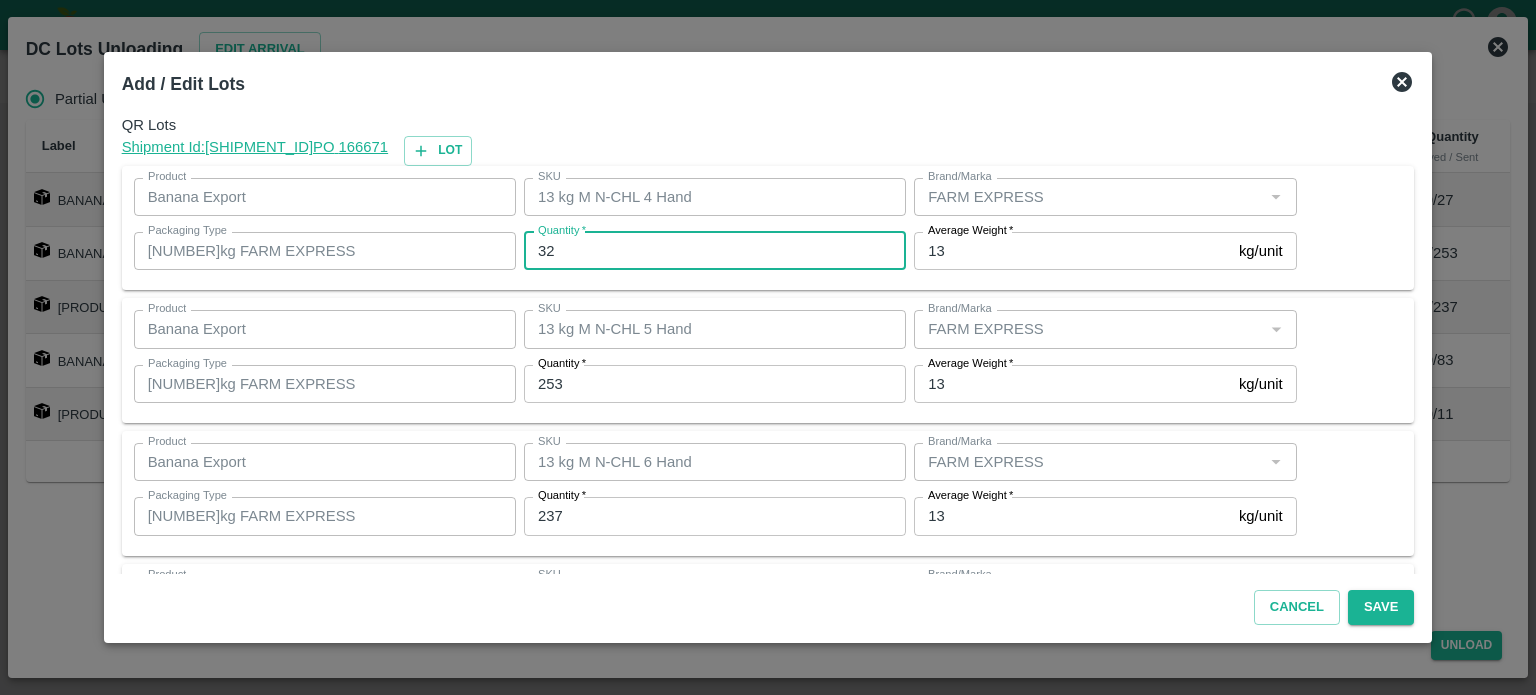 type on "32" 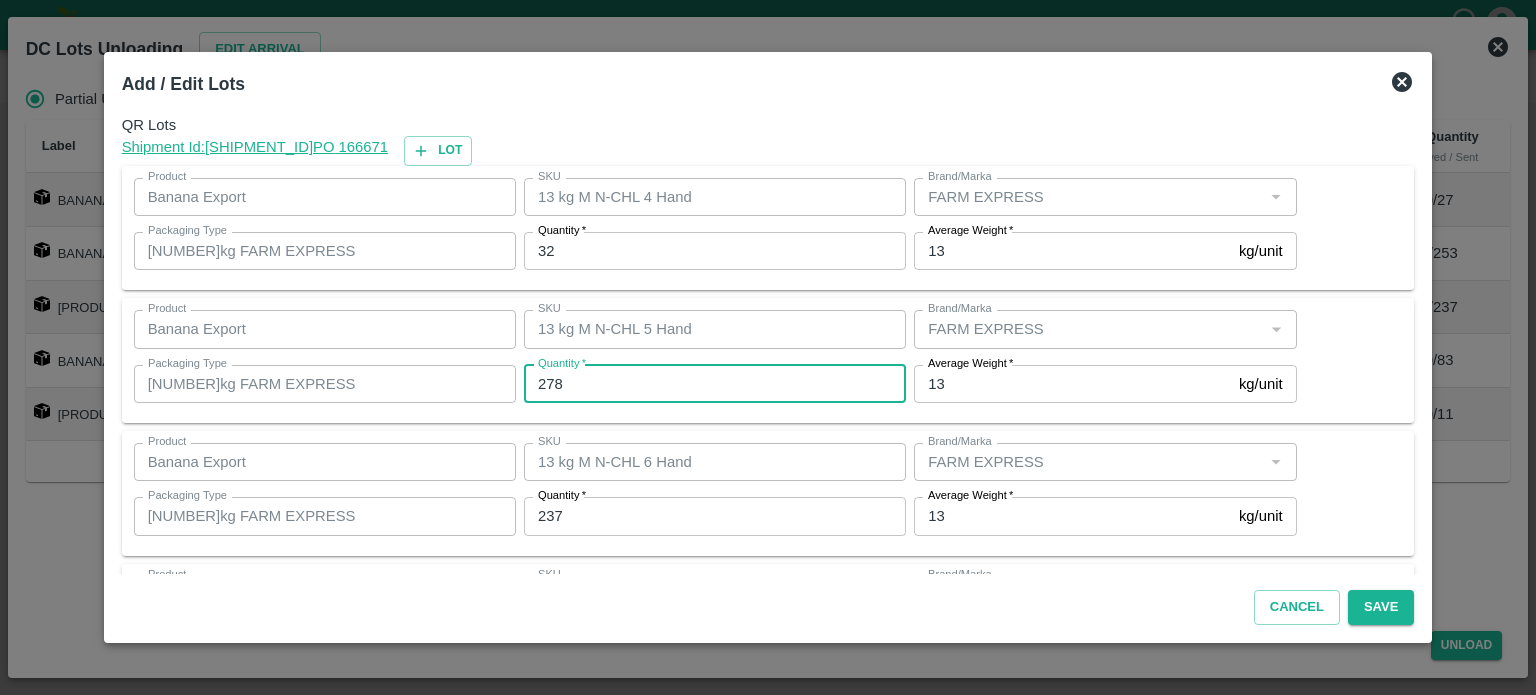 type on "278" 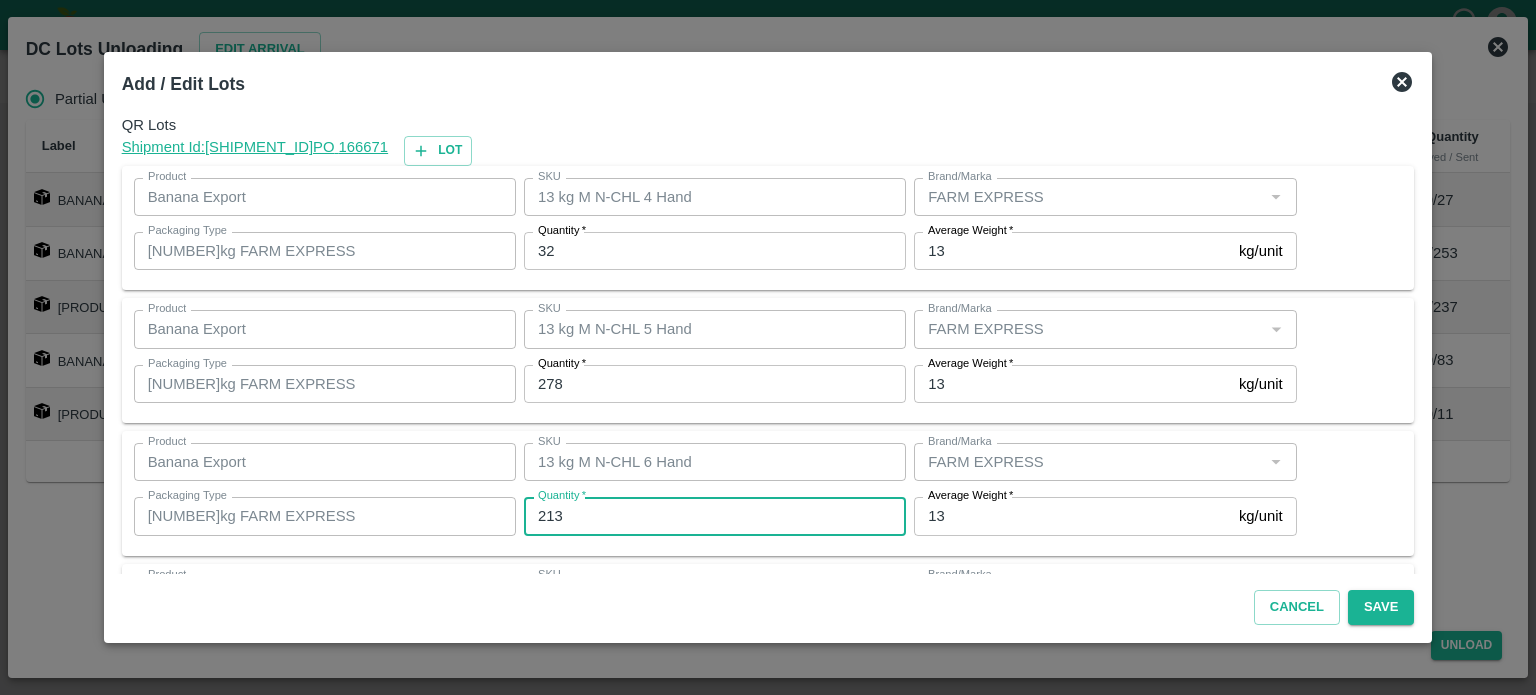 type on "213" 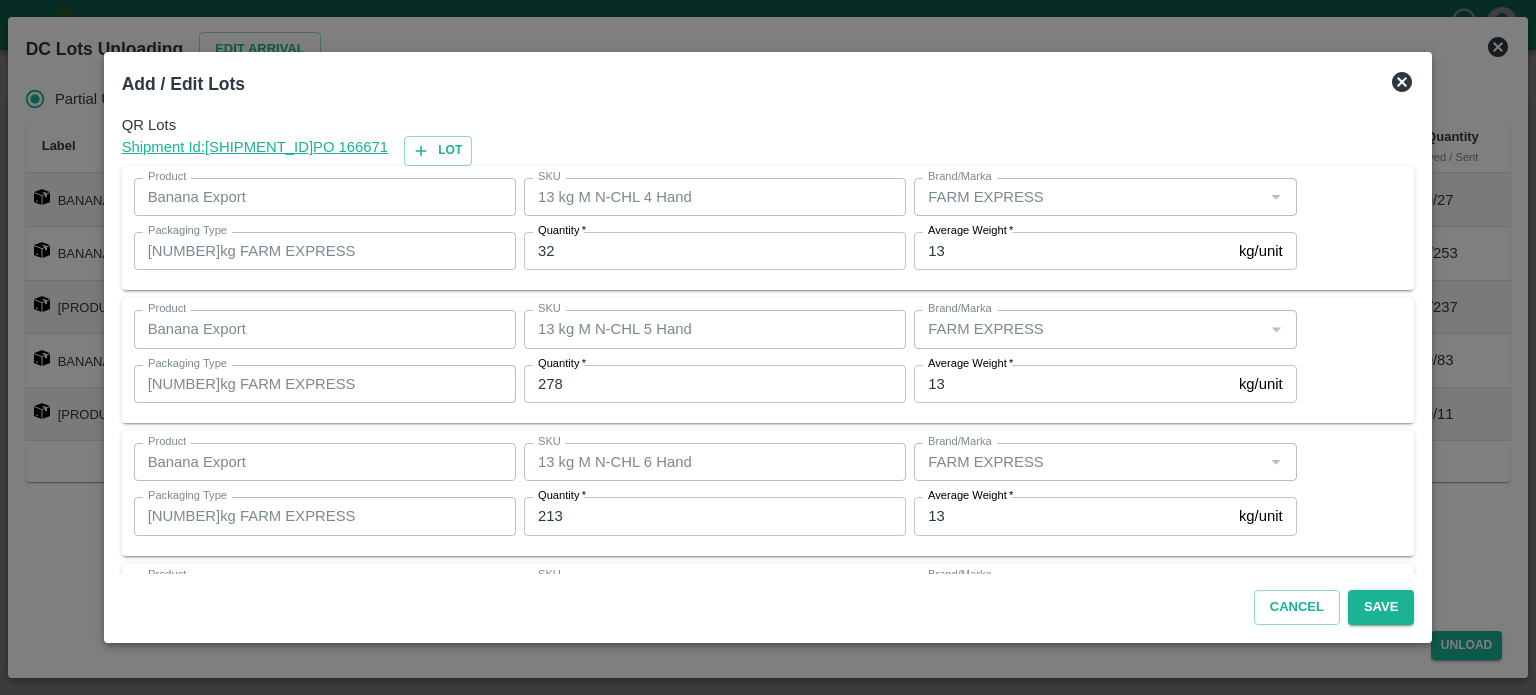 scroll, scrollTop: 262, scrollLeft: 0, axis: vertical 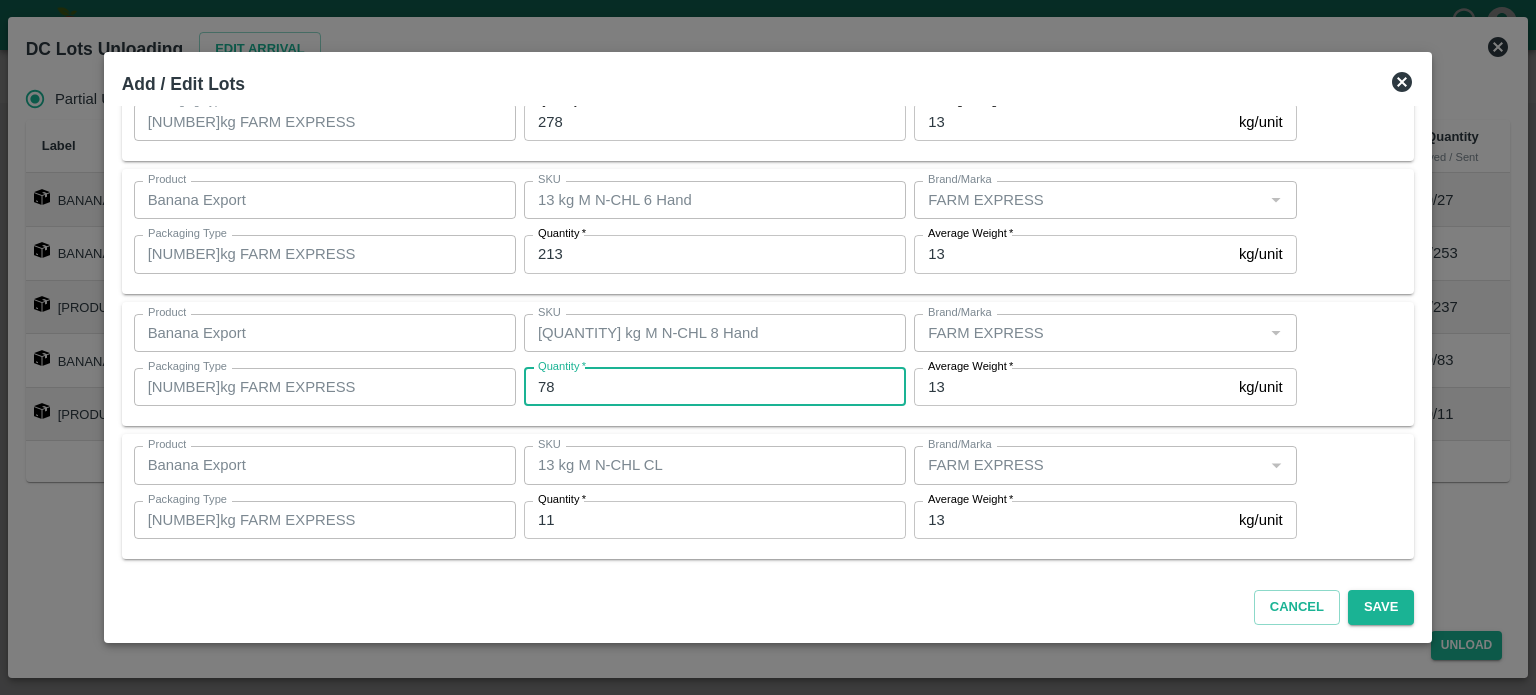 type on "78" 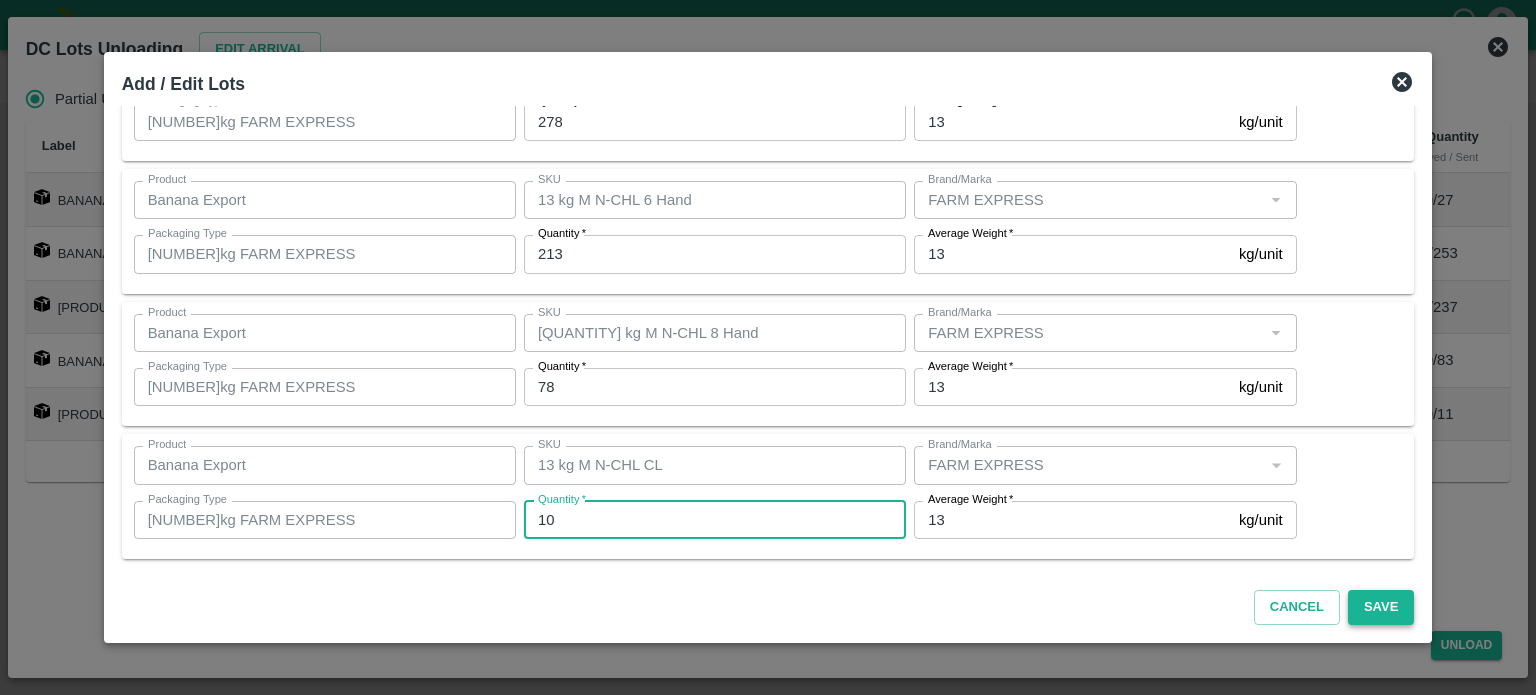 type on "10" 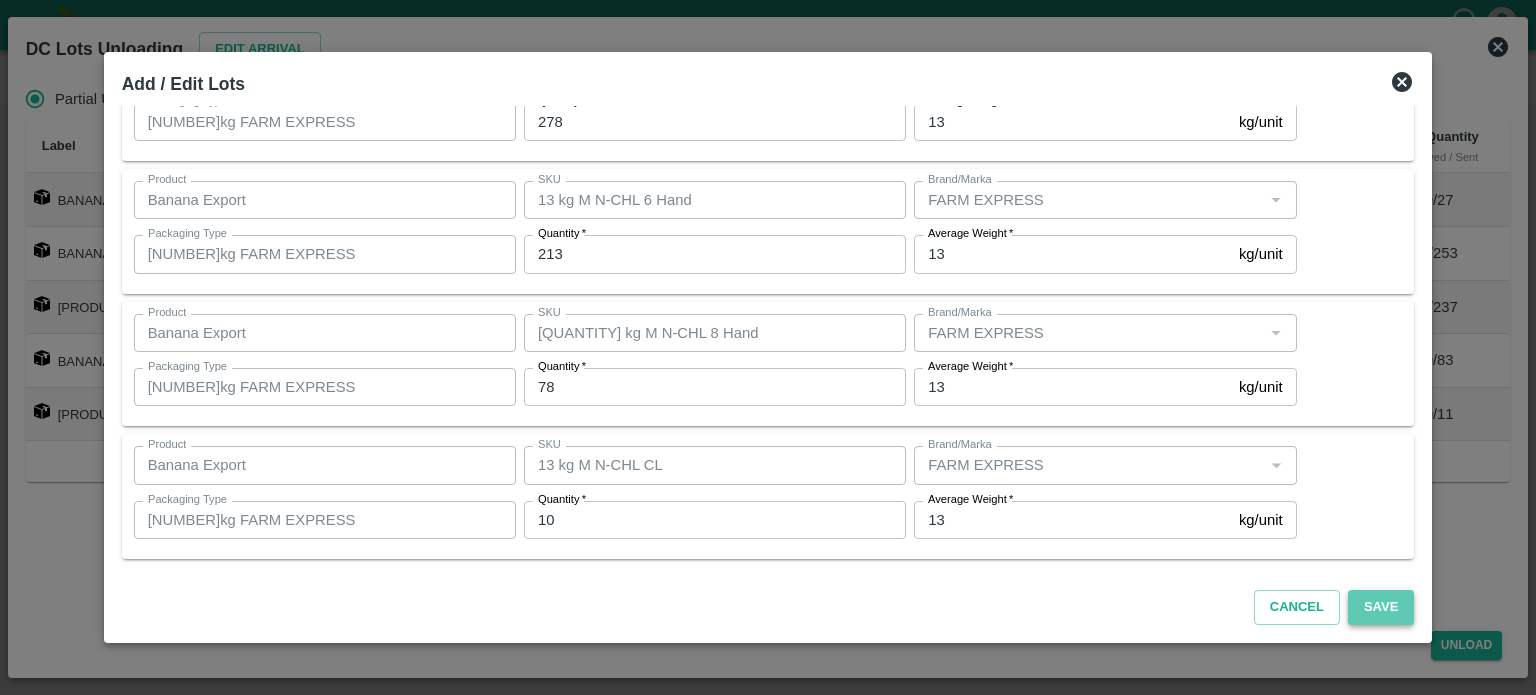 click on "Save" at bounding box center (1381, 607) 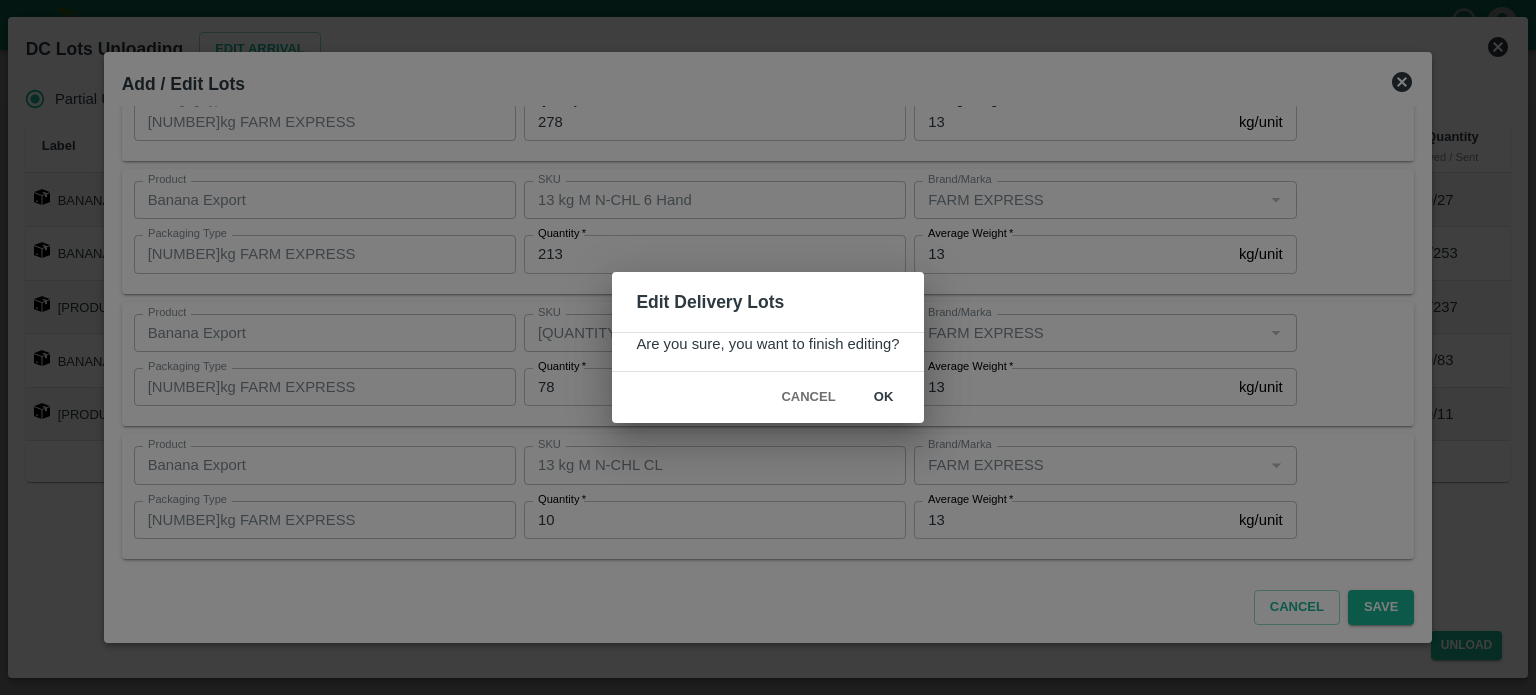 click on "ok" at bounding box center (884, 397) 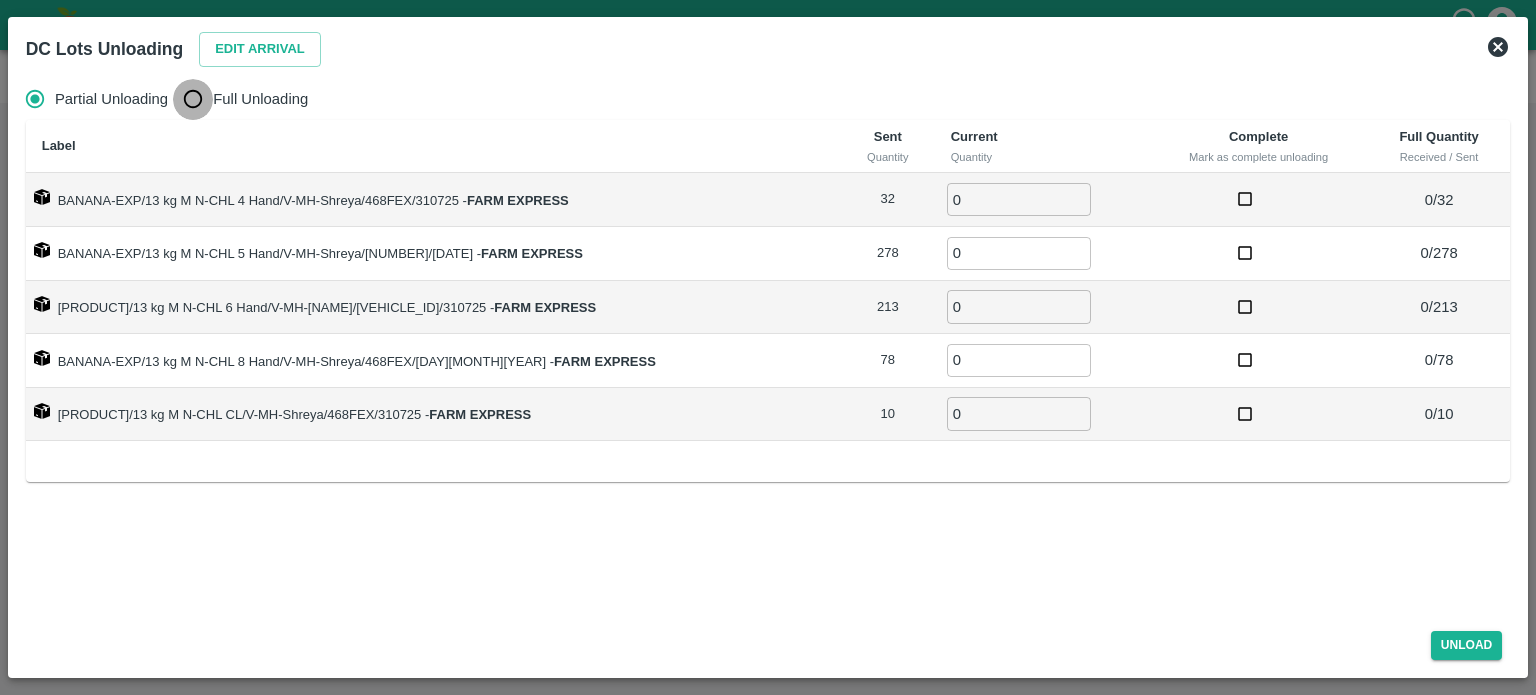 click on "Full Unloading" at bounding box center [193, 99] 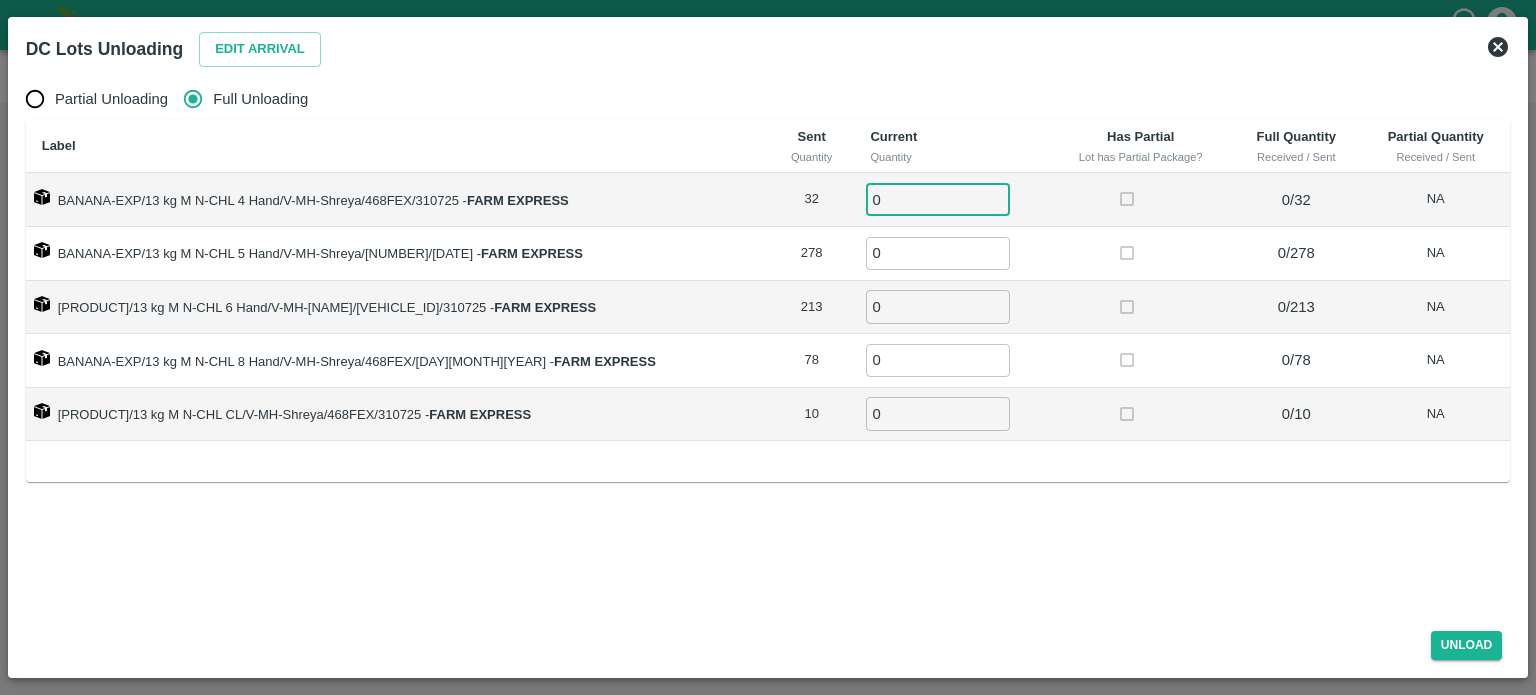 click on "0" at bounding box center (938, 199) 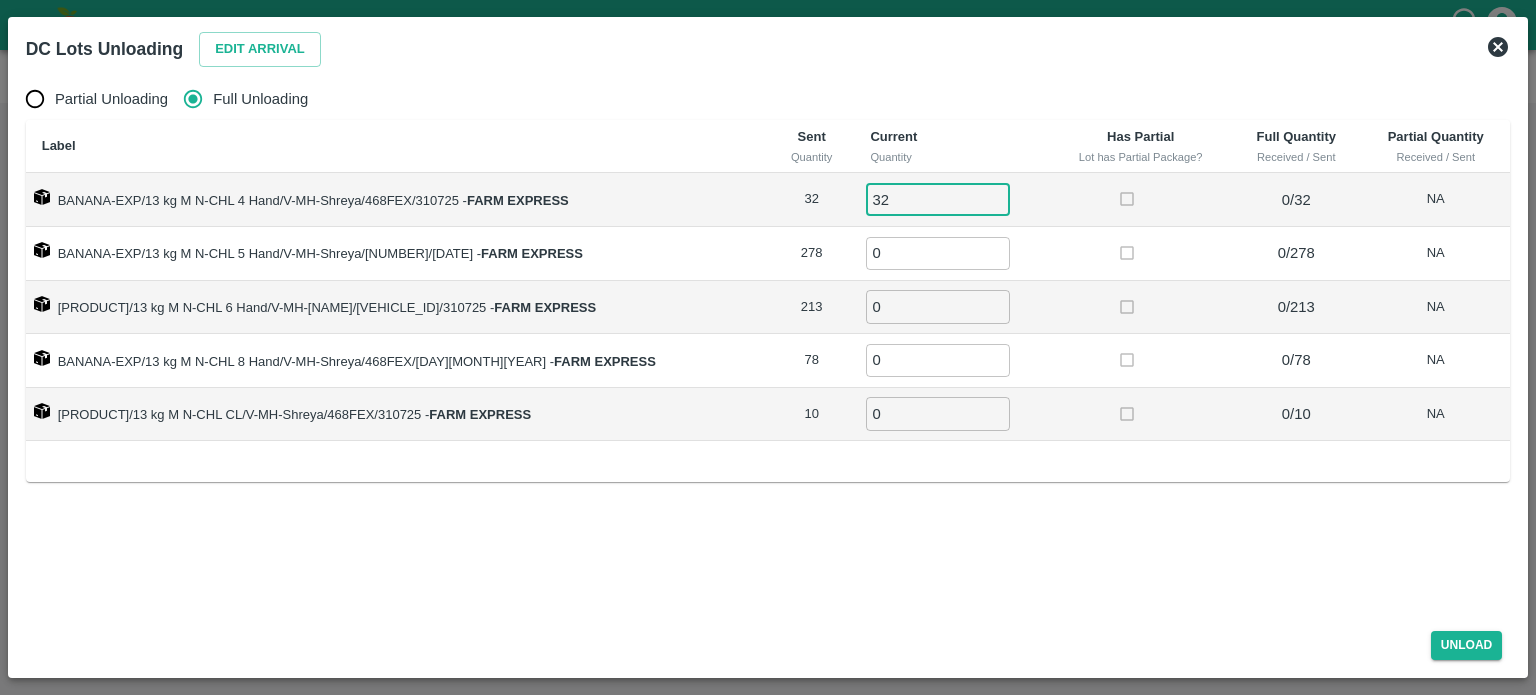 type on "32" 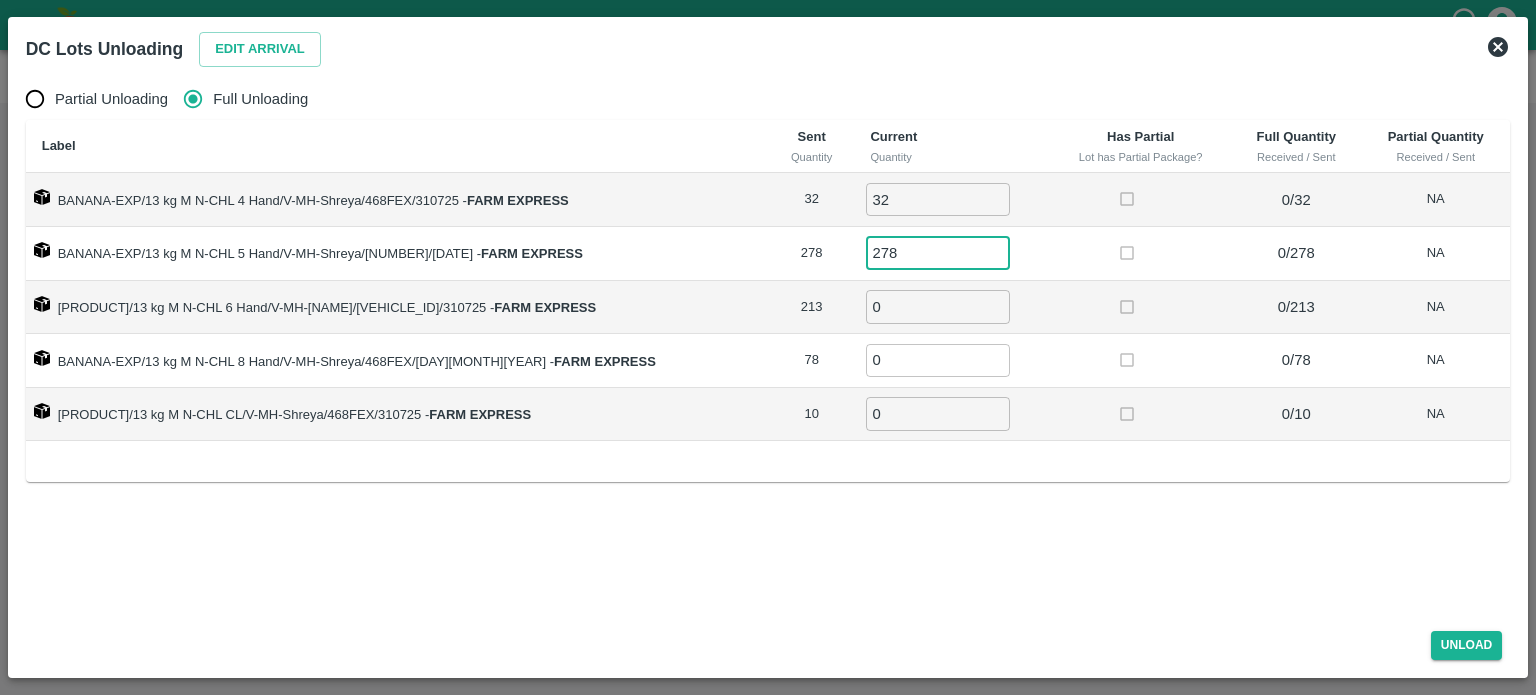 type on "278" 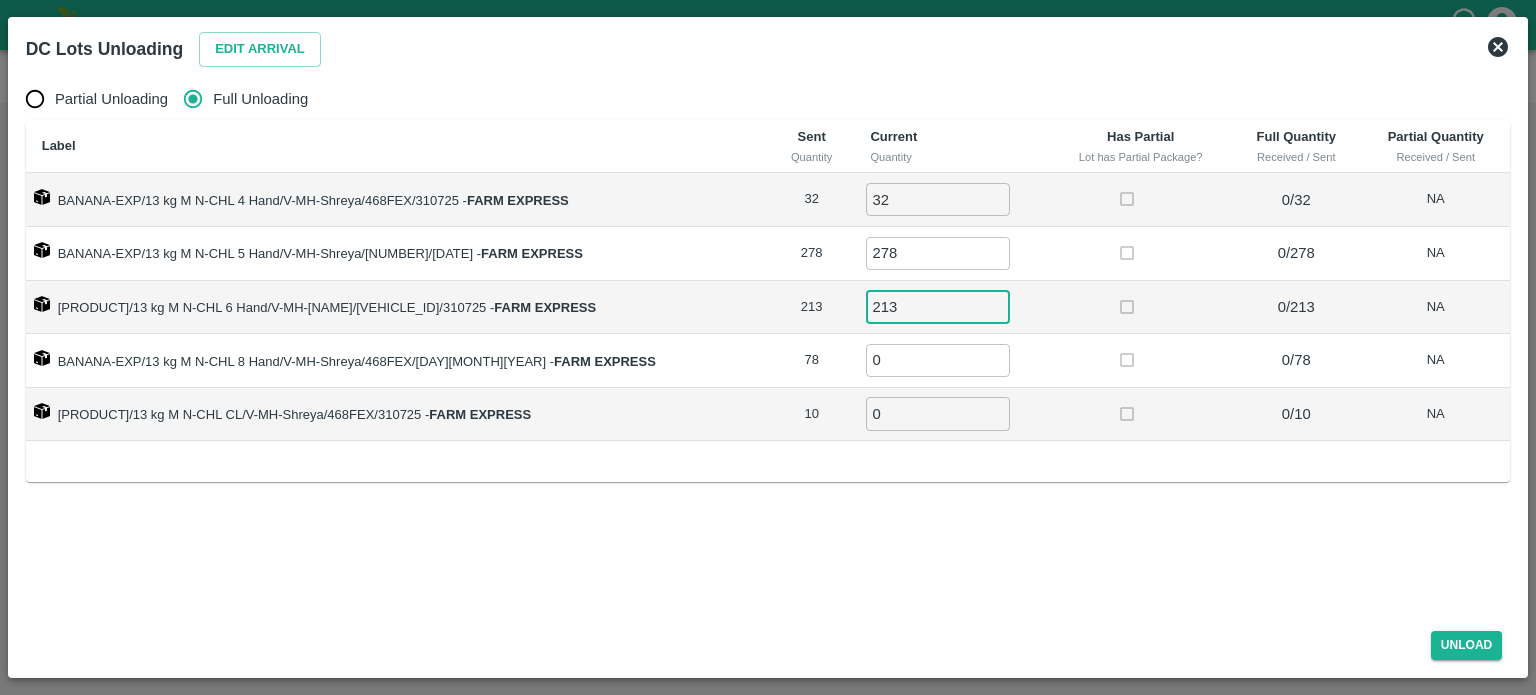 type on "213" 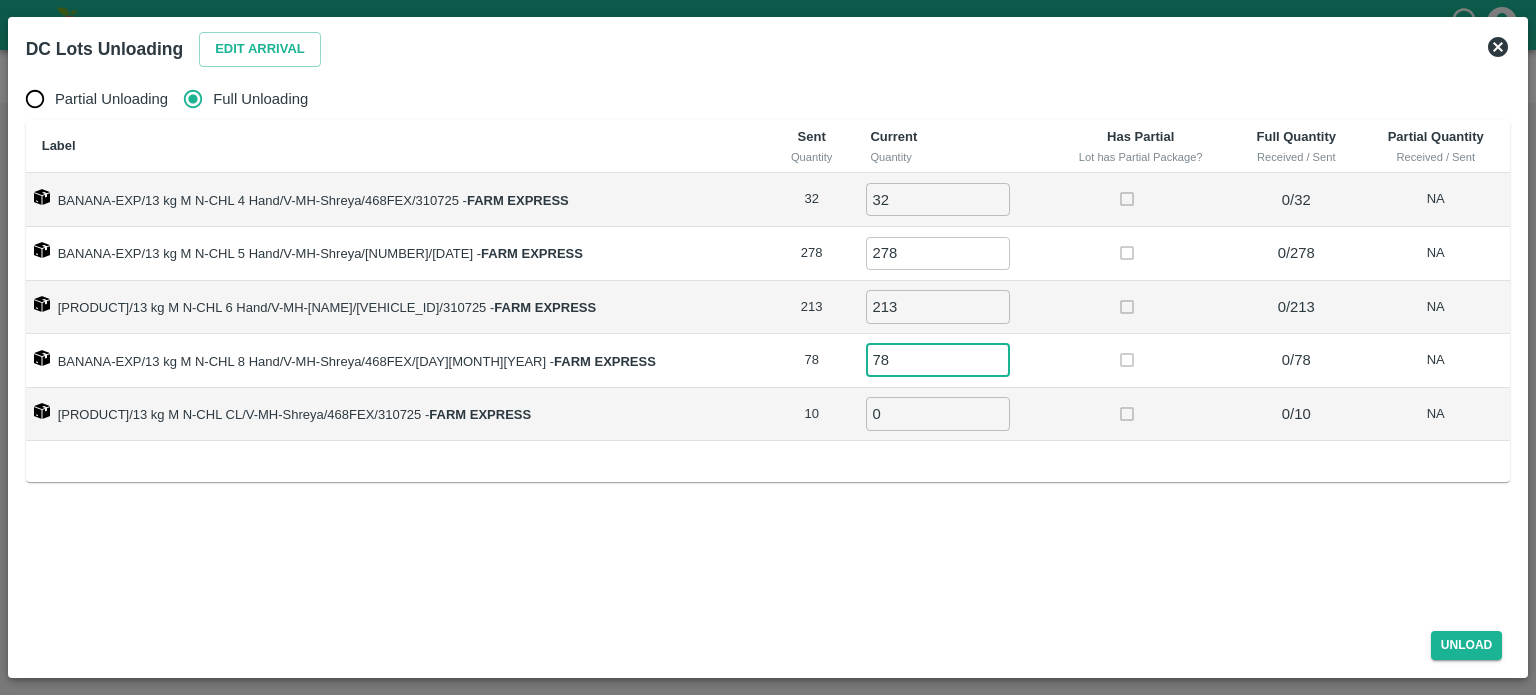 type on "78" 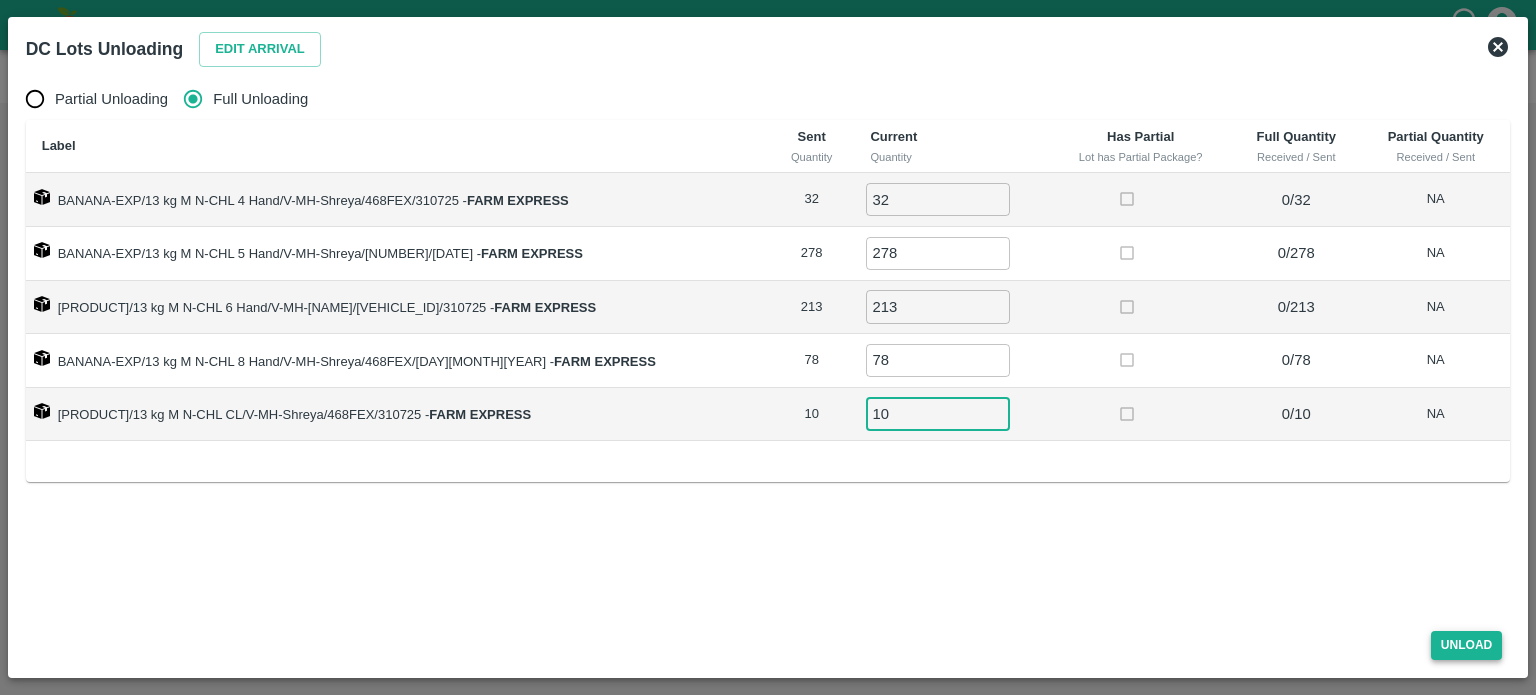 type on "10" 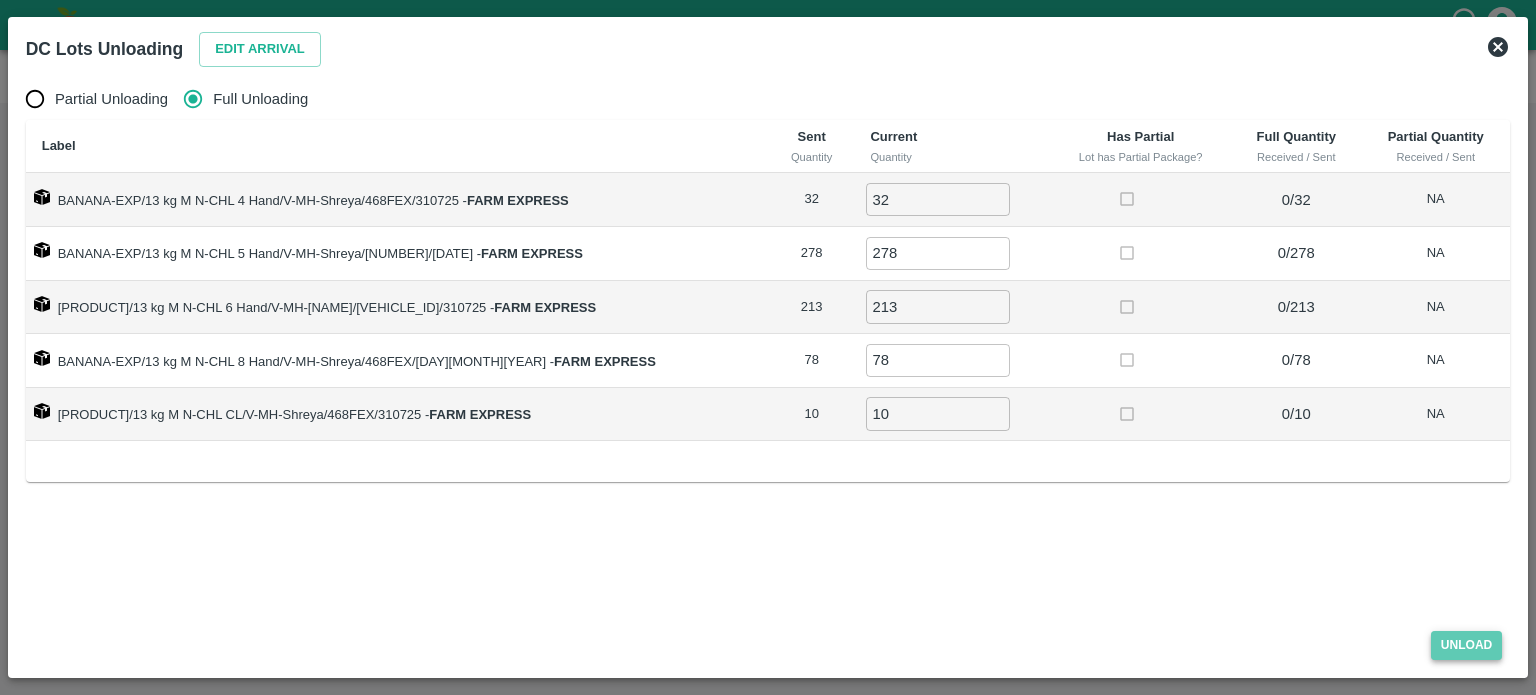 click on "Unload" at bounding box center [1467, 645] 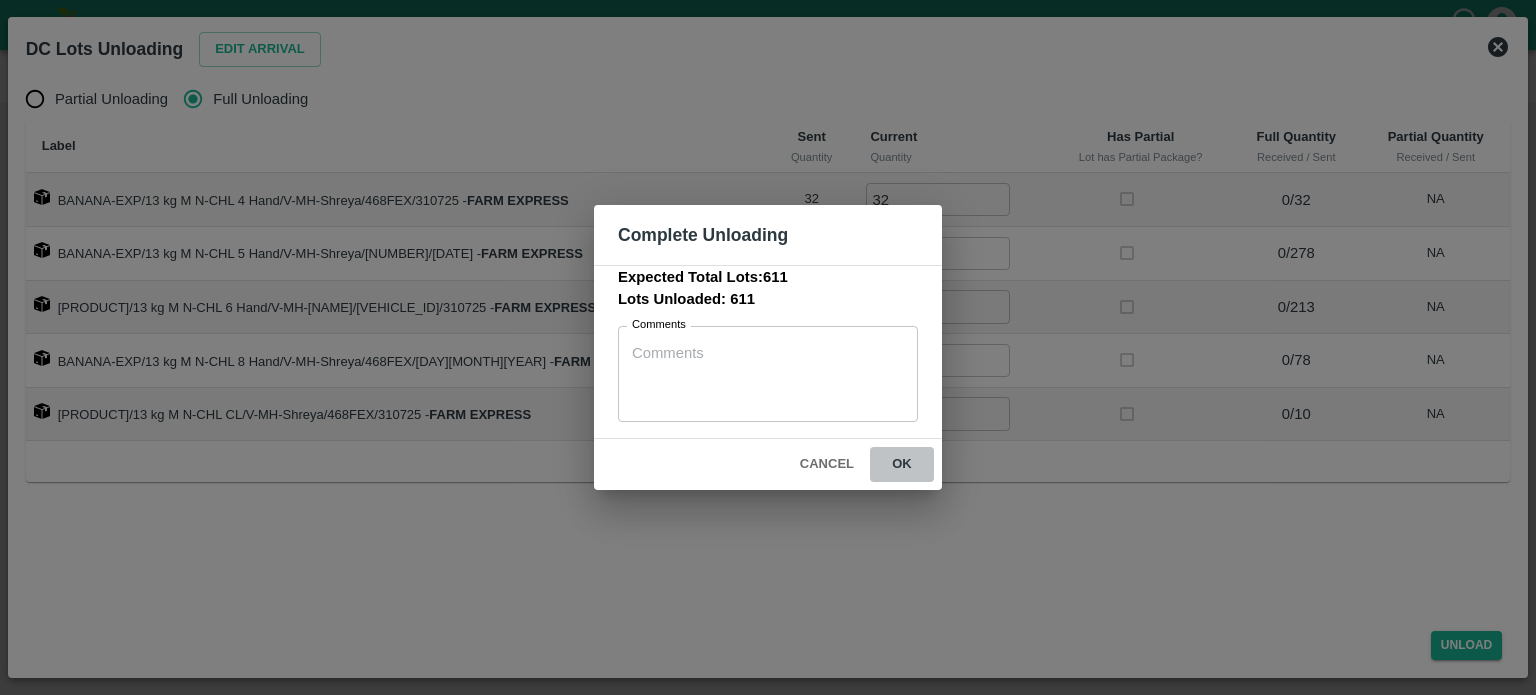 click on "ok" at bounding box center [902, 464] 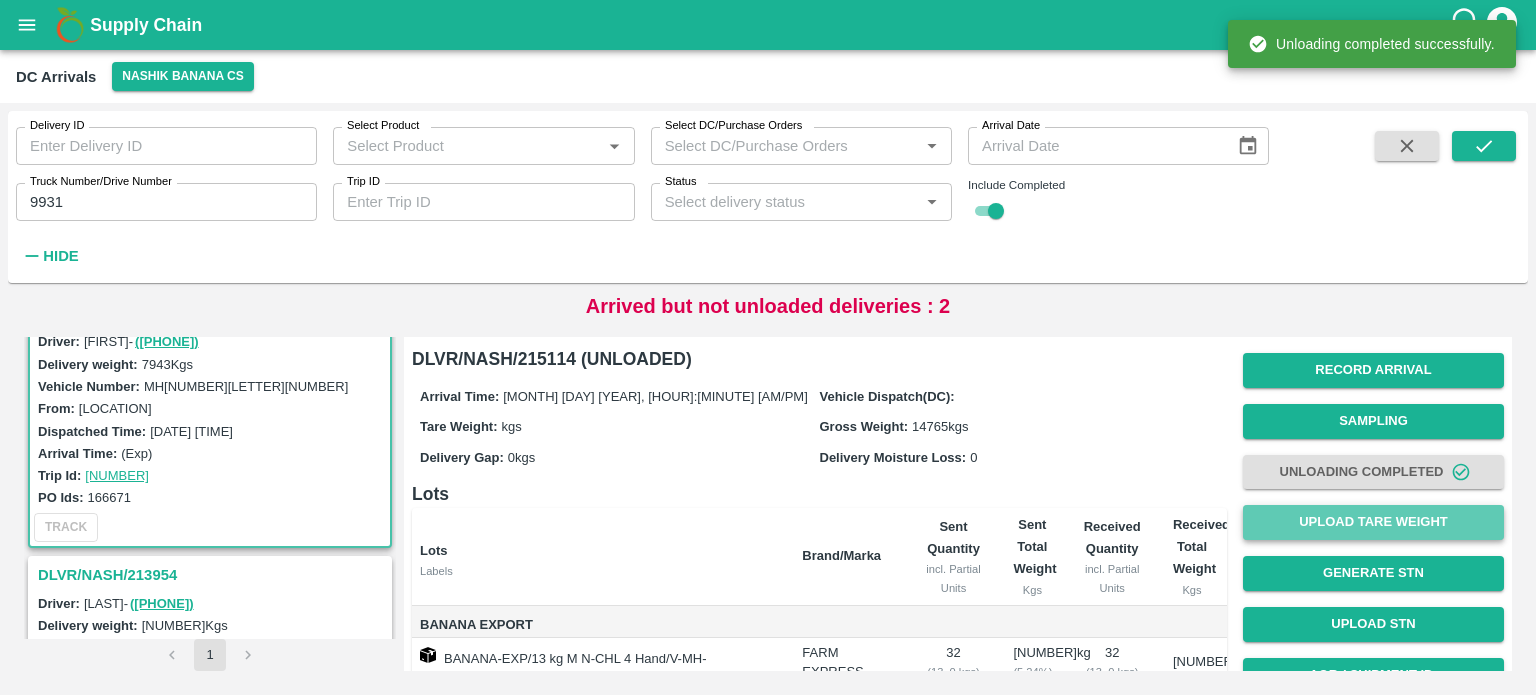 click on "Upload Tare Weight" at bounding box center [1373, 522] 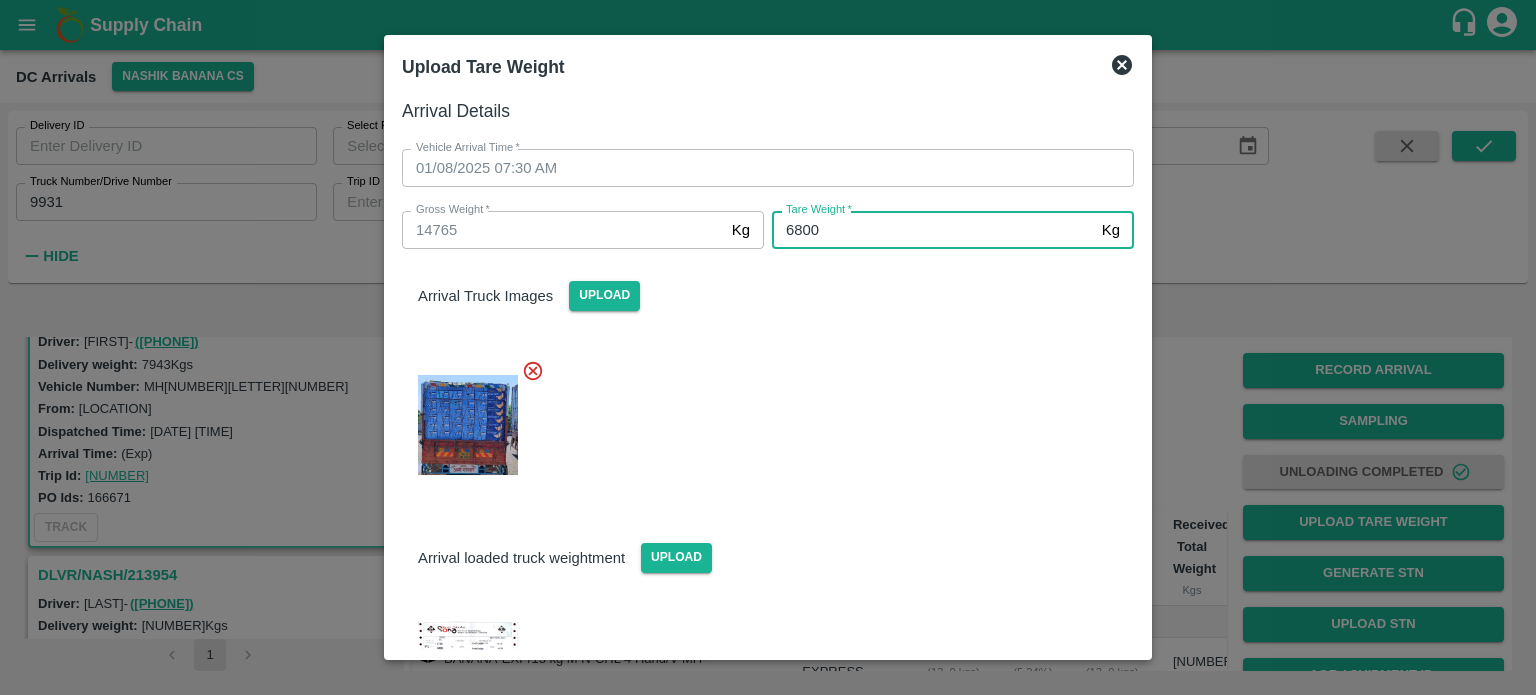 type on "6800" 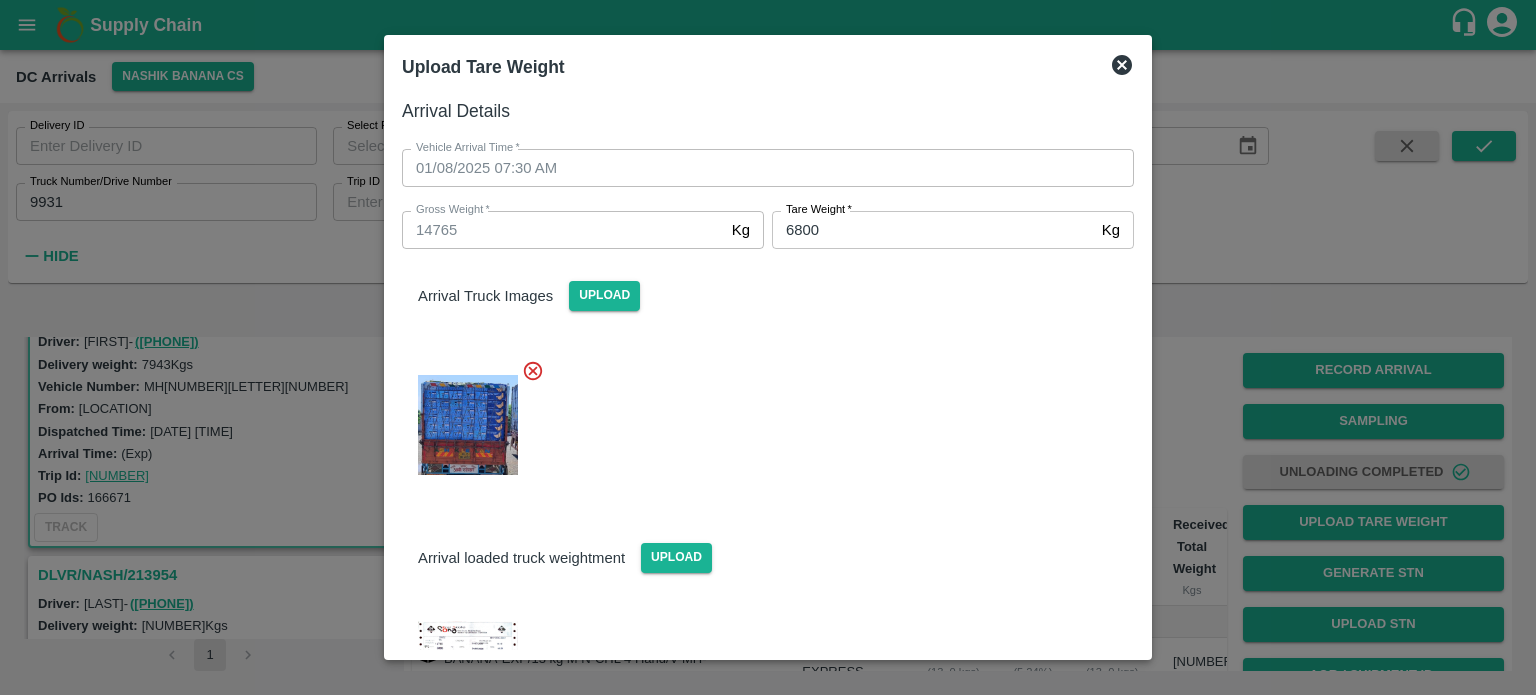 click at bounding box center (760, 419) 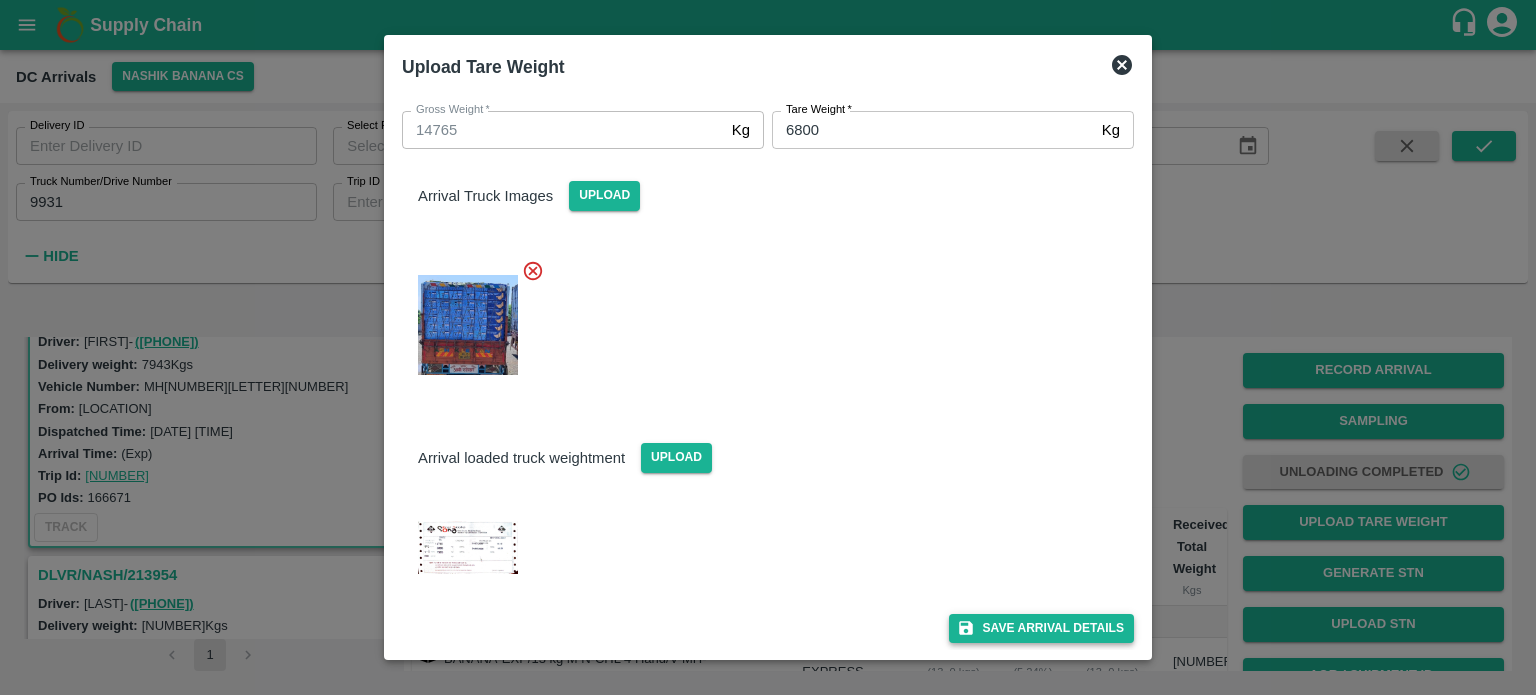 click on "Save Arrival Details" at bounding box center [1041, 628] 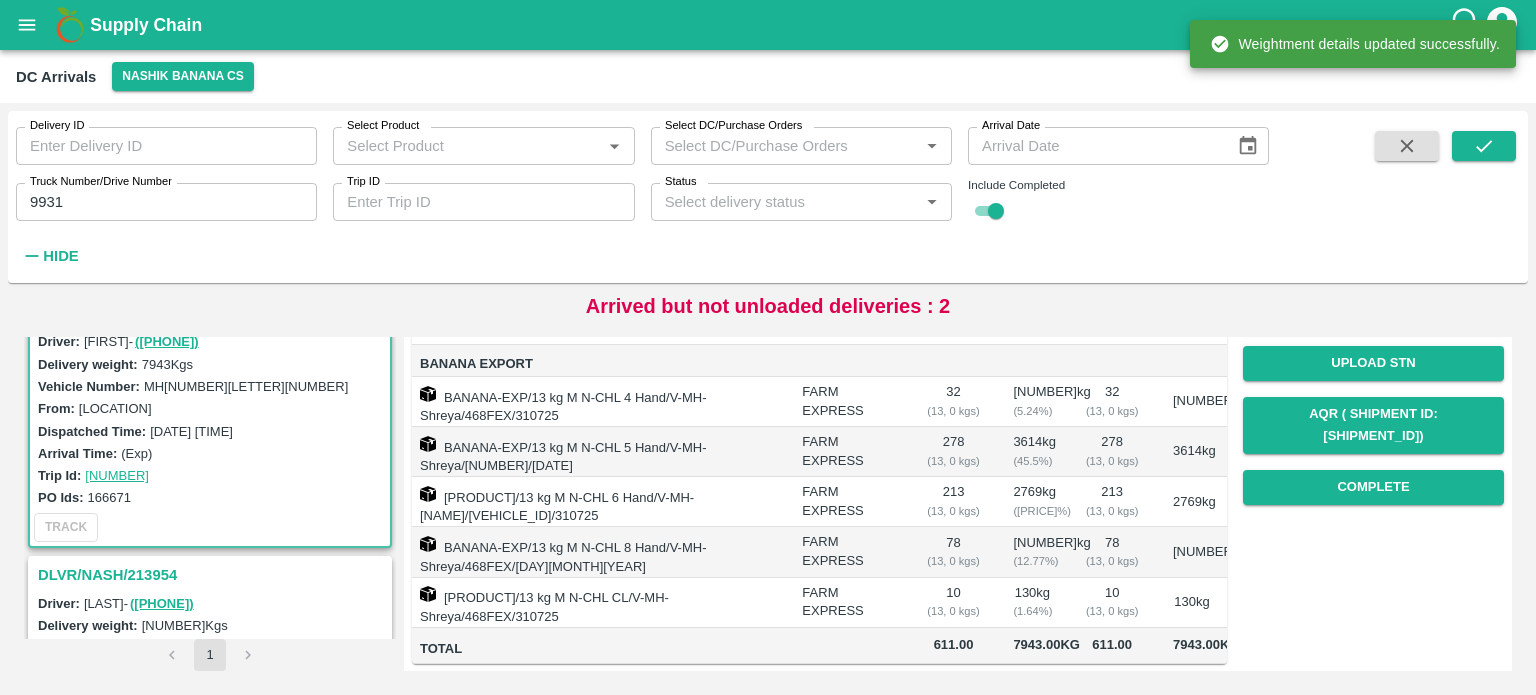 scroll, scrollTop: 264, scrollLeft: 0, axis: vertical 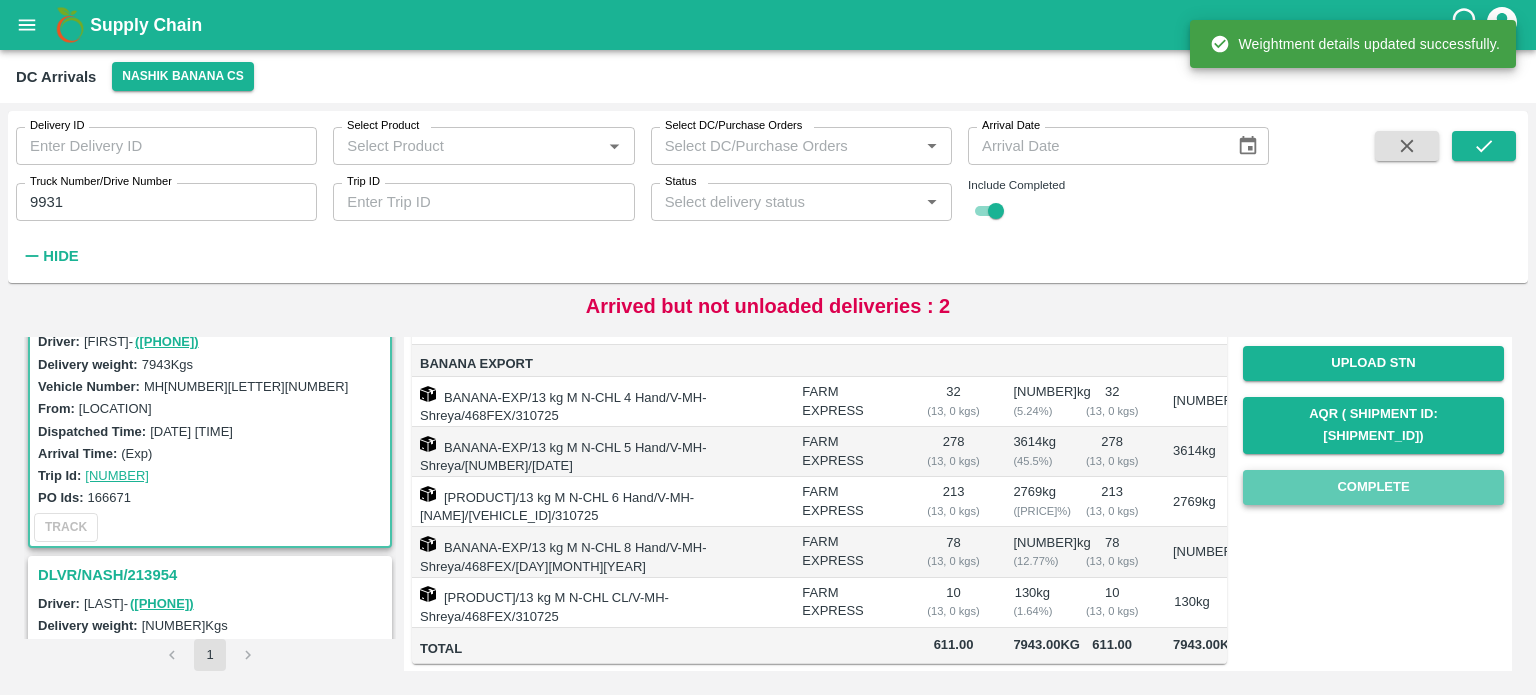 click on "Complete" at bounding box center (1373, 487) 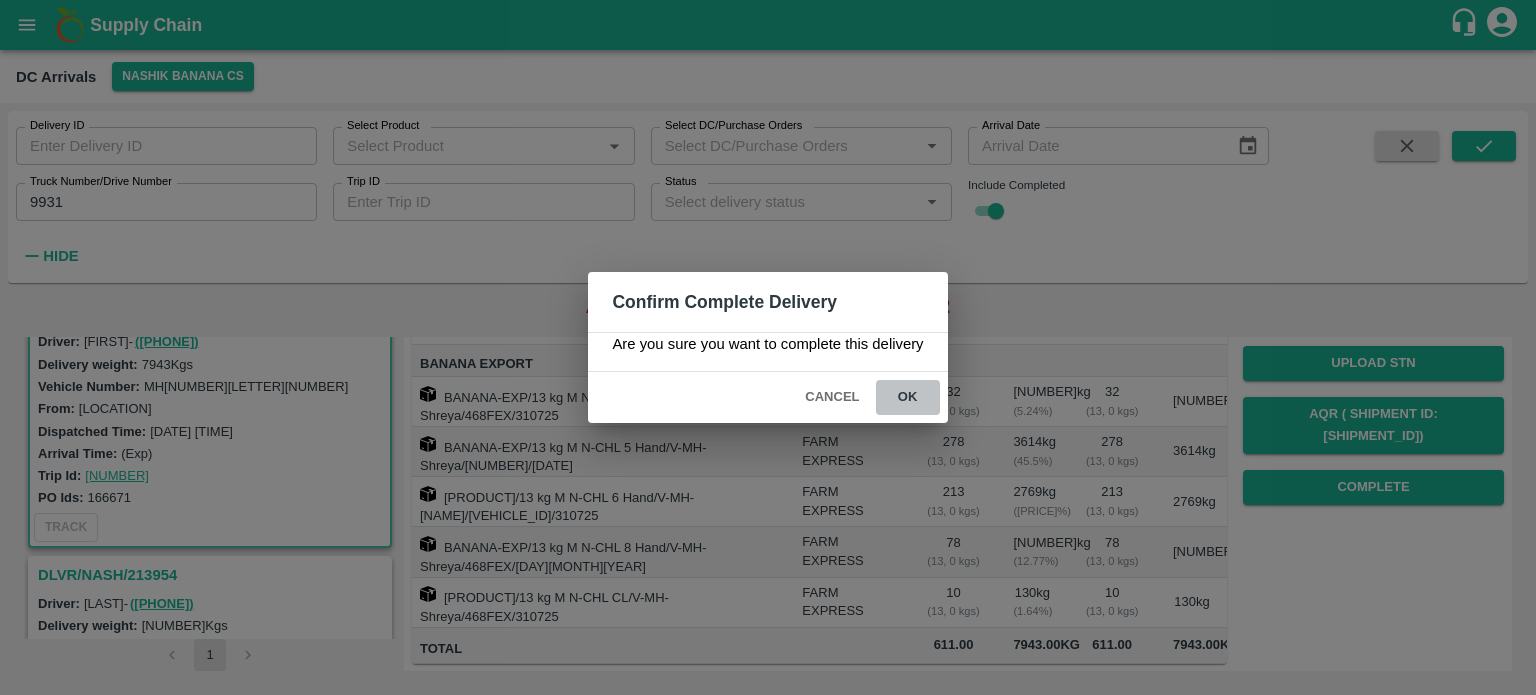 click on "ok" at bounding box center [908, 397] 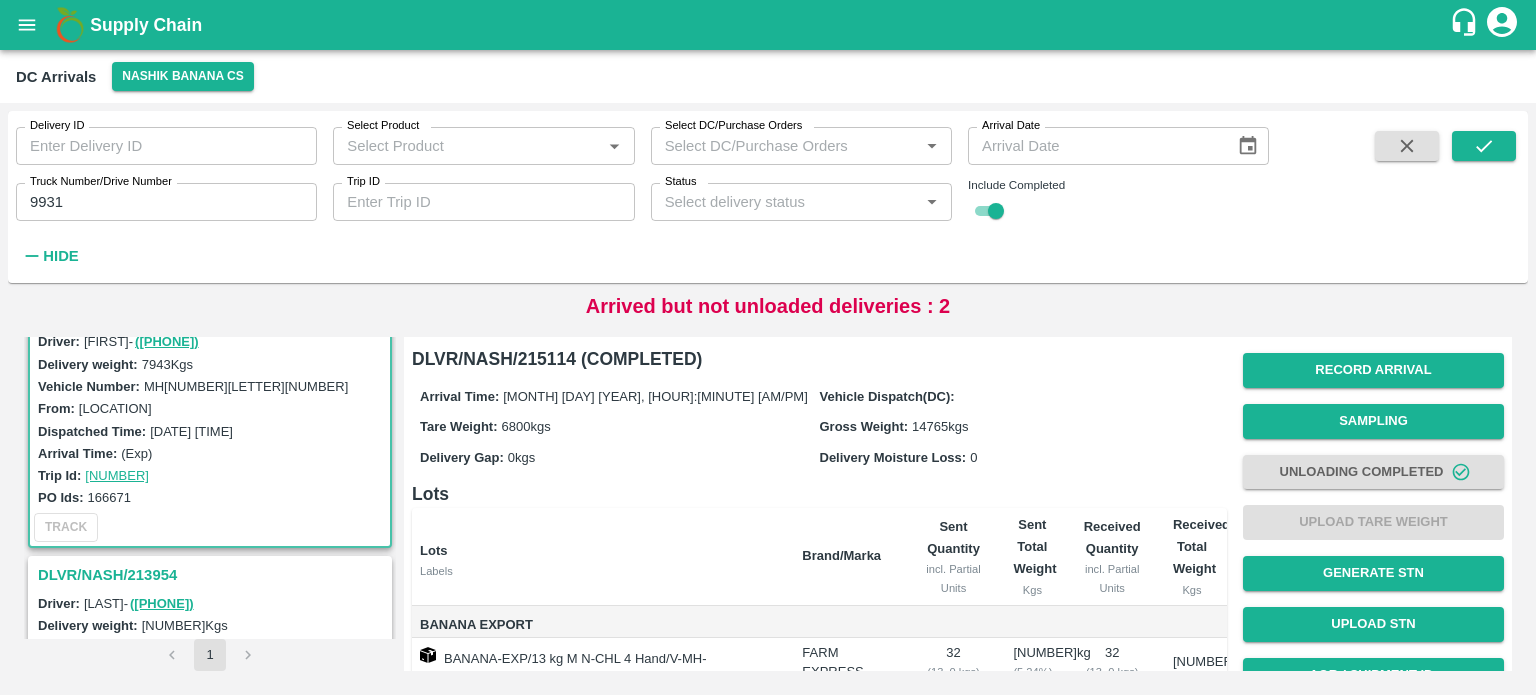 click on "9931" at bounding box center [166, 202] 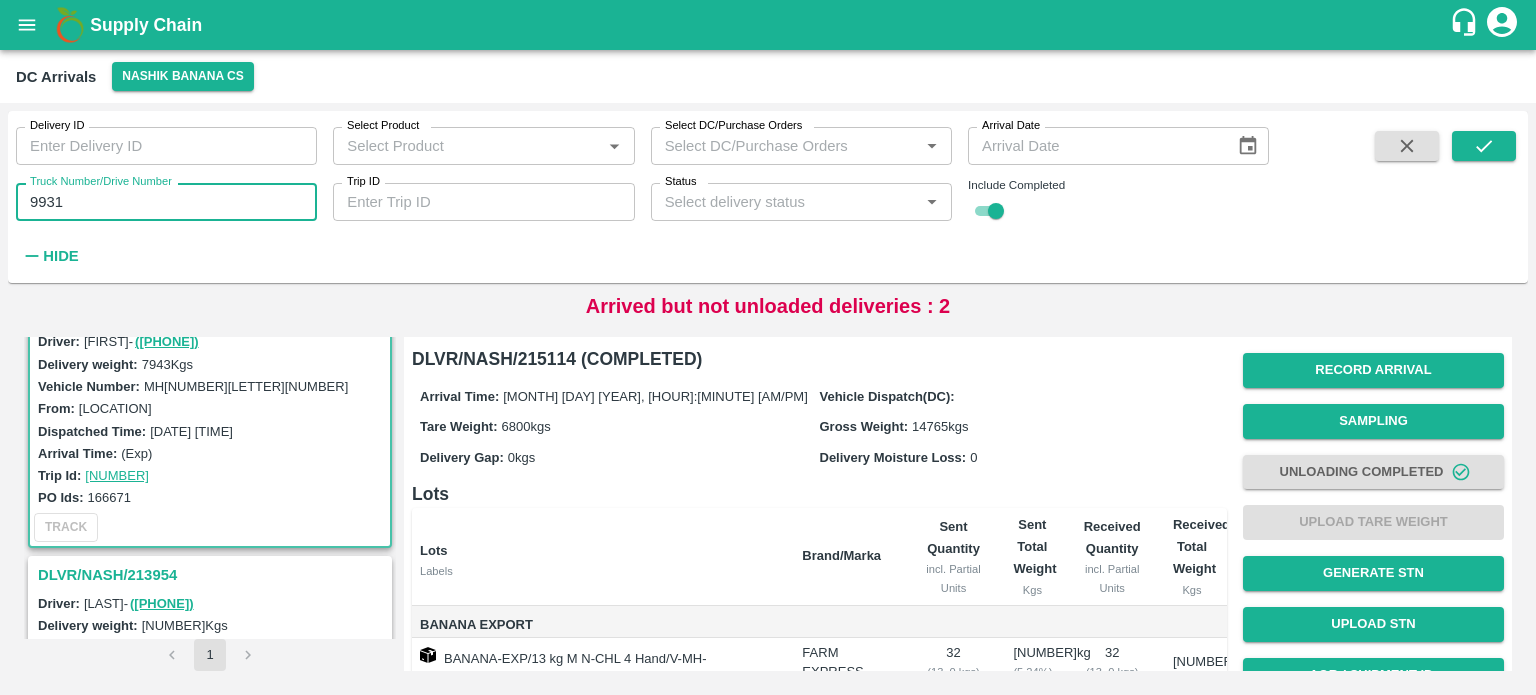 click on "9931" at bounding box center [166, 202] 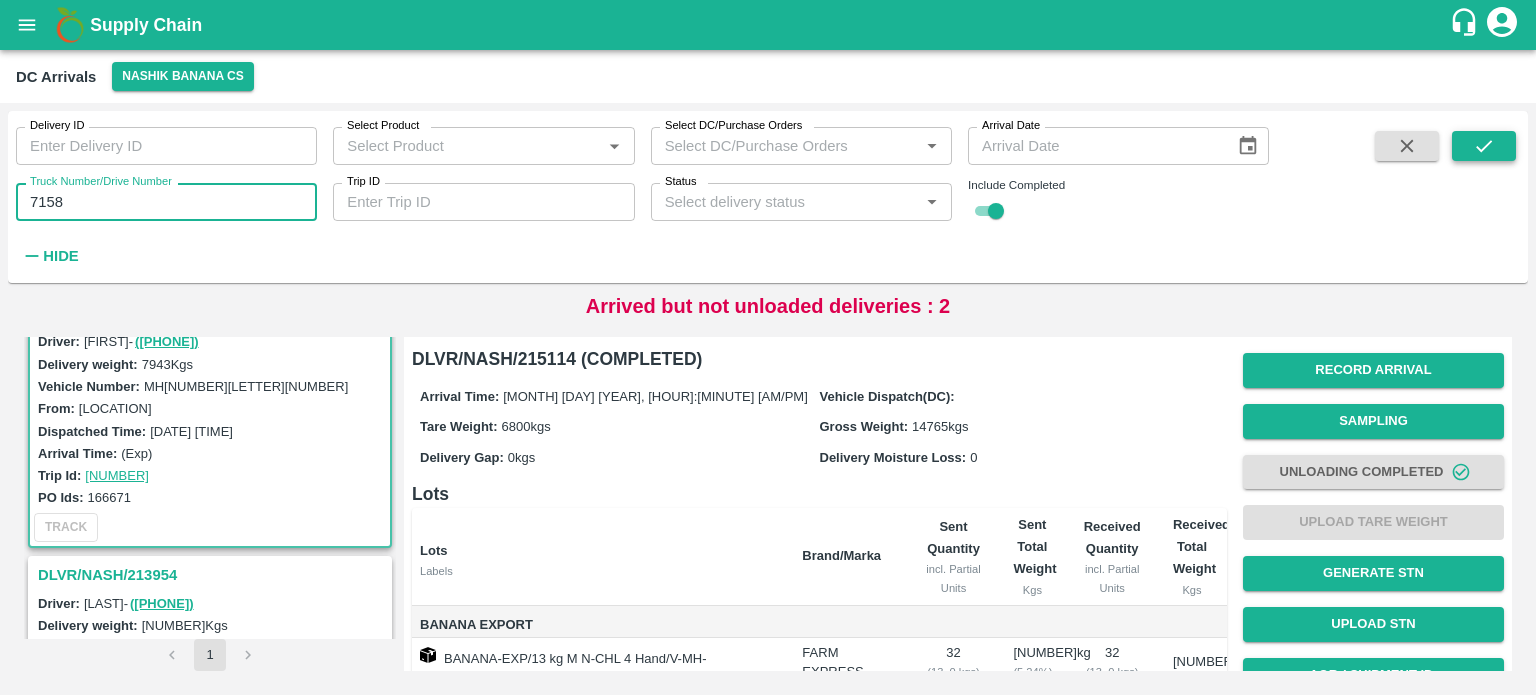 type on "7158" 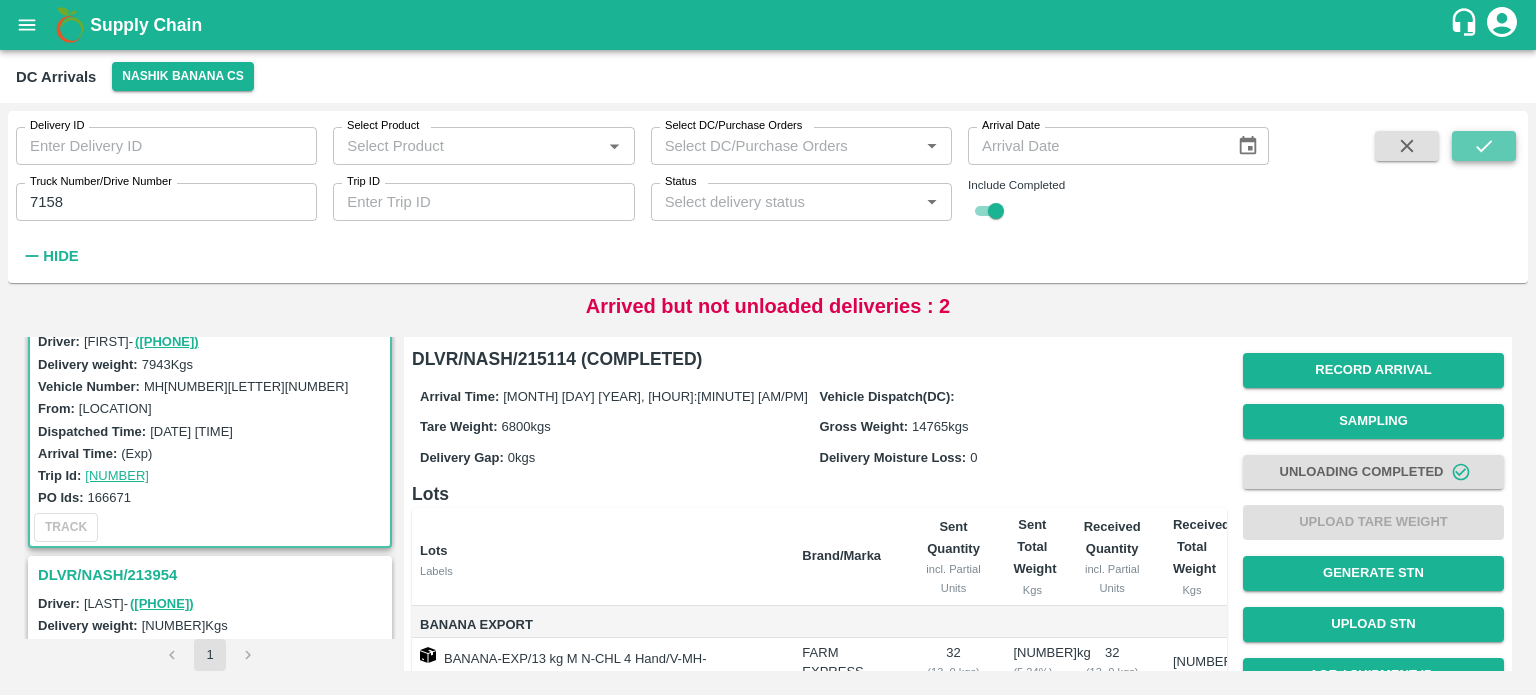 click 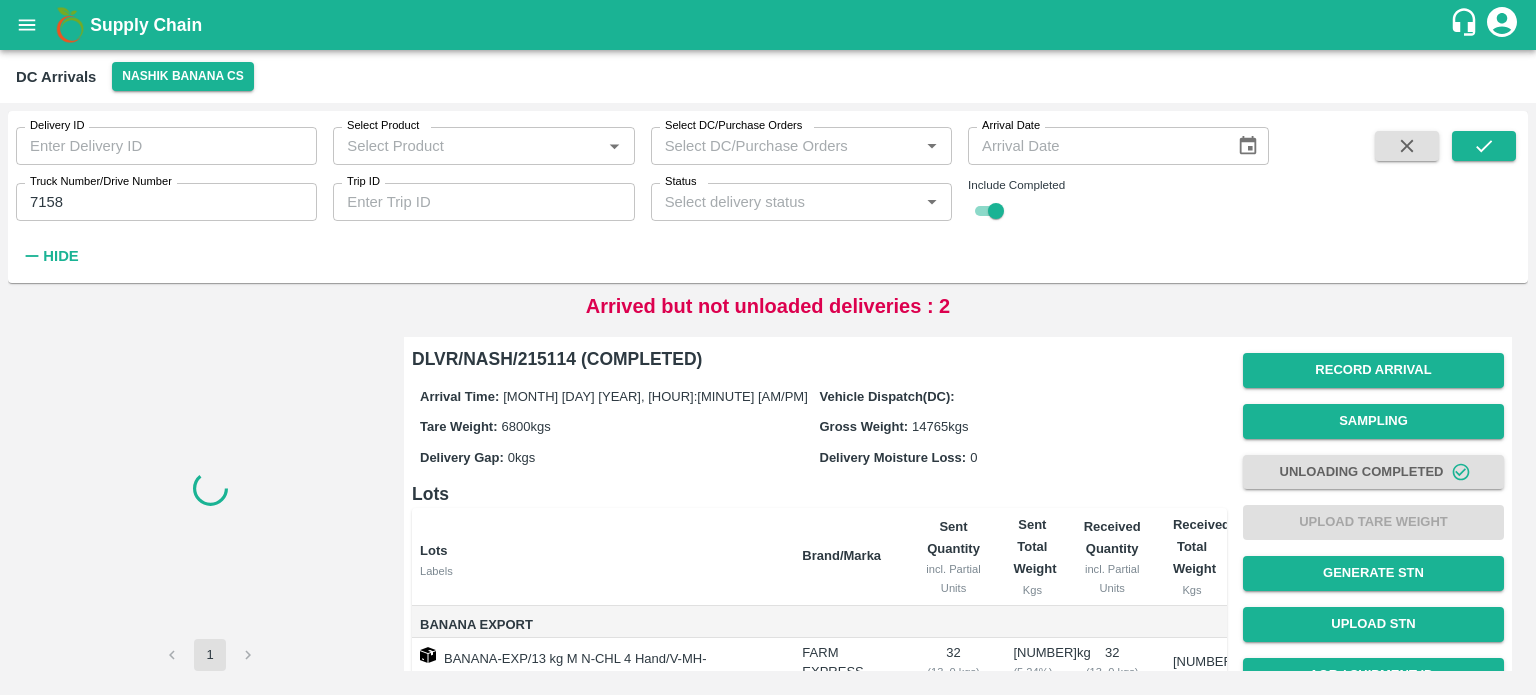 scroll, scrollTop: 0, scrollLeft: 0, axis: both 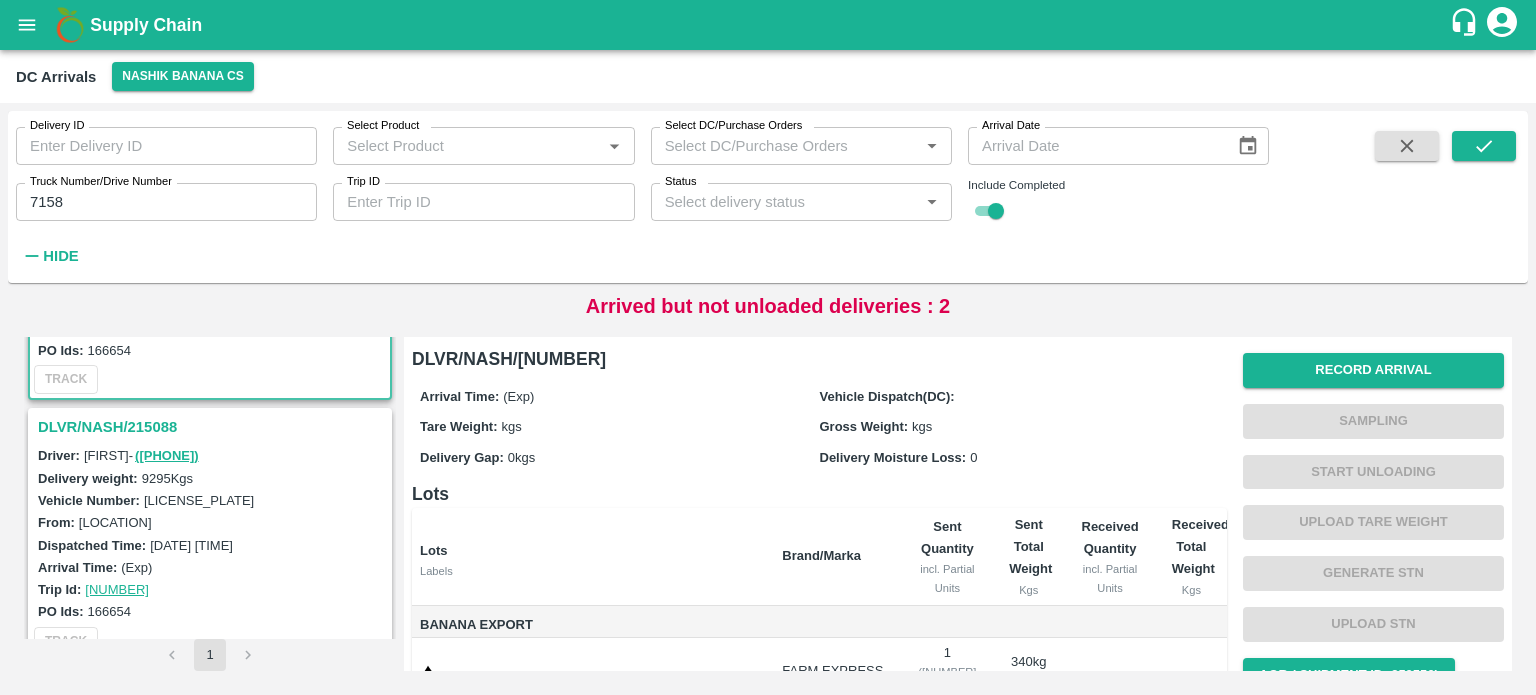 click on "DLVR/NASH/215088" at bounding box center (213, 427) 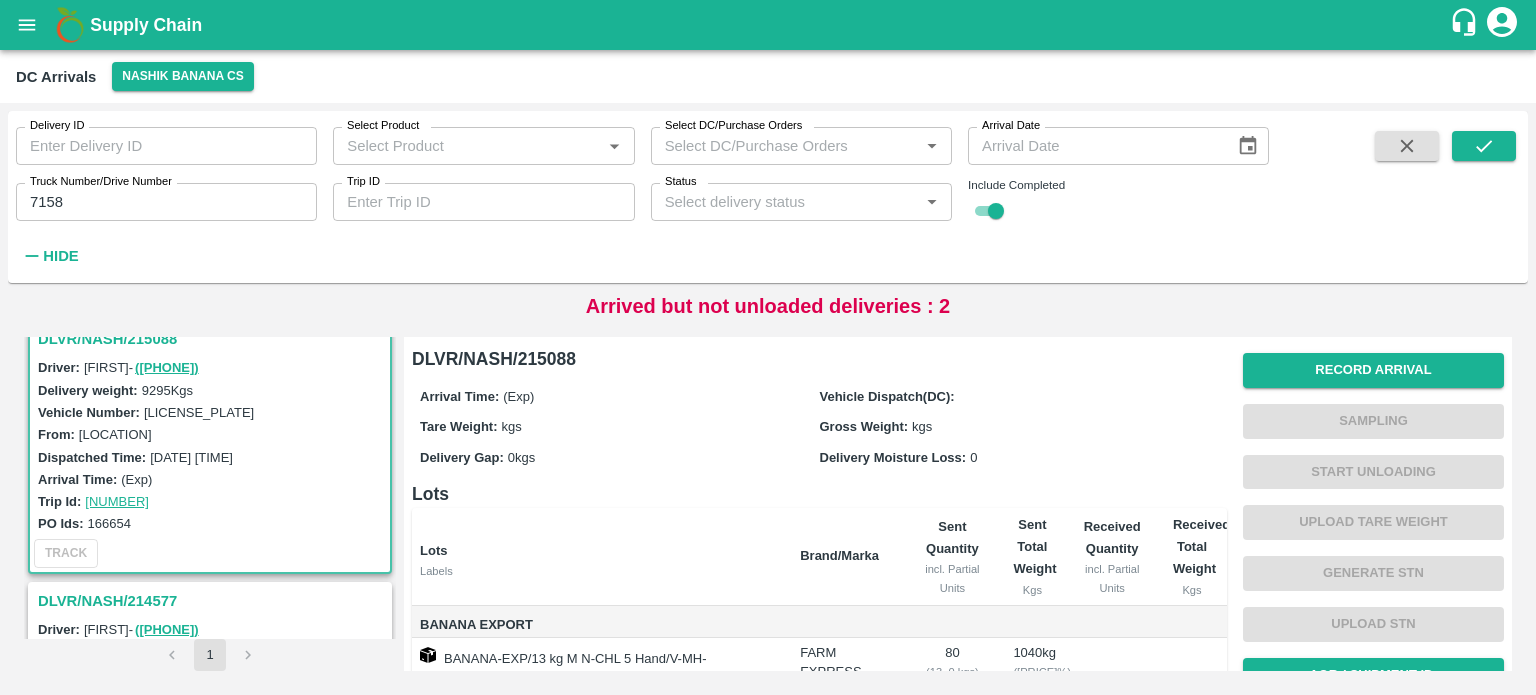 scroll, scrollTop: 284, scrollLeft: 0, axis: vertical 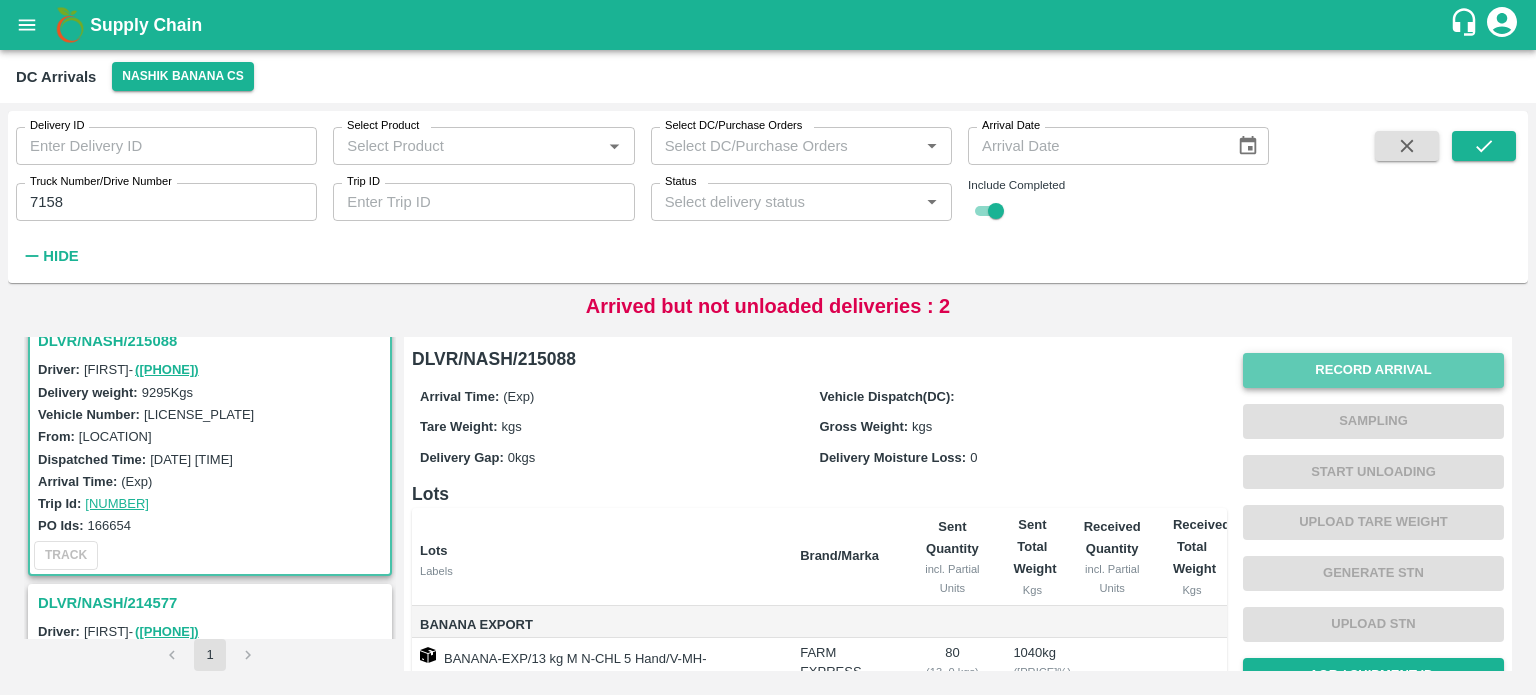 click on "Record Arrival" at bounding box center (1373, 370) 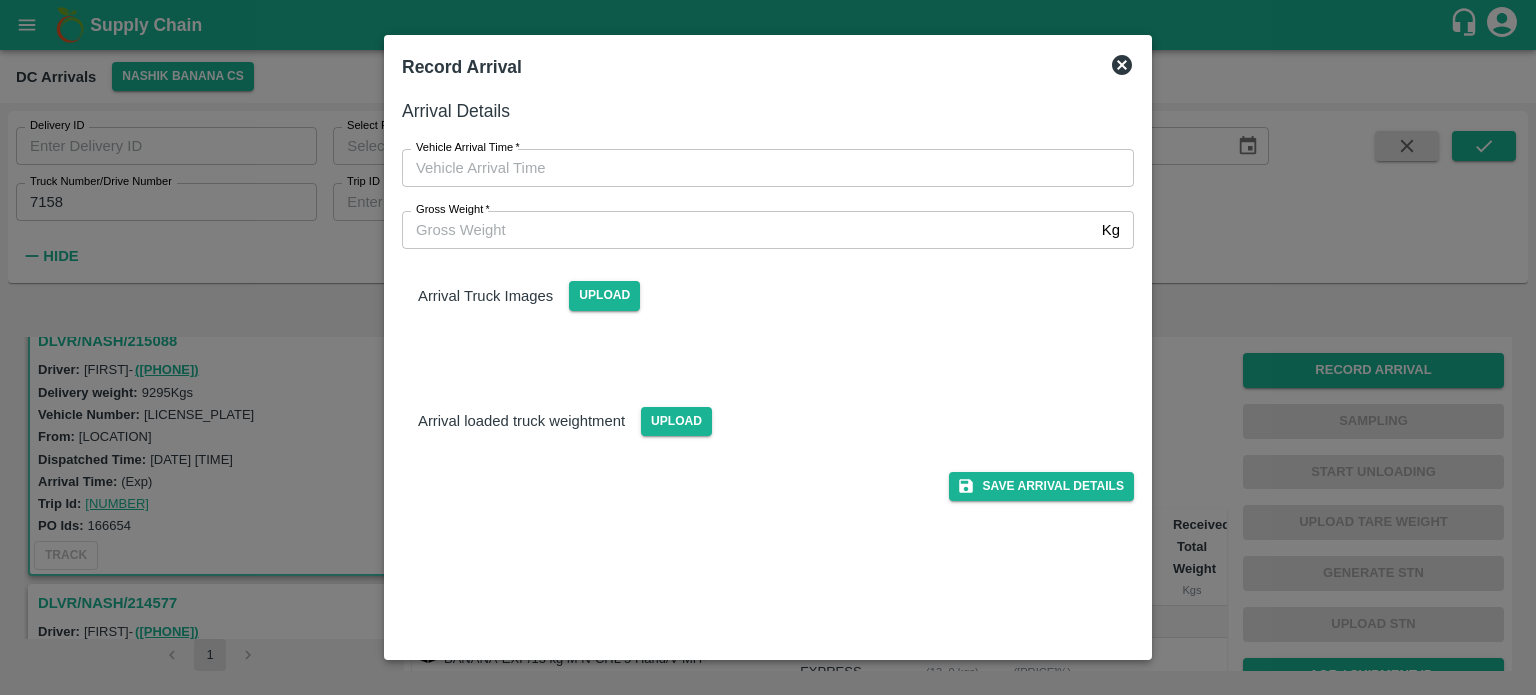 type on "DD/MM/YYYY hh:mm aa" 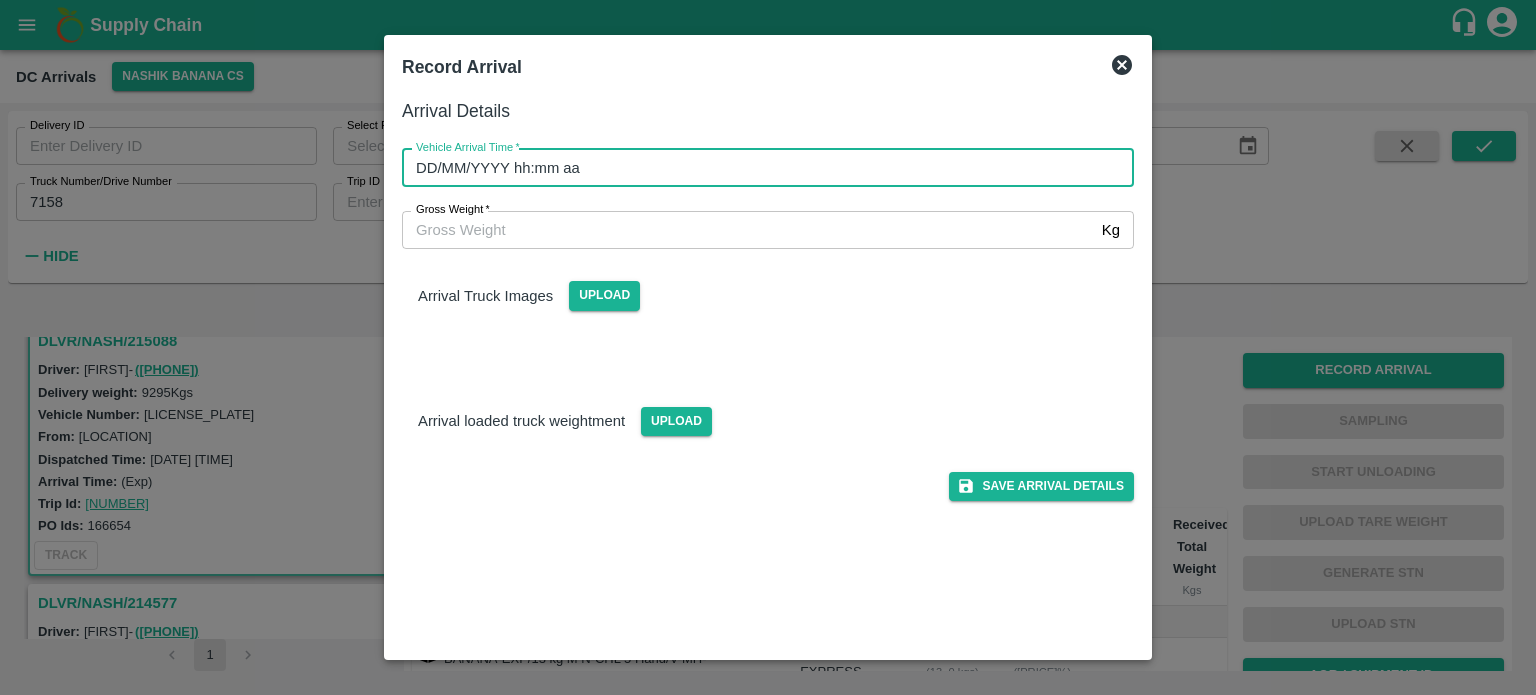 click on "DD/MM/YYYY hh:mm aa" at bounding box center [761, 168] 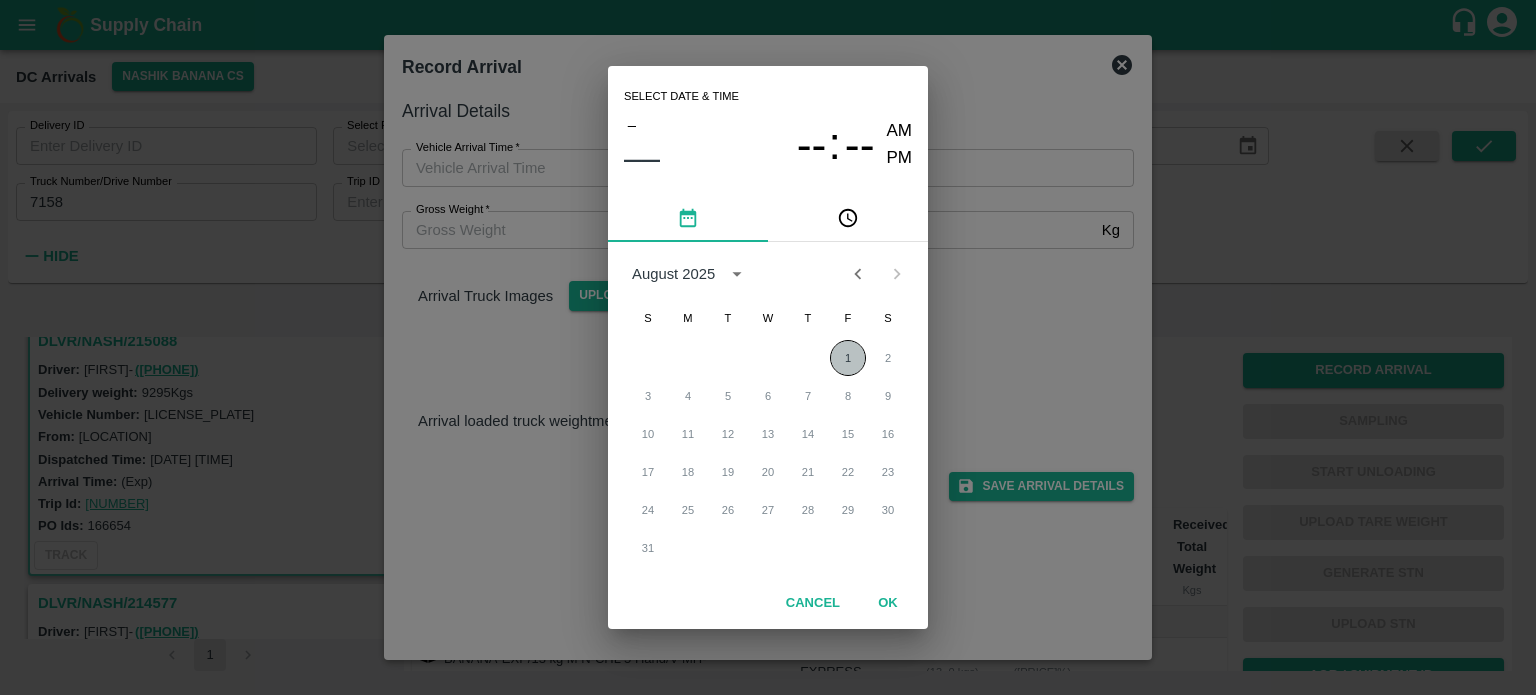 click on "1" at bounding box center [848, 358] 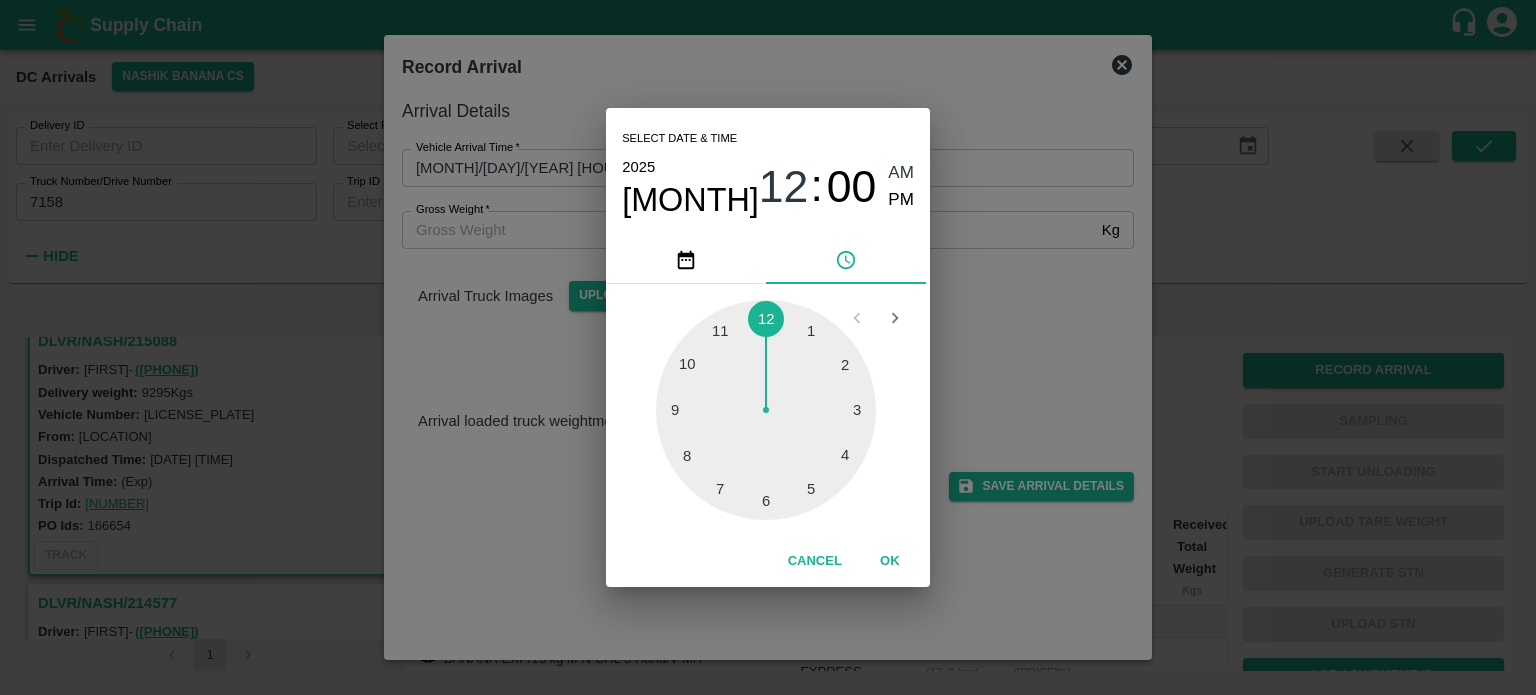 click at bounding box center (766, 410) 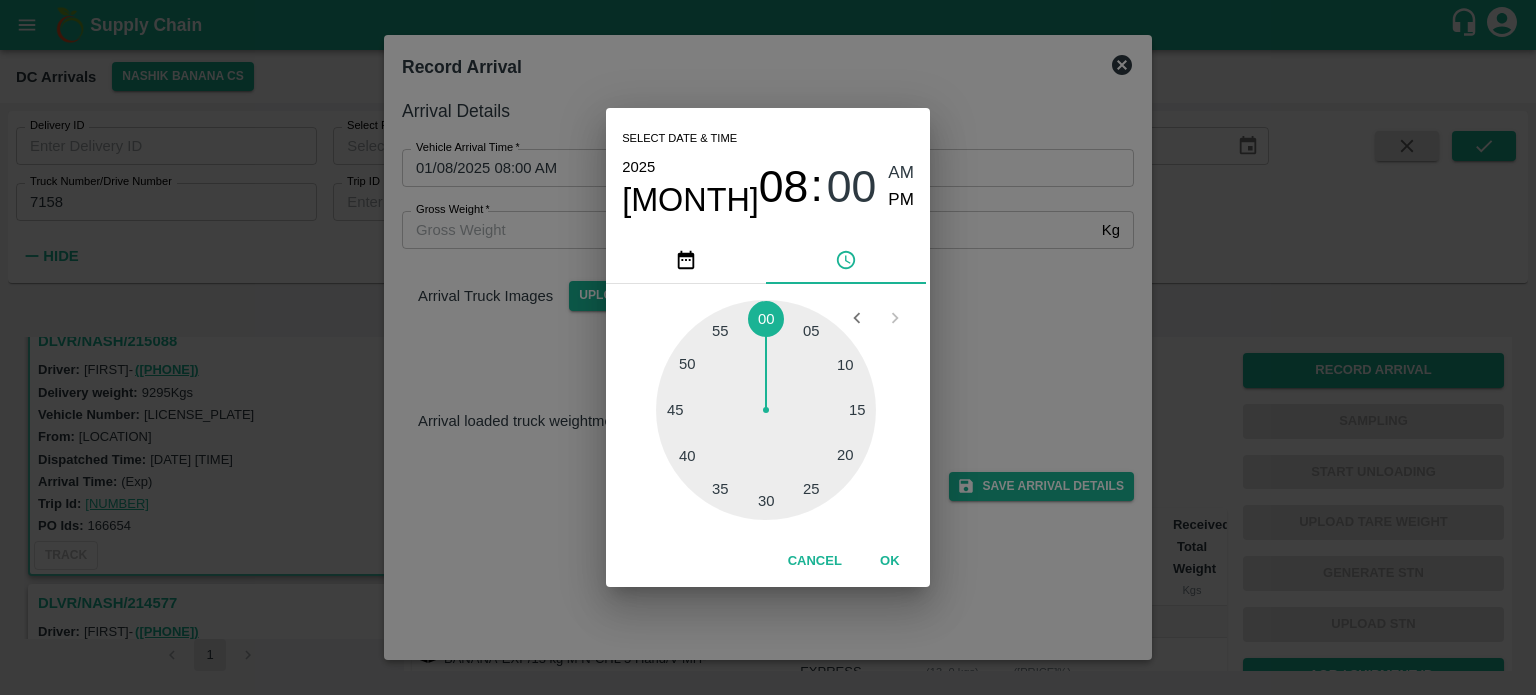 click at bounding box center [766, 410] 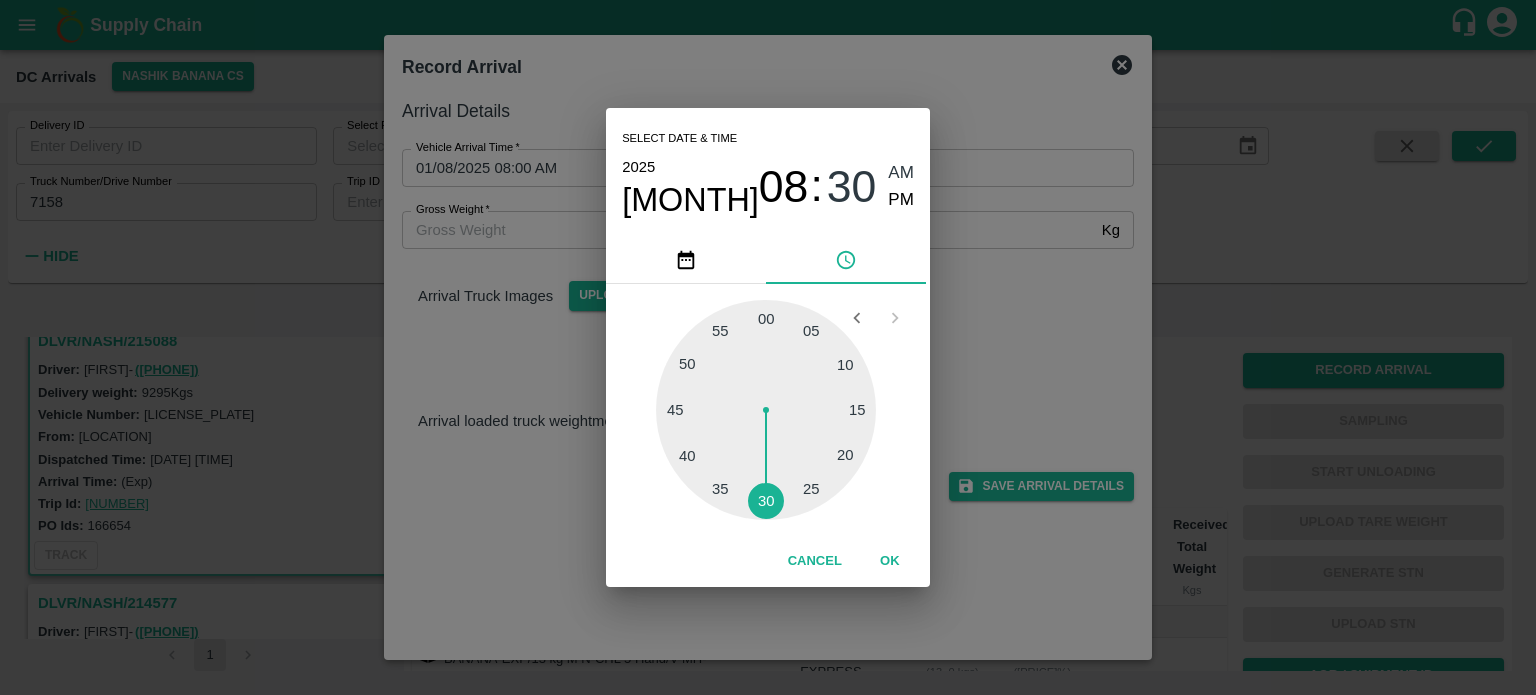 type on "01/08/2025 08:30 AM" 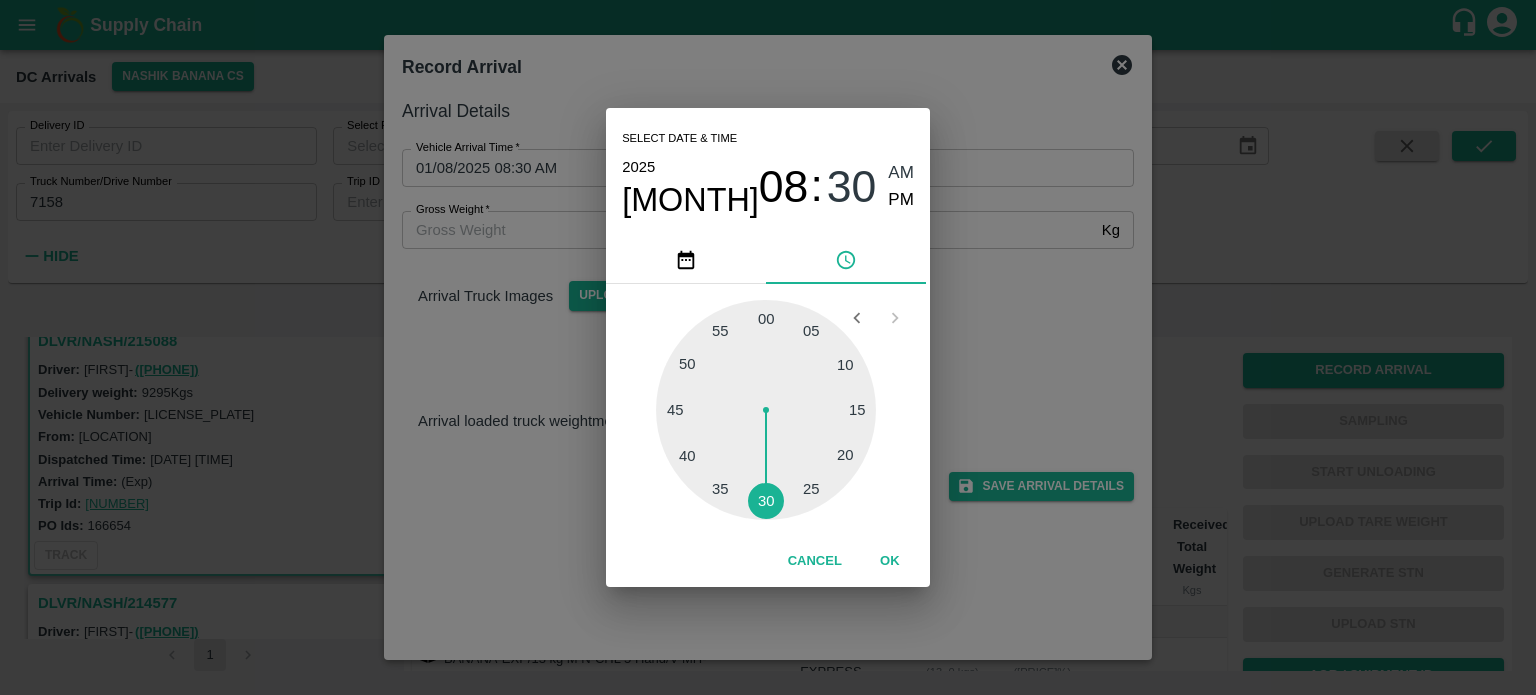 click on "Select date & time [YEAR] Aug [NUMBER] [TIME] AM PM [NUMBER] [NUMBER] [NUMBER] [NUMBER] [NUMBER] [NUMBER] [NUMBER] [NUMBER] [NUMBER] [NUMBER] [NUMBER] [NUMBER] Cancel OK" at bounding box center (768, 347) 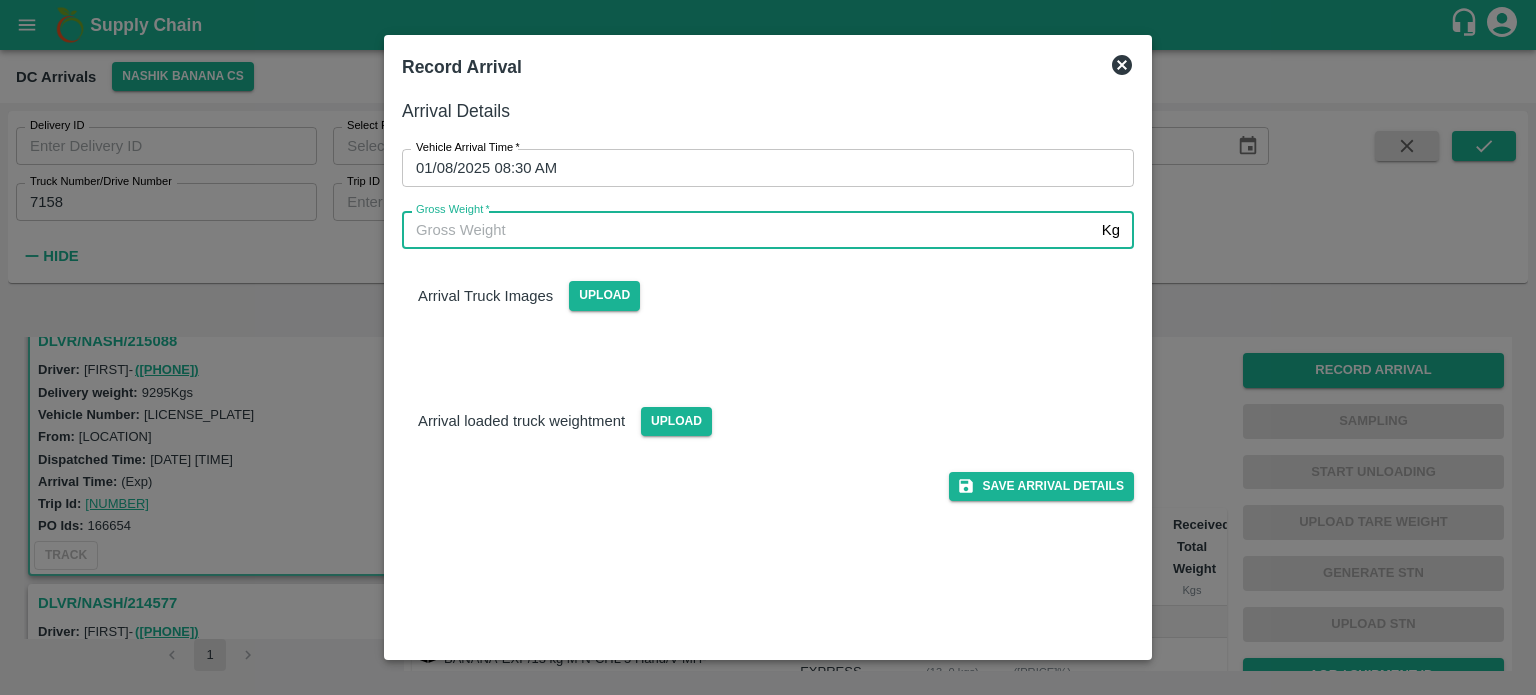 click on "Gross Weight   *" at bounding box center (748, 230) 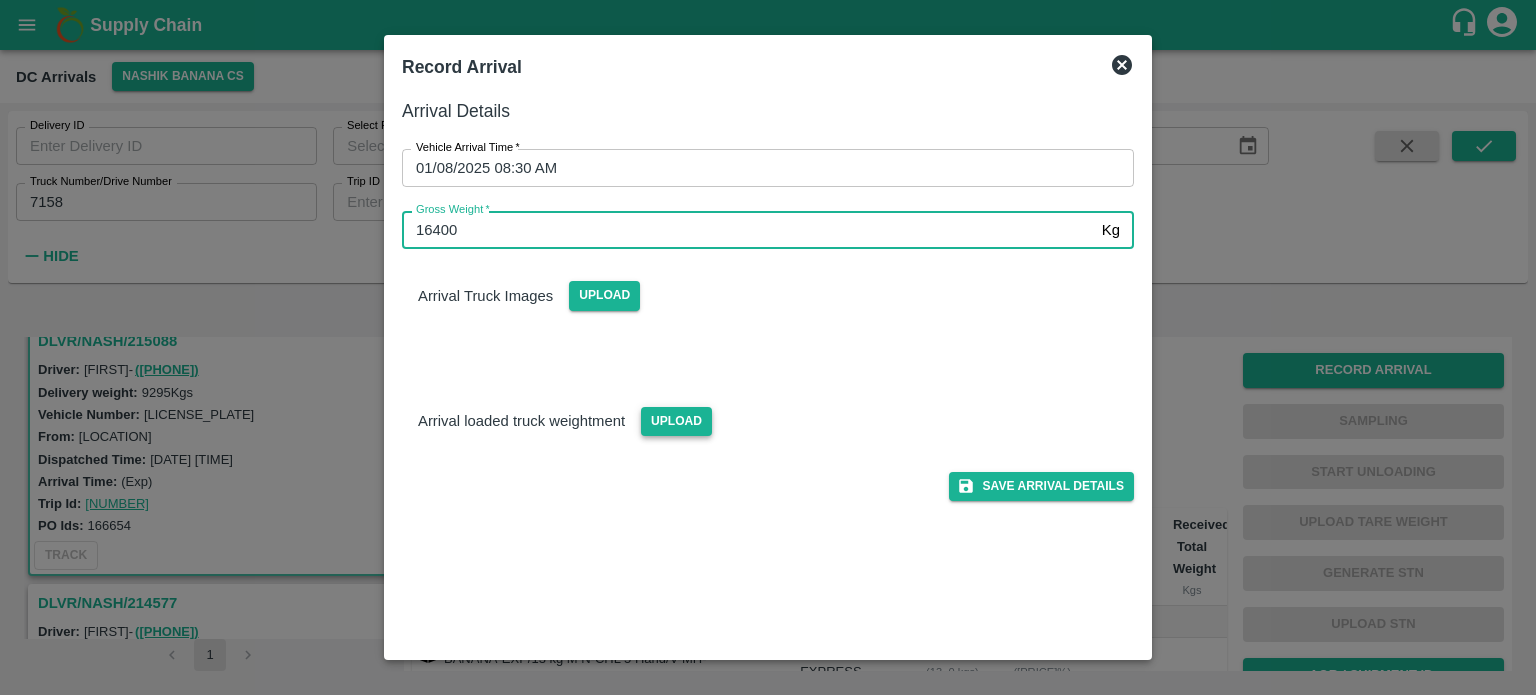 type on "16400" 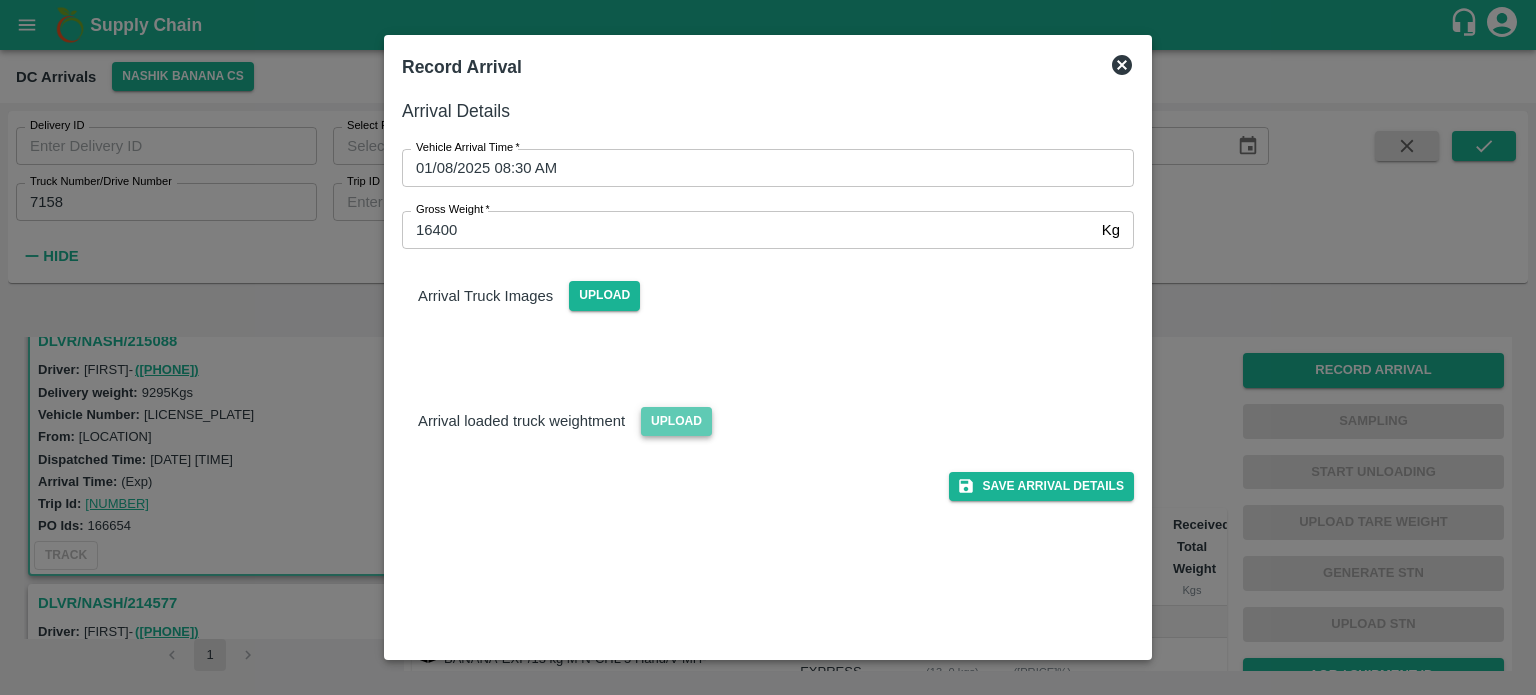 click on "Upload" at bounding box center [676, 421] 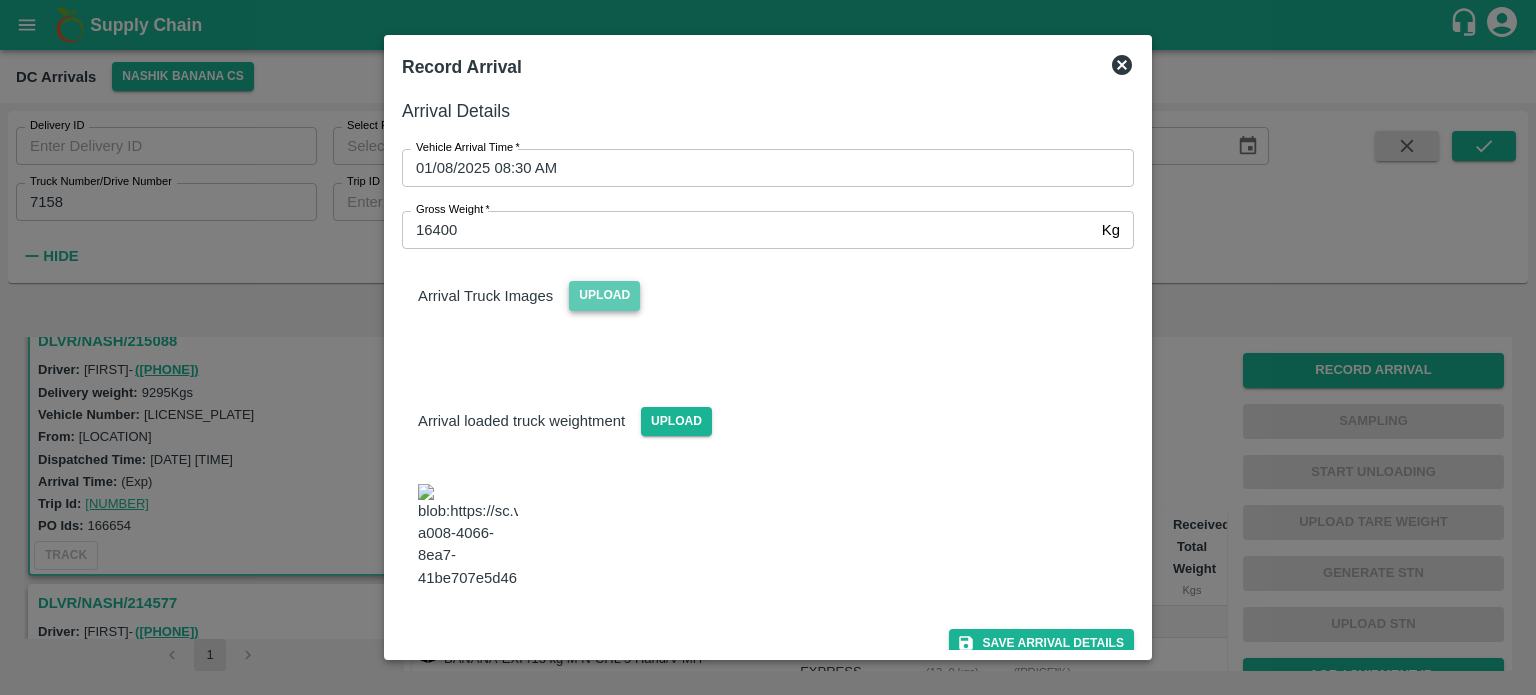 click on "Upload" at bounding box center [604, 295] 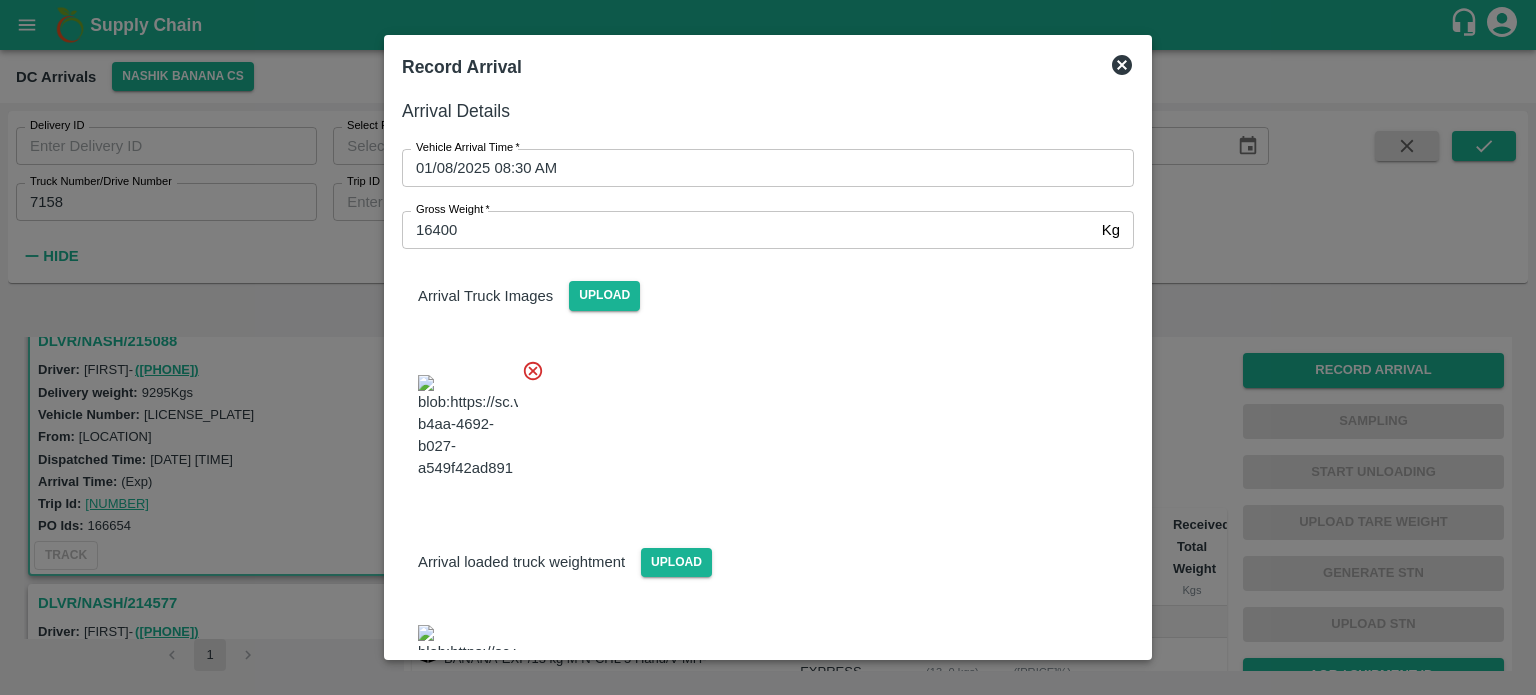 click at bounding box center (760, 421) 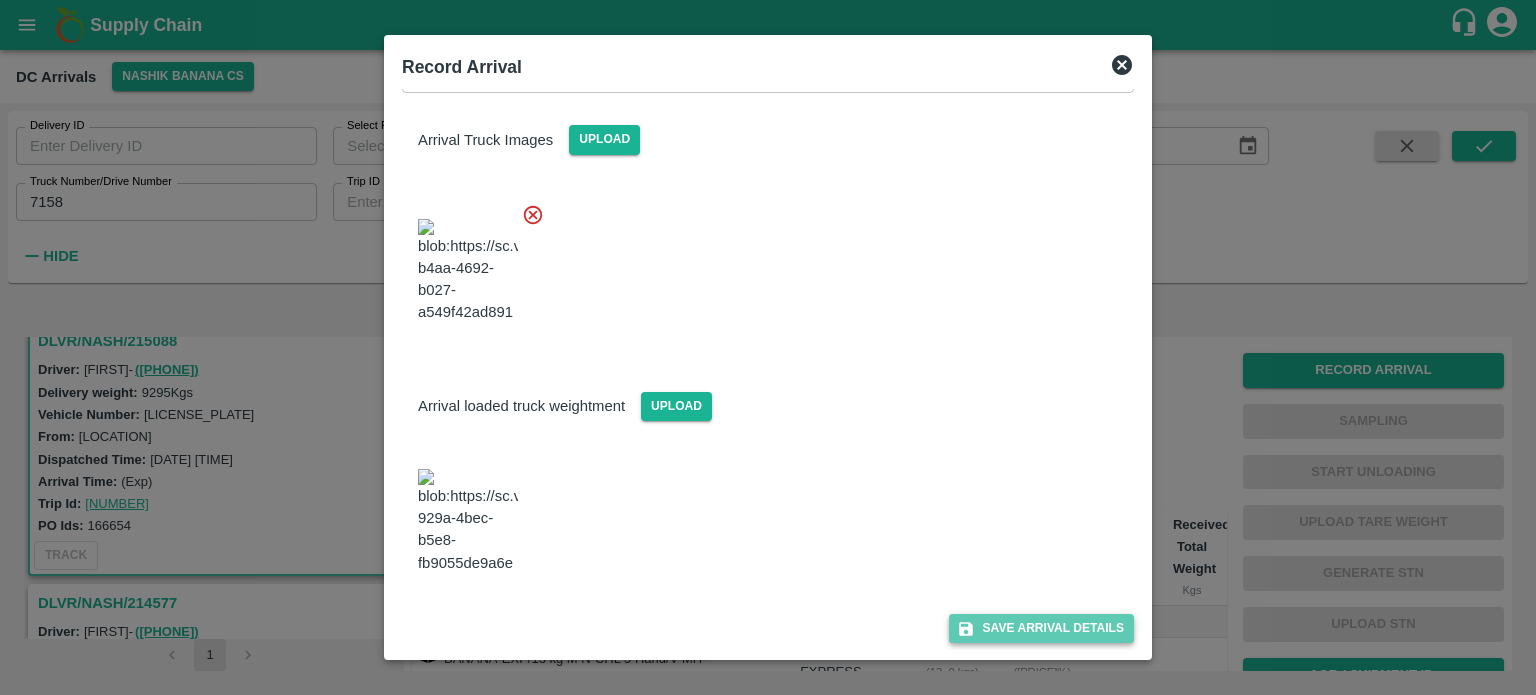 click on "Save Arrival Details" at bounding box center (1041, 628) 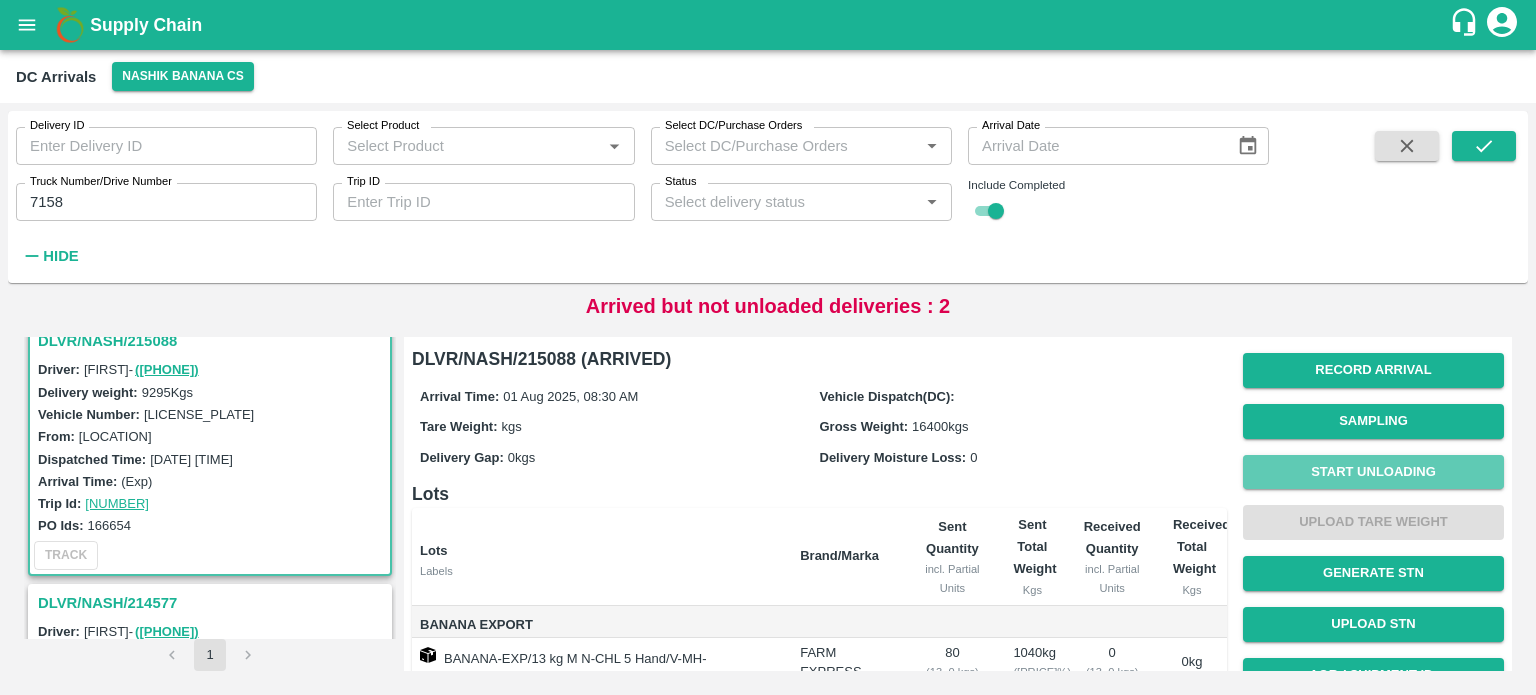 click on "Start Unloading" at bounding box center [1373, 472] 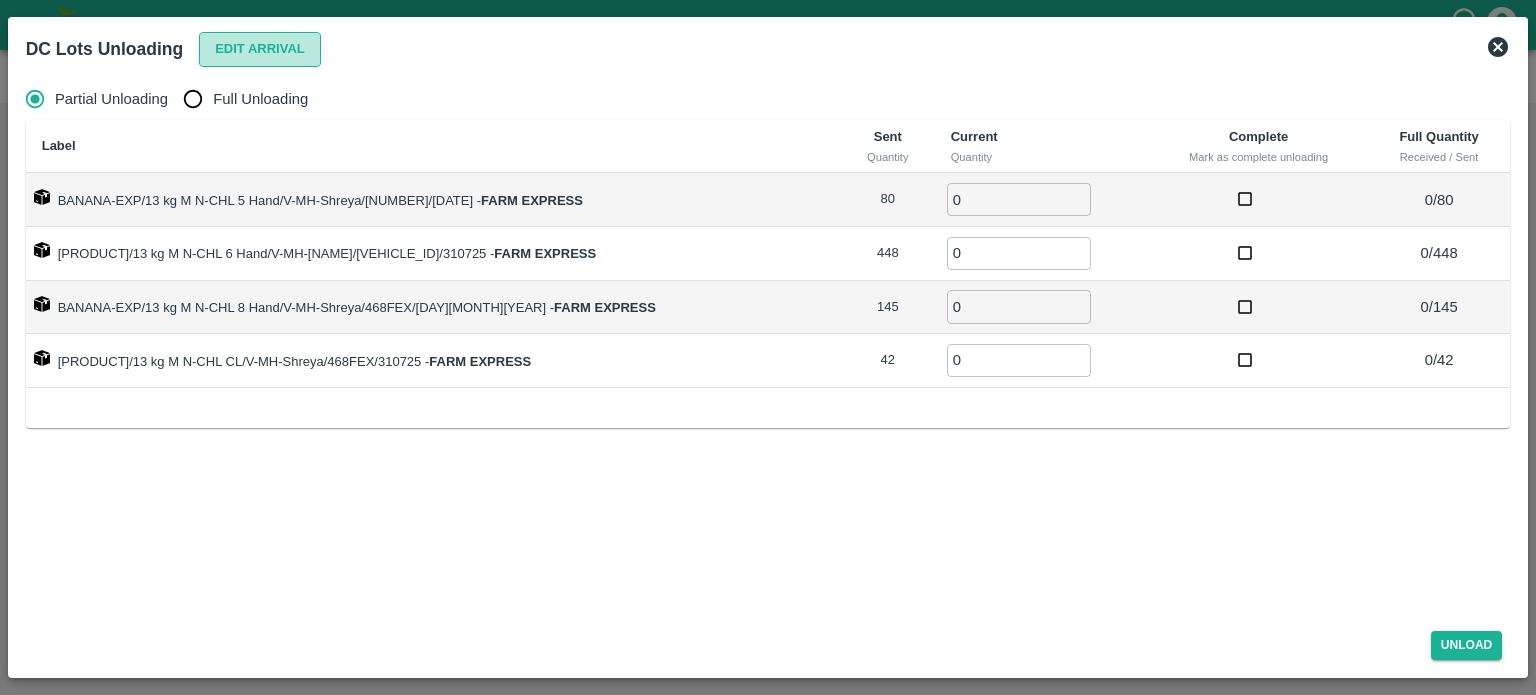 click on "Edit Arrival" at bounding box center [260, 49] 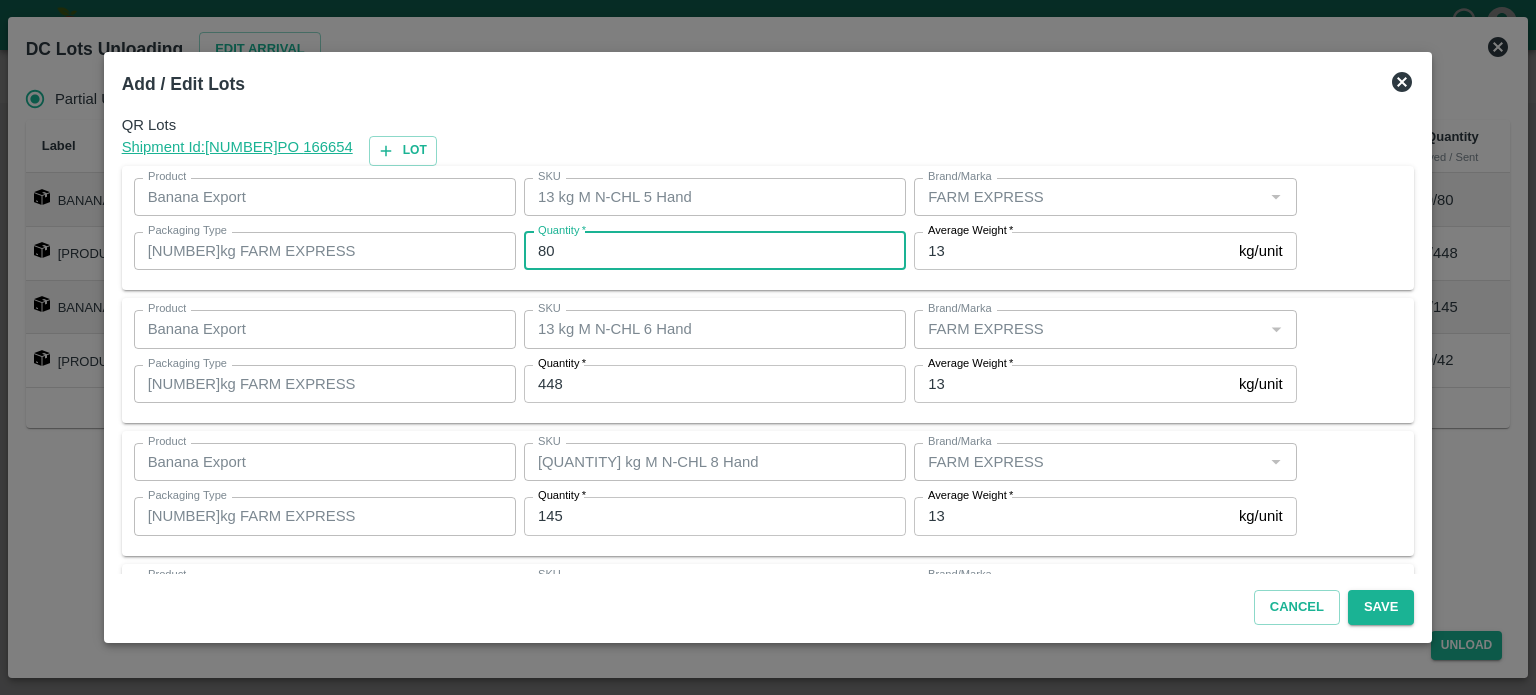 click on "80" at bounding box center [715, 251] 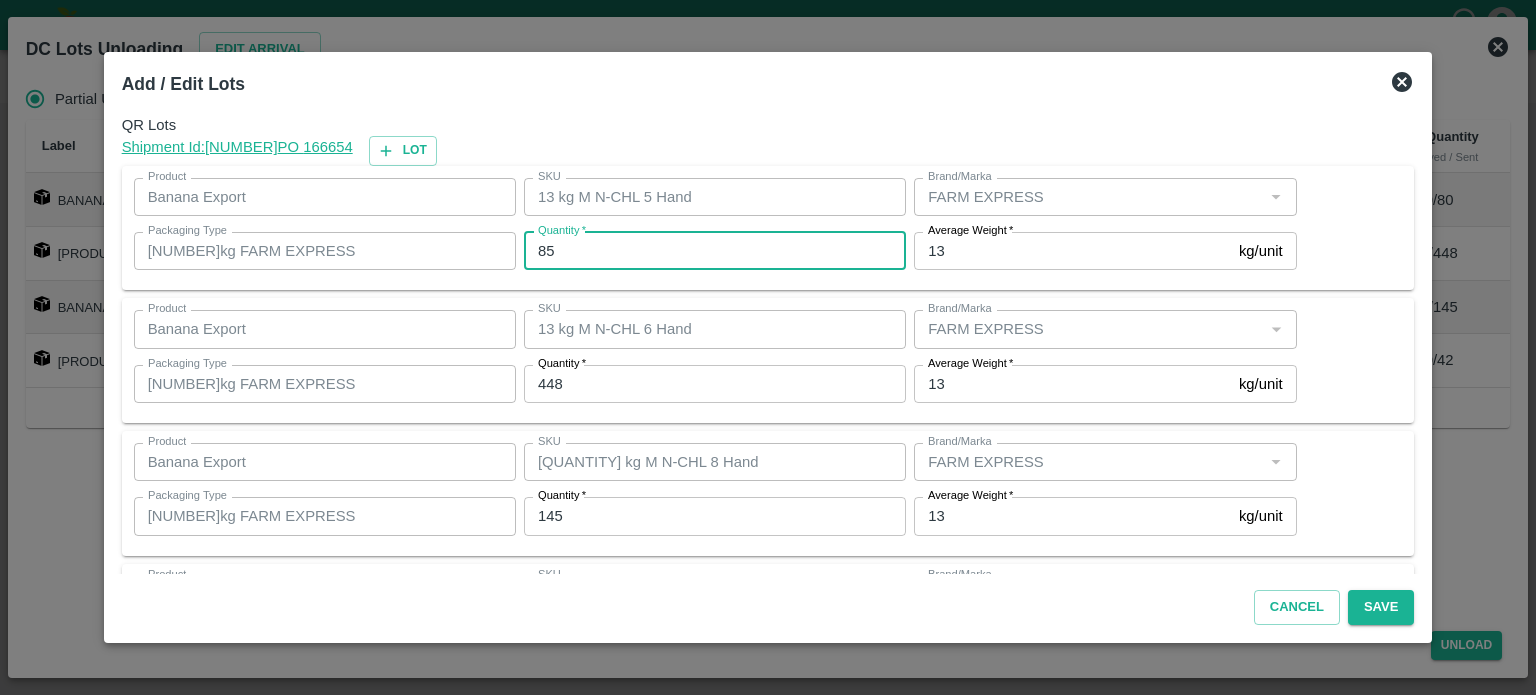 type on "85" 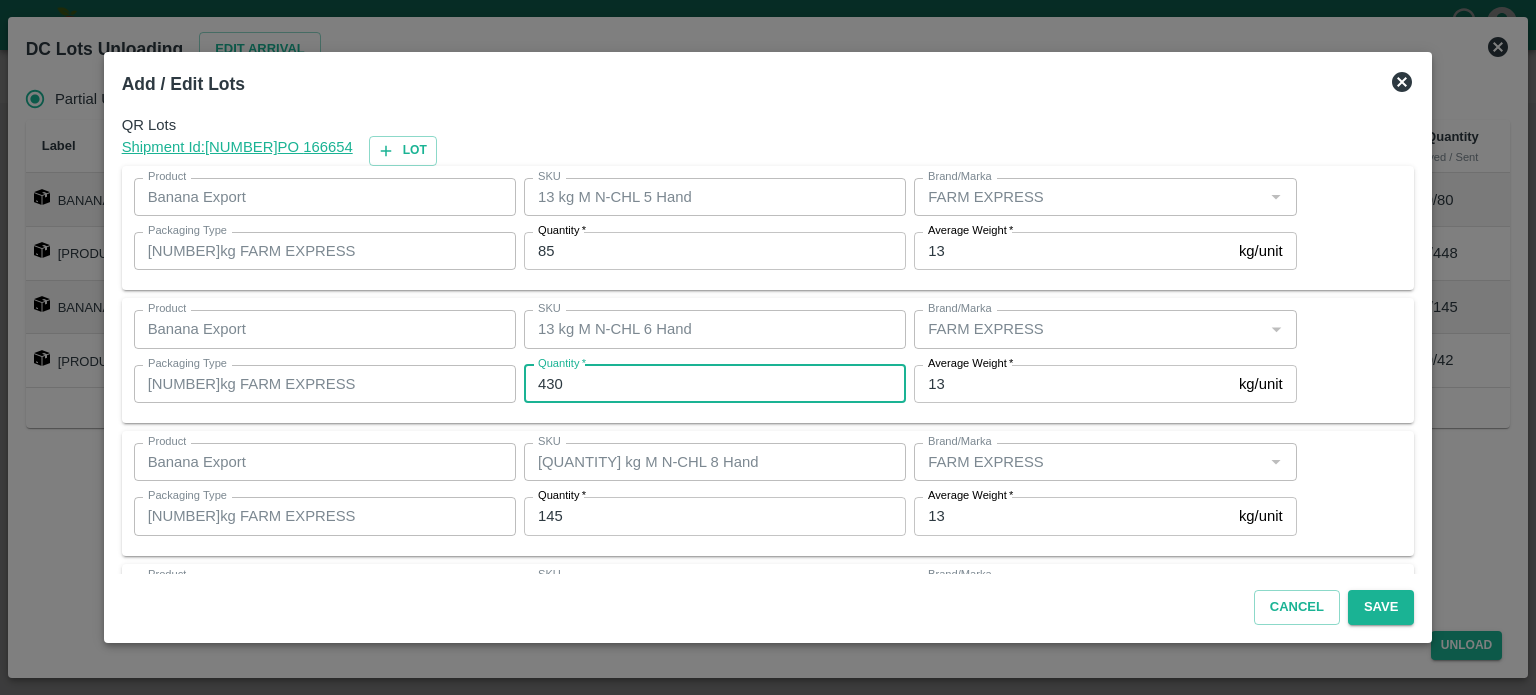 type on "430" 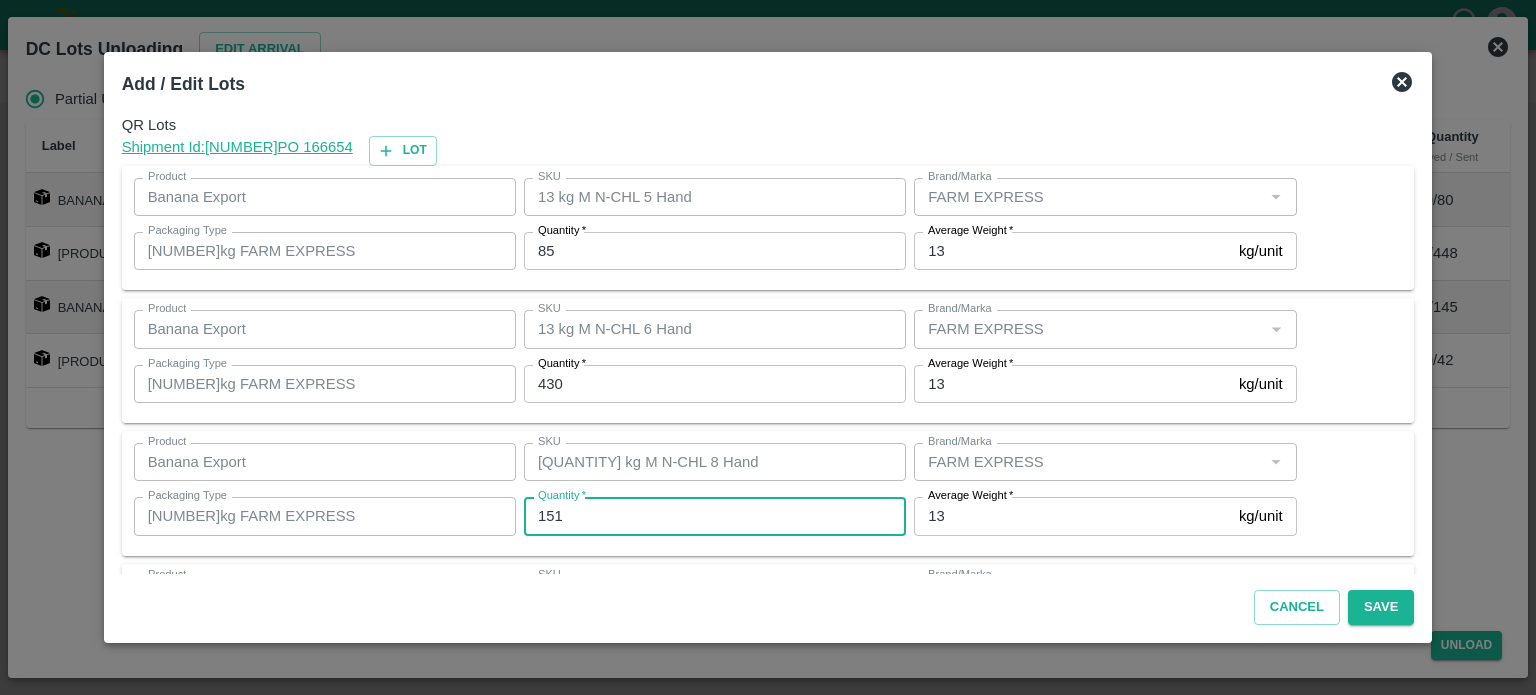 type on "151" 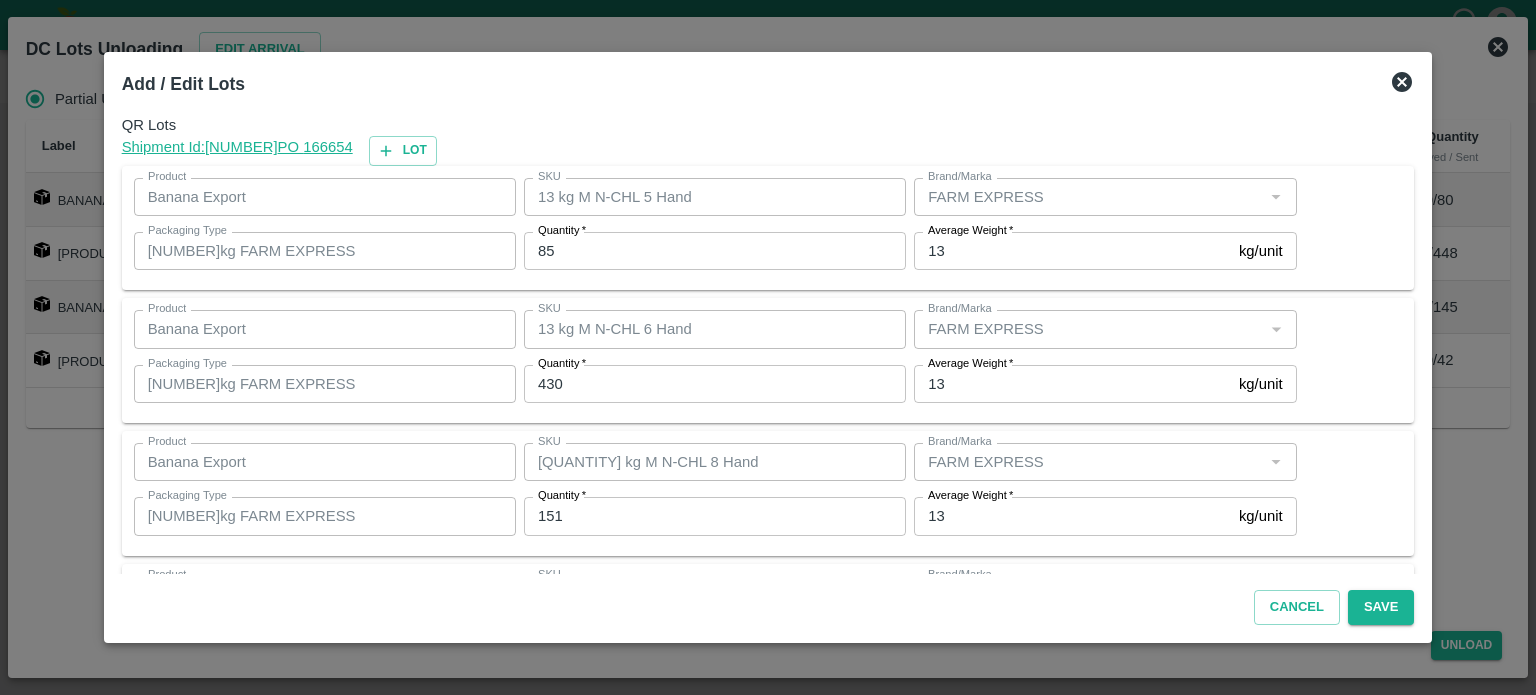 scroll, scrollTop: 129, scrollLeft: 0, axis: vertical 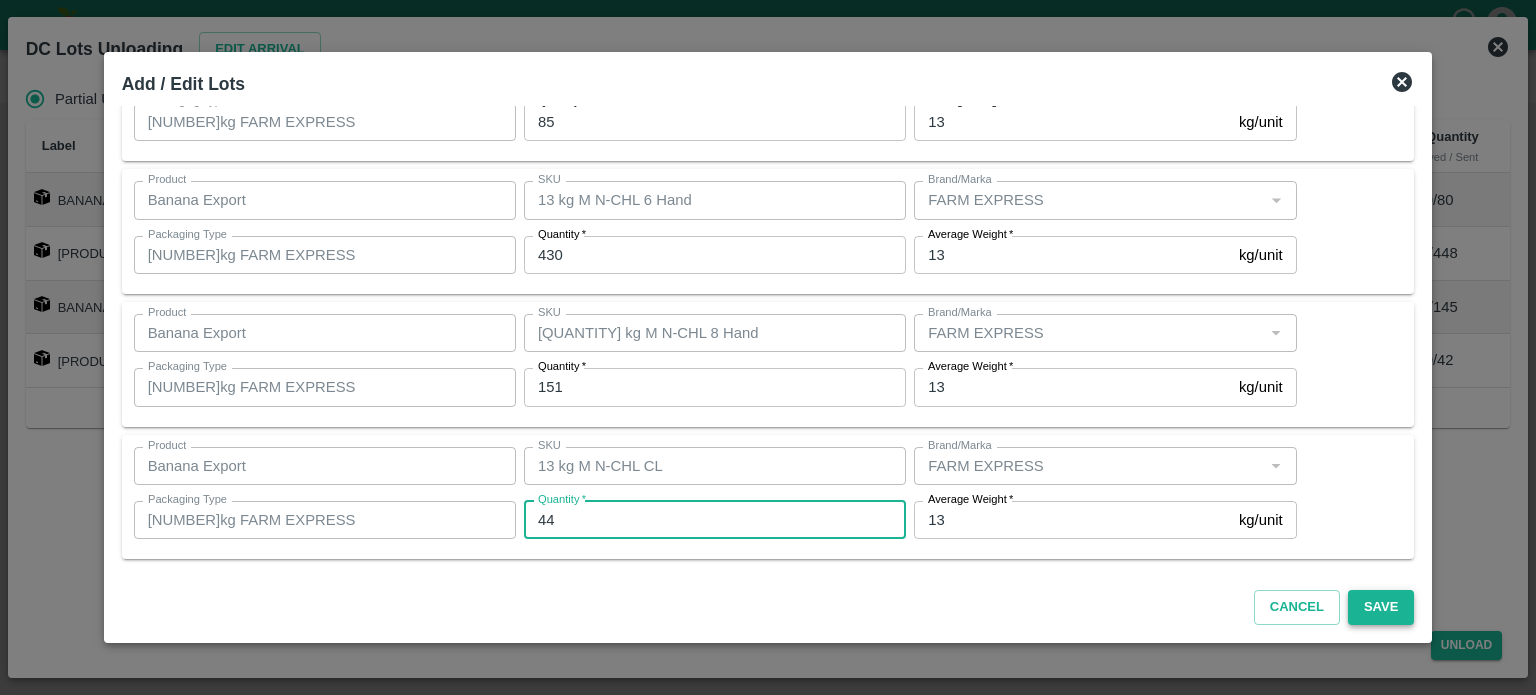 type on "44" 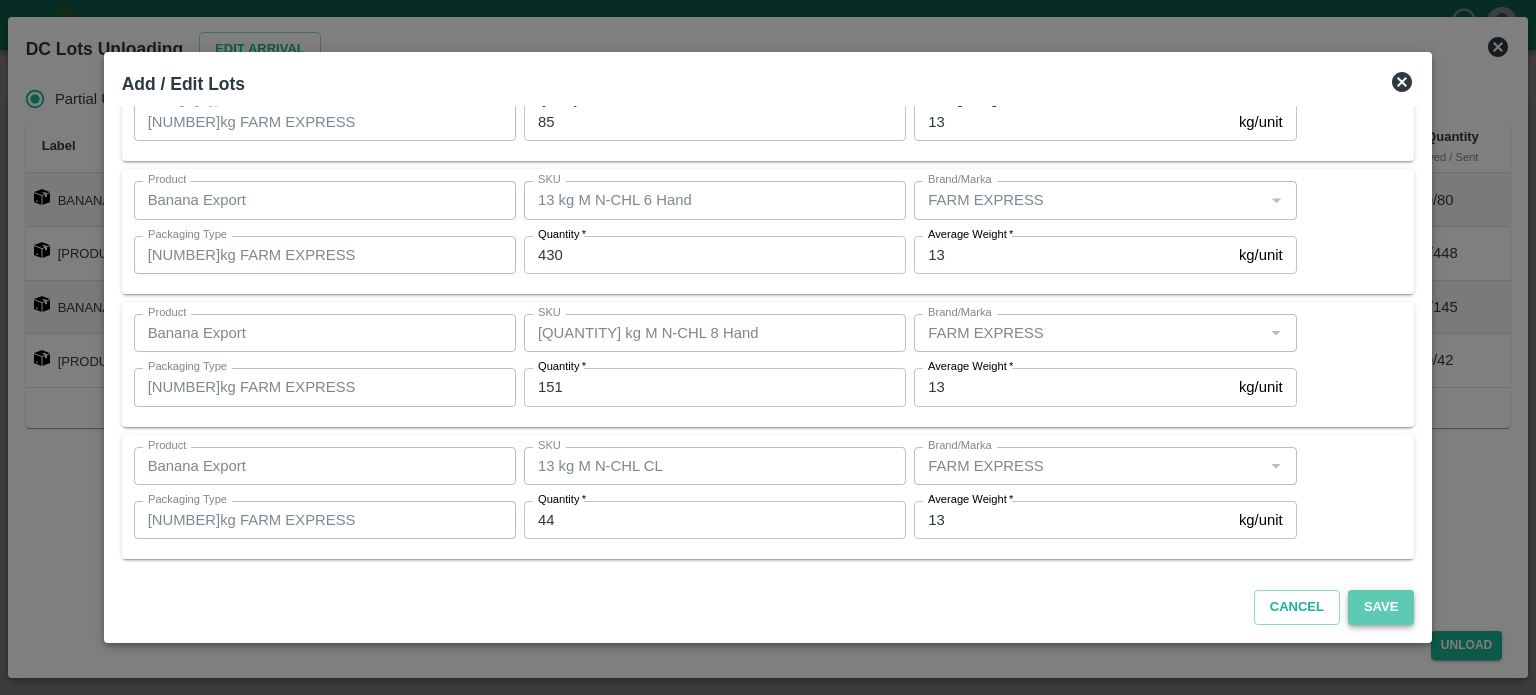 click on "Save" at bounding box center [1381, 607] 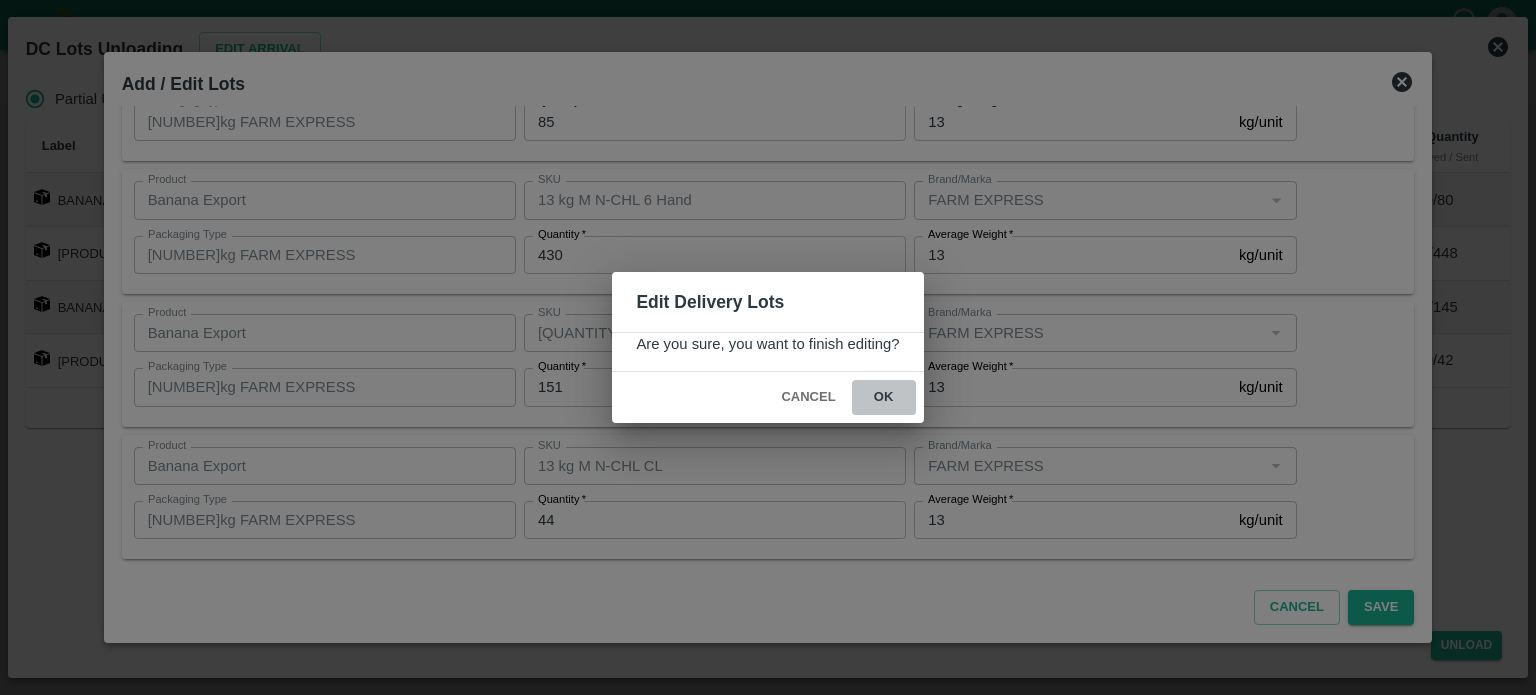 click on "ok" at bounding box center [884, 397] 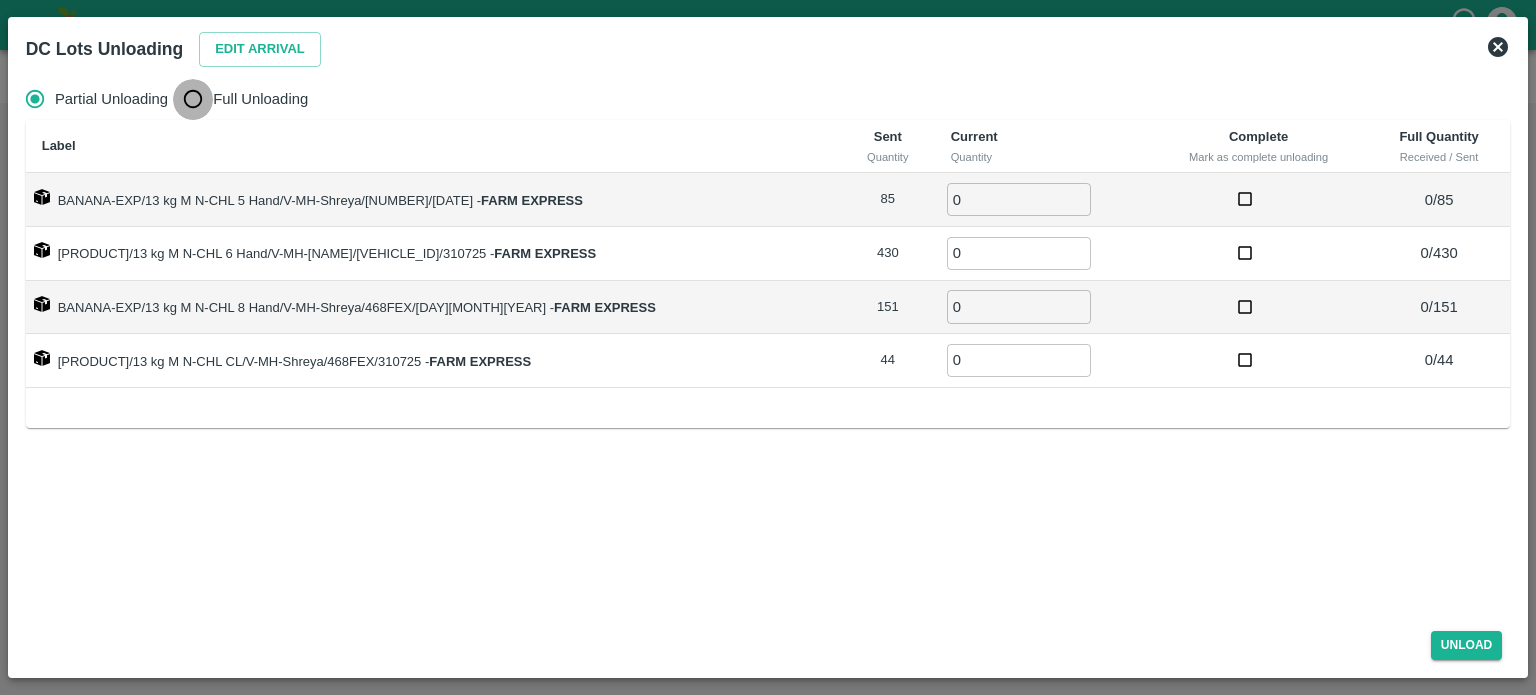 click on "Full Unloading" at bounding box center [193, 99] 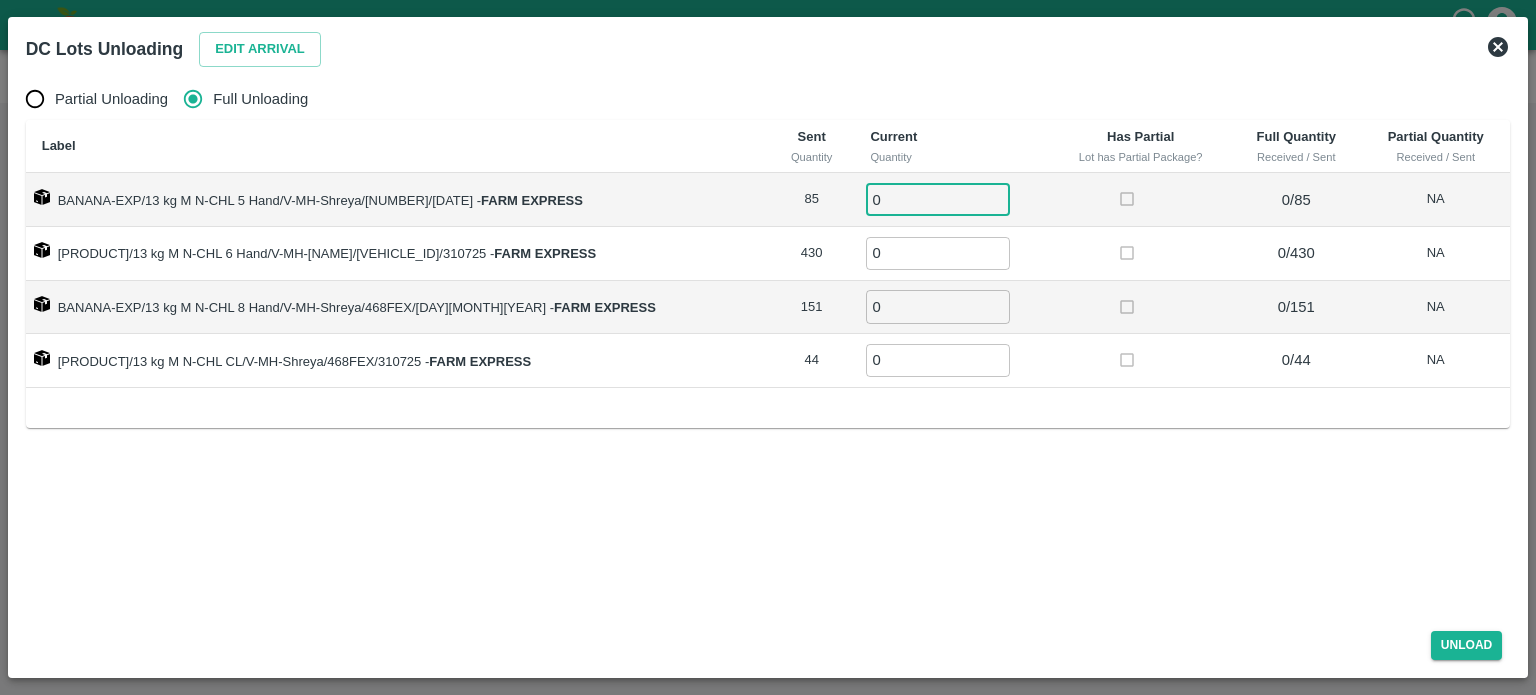 click on "0" at bounding box center (938, 199) 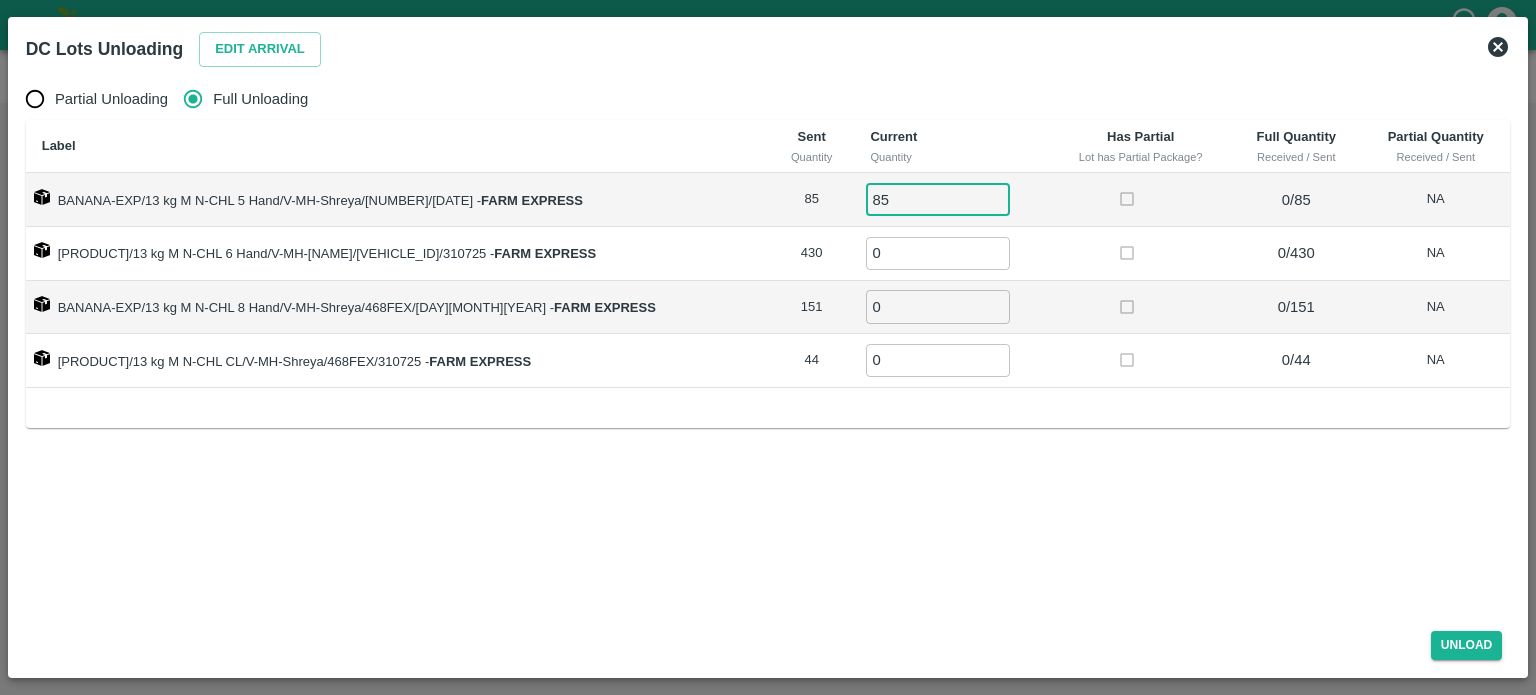 type on "85" 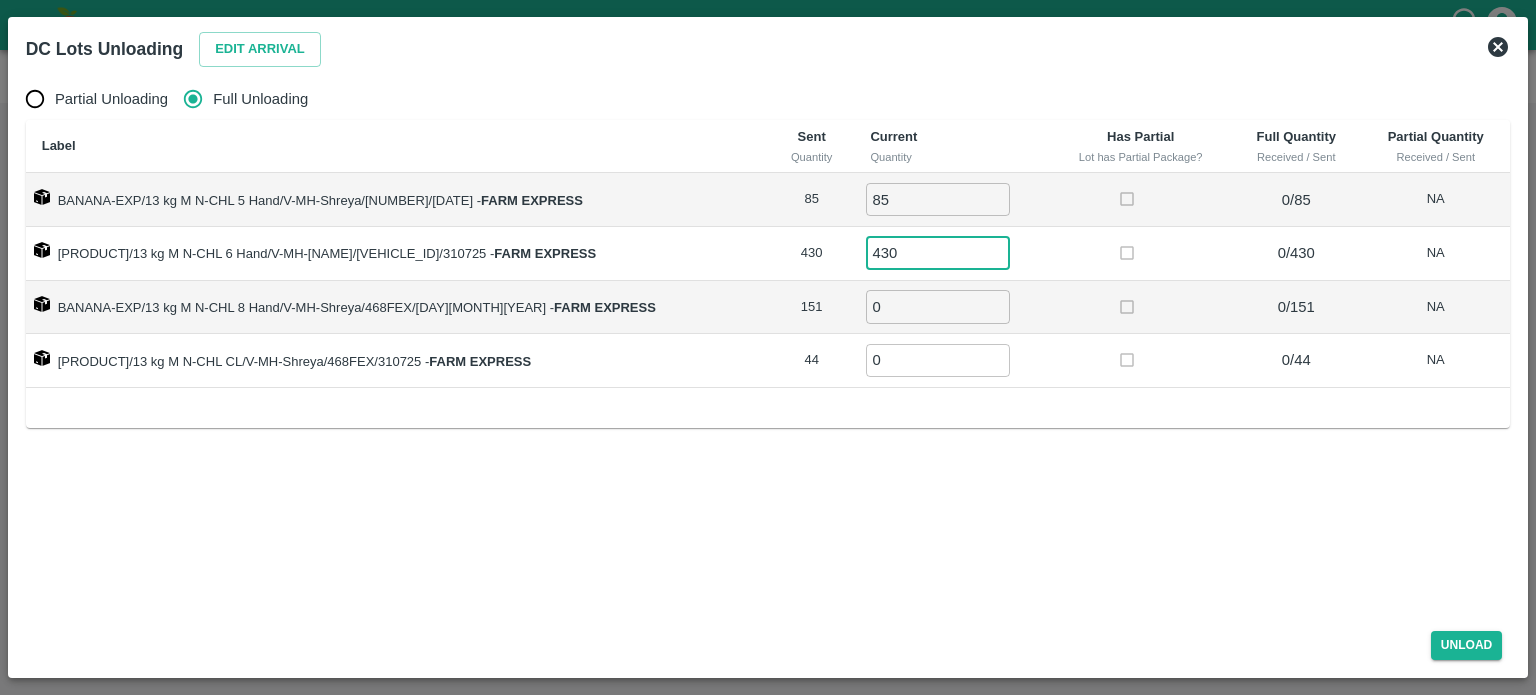 type on "430" 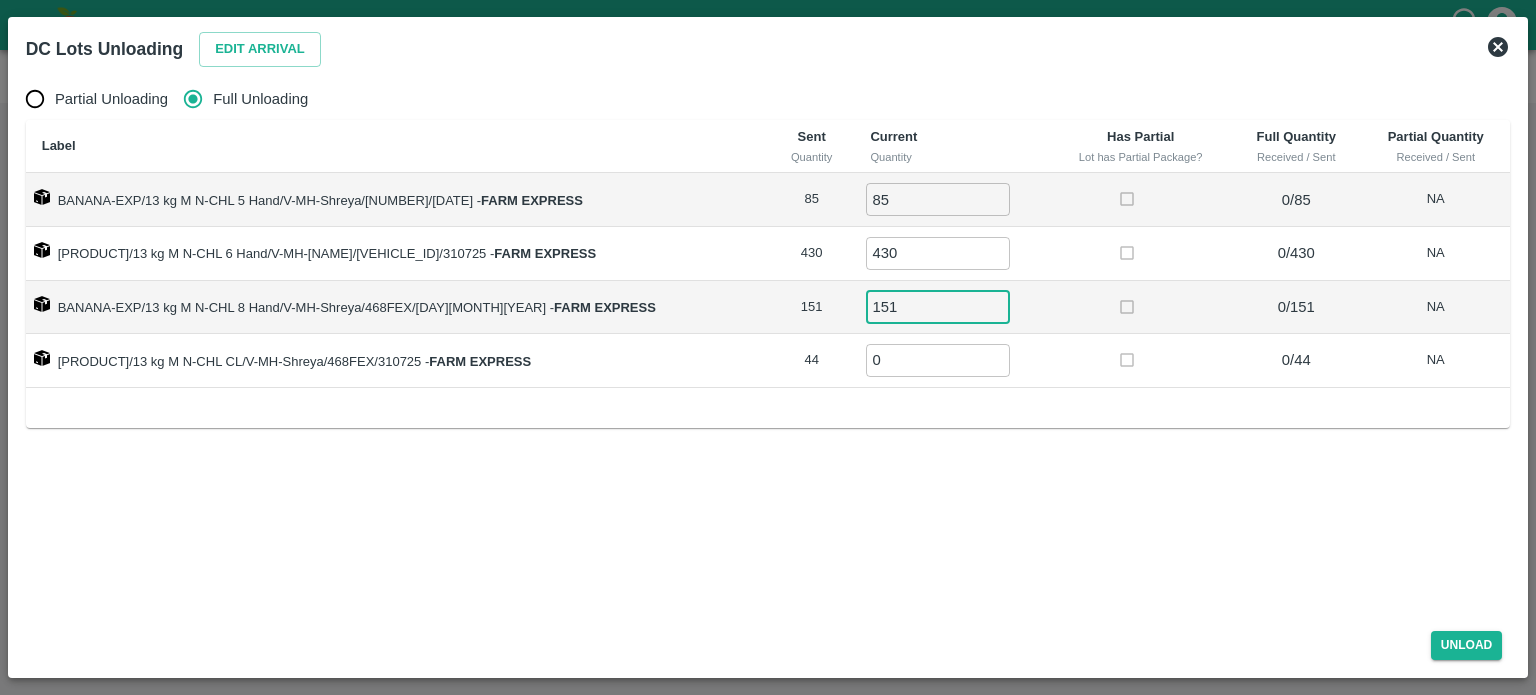 type on "151" 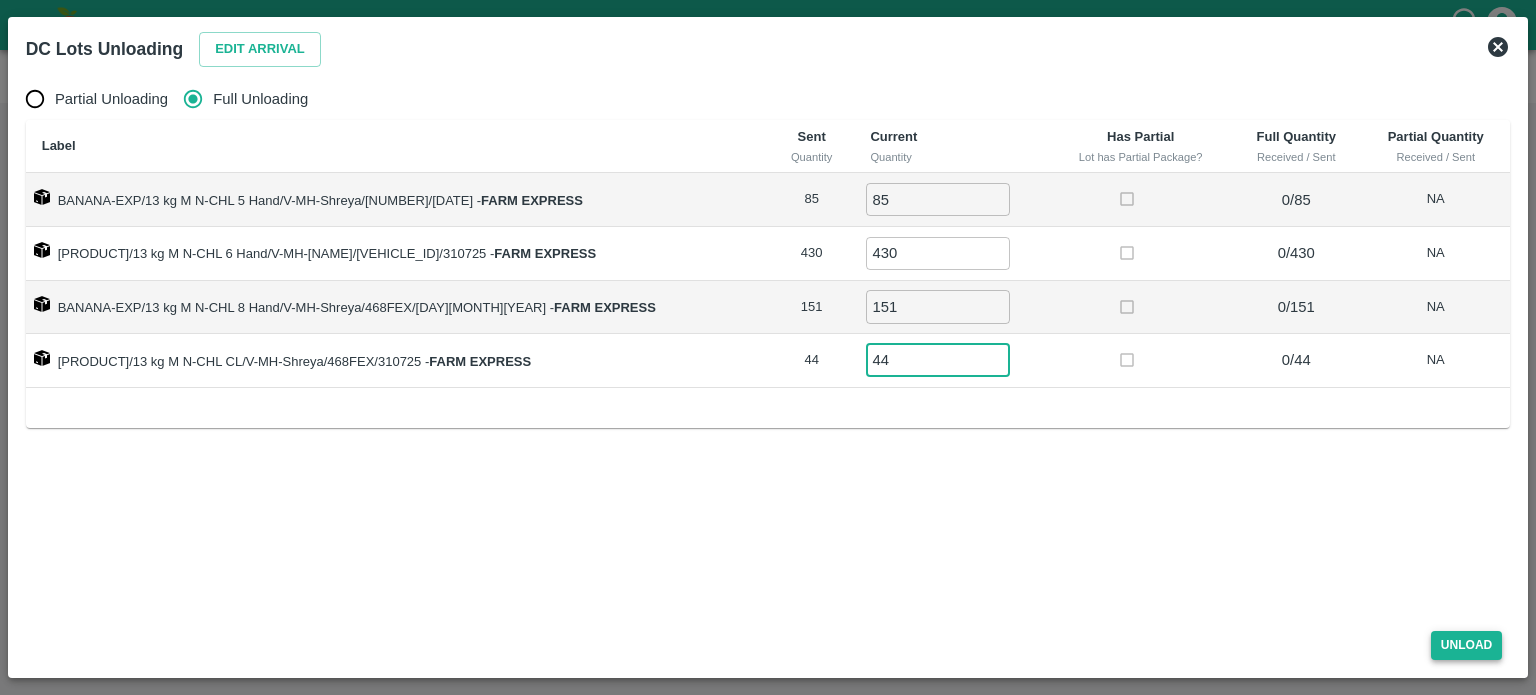 type on "44" 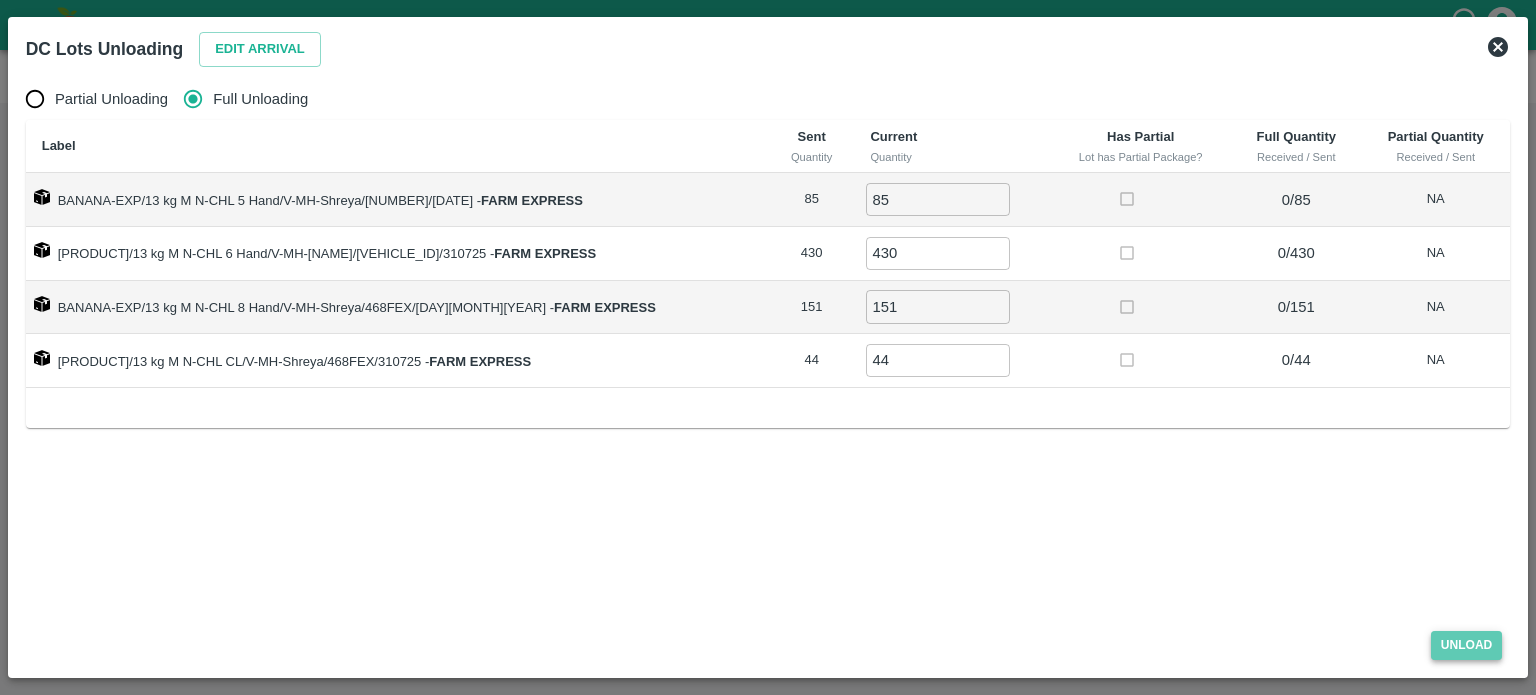 click on "Unload" at bounding box center [1467, 645] 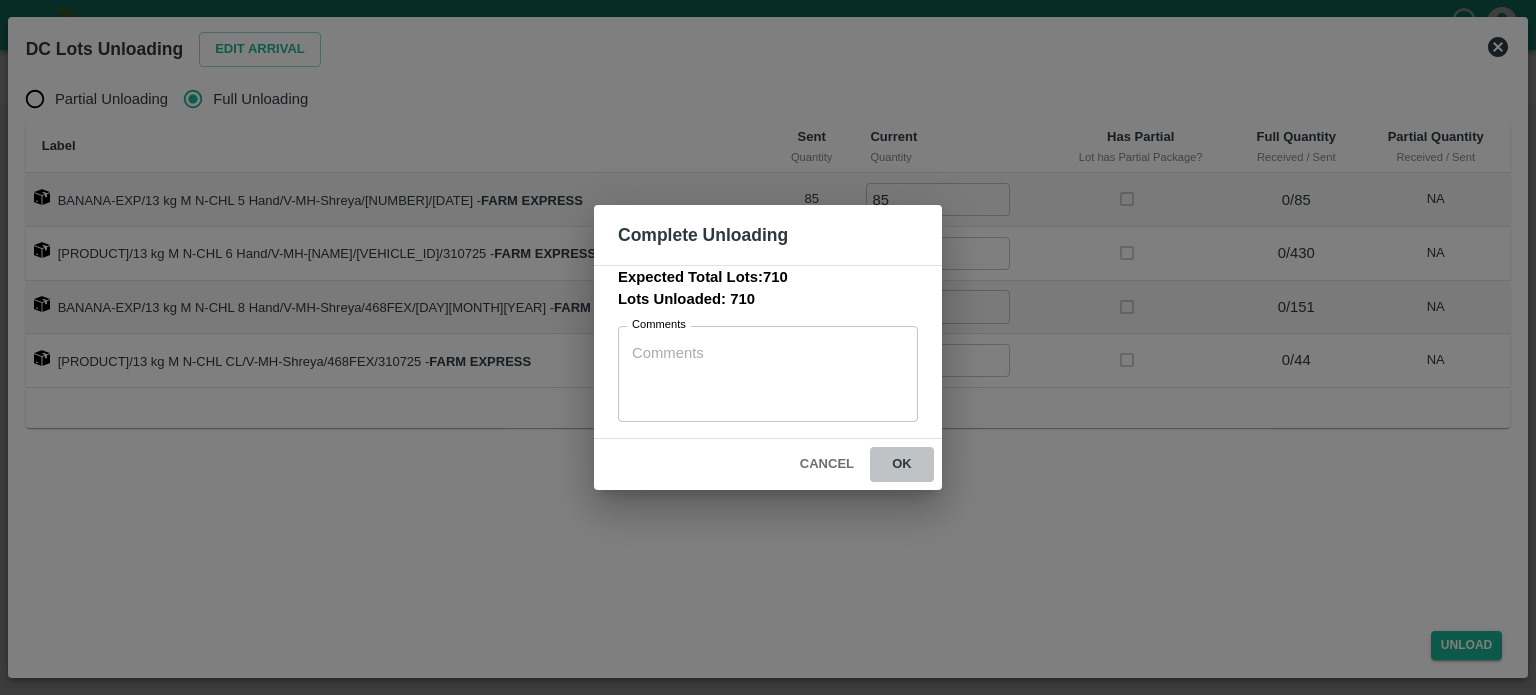 click on "ok" at bounding box center [902, 464] 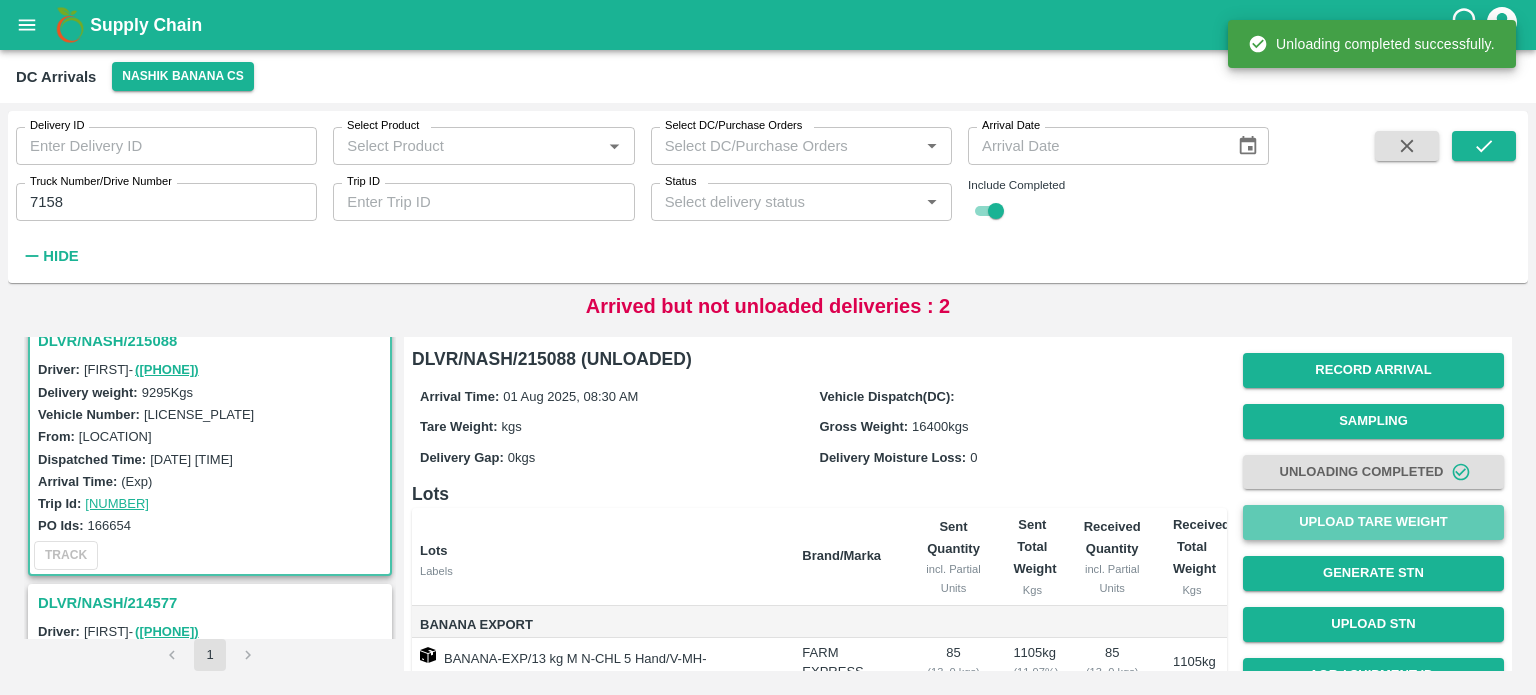 click on "Upload Tare Weight" at bounding box center (1373, 522) 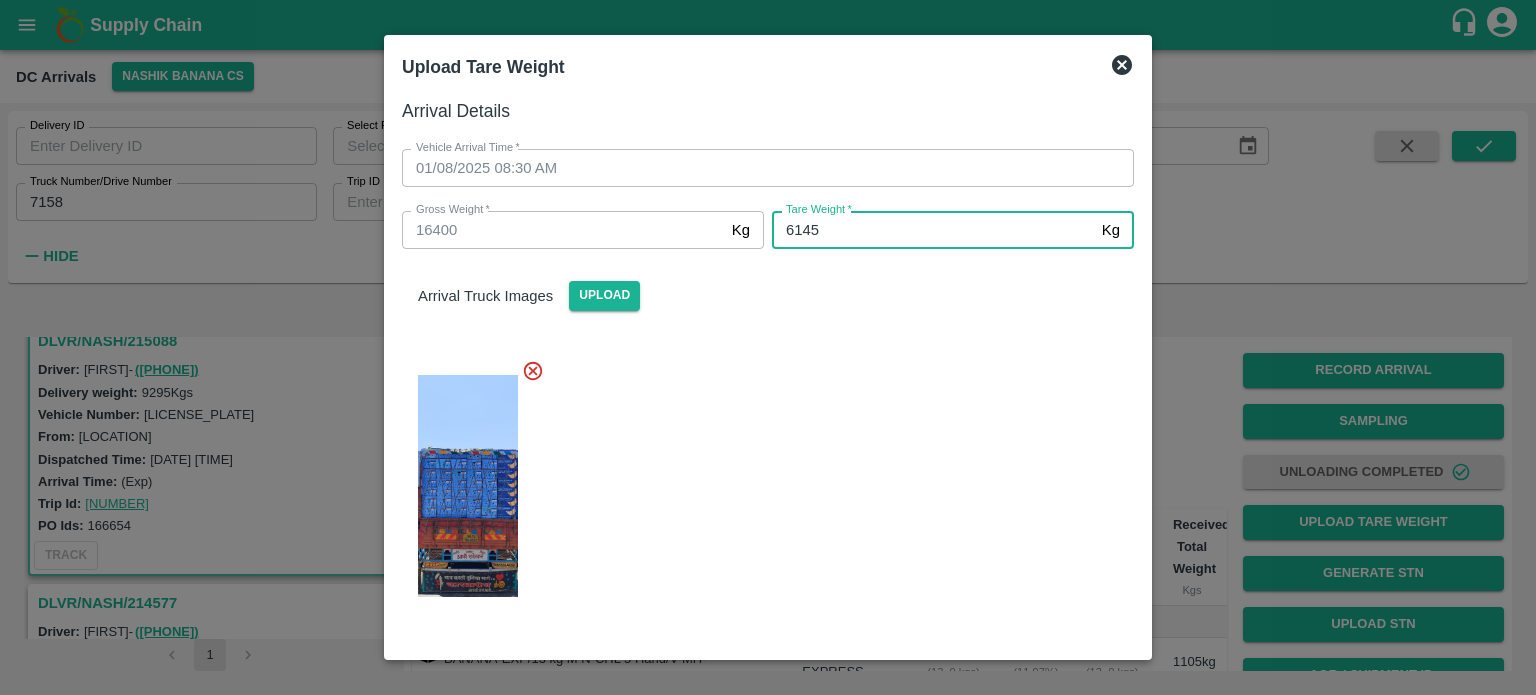 type on "6145" 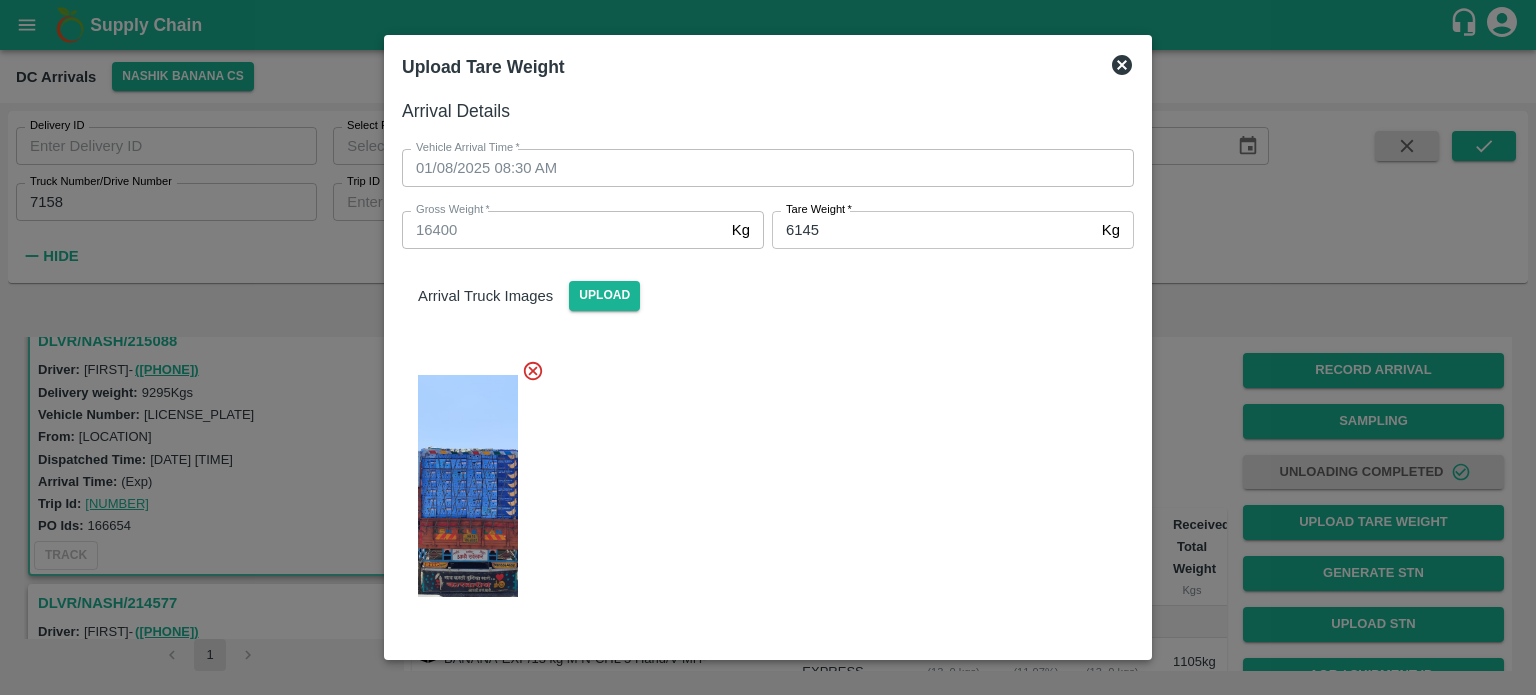 click at bounding box center (760, 480) 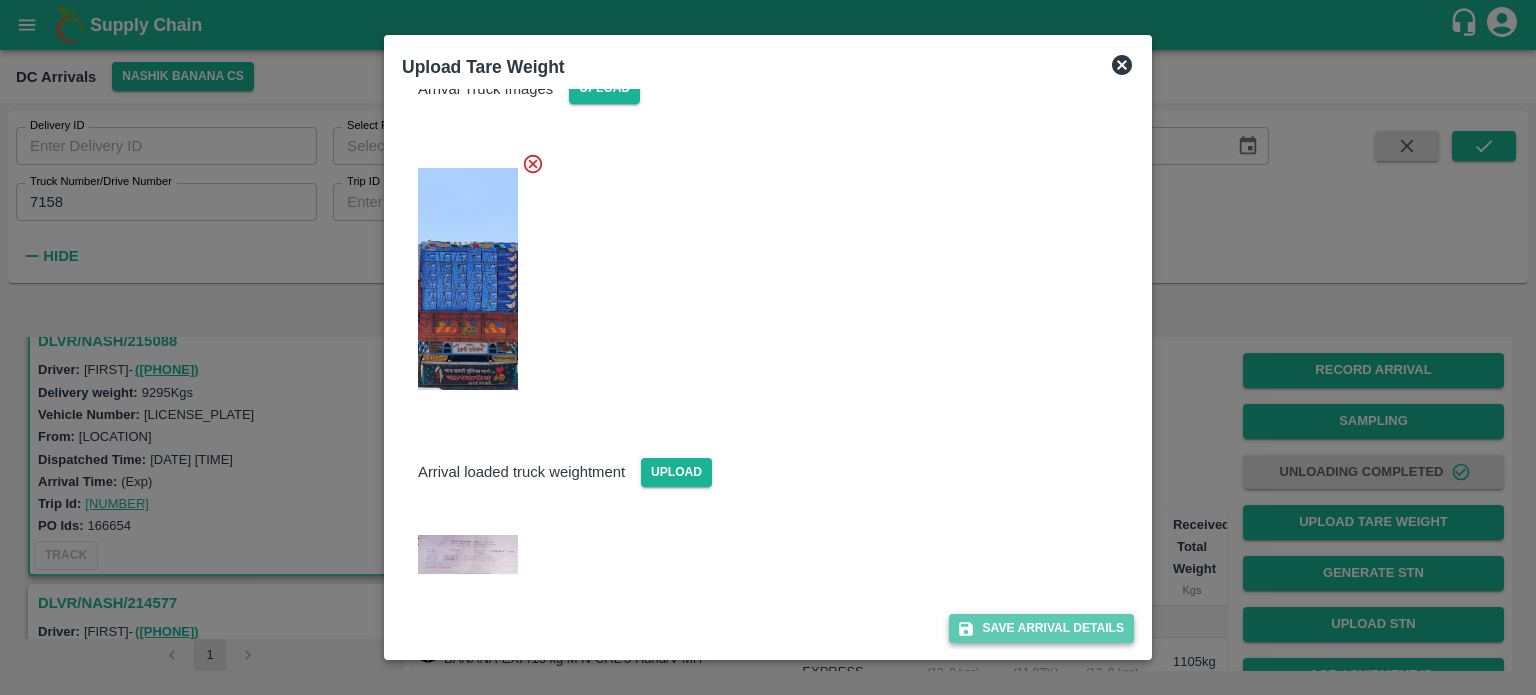 click on "Save Arrival Details" at bounding box center (1041, 628) 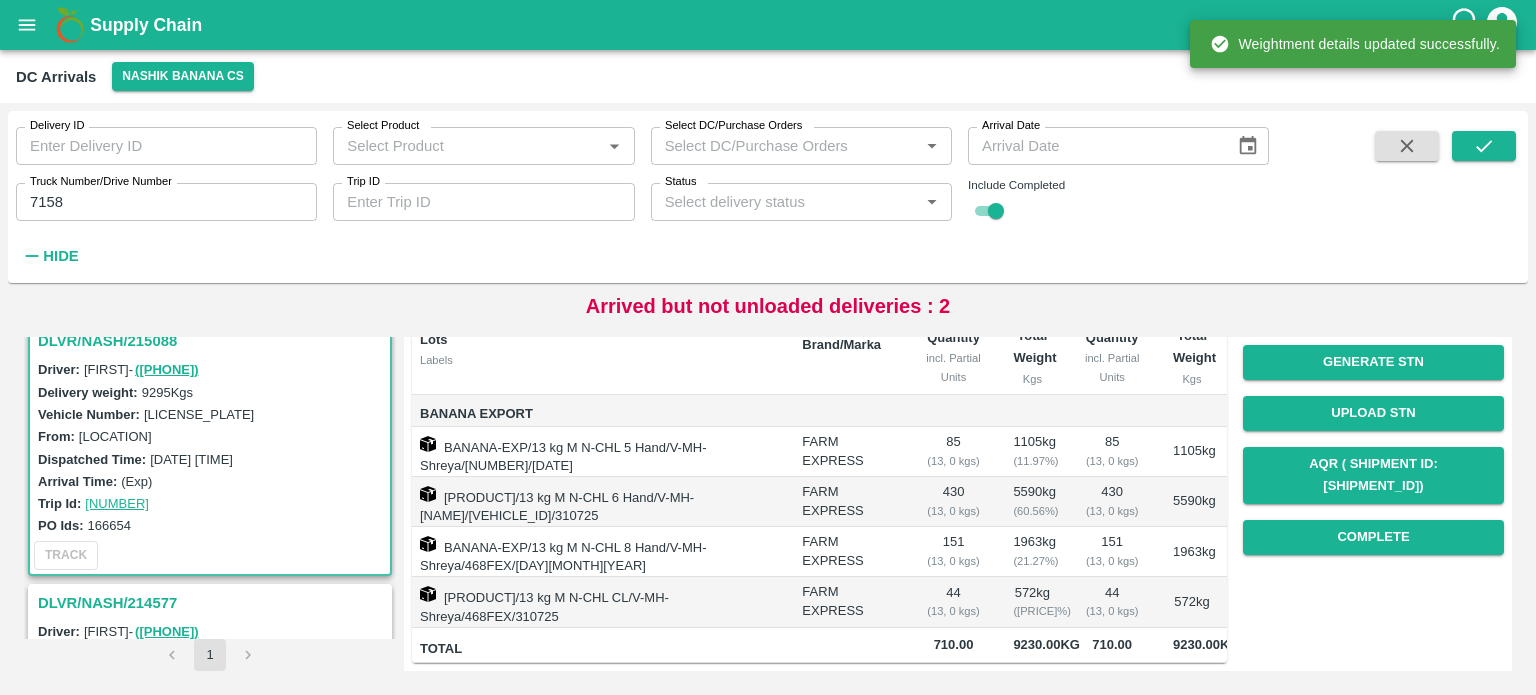 scroll, scrollTop: 224, scrollLeft: 0, axis: vertical 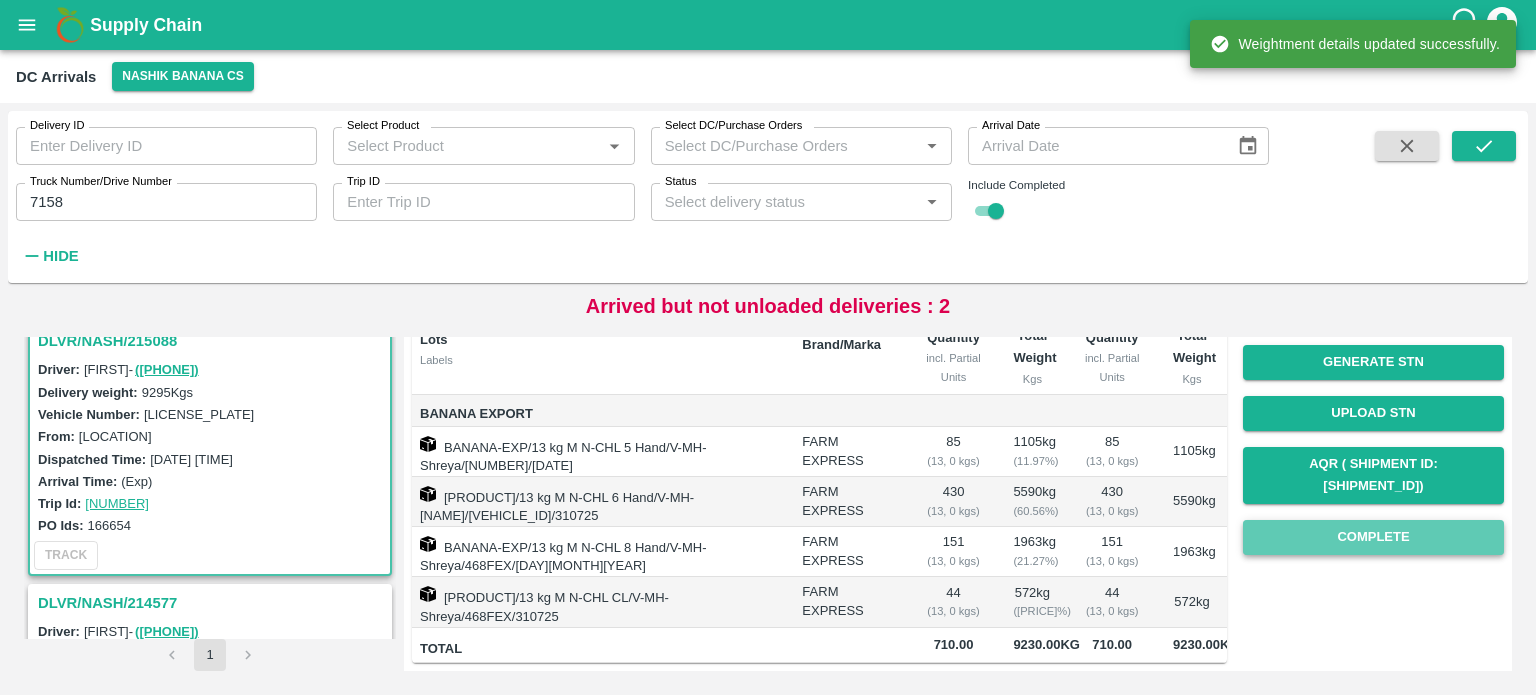 click on "Complete" at bounding box center (1373, 537) 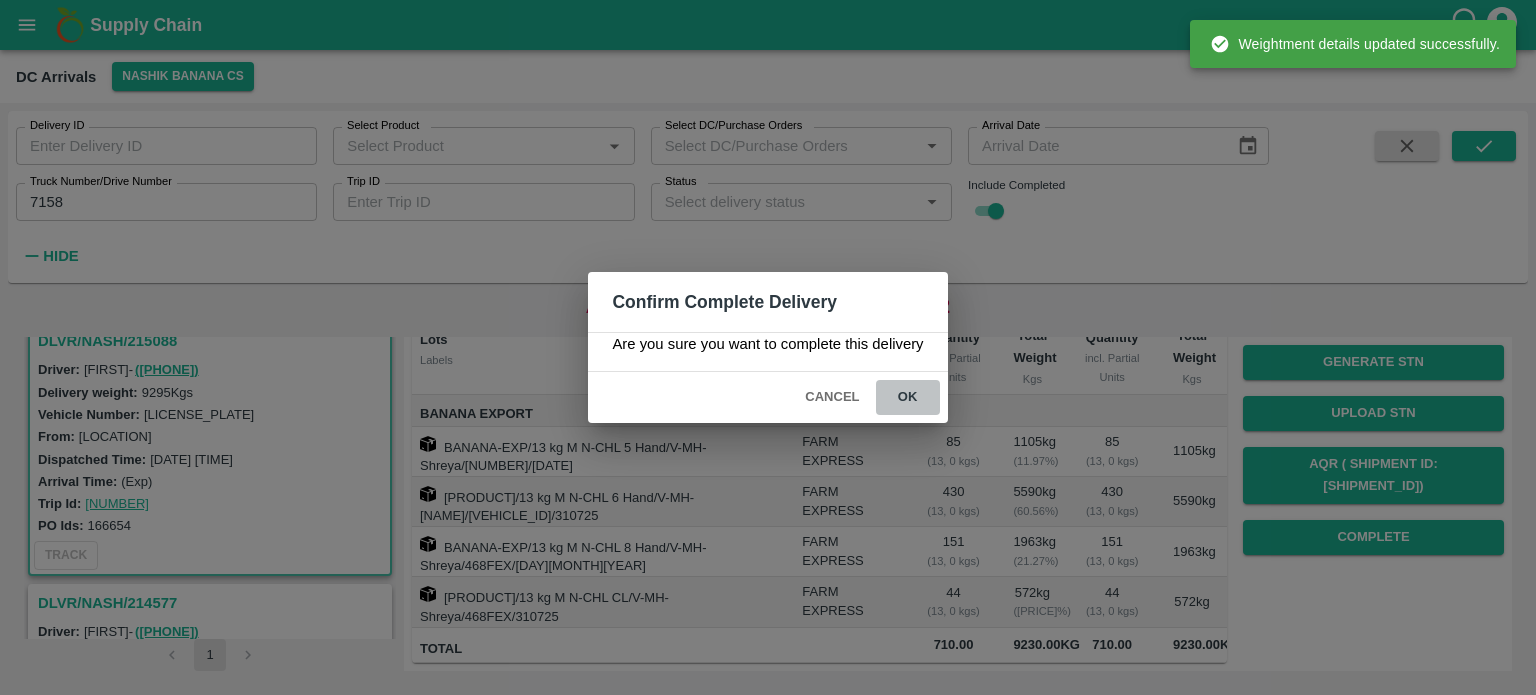 click on "ok" at bounding box center (908, 397) 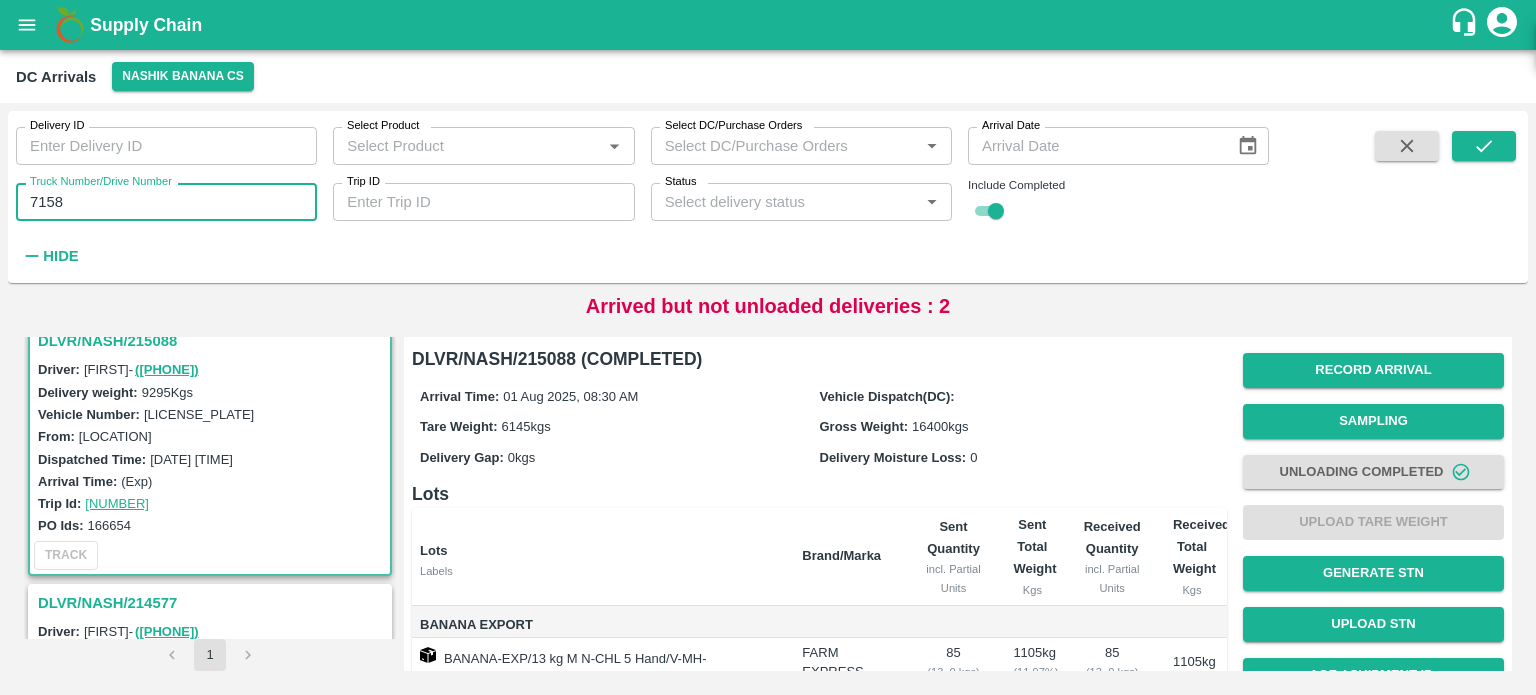 click on "7158" at bounding box center (166, 202) 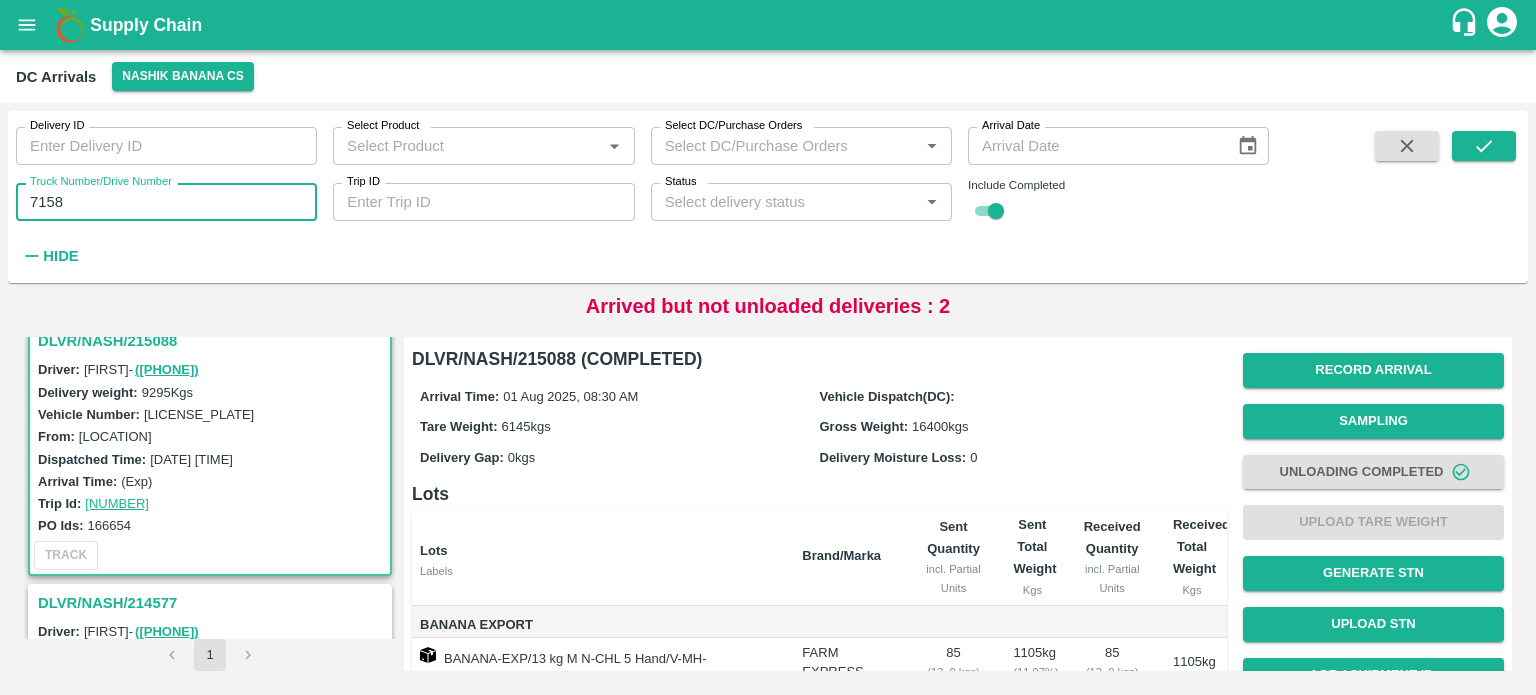click on "7158" at bounding box center [166, 202] 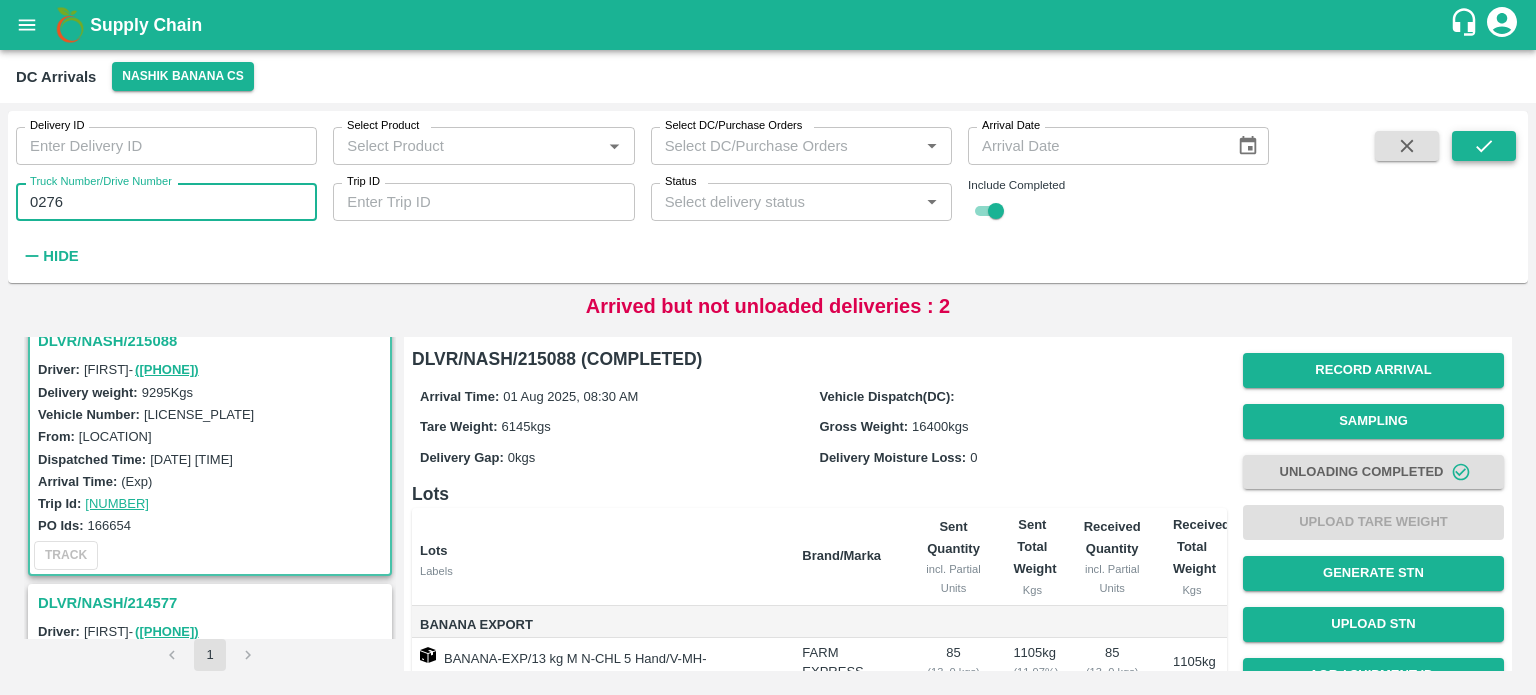 type on "0276" 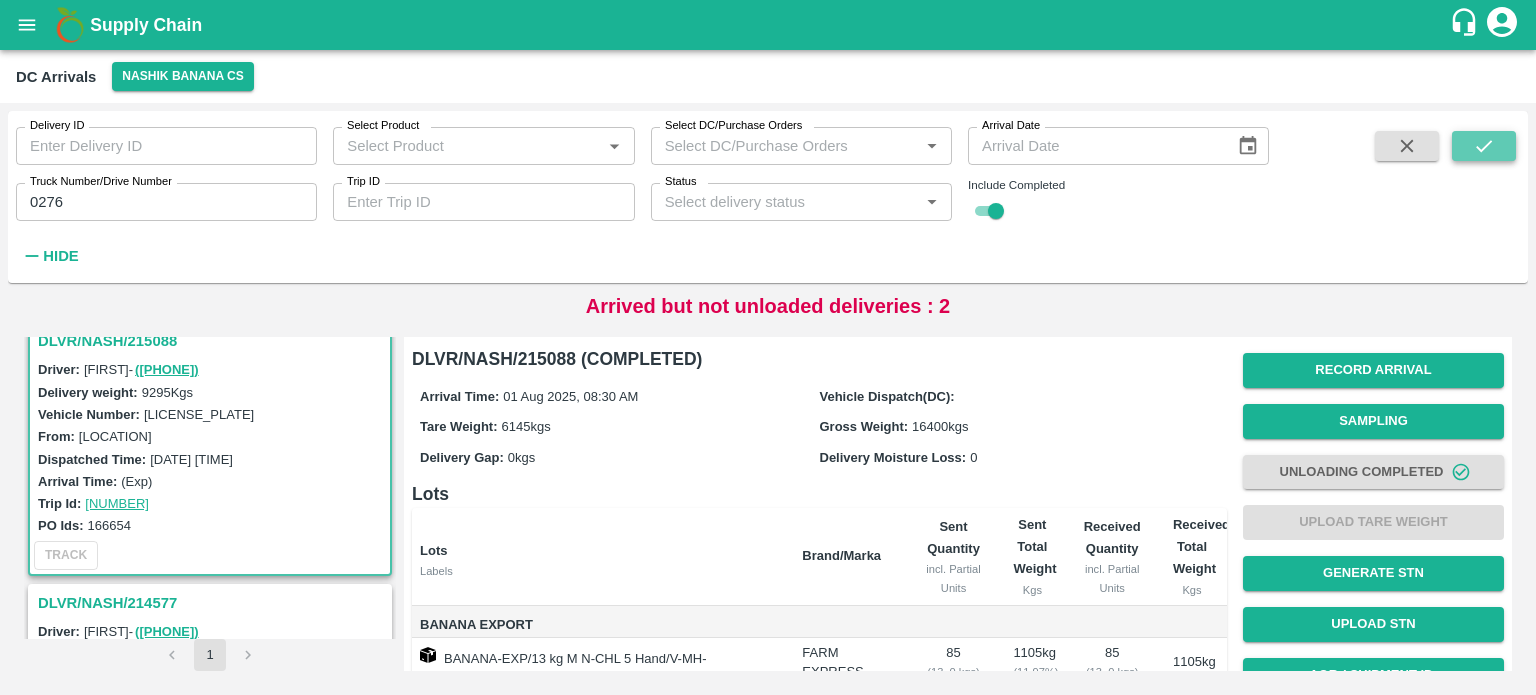 click 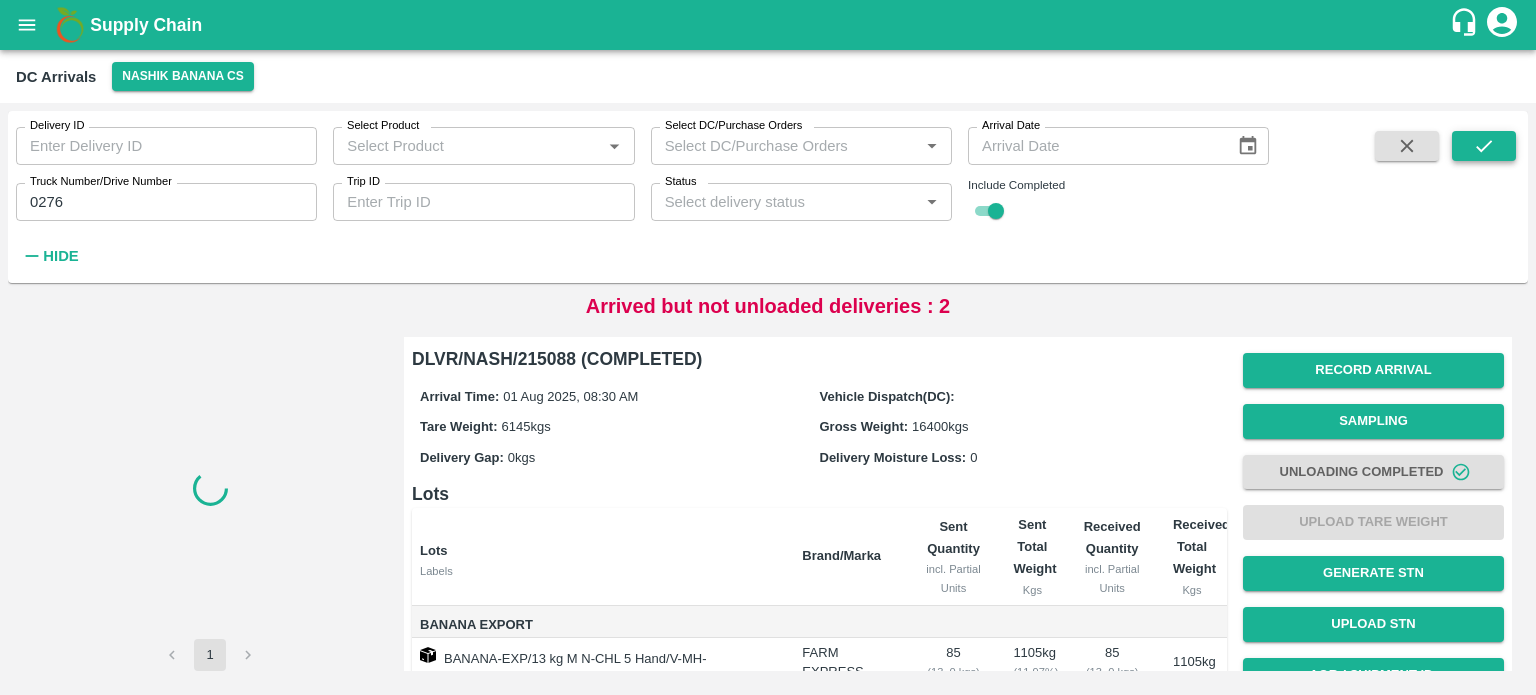 scroll, scrollTop: 0, scrollLeft: 0, axis: both 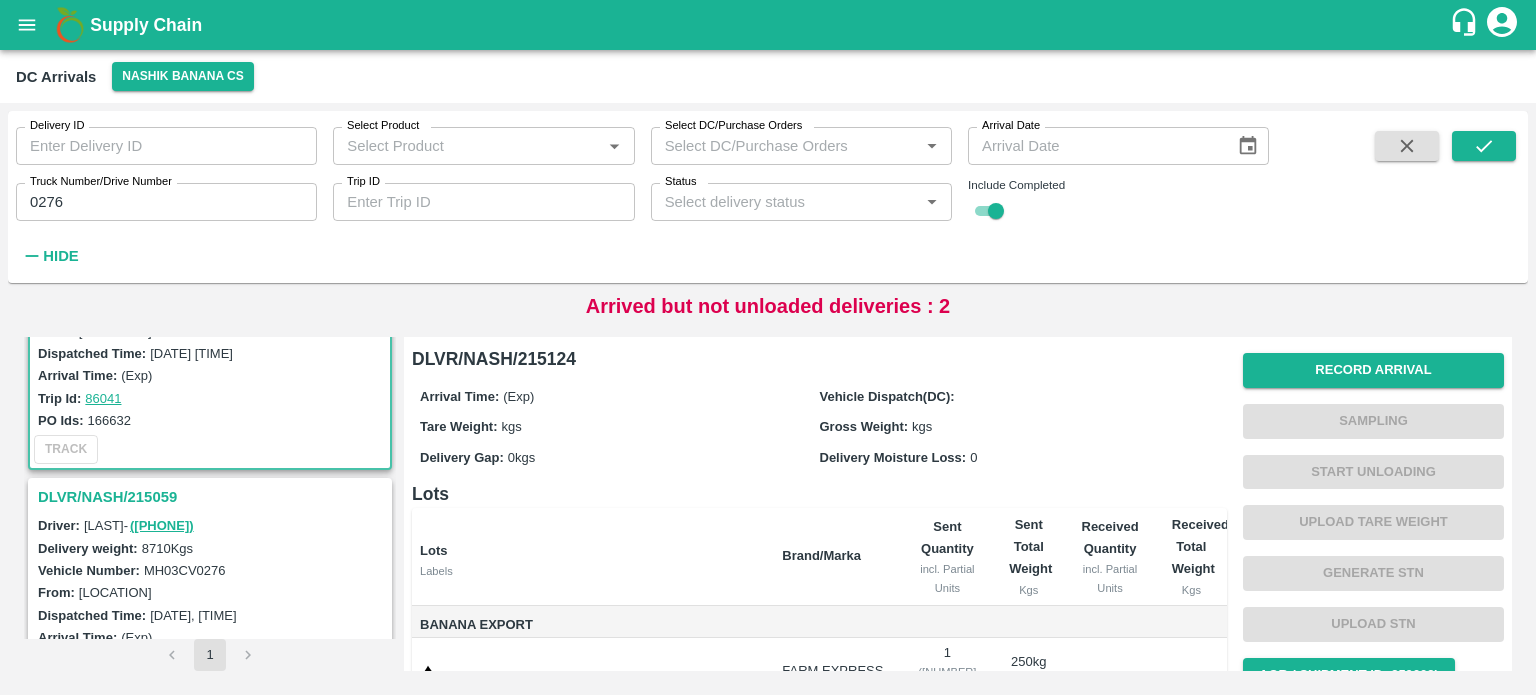 click on "DLVR/NASH/215059" at bounding box center (213, 497) 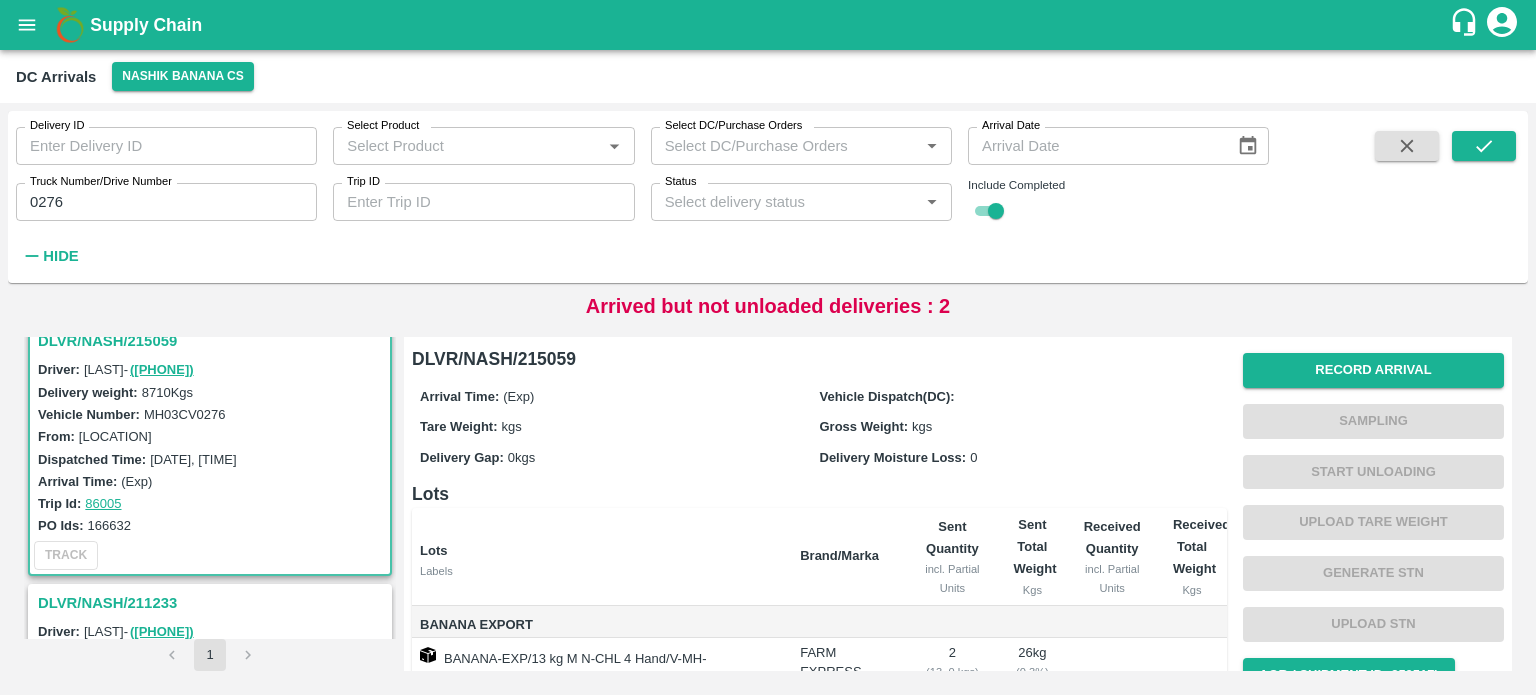 scroll, scrollTop: 284, scrollLeft: 0, axis: vertical 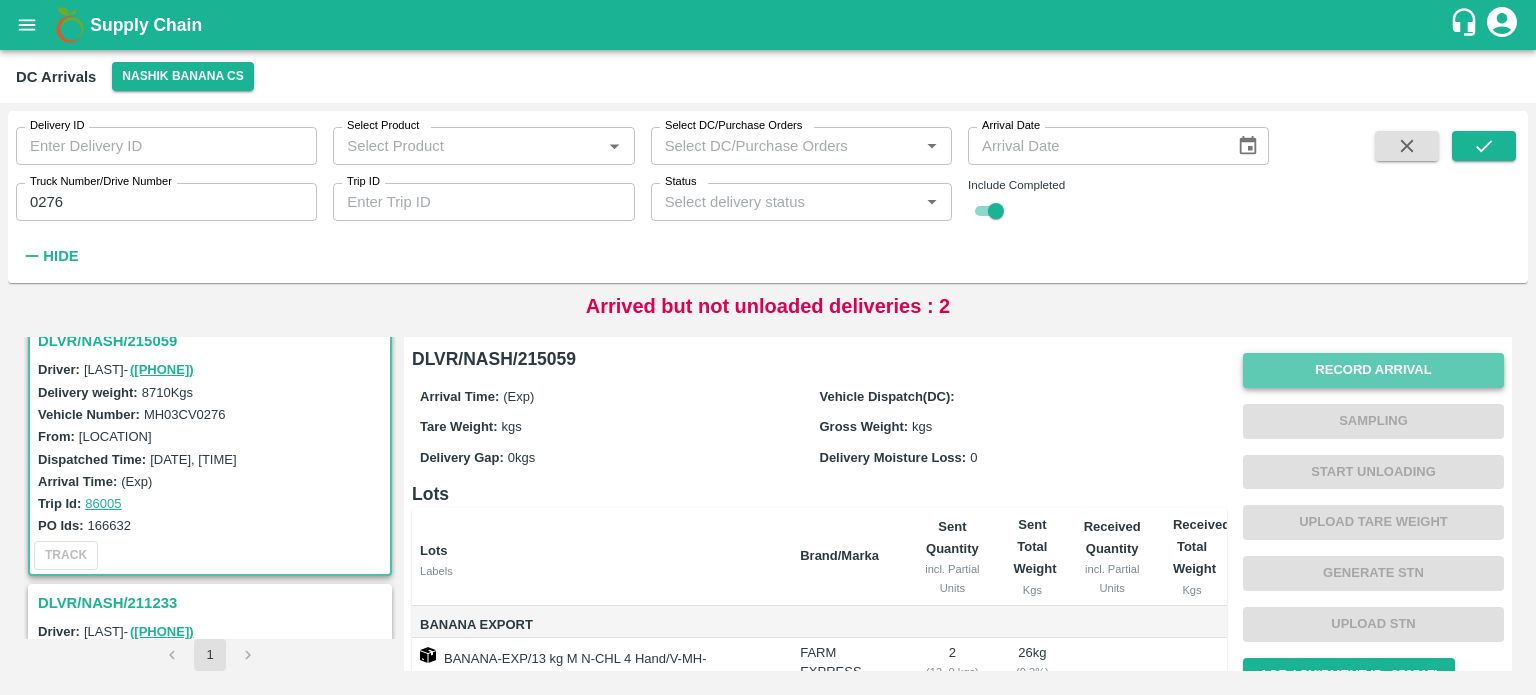 click on "Record Arrival" at bounding box center (1373, 370) 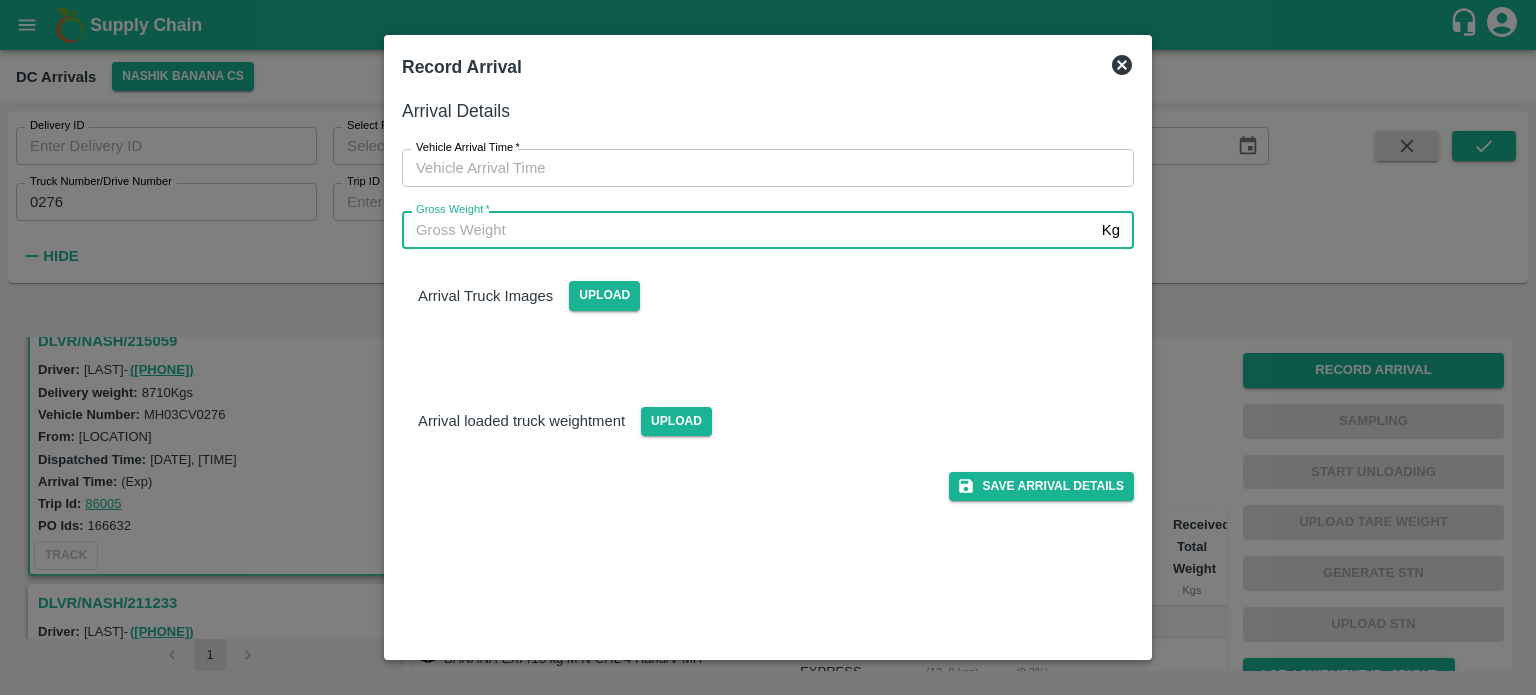 click on "Gross Weight   *" at bounding box center (748, 230) 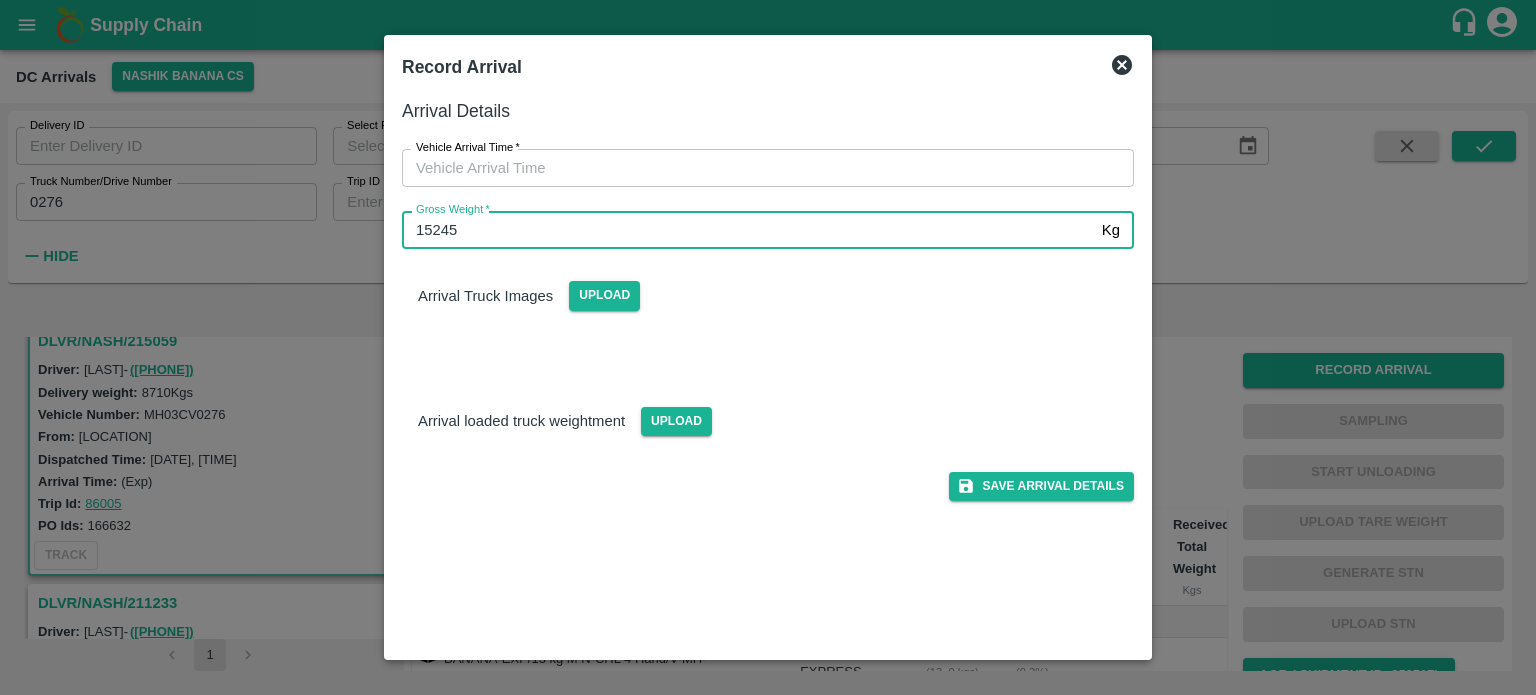 type on "15245" 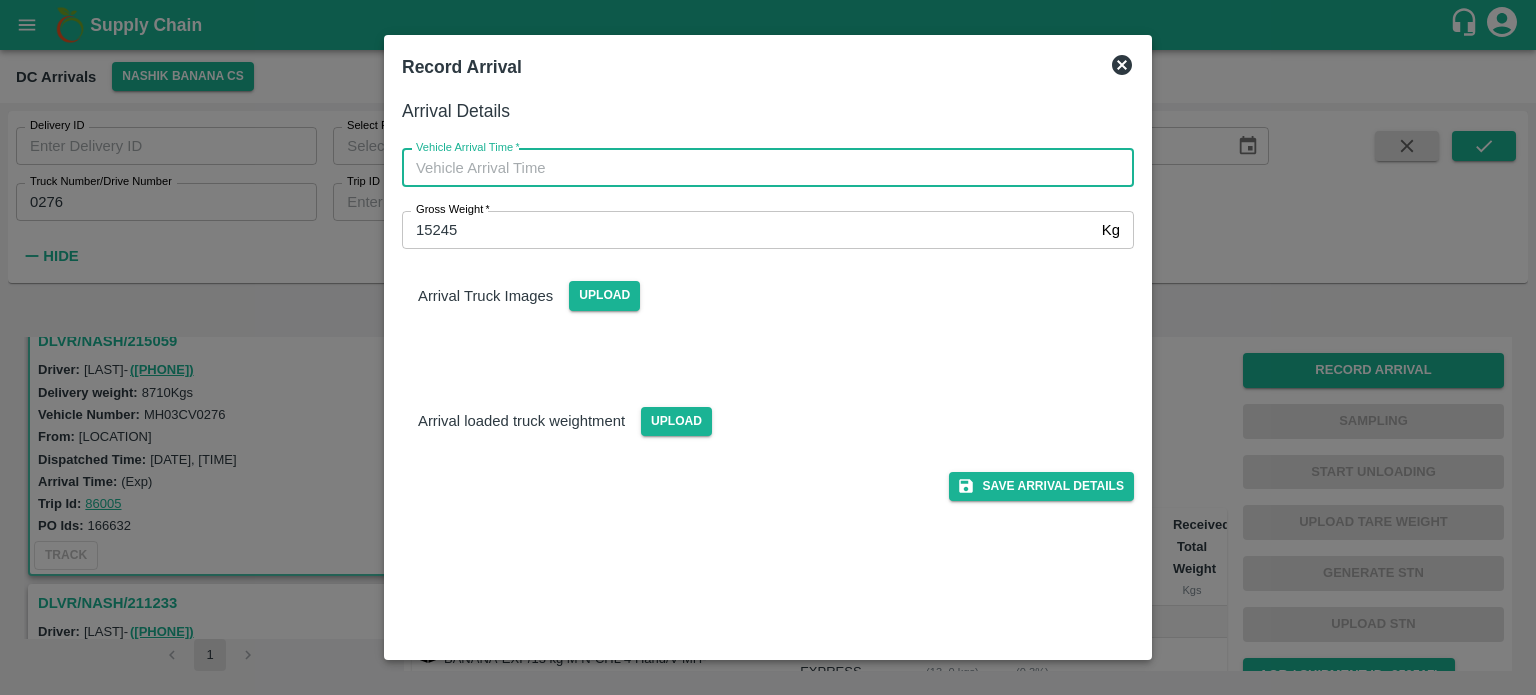 type on "DD/MM/YYYY hh:mm aa" 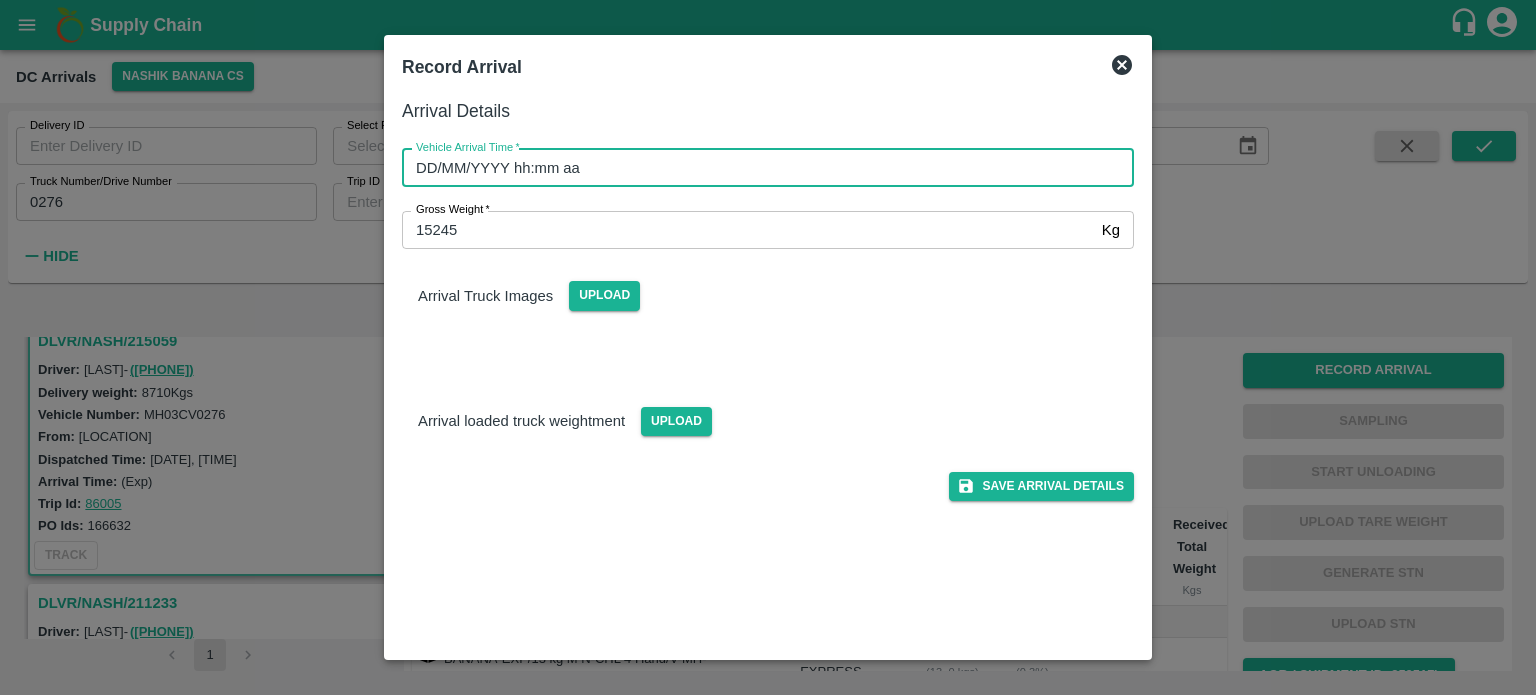 click on "DD/MM/YYYY hh:mm aa" at bounding box center (761, 168) 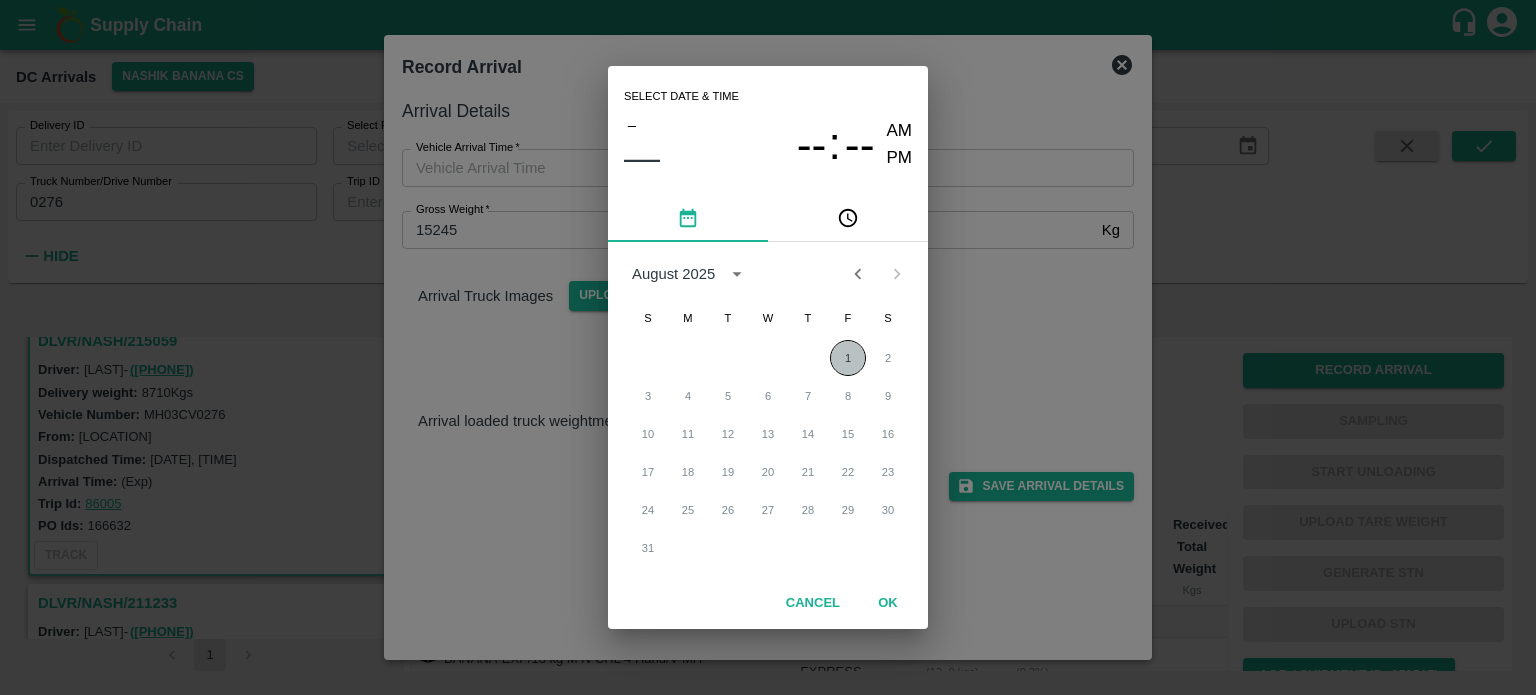 click on "1" at bounding box center (848, 358) 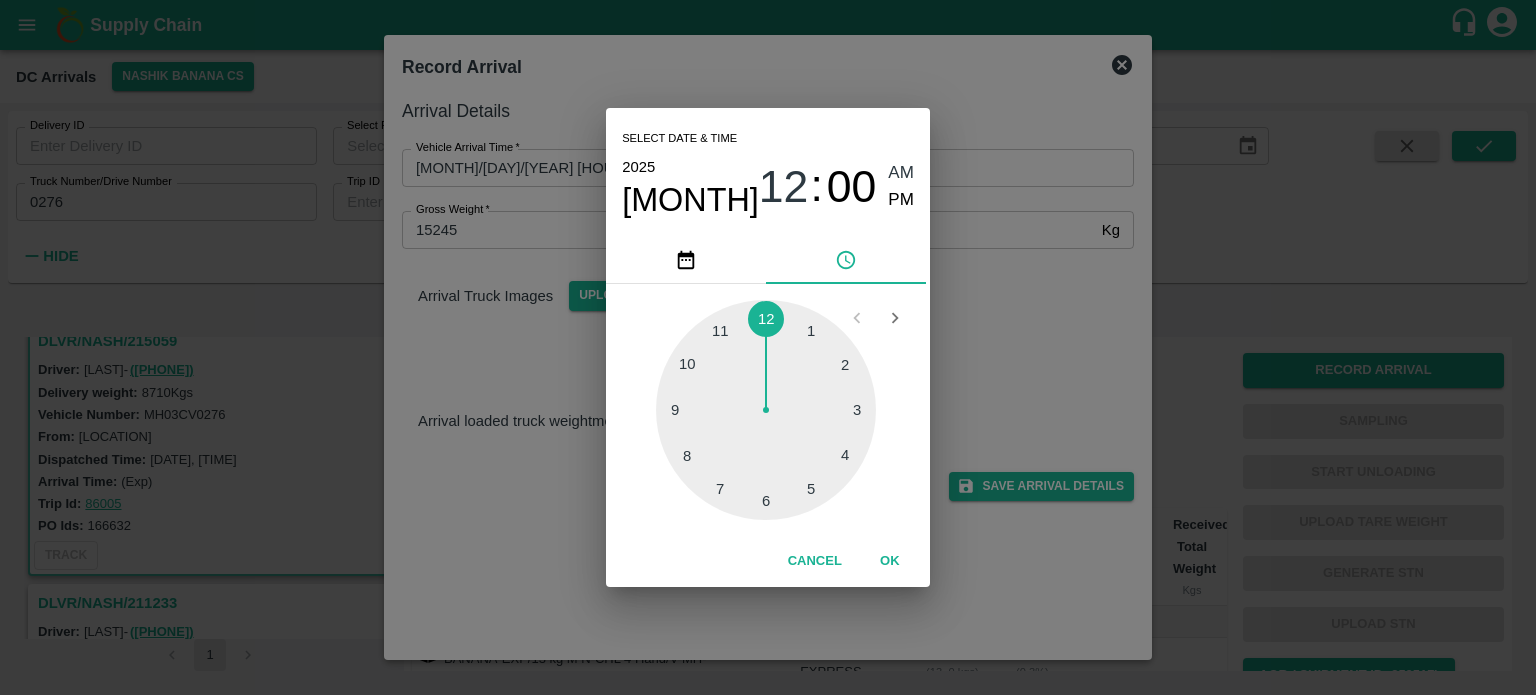 click at bounding box center (766, 410) 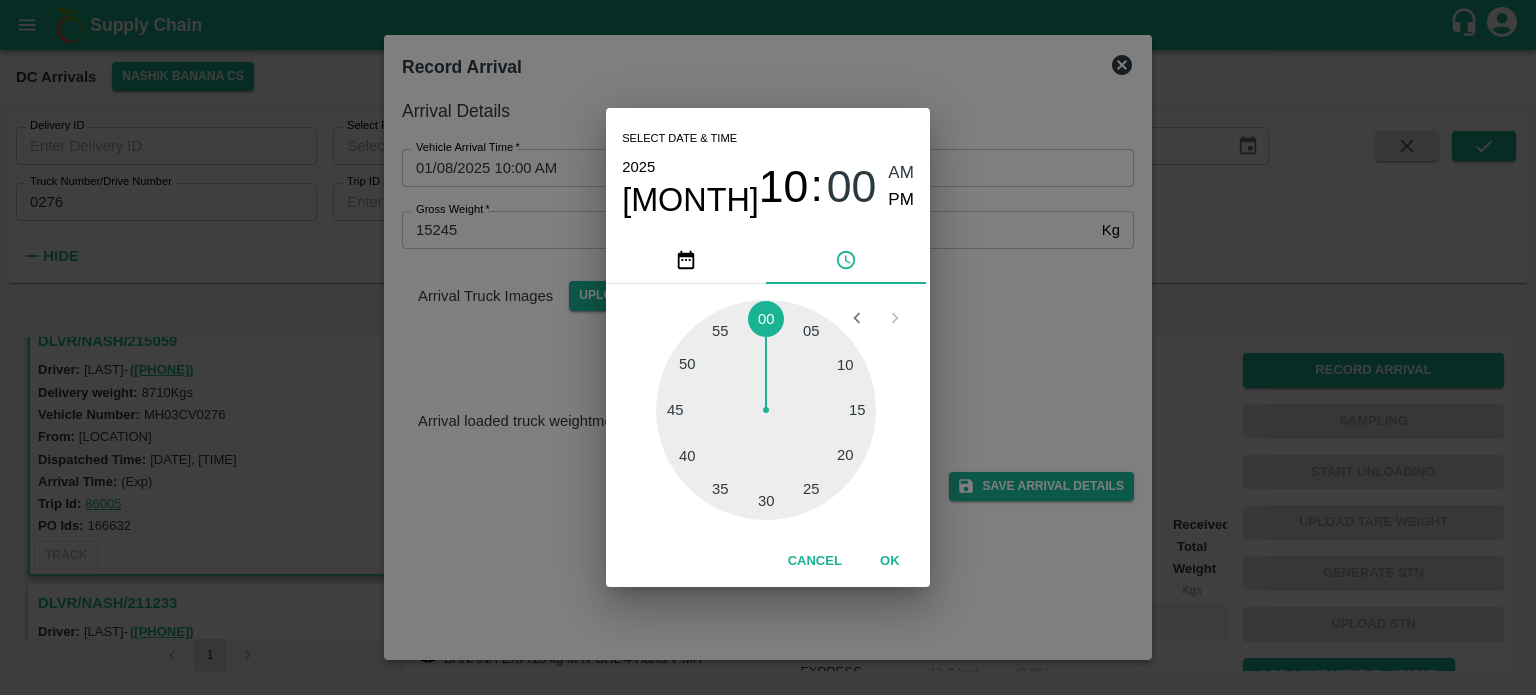 click on "Select date & time 2025 Aug 1 10 : 00 AM PM 05 10 15 20 25 30 35 40 45 50 55 00 Cancel OK" at bounding box center [768, 347] 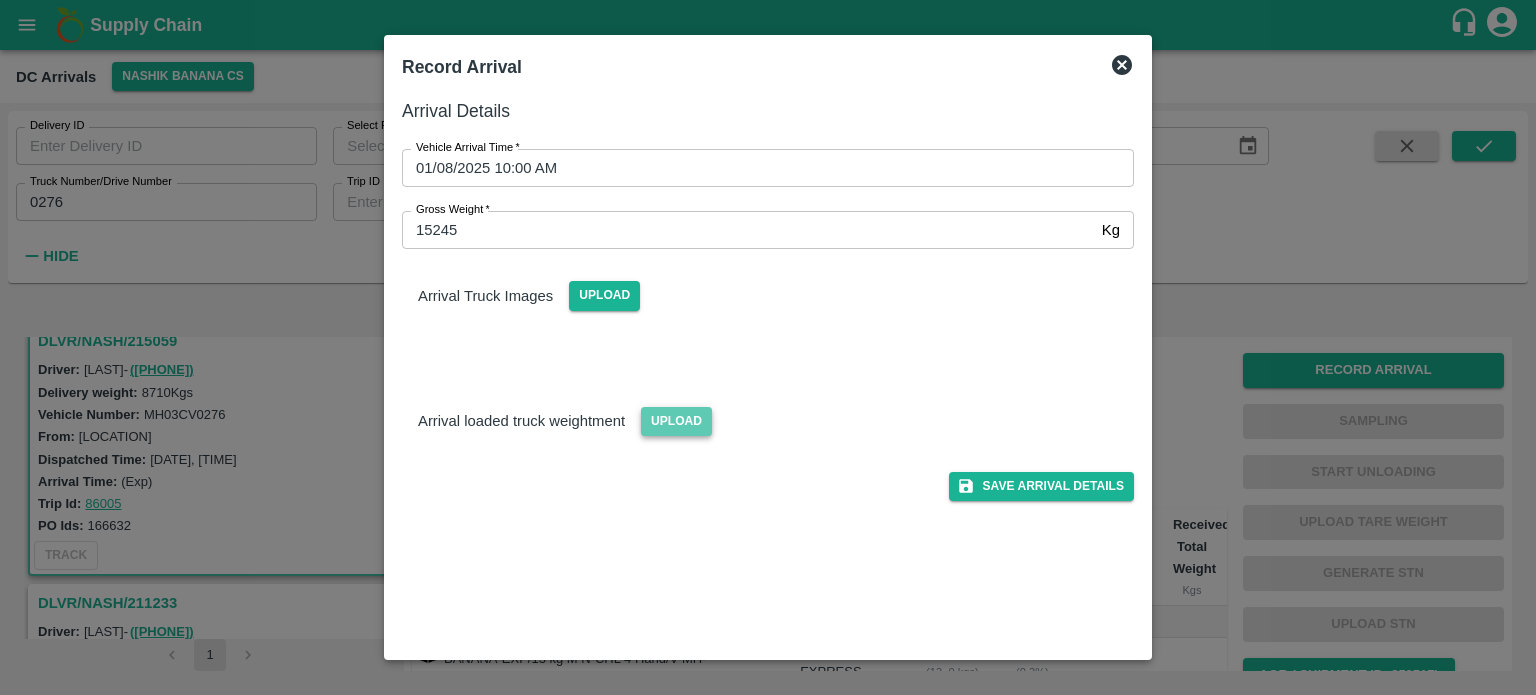 click on "Upload" at bounding box center [676, 421] 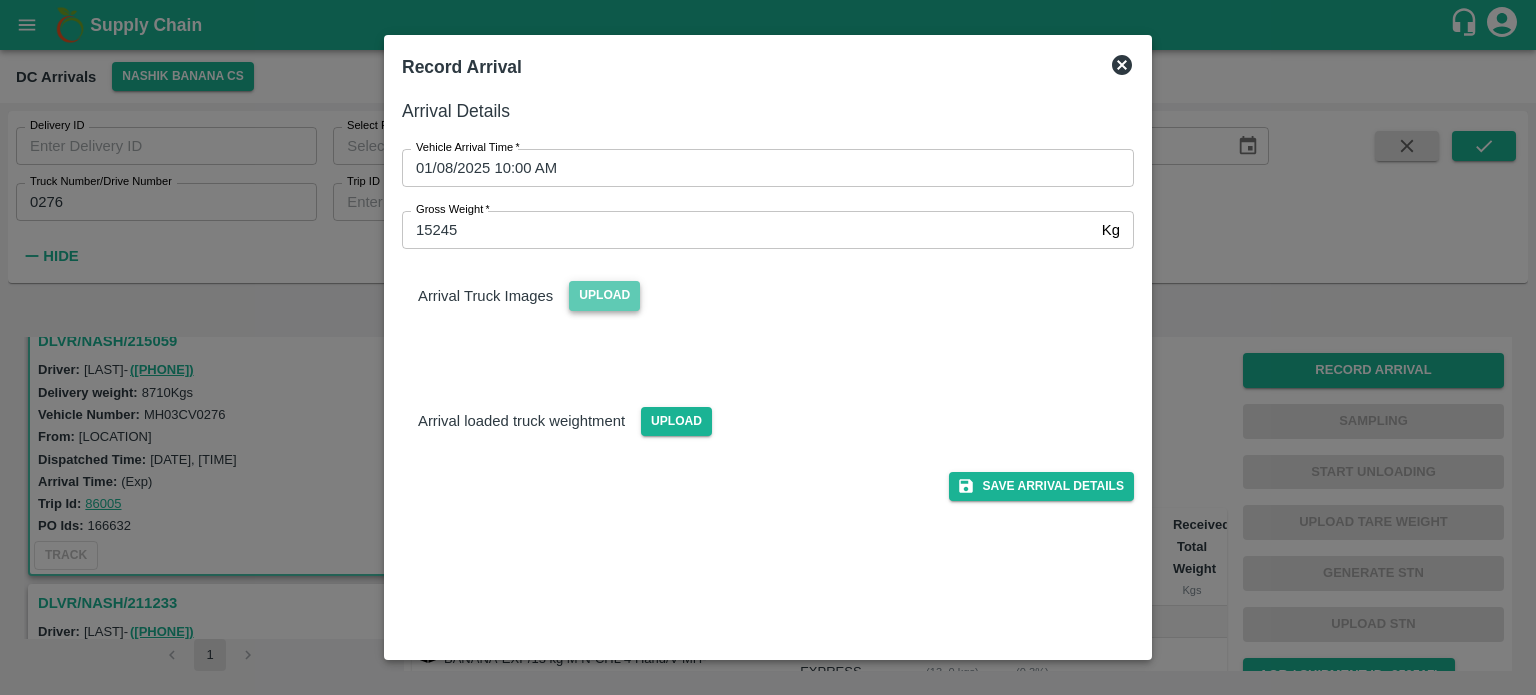 click on "Upload" at bounding box center [604, 295] 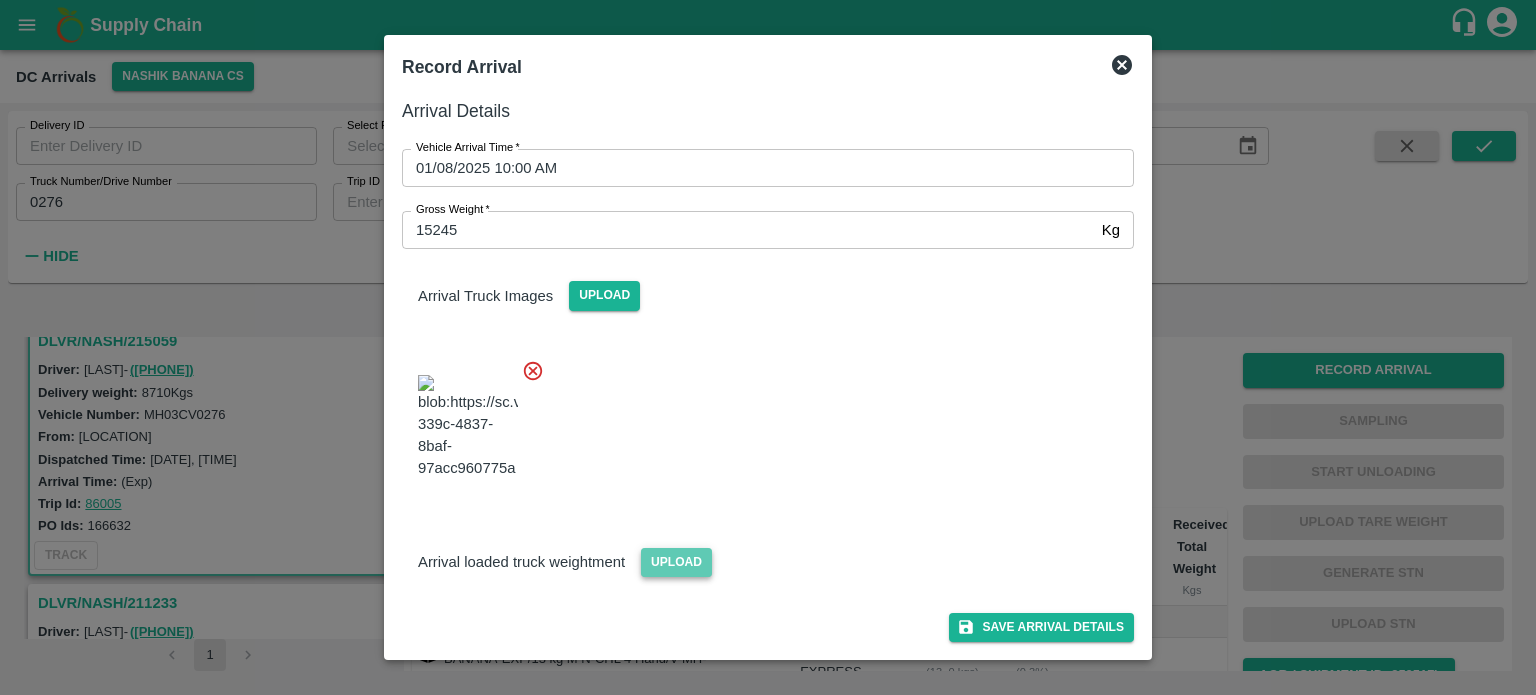 click on "Upload" at bounding box center [676, 562] 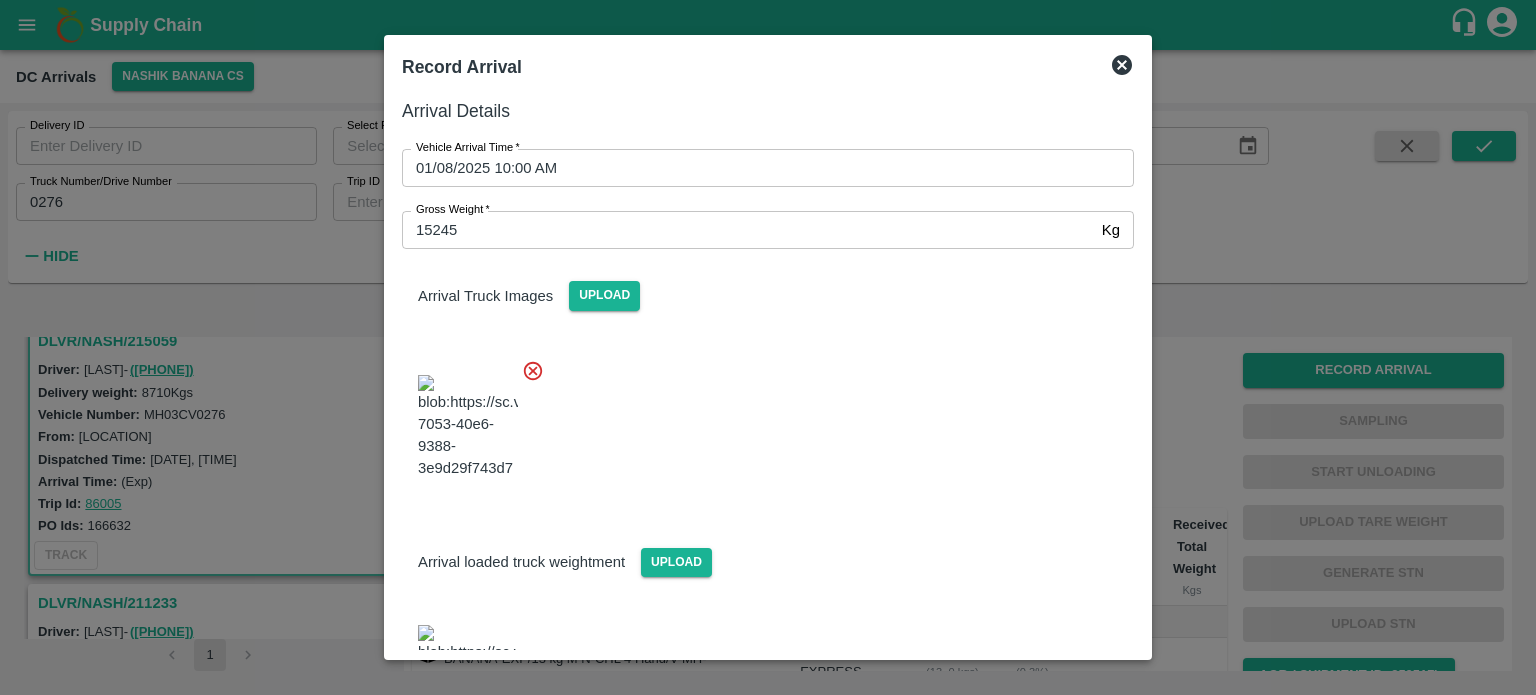 click on "Arrival loaded truck weightment Upload" at bounding box center [760, 625] 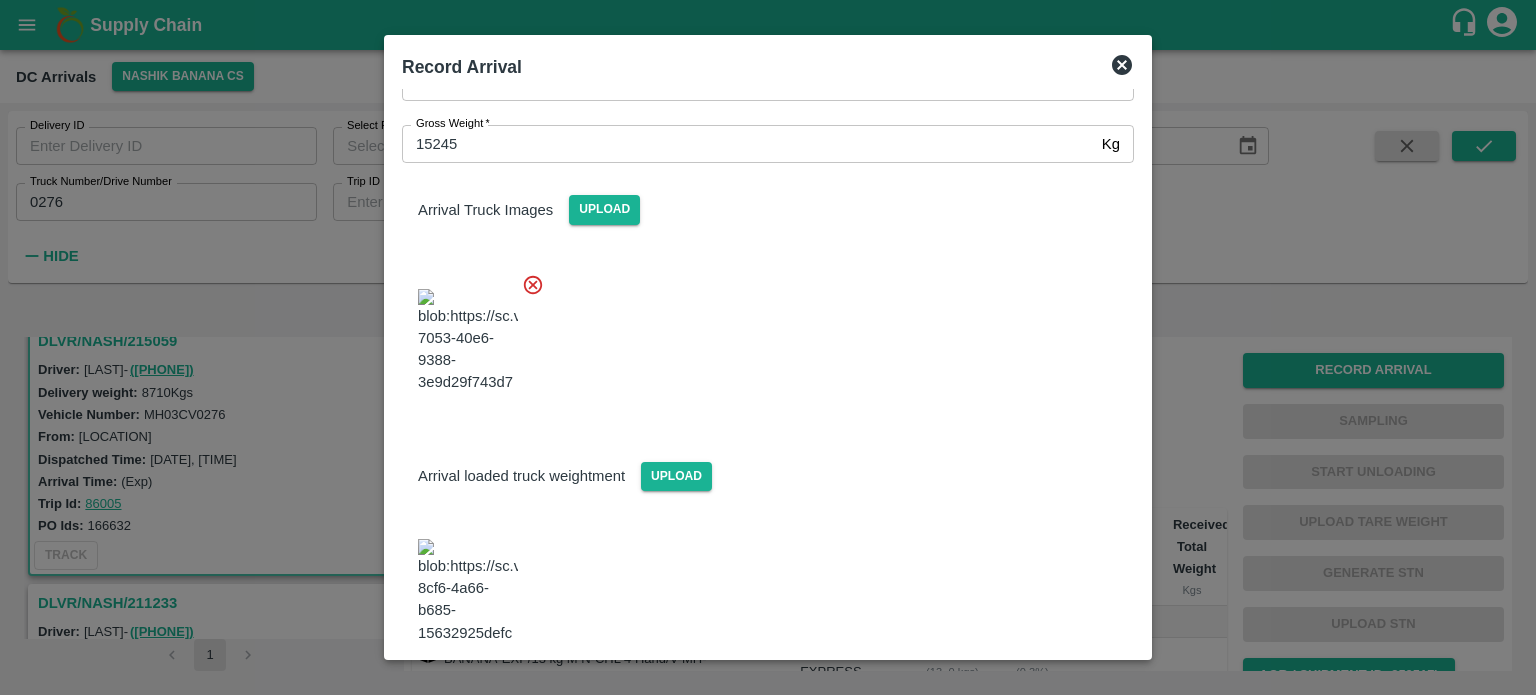click on "Save Arrival Details" at bounding box center (1041, 698) 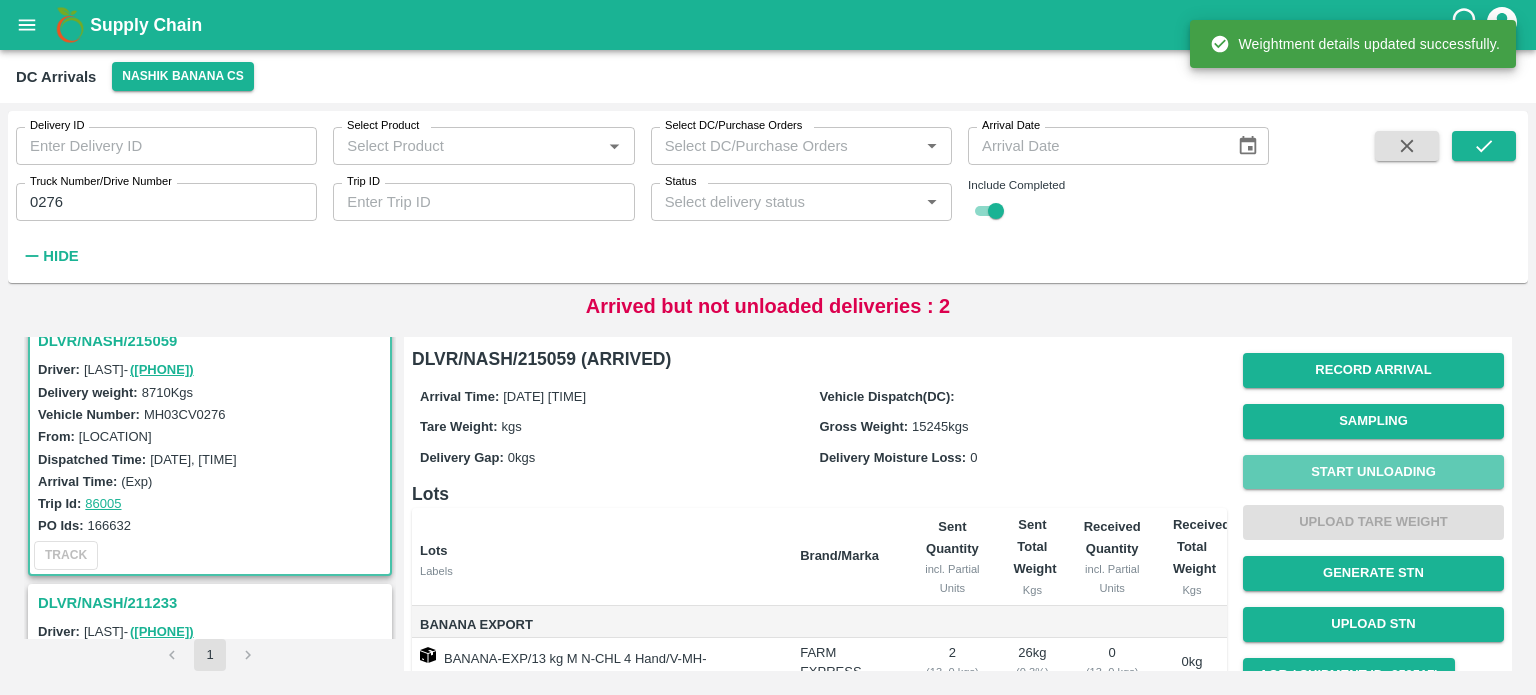 click on "Start Unloading" at bounding box center (1373, 472) 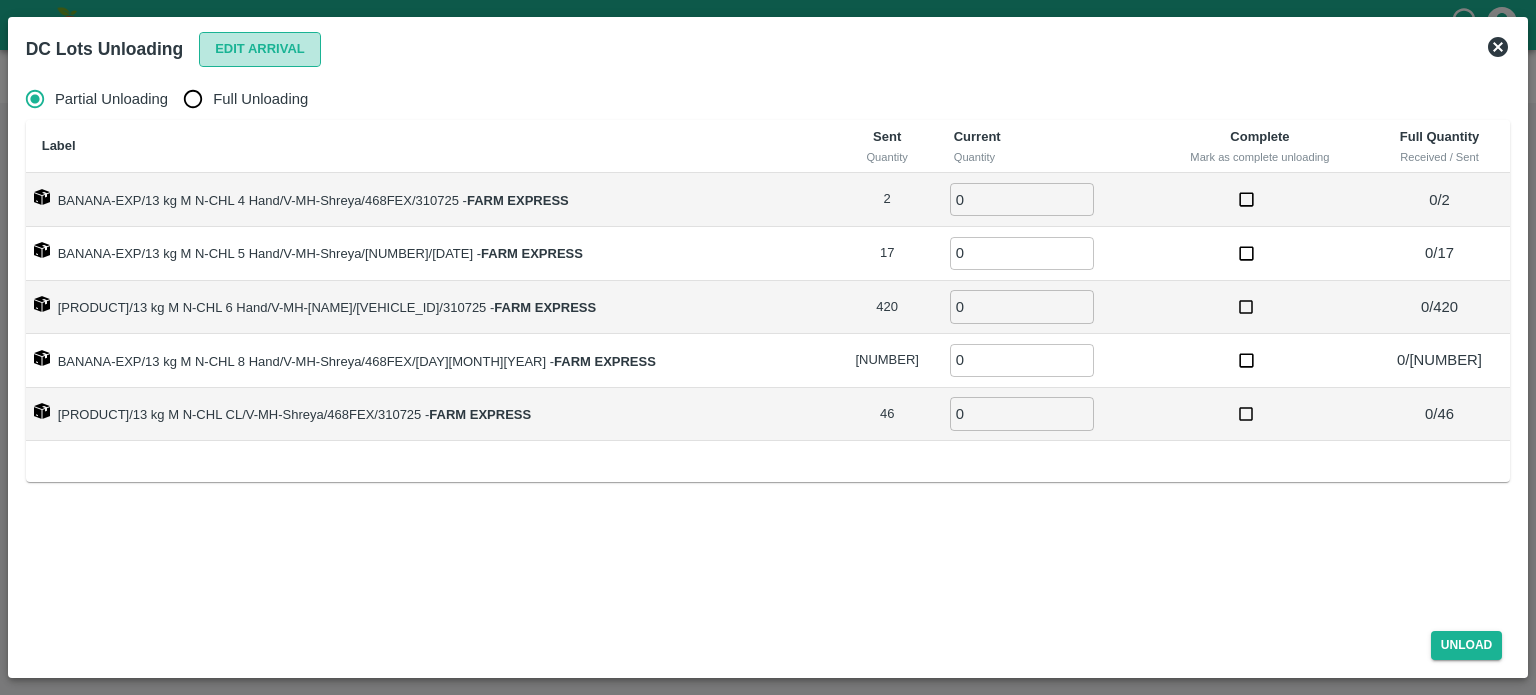 click on "Edit Arrival" at bounding box center (260, 49) 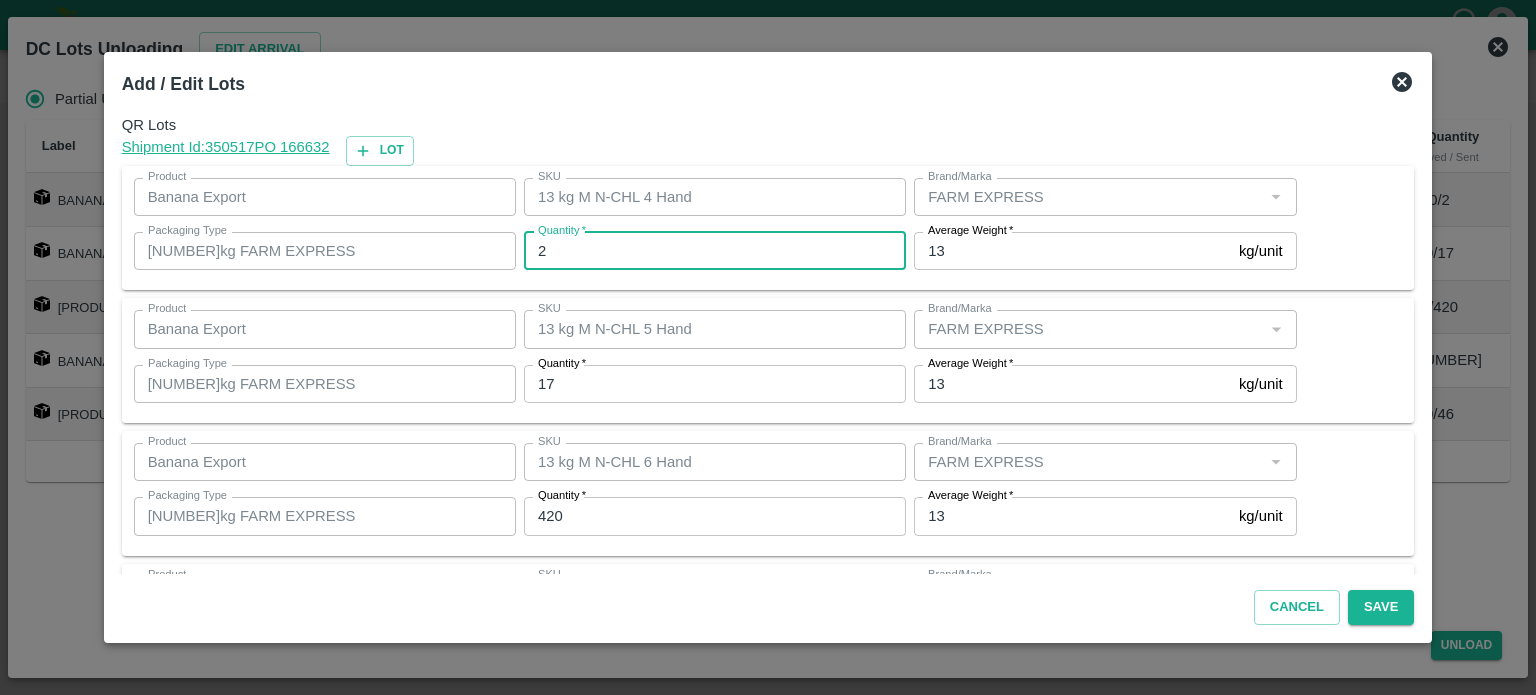 click on "2" at bounding box center (715, 251) 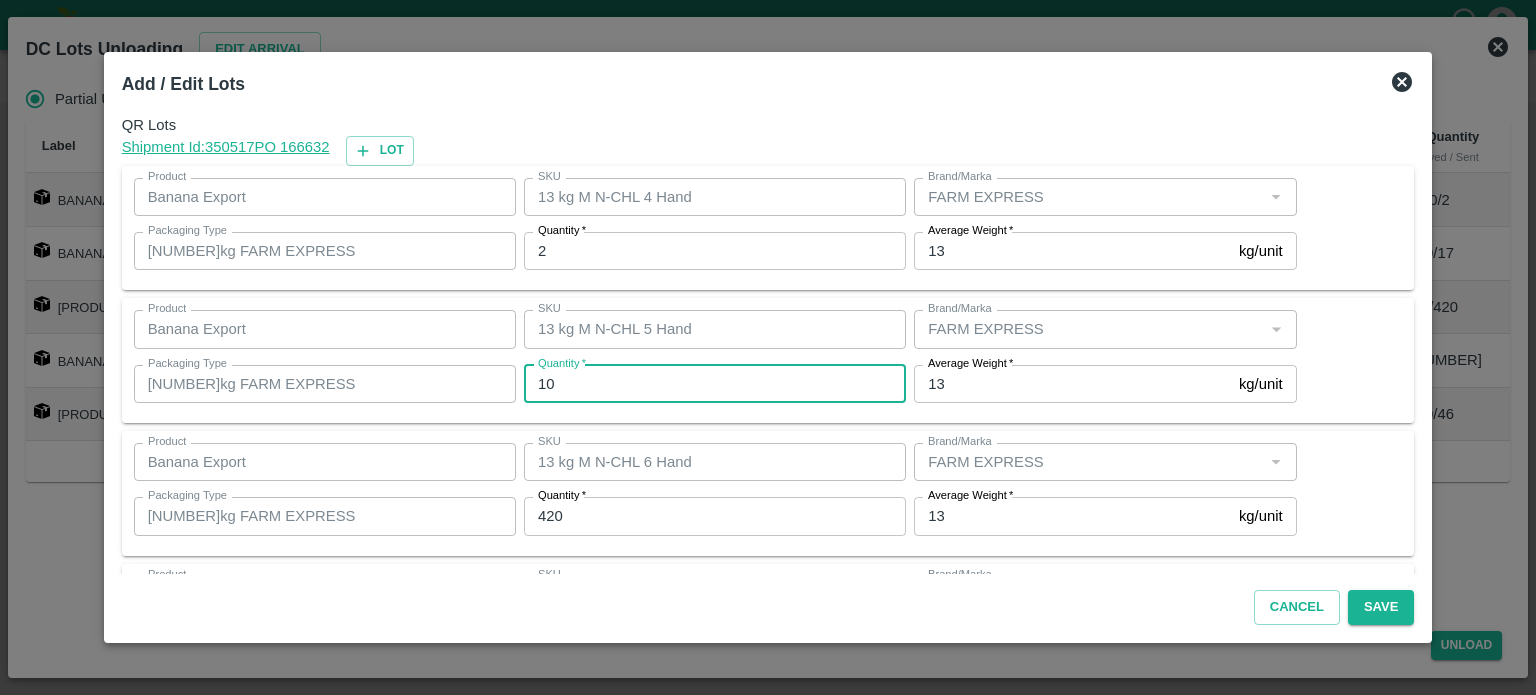 type on "10" 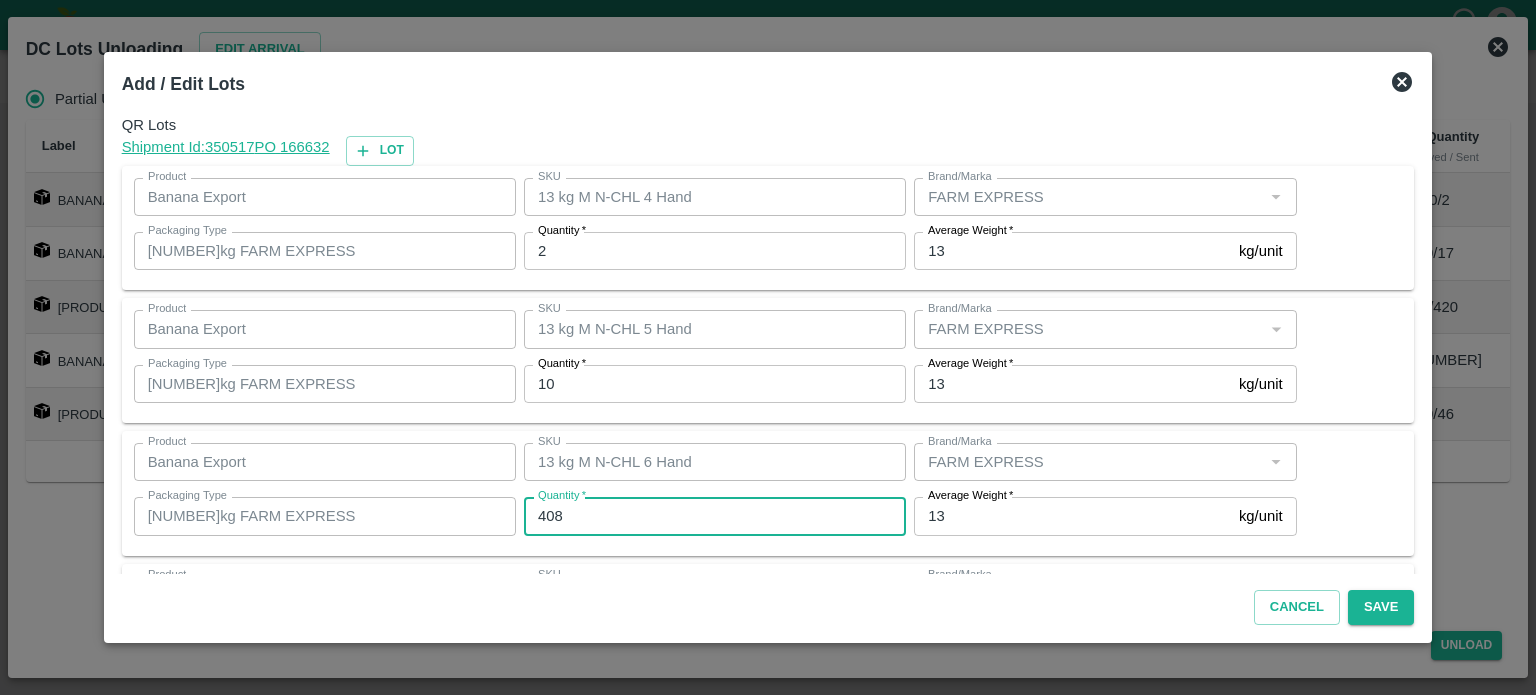 type on "408" 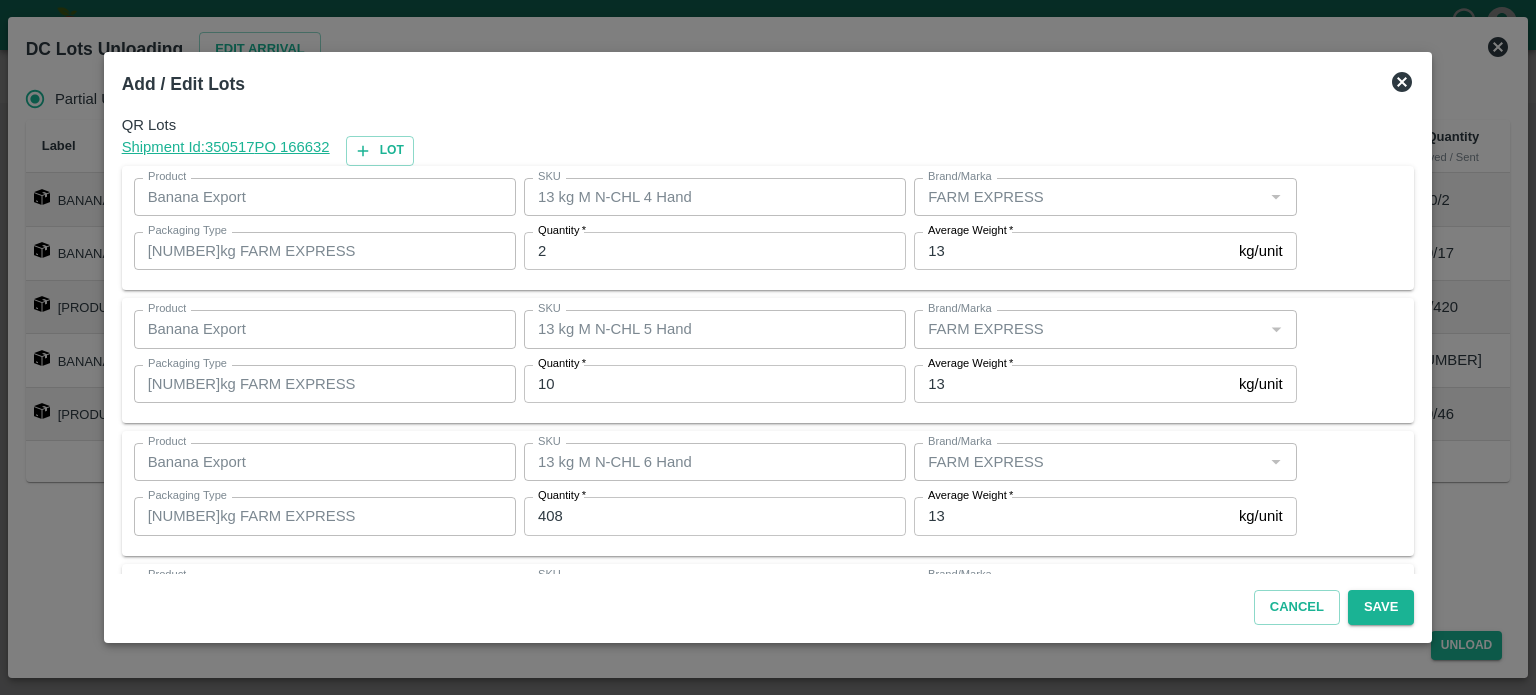 scroll, scrollTop: 262, scrollLeft: 0, axis: vertical 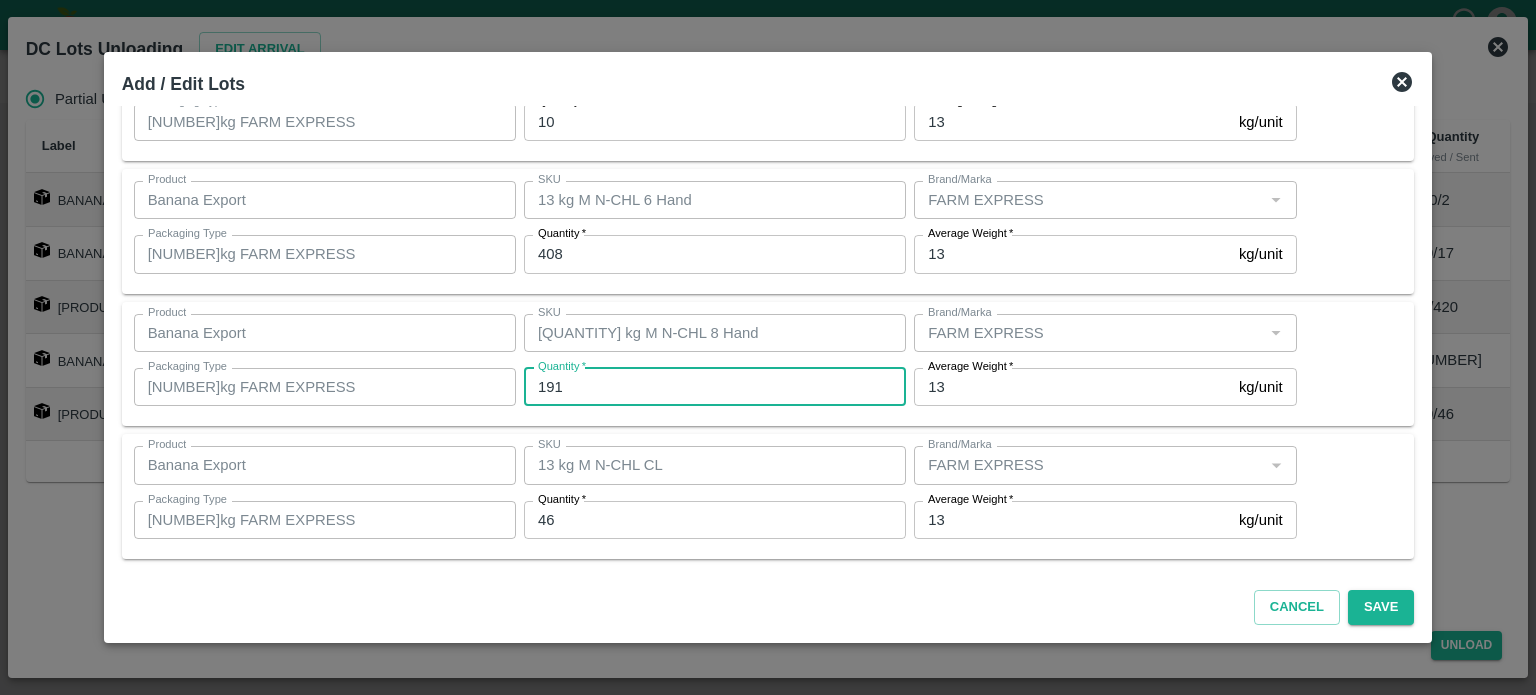 type on "191" 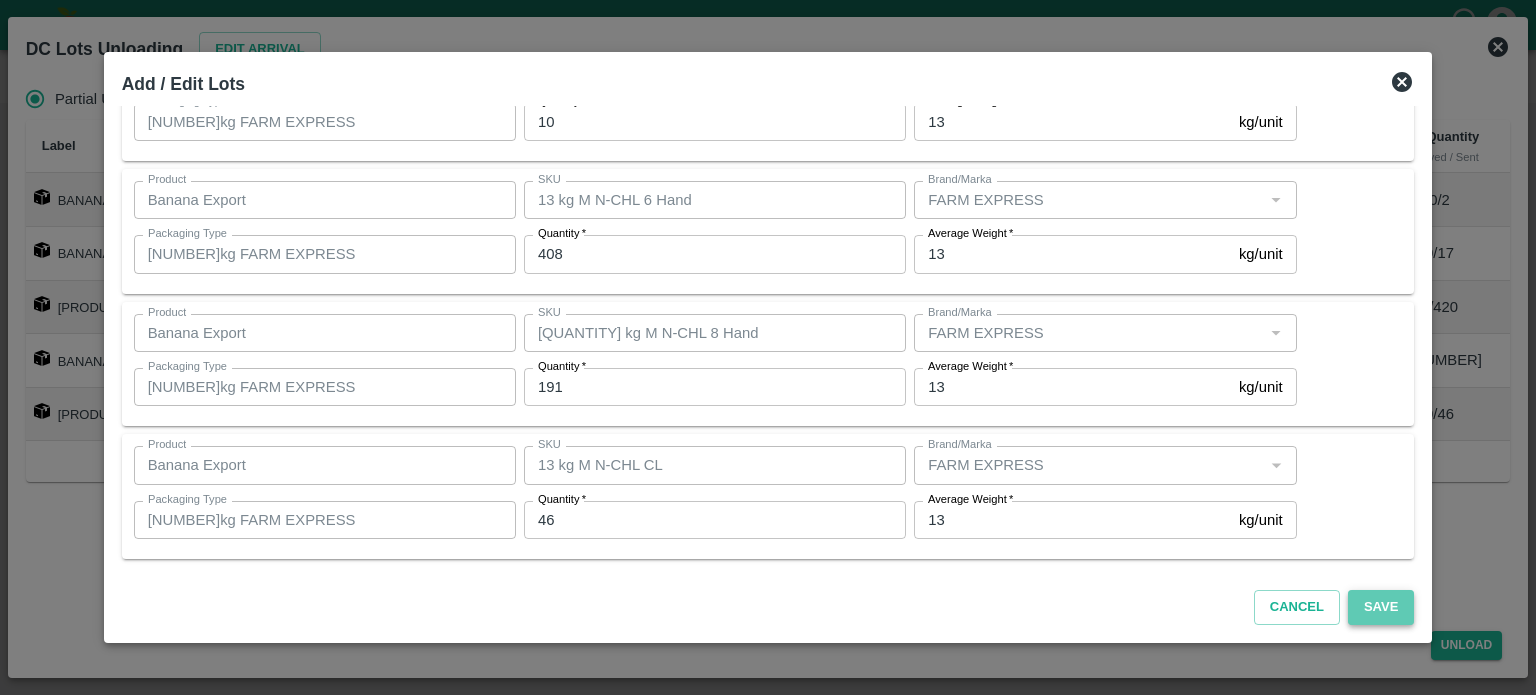 click on "Save" at bounding box center (1381, 607) 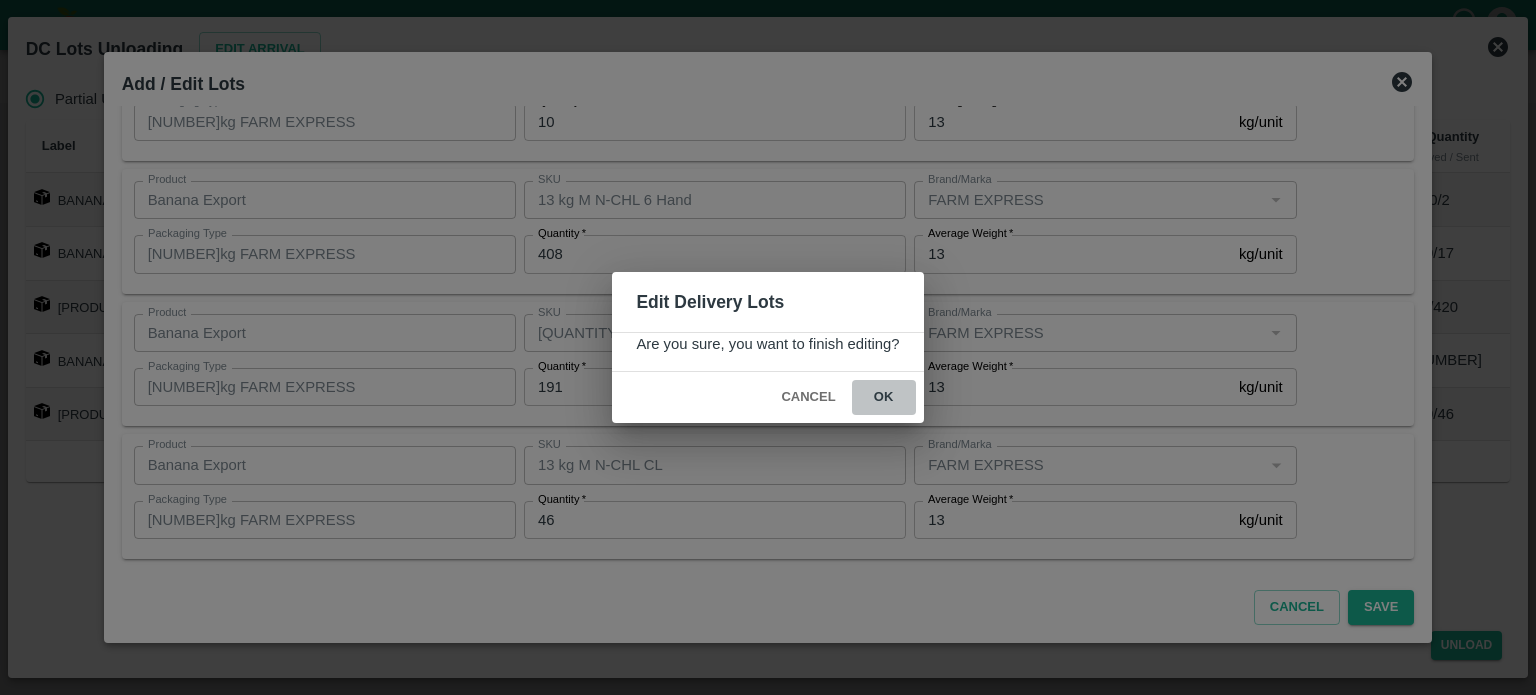 click on "ok" at bounding box center (884, 397) 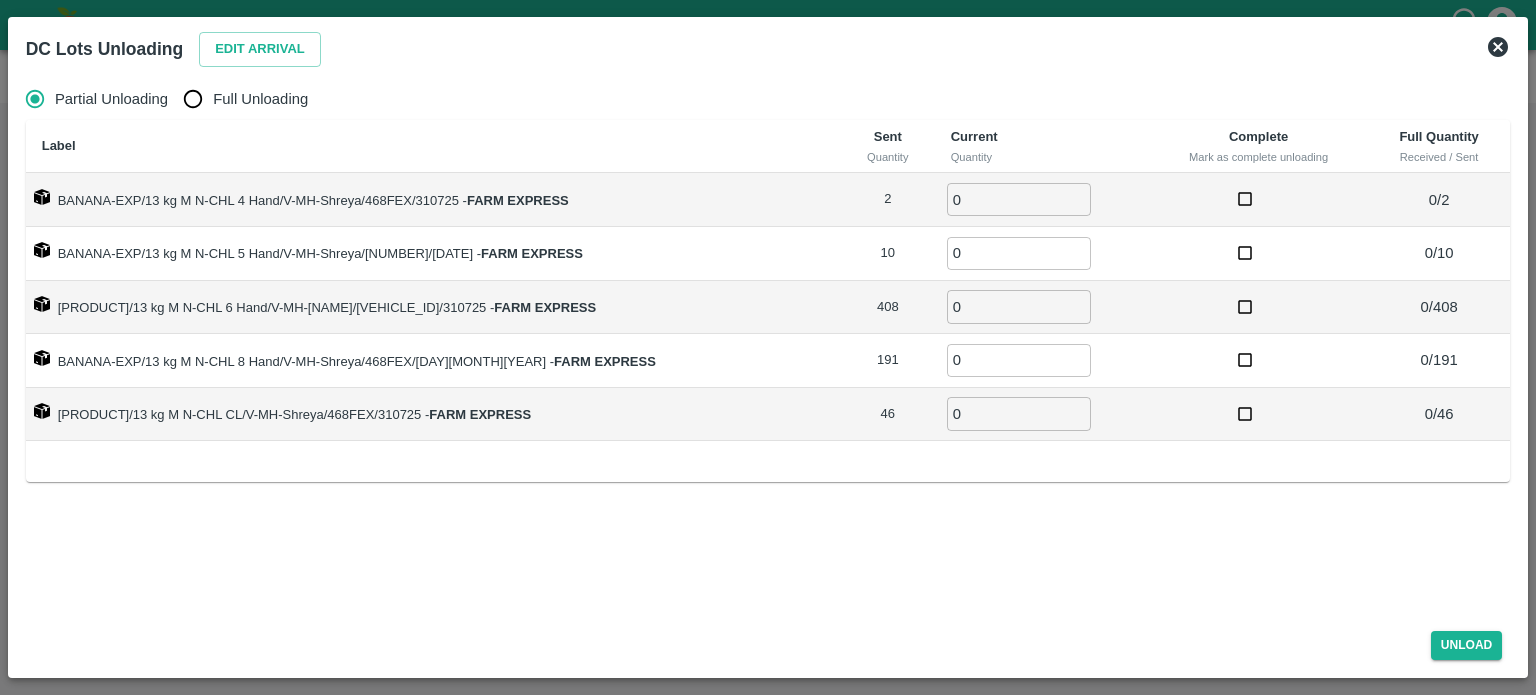 click on "Full Unloading" at bounding box center (260, 99) 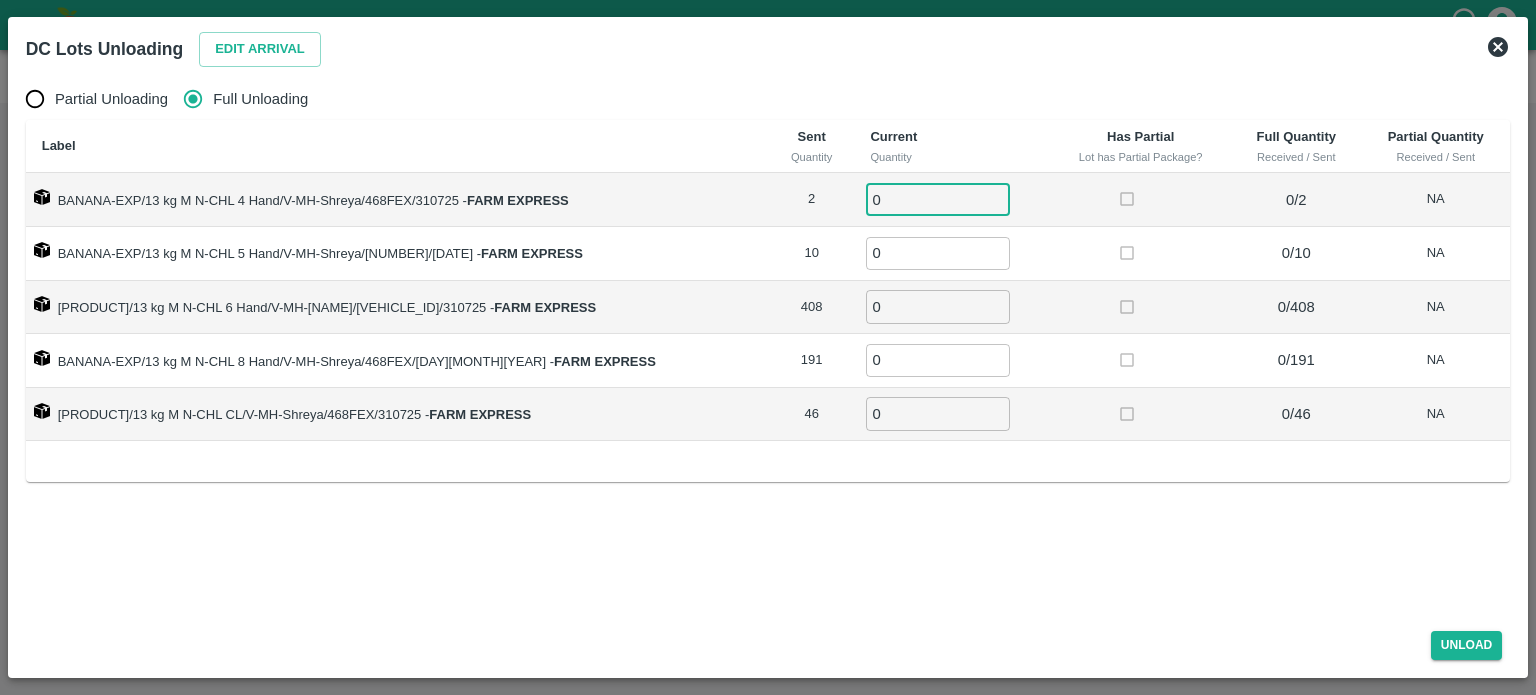click on "0" at bounding box center [938, 199] 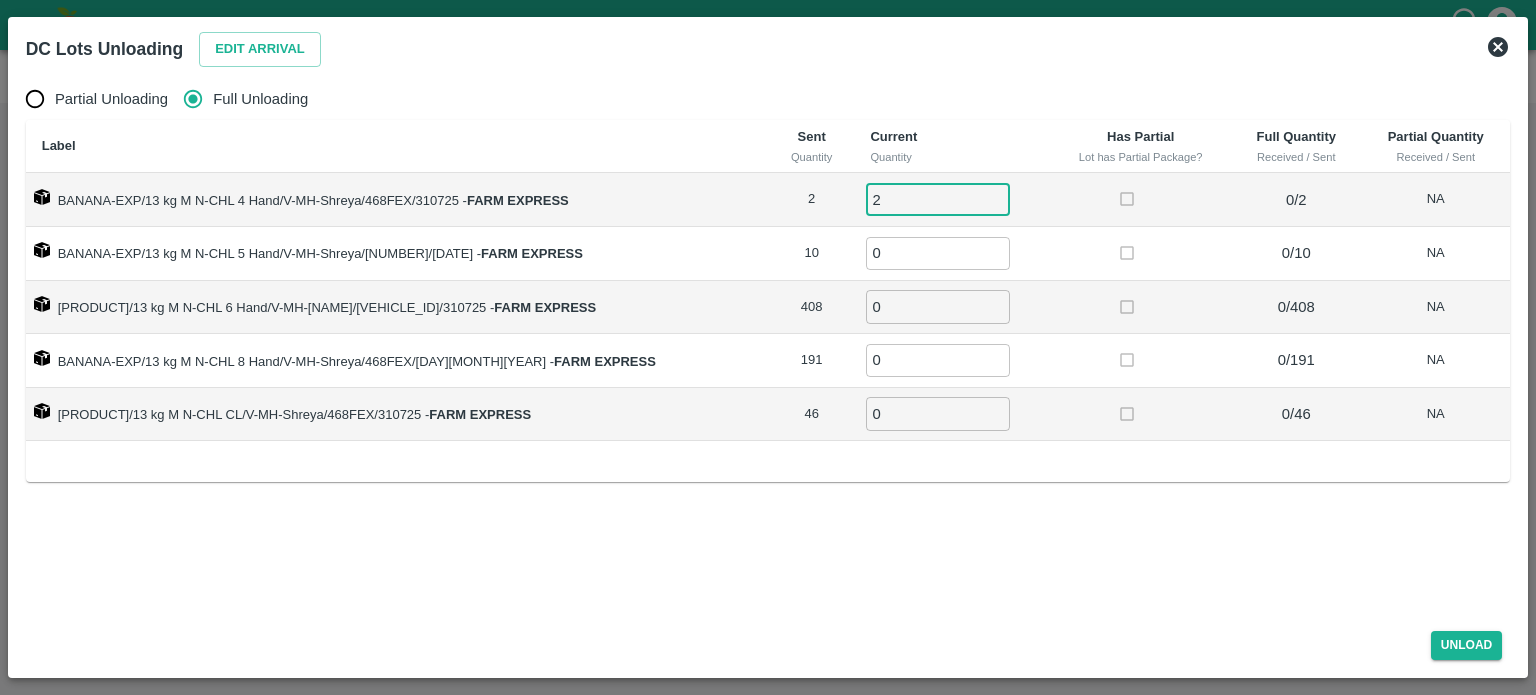 type on "2" 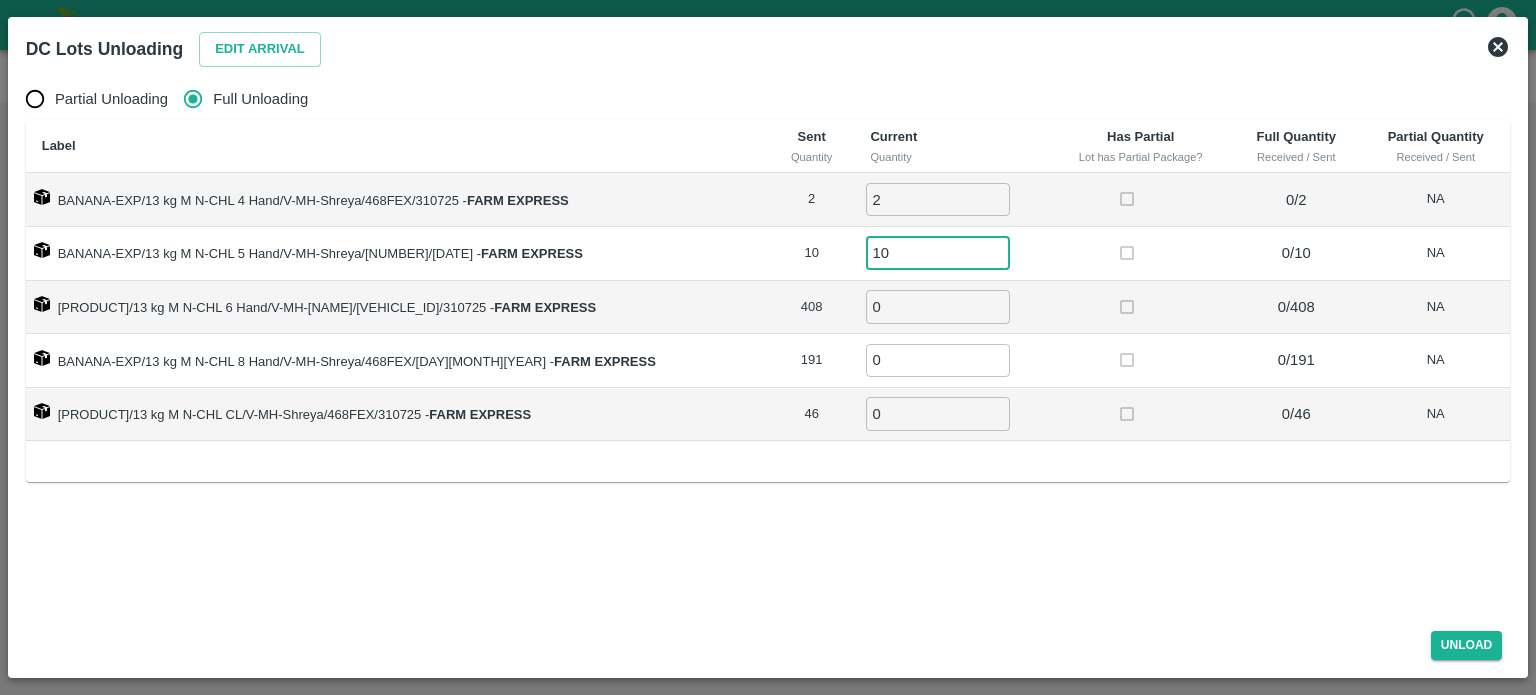 type on "10" 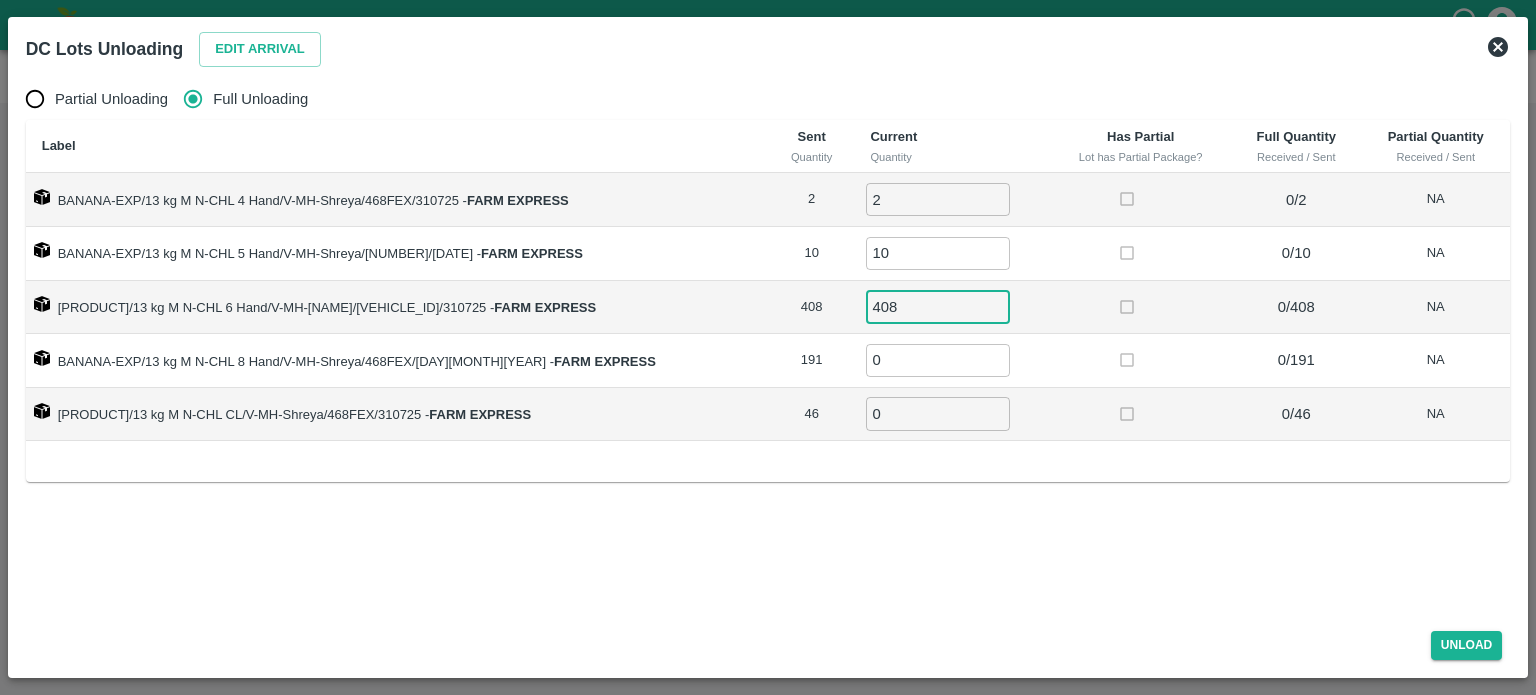 type on "408" 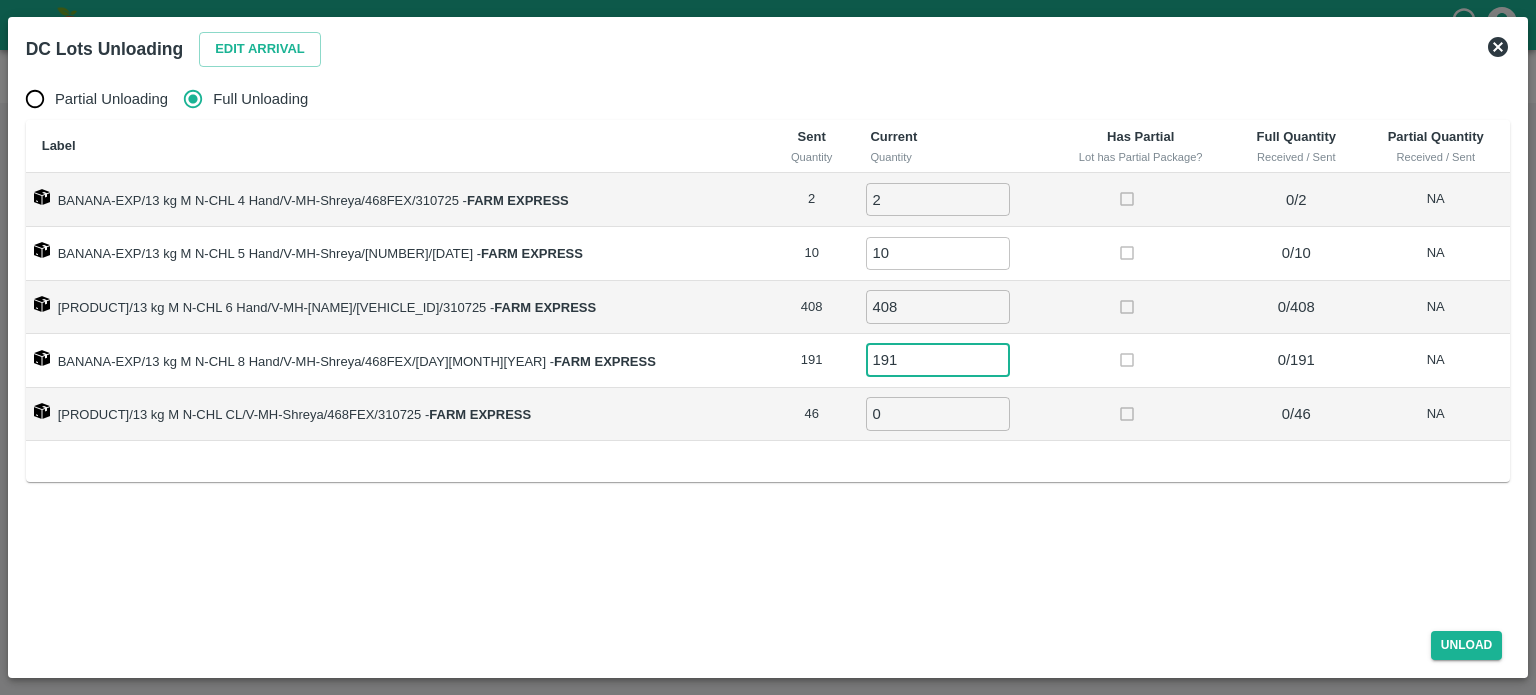 type on "191" 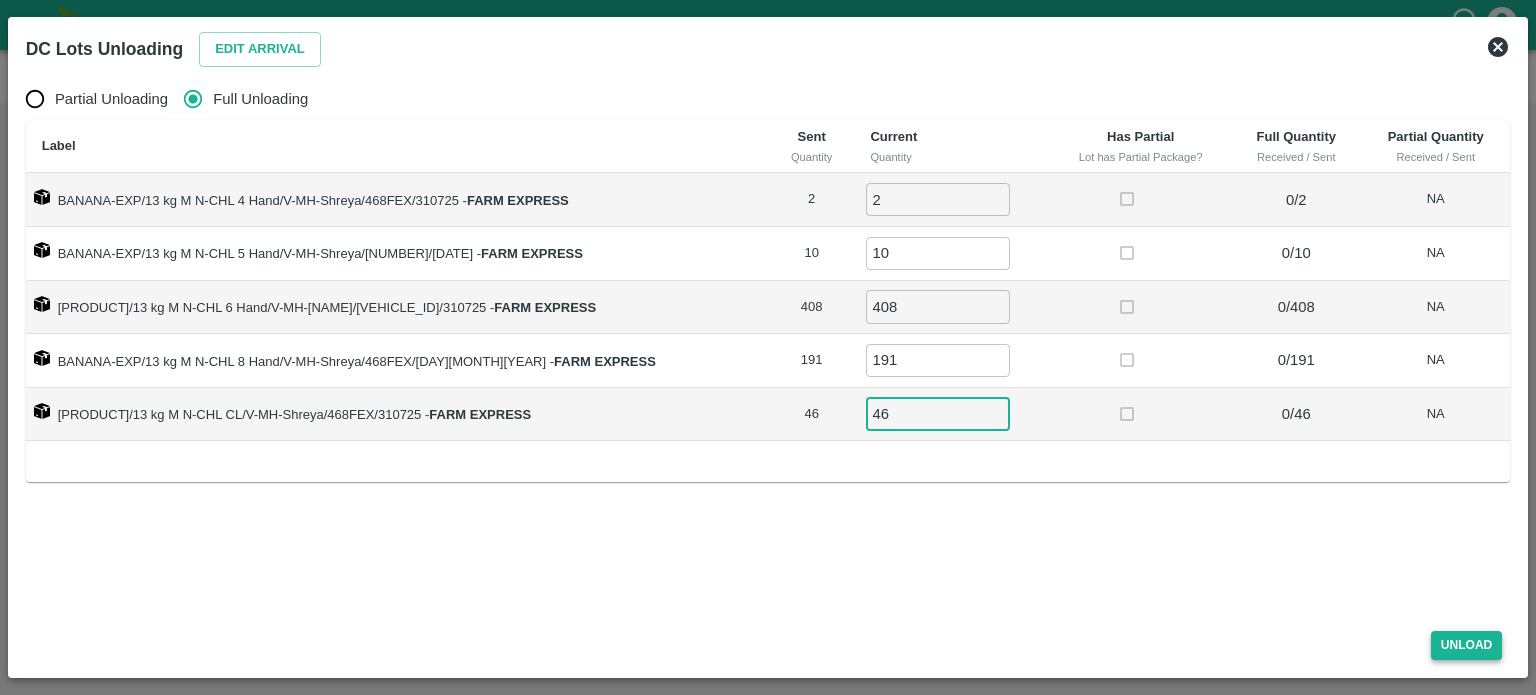 type on "46" 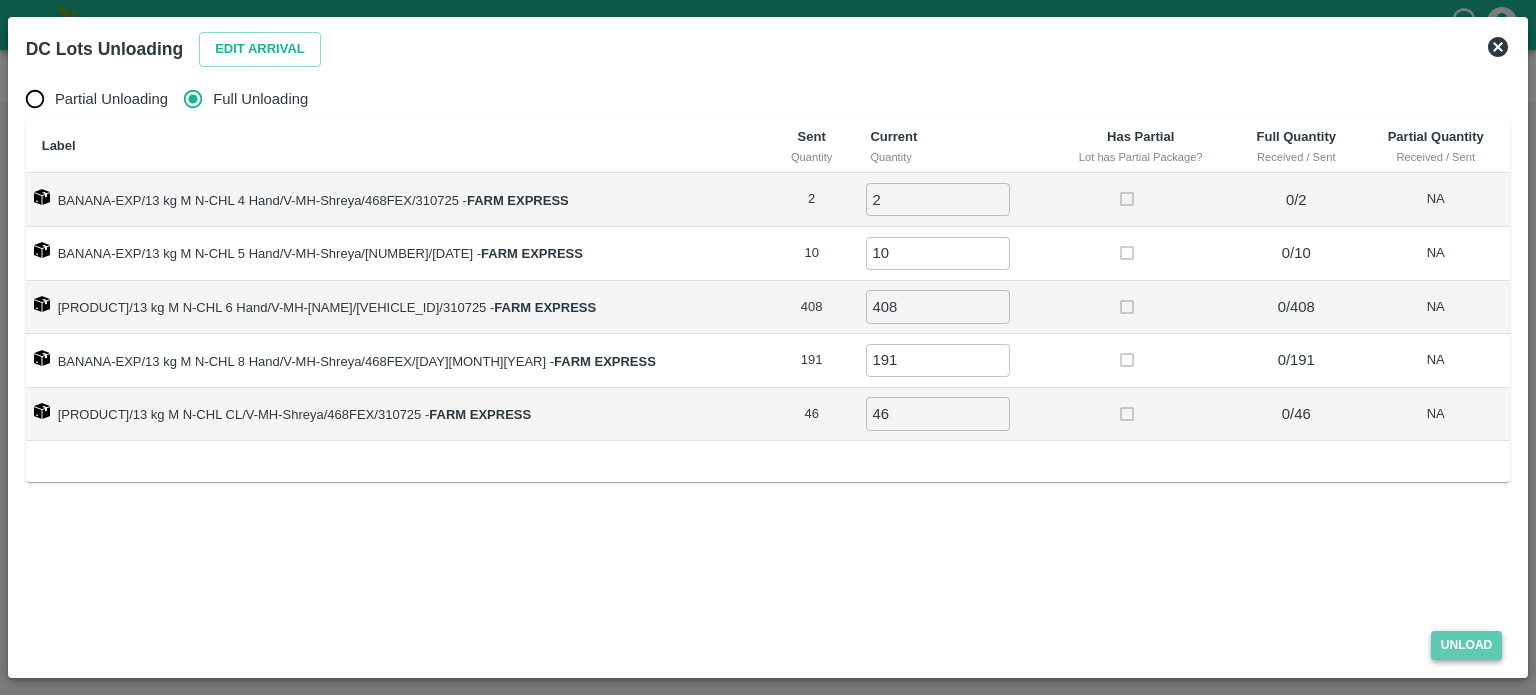 click on "Unload" at bounding box center [1467, 645] 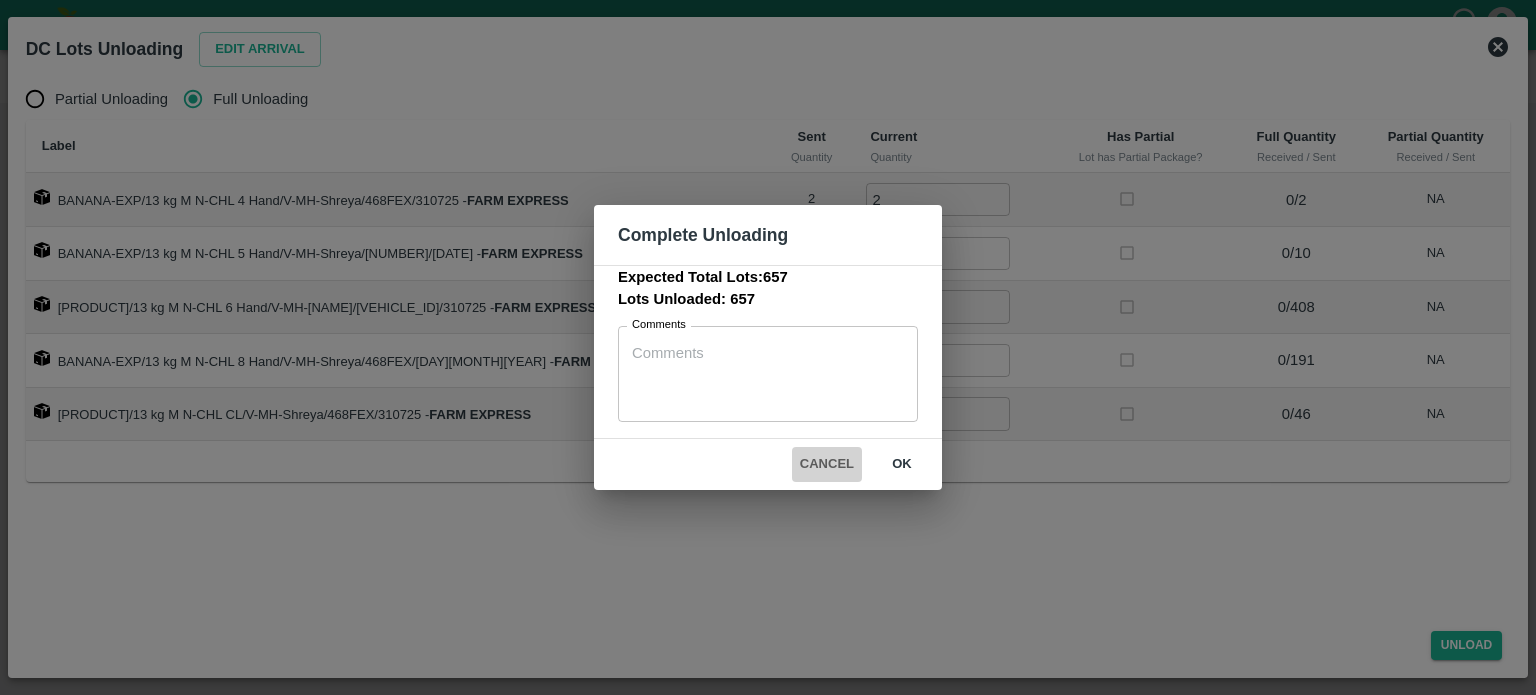 click on "Cancel" at bounding box center [827, 464] 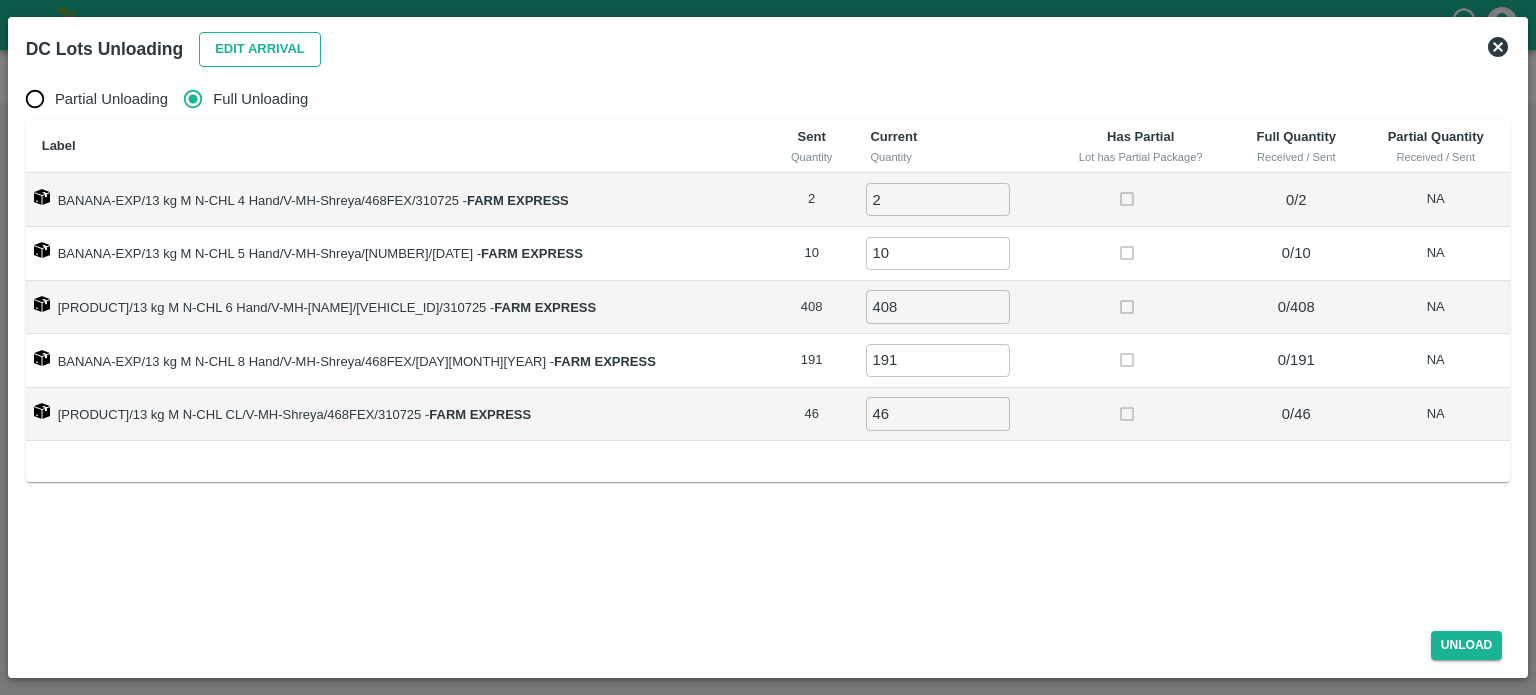 click on "Edit Arrival" at bounding box center (260, 49) 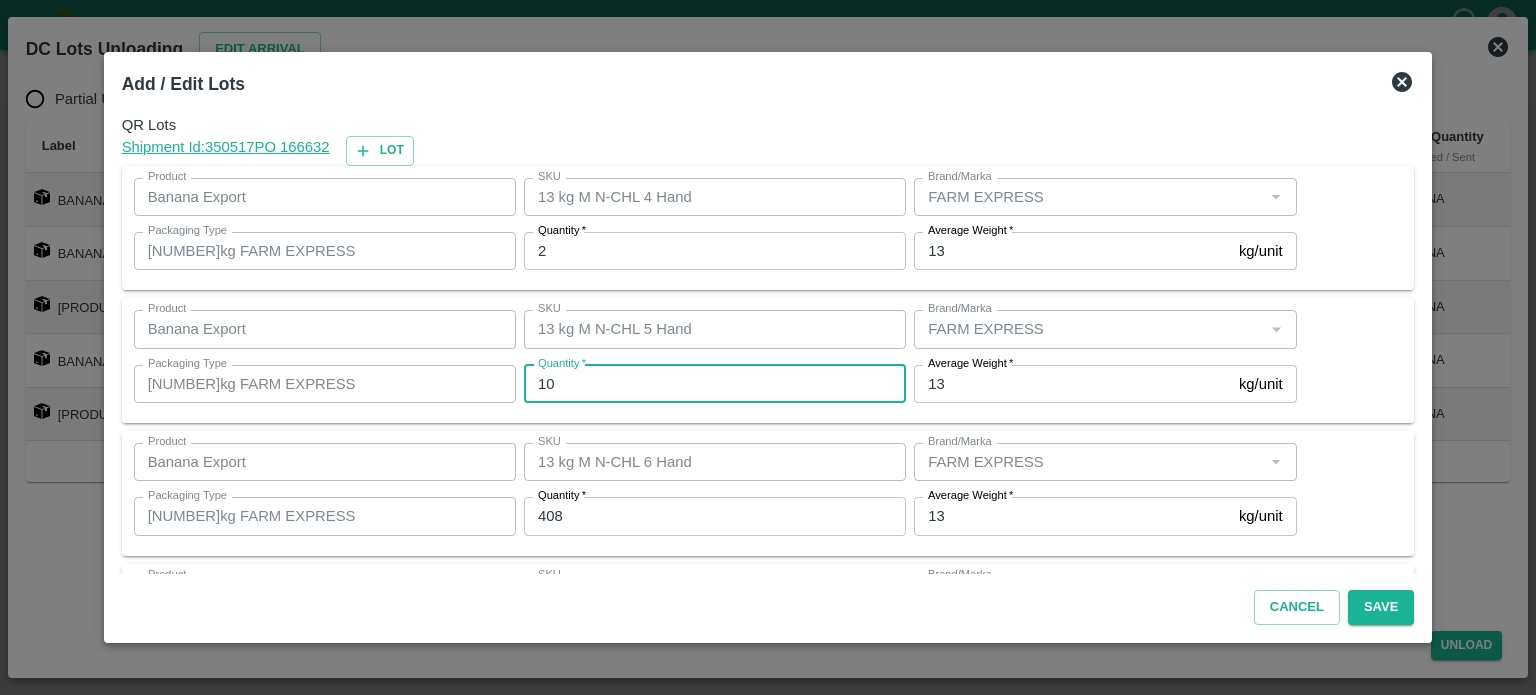 click on "10" at bounding box center [715, 384] 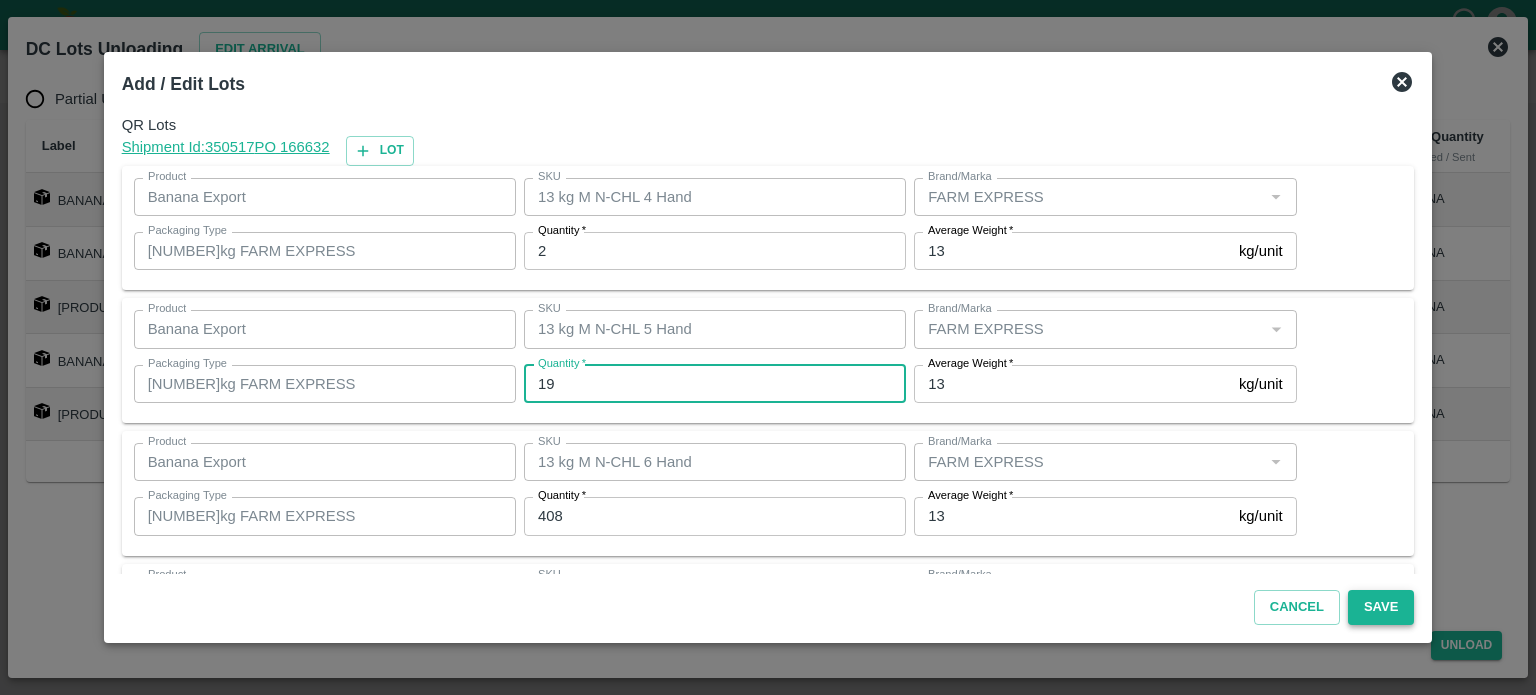 type on "19" 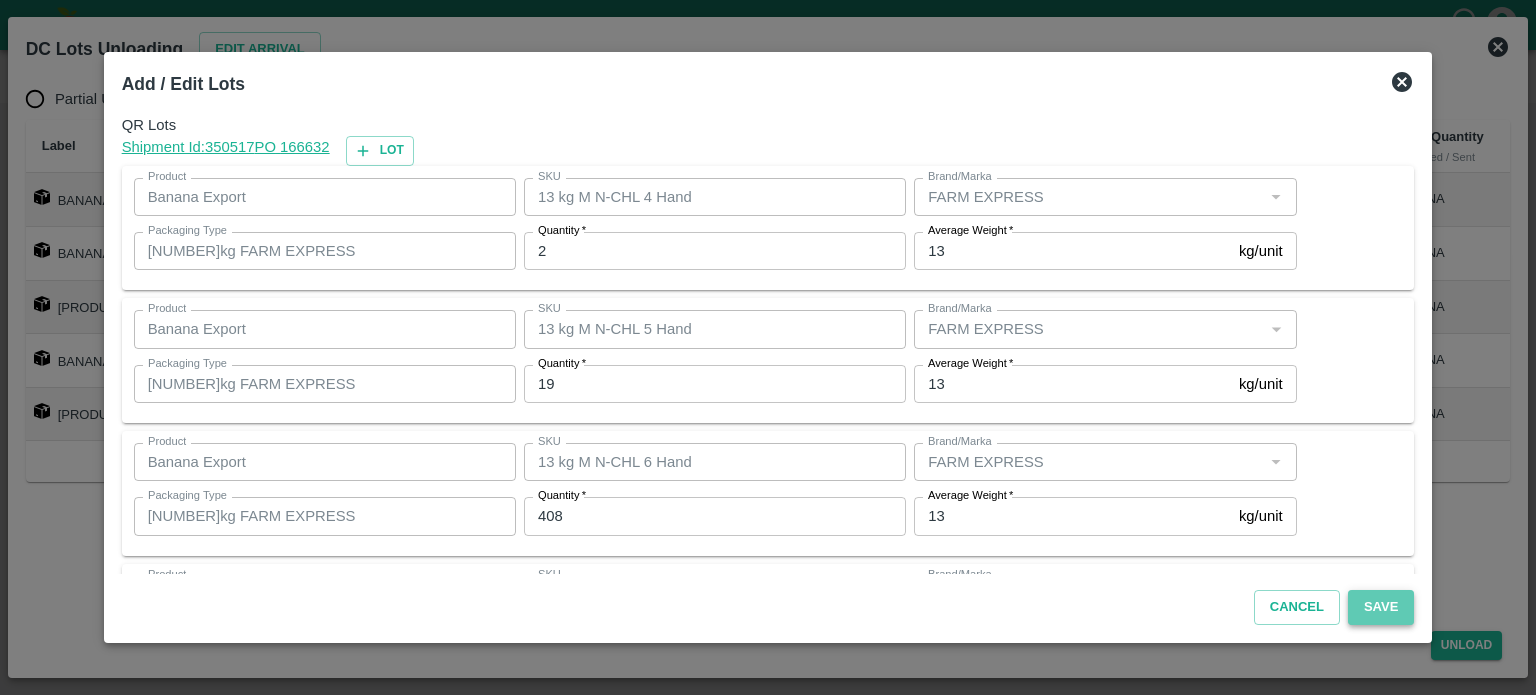 click on "Save" at bounding box center (1381, 607) 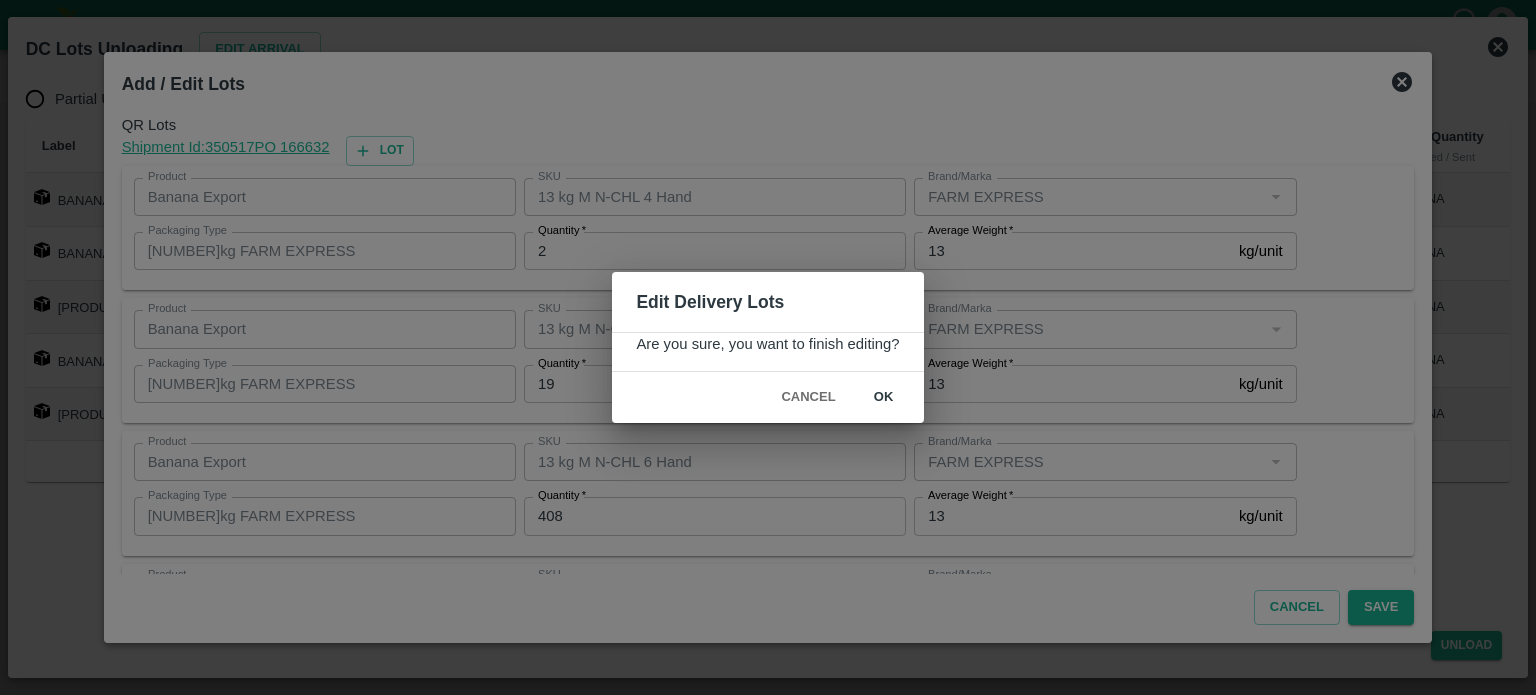 click on "ok" at bounding box center [884, 397] 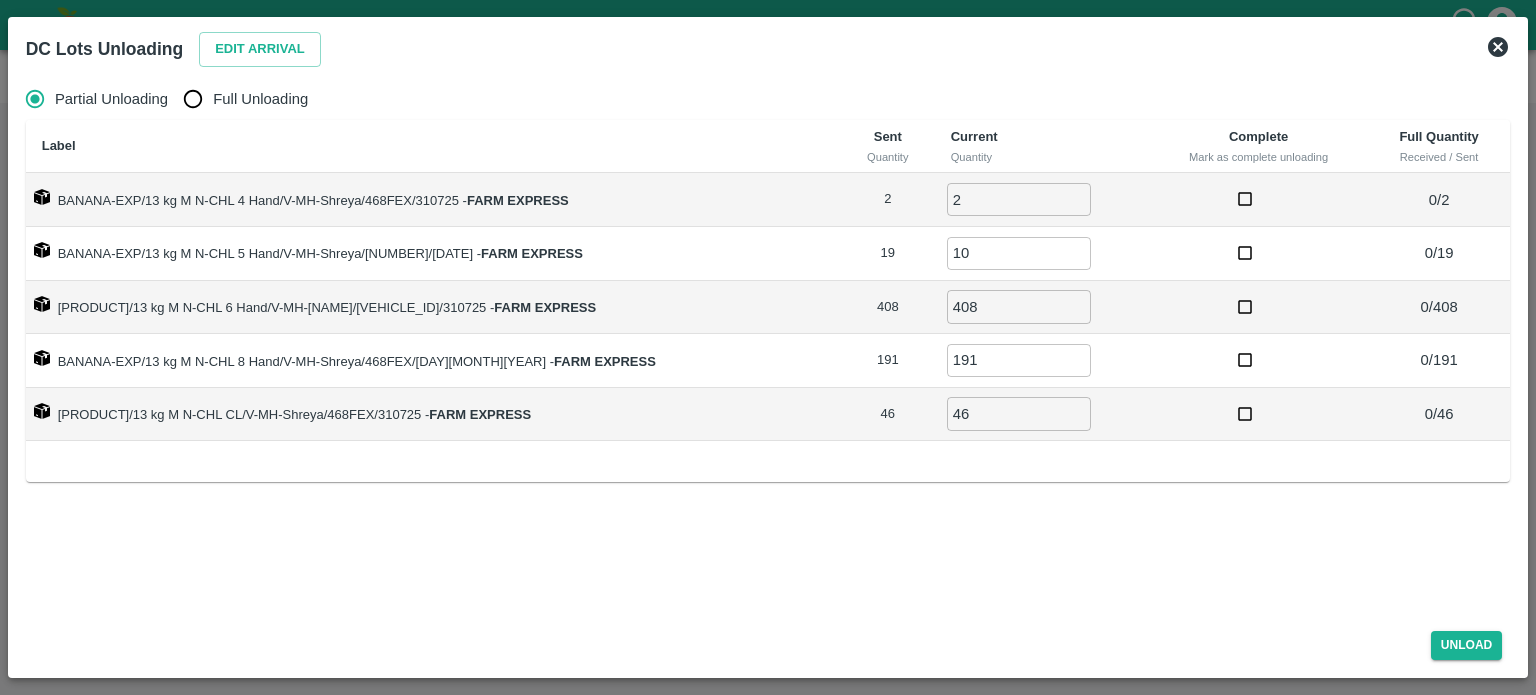radio on "true" 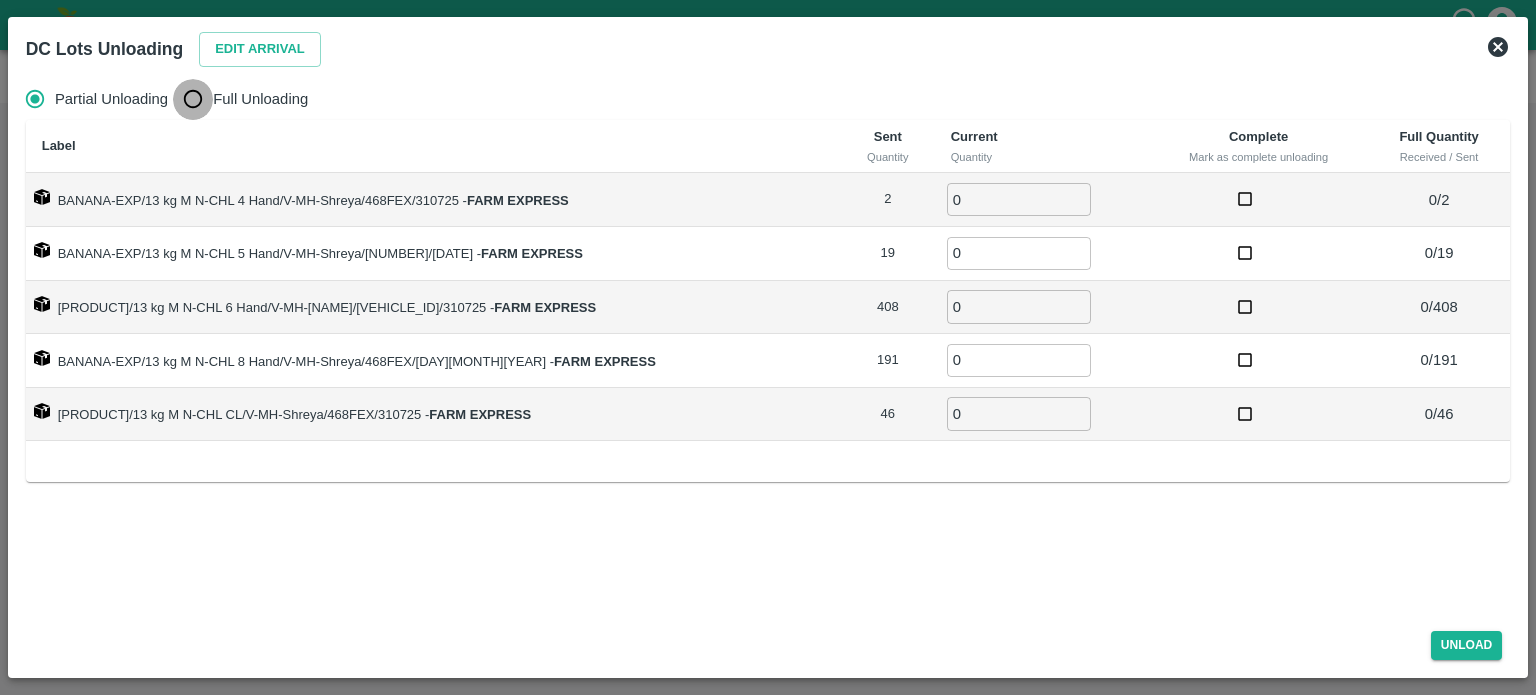 click on "Full Unloading" at bounding box center (193, 99) 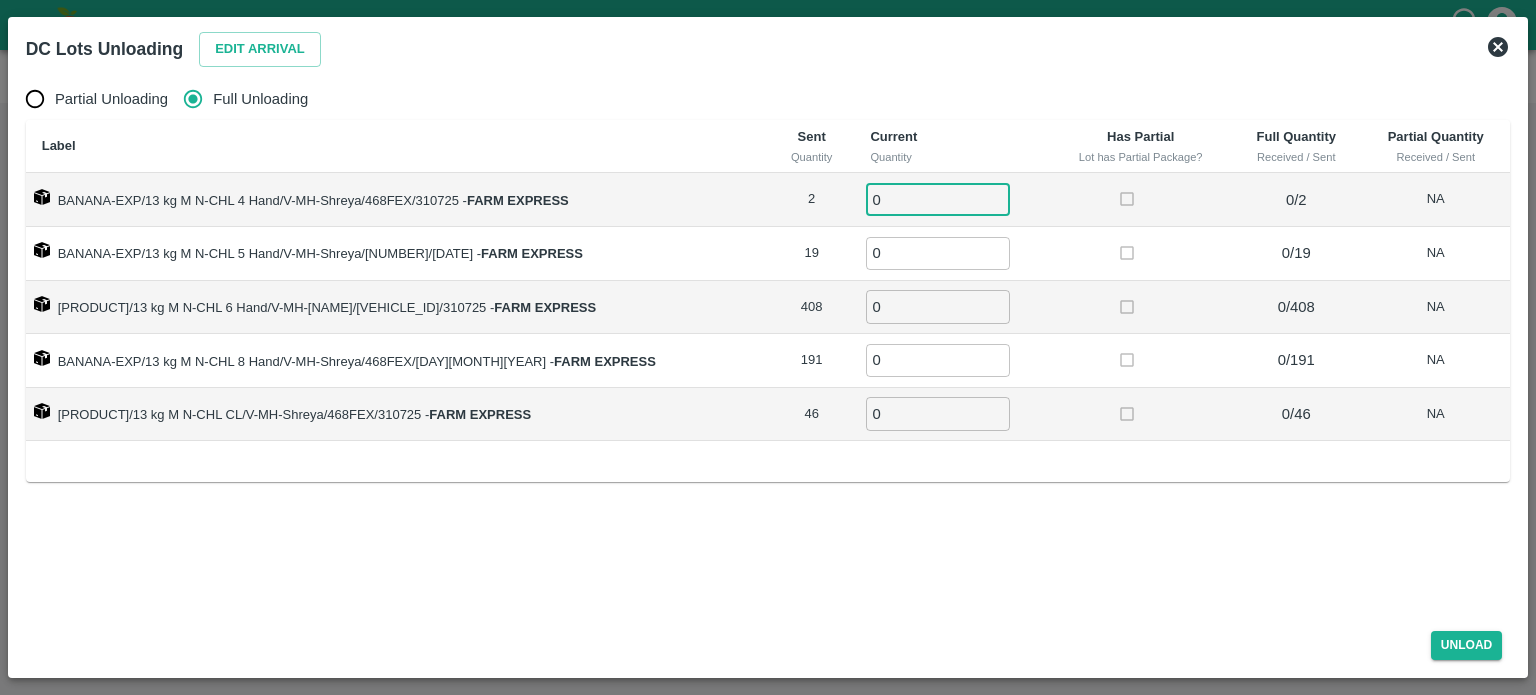 click on "0" at bounding box center [938, 199] 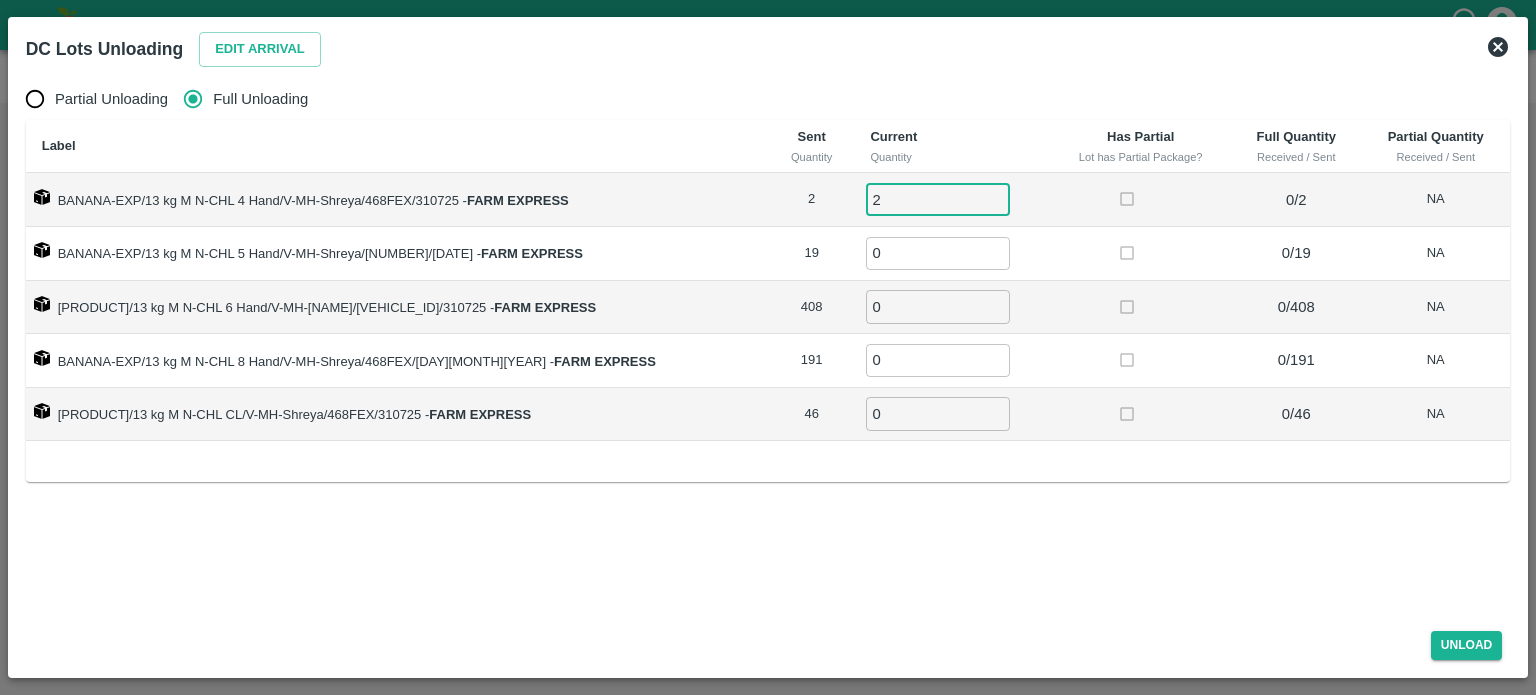 type on "2" 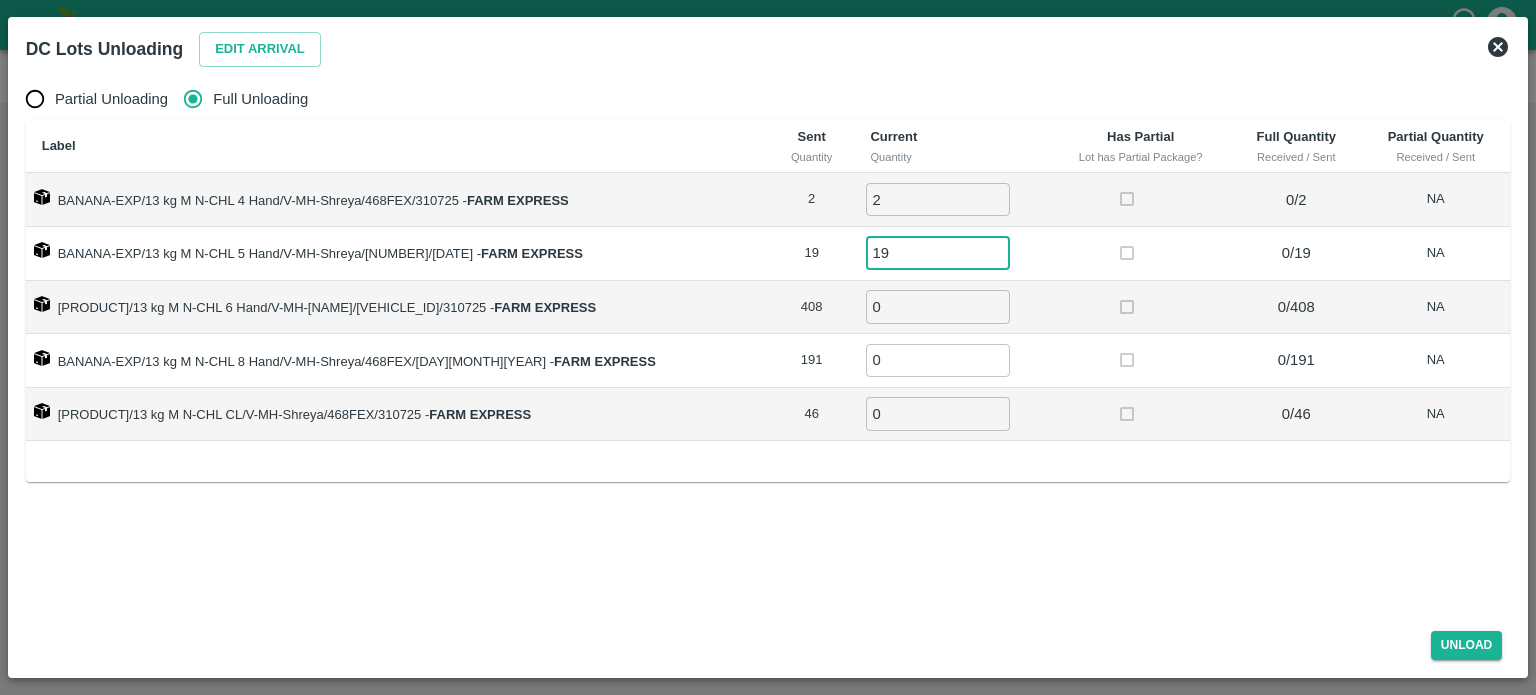 type on "19" 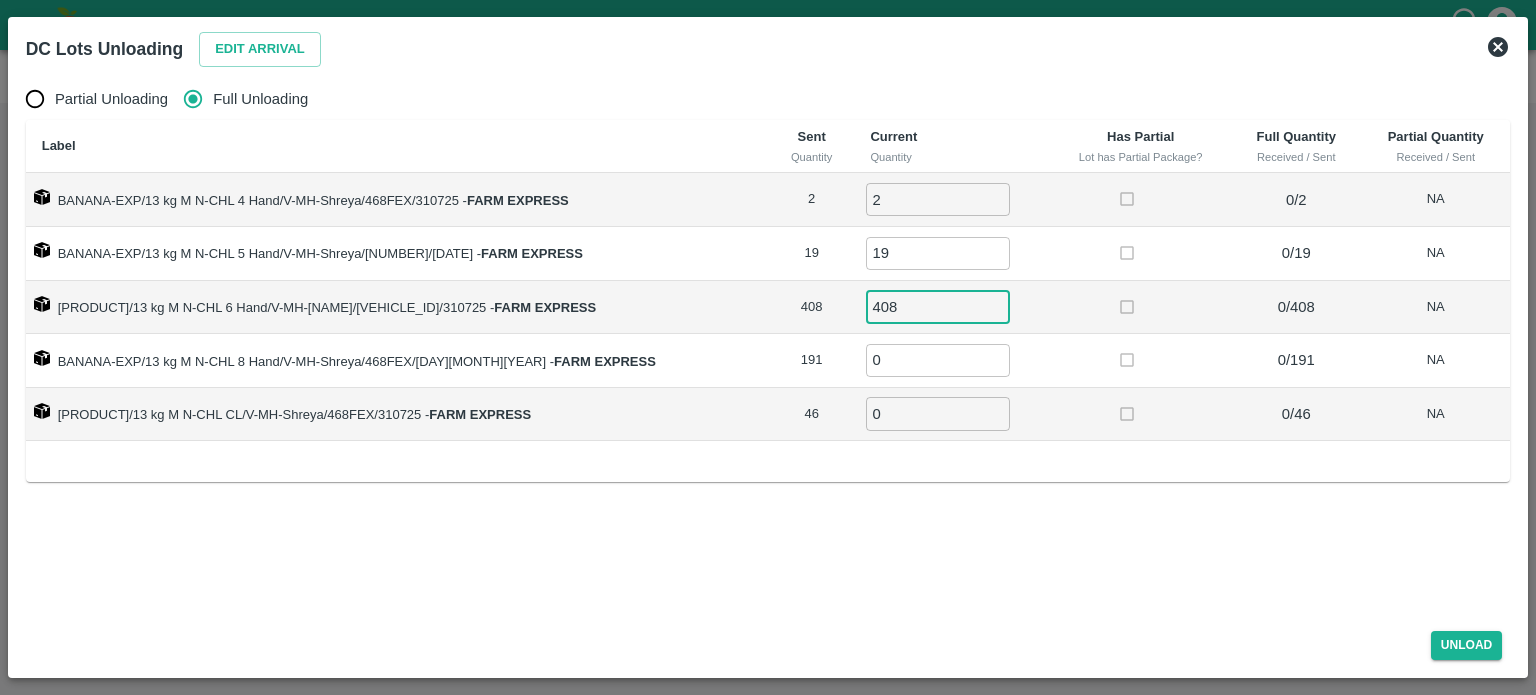 type on "408" 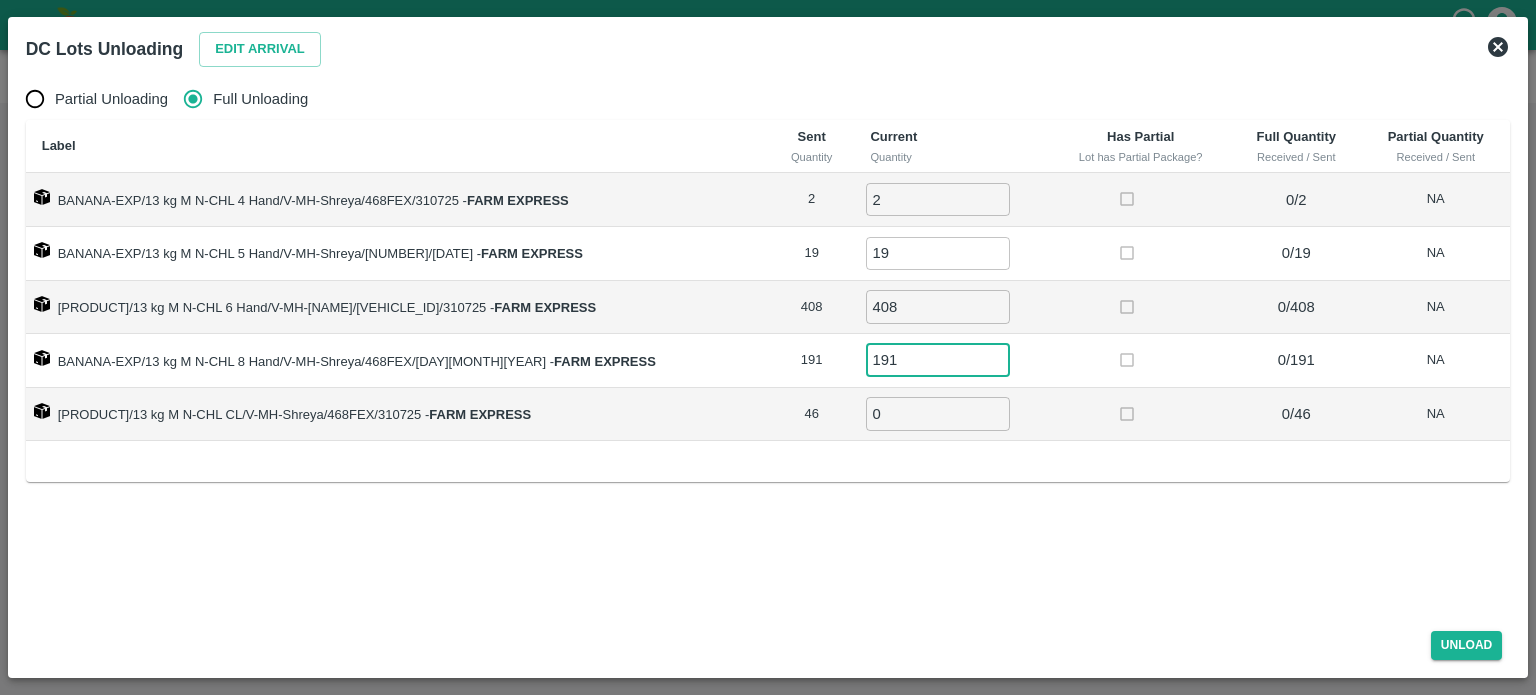type on "191" 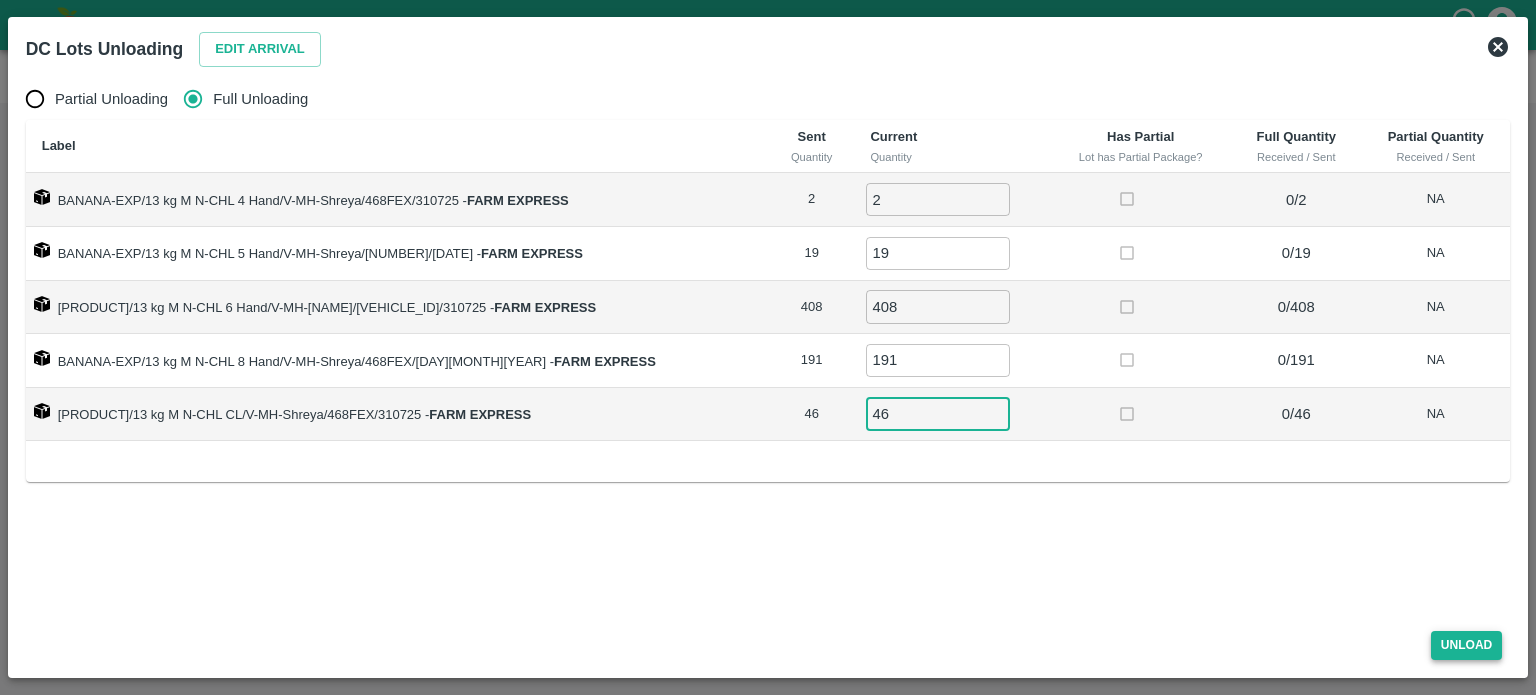 type on "46" 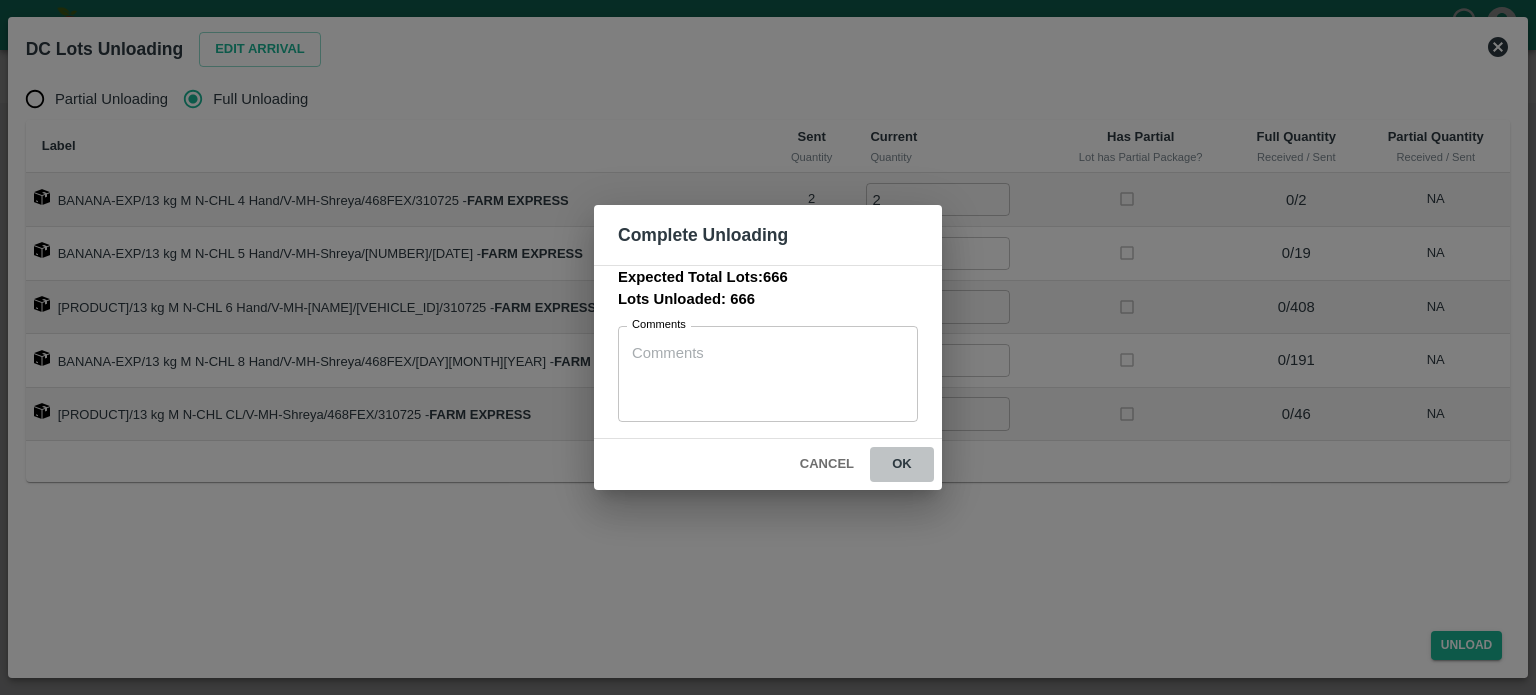 click on "ok" at bounding box center [902, 464] 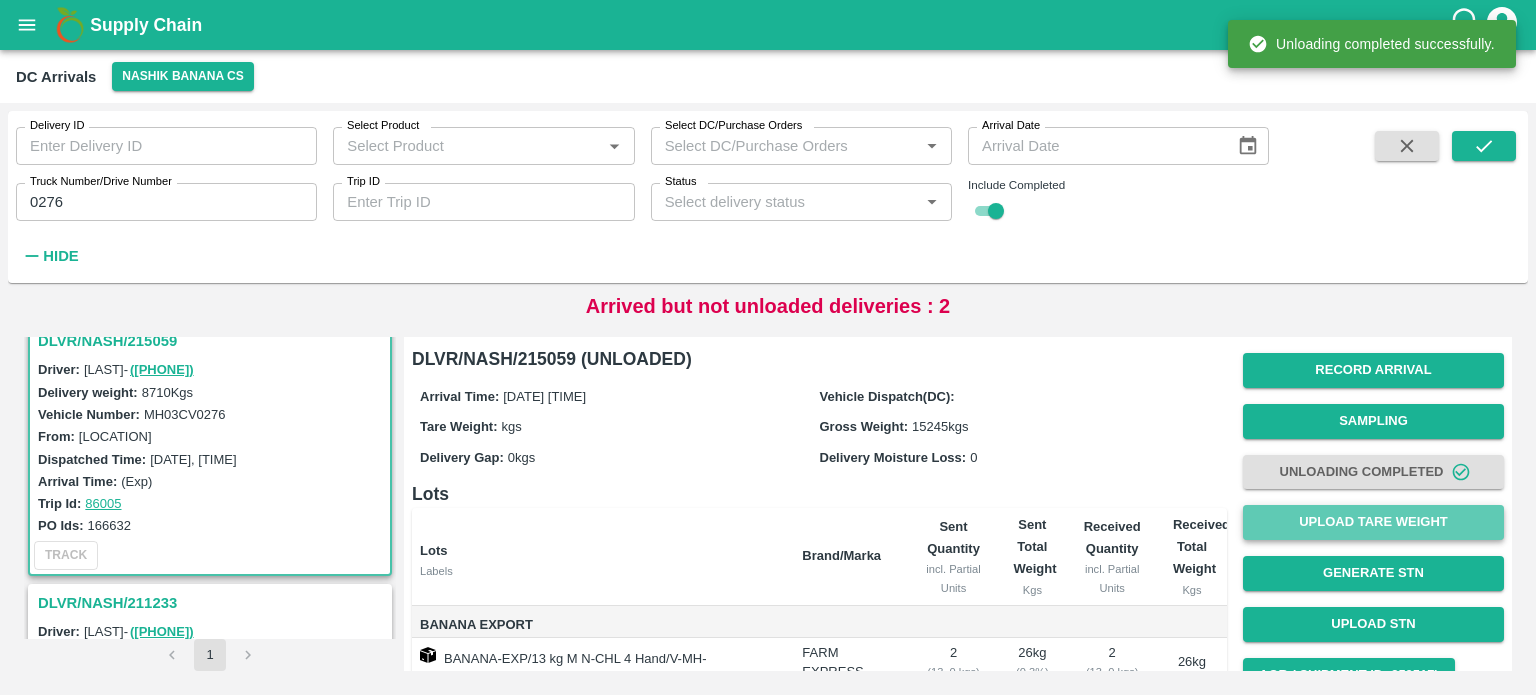click on "Upload Tare Weight" at bounding box center (1373, 522) 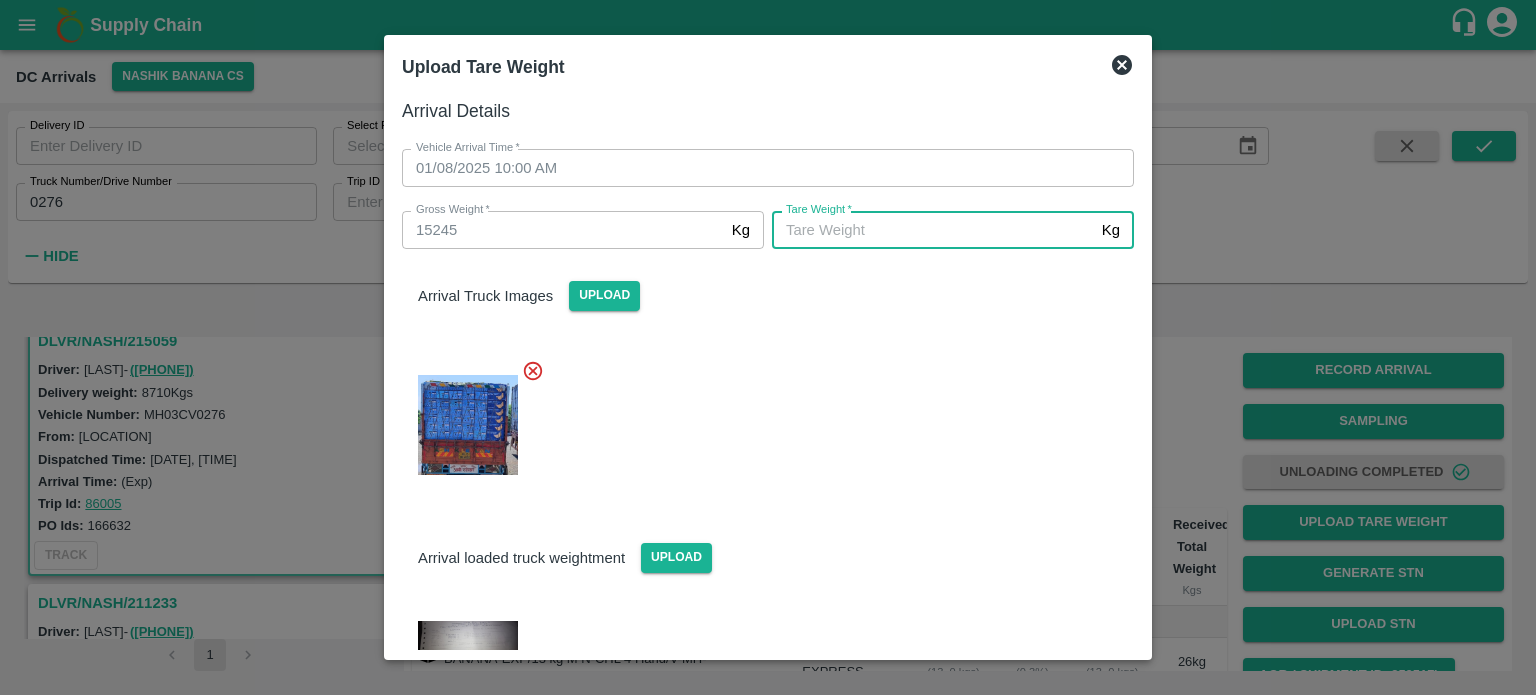 scroll, scrollTop: 86, scrollLeft: 0, axis: vertical 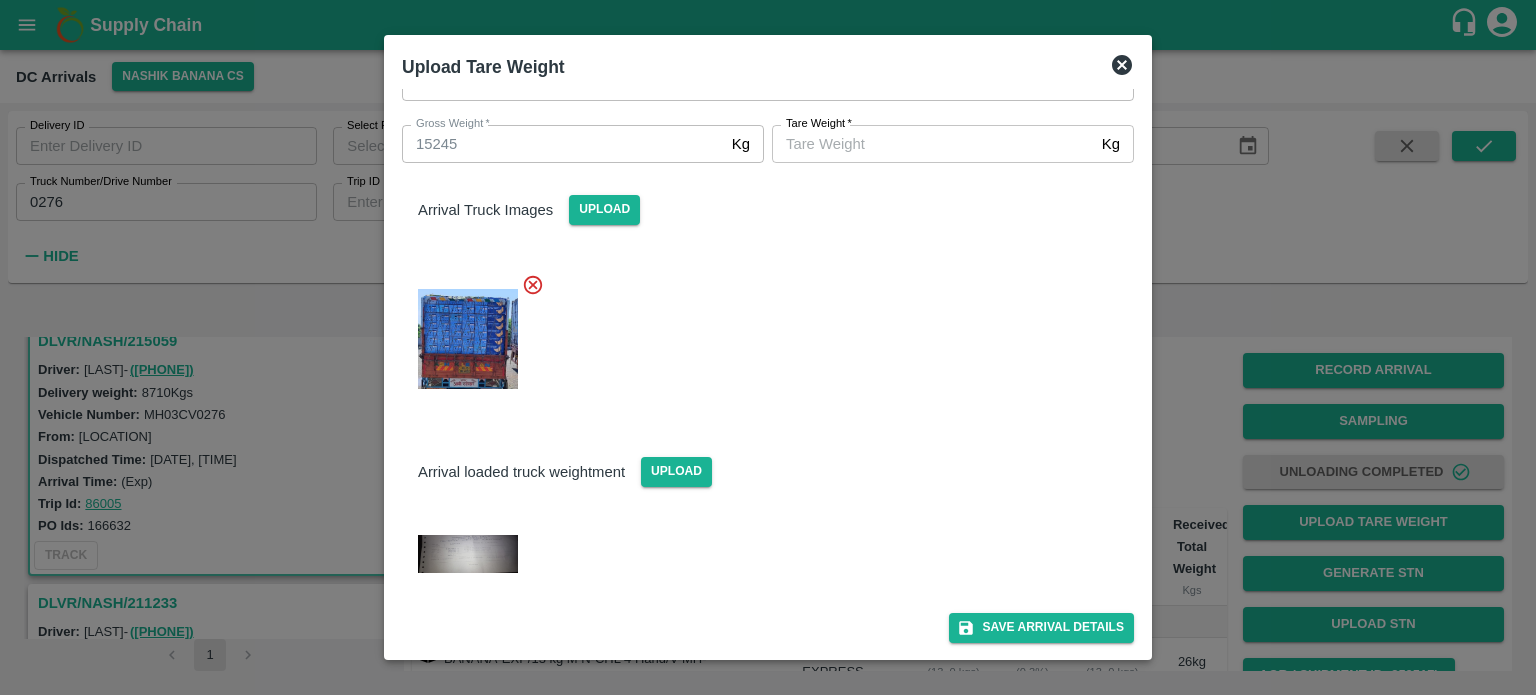click at bounding box center (468, 554) 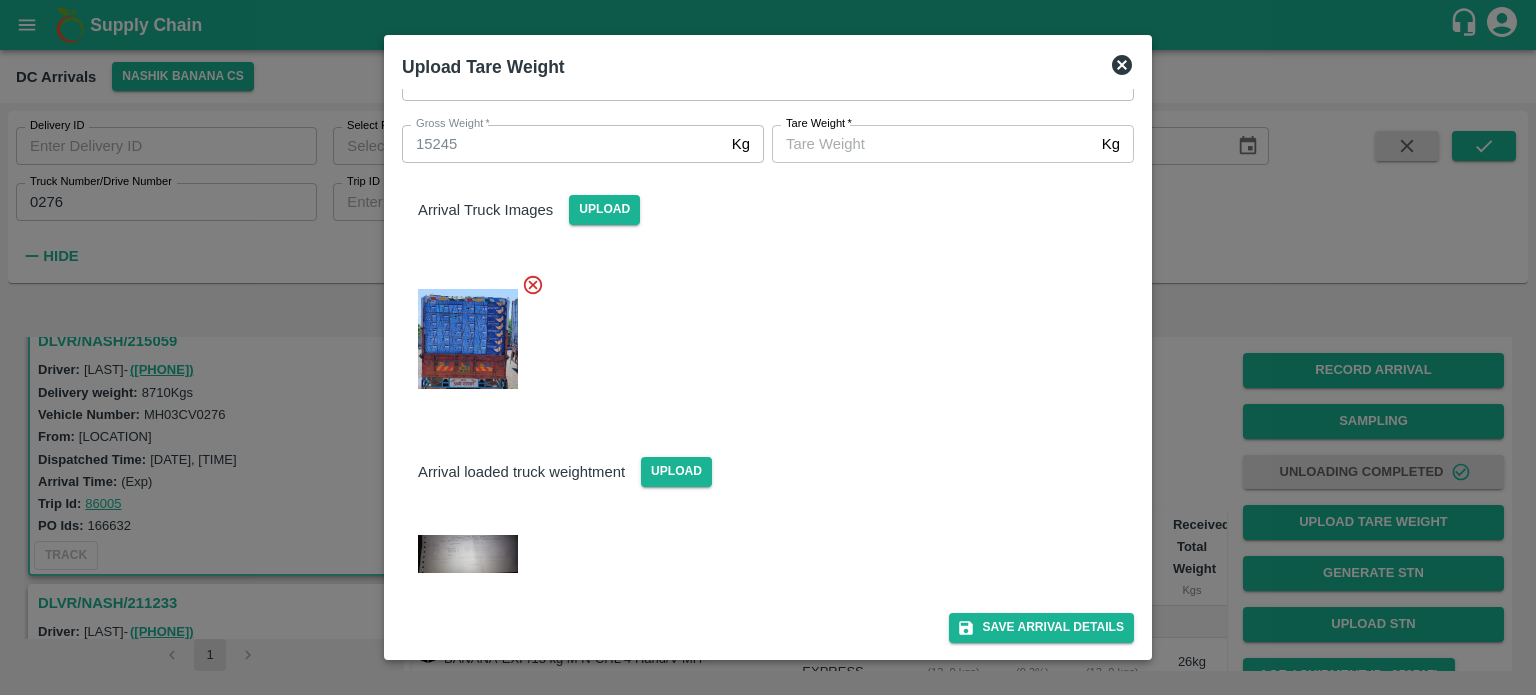 click on "Tare Weight   *" at bounding box center (819, 124) 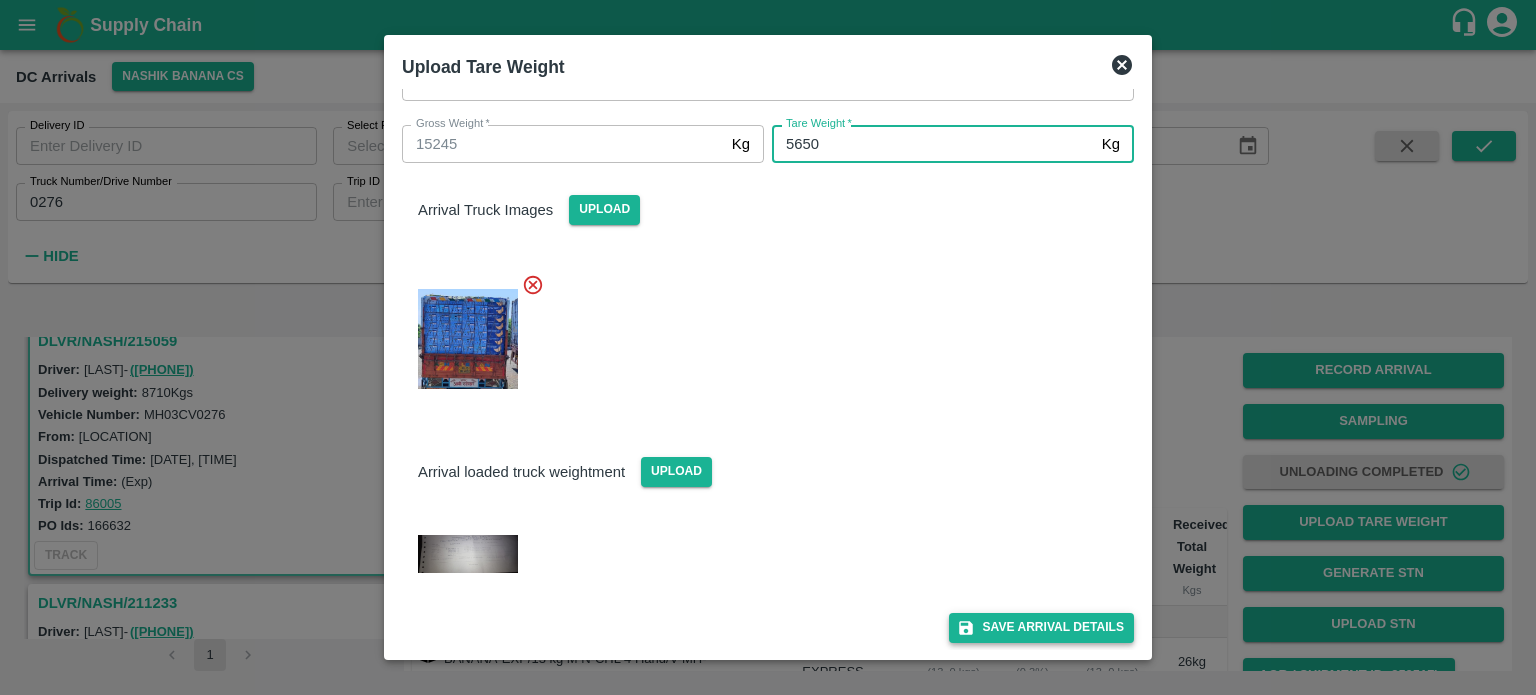 type on "5650" 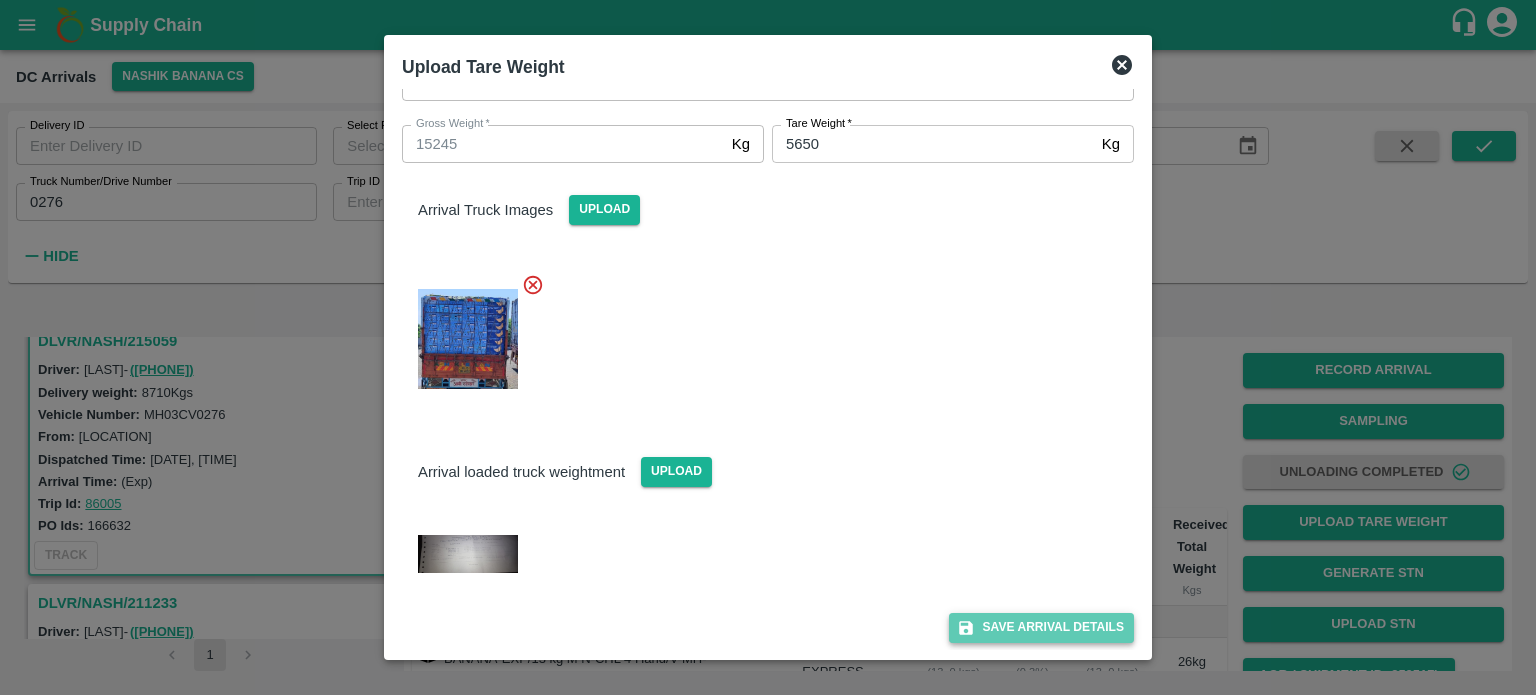 click on "Save Arrival Details" at bounding box center [1041, 627] 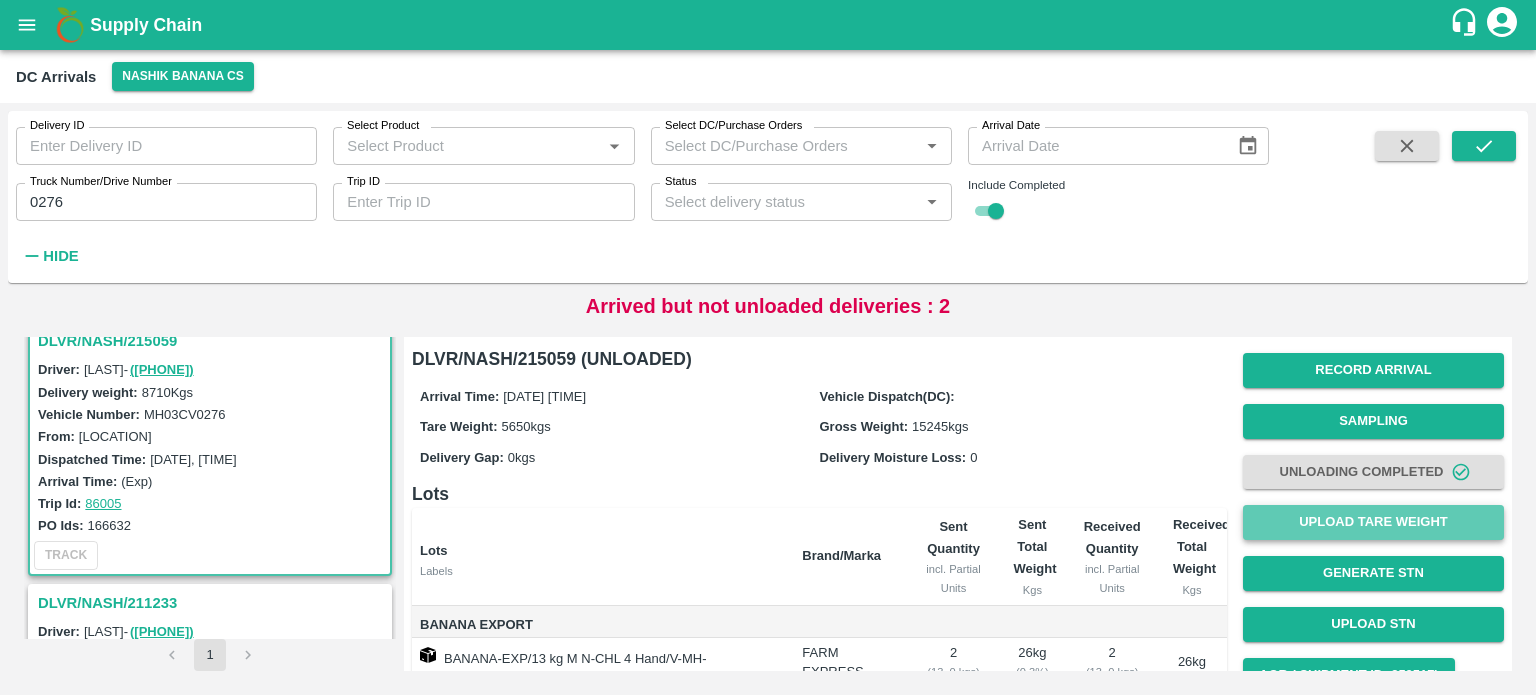 click on "Upload Tare Weight" at bounding box center (1373, 522) 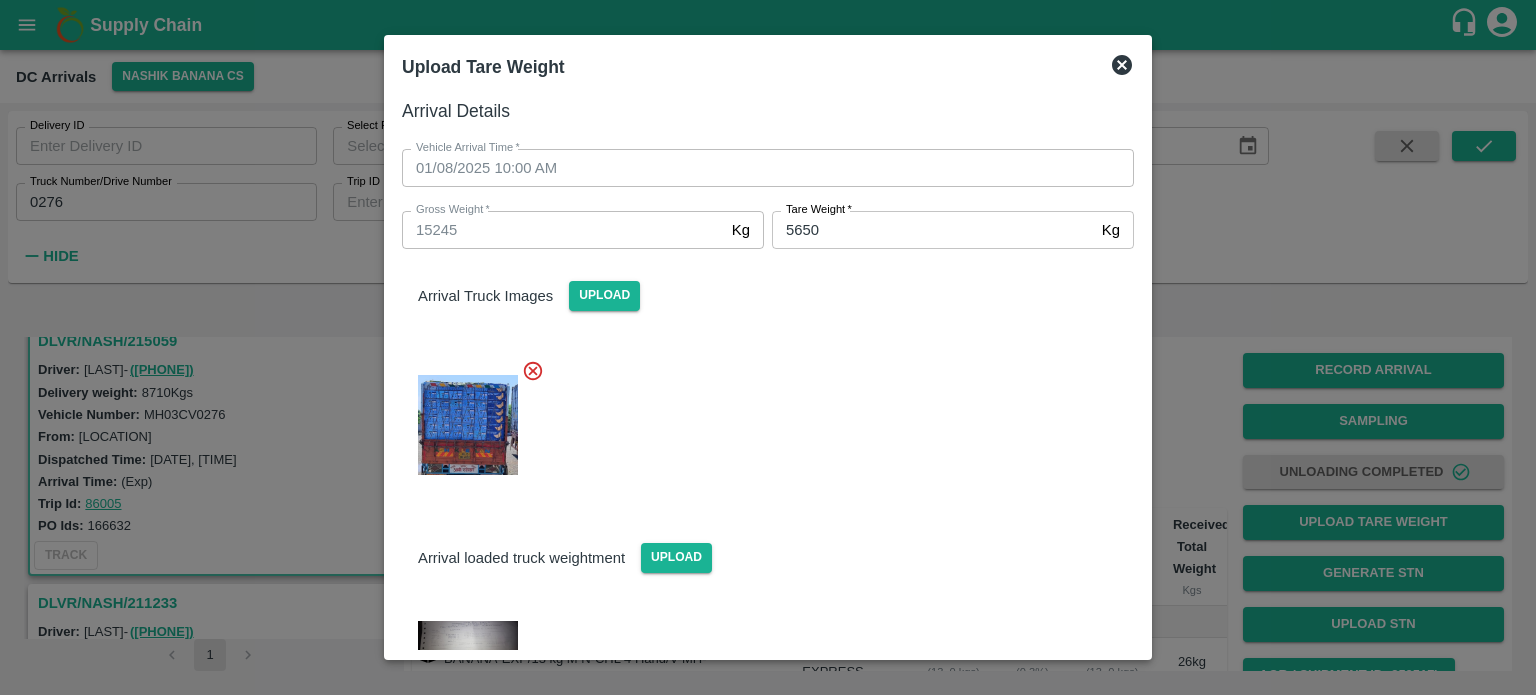 click 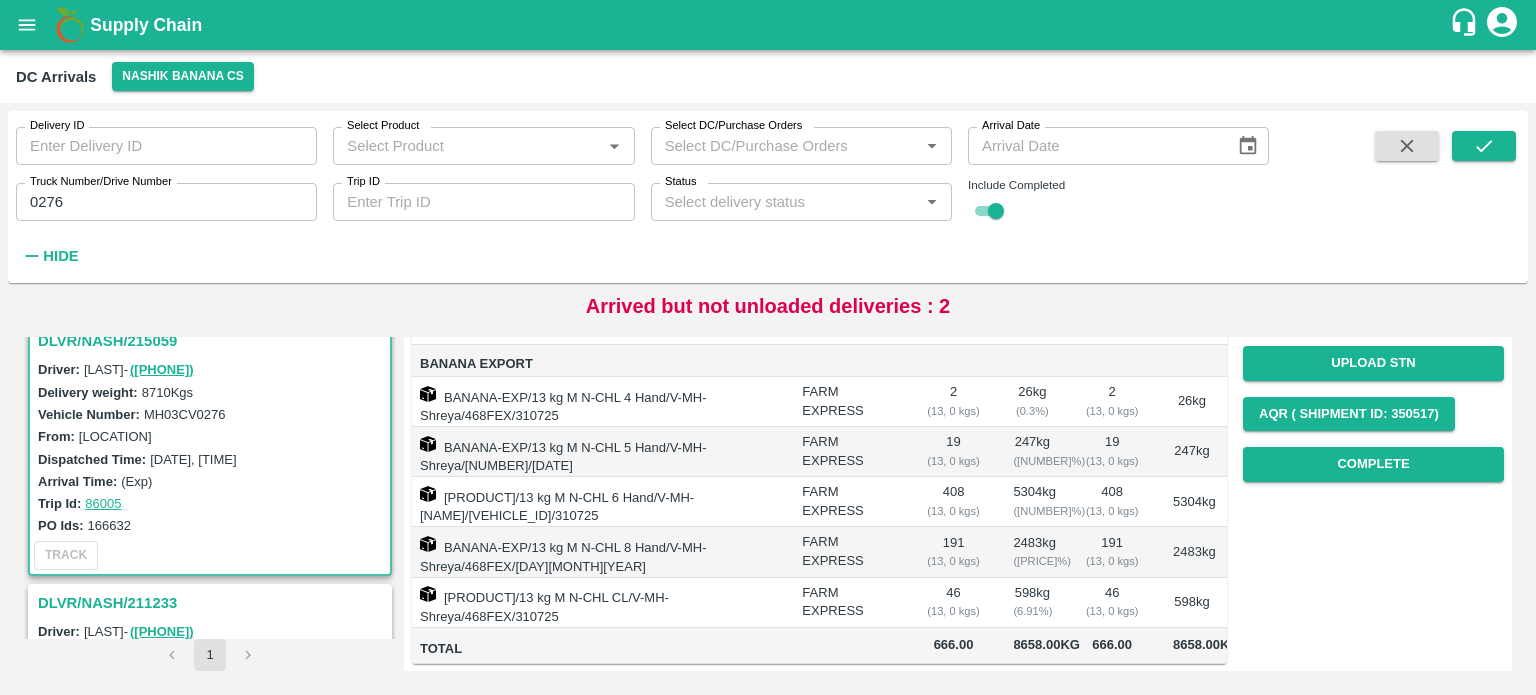 scroll, scrollTop: 328, scrollLeft: 0, axis: vertical 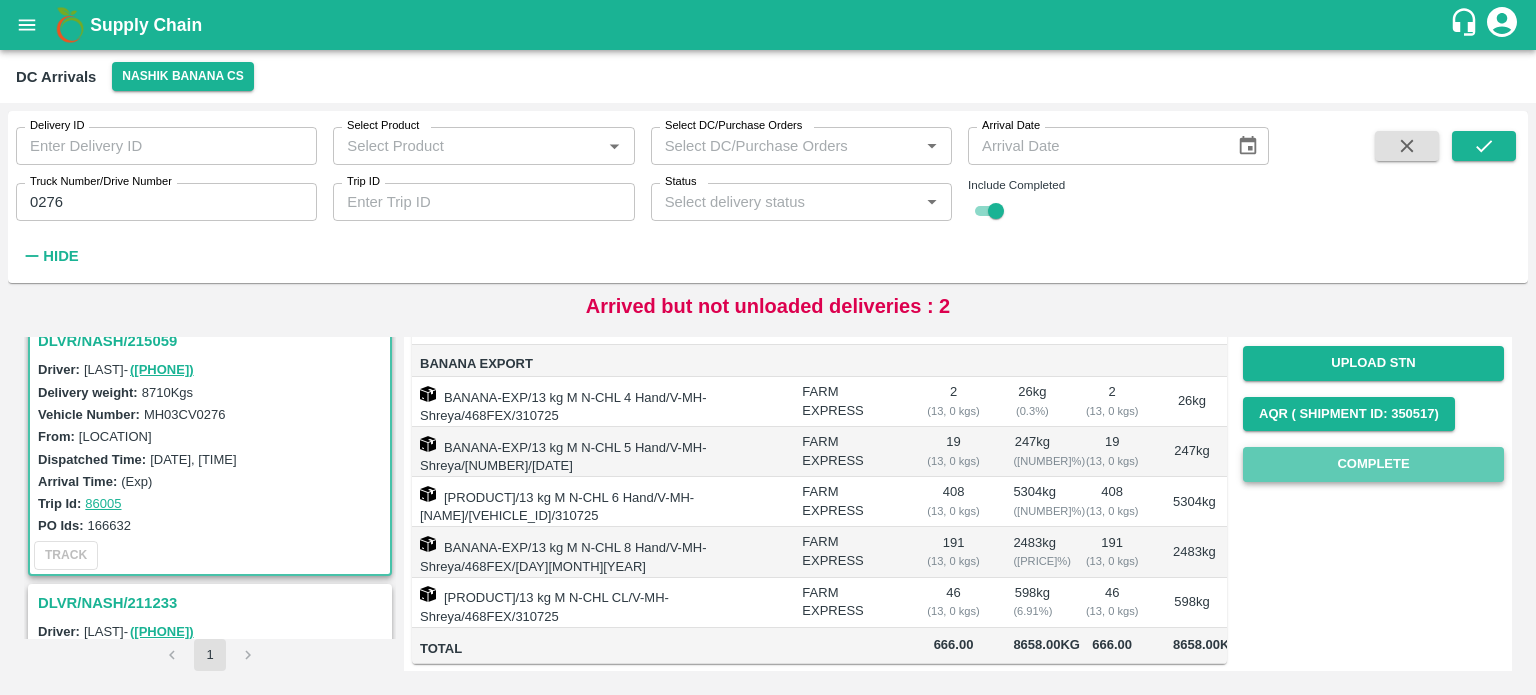 click on "Complete" at bounding box center [1373, 464] 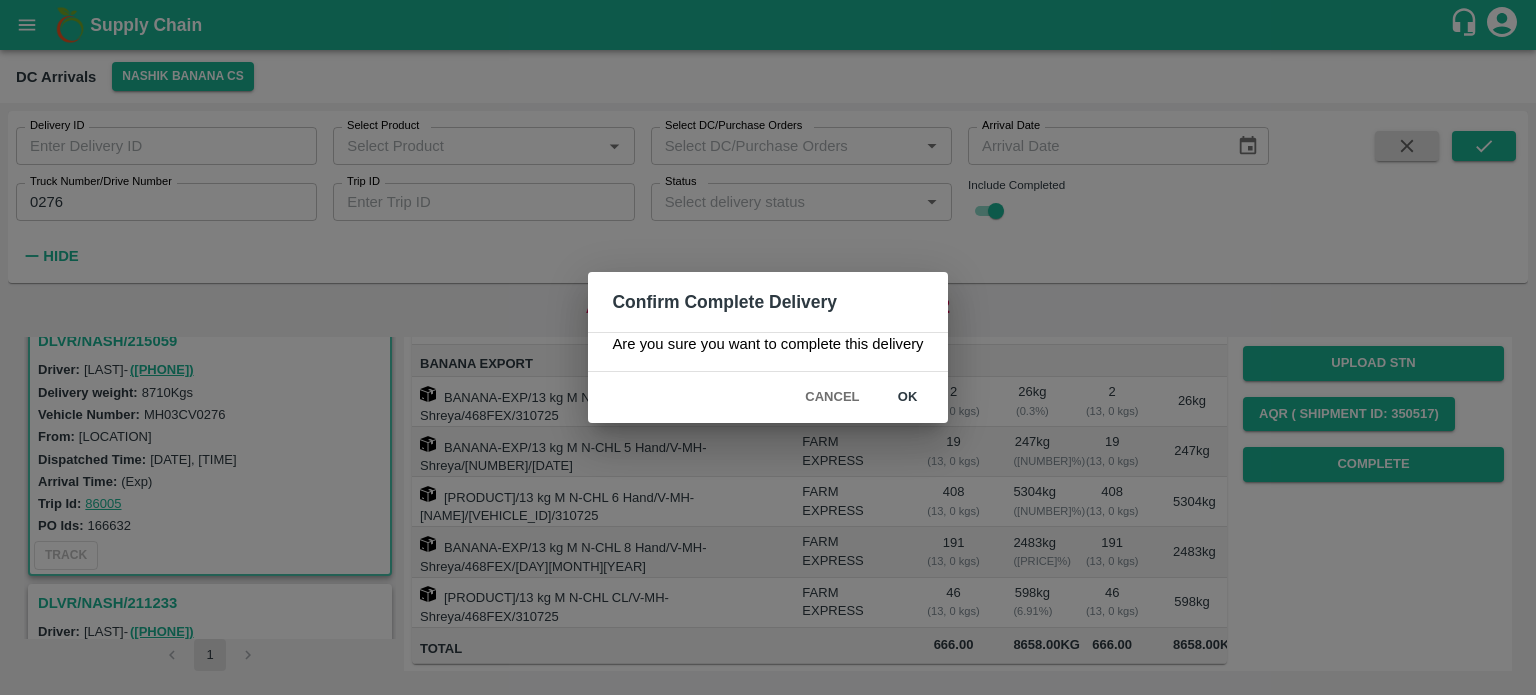 click on "ok" at bounding box center (908, 397) 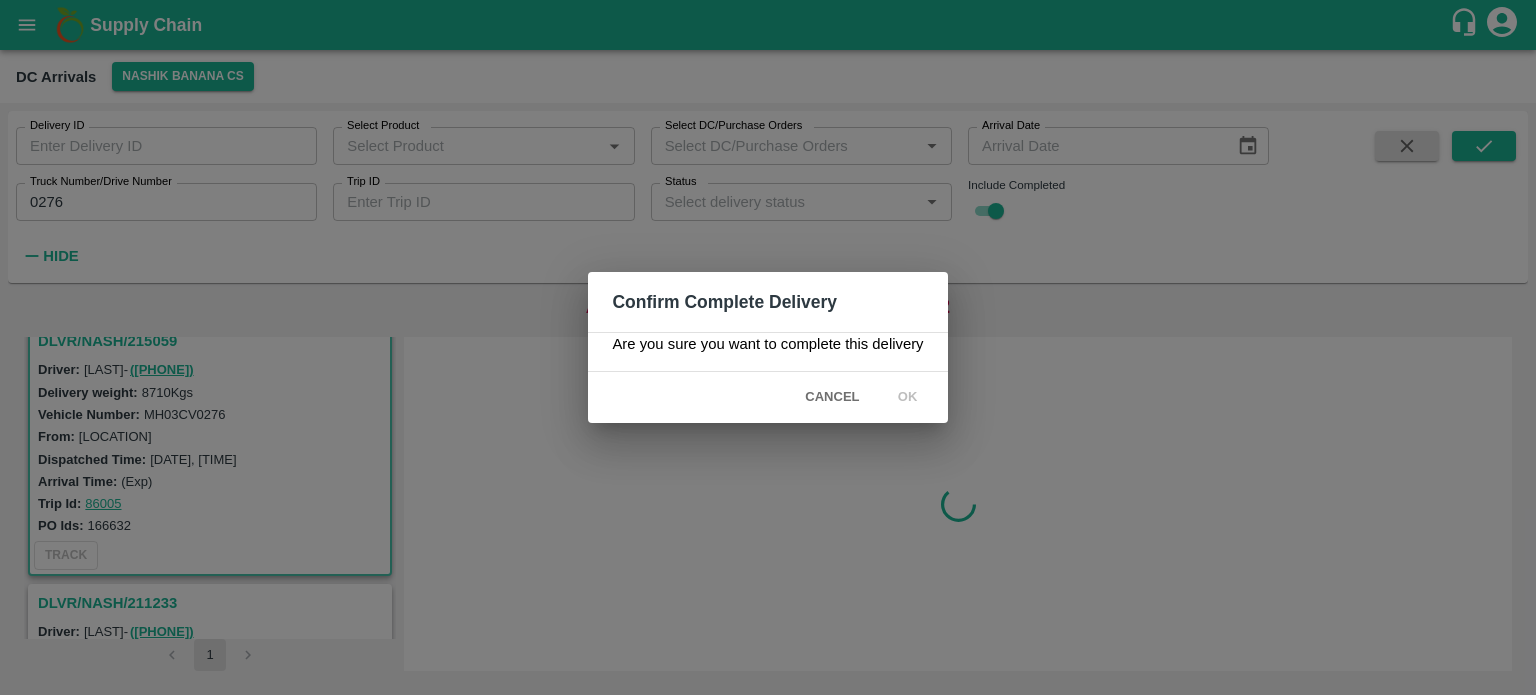 scroll, scrollTop: 0, scrollLeft: 0, axis: both 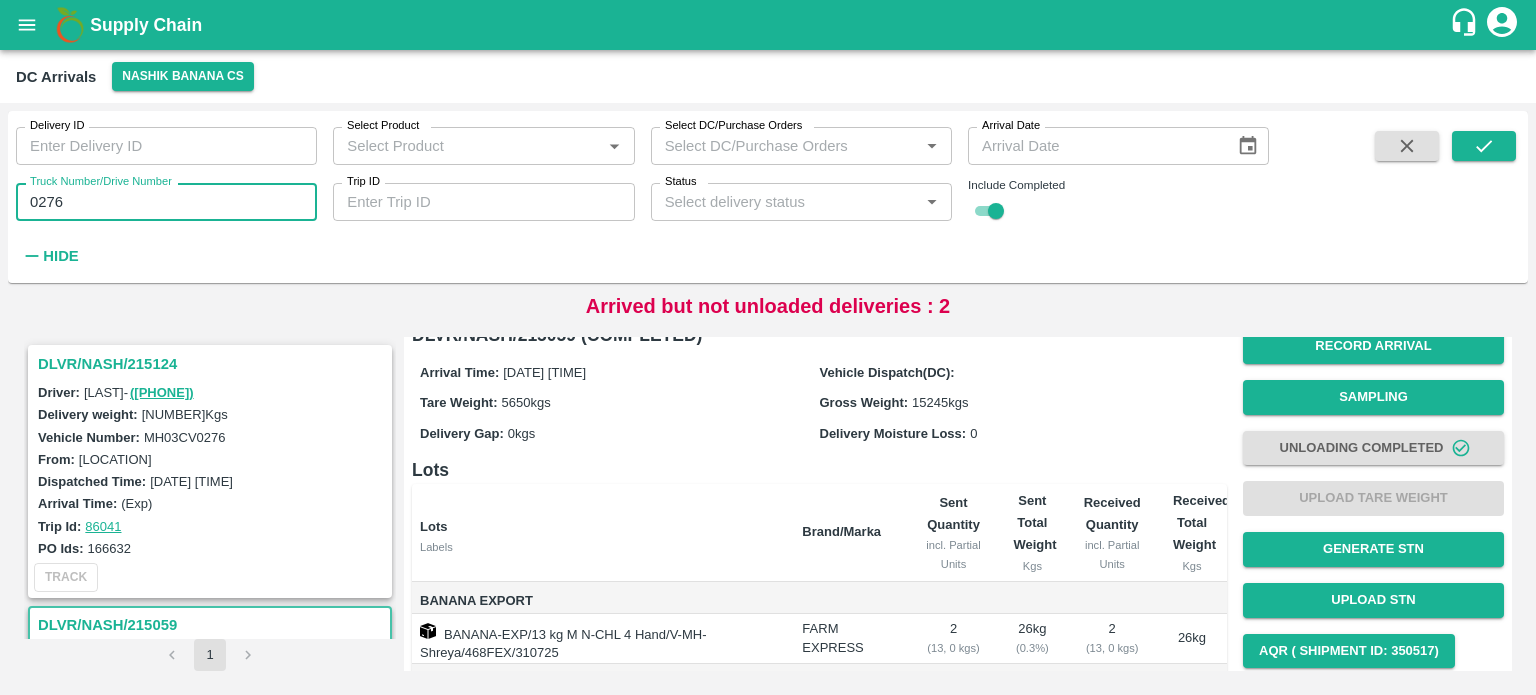 click on "0276" at bounding box center (166, 202) 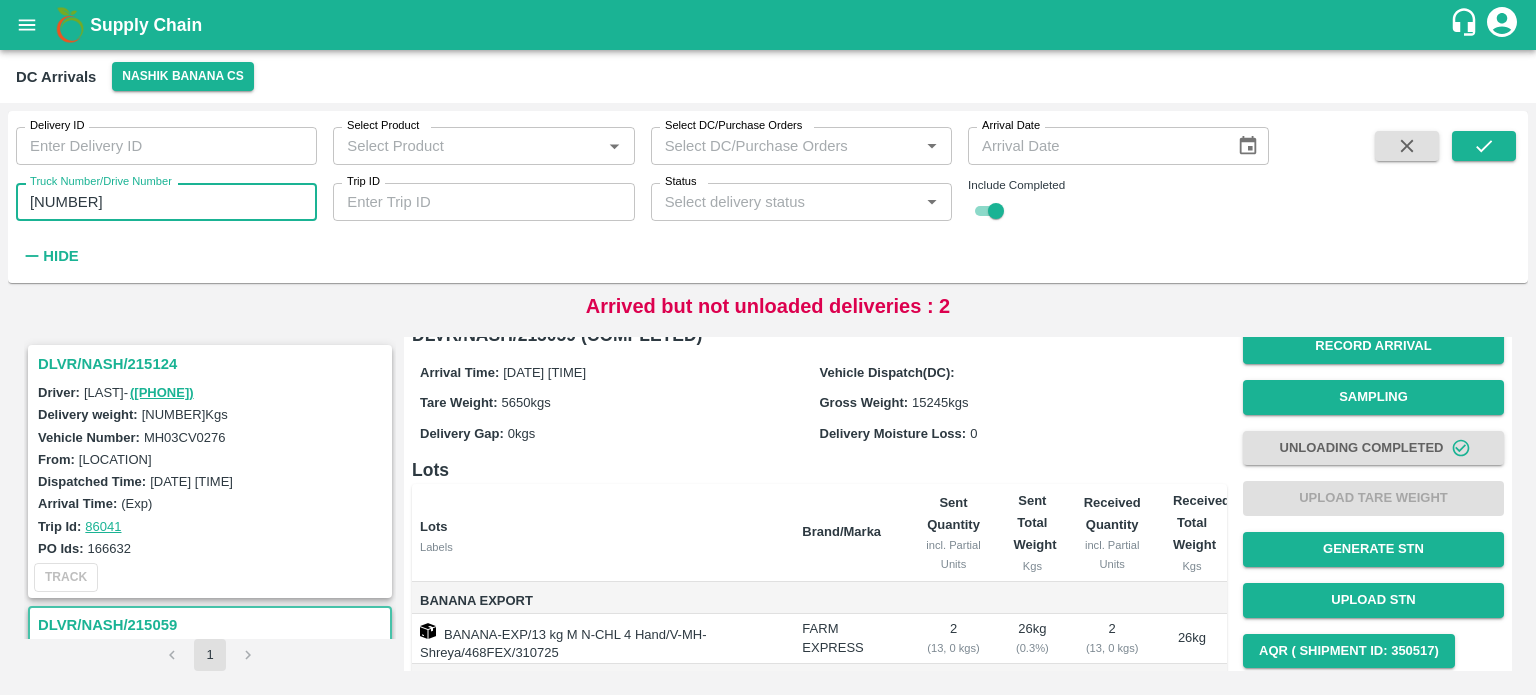 type on "[NUMBER]" 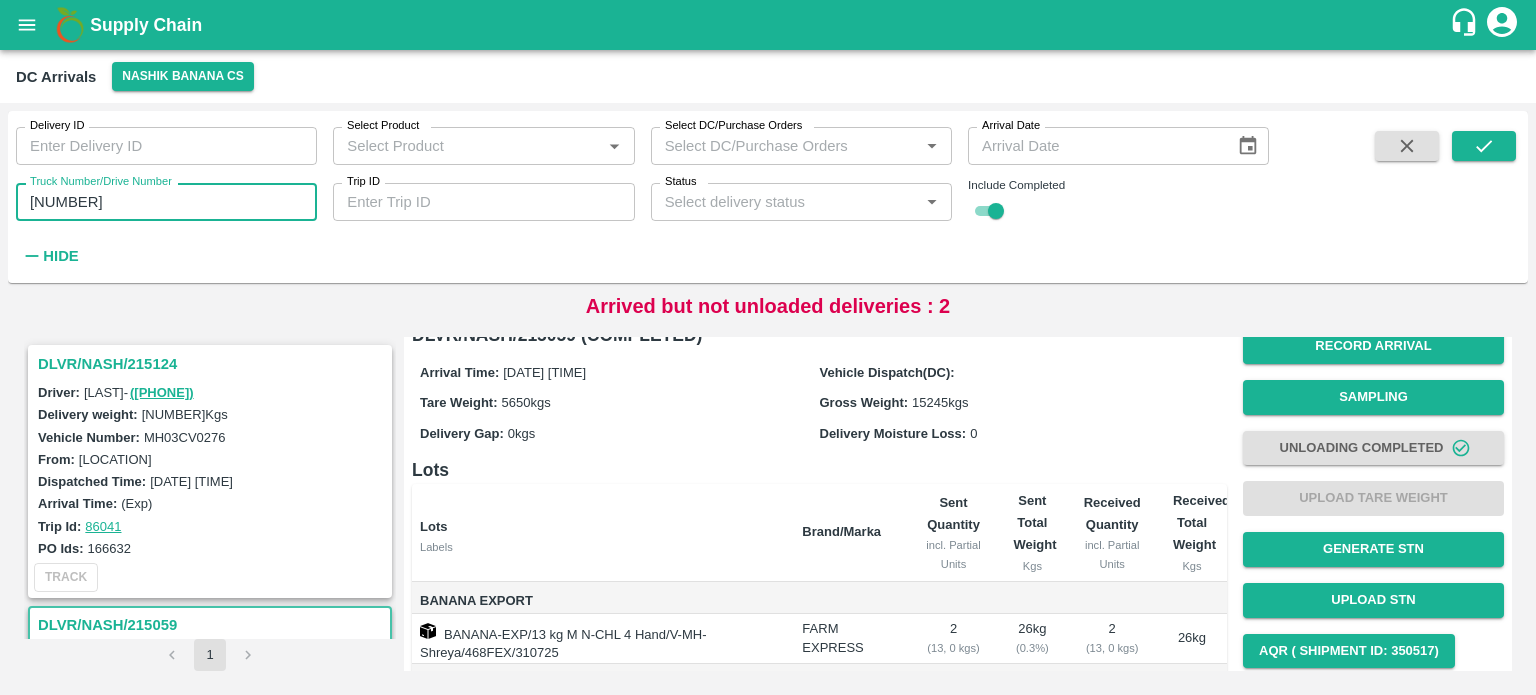 scroll, scrollTop: 364, scrollLeft: 0, axis: vertical 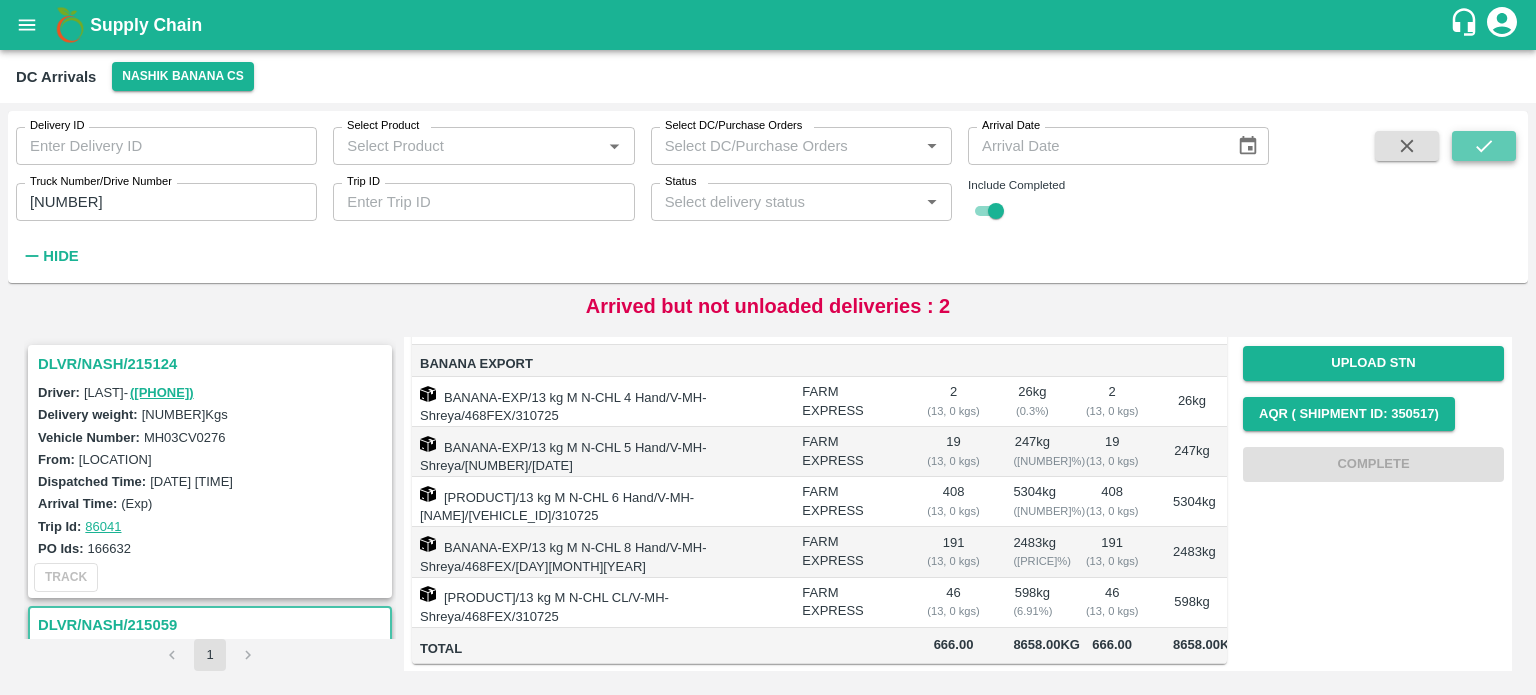 click 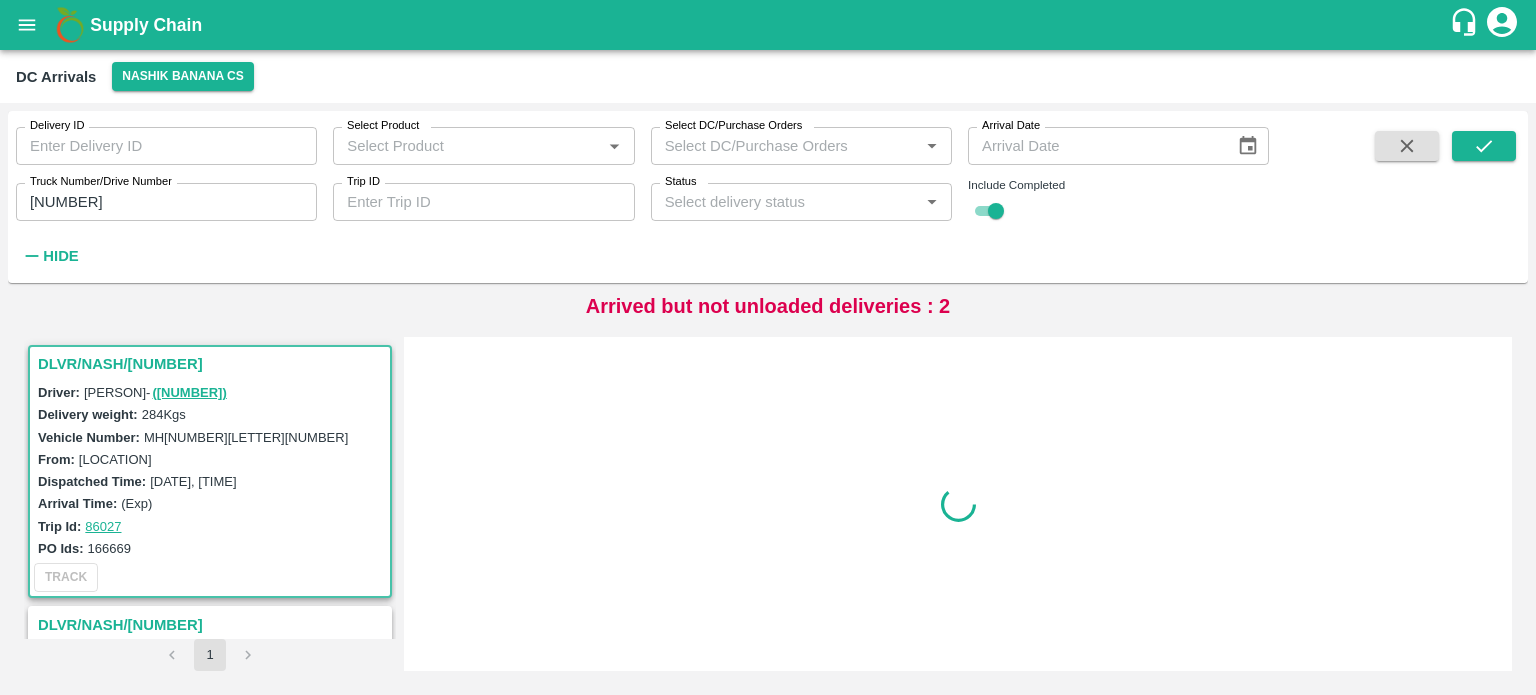 scroll, scrollTop: 0, scrollLeft: 0, axis: both 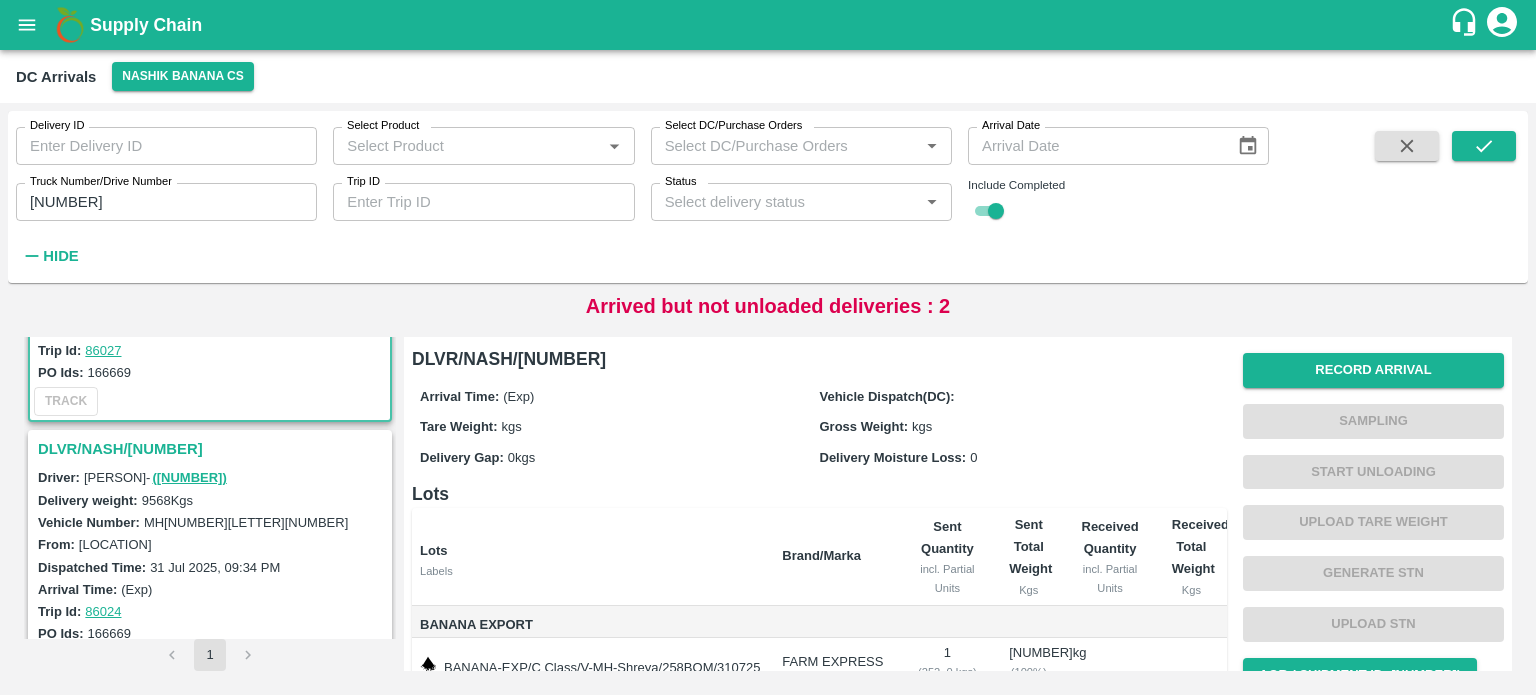 click on "DLVR/NASH/[NUMBER]" at bounding box center [213, 449] 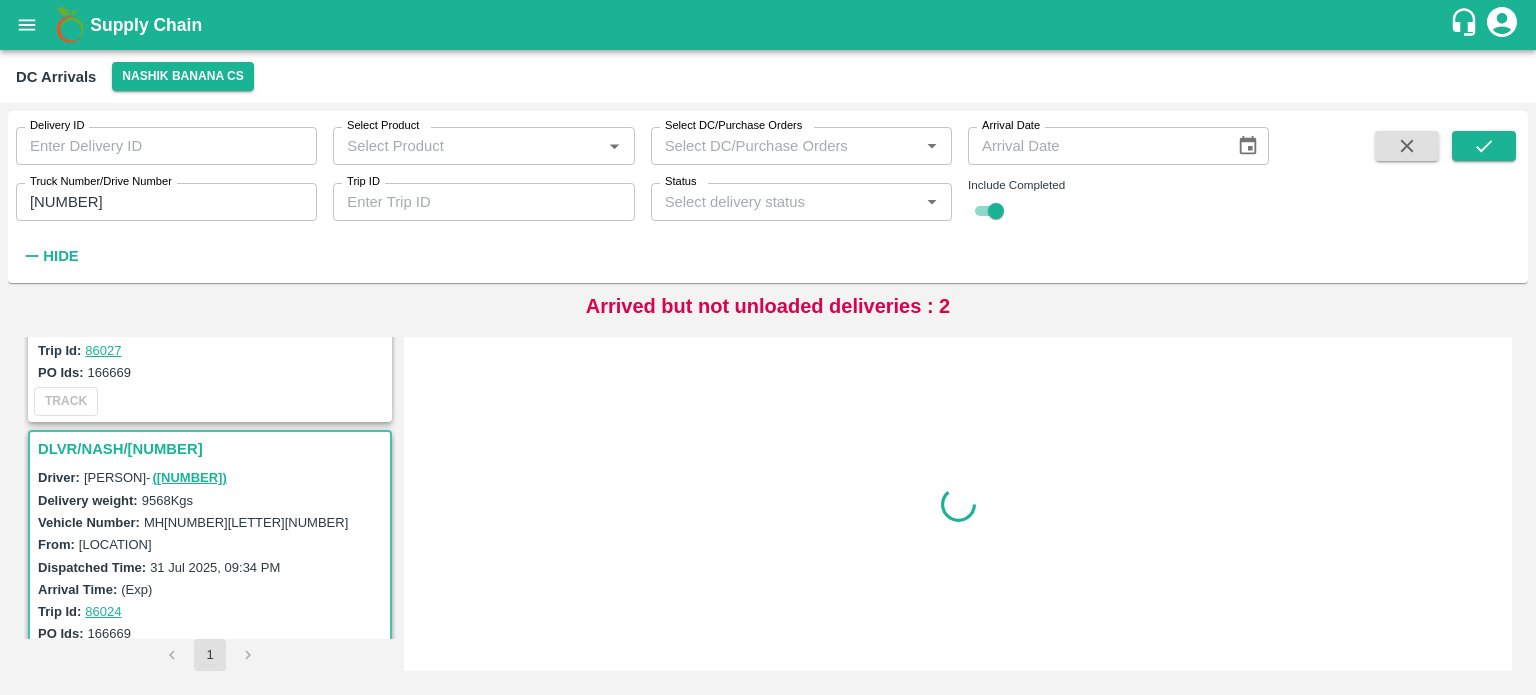 scroll, scrollTop: 226, scrollLeft: 0, axis: vertical 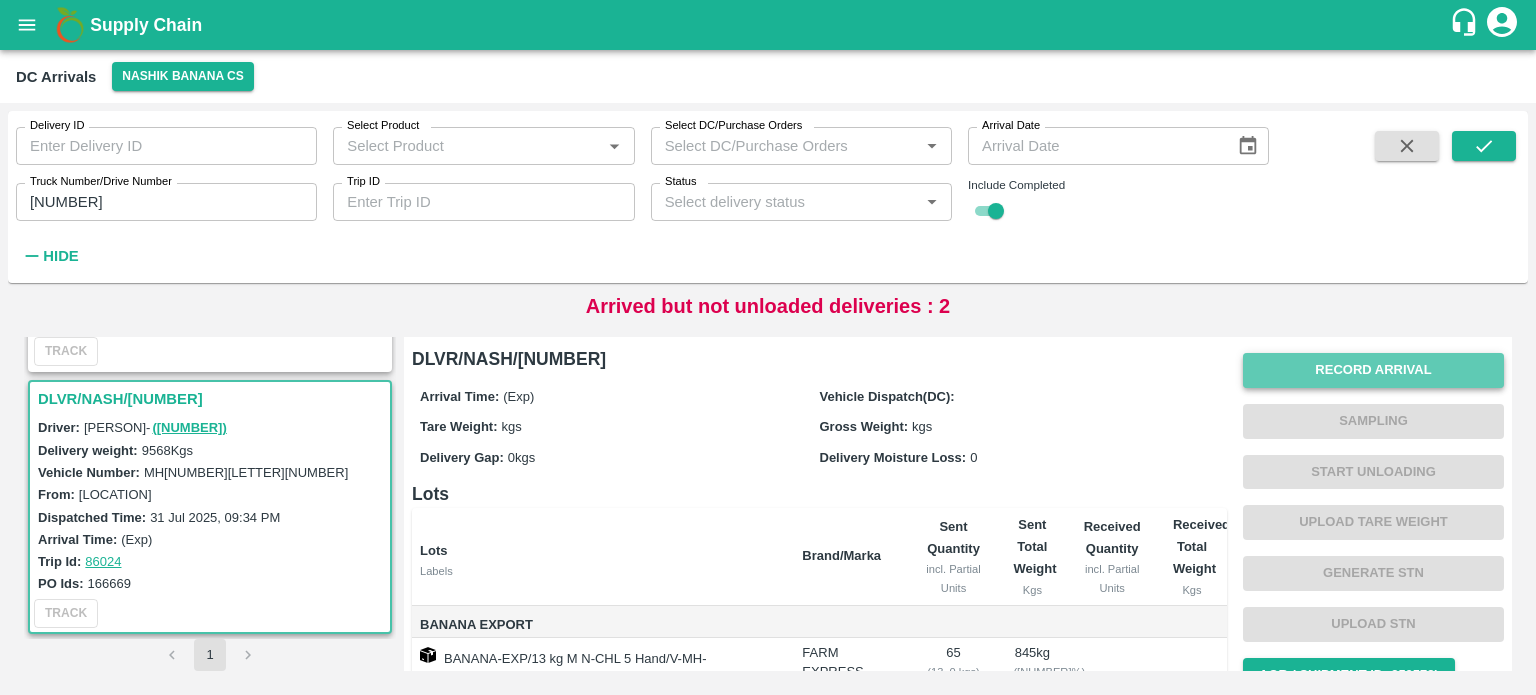 click on "Record Arrival" at bounding box center [1373, 370] 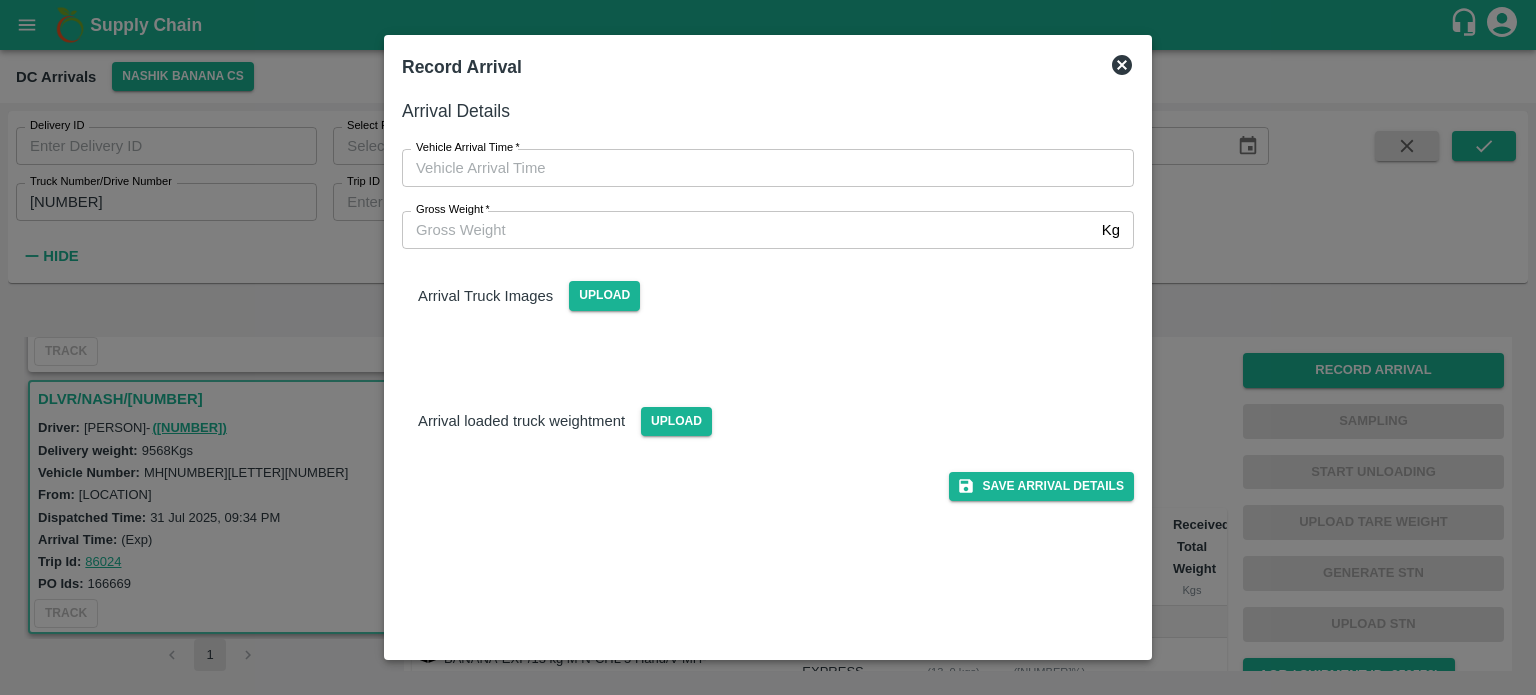 type on "DD/MM/YYYY hh:mm aa" 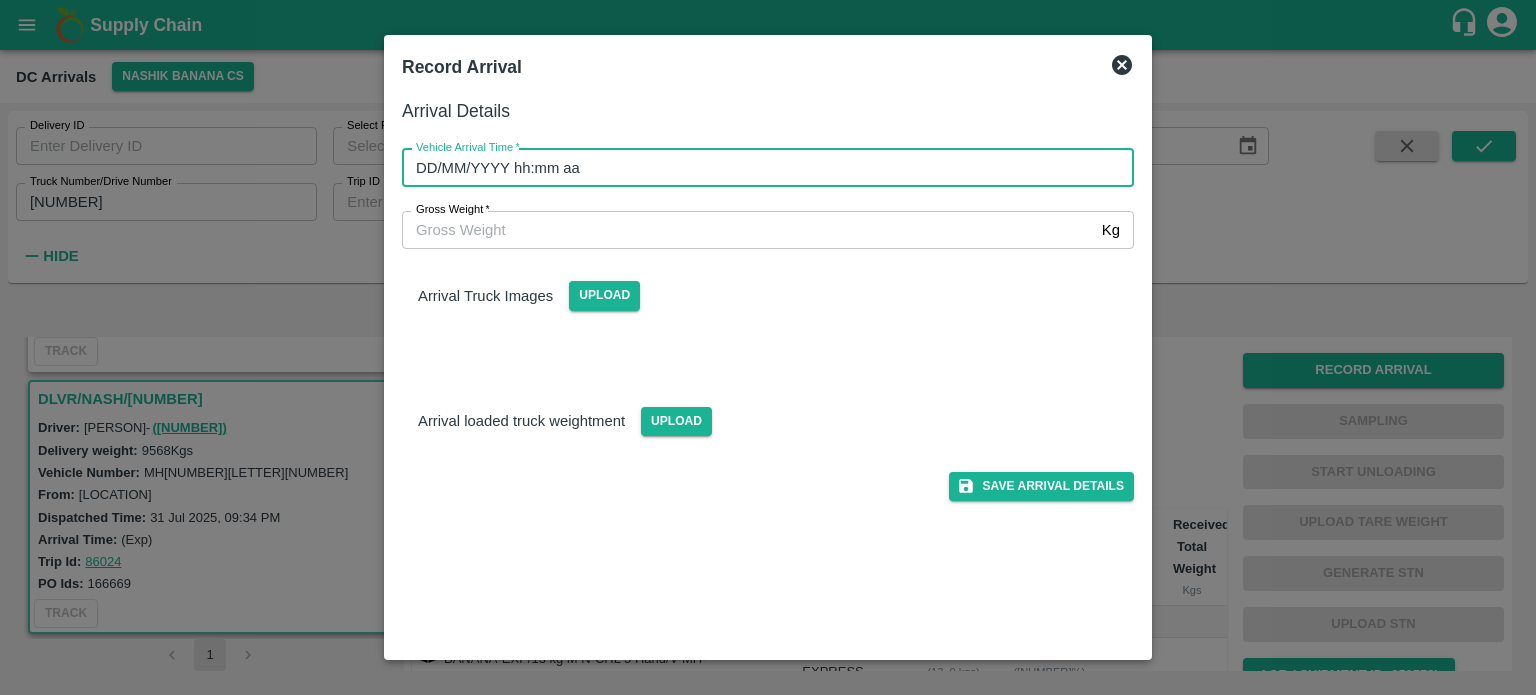 click on "DD/MM/YYYY hh:mm aa" at bounding box center [761, 168] 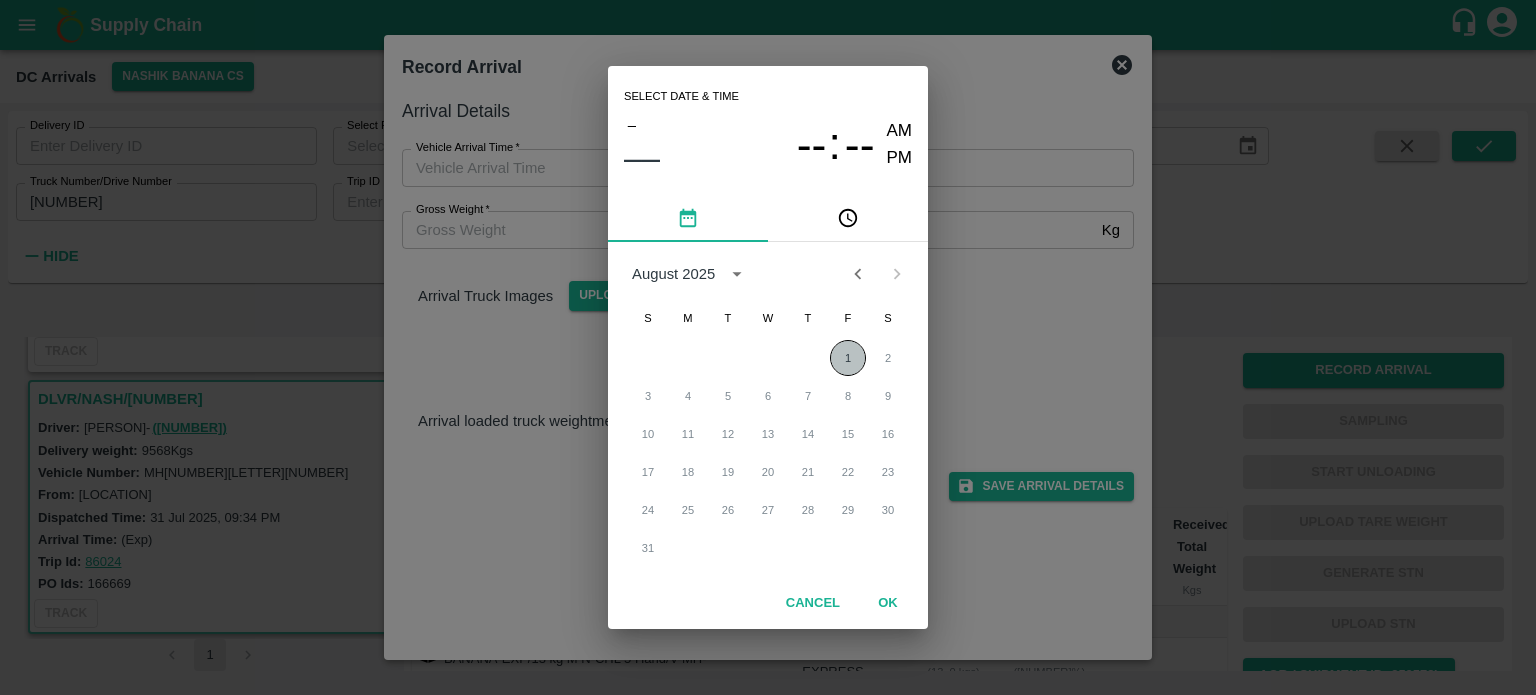 click on "1" at bounding box center (848, 358) 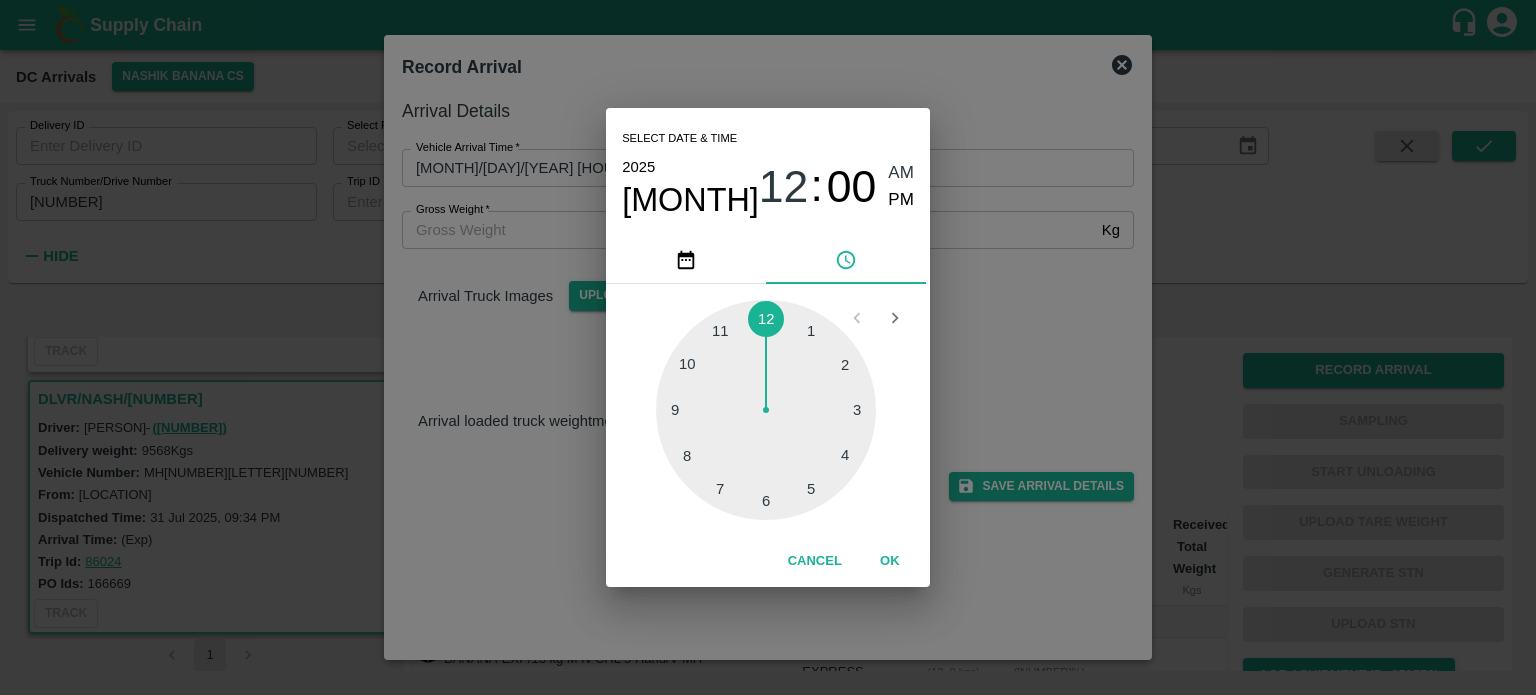 click at bounding box center [766, 410] 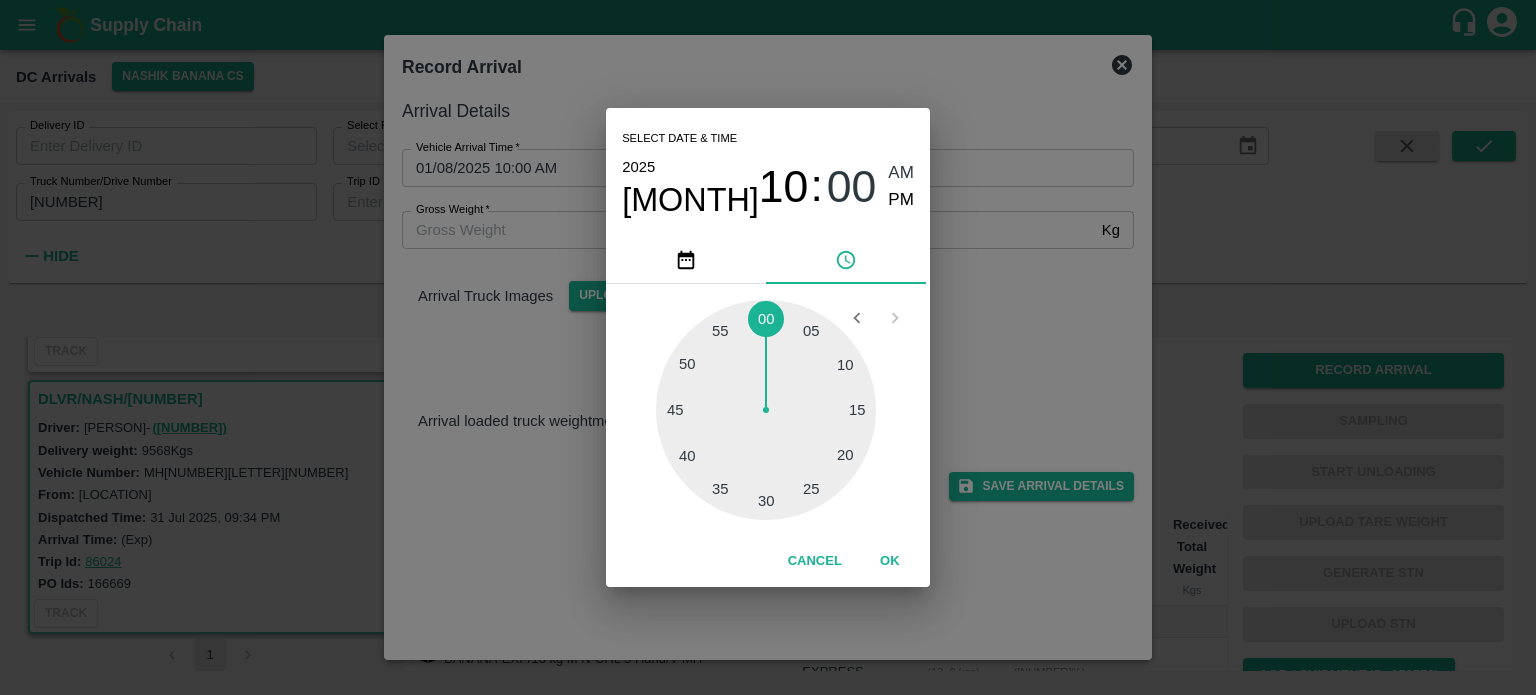 click at bounding box center [766, 410] 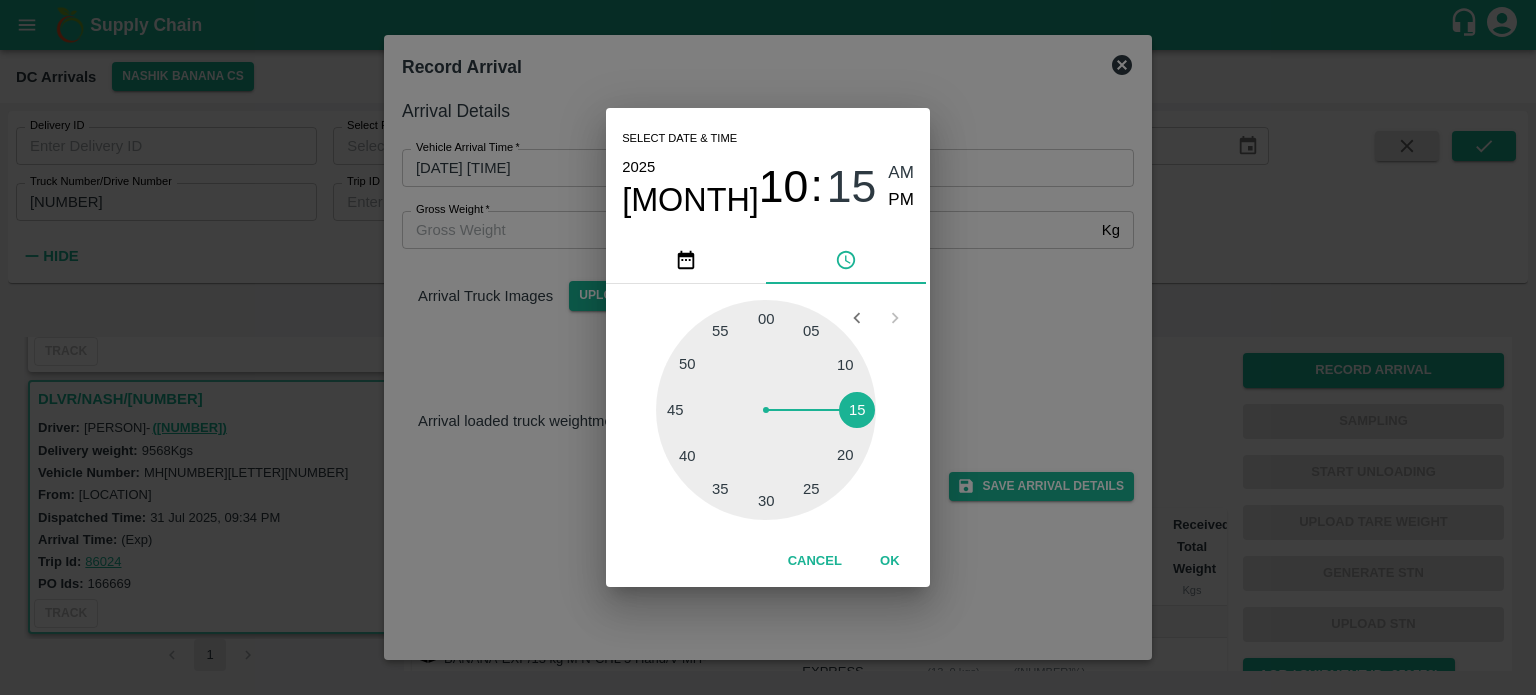 click on "Select date & time 2025 Aug 1 10 : 15 AM PM 05 10 15 20 25 30 35 40 45 50 55 00 Cancel OK" at bounding box center [768, 347] 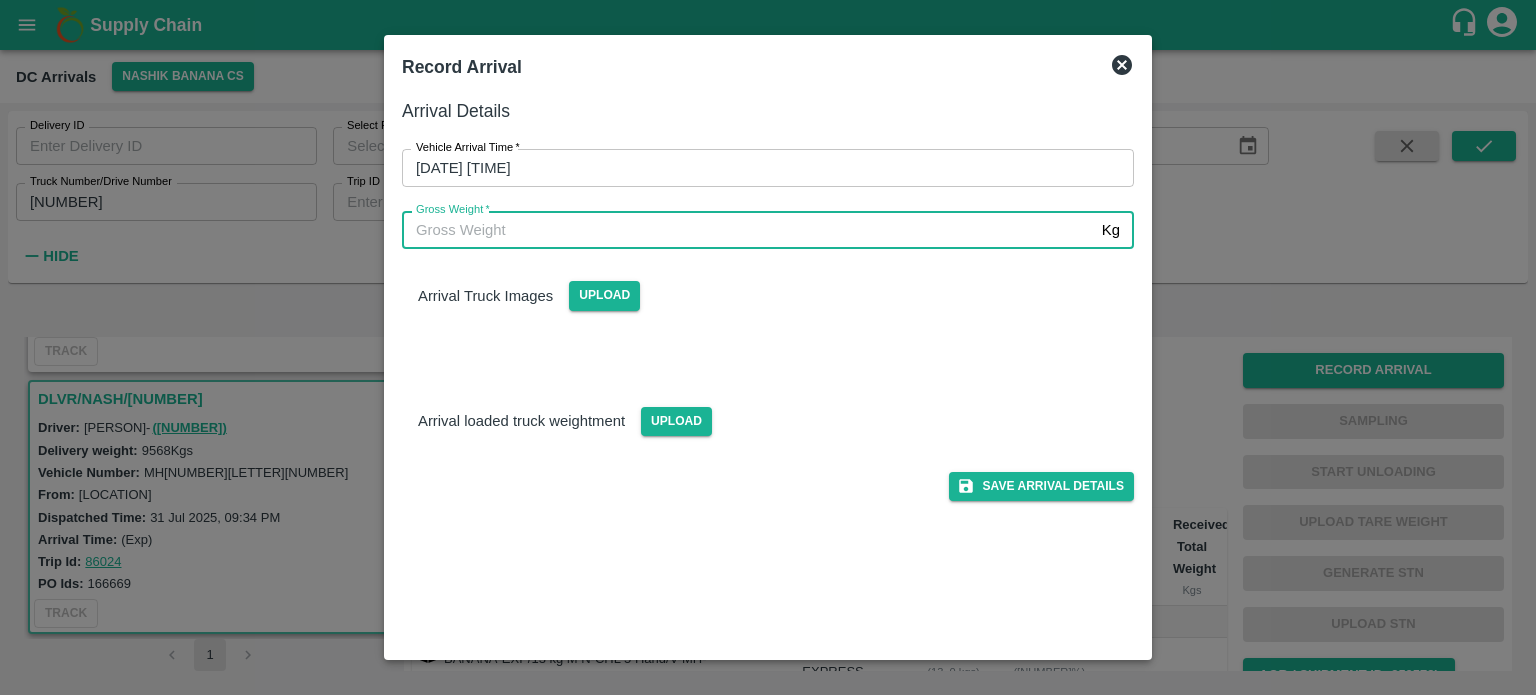 click on "Gross Weight   *" at bounding box center [748, 230] 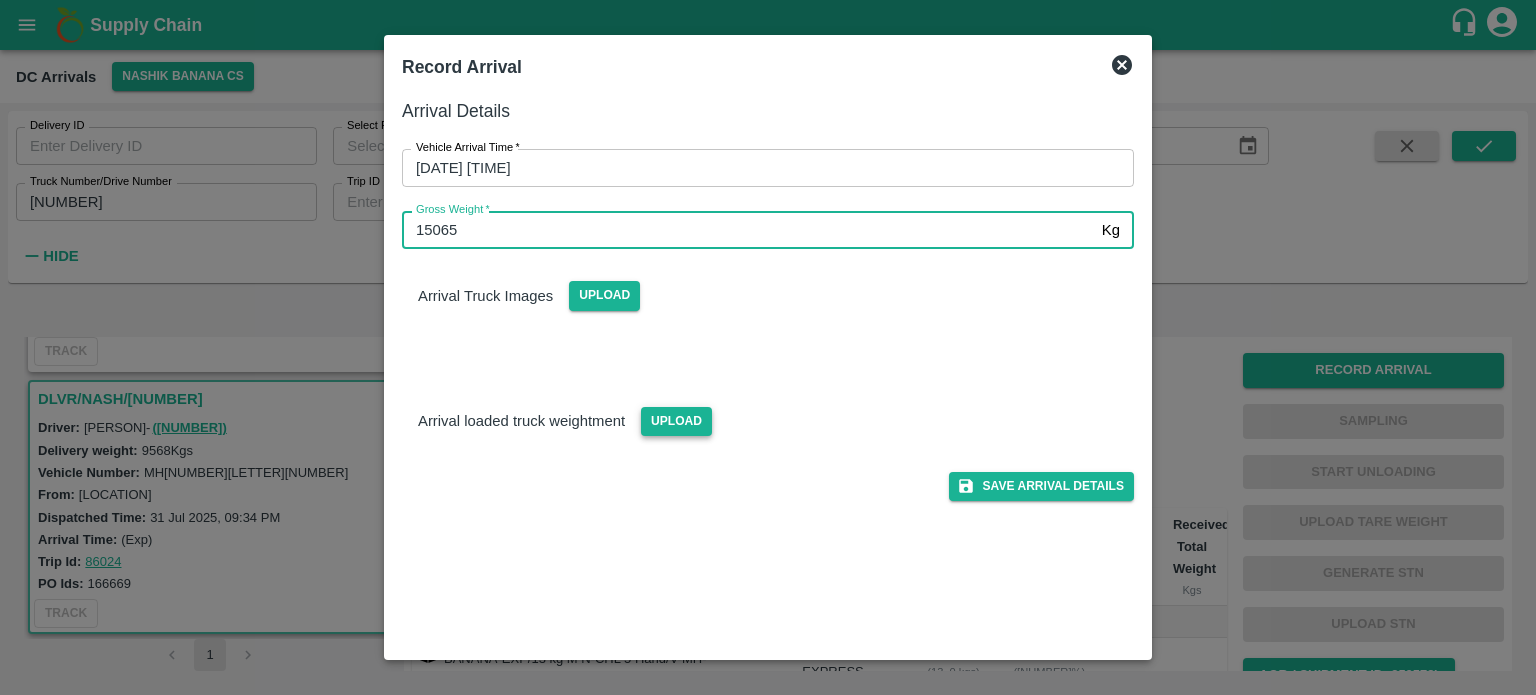 type on "15065" 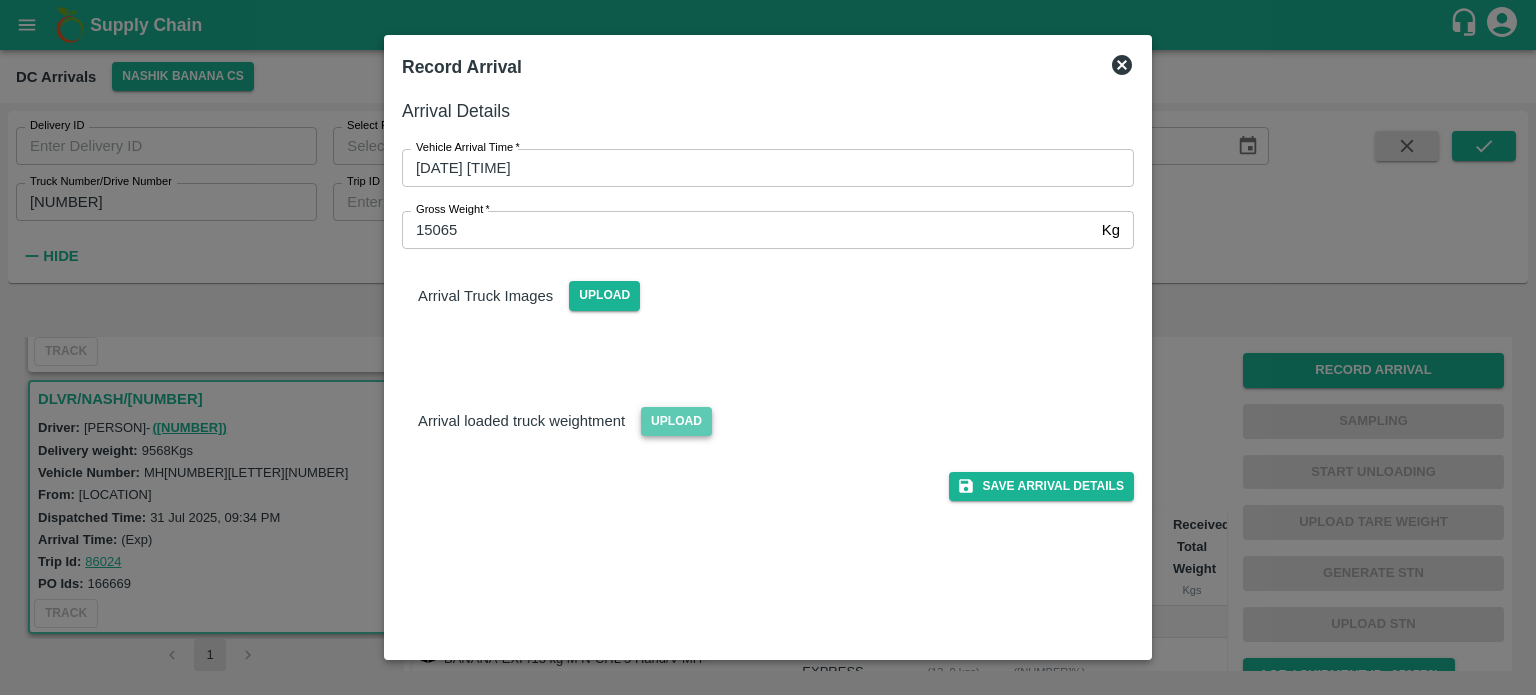 click on "Upload" at bounding box center (676, 421) 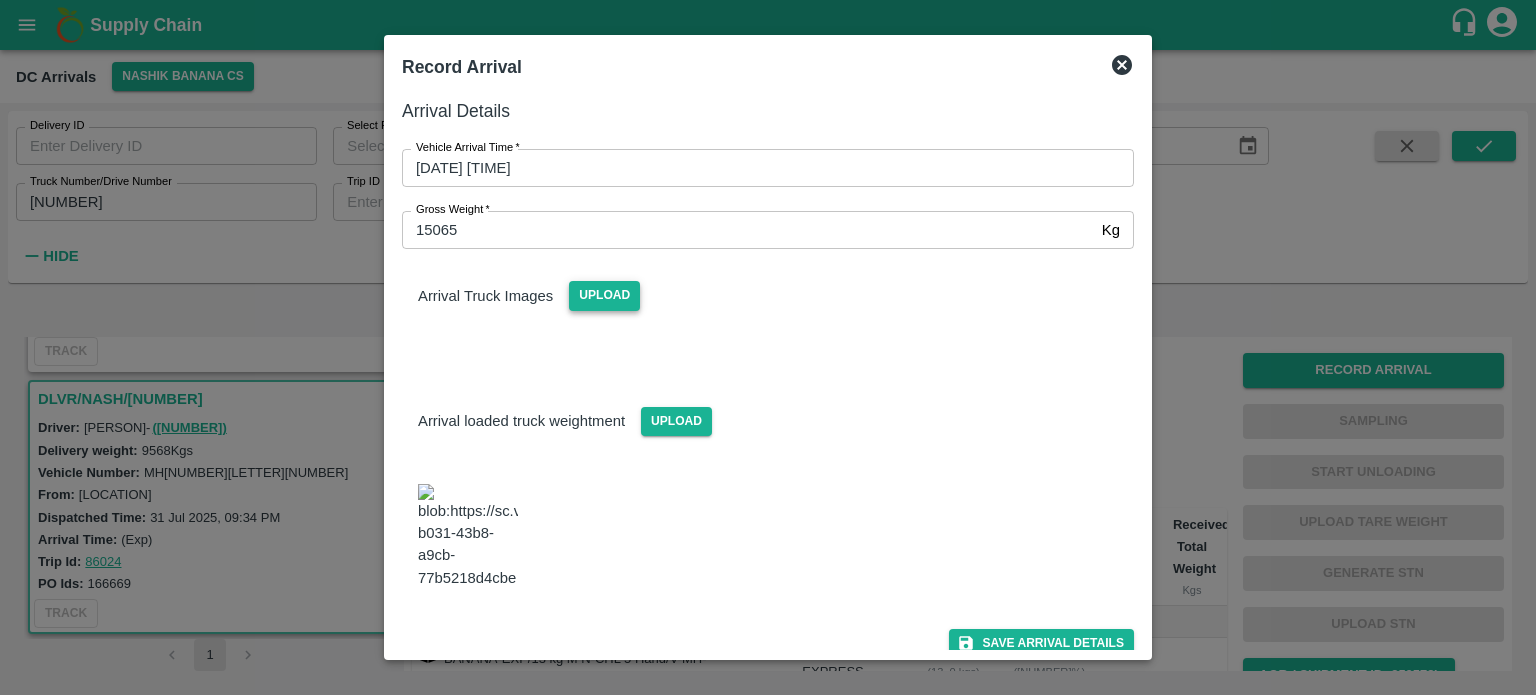 click on "Upload" at bounding box center [604, 295] 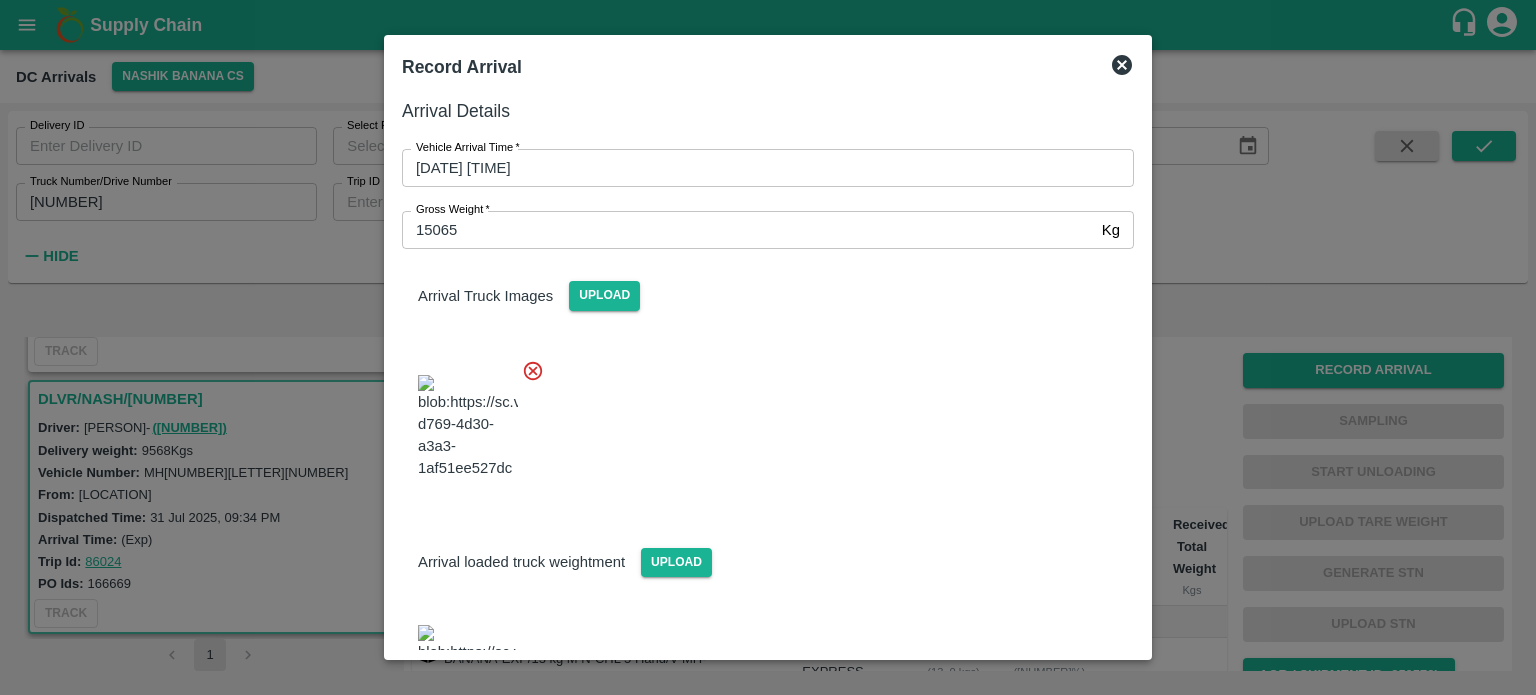 click at bounding box center [760, 421] 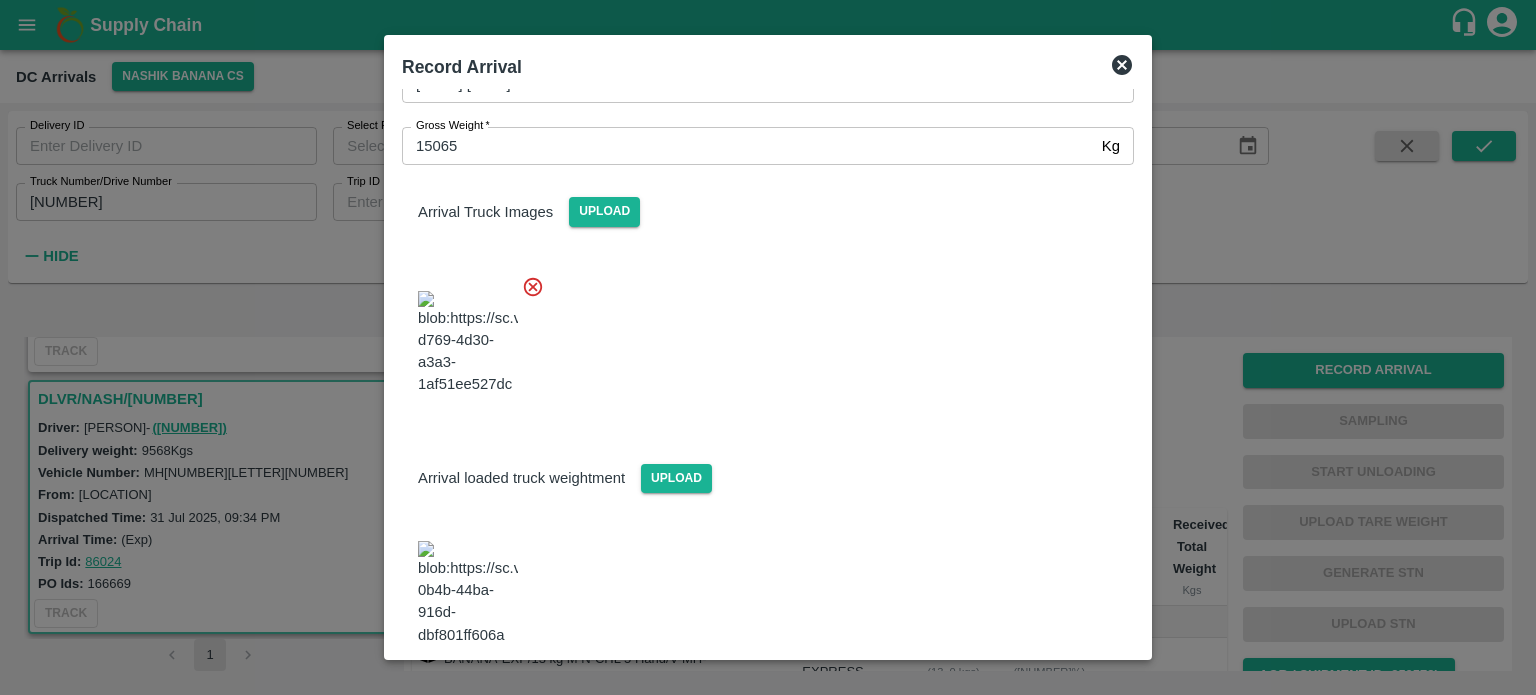 click on "Save Arrival Details" at bounding box center (1041, 700) 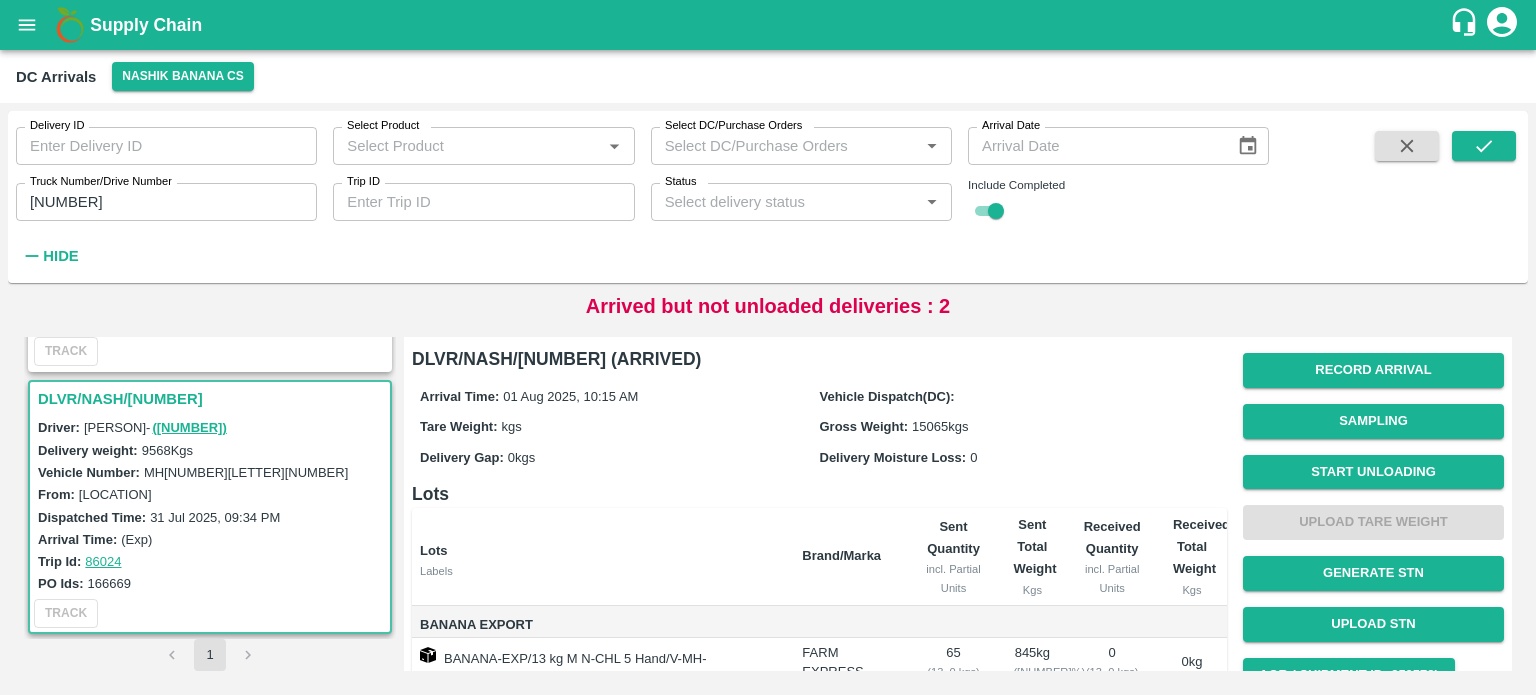 click on "Start Unloading" at bounding box center [1373, 472] 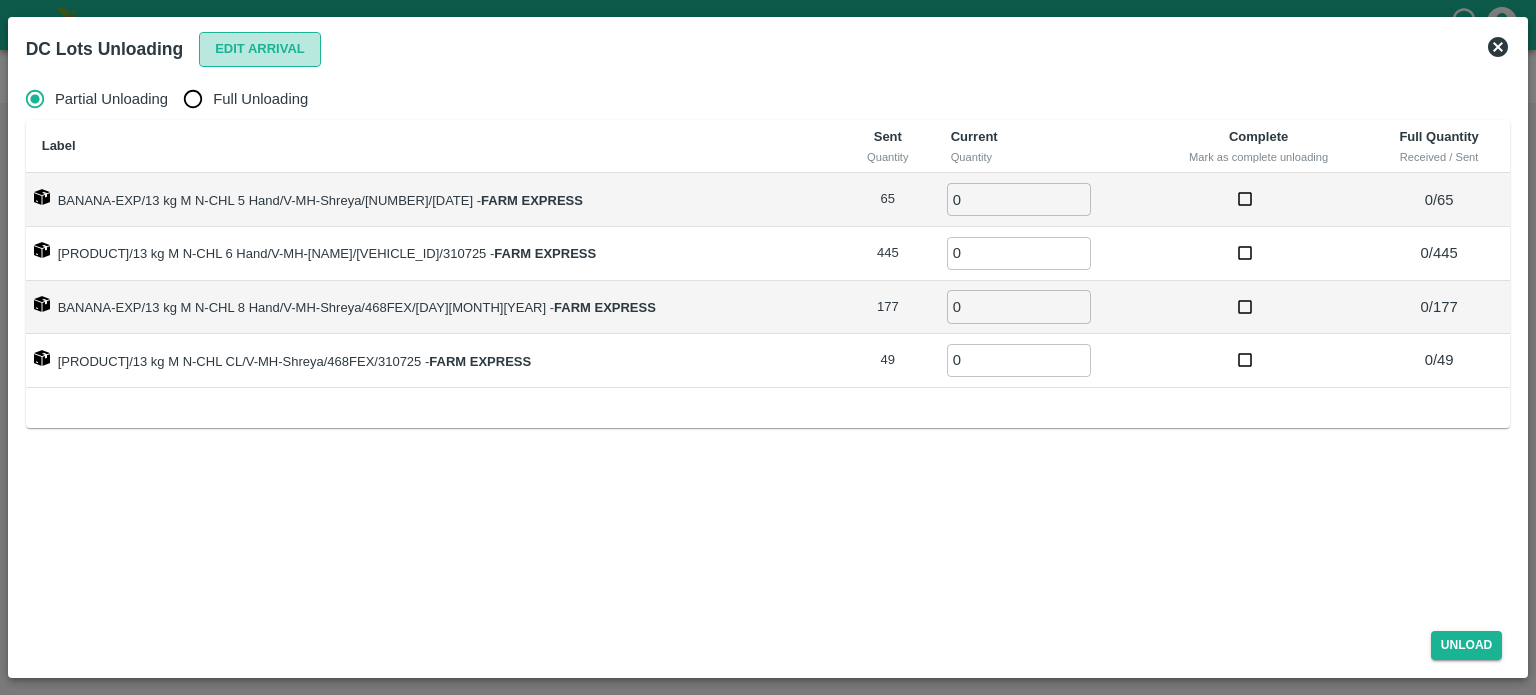 click on "Edit Arrival" at bounding box center (260, 49) 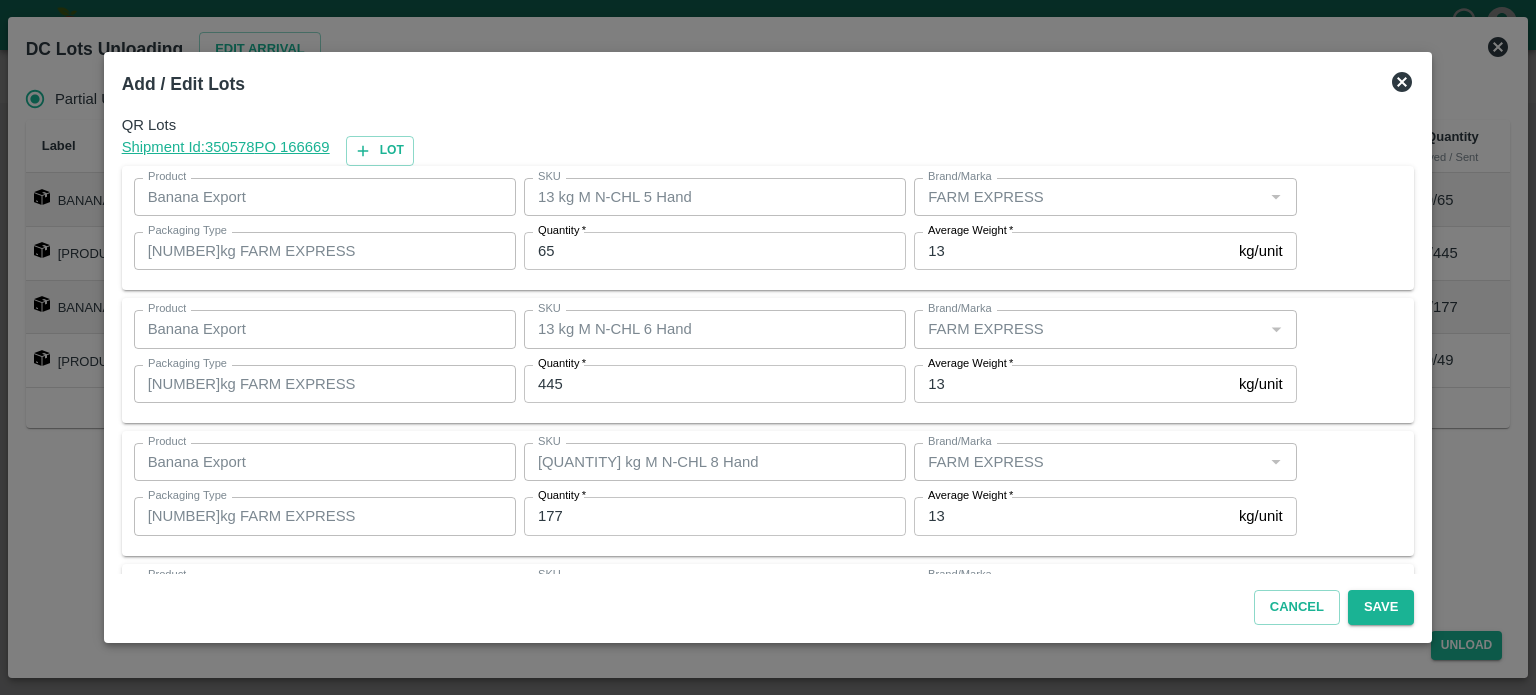 click on "65" at bounding box center [715, 251] 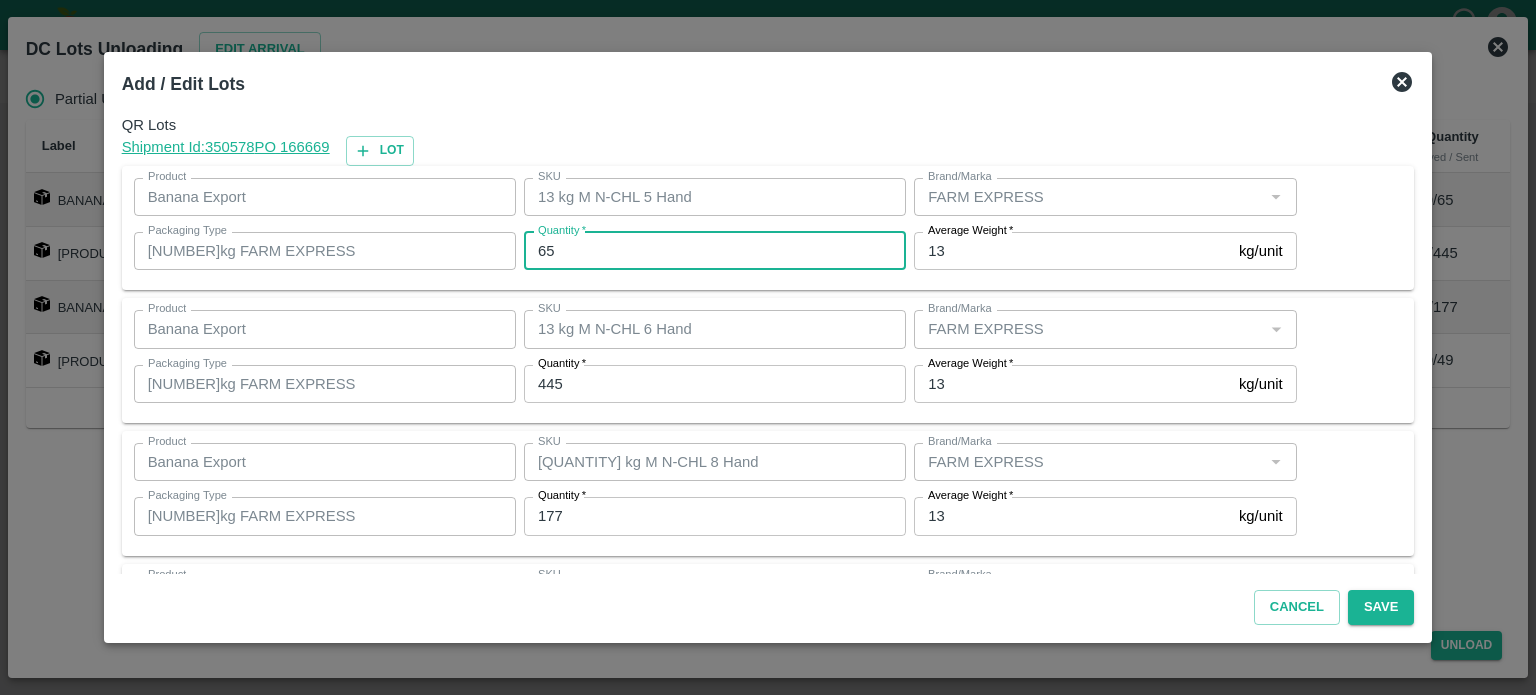 click on "65" at bounding box center [715, 251] 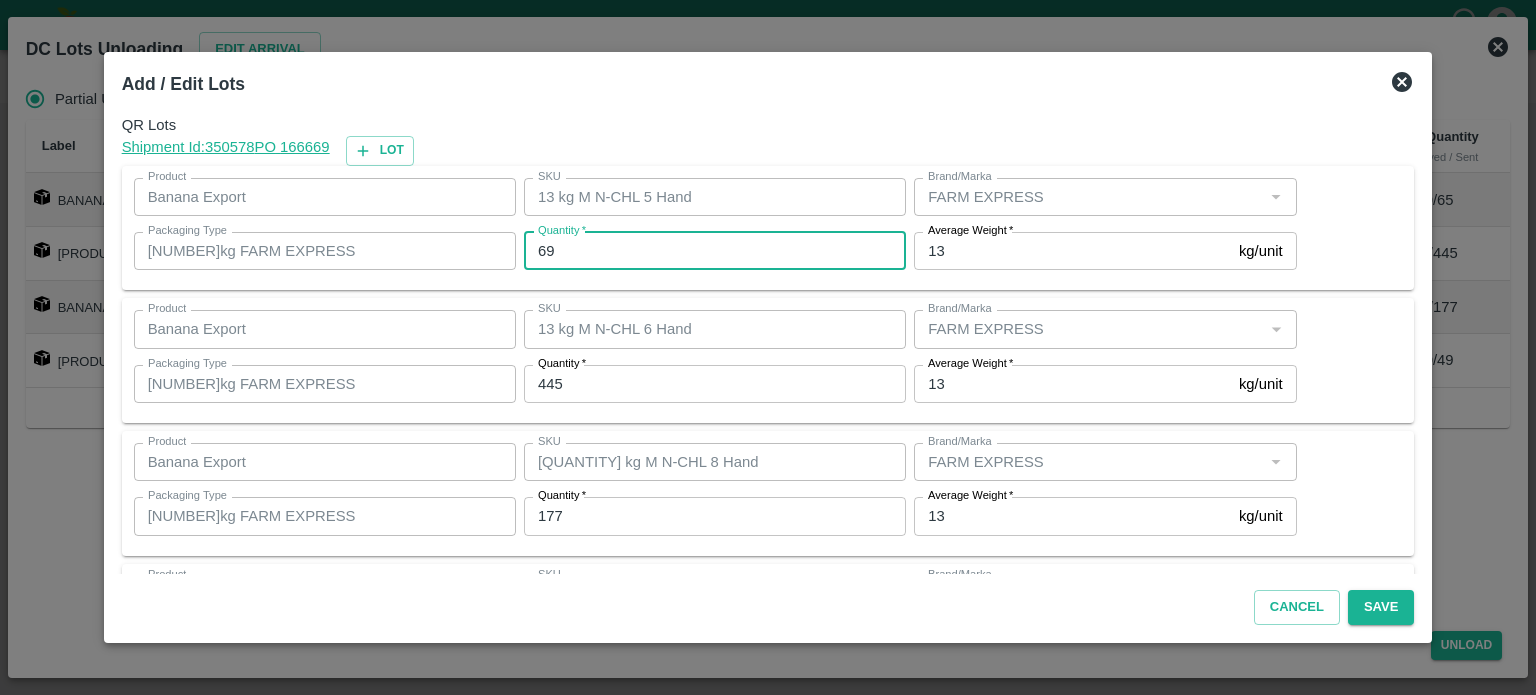 type on "69" 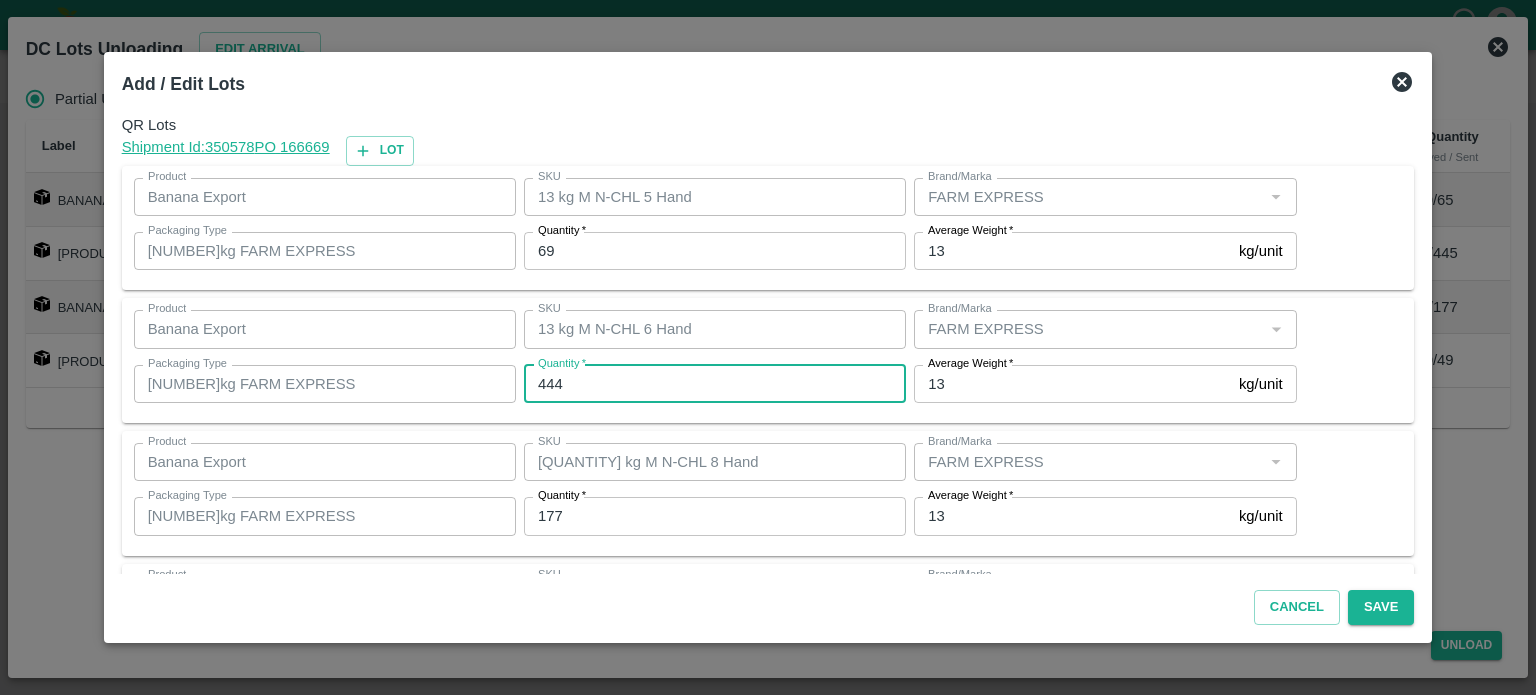 type on "444" 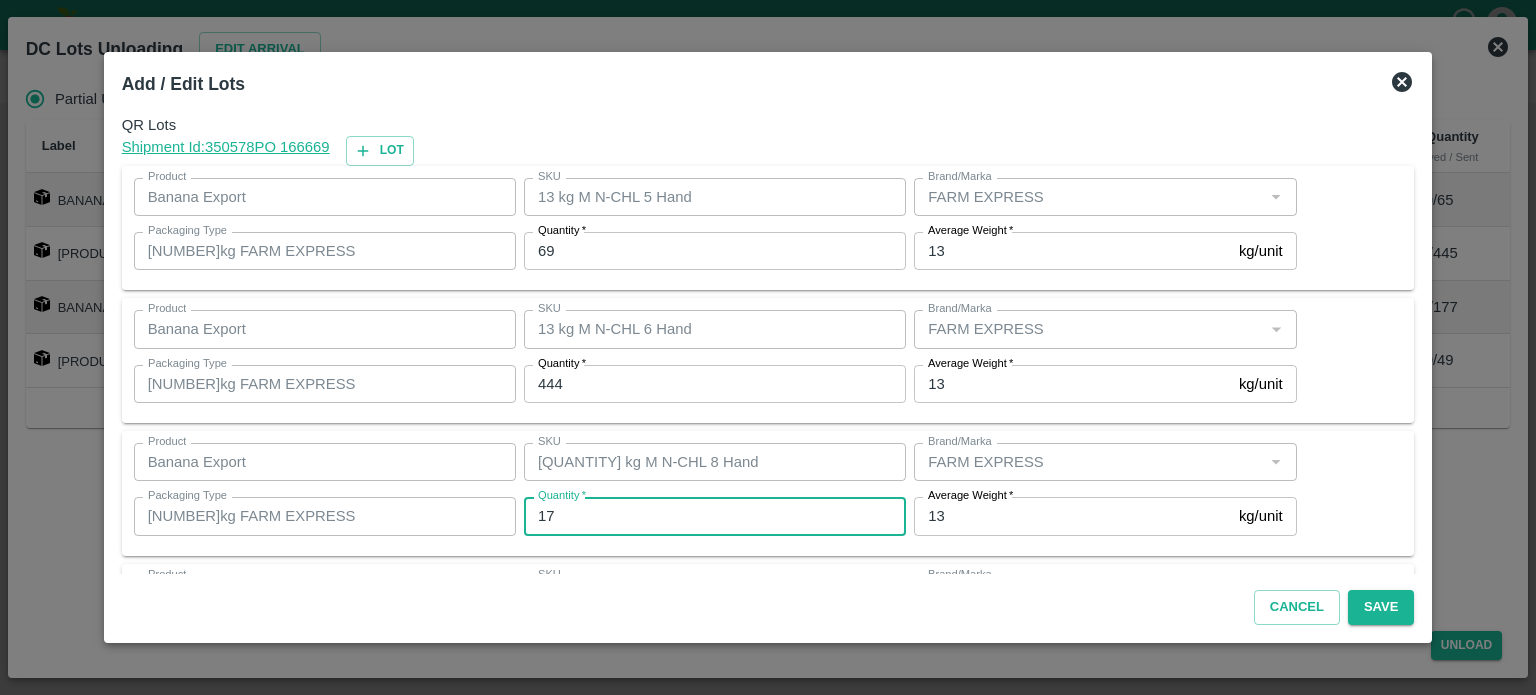 type on "177" 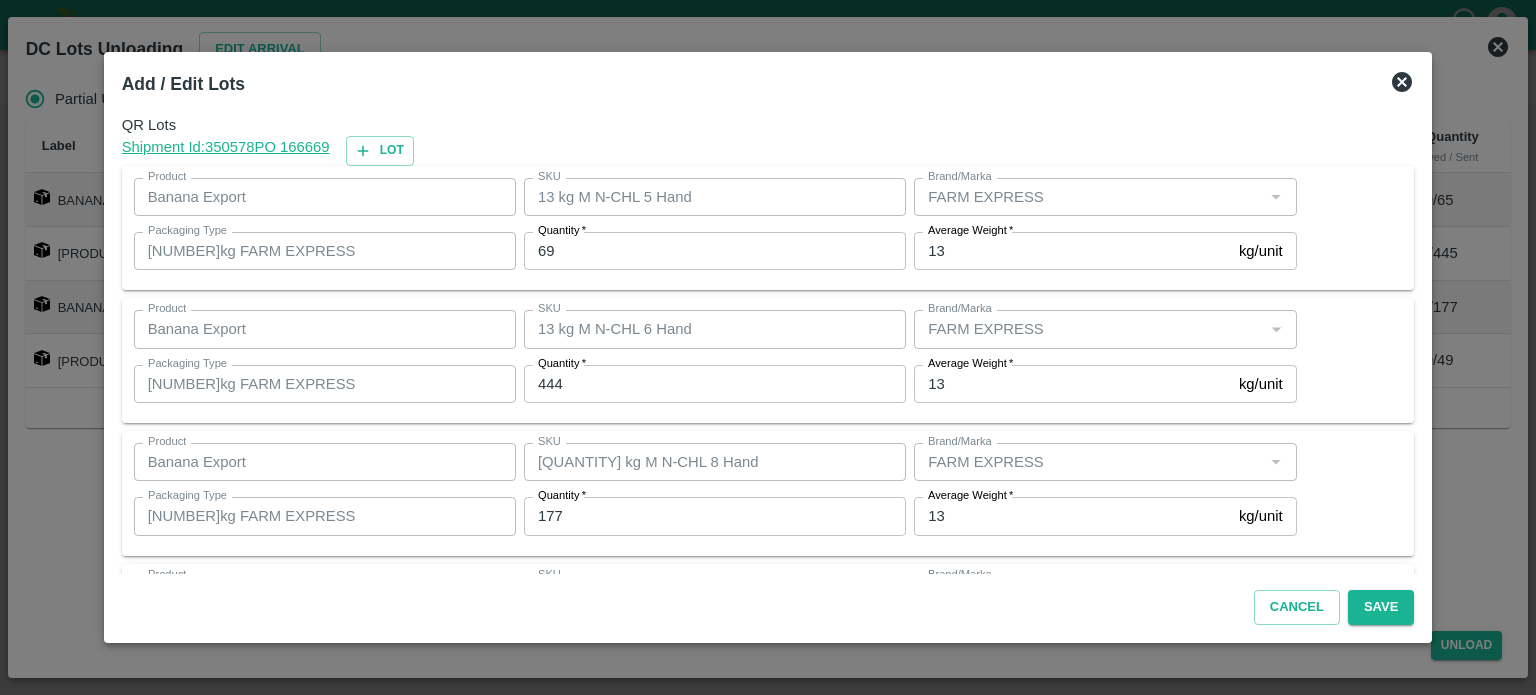scroll, scrollTop: 129, scrollLeft: 0, axis: vertical 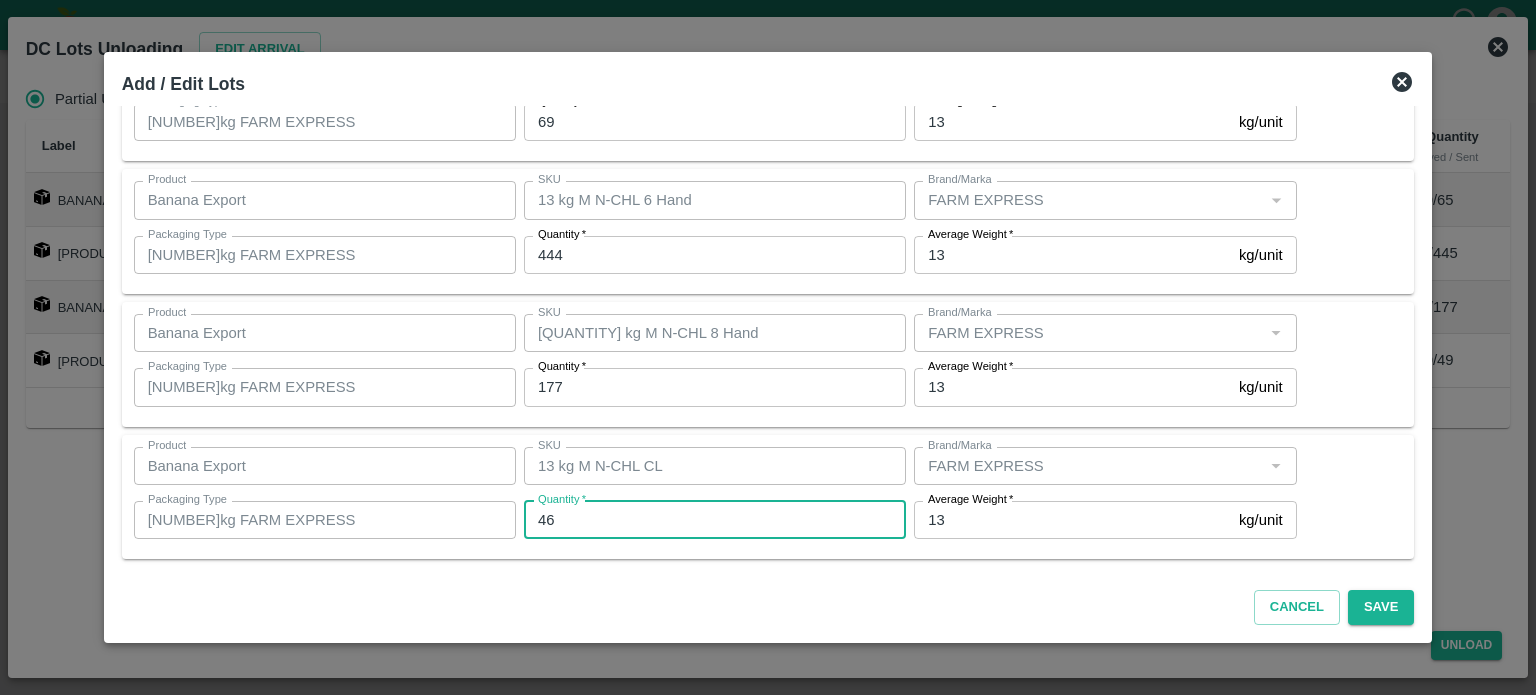 type on "46" 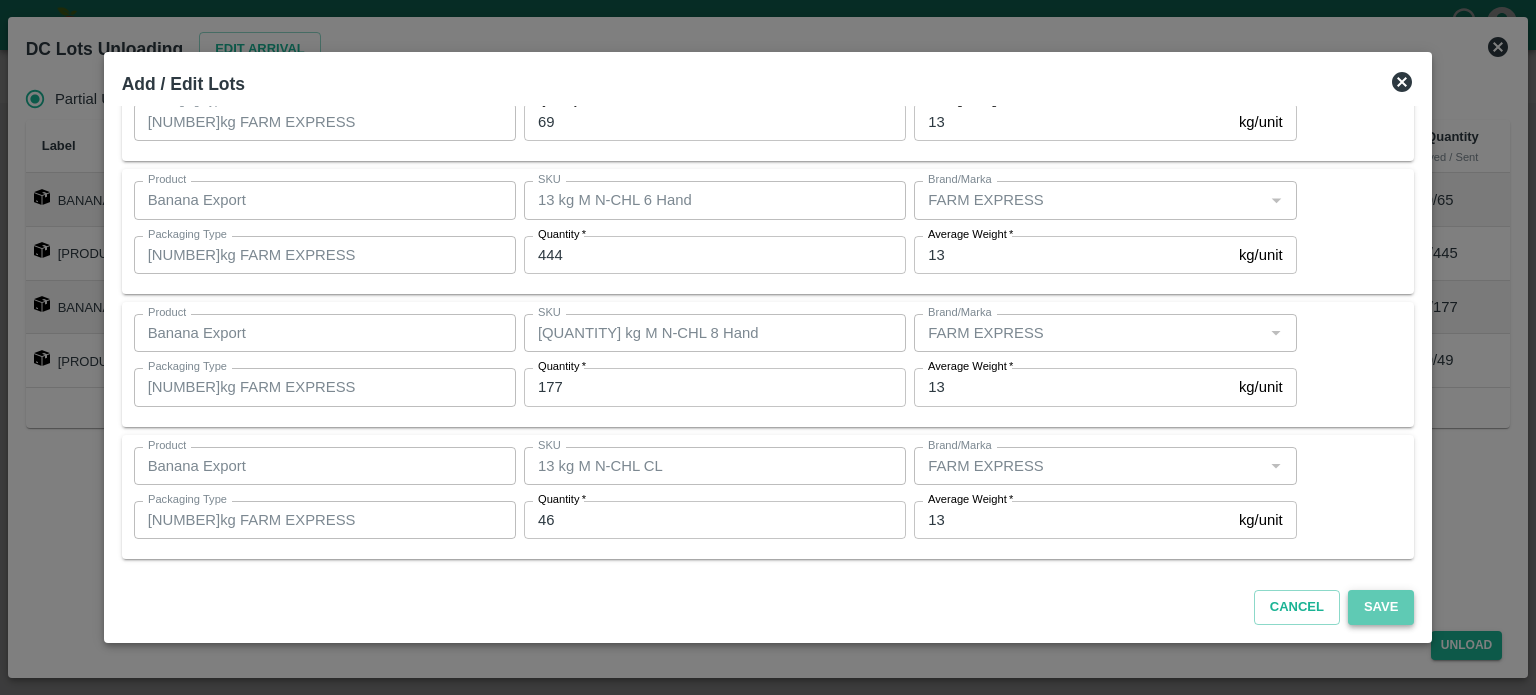 click on "Save" at bounding box center (1381, 607) 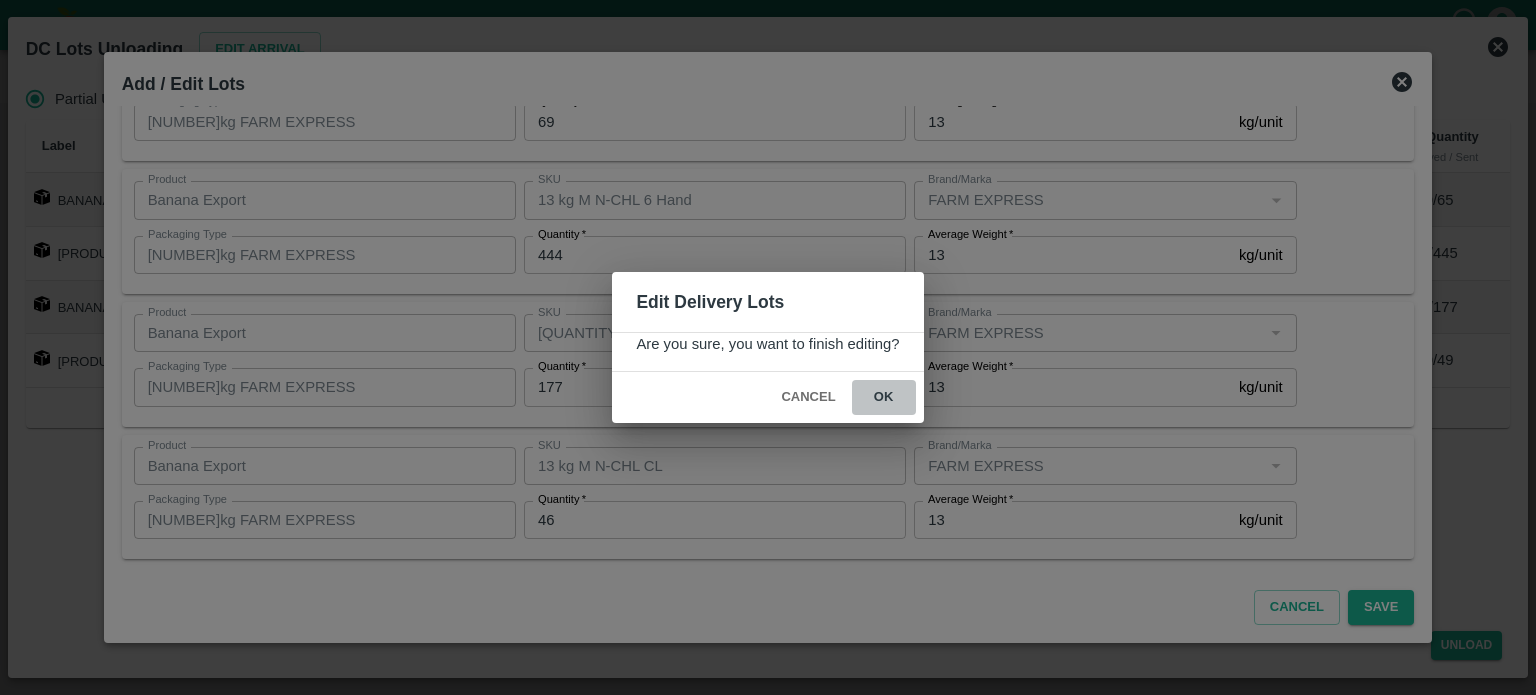 click on "ok" at bounding box center (884, 397) 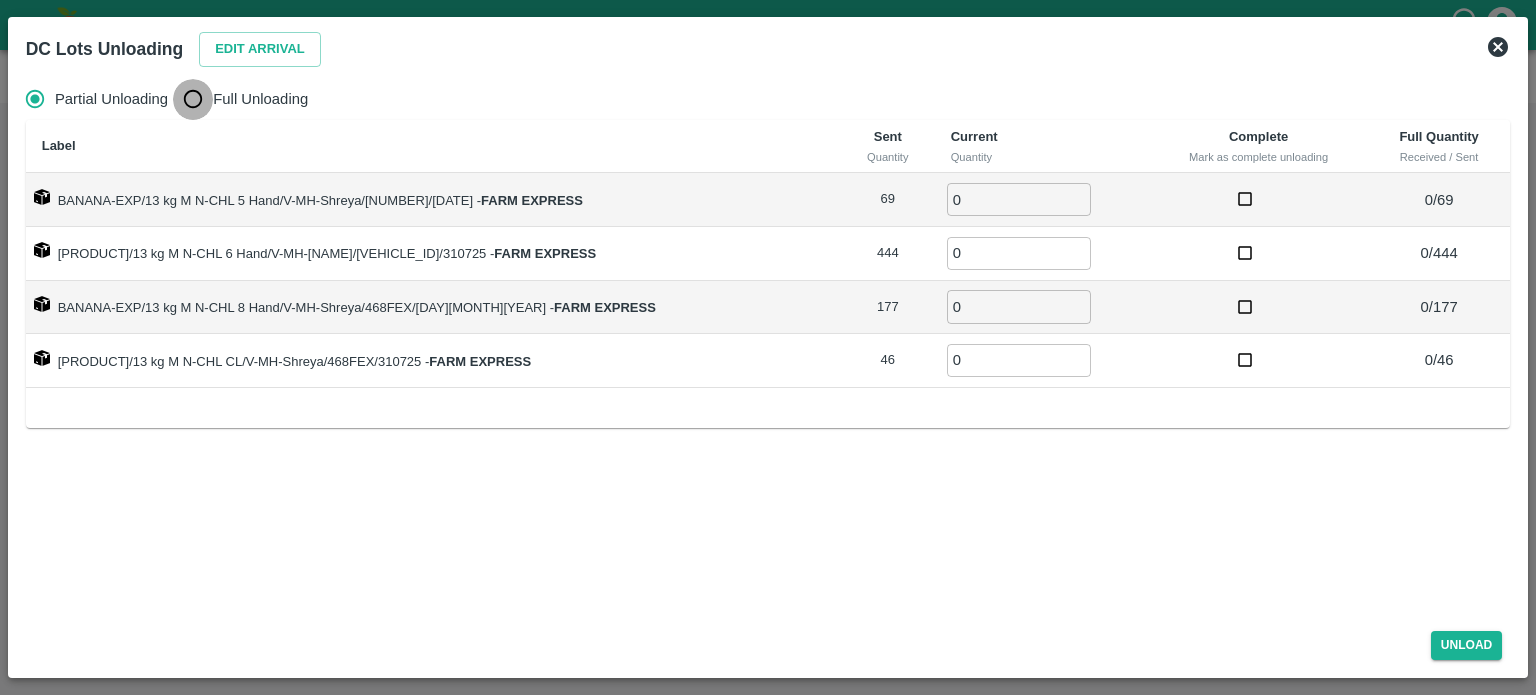 click on "Full Unloading" at bounding box center (193, 99) 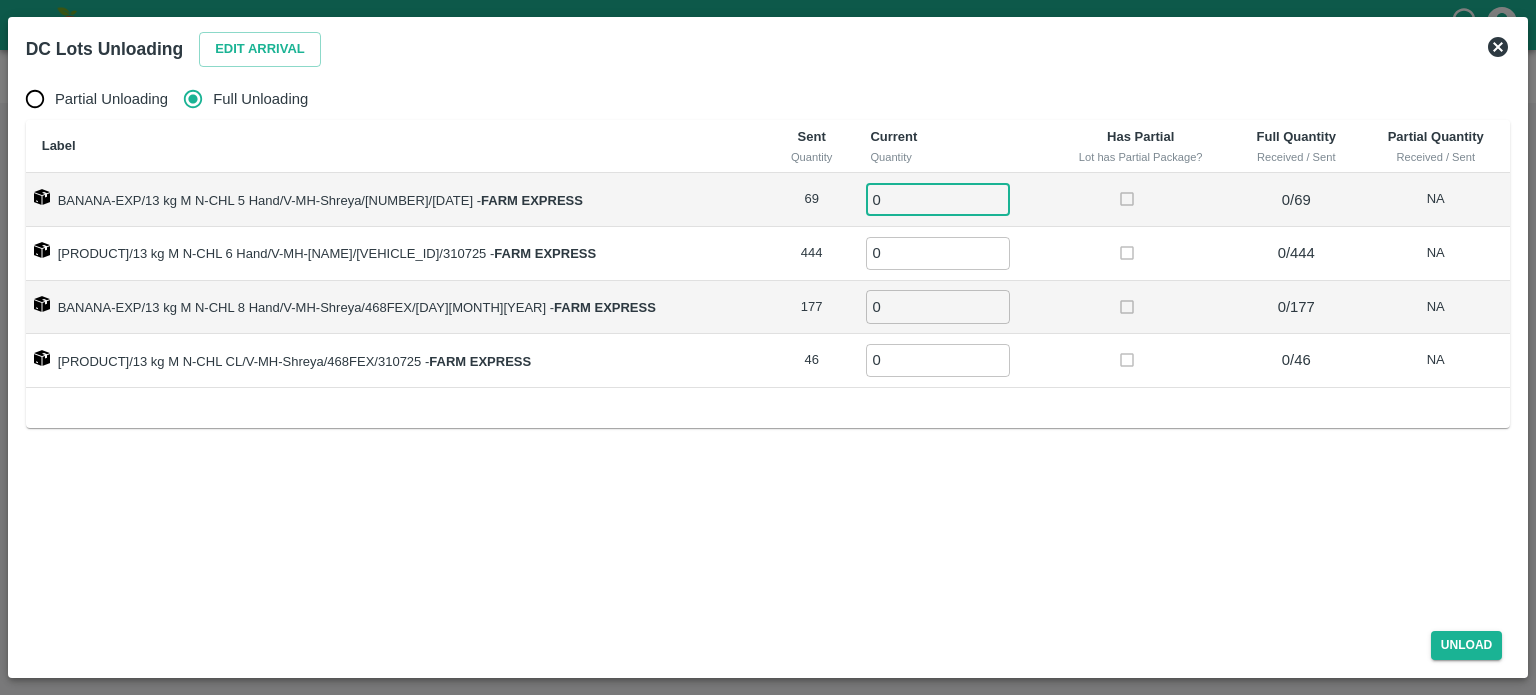 click on "0" at bounding box center (938, 199) 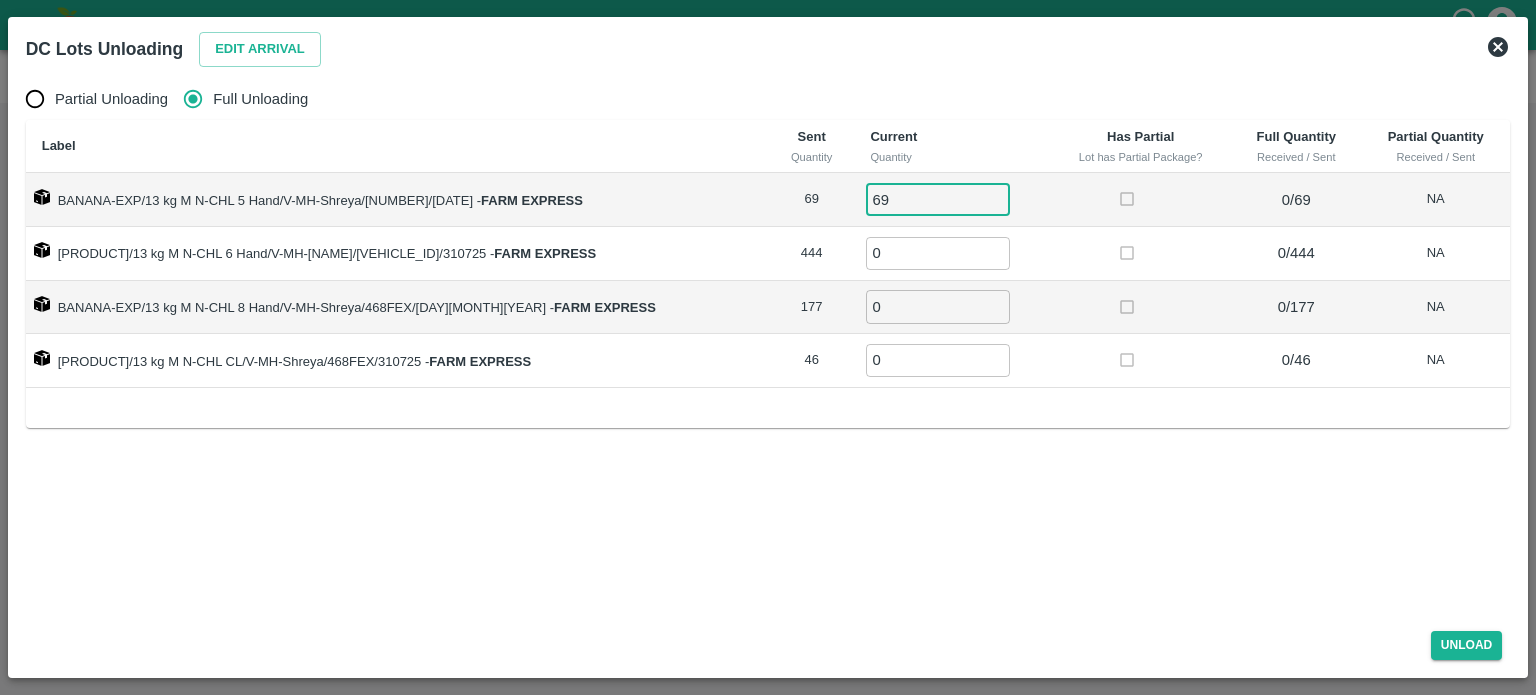 type on "69" 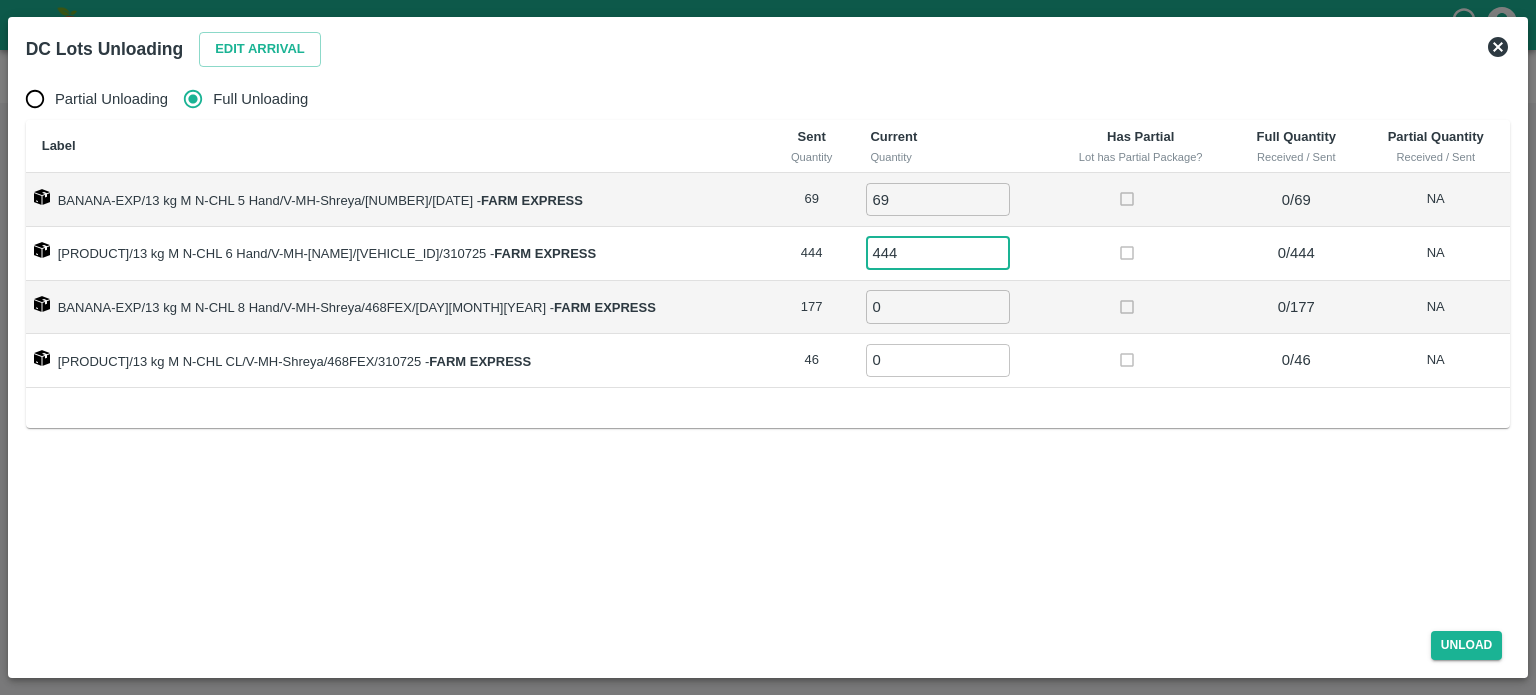 type on "444" 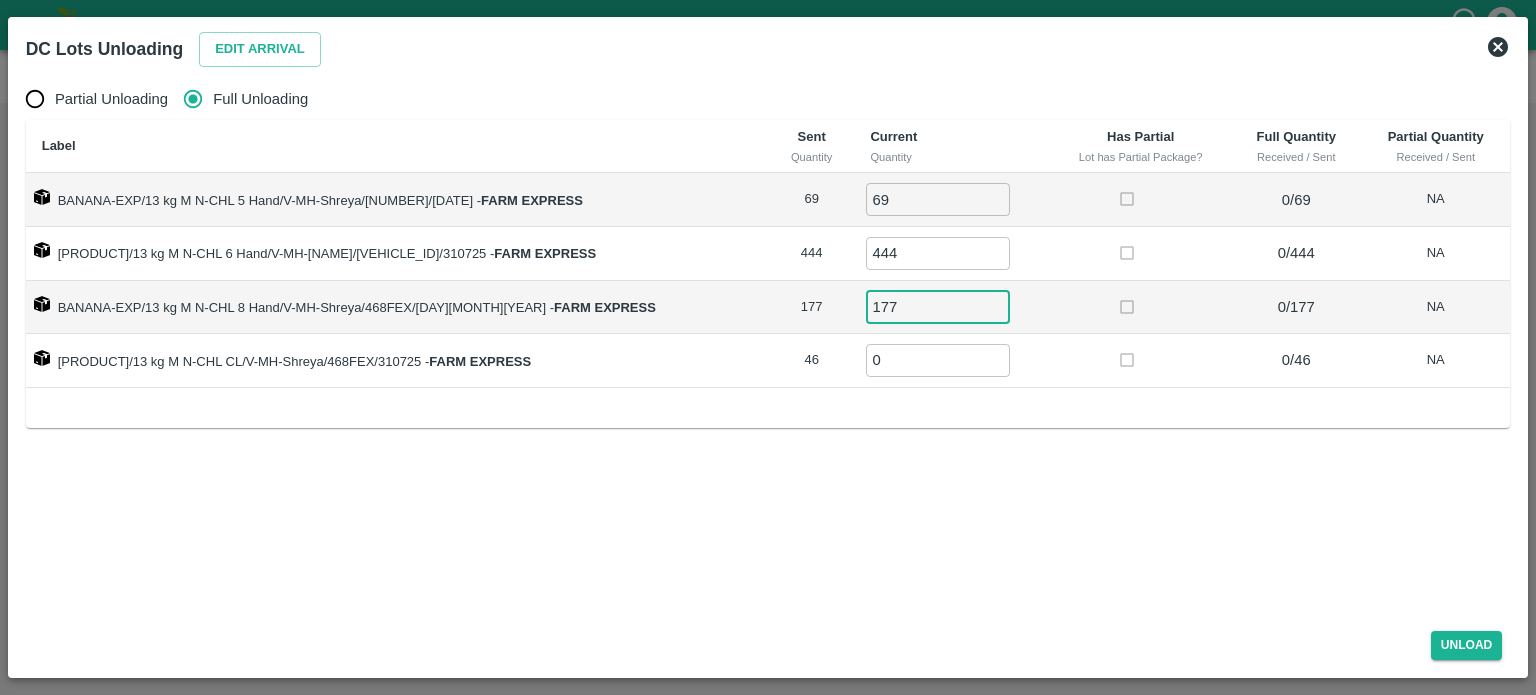 type on "177" 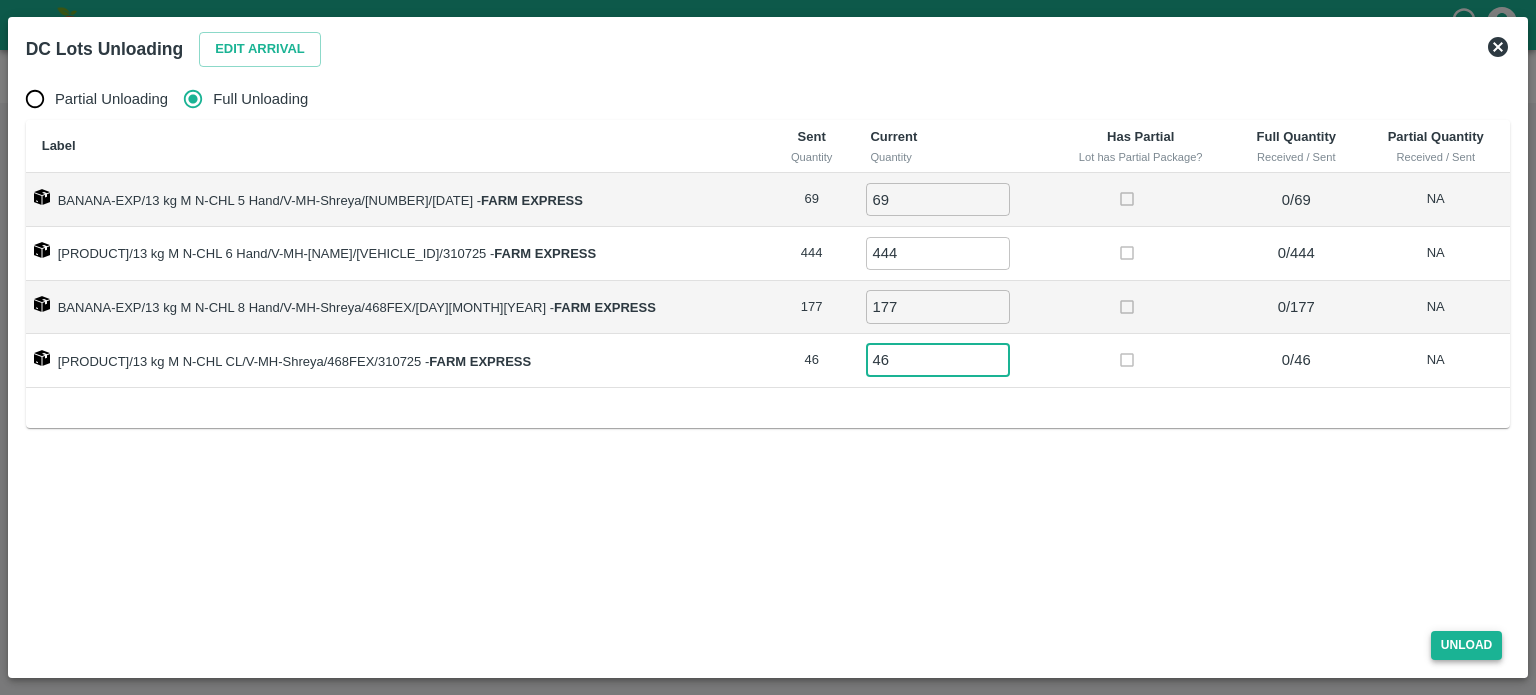 type on "46" 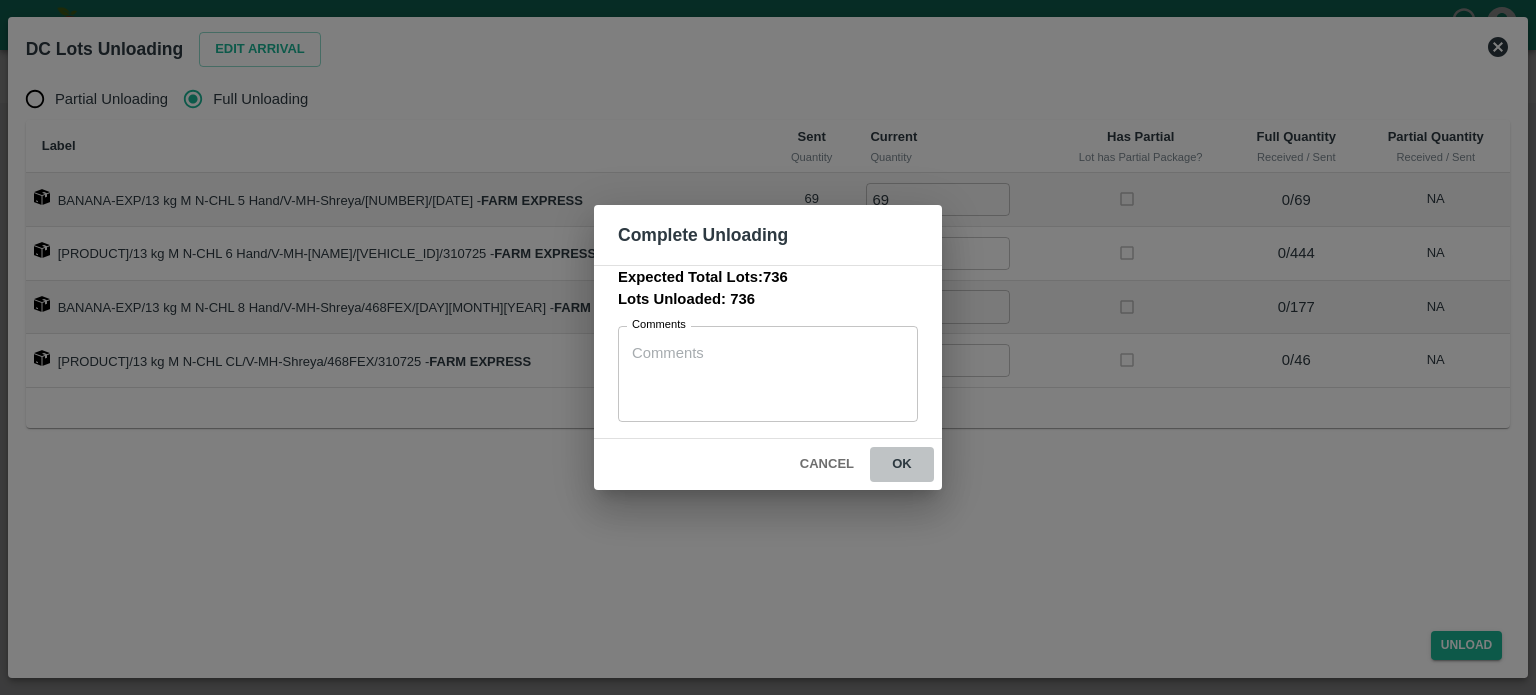 click on "ok" at bounding box center [902, 464] 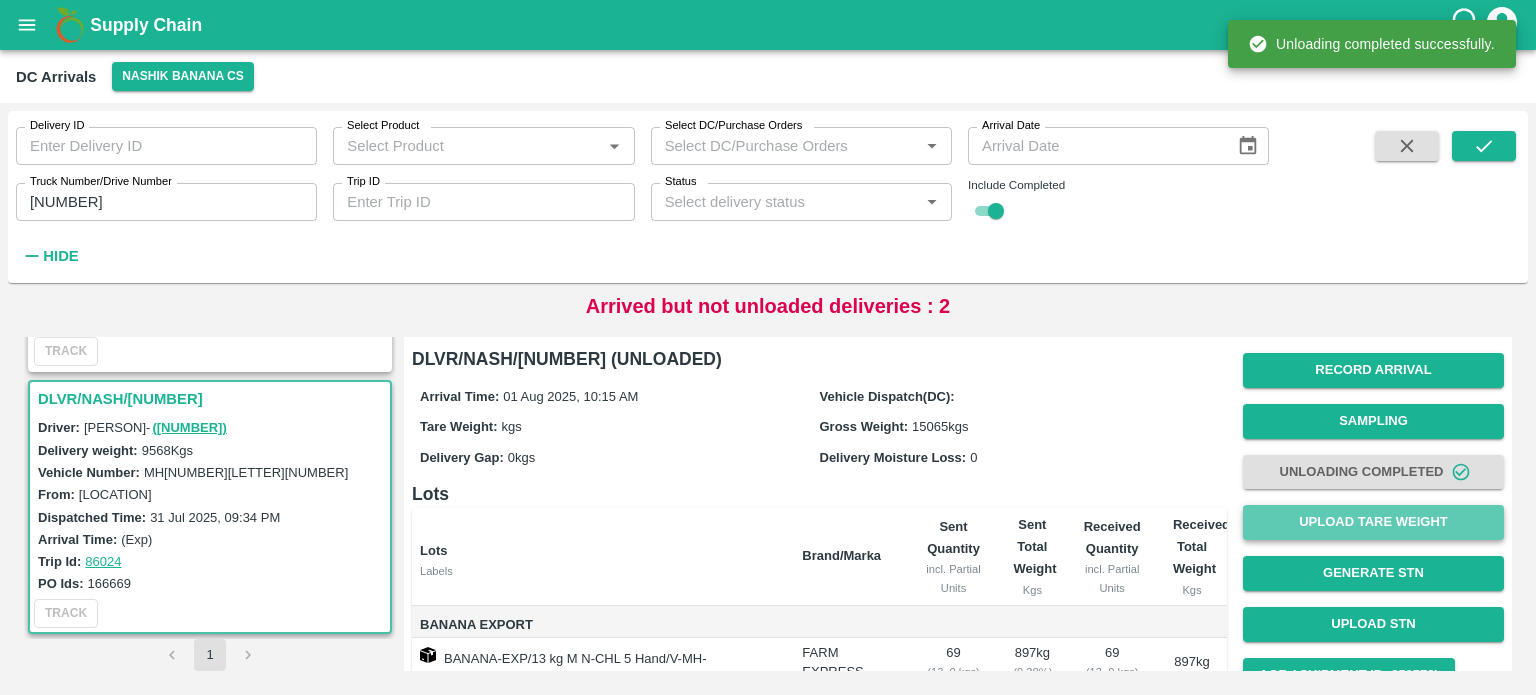 click on "Upload Tare Weight" at bounding box center (1373, 522) 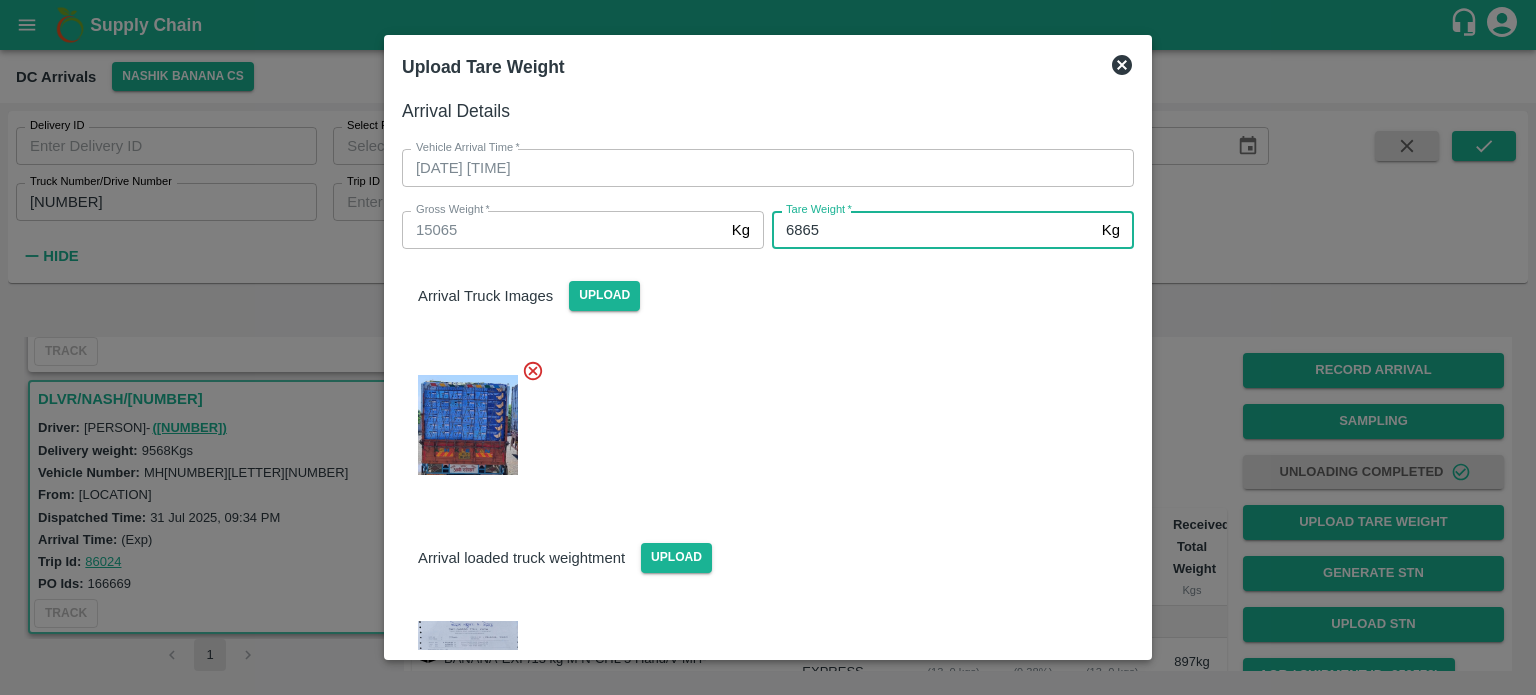 type on "6865" 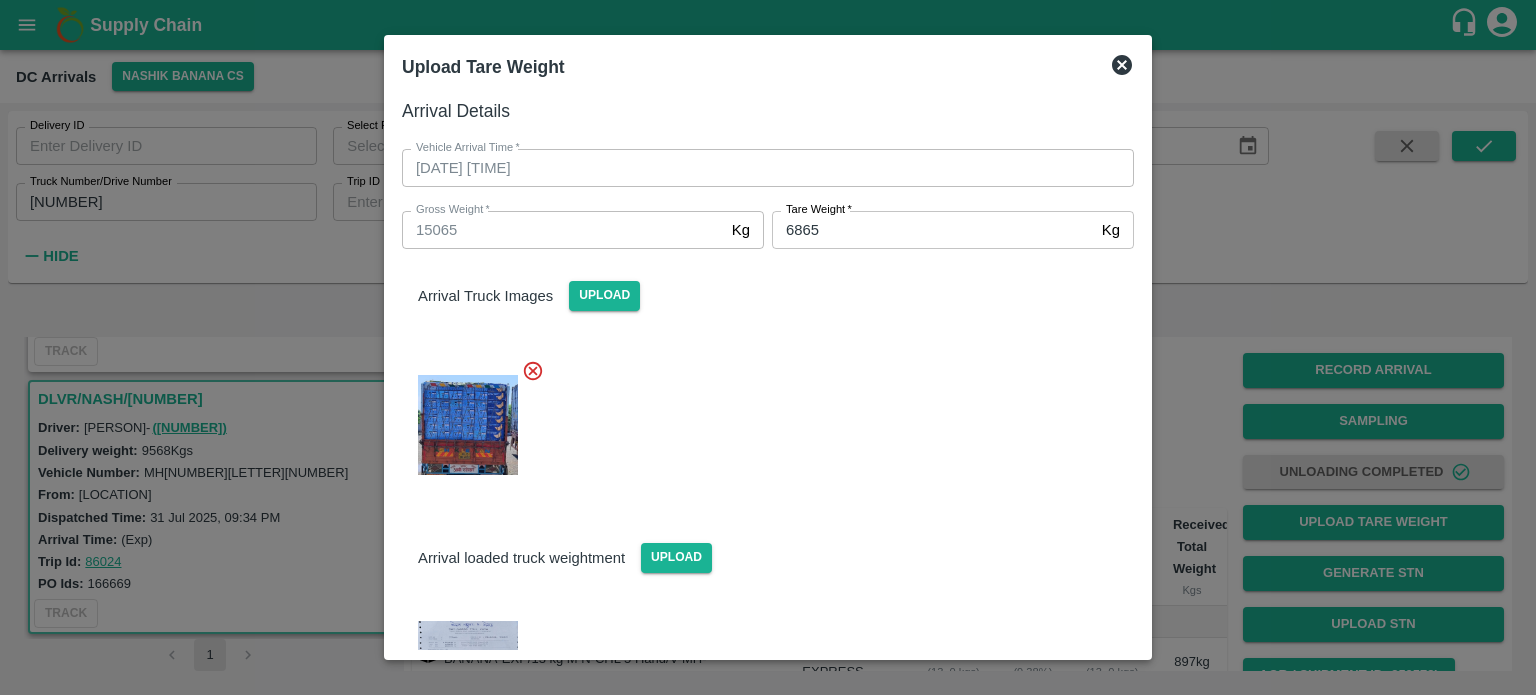 click at bounding box center [760, 419] 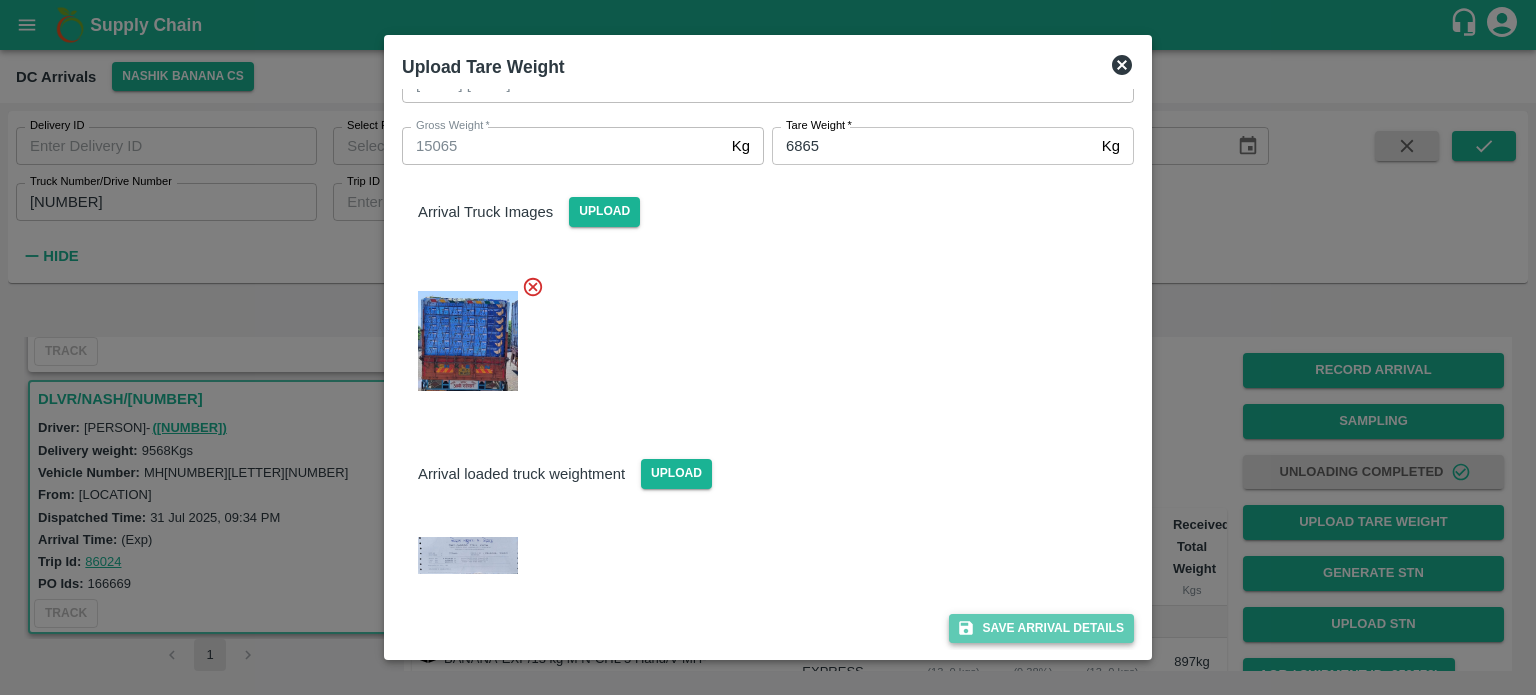 click on "Save Arrival Details" at bounding box center (1041, 628) 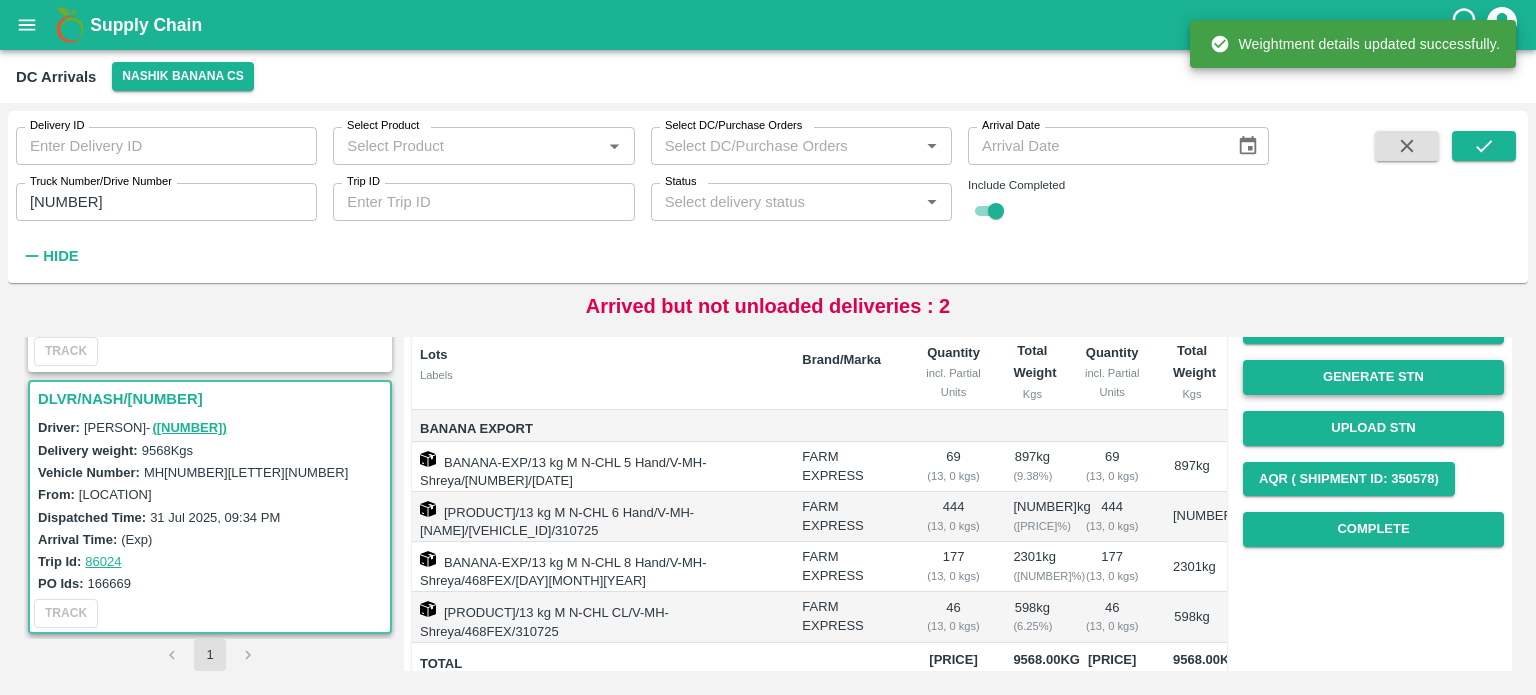 scroll, scrollTop: 200, scrollLeft: 0, axis: vertical 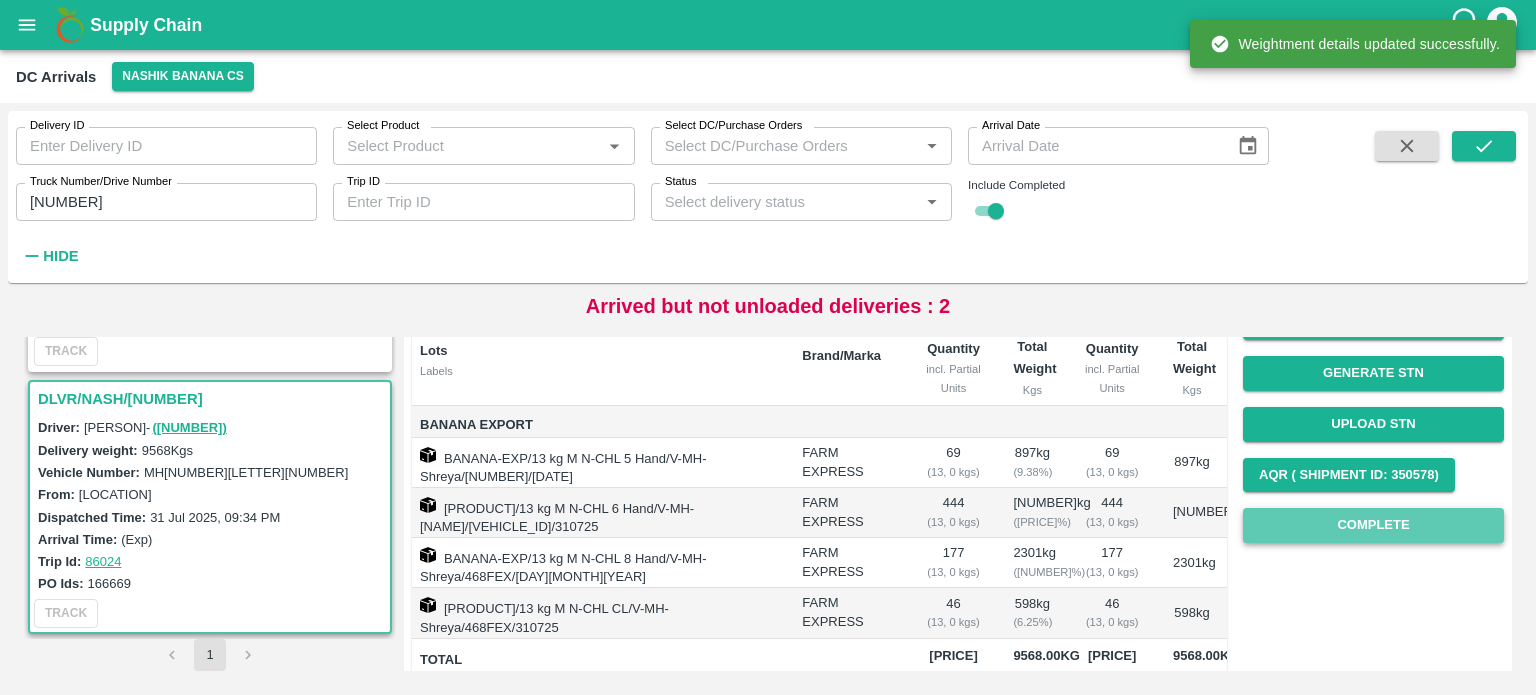 click on "Complete" at bounding box center [1373, 525] 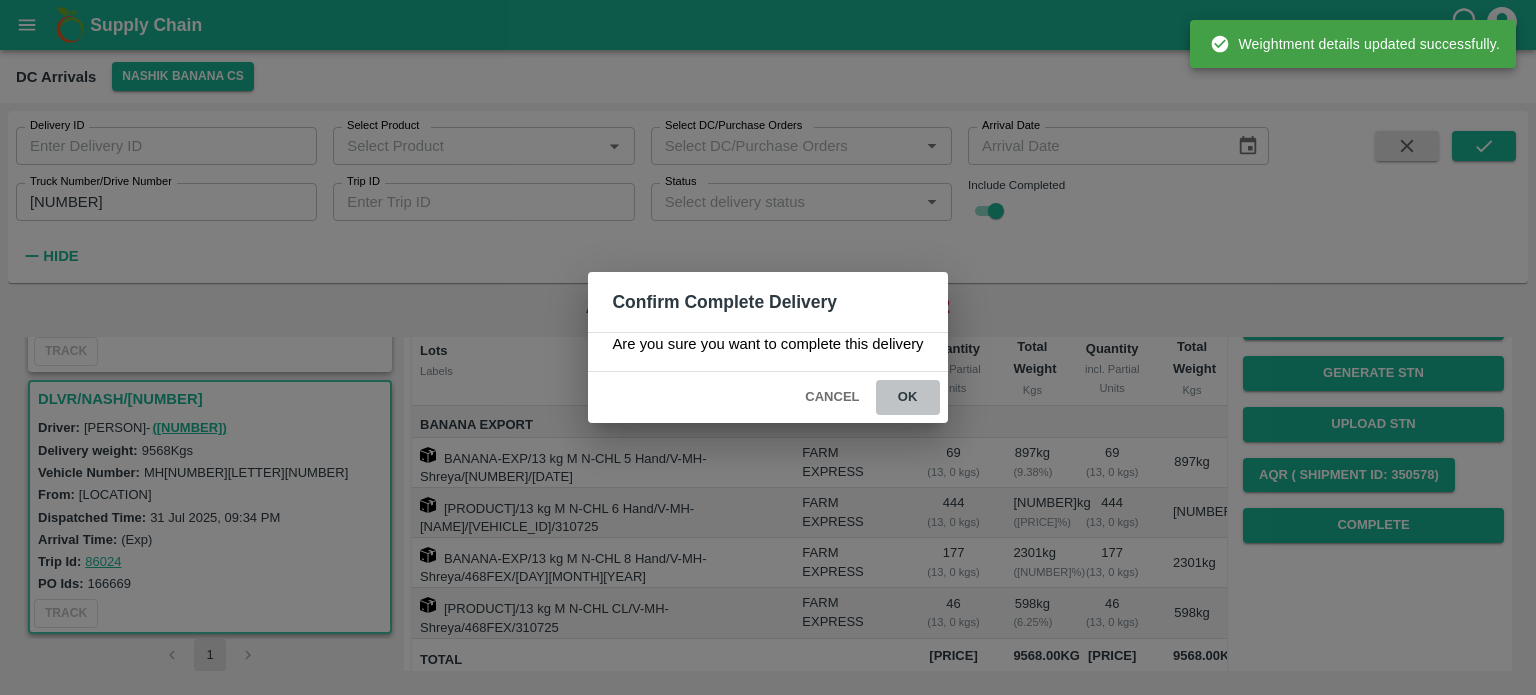 click on "ok" at bounding box center [908, 397] 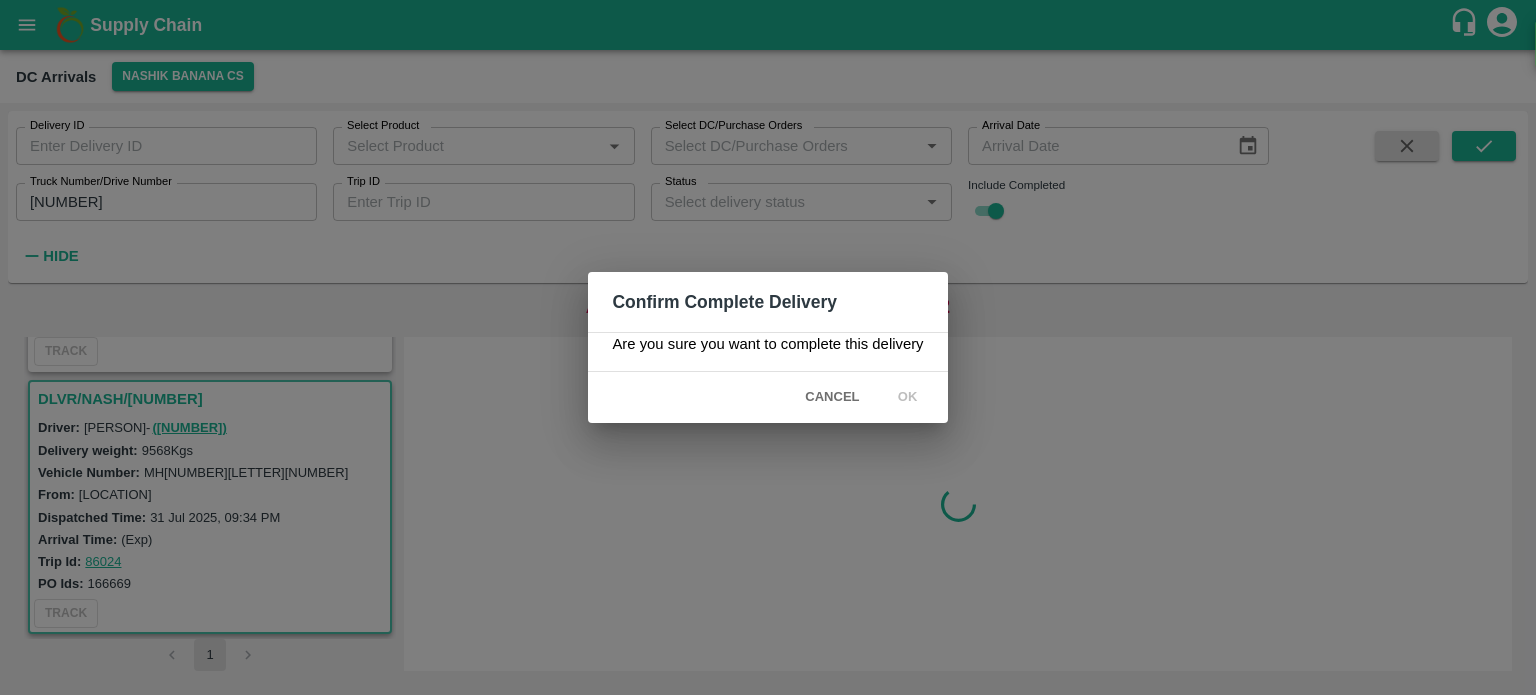scroll, scrollTop: 0, scrollLeft: 0, axis: both 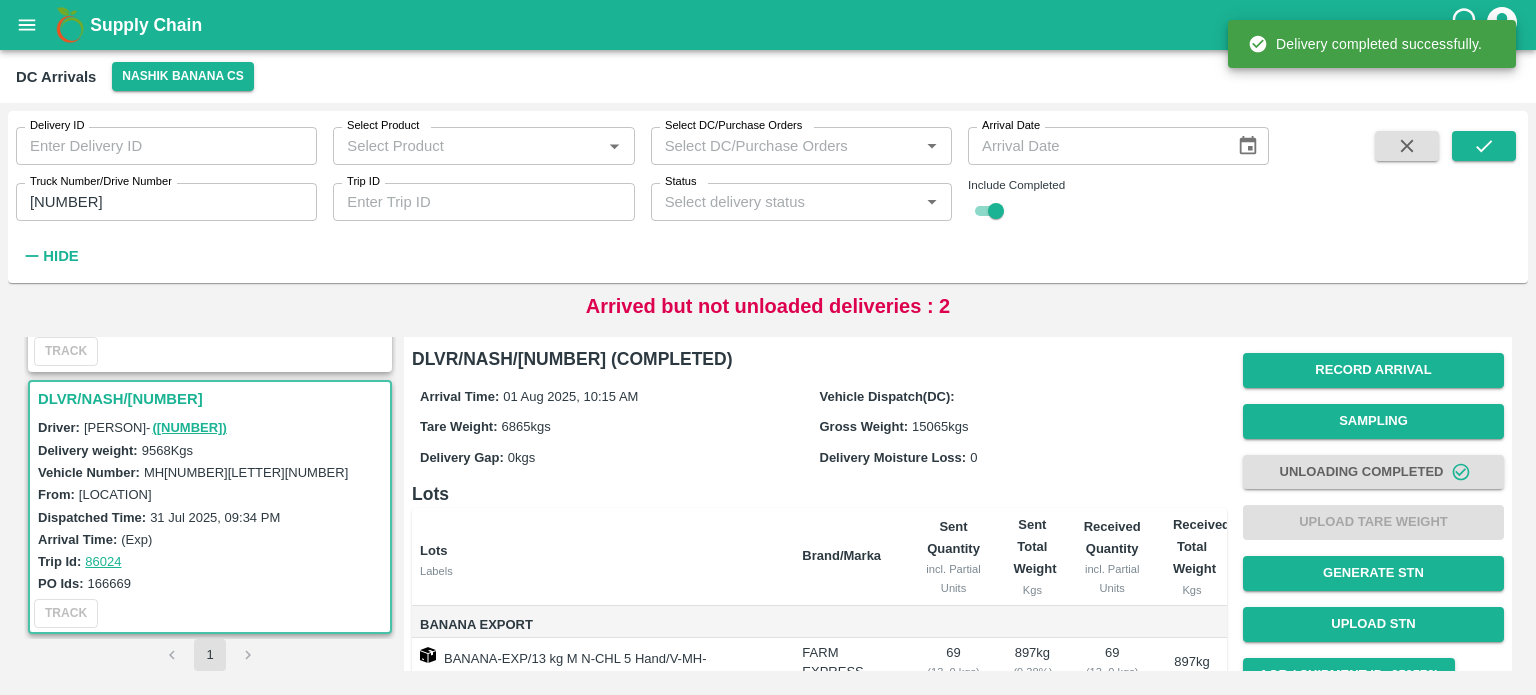 click on "[NUMBER]" at bounding box center (166, 202) 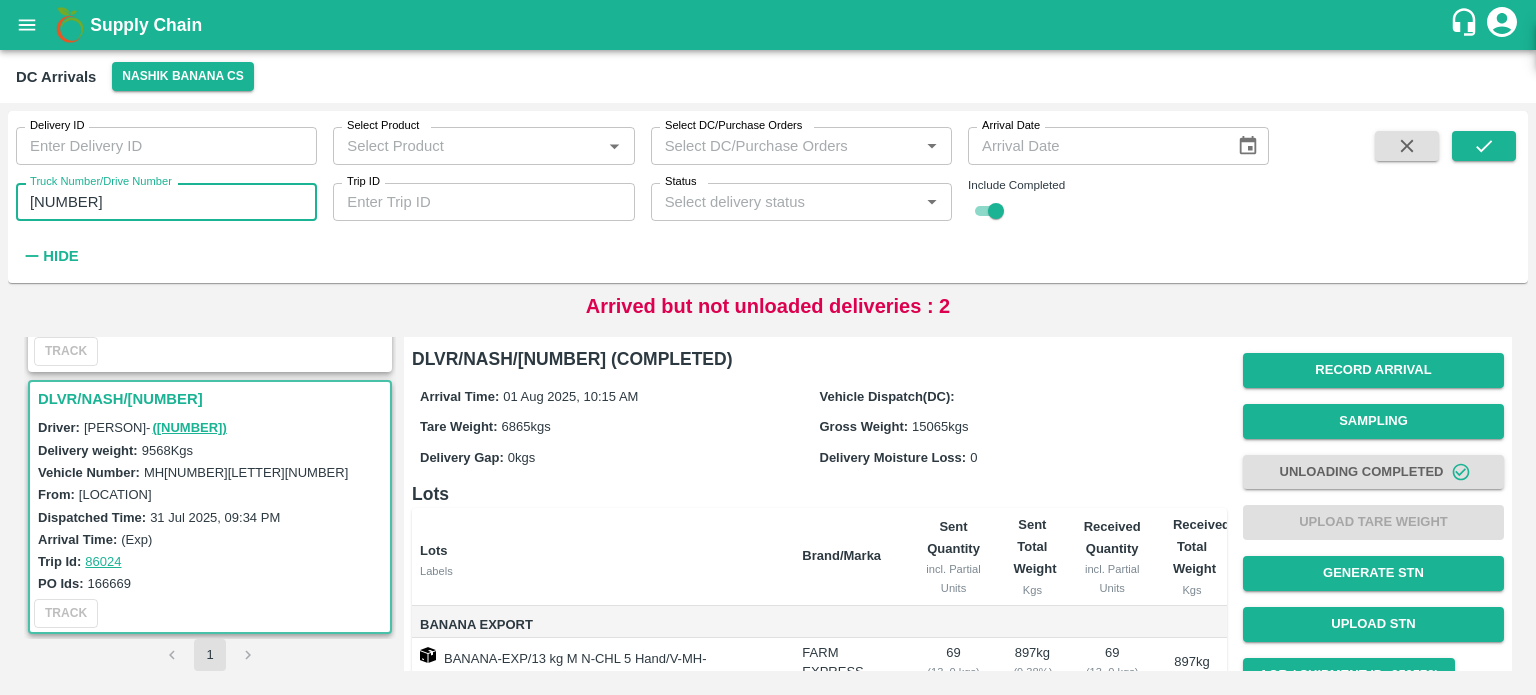click on "[NUMBER]" at bounding box center (166, 202) 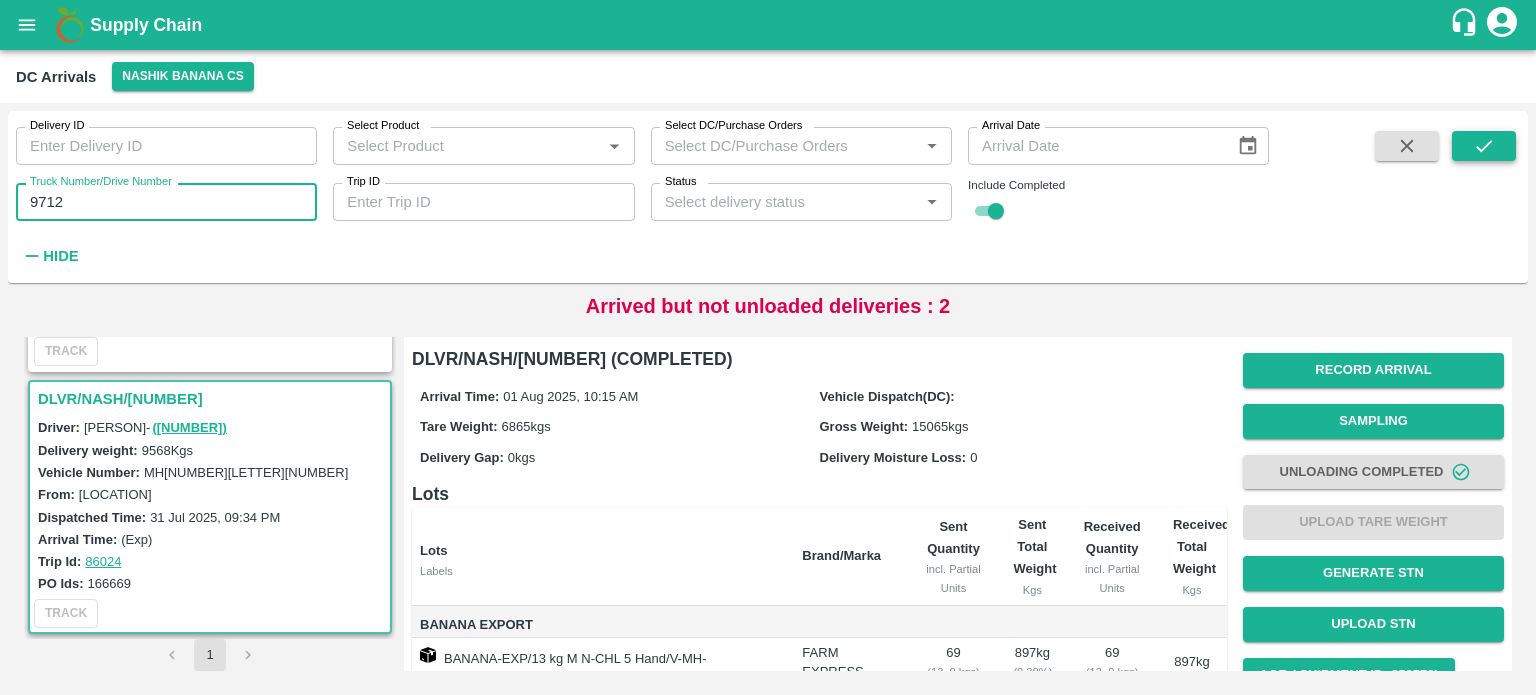 type on "9712" 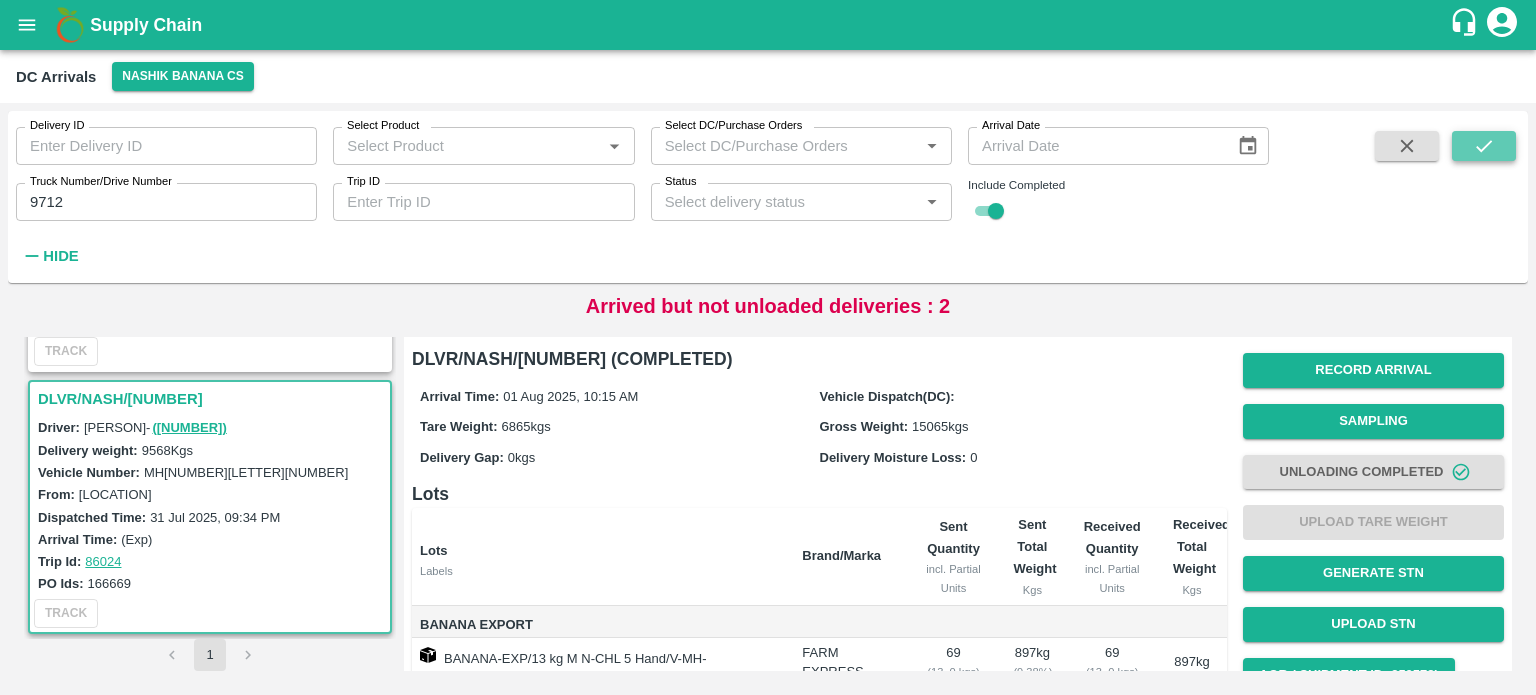click 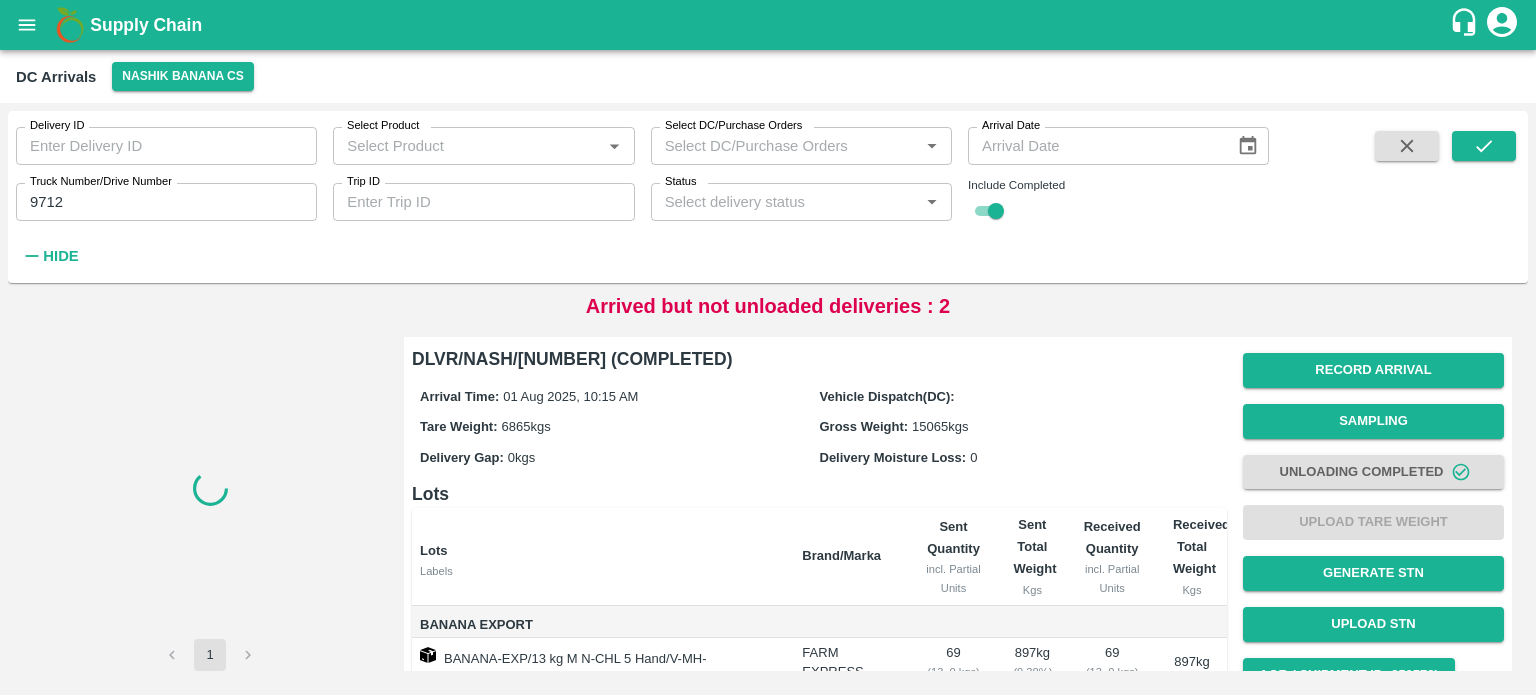 scroll, scrollTop: 0, scrollLeft: 0, axis: both 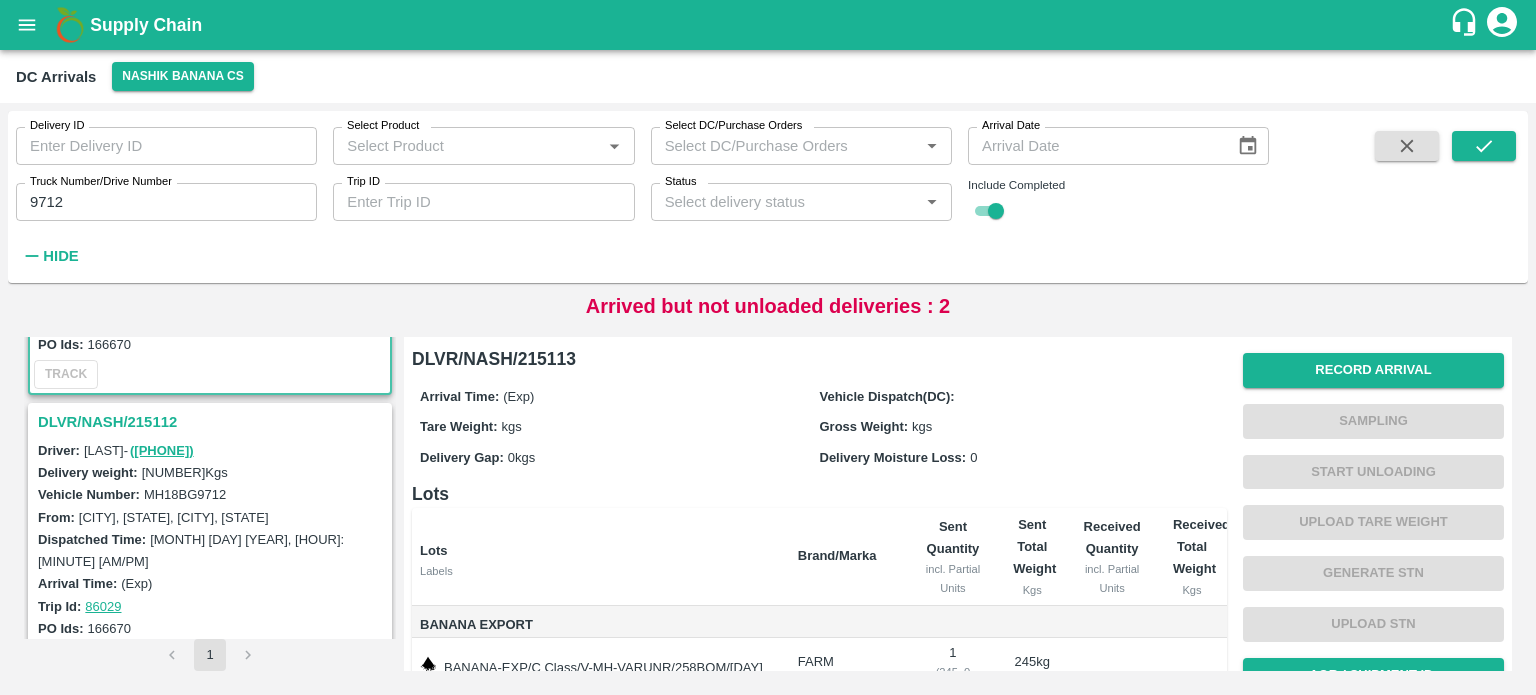 click on "DLVR/NASH/215112" at bounding box center (213, 422) 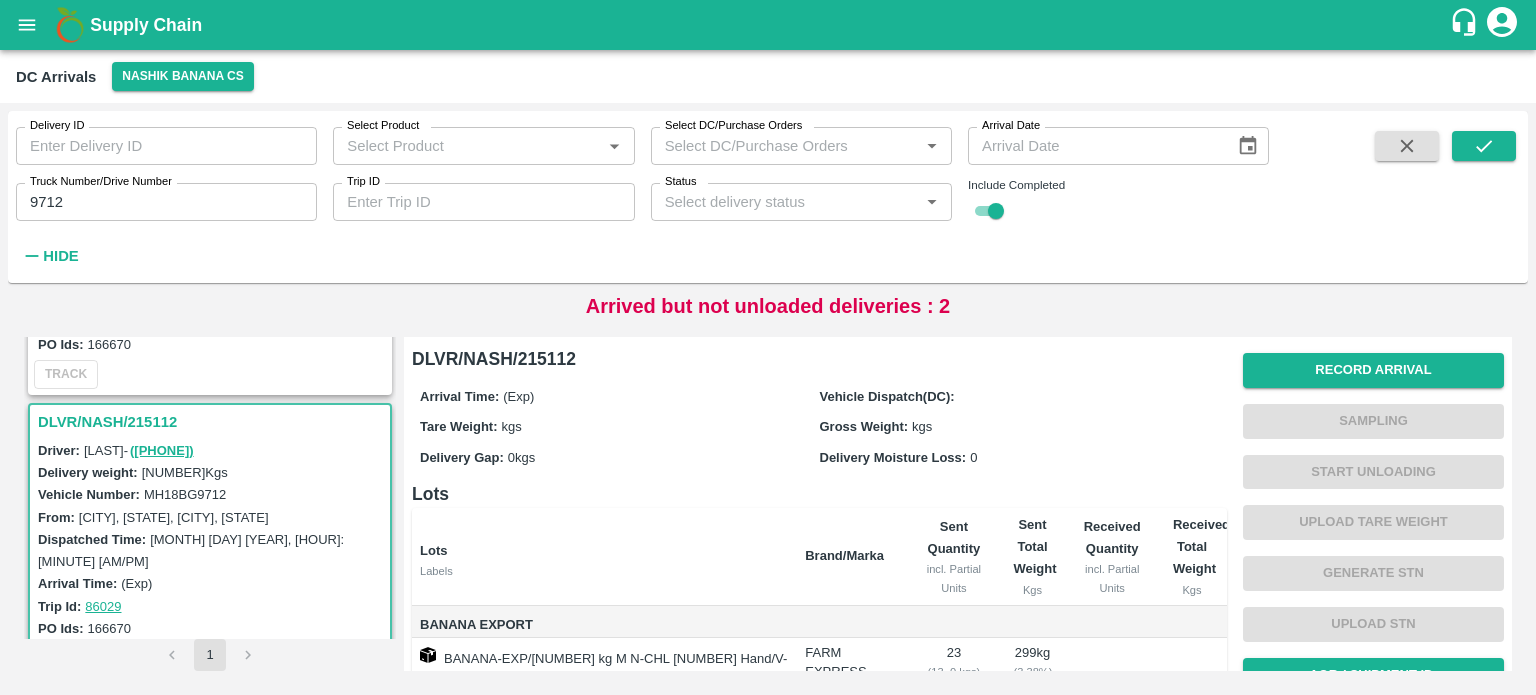 click on "MH18BG9712" at bounding box center [185, 494] 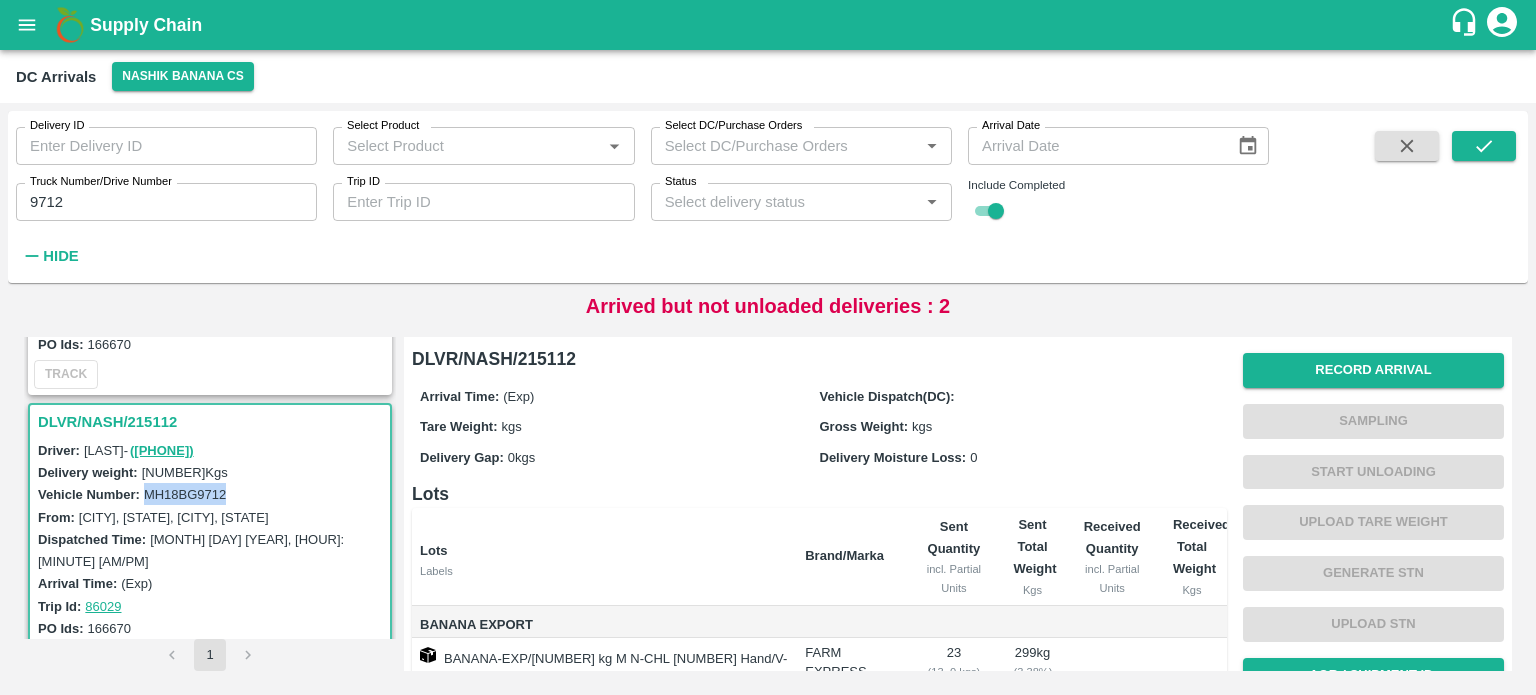 click on "MH18BG9712" at bounding box center [185, 494] 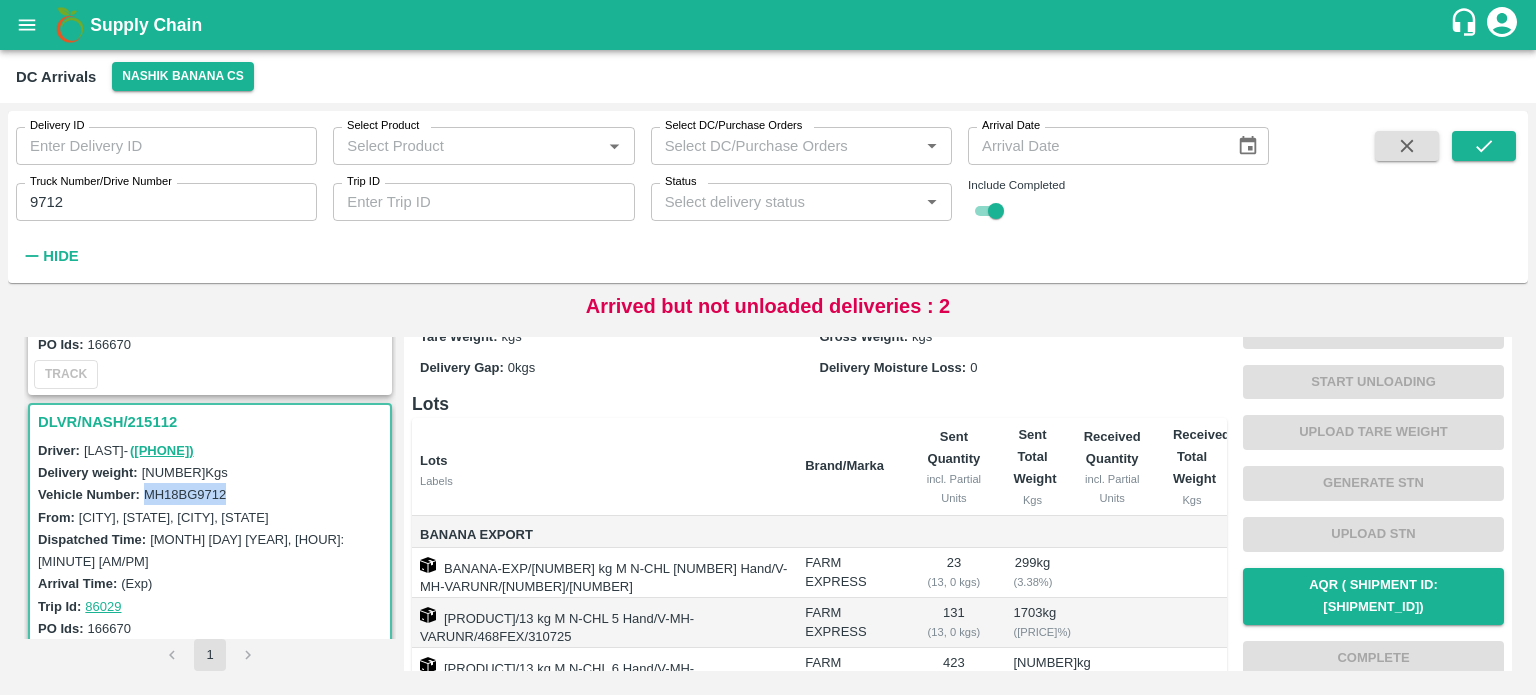 scroll, scrollTop: 0, scrollLeft: 0, axis: both 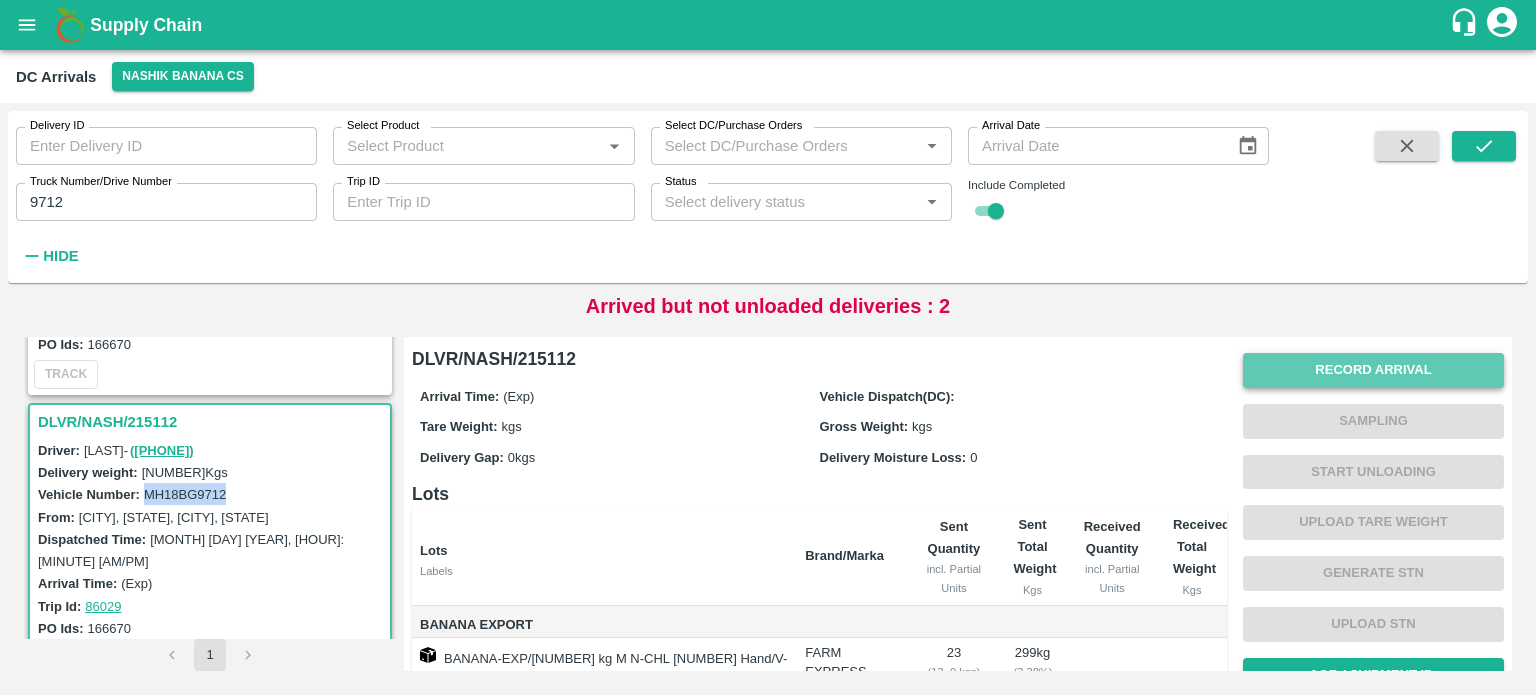 click on "Record Arrival" at bounding box center (1373, 370) 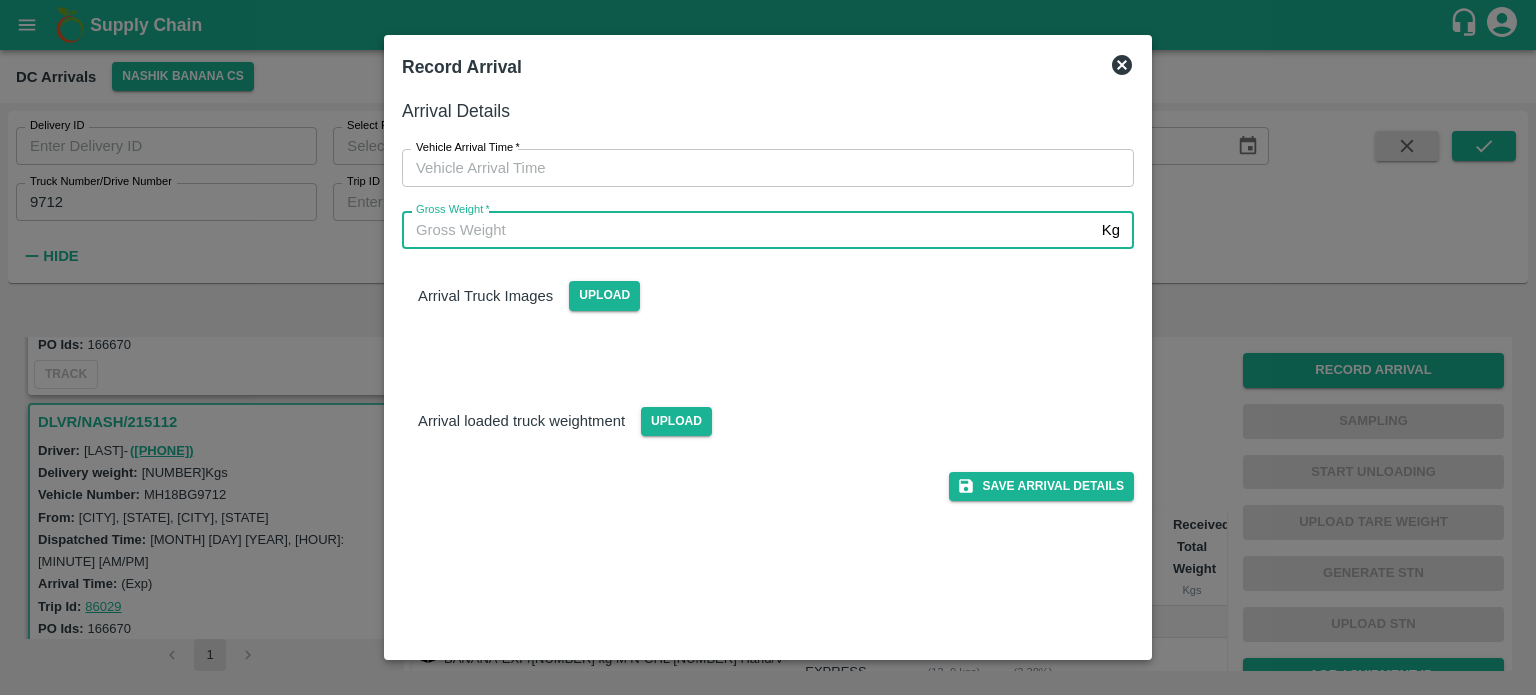 click on "Gross Weight   *" at bounding box center [748, 230] 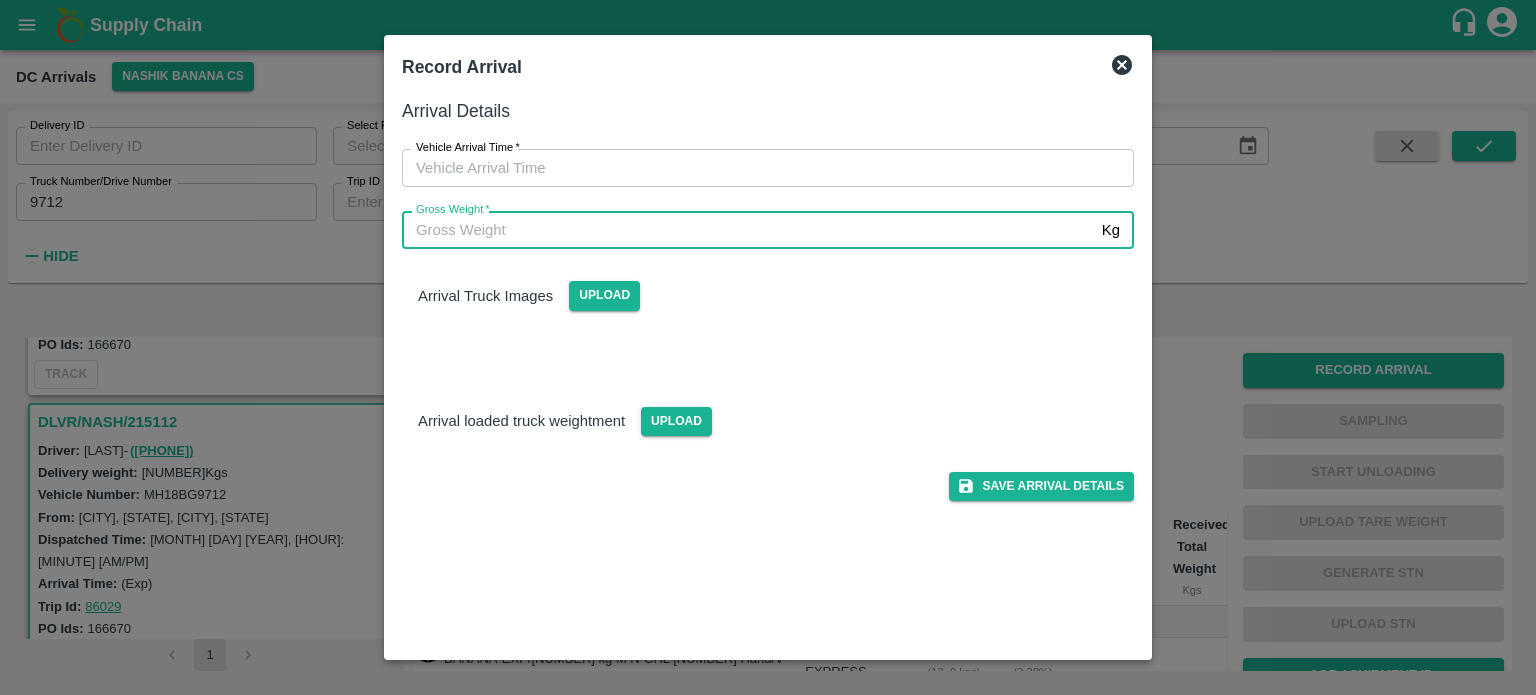 type on "[NUMBER]" 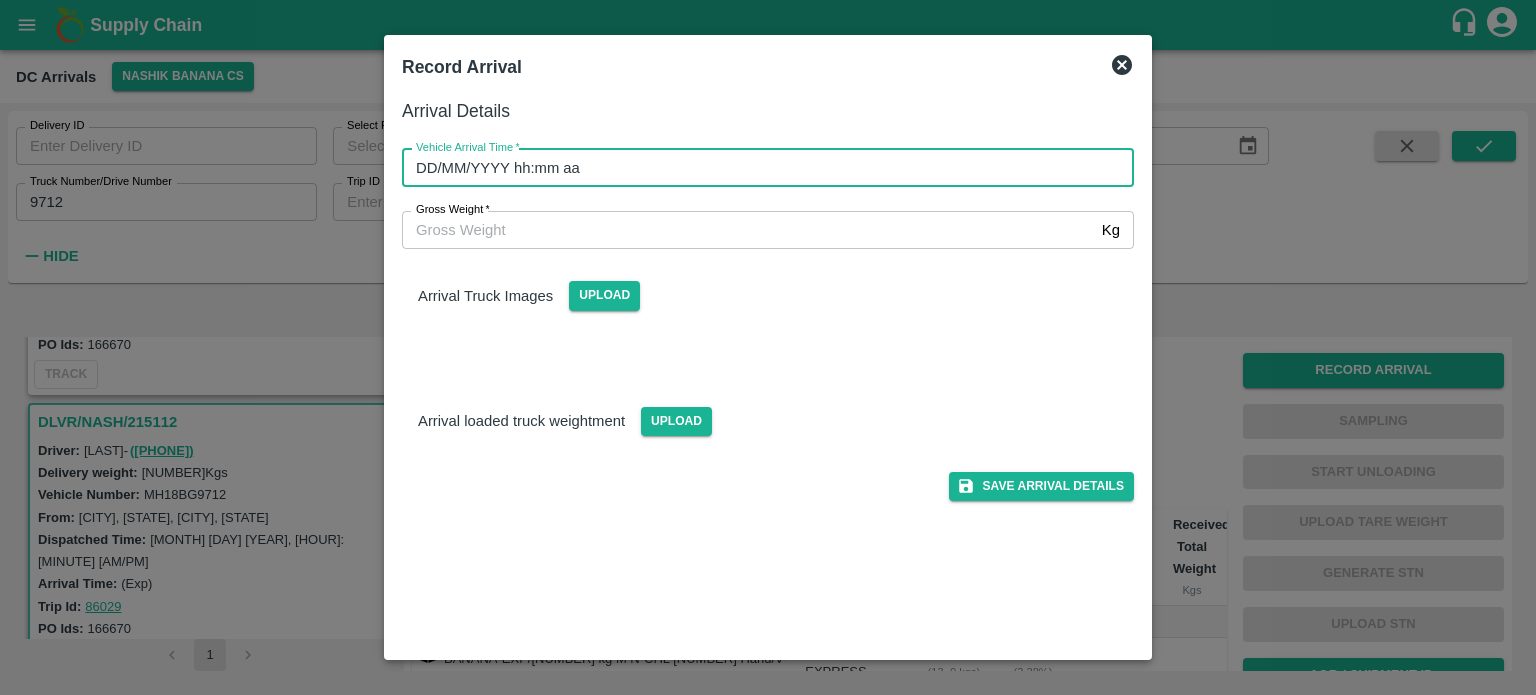 click on "DD/MM/YYYY hh:mm aa" at bounding box center [761, 168] 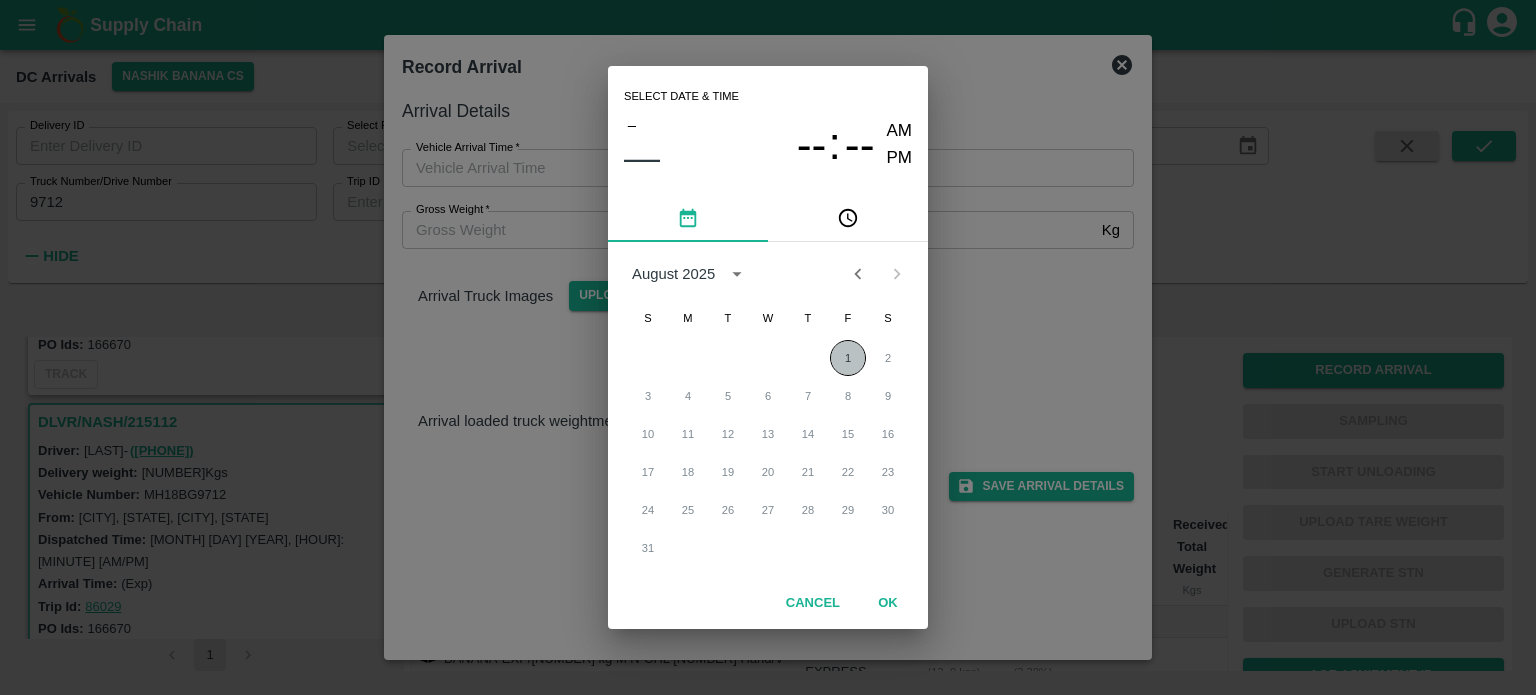 click on "1" at bounding box center (848, 358) 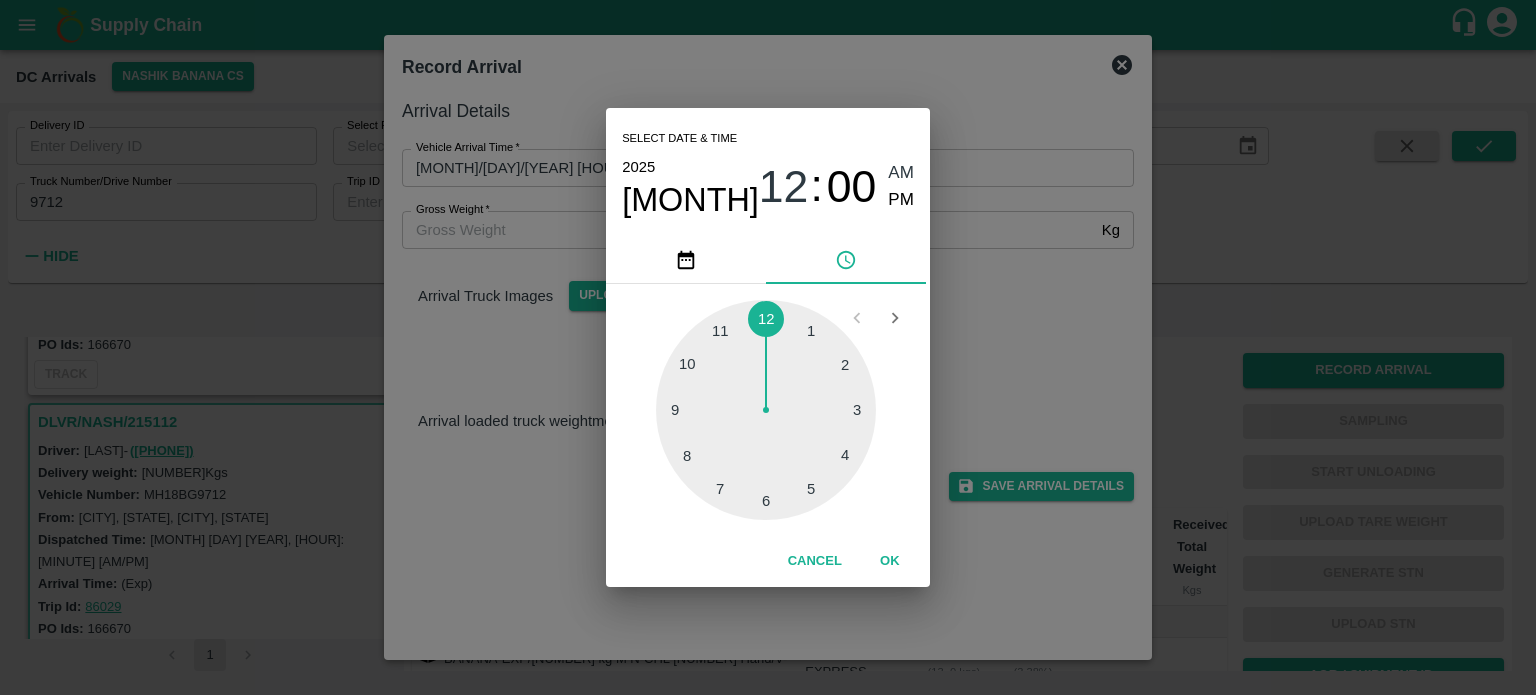 click at bounding box center [766, 410] 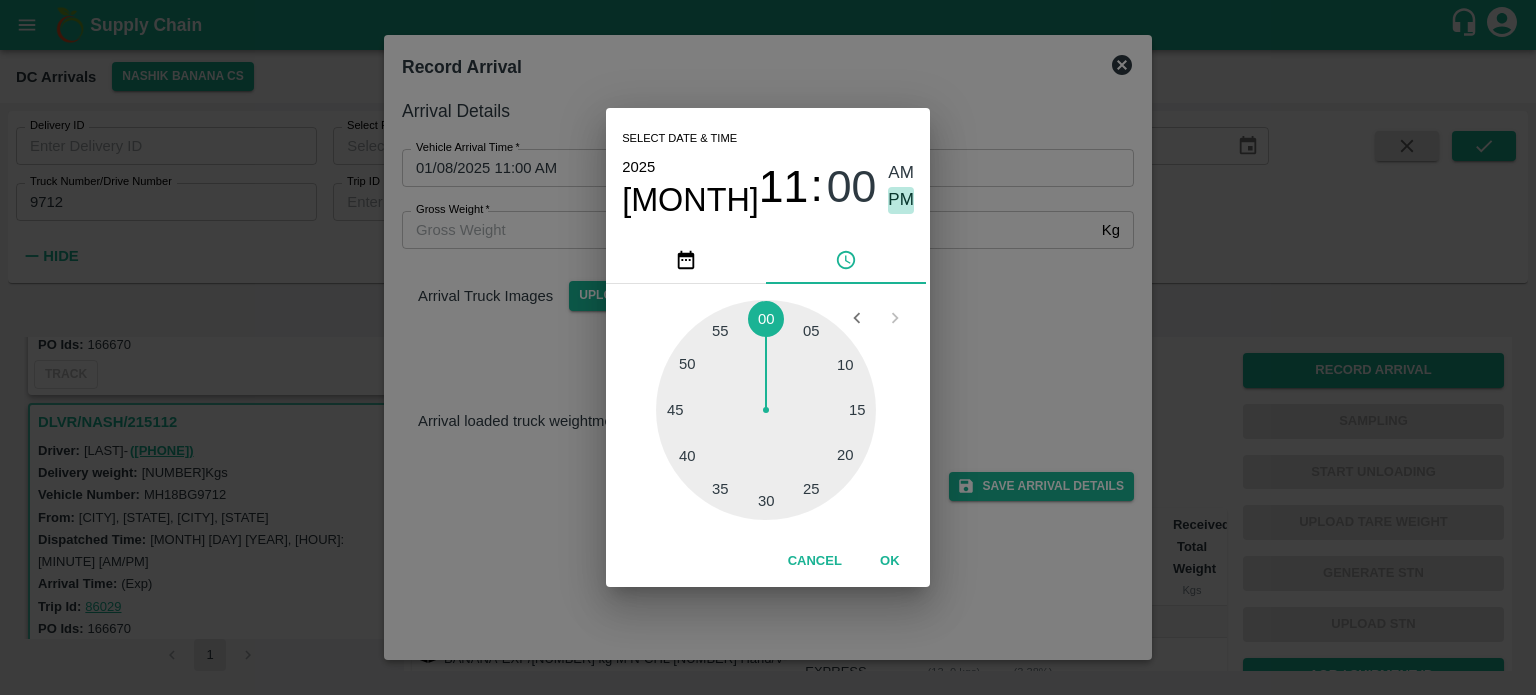 click on "PM" at bounding box center (901, 200) 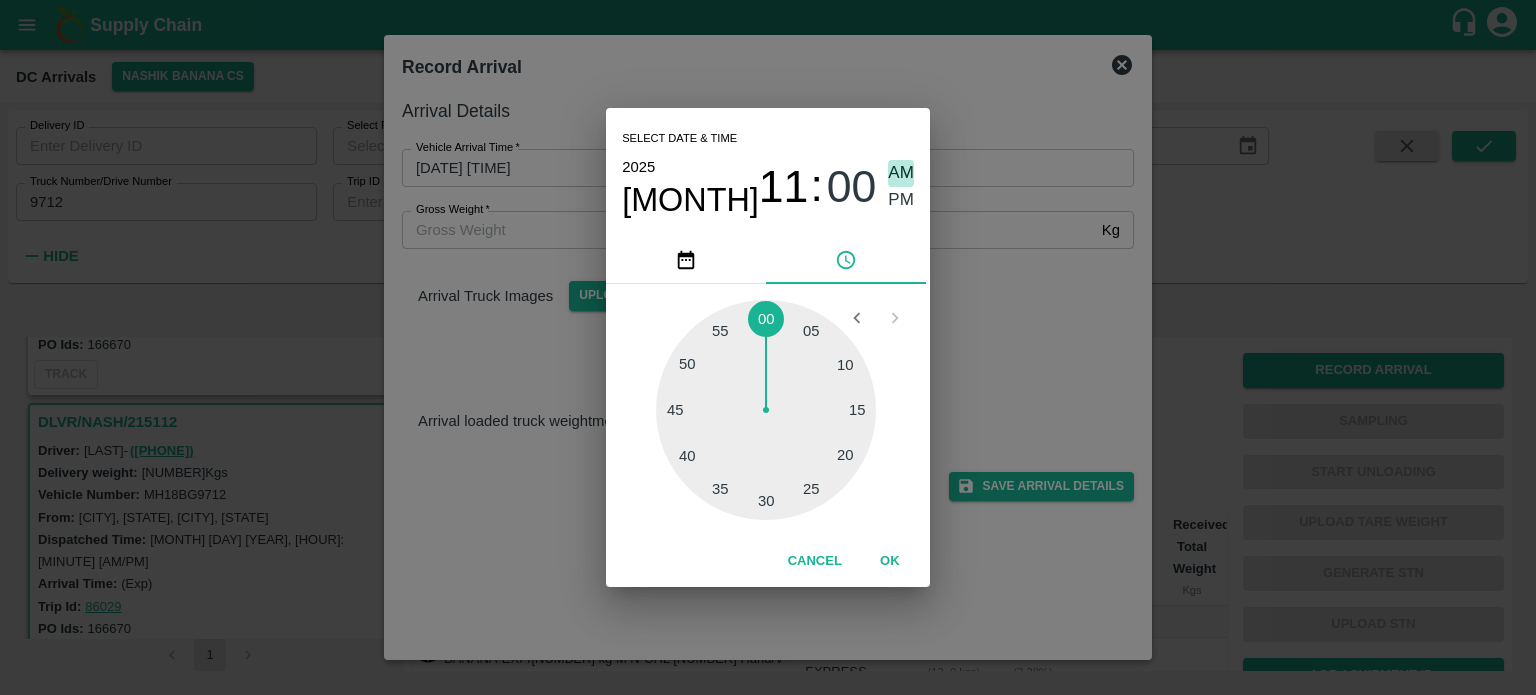 click on "AM" at bounding box center (901, 173) 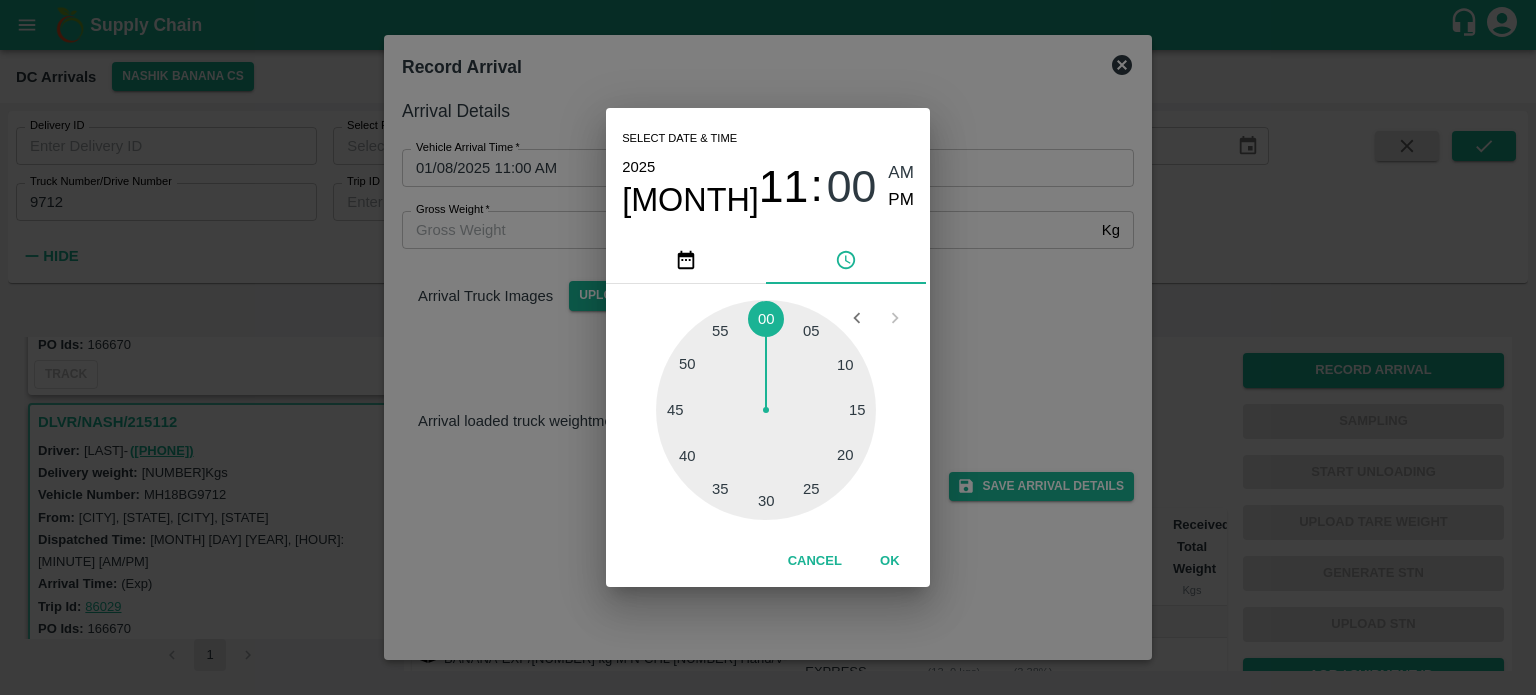 click on "Select date & time [YEAR] Aug 1 [HOUR] : [MINUTE] [AM/PM] [MINUTE] [MINUTE] [MINUTE] [MINUTE] [MINUTE] [MINUTE] Cancel OK" at bounding box center (768, 347) 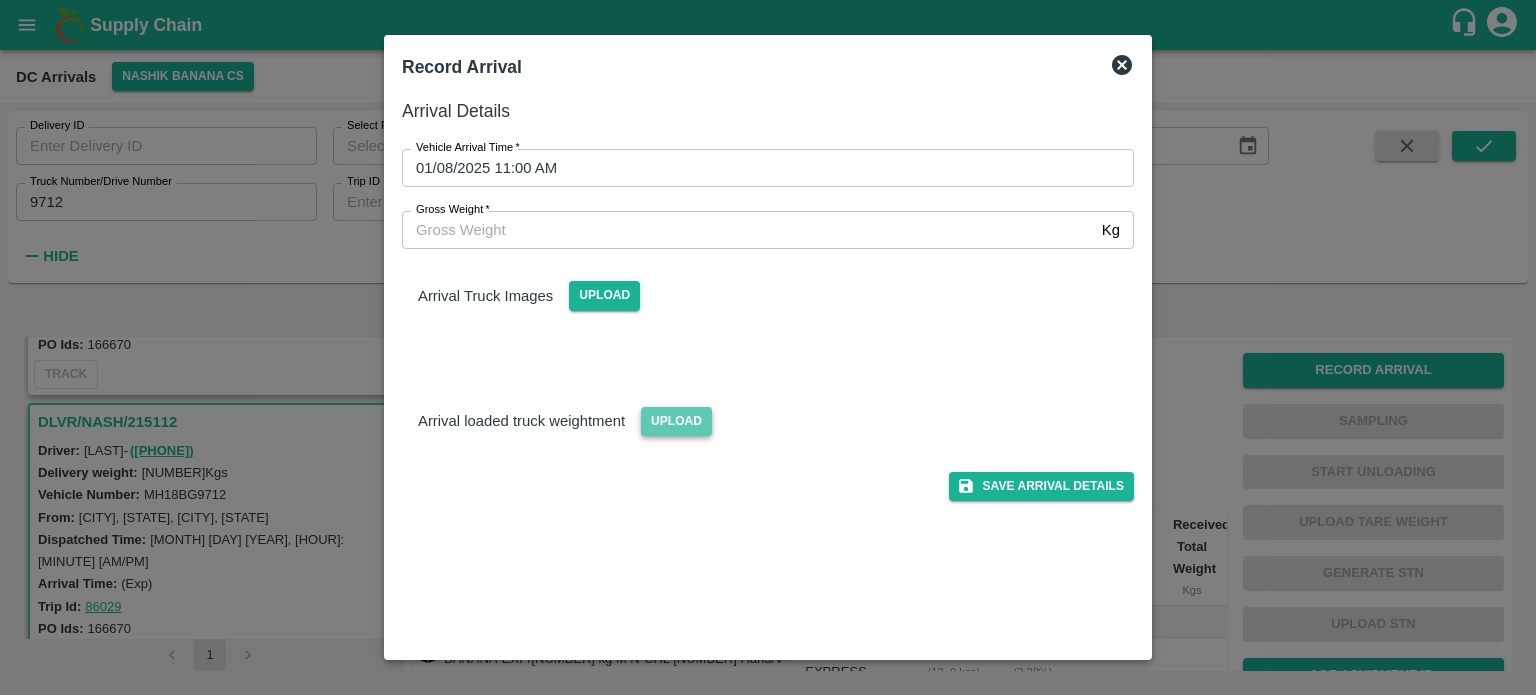 click on "Upload" at bounding box center [676, 421] 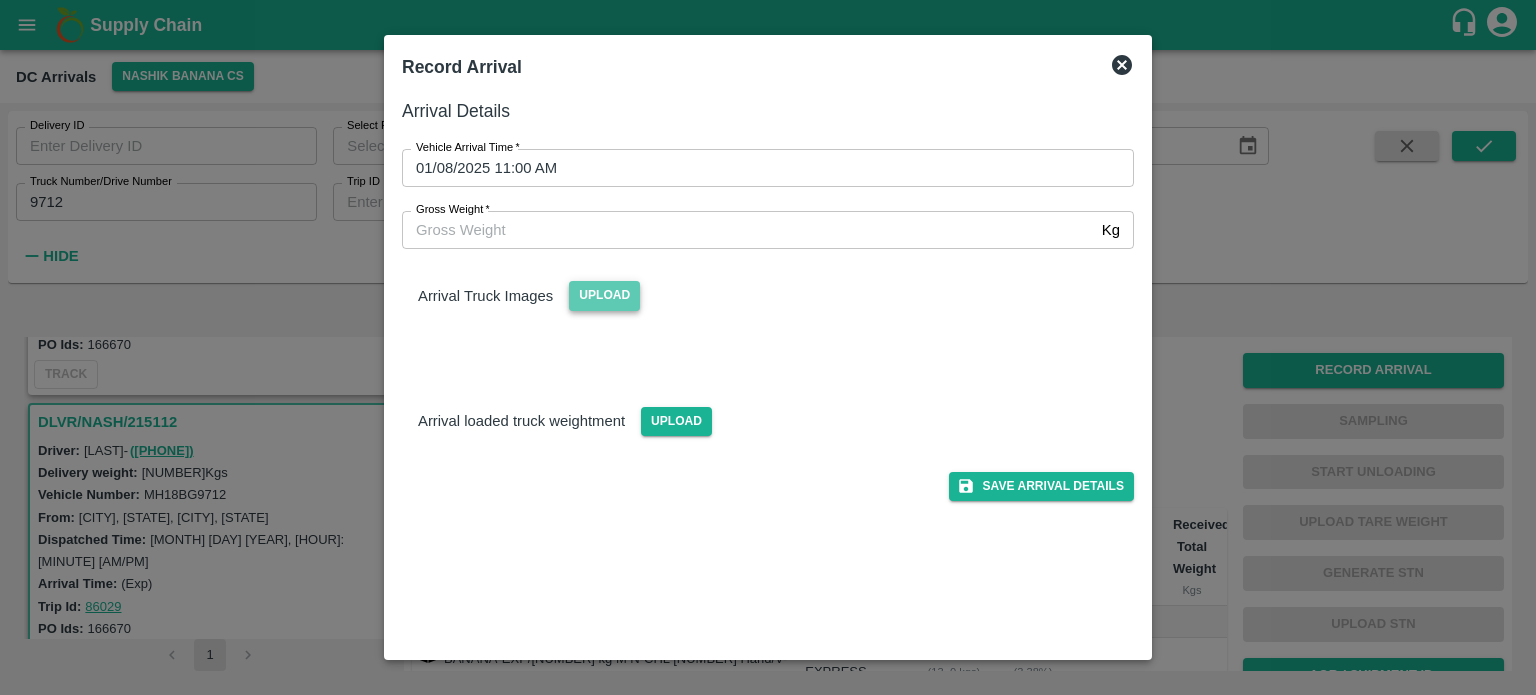 click on "Upload" at bounding box center [604, 295] 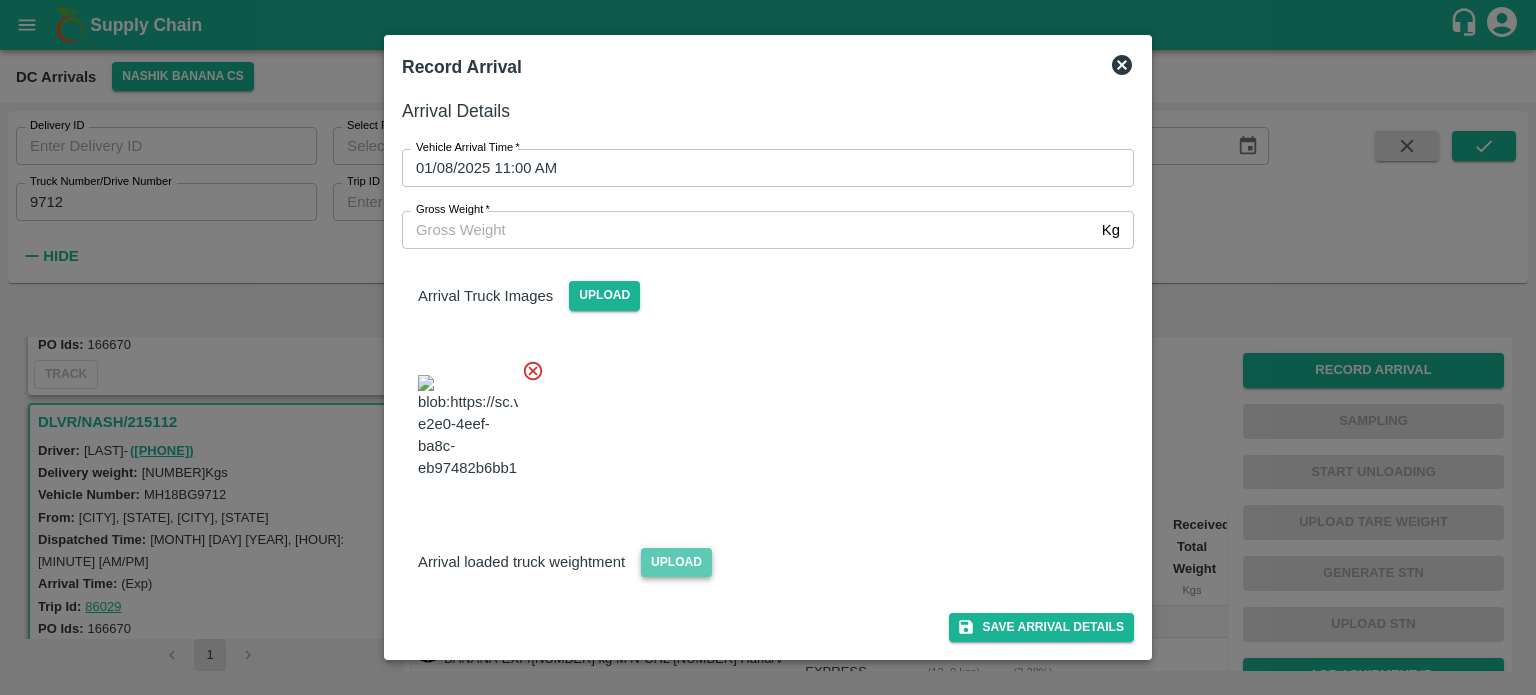 click on "Upload" at bounding box center (676, 562) 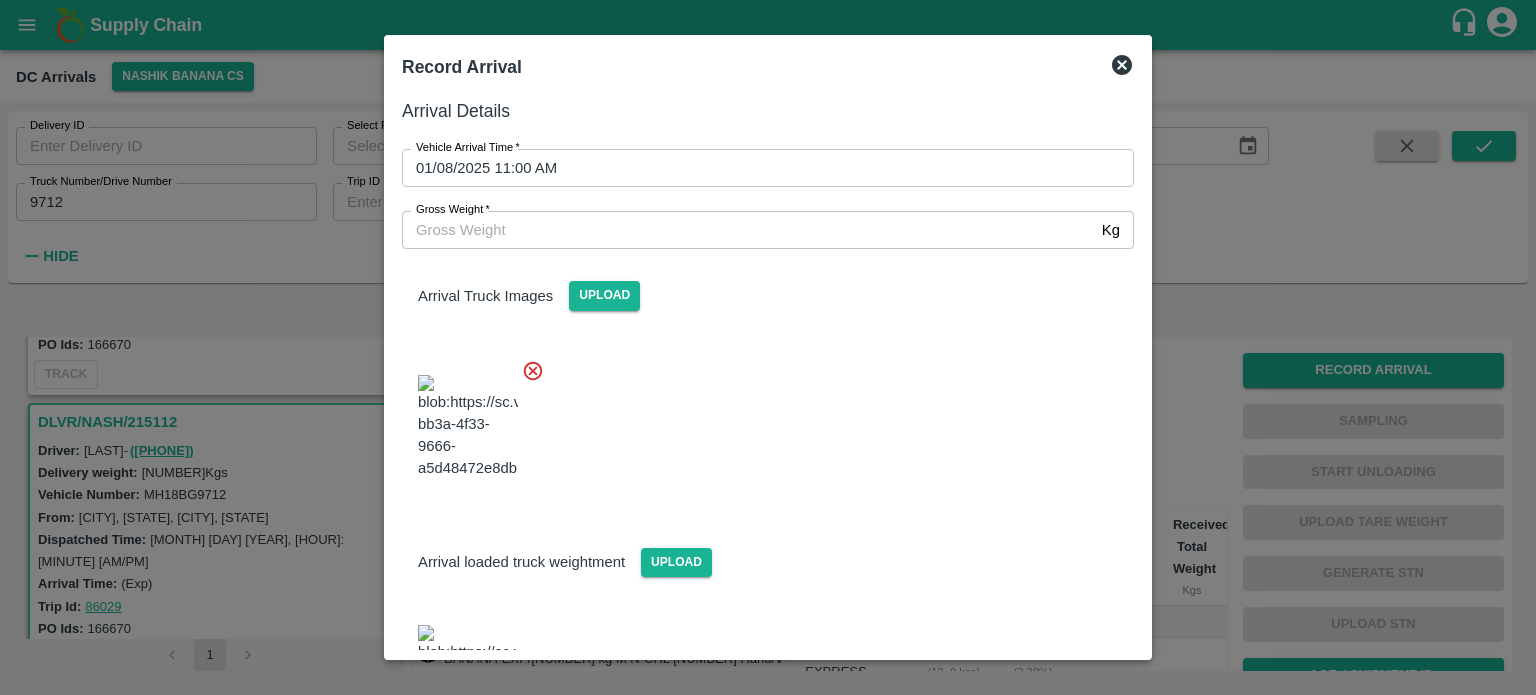 click at bounding box center (760, 421) 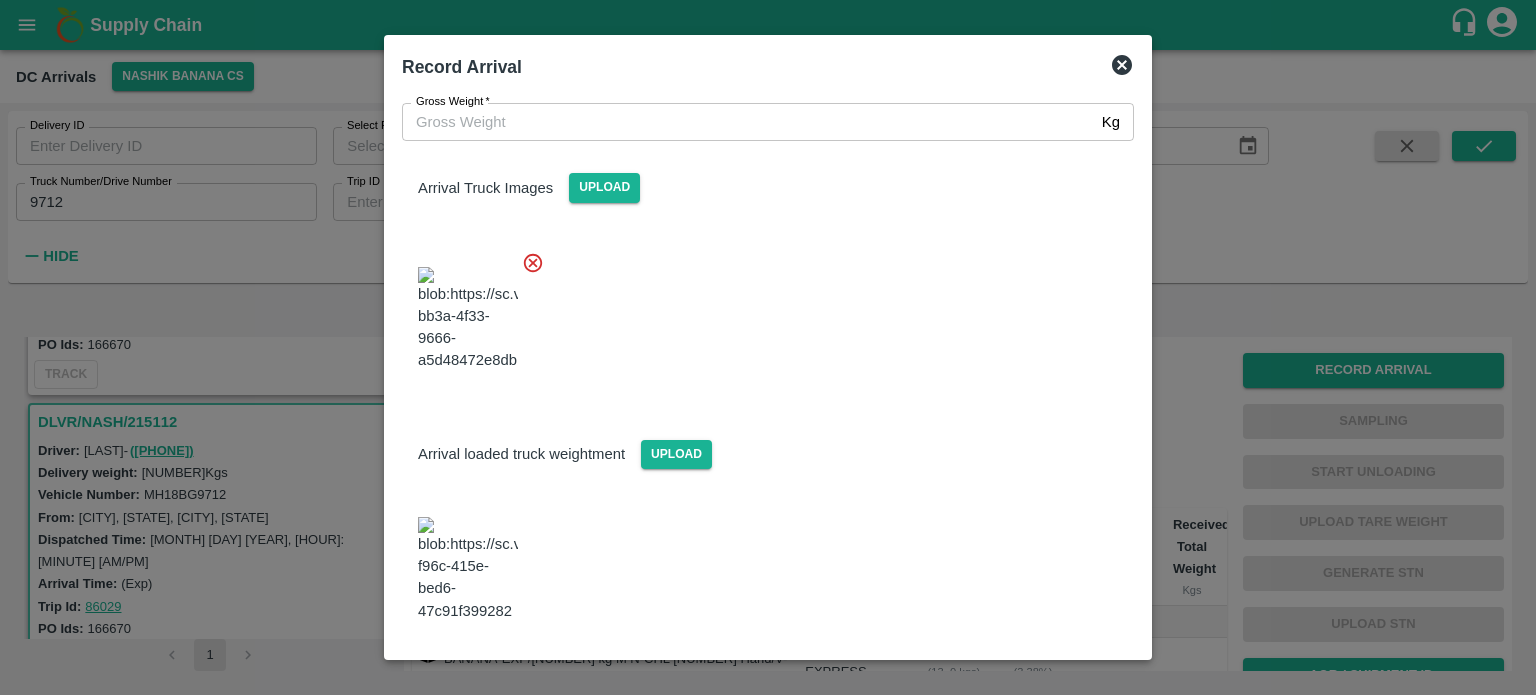 click on "Save Arrival Details" at bounding box center [1041, 676] 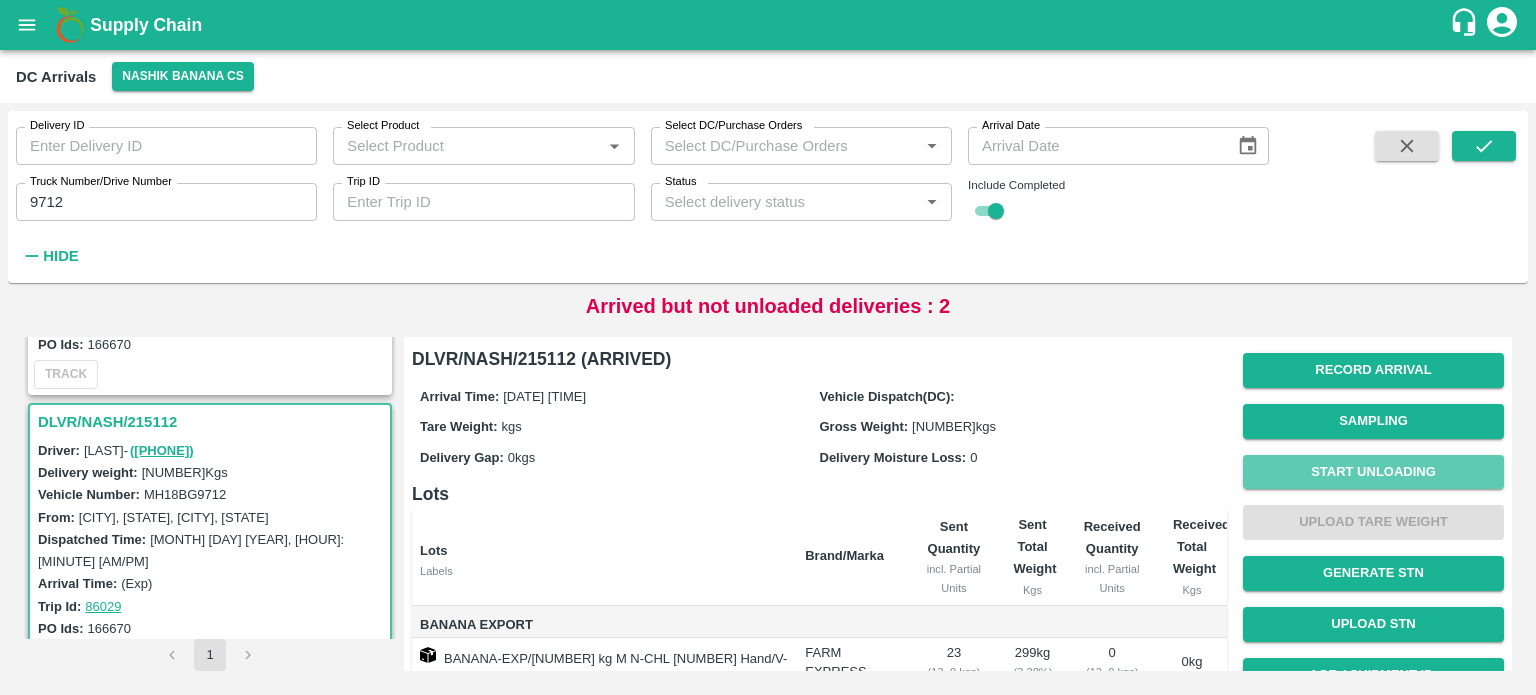 click on "Start Unloading" at bounding box center [1373, 472] 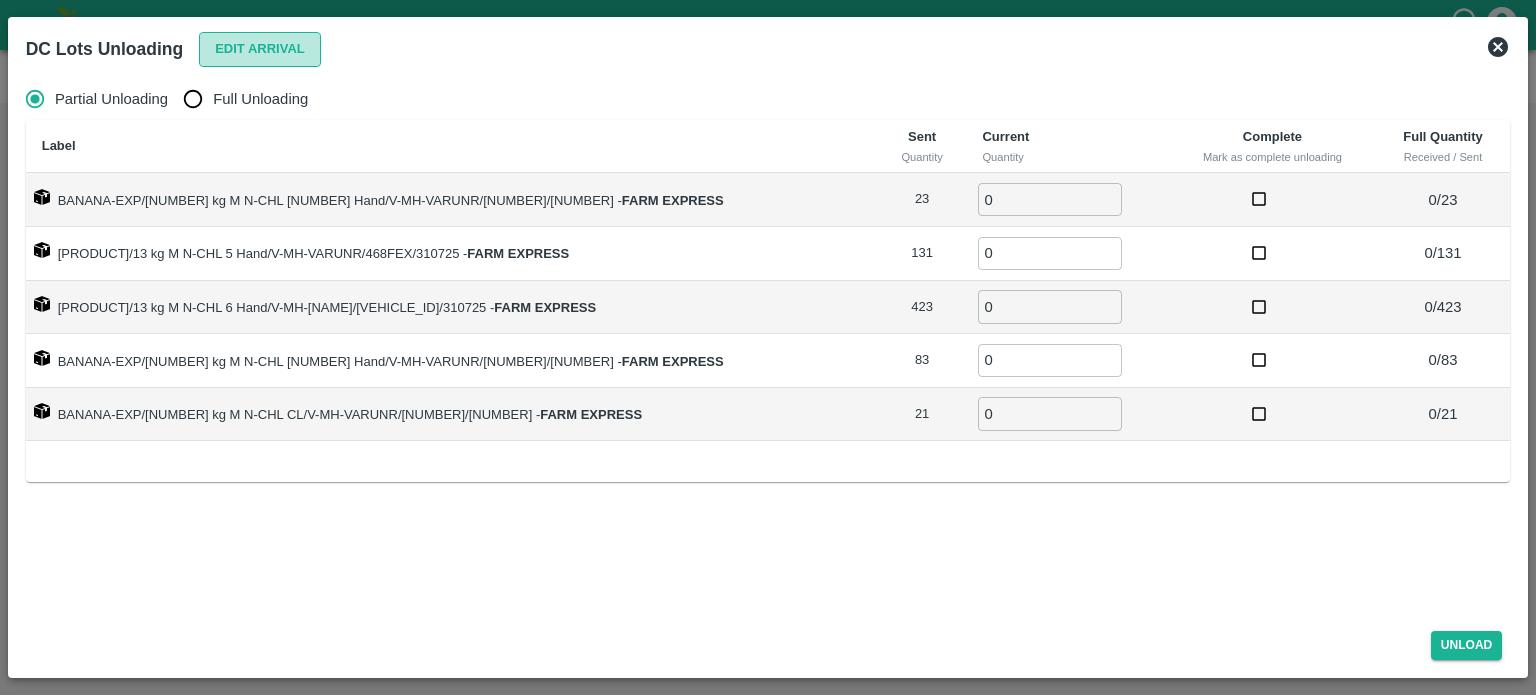 click on "Edit Arrival" at bounding box center [260, 49] 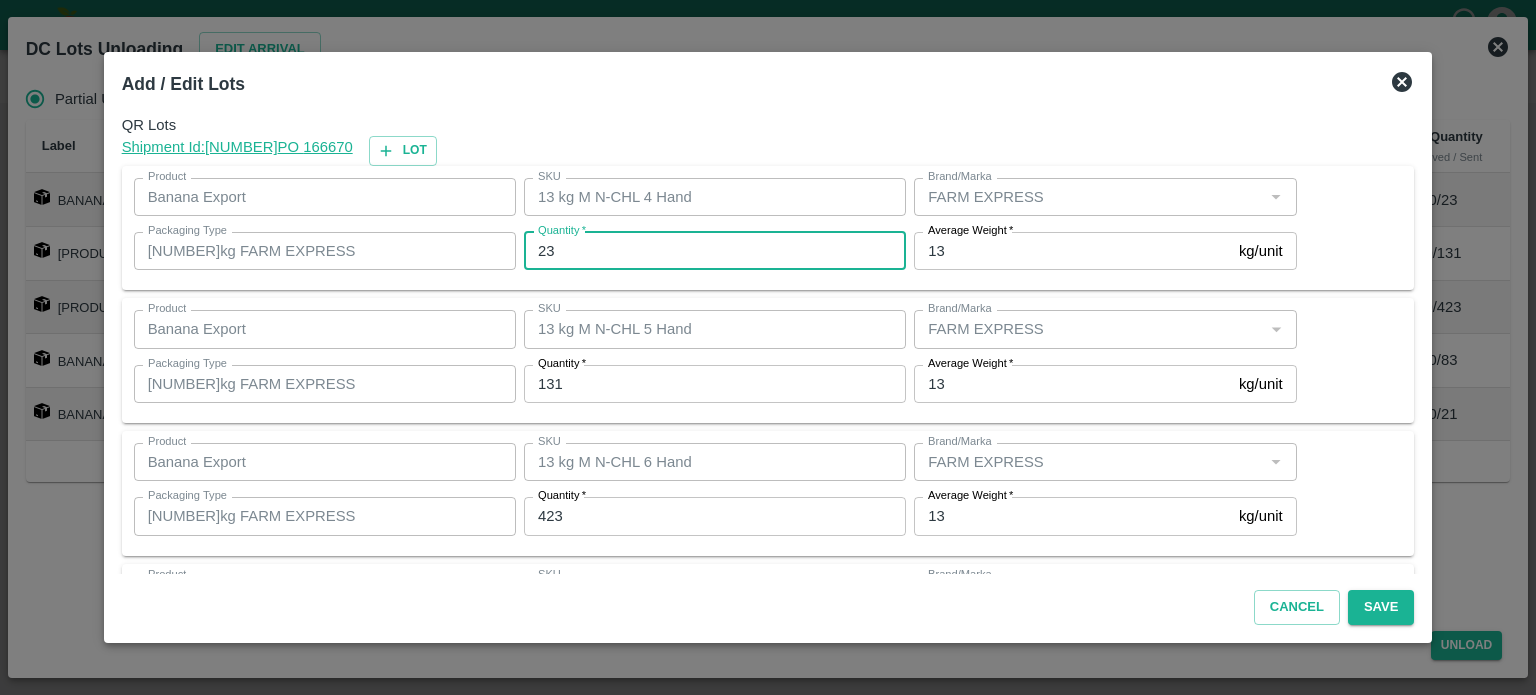 click on "23" at bounding box center [715, 251] 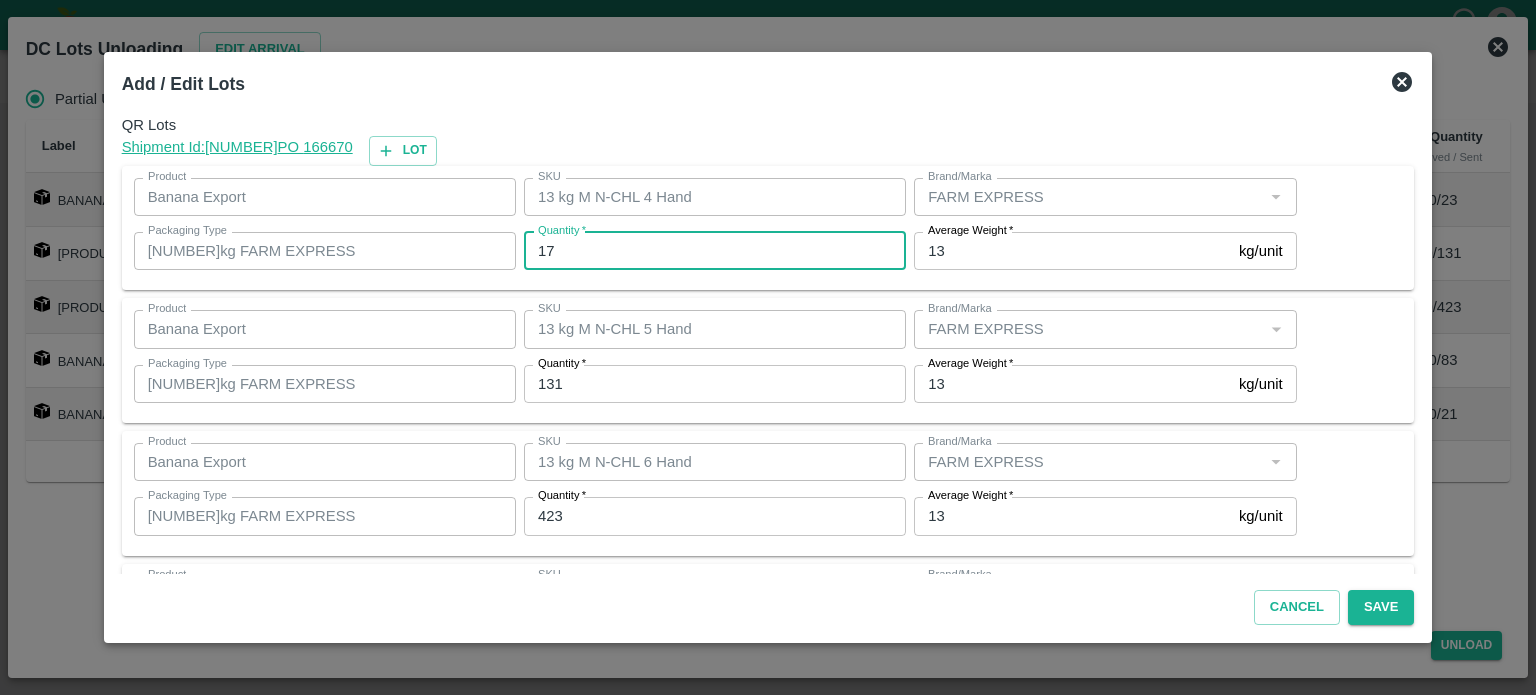 type on "17" 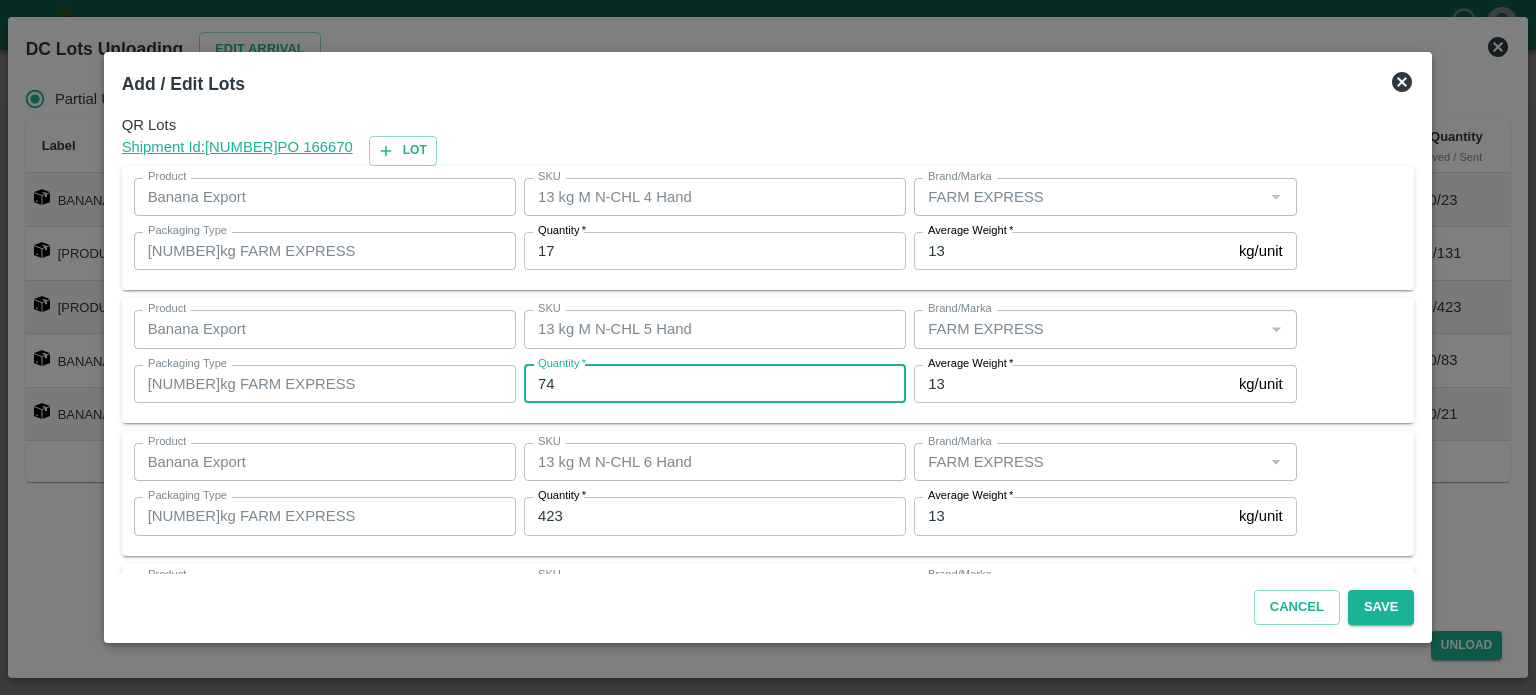 type on "74" 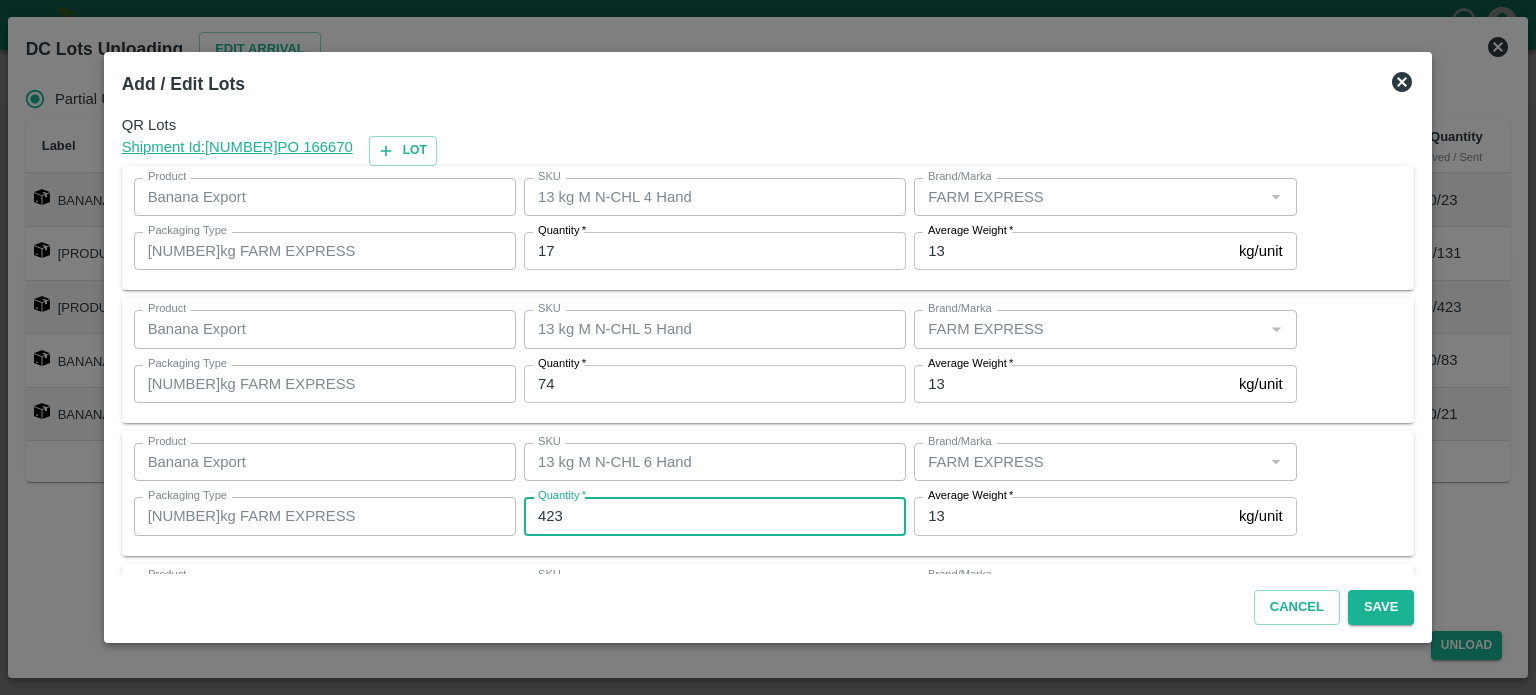 type on "[NUMBER]" 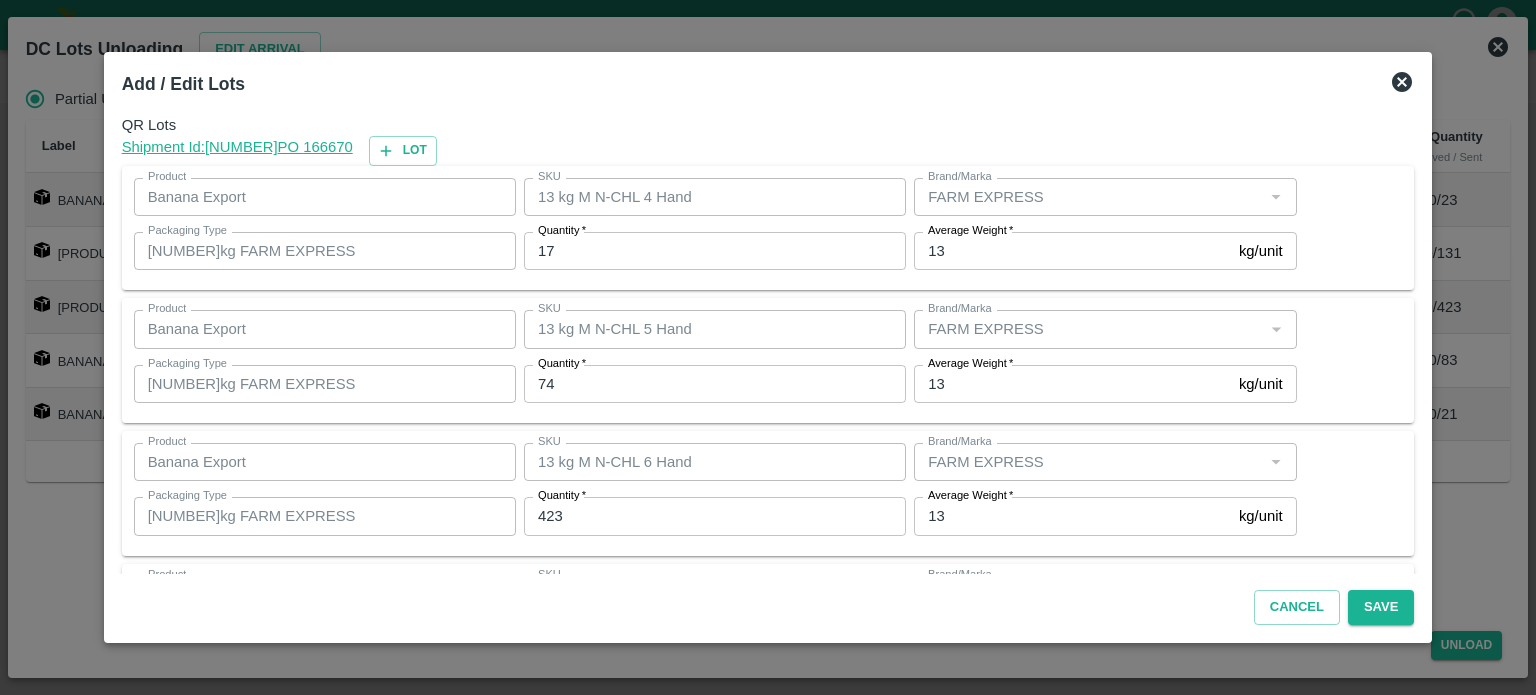 scroll, scrollTop: 262, scrollLeft: 0, axis: vertical 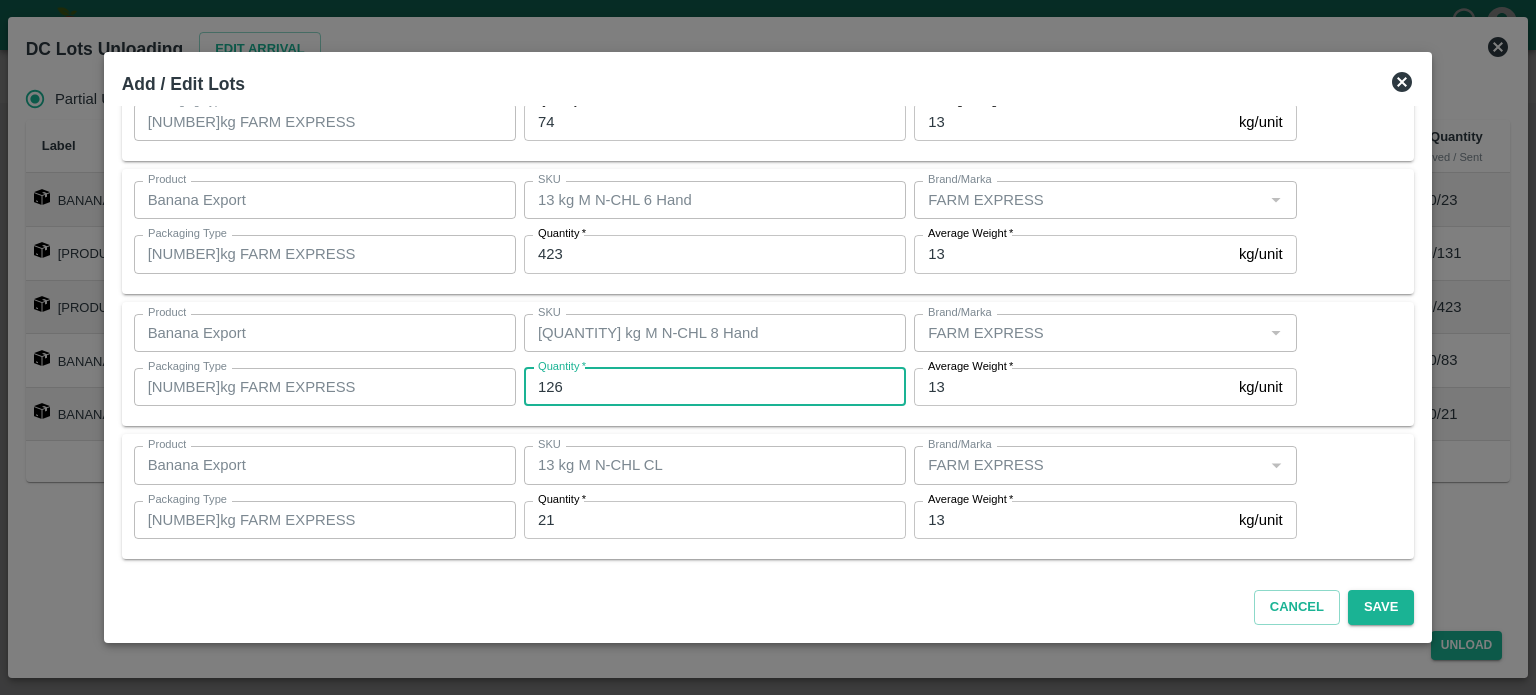 type on "126" 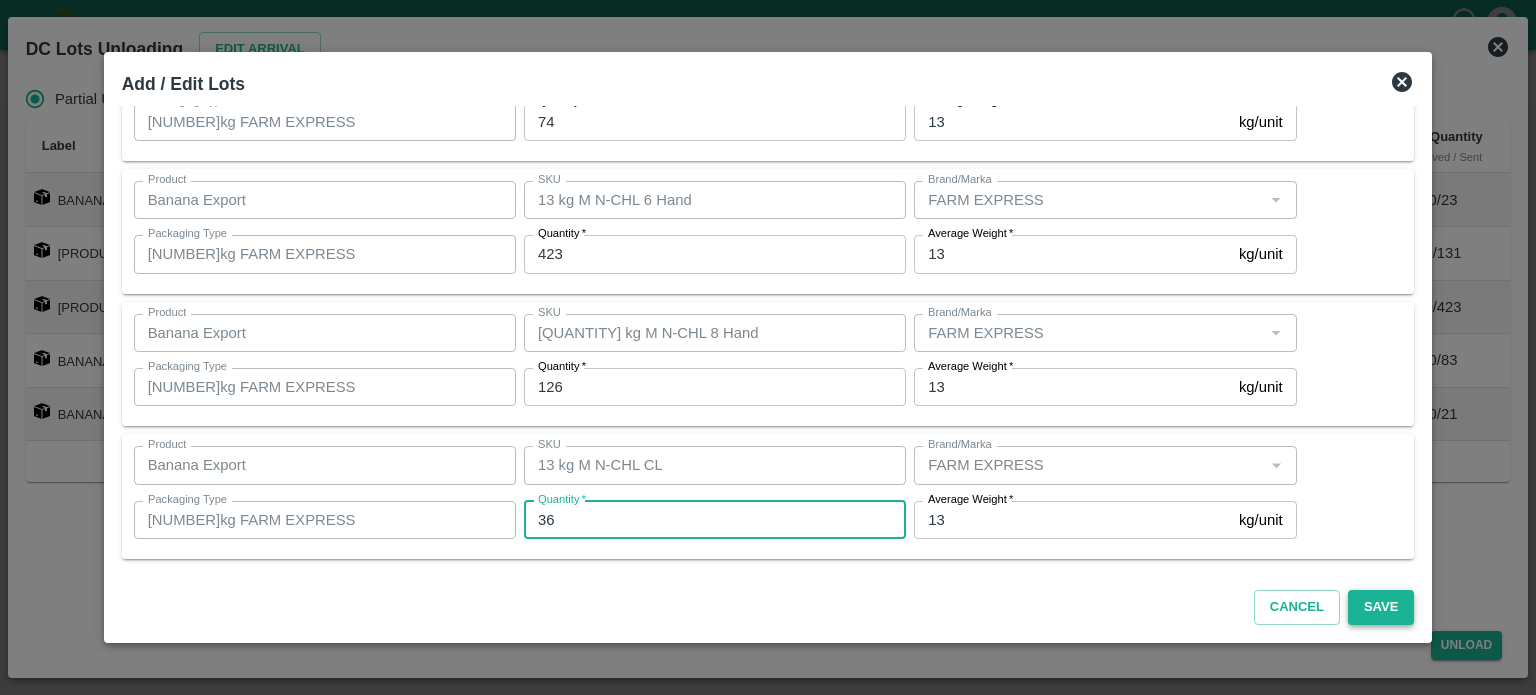 type on "36" 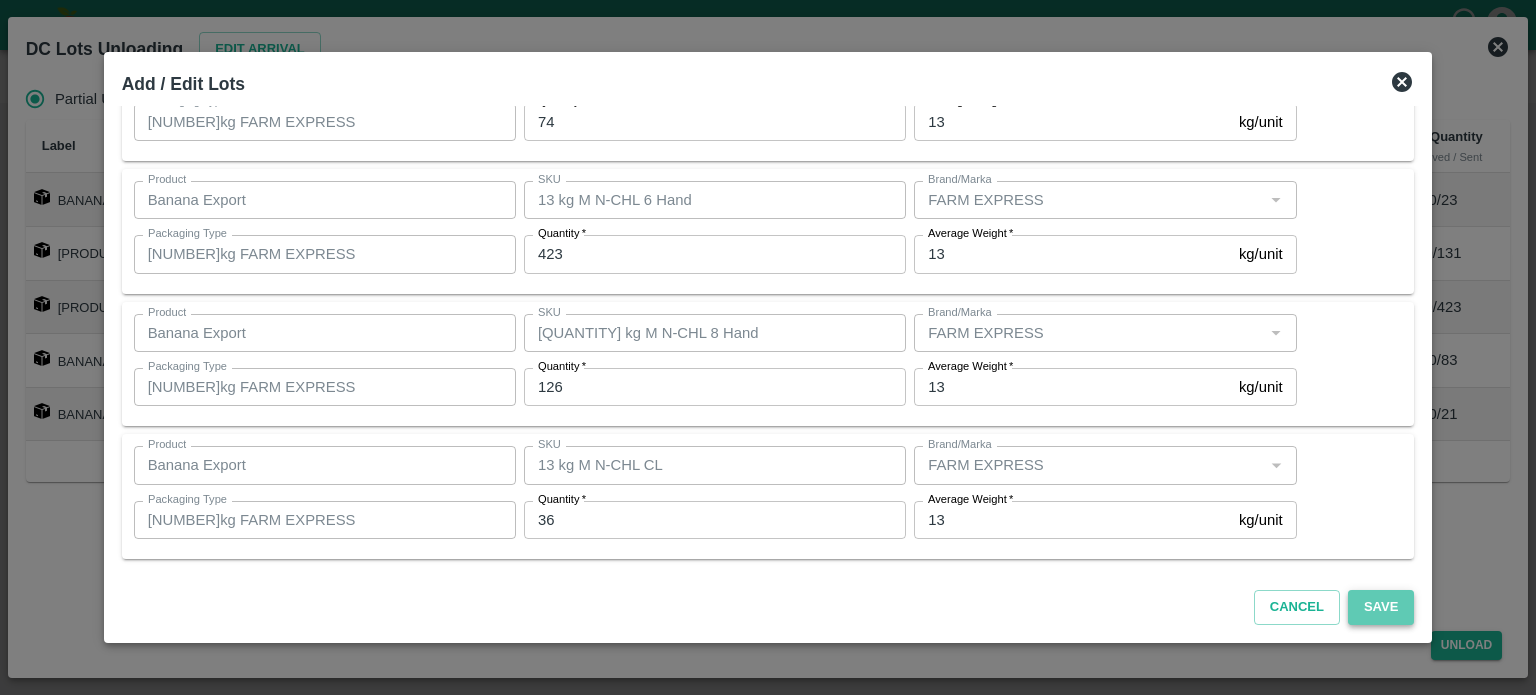 click on "Save" at bounding box center [1381, 607] 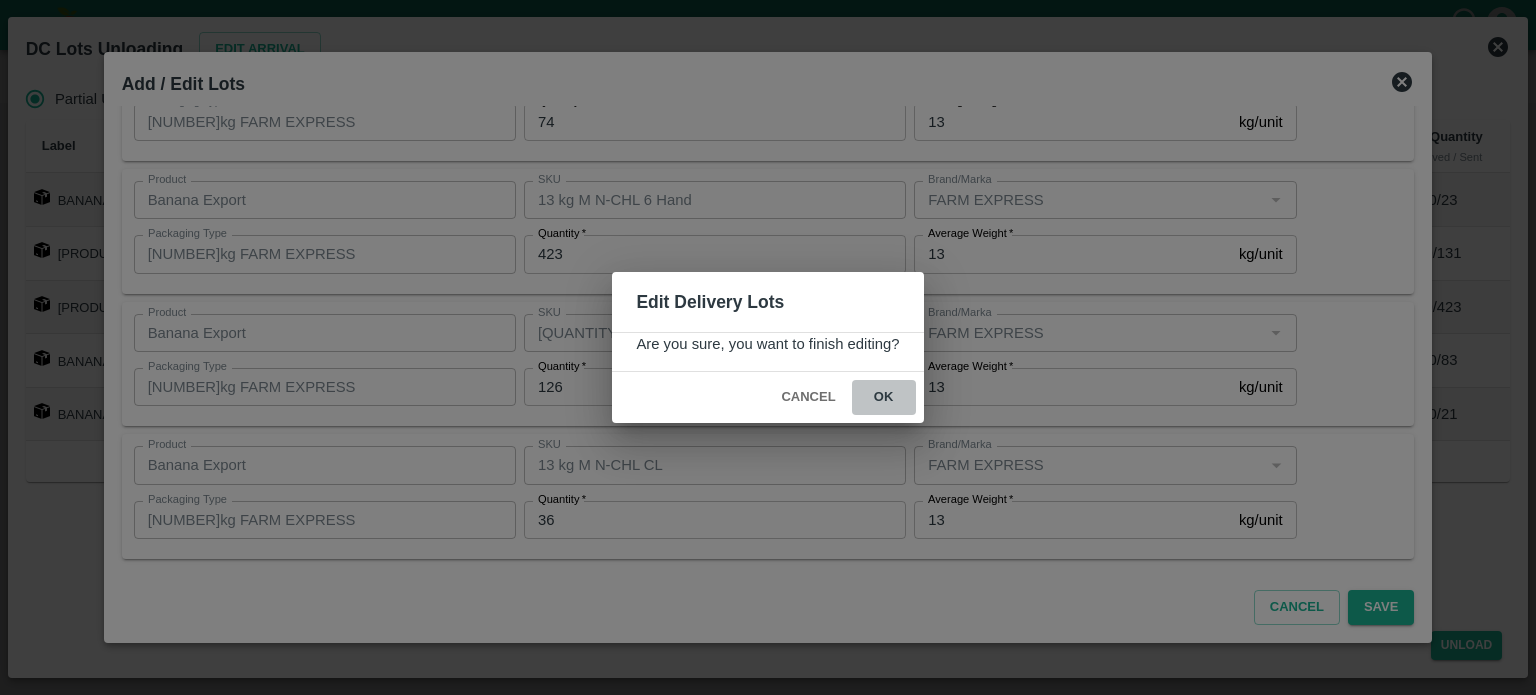 click on "ok" at bounding box center [884, 397] 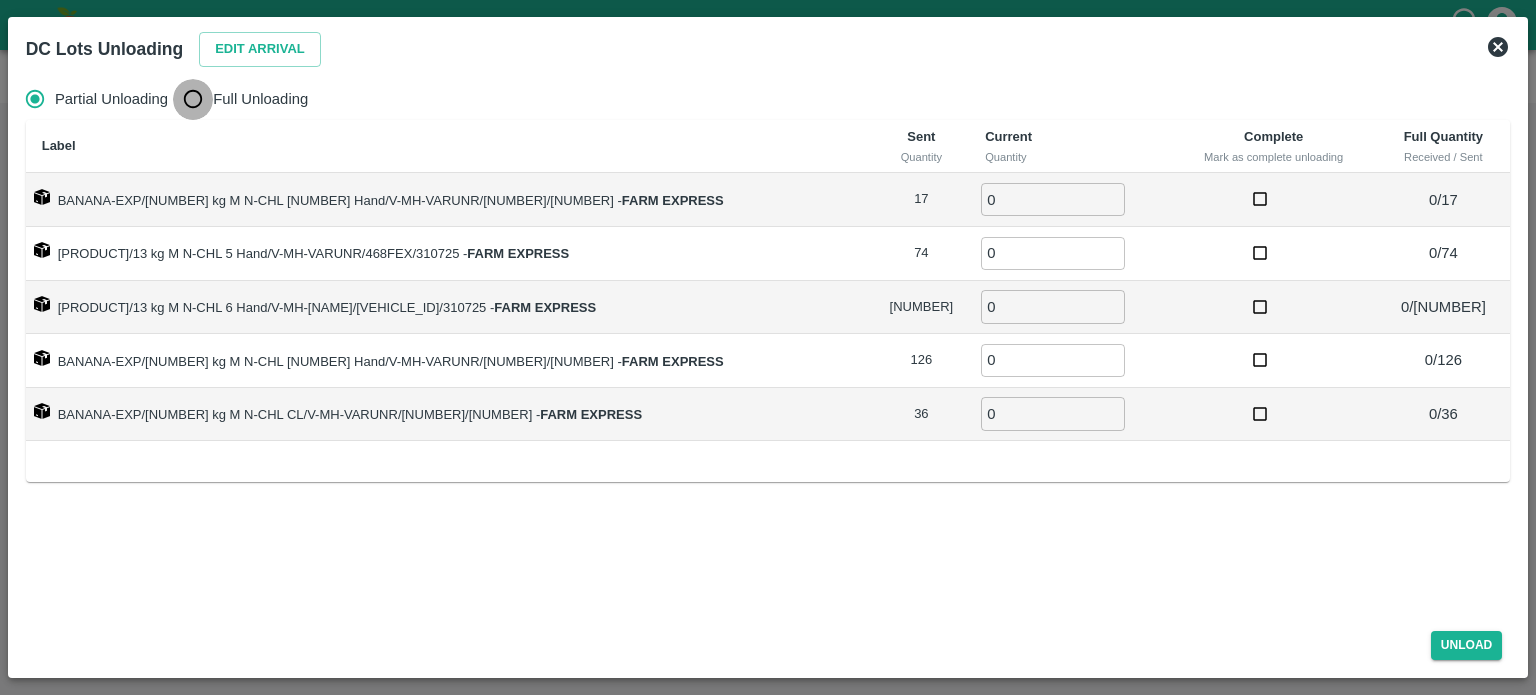 click on "Full Unloading" at bounding box center [193, 99] 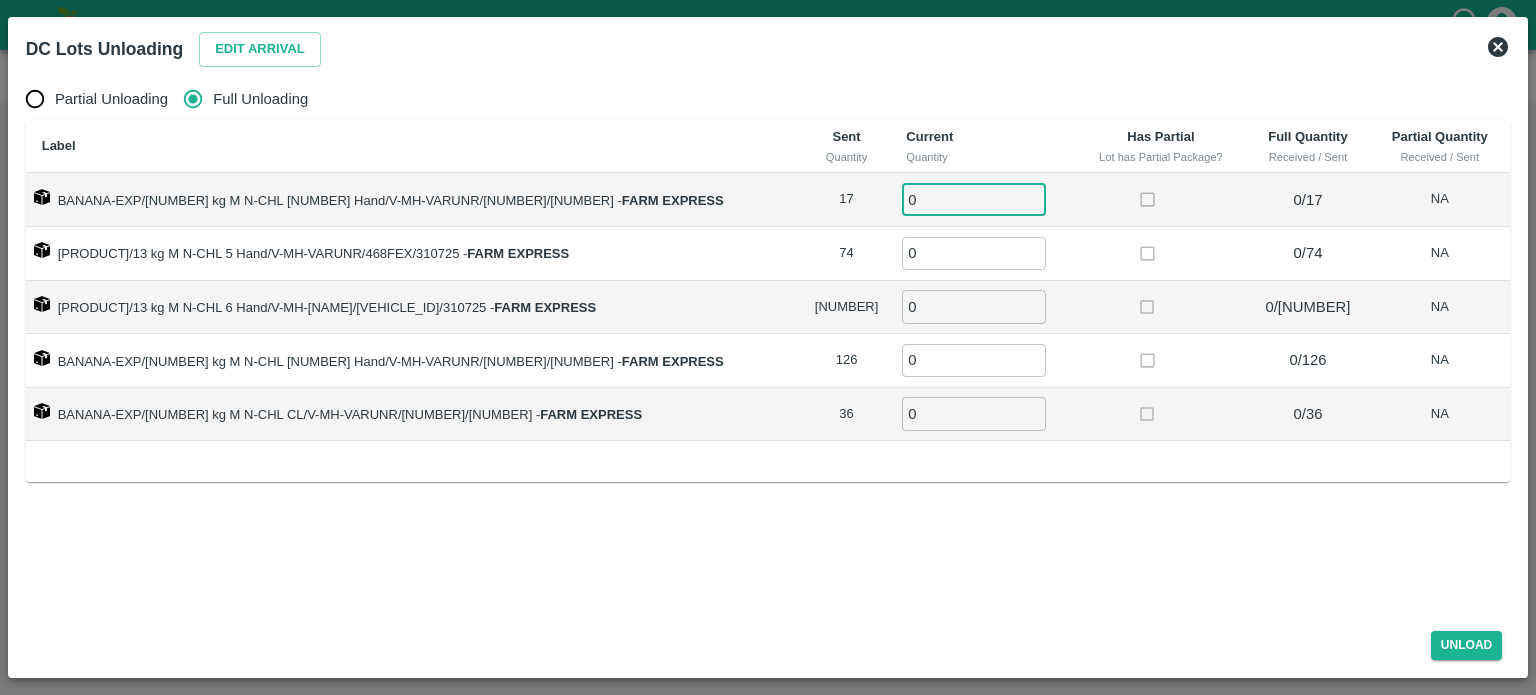 click on "0" at bounding box center (974, 199) 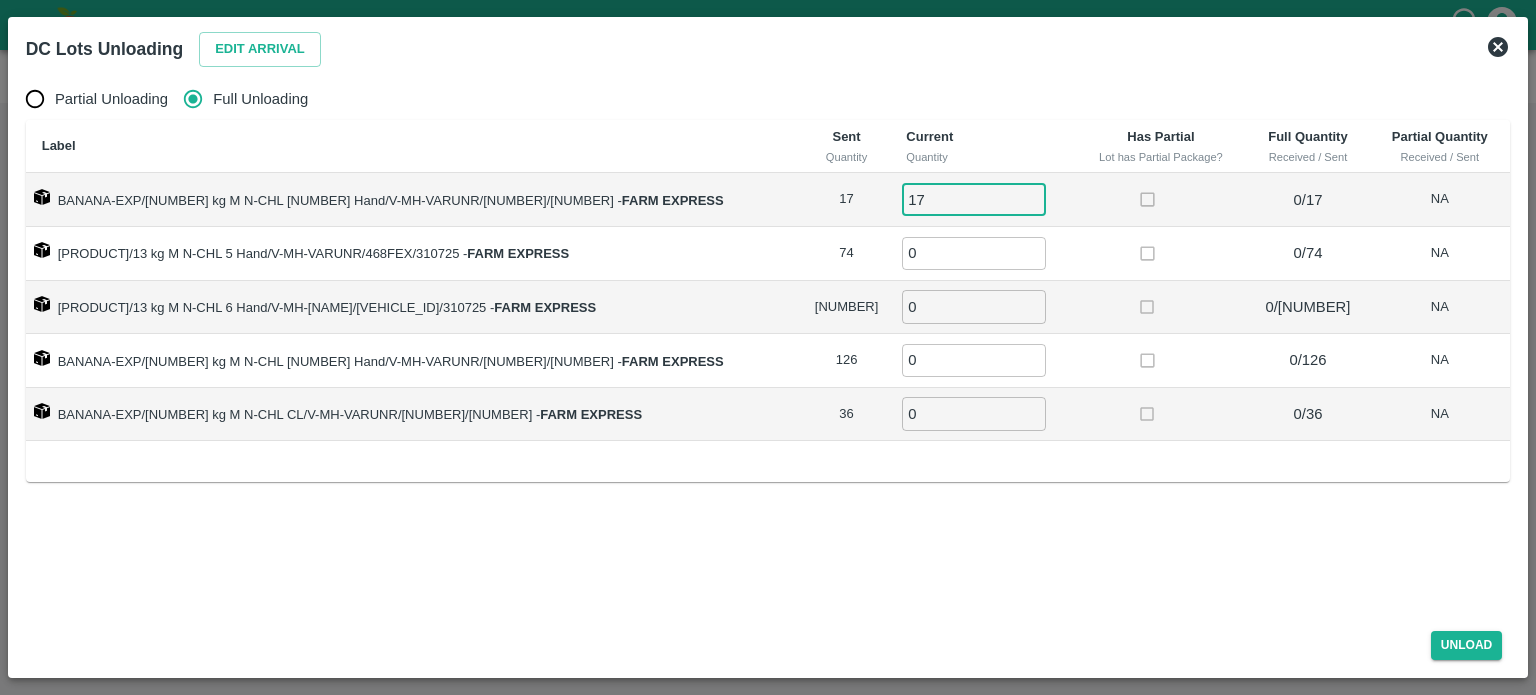 type on "17" 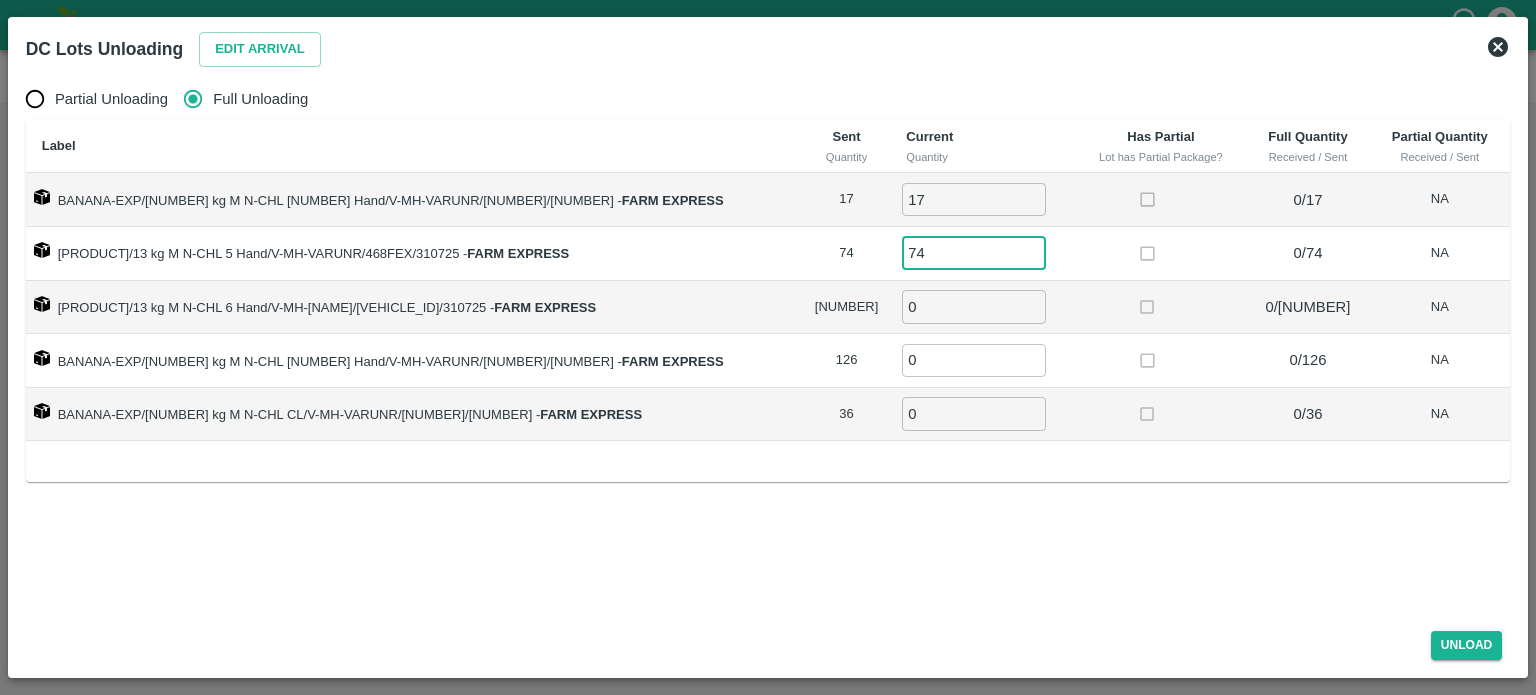 type on "74" 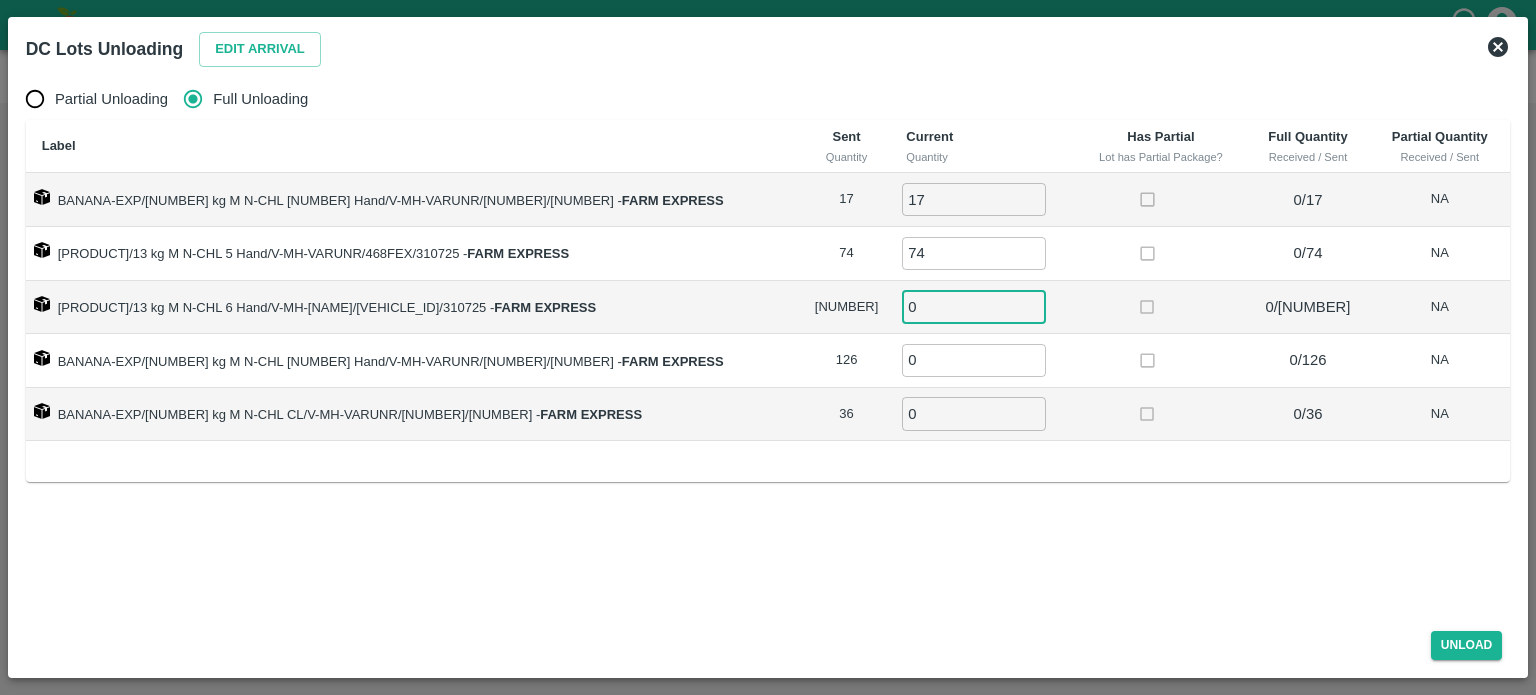 type on "[NUMBER]" 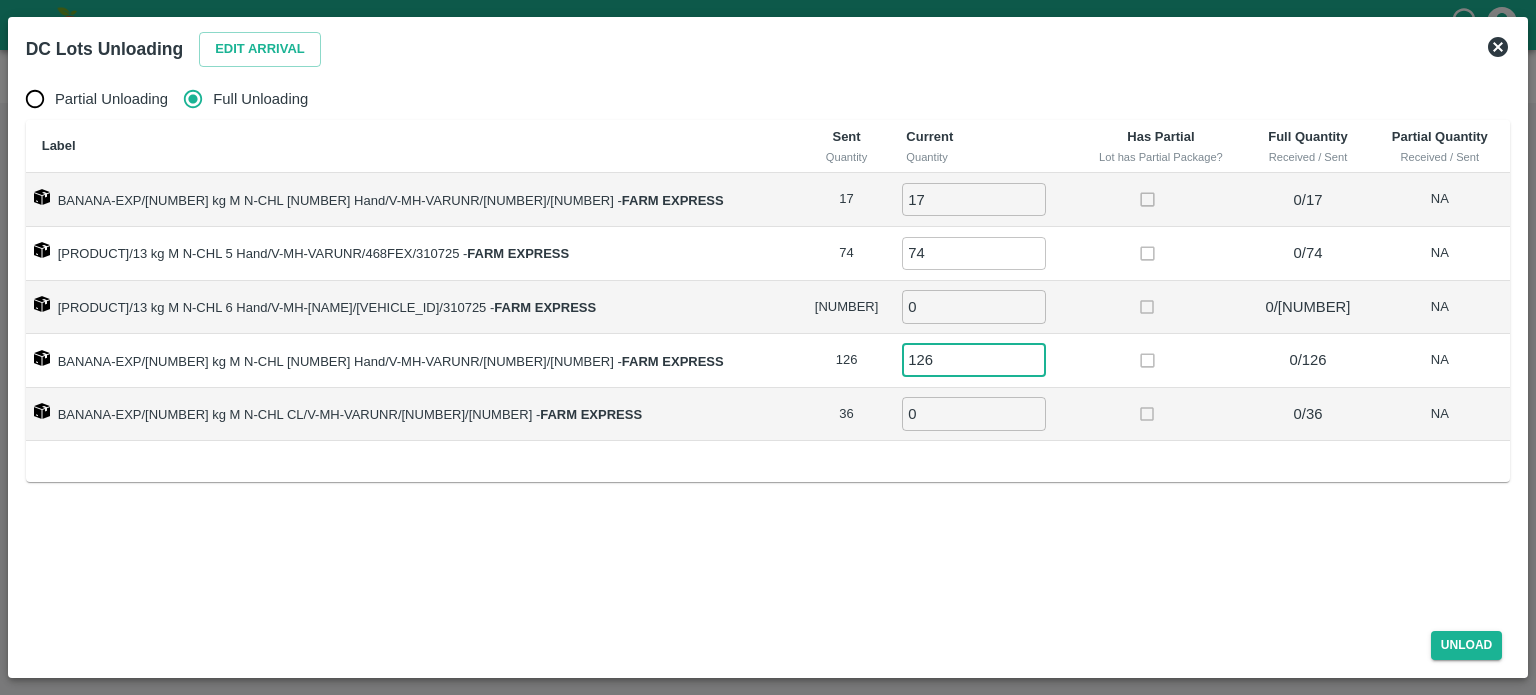 type on "126" 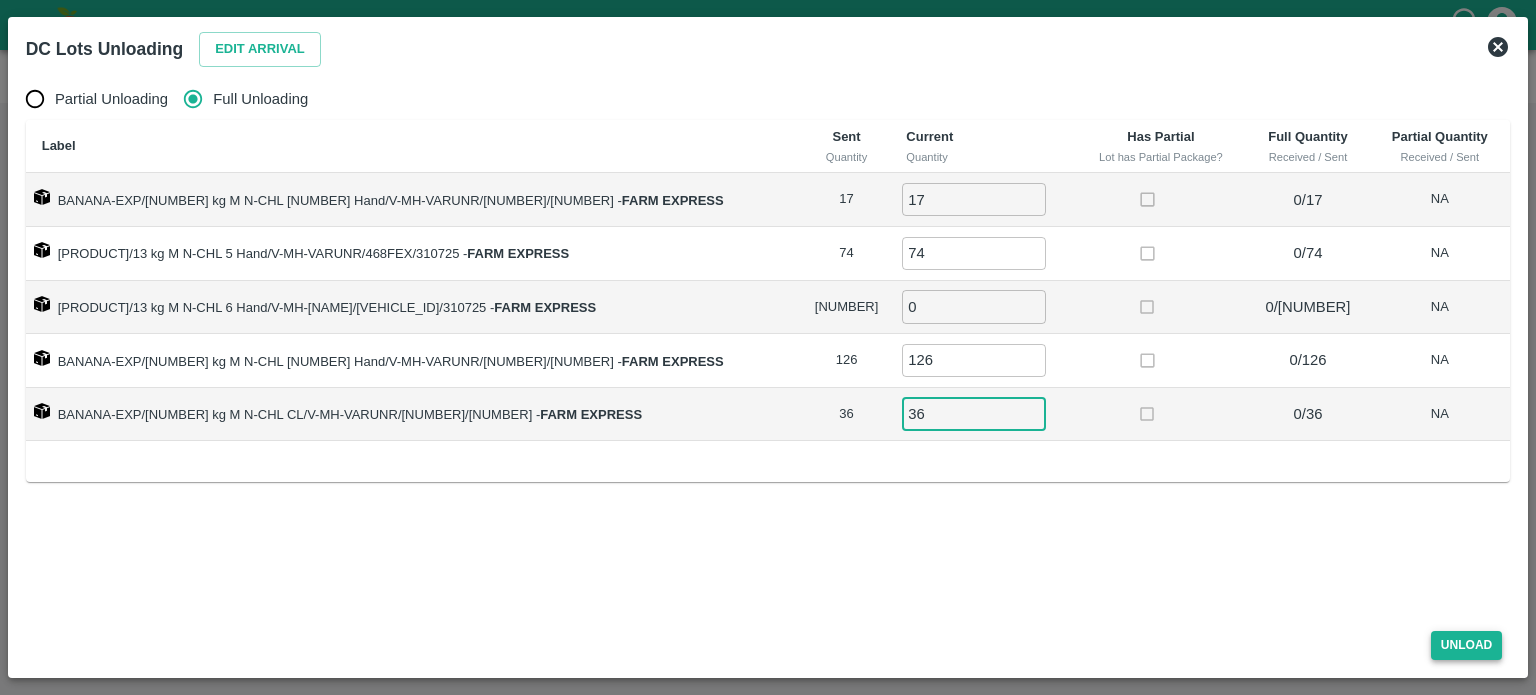 type on "36" 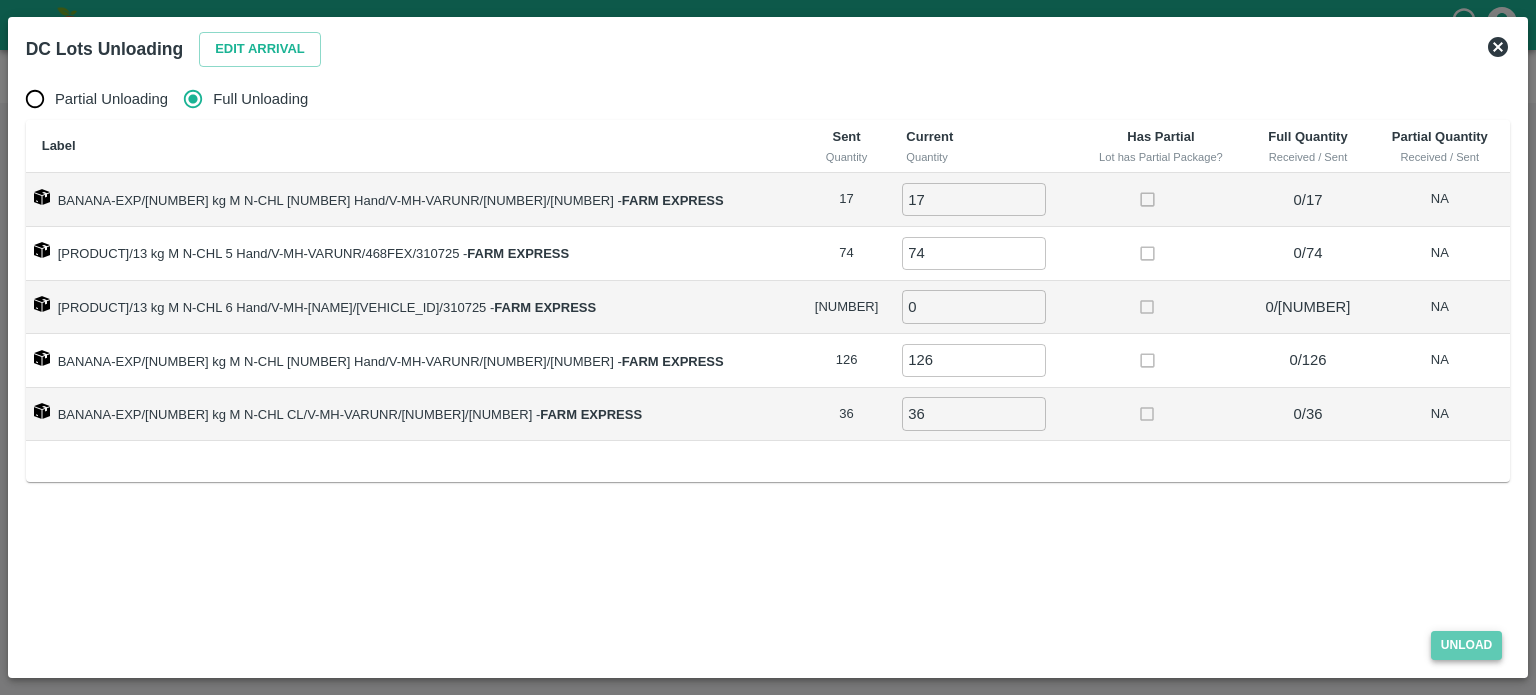click on "Unload" at bounding box center (1467, 645) 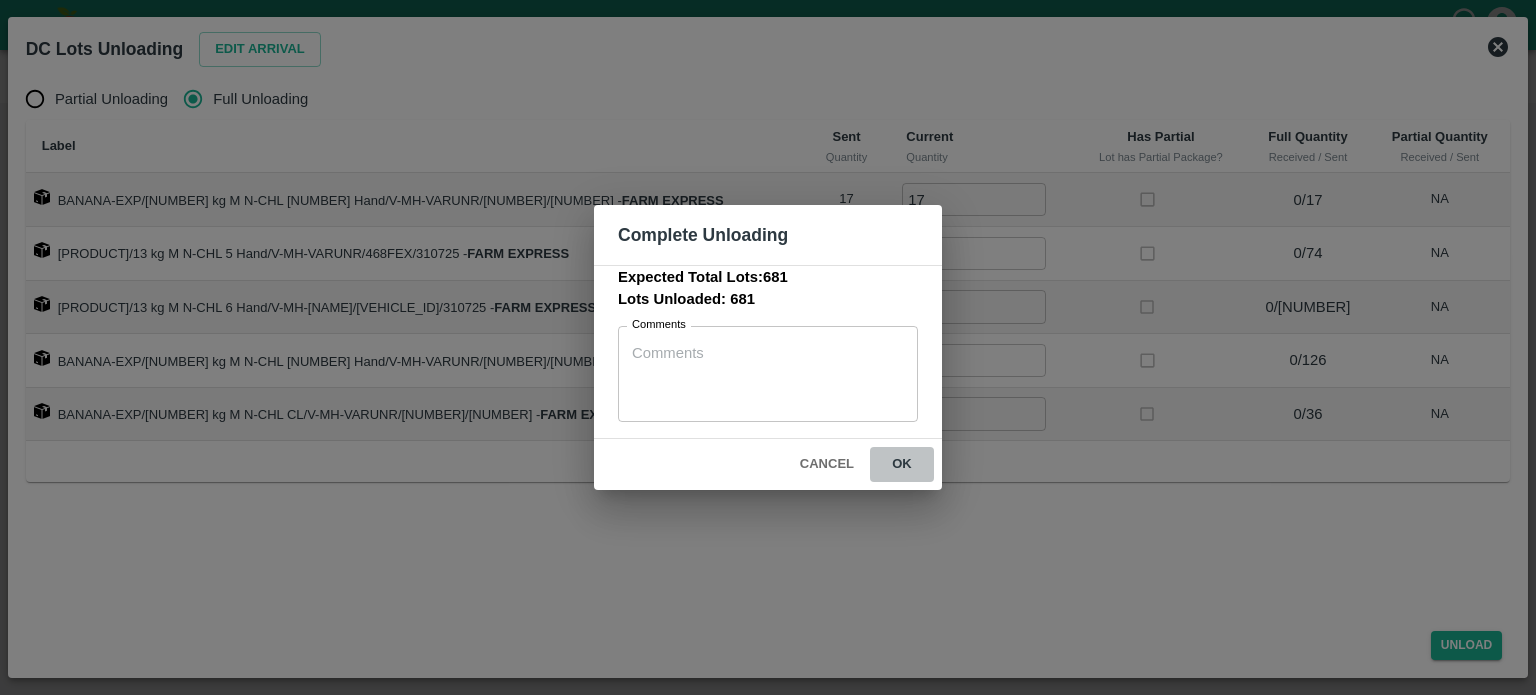 click on "ok" at bounding box center [902, 464] 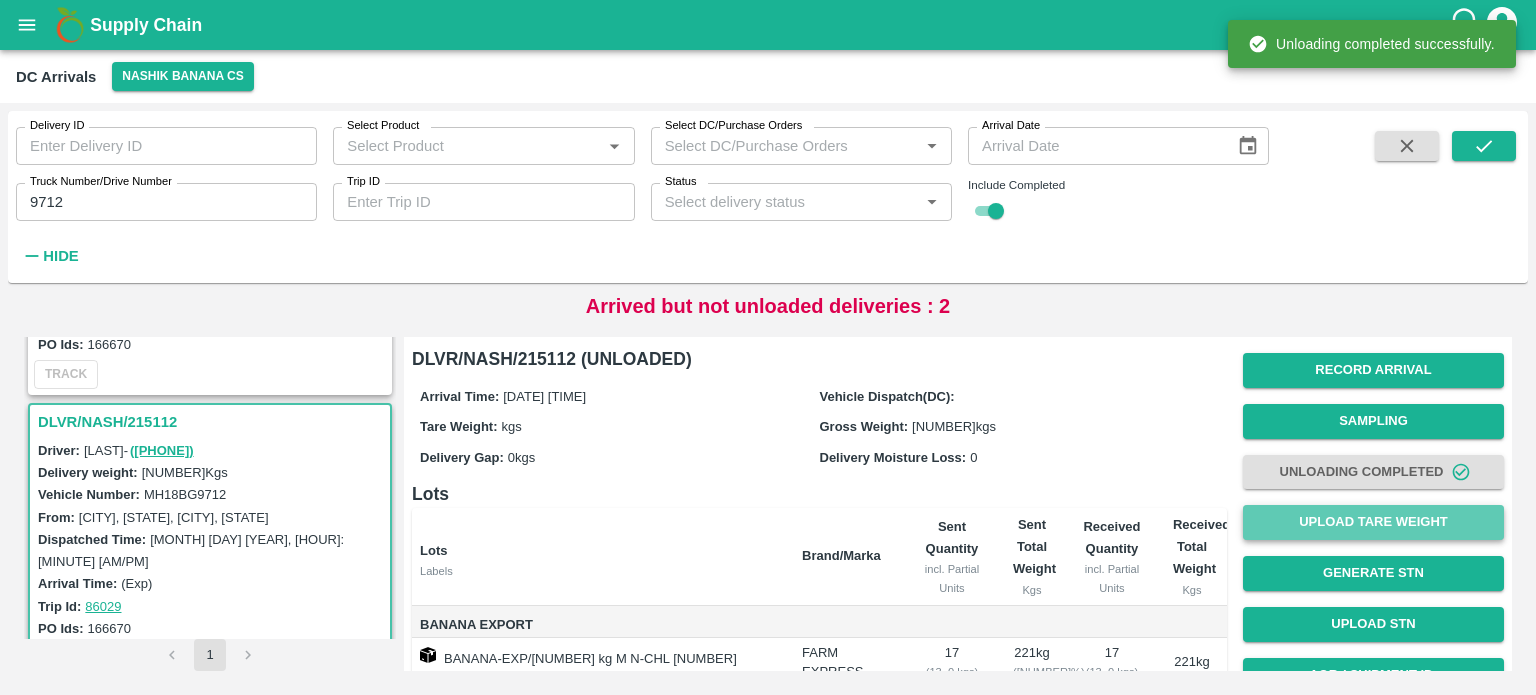 click on "Upload Tare Weight" at bounding box center [1373, 522] 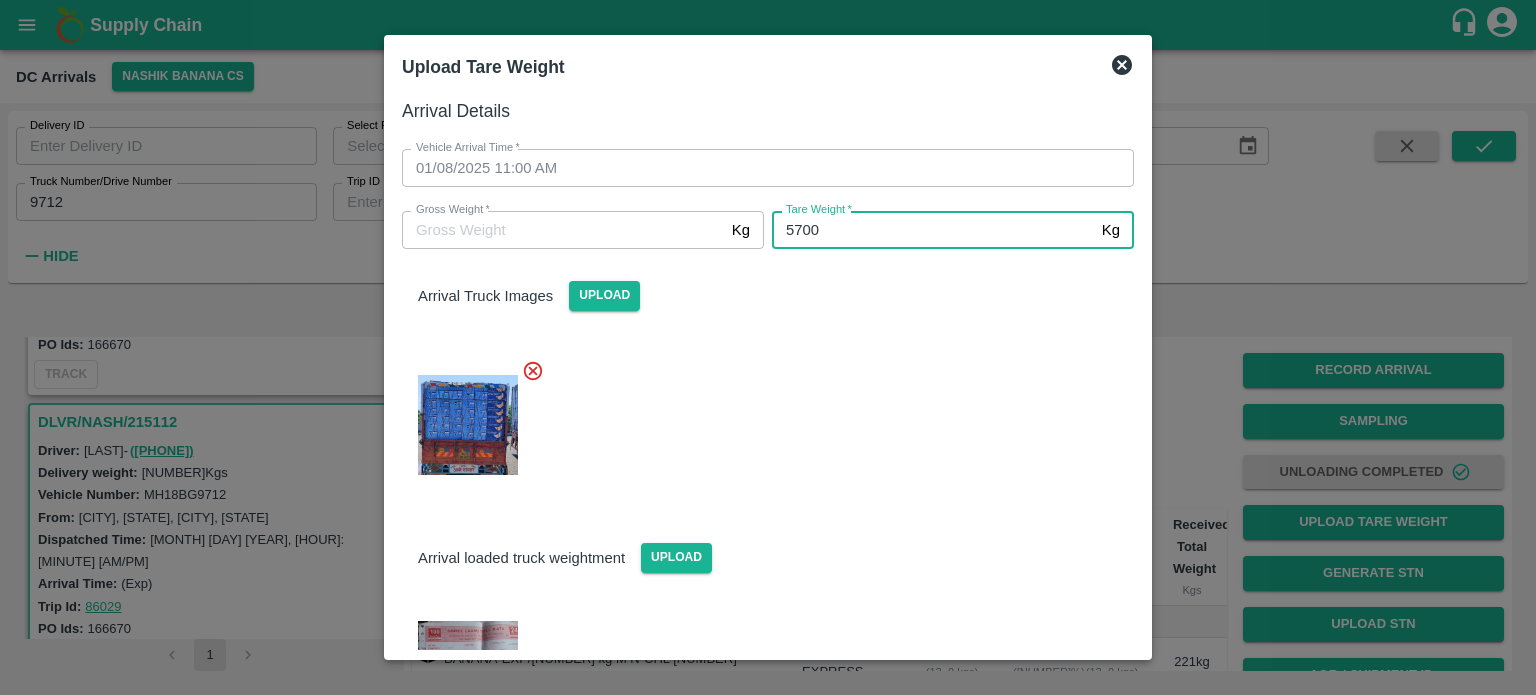 type on "5700" 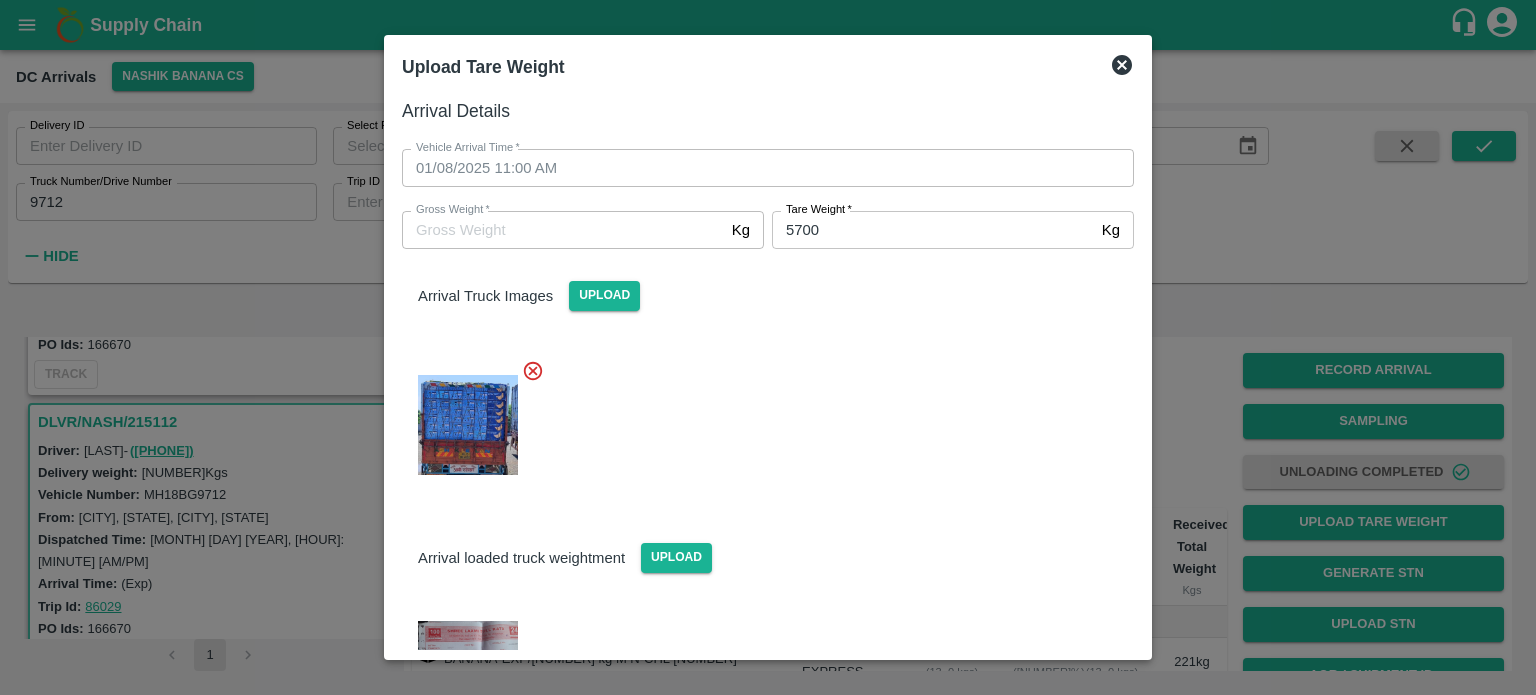 click at bounding box center [760, 419] 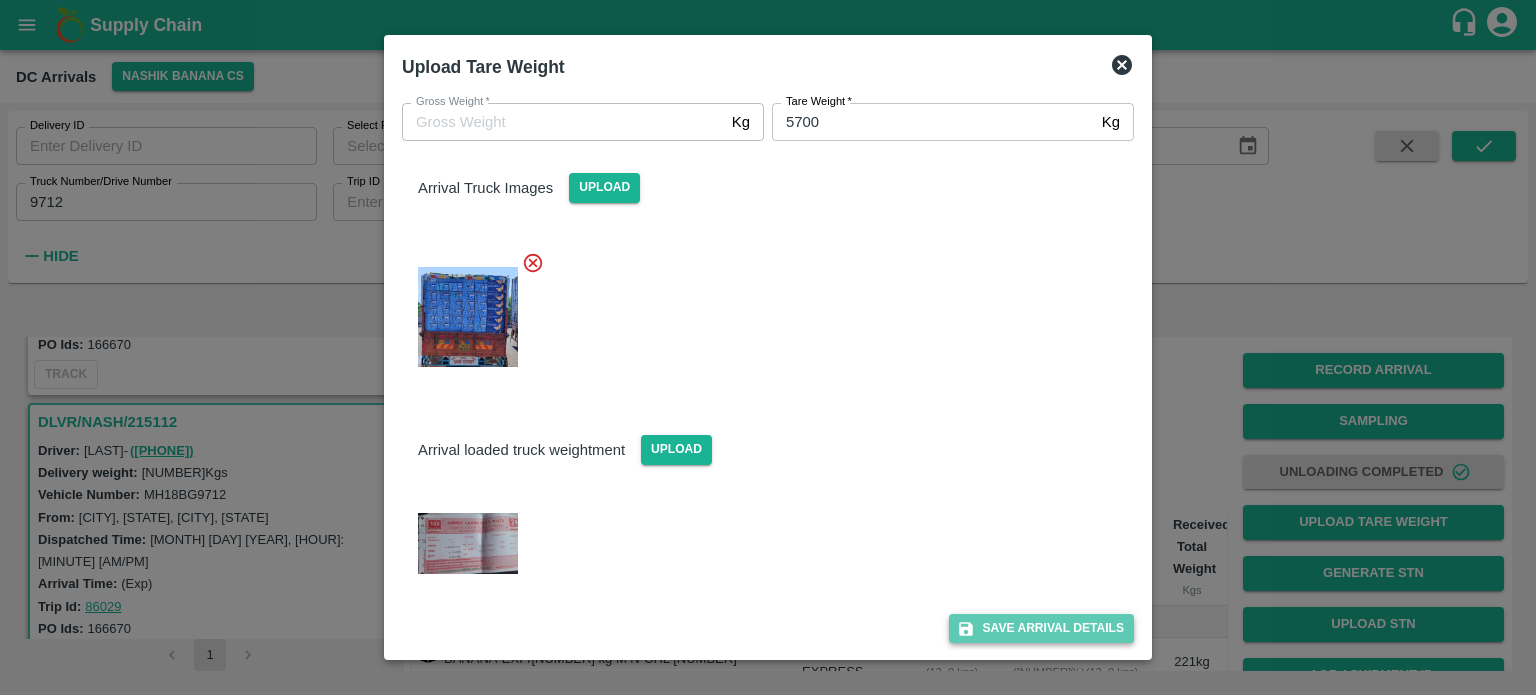 click on "Save Arrival Details" at bounding box center [1041, 628] 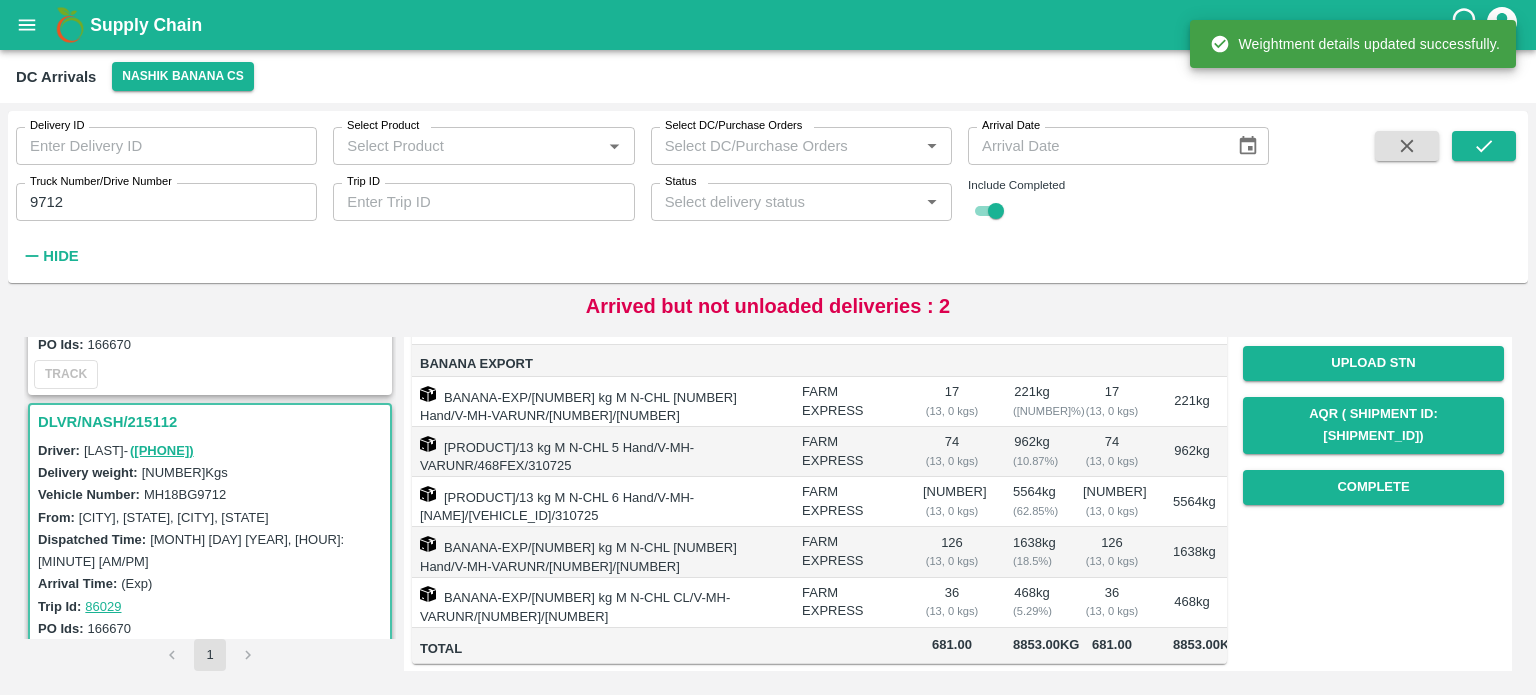 scroll, scrollTop: 304, scrollLeft: 0, axis: vertical 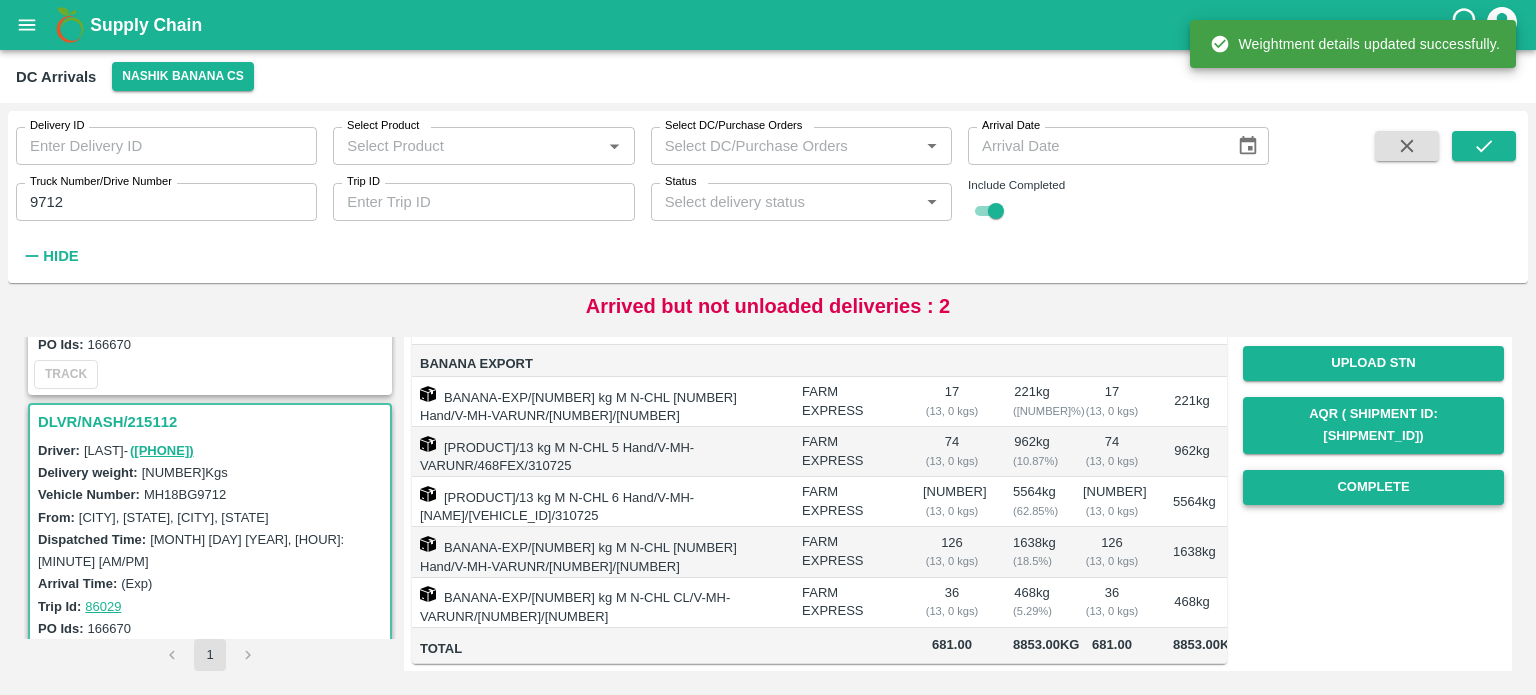 click on "Complete" at bounding box center [1373, 487] 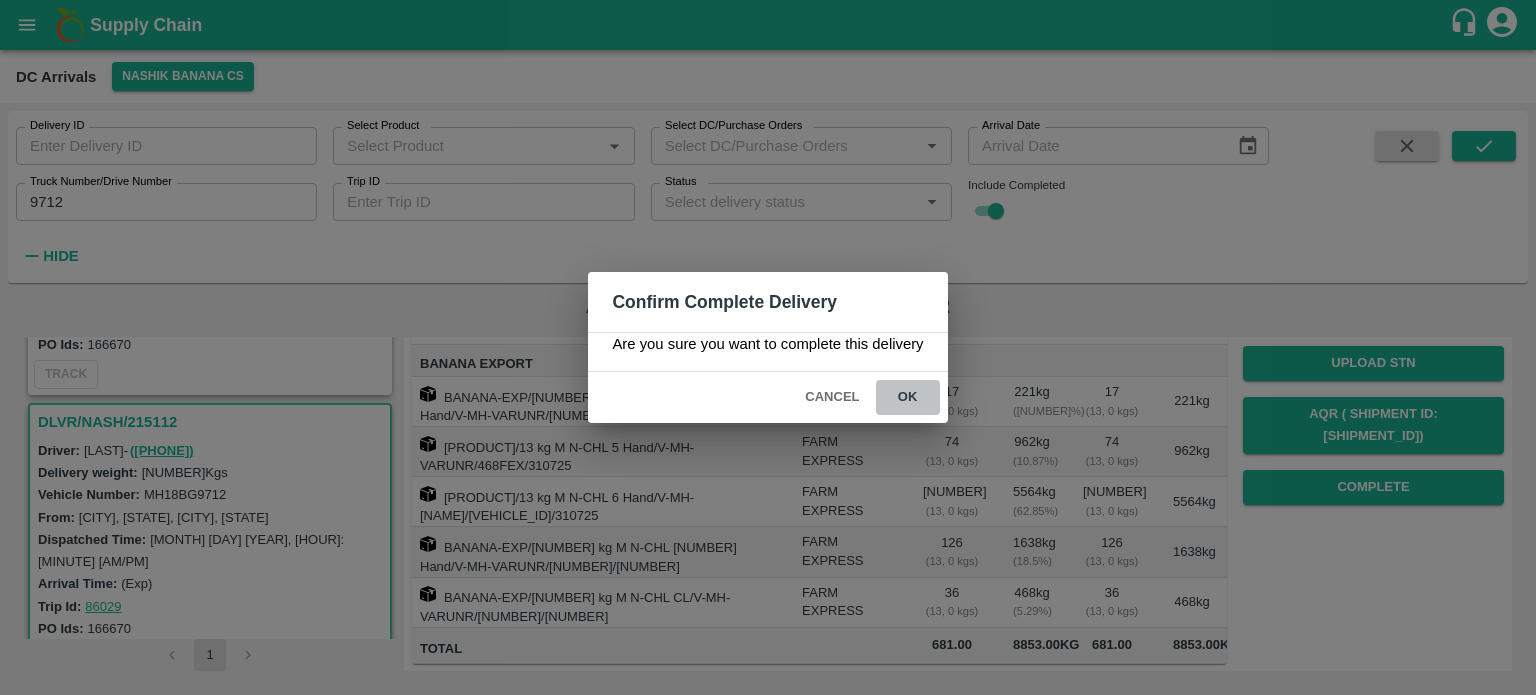 click on "ok" at bounding box center (908, 397) 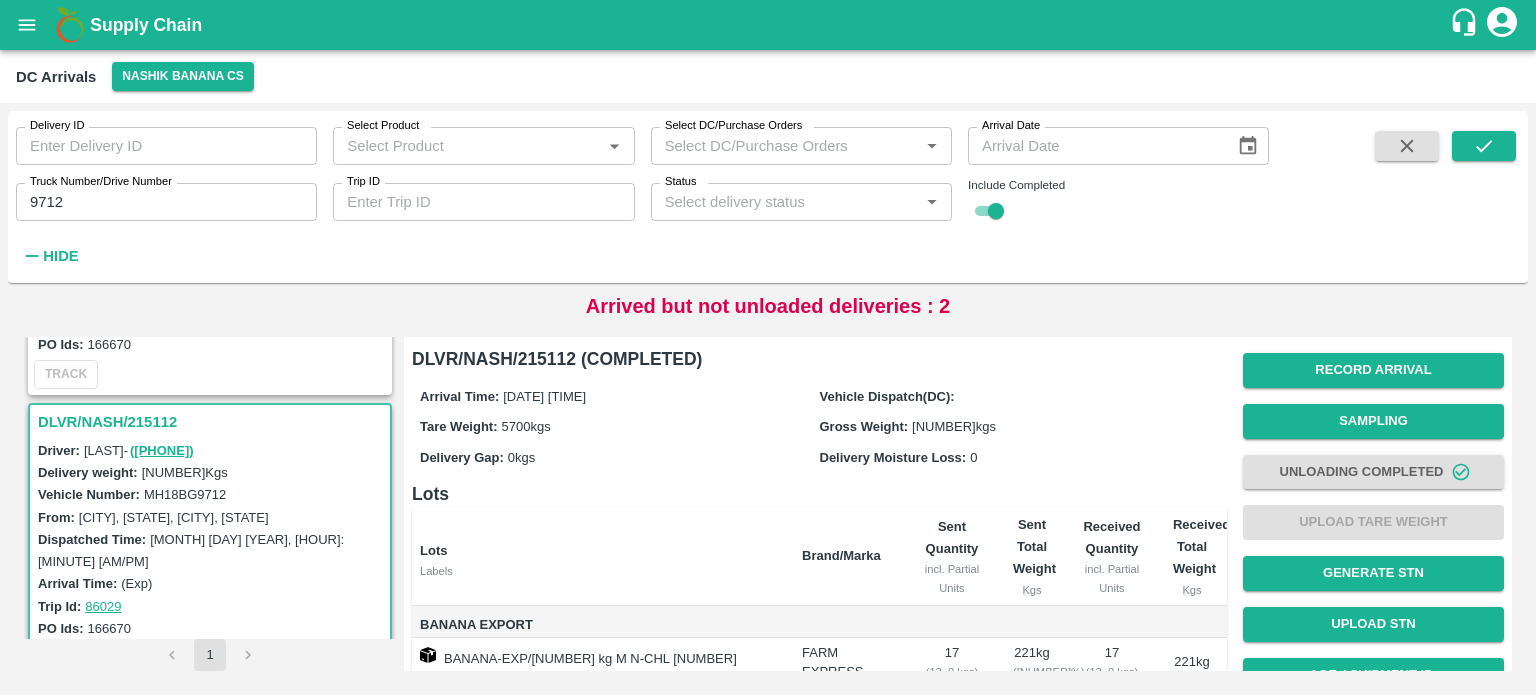 click 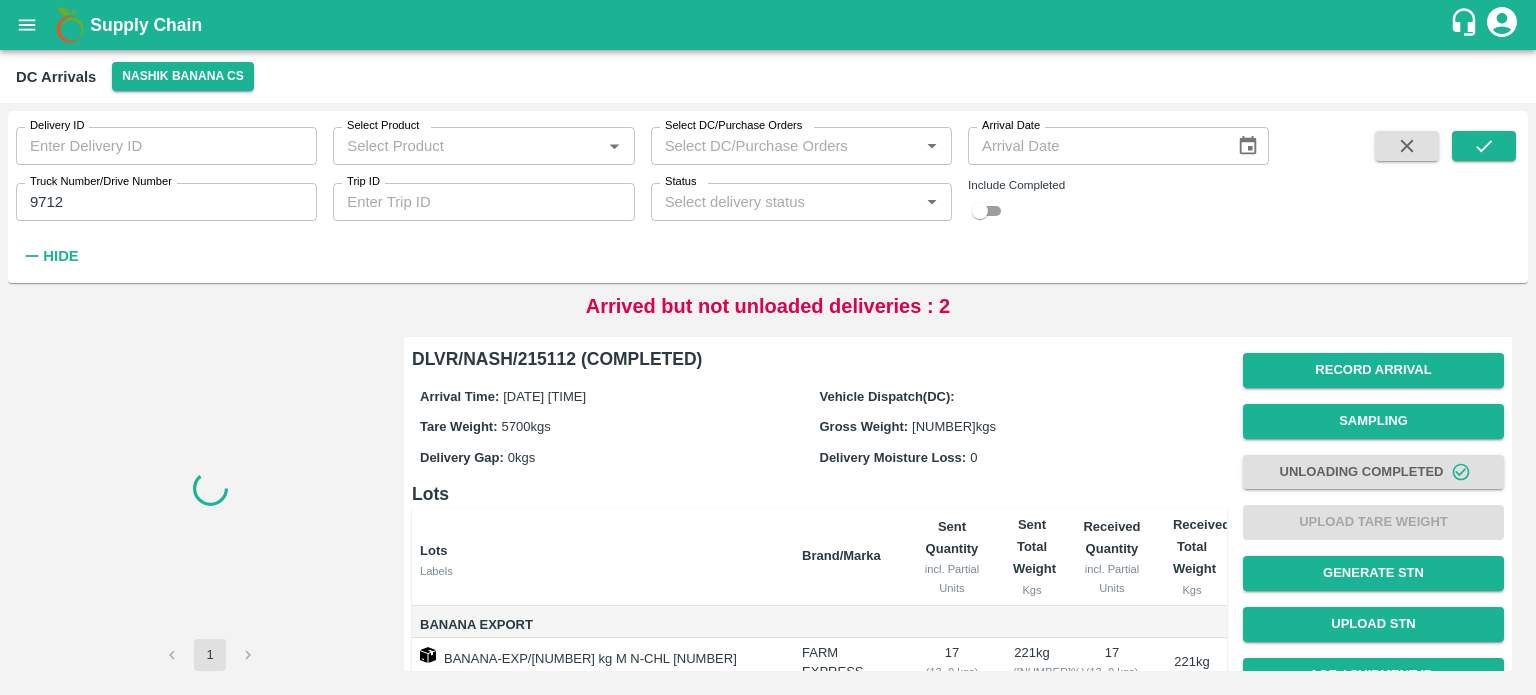 type 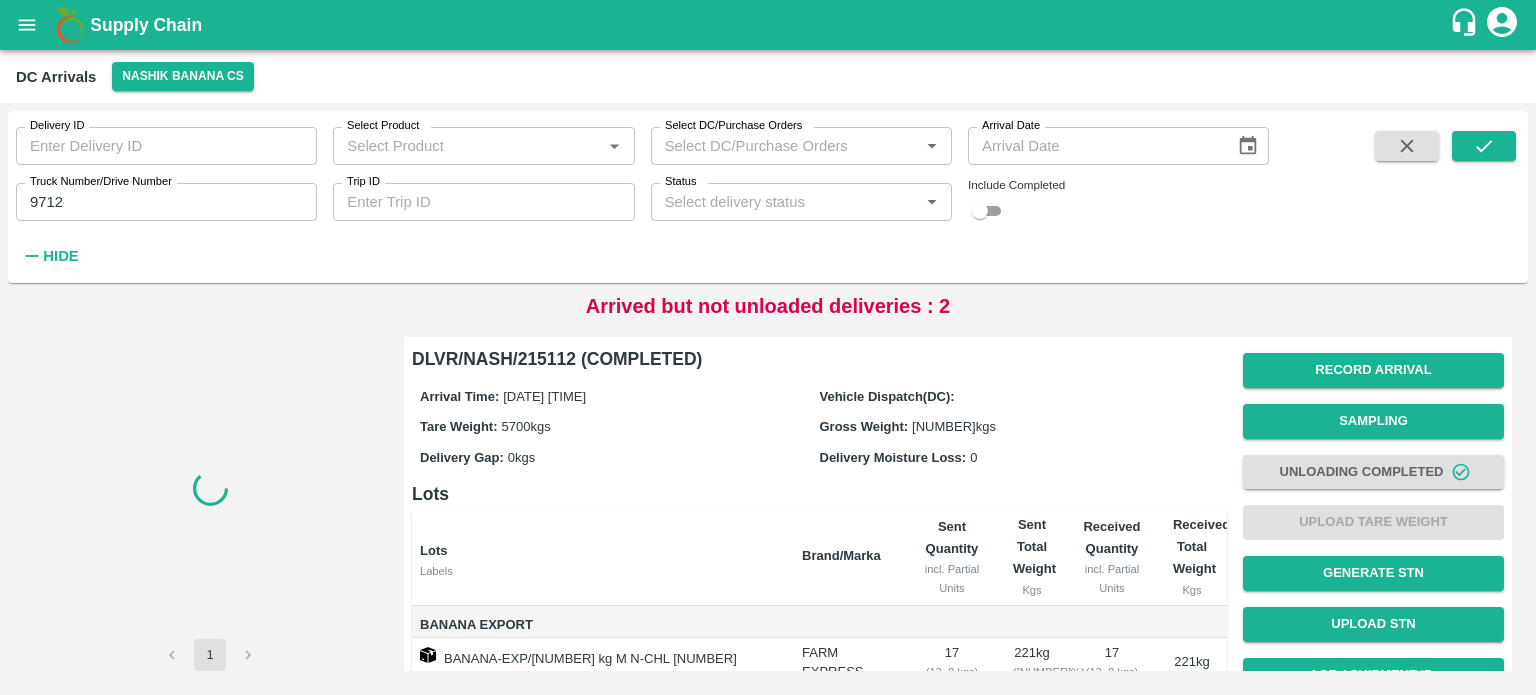 checkbox on "false" 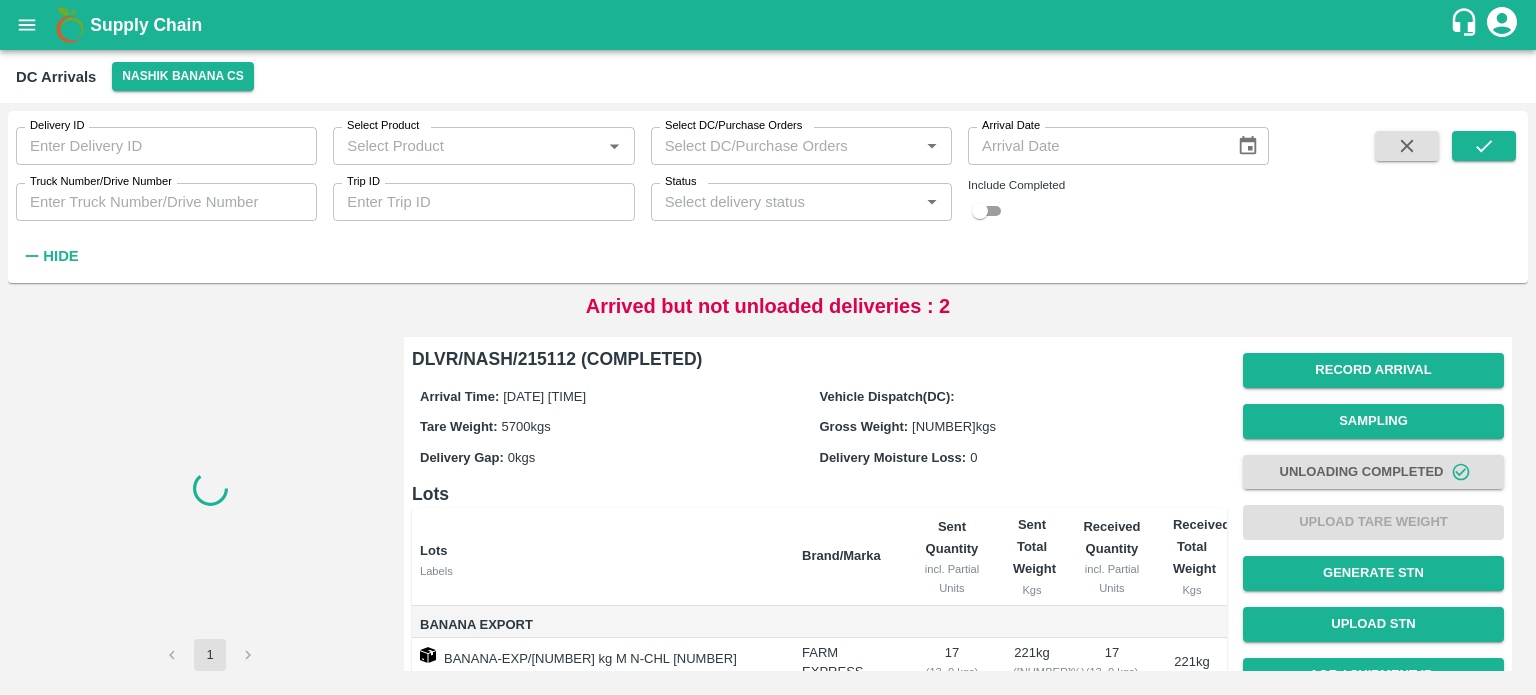 scroll, scrollTop: 0, scrollLeft: 0, axis: both 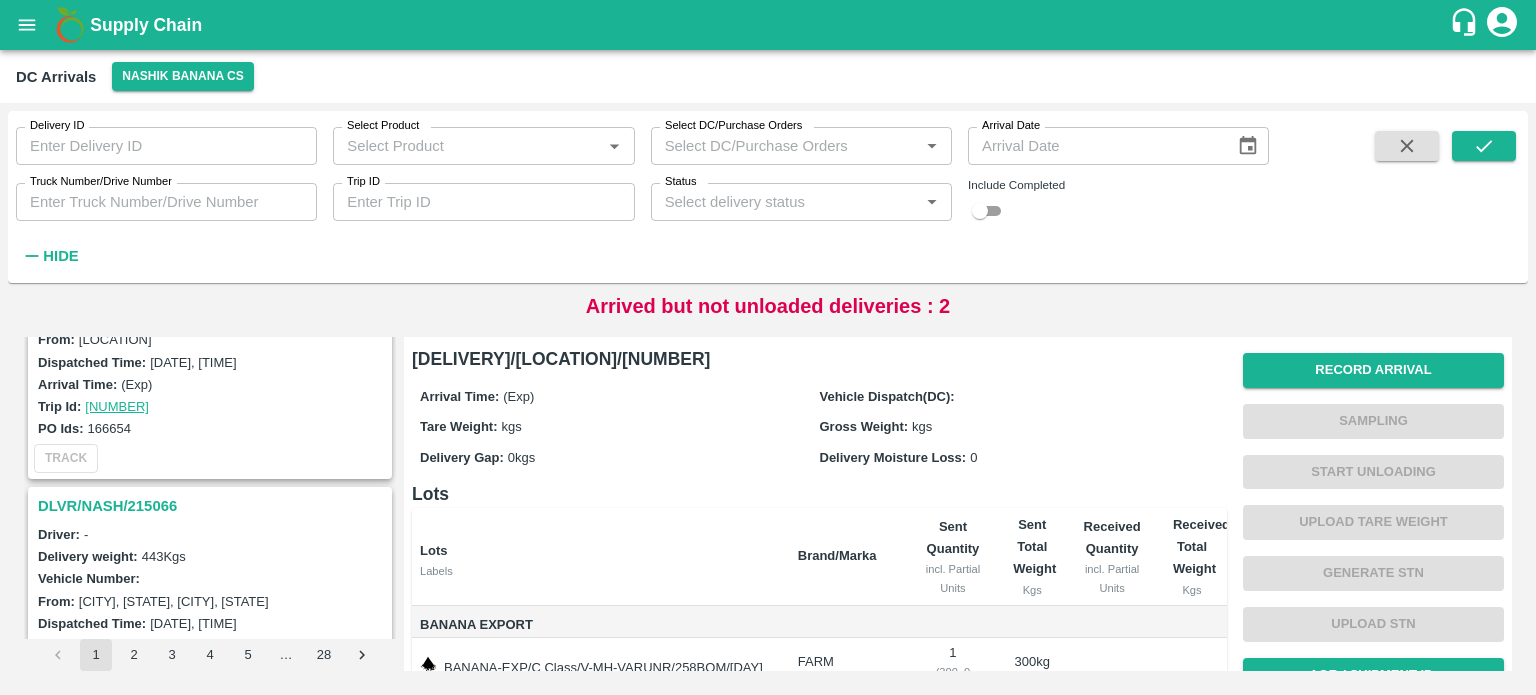 click on "DLVR/NASH/215066" at bounding box center [213, 506] 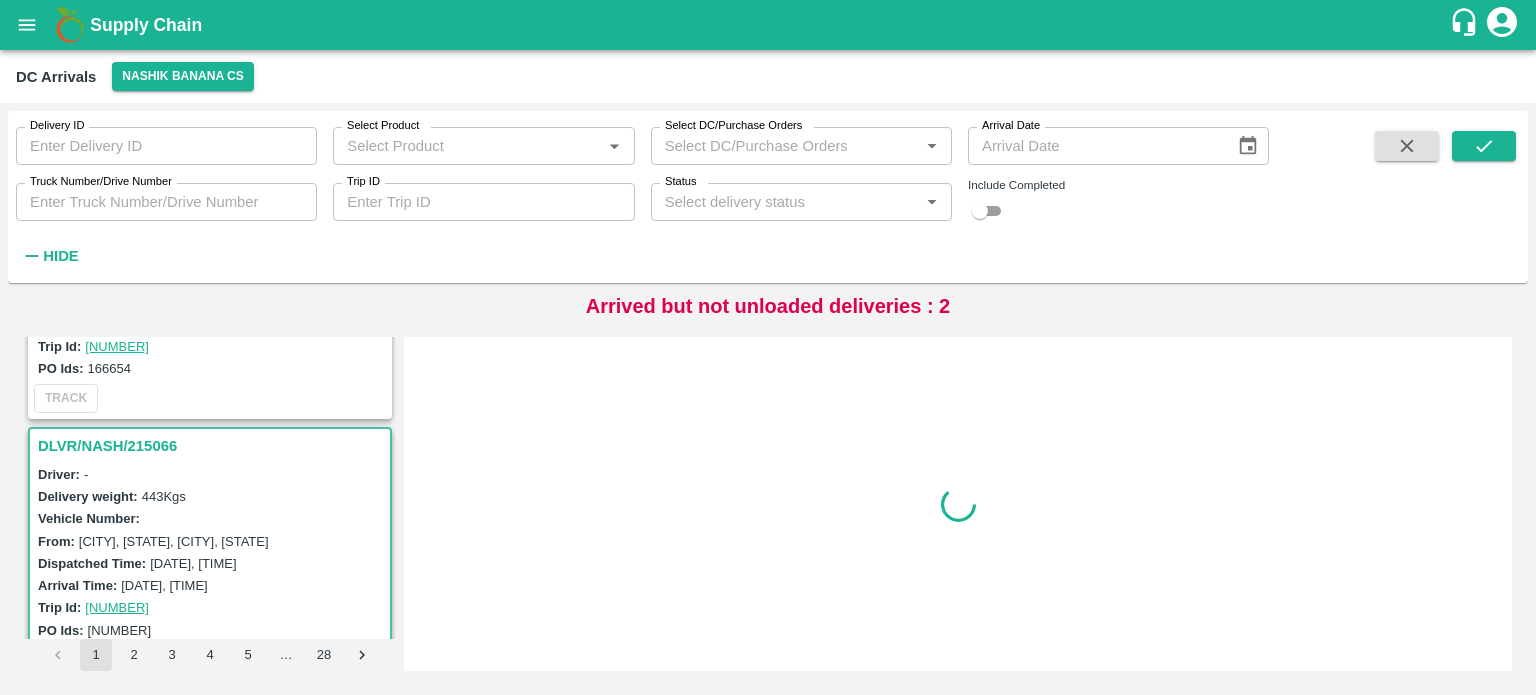 scroll, scrollTop: 3391, scrollLeft: 0, axis: vertical 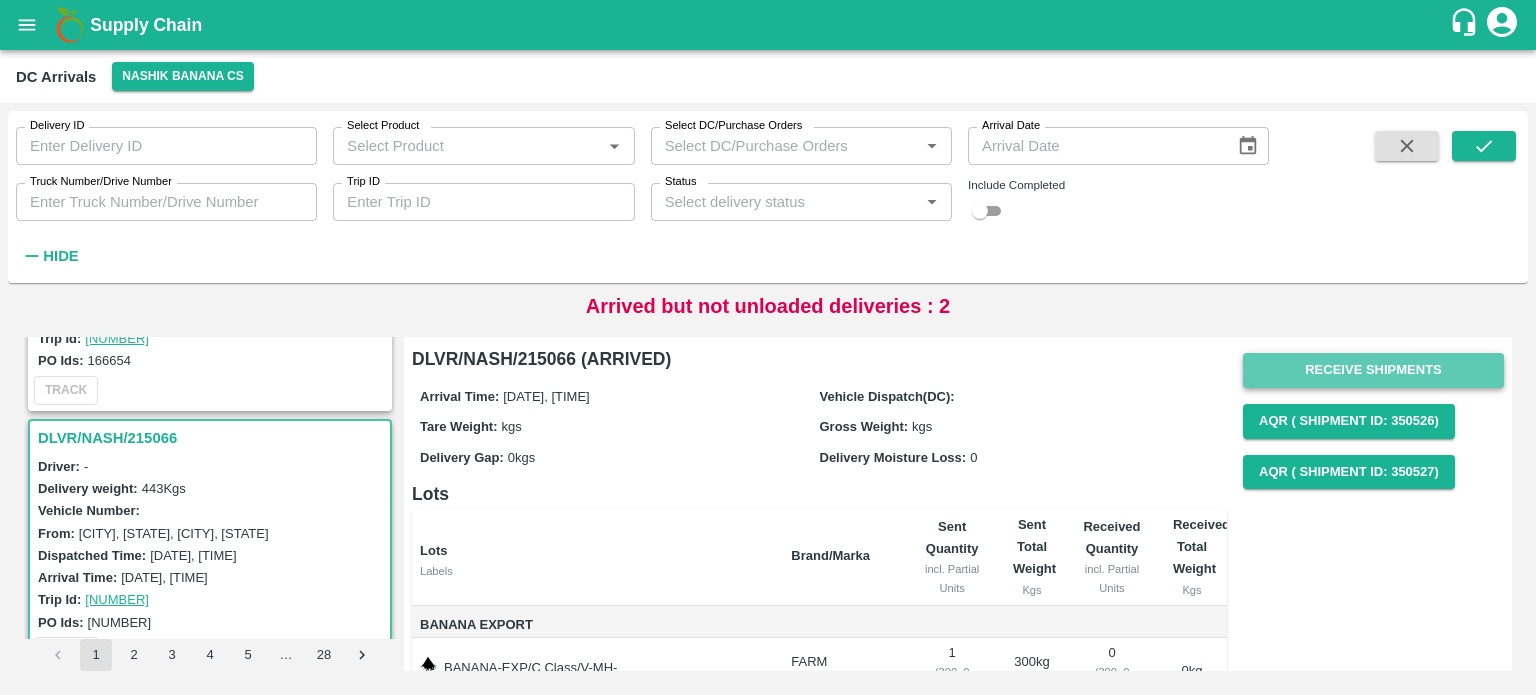 click on "Receive Shipments" at bounding box center (1373, 370) 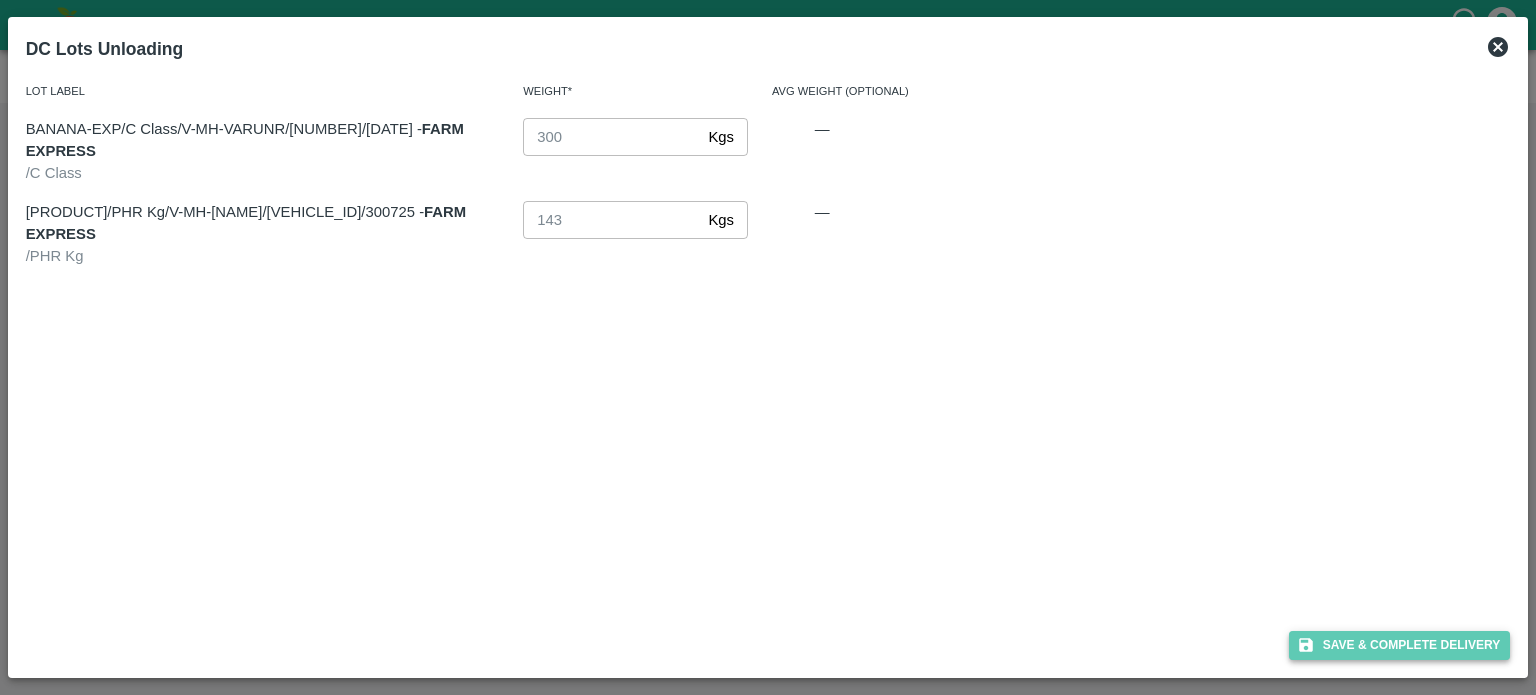 click on "Save & Complete Delivery" at bounding box center (1400, 645) 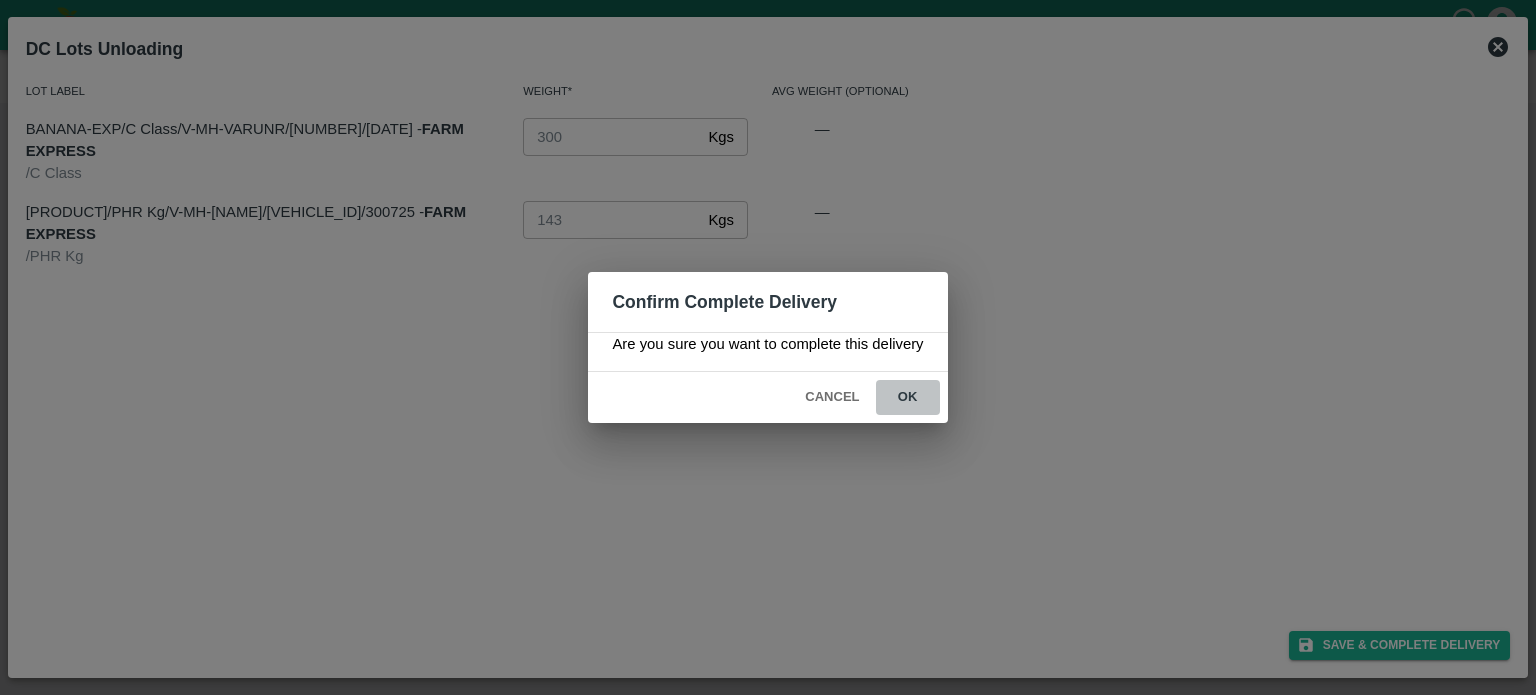 click on "ok" at bounding box center (908, 397) 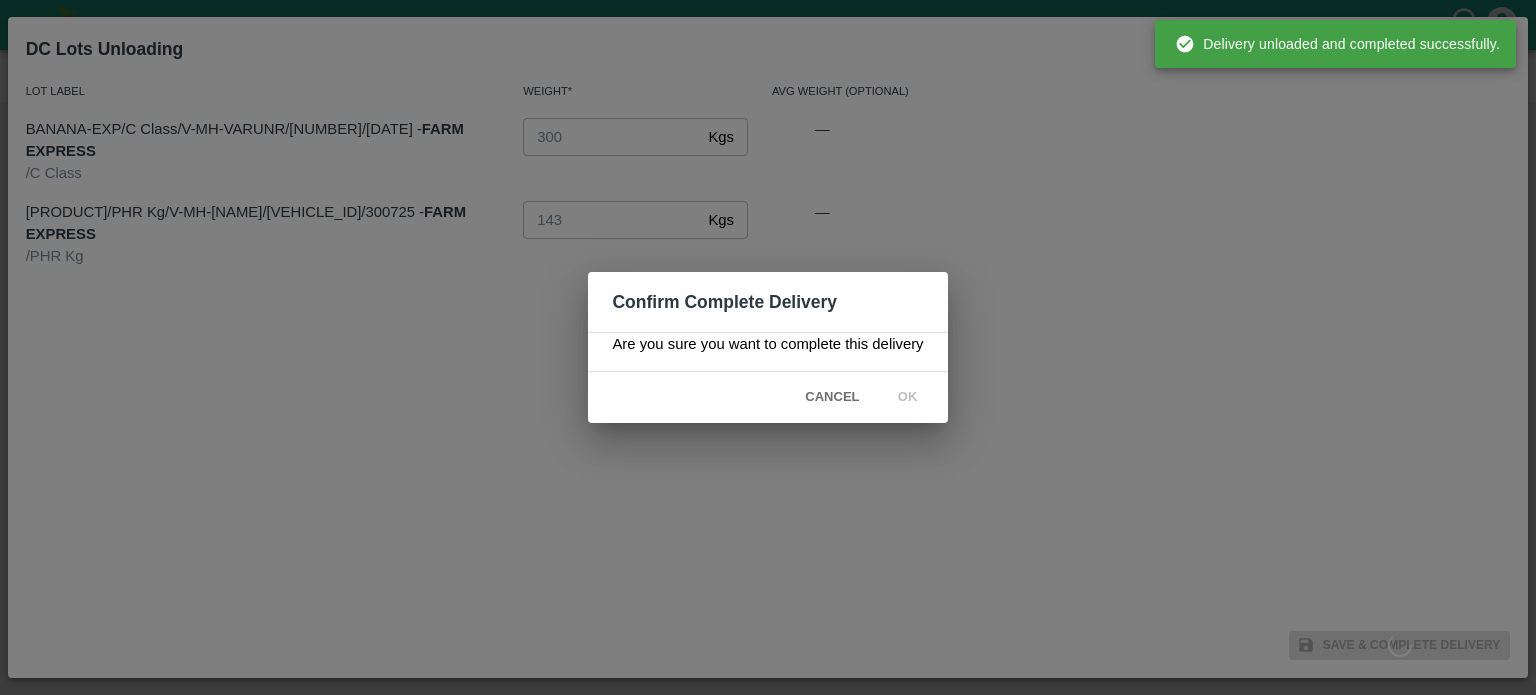 scroll, scrollTop: 0, scrollLeft: 0, axis: both 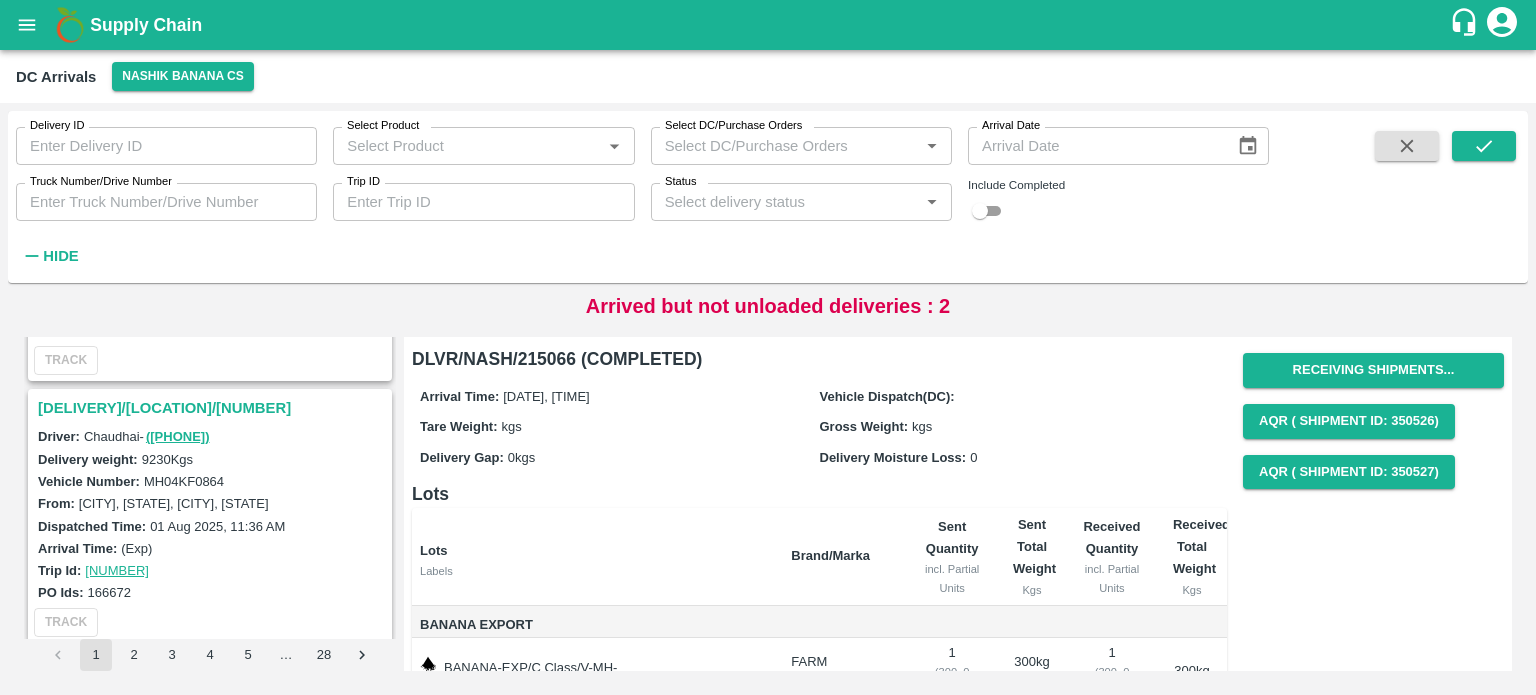 click on "[DELIVERY]/[LOCATION]/[NUMBER]" at bounding box center (213, 408) 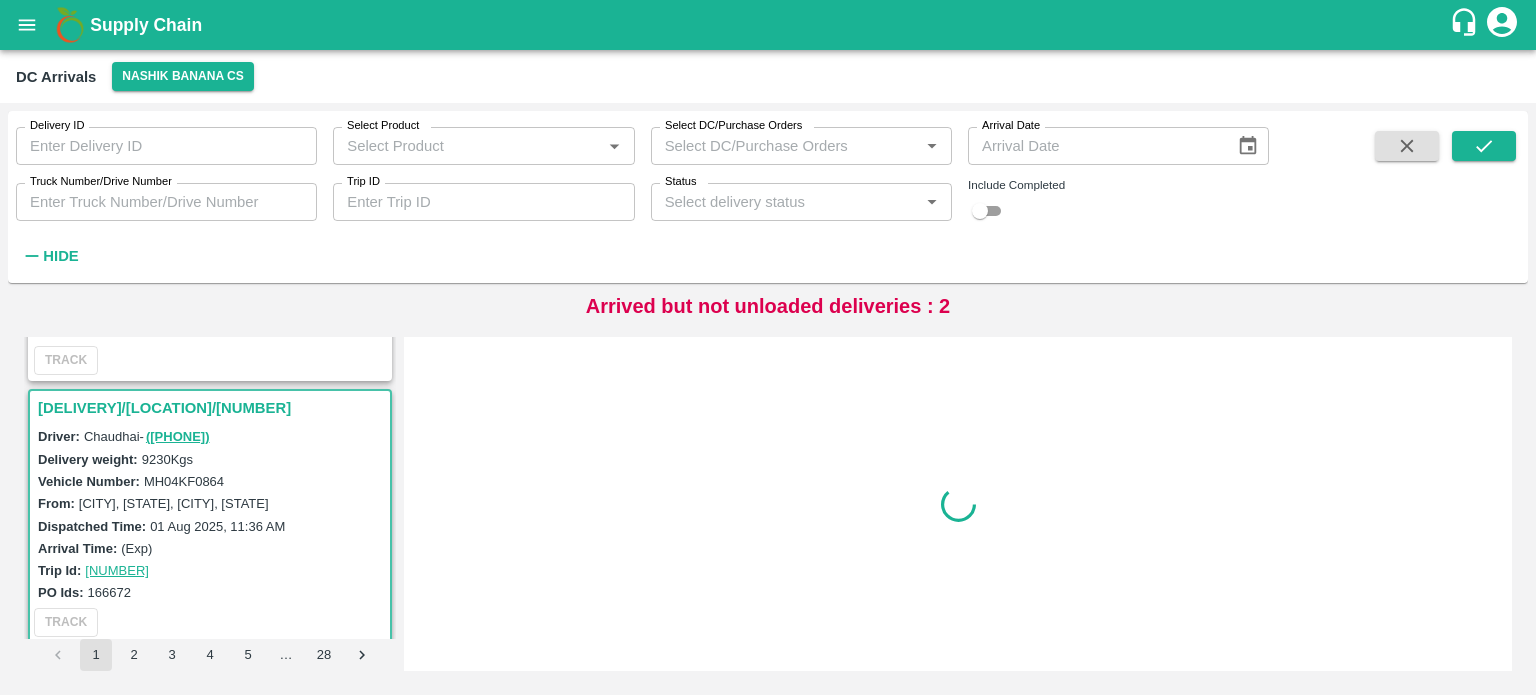 scroll, scrollTop: 788, scrollLeft: 0, axis: vertical 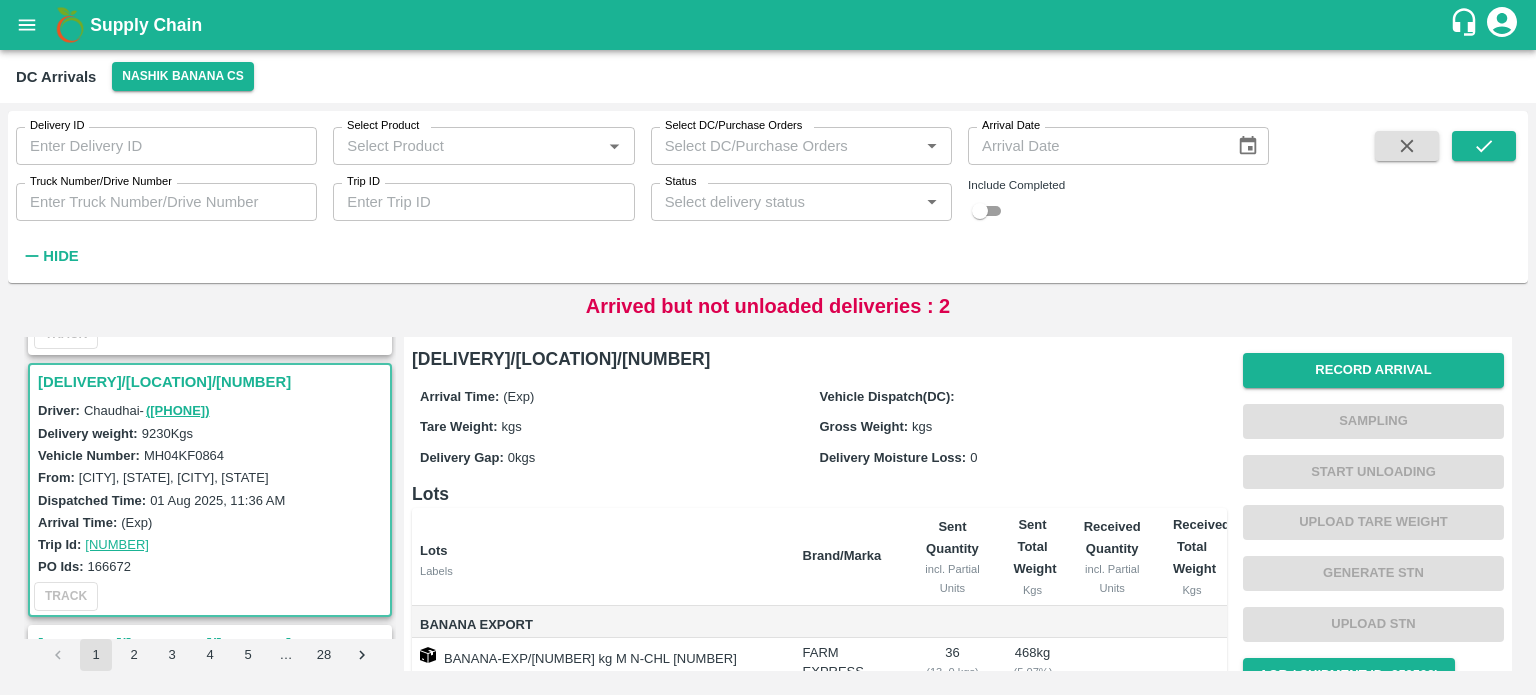 click on "MH04KF0864" at bounding box center (184, 455) 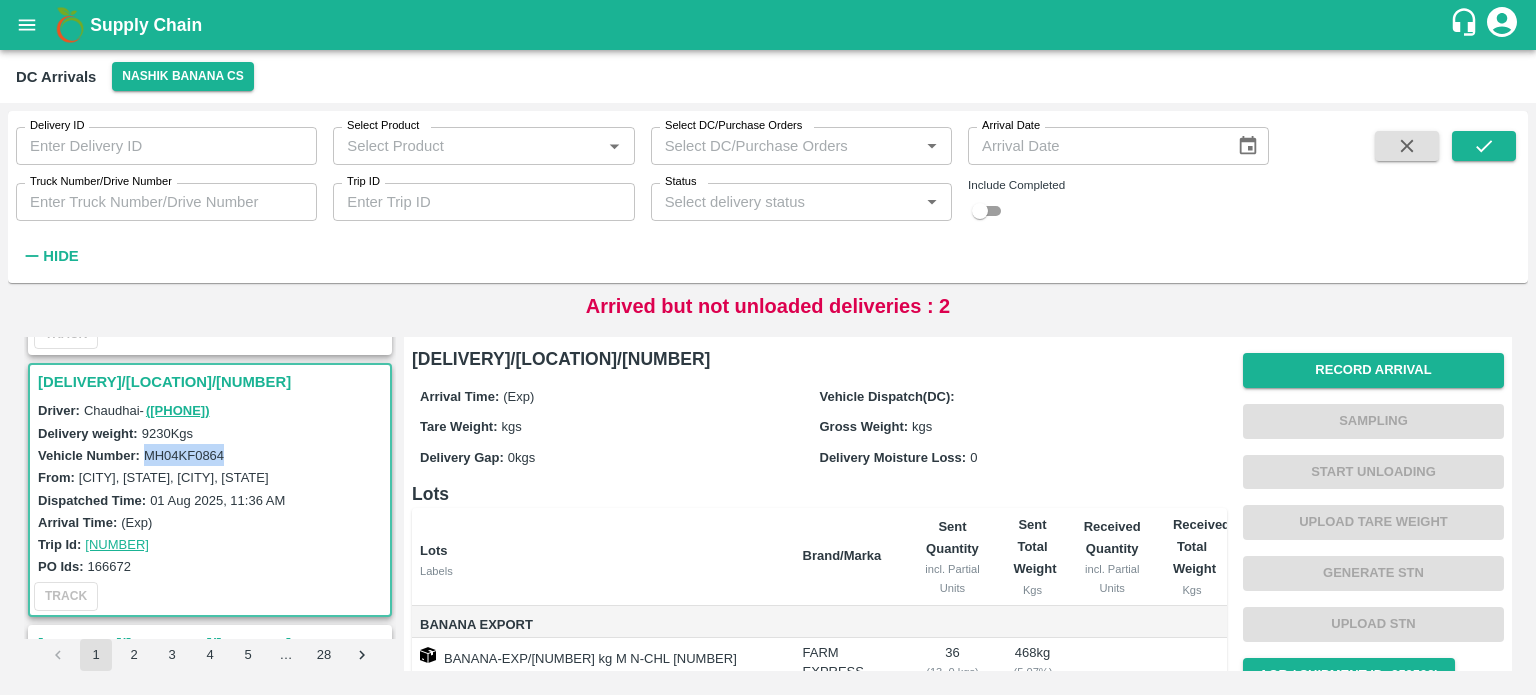 click on "MH04KF0864" at bounding box center (184, 455) 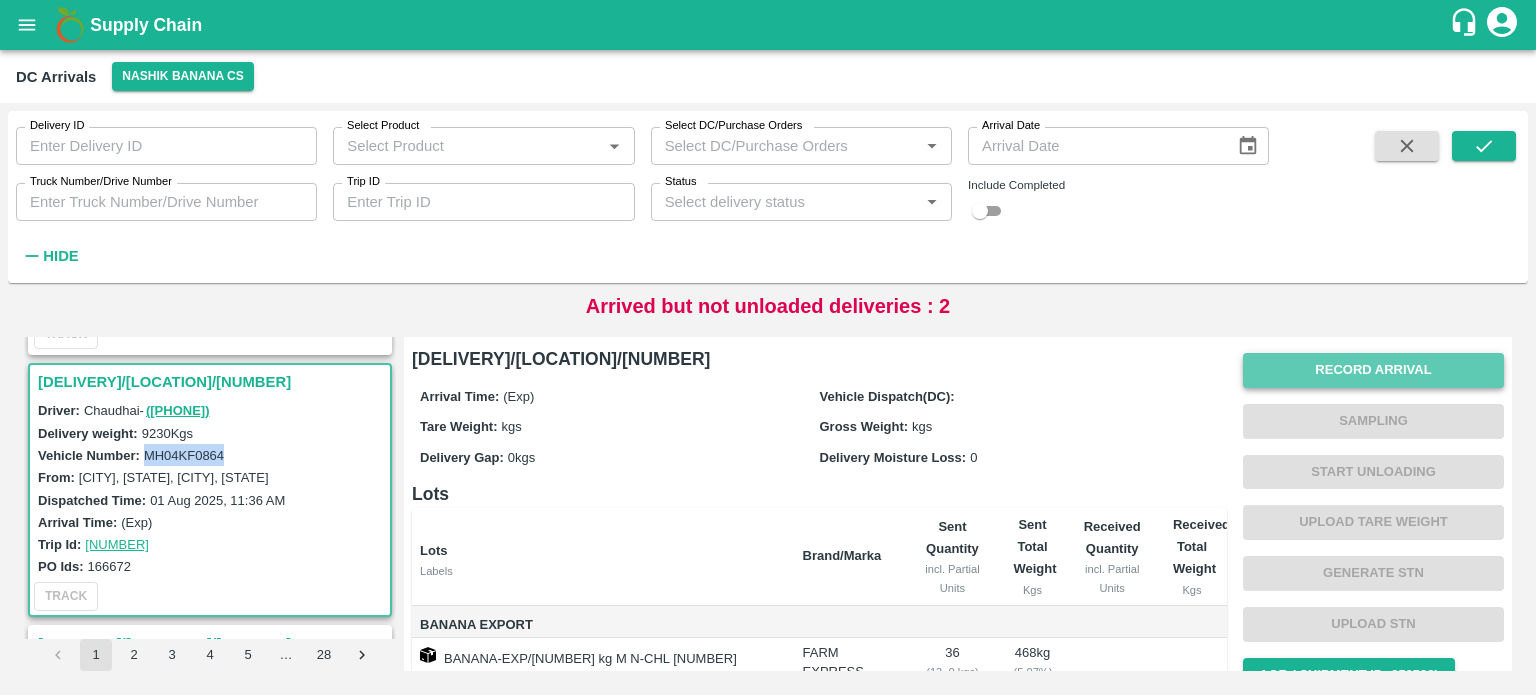 click on "Record Arrival" at bounding box center (1373, 370) 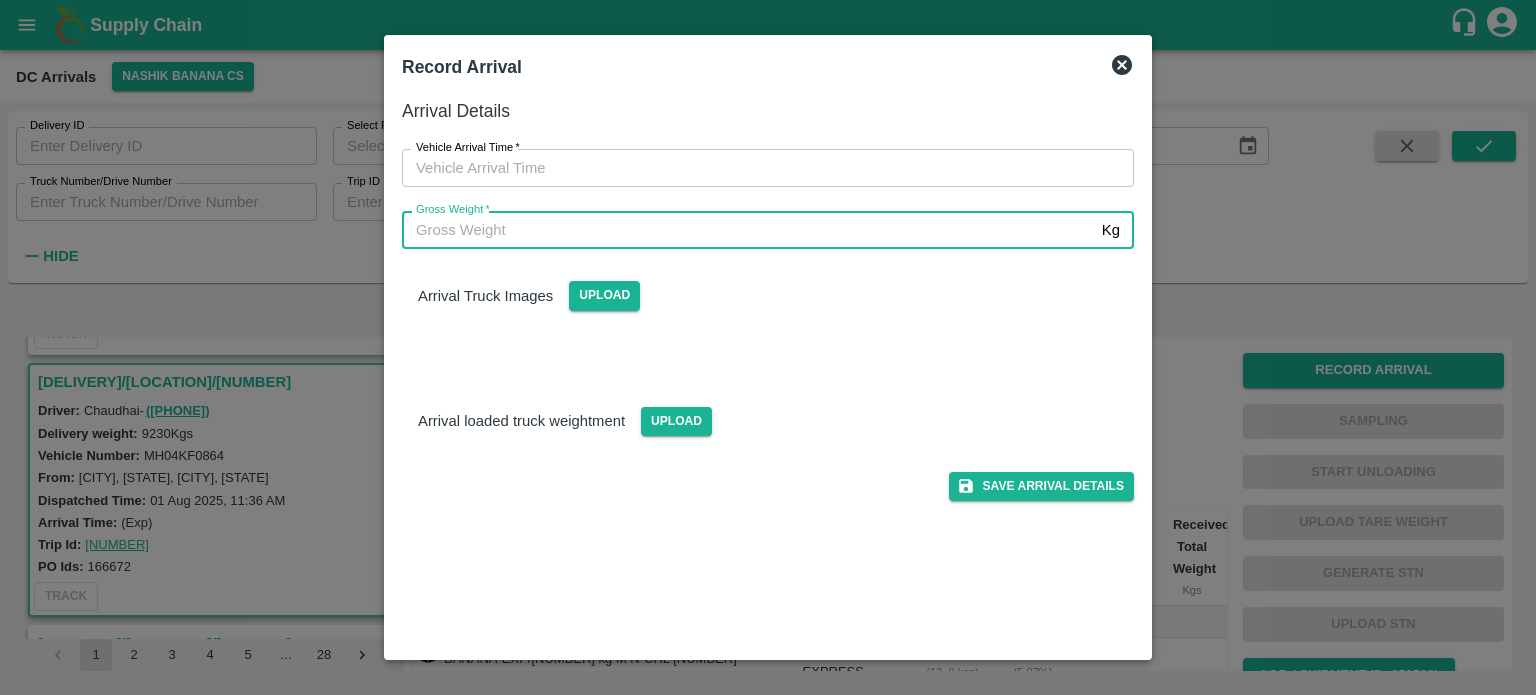 click on "Gross Weight   *" at bounding box center [748, 230] 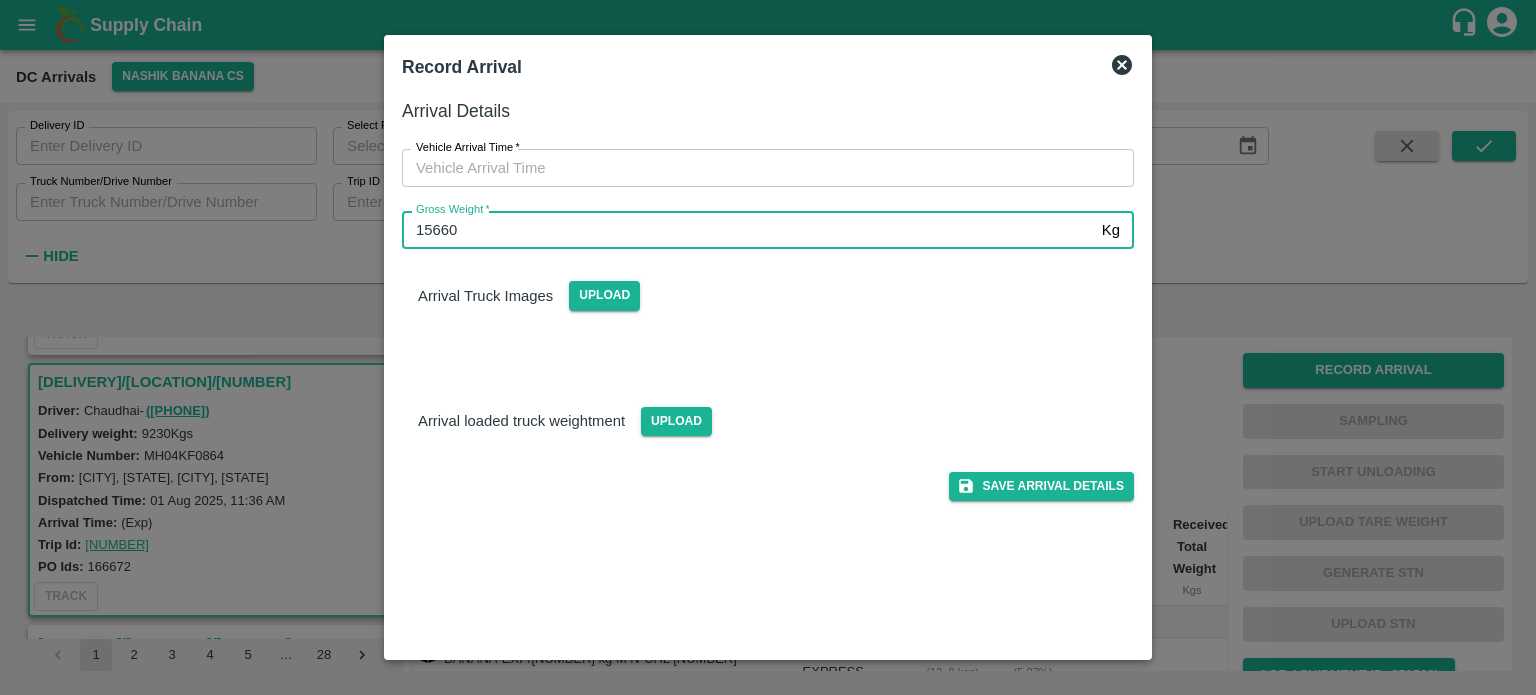 type on "15660" 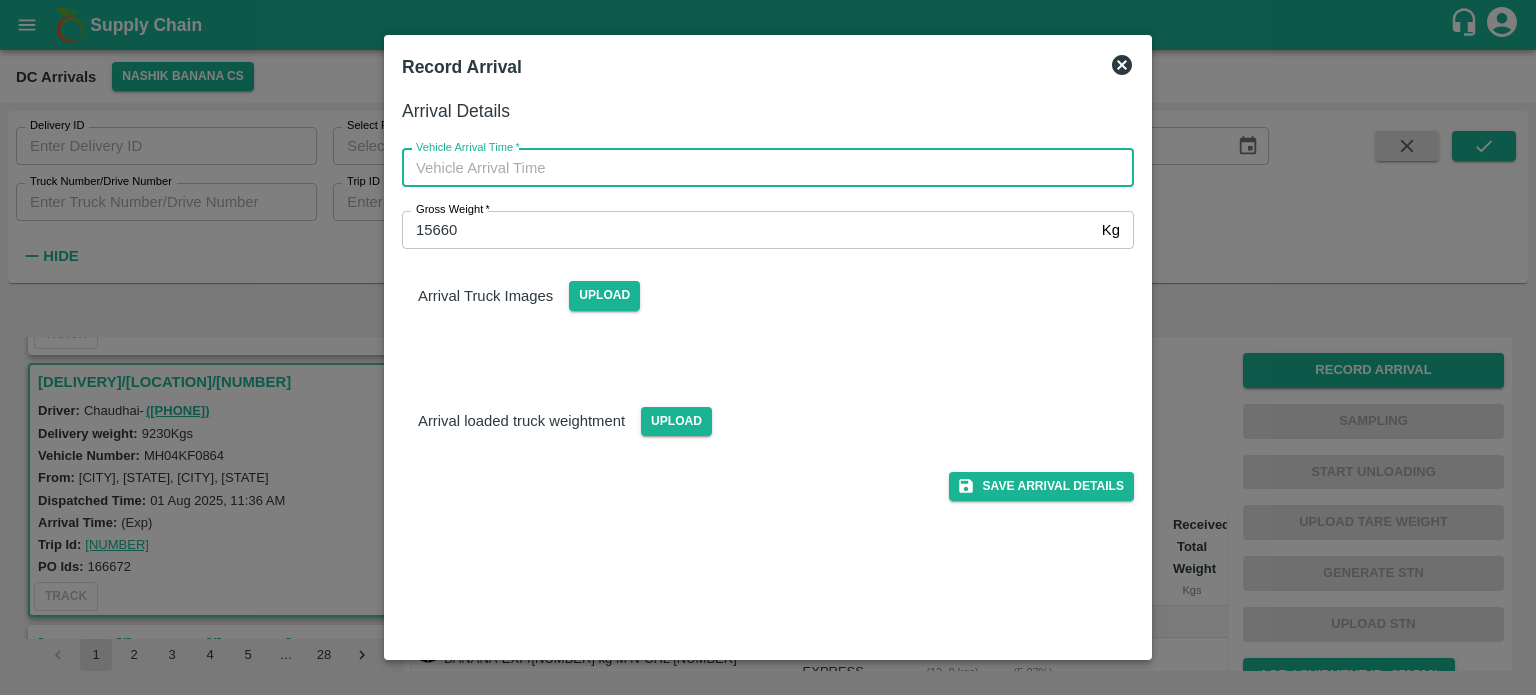 type on "DD/MM/YYYY hh:mm aa" 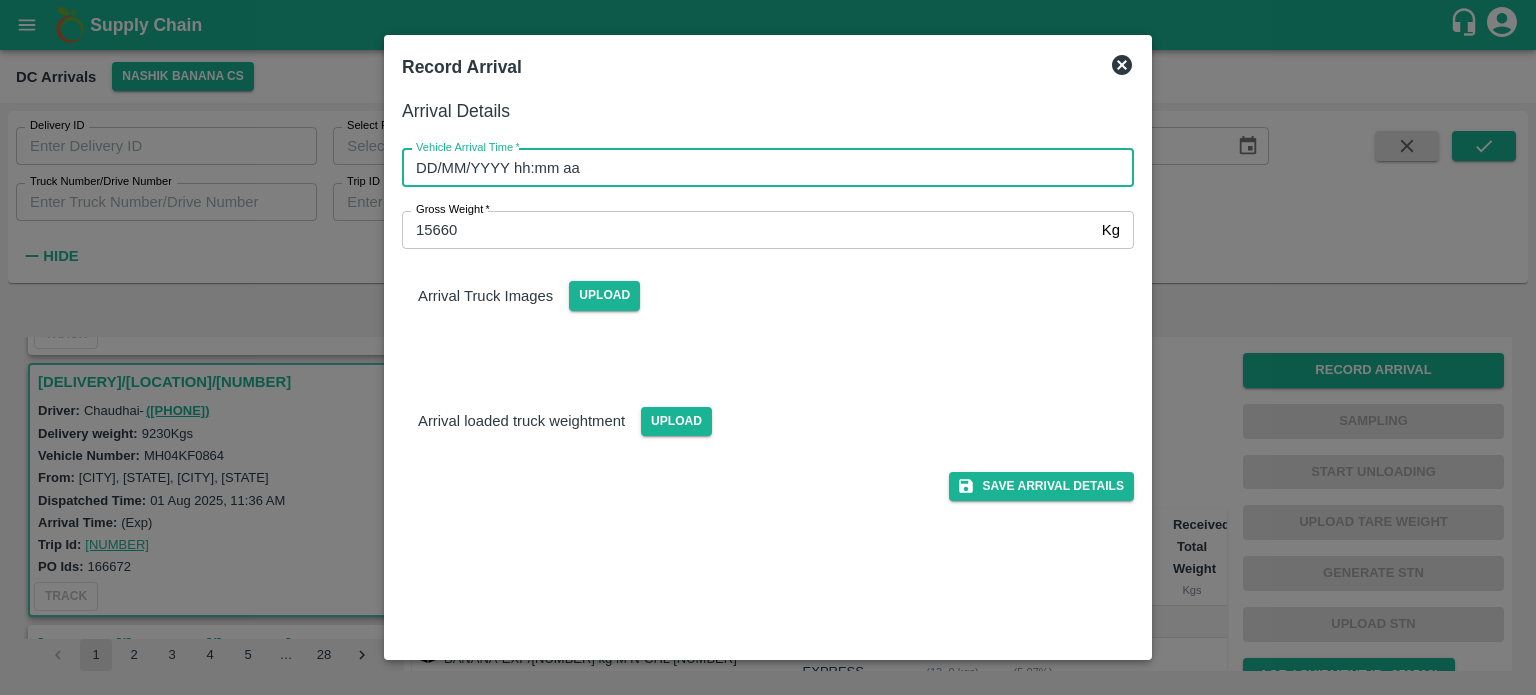 click on "DD/MM/YYYY hh:mm aa" at bounding box center [761, 168] 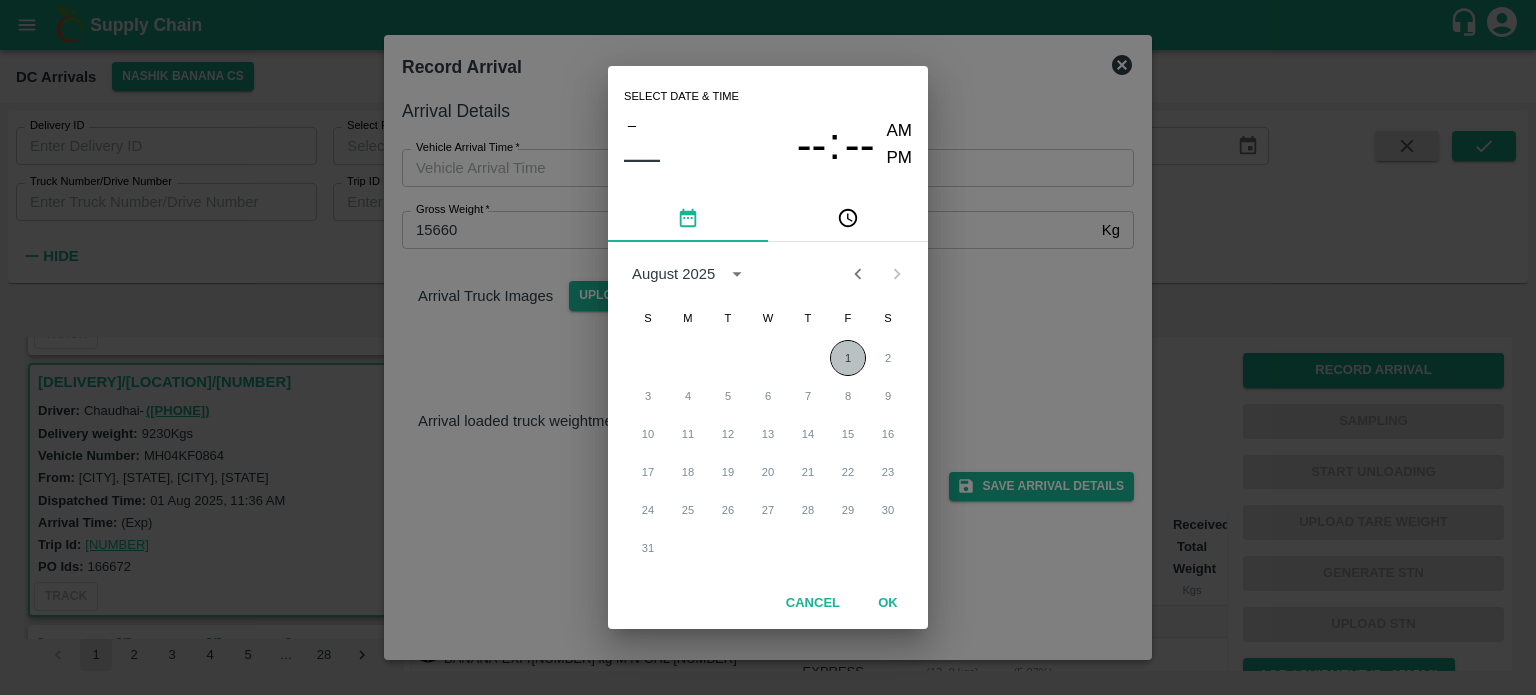 click on "1" at bounding box center [848, 358] 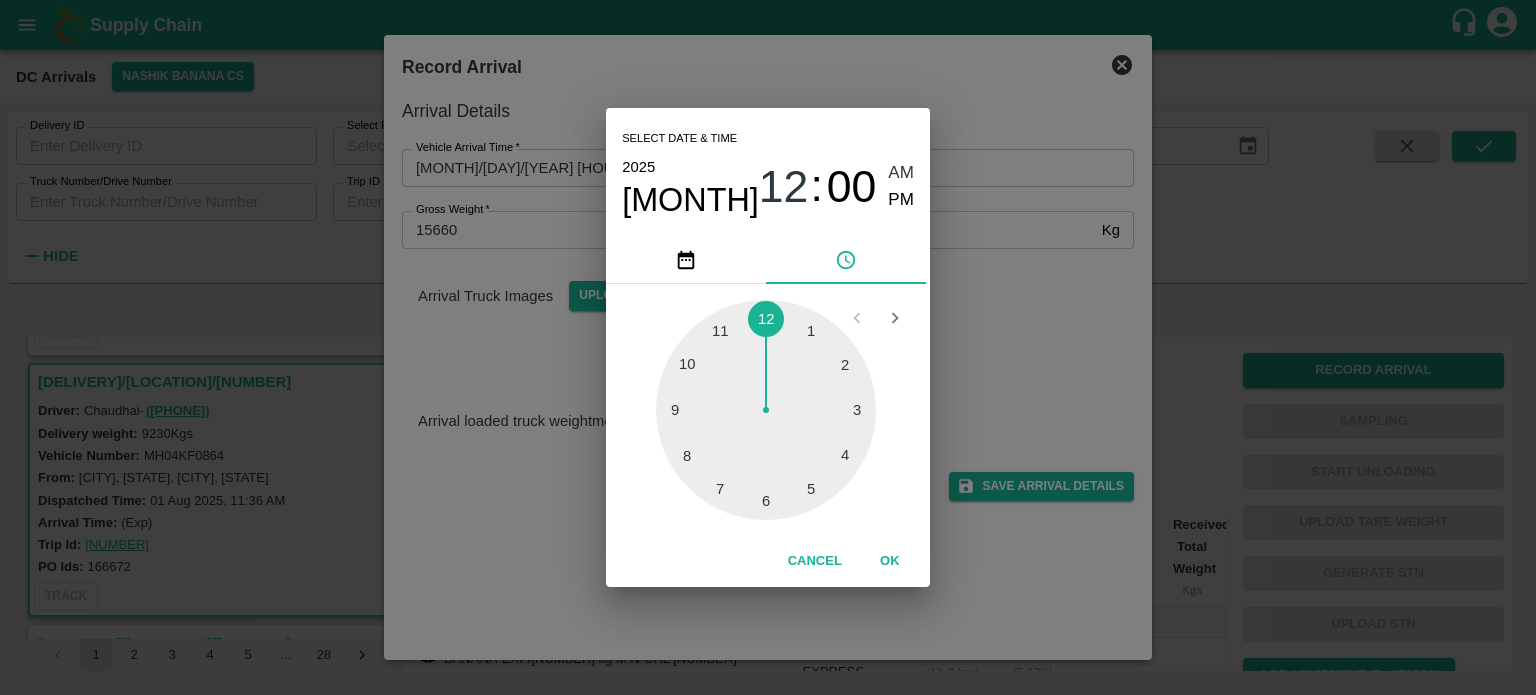click at bounding box center [766, 410] 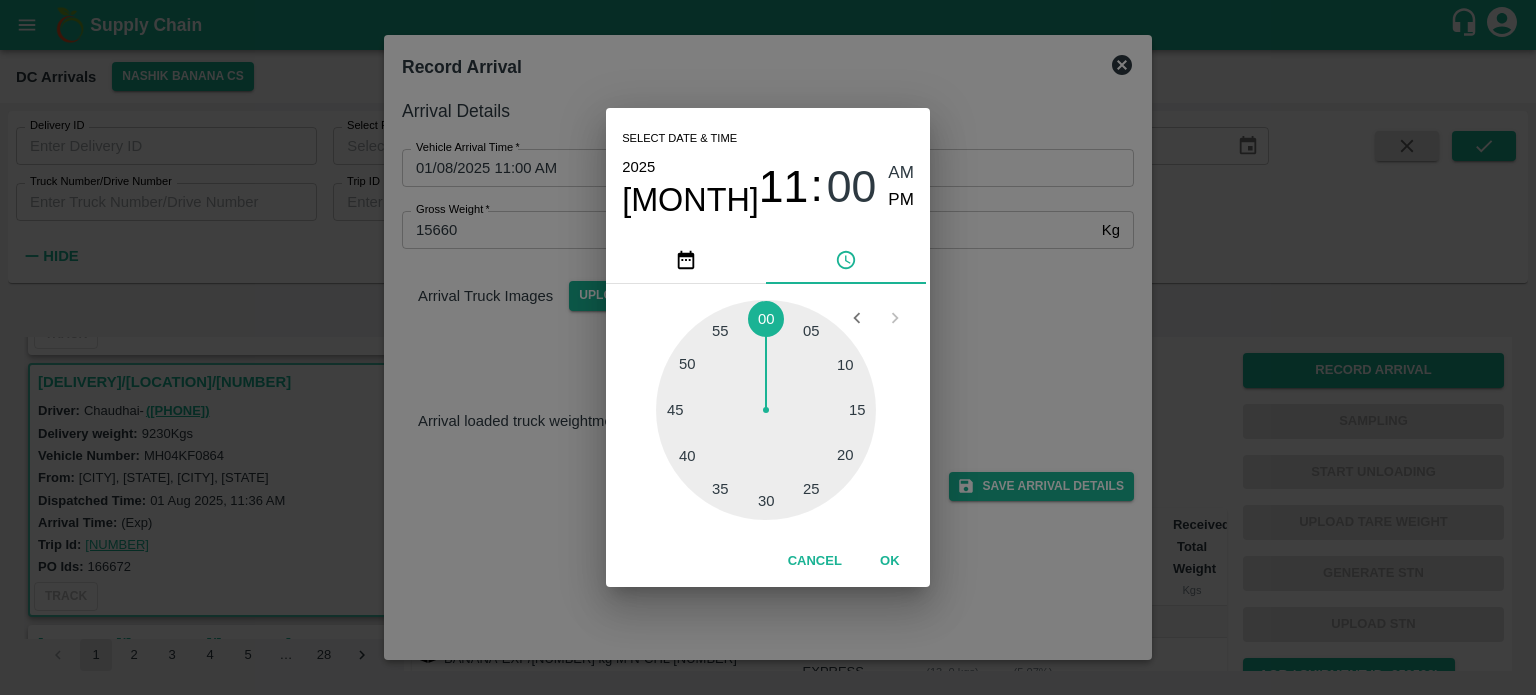 click on "Select date & time [YEAR] Aug 1 [HOUR] : [MINUTE] [AM/PM] [MINUTE] [MINUTE] [MINUTE] [MINUTE] [MINUTE] [MINUTE] Cancel OK" at bounding box center [768, 347] 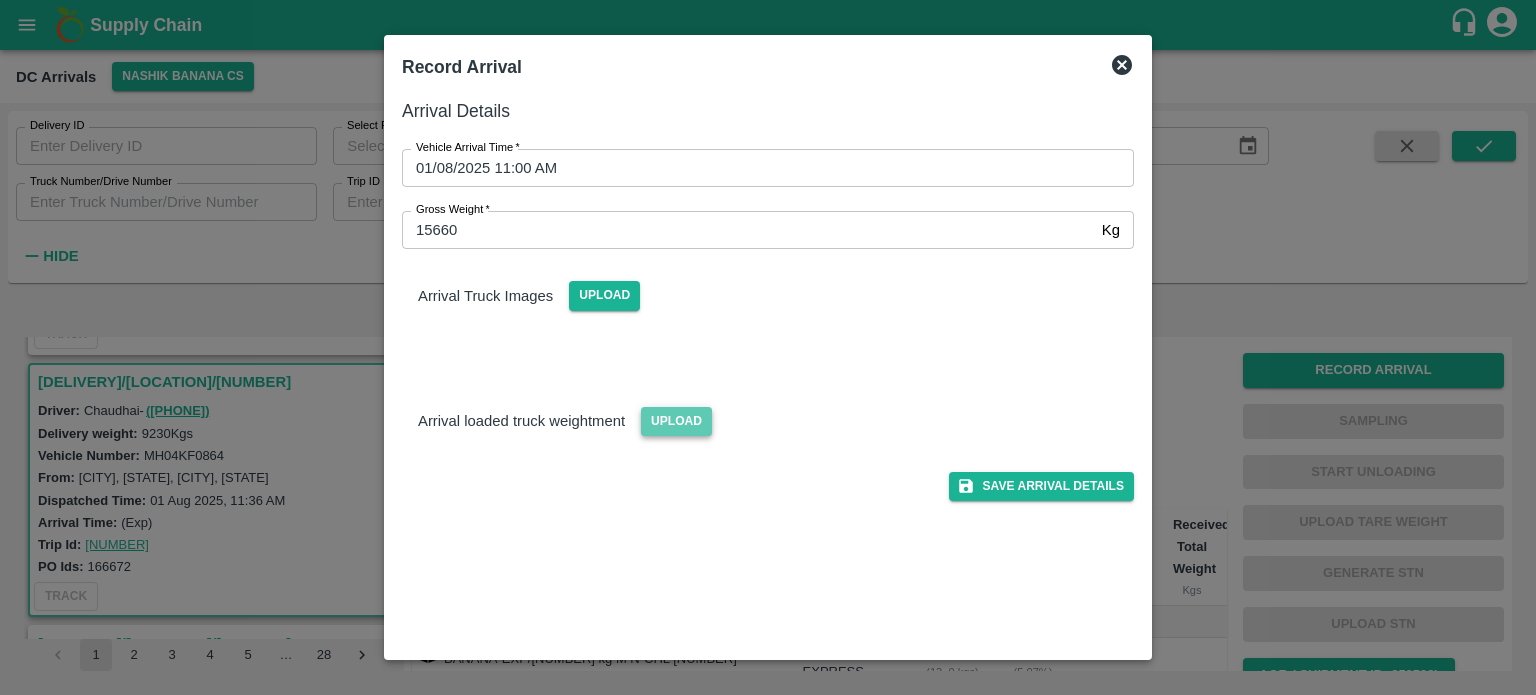 click on "Upload" at bounding box center [676, 421] 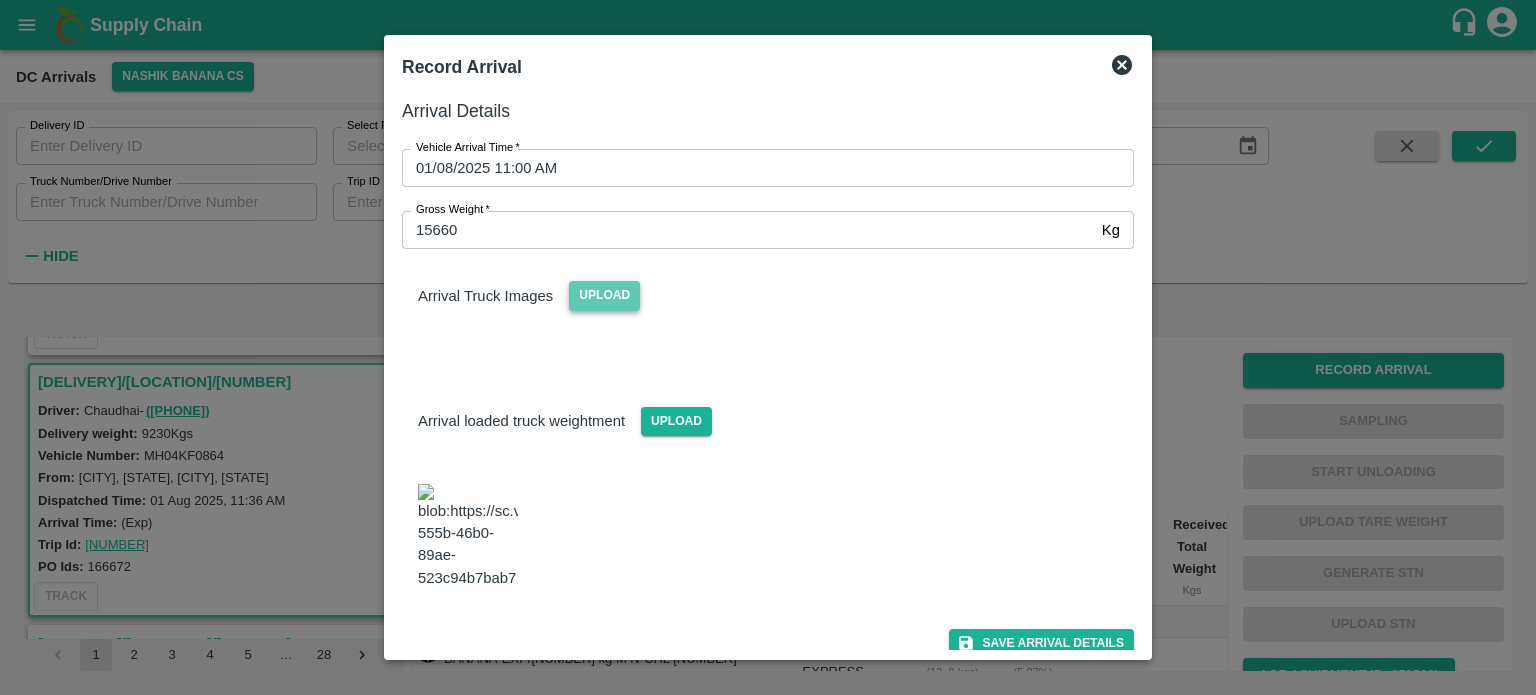 click on "Upload" at bounding box center (604, 295) 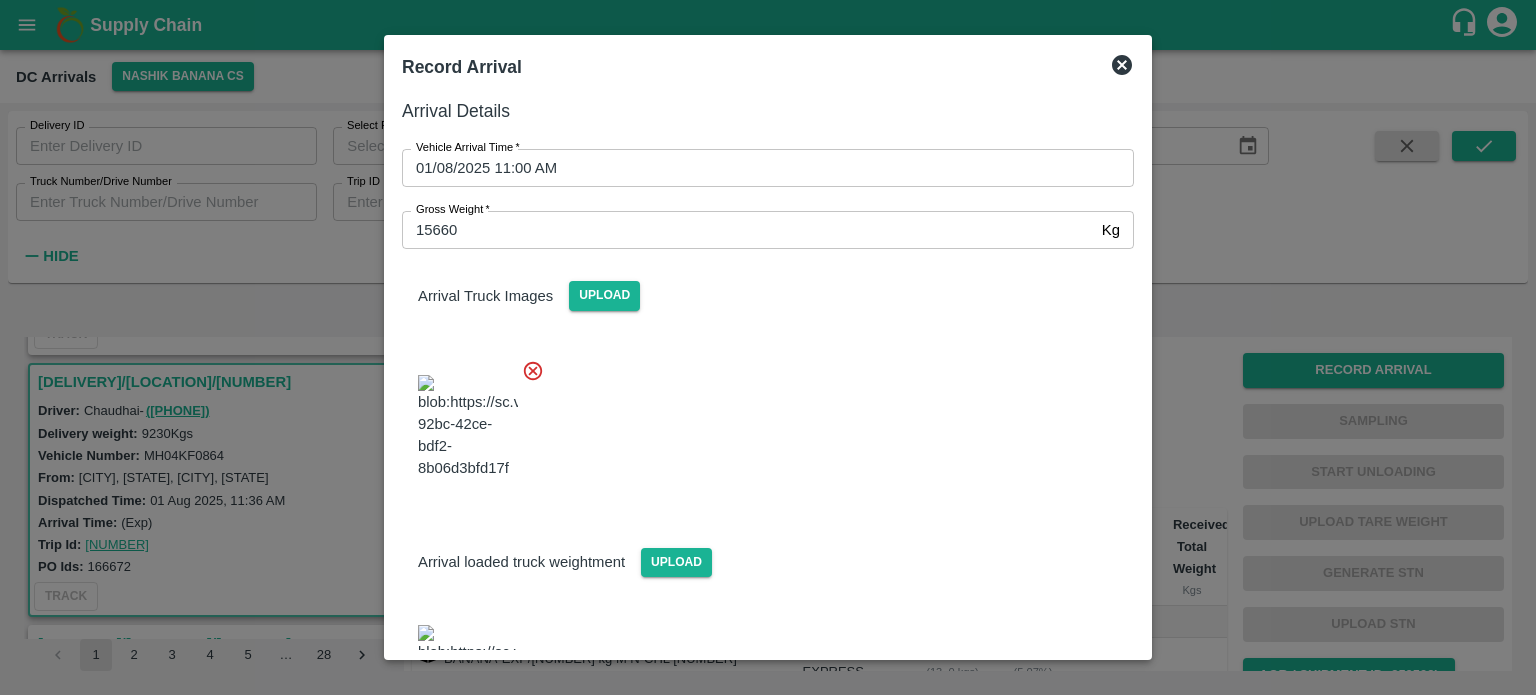 click at bounding box center (760, 421) 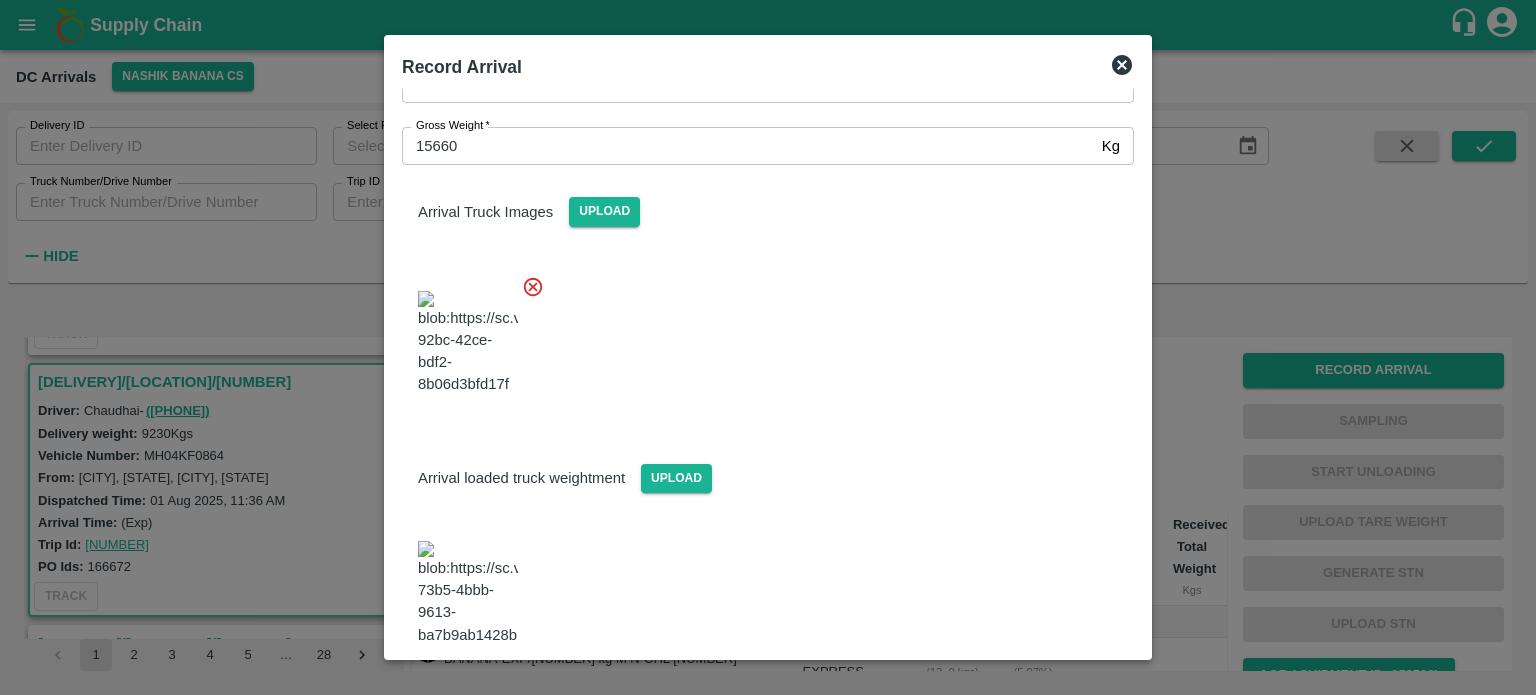 click on "Save Arrival Details" at bounding box center (1041, 700) 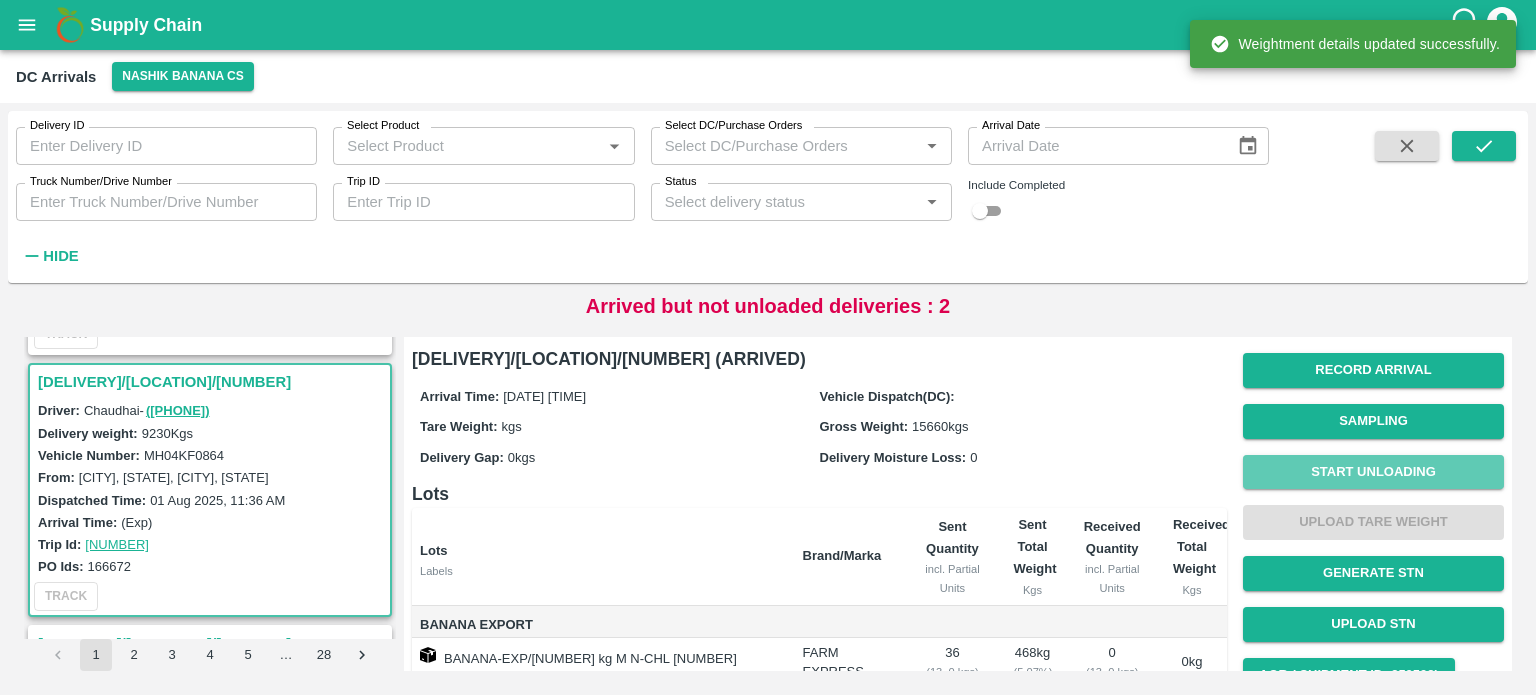 click on "Start Unloading" at bounding box center (1373, 472) 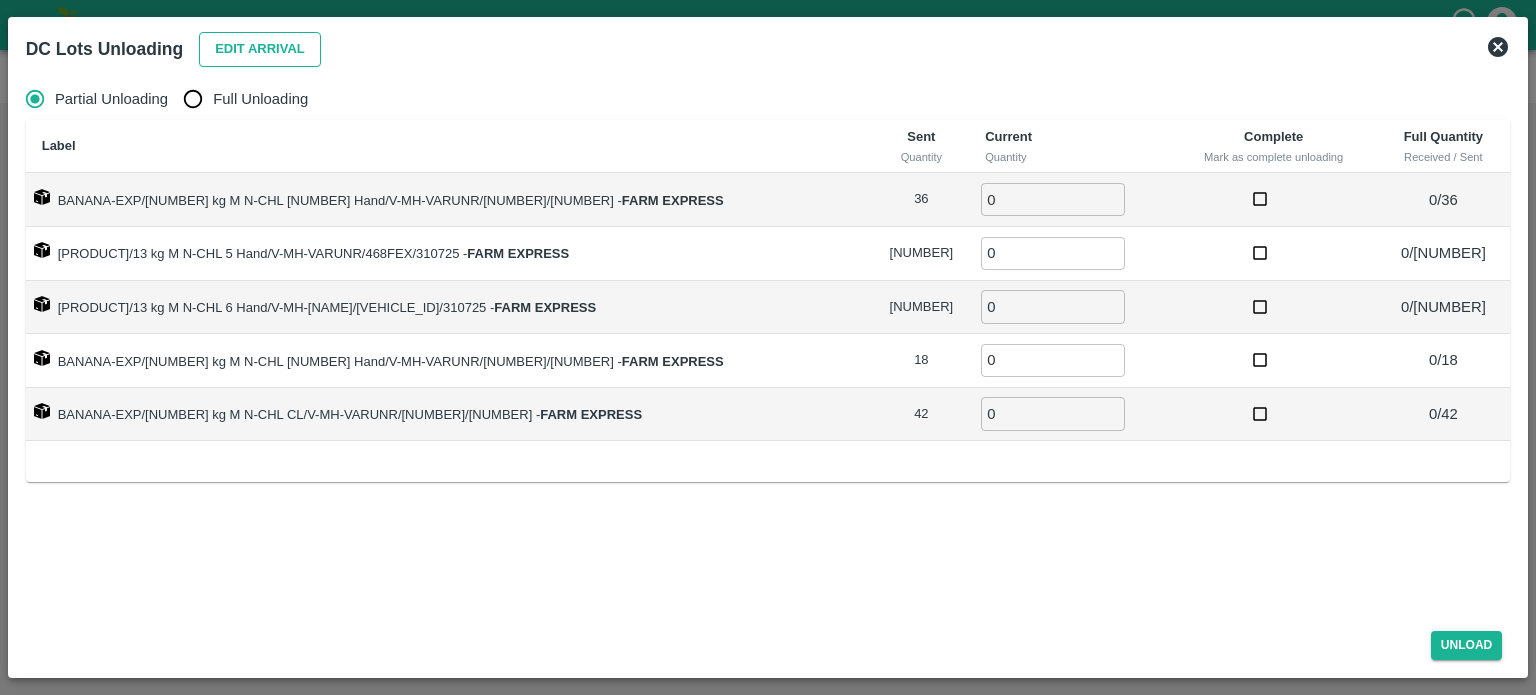 click on "Edit Arrival" at bounding box center (260, 49) 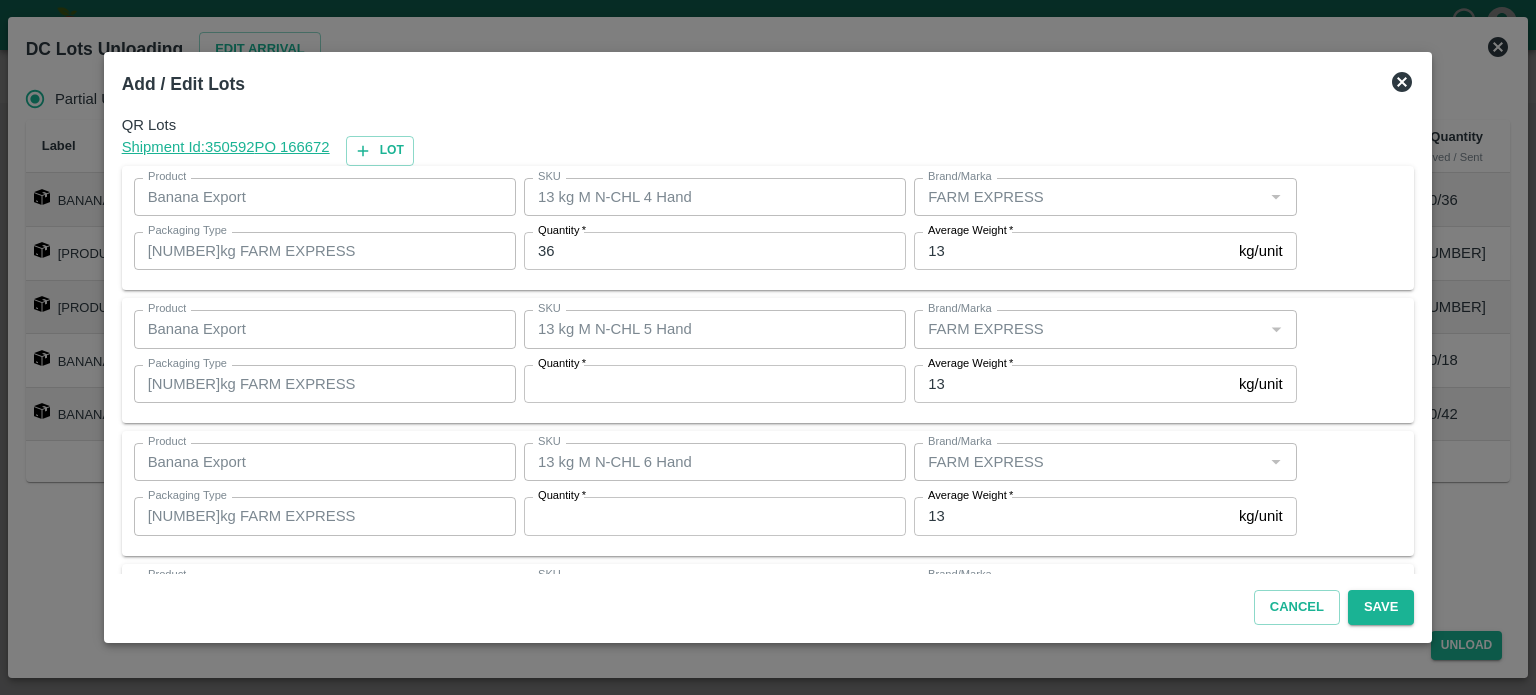 click on "36" at bounding box center (715, 251) 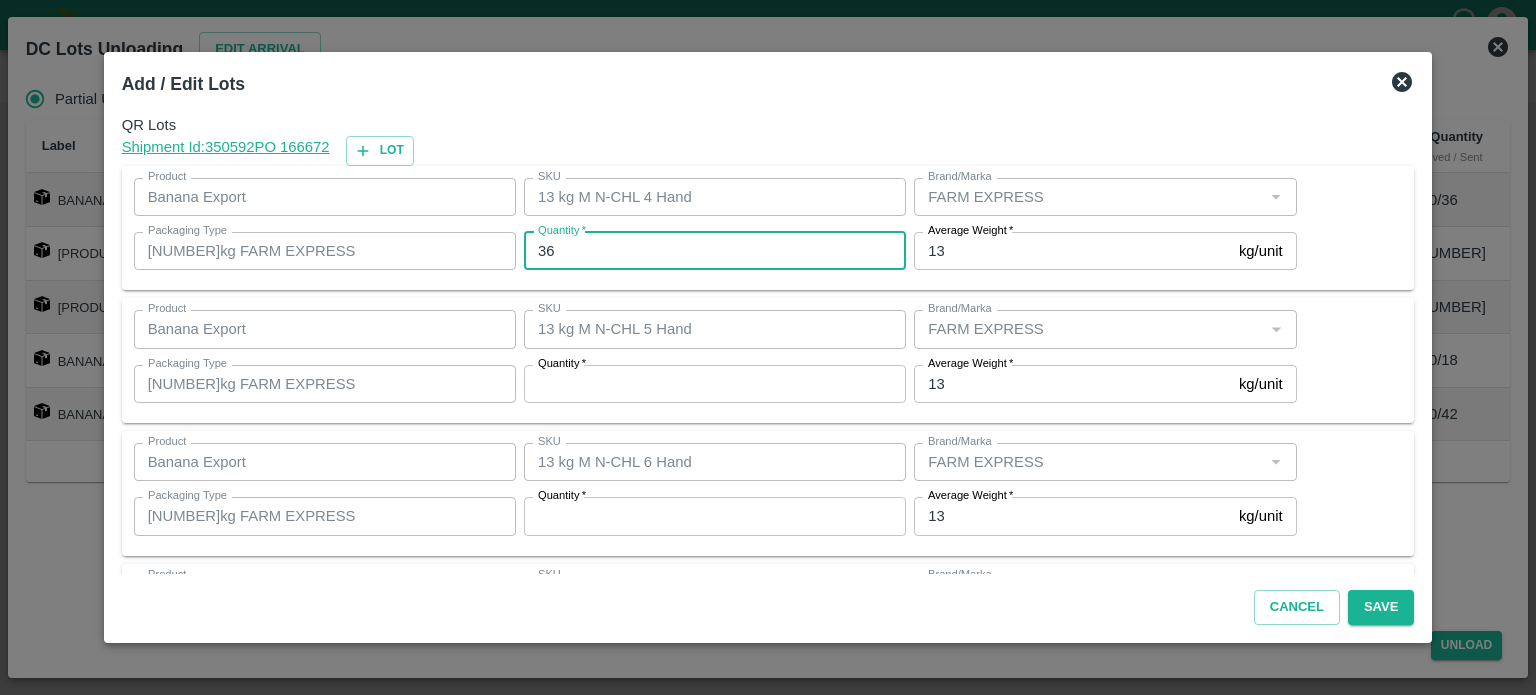 click on "36" at bounding box center (715, 251) 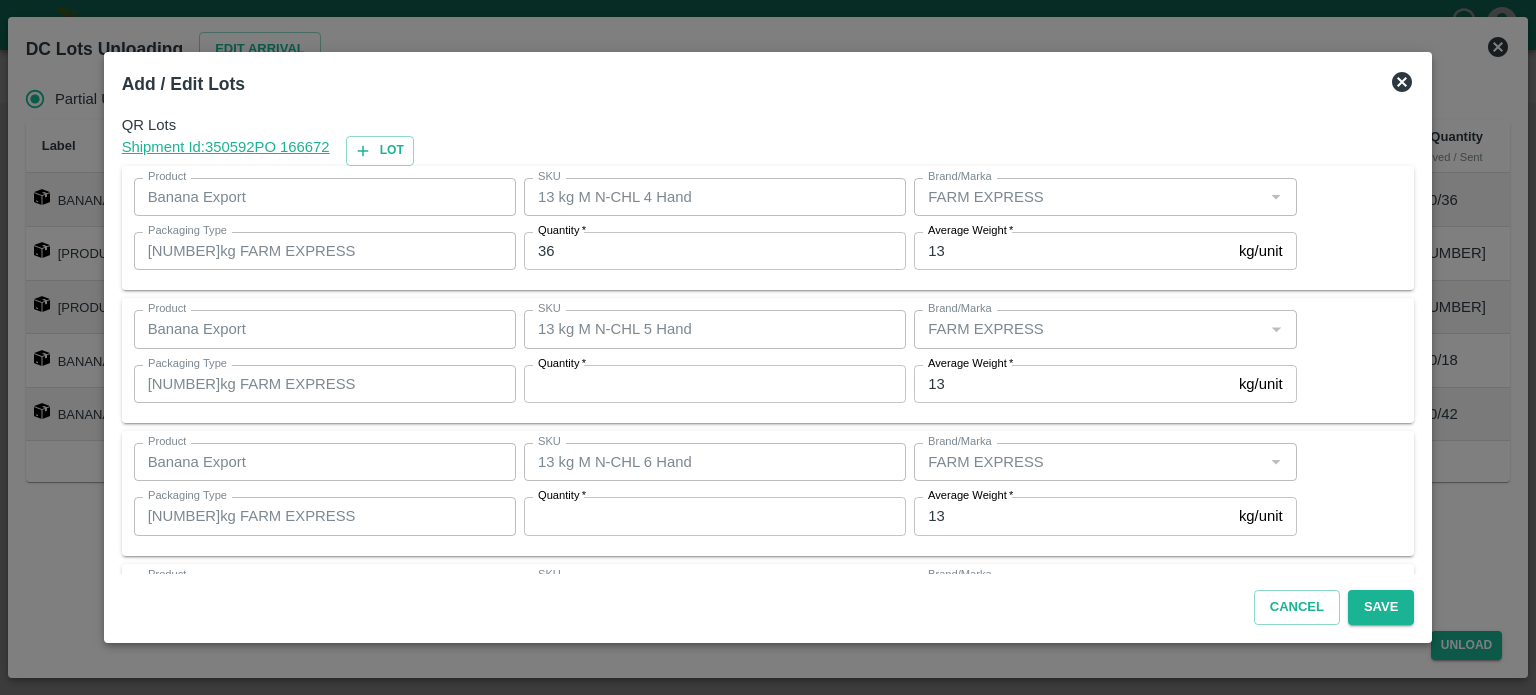 click 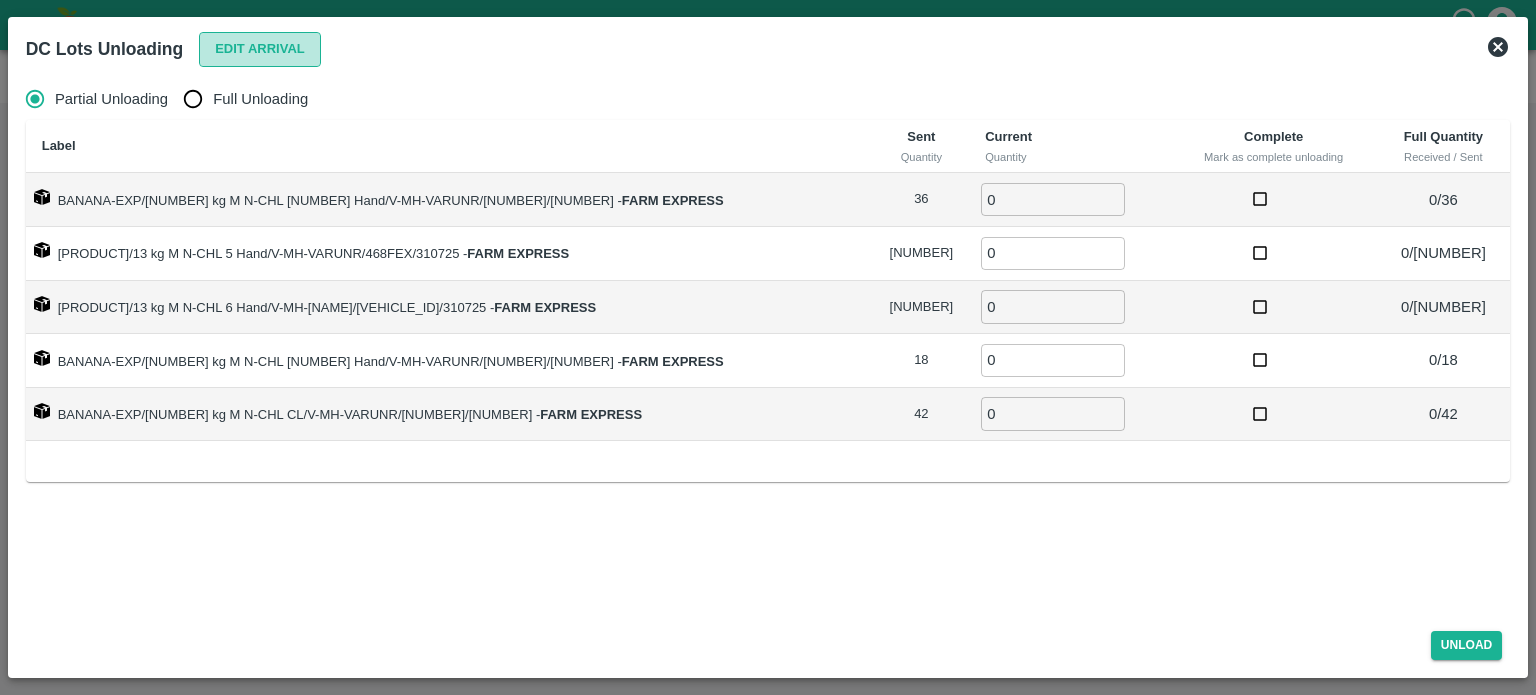 click on "Edit Arrival" at bounding box center [260, 49] 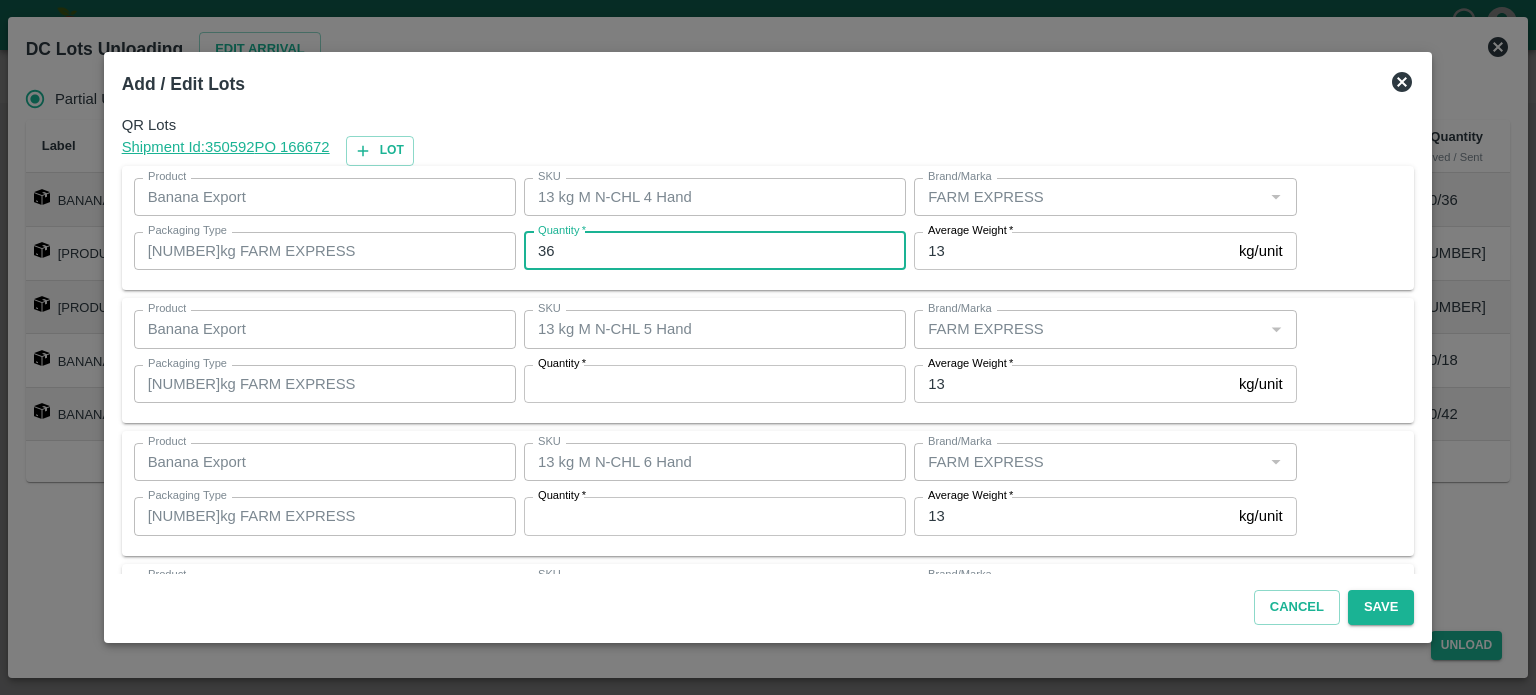 click on "36" at bounding box center [715, 251] 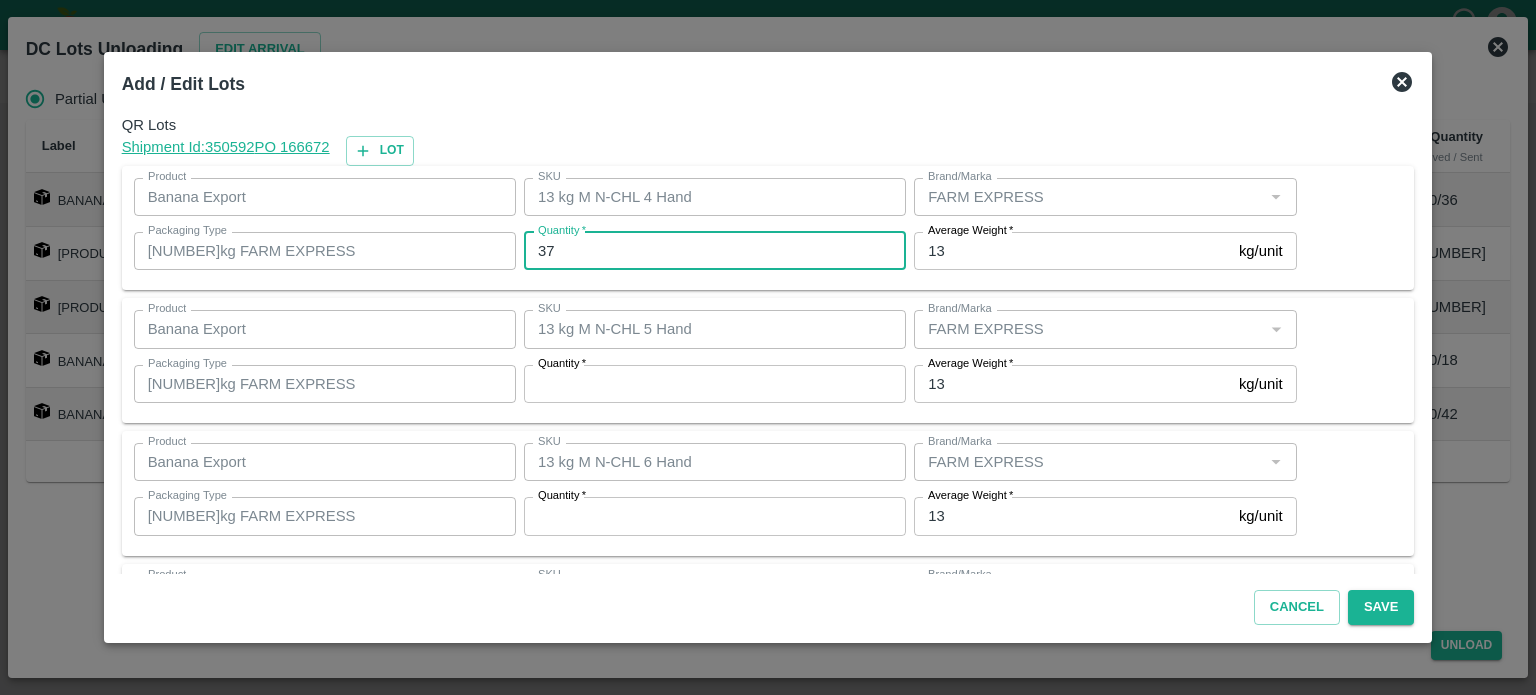 type on "37" 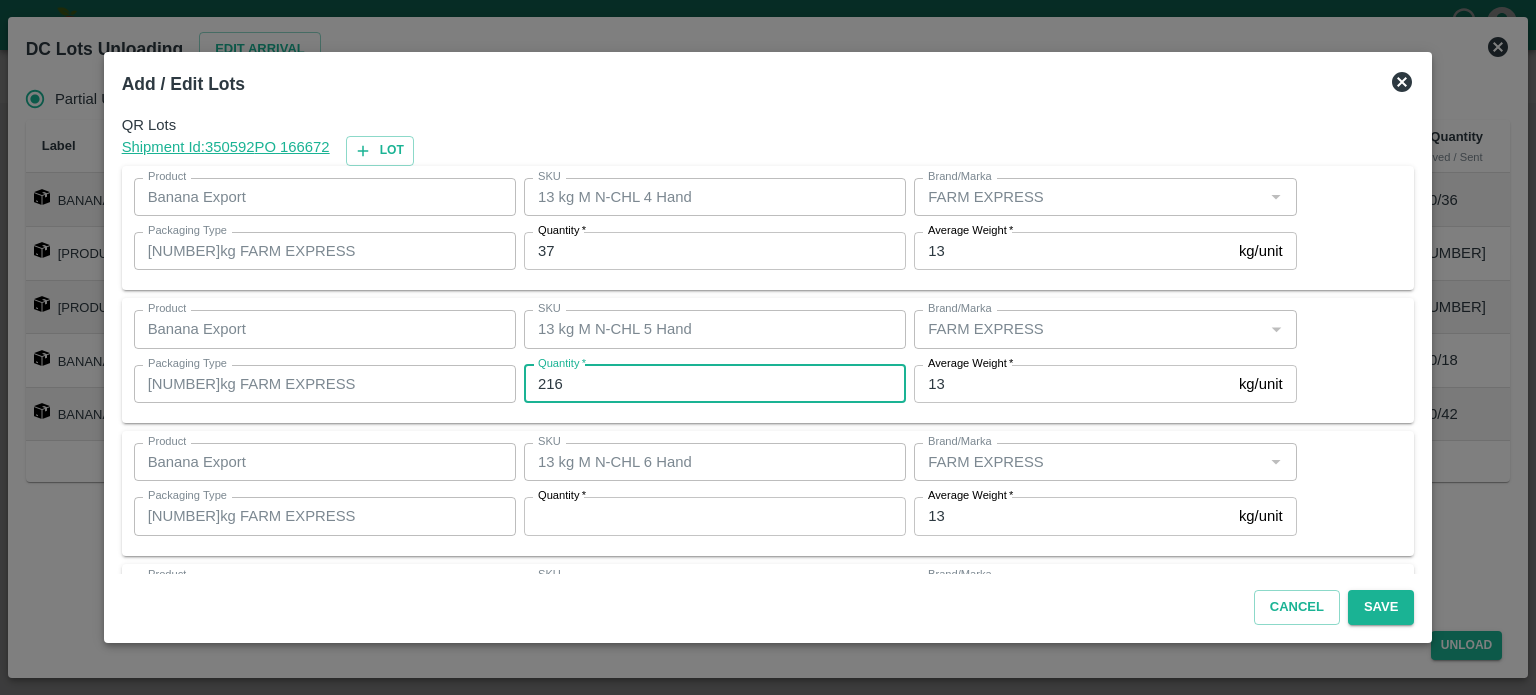 type on "216" 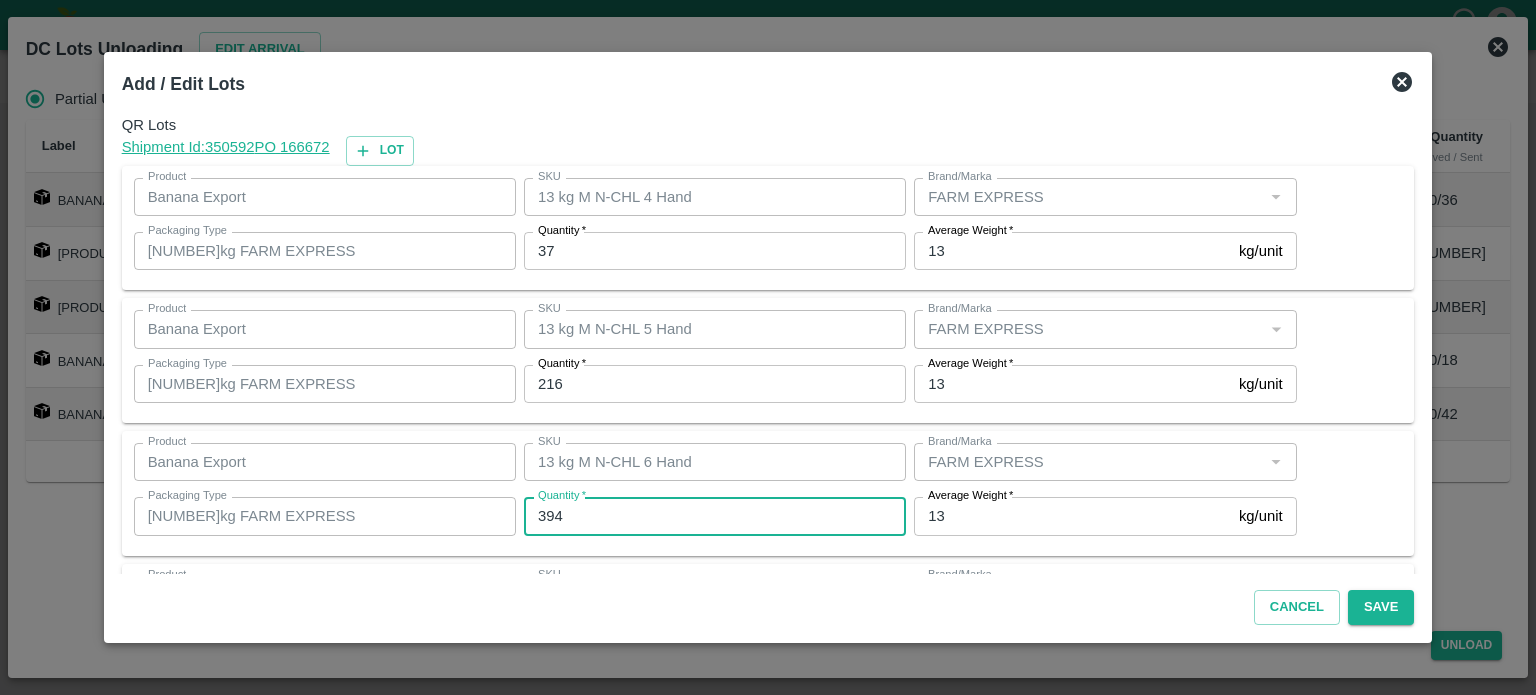 type on "394" 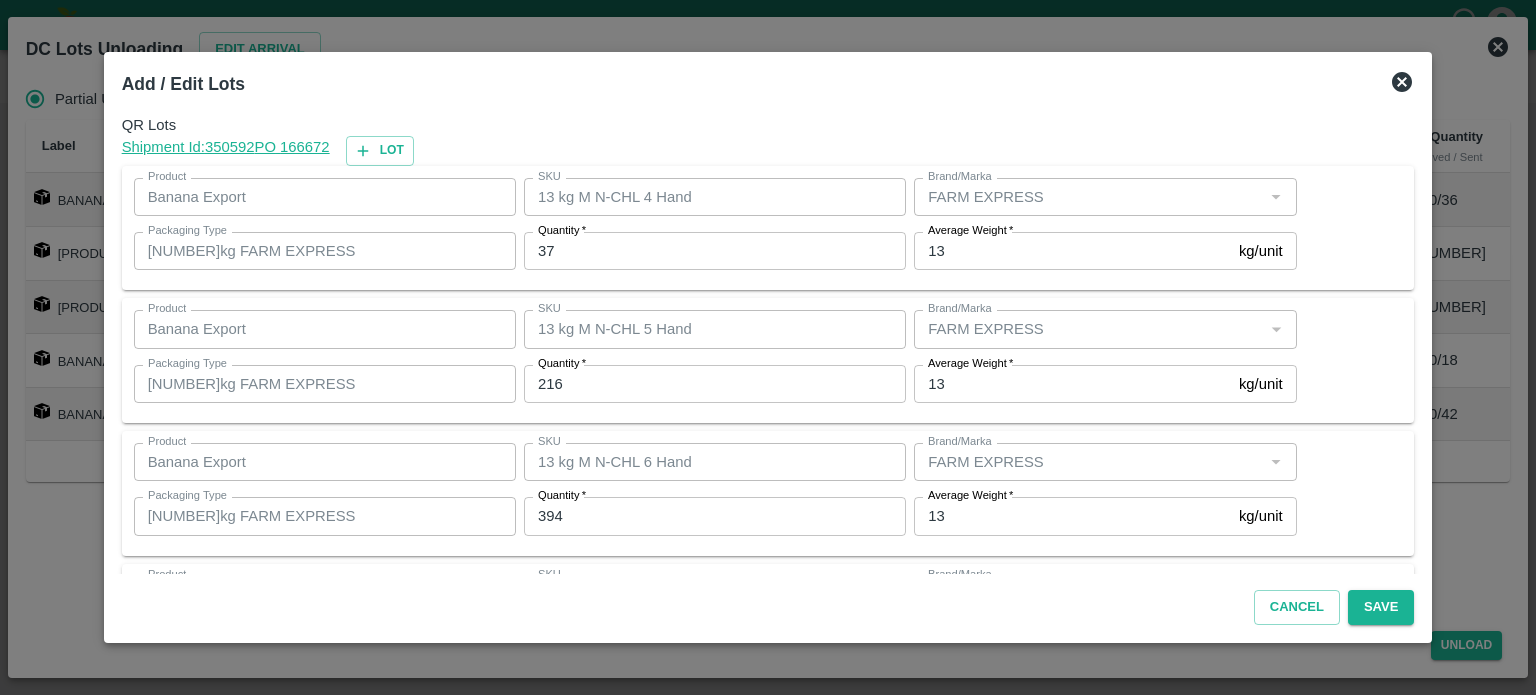 scroll, scrollTop: 262, scrollLeft: 0, axis: vertical 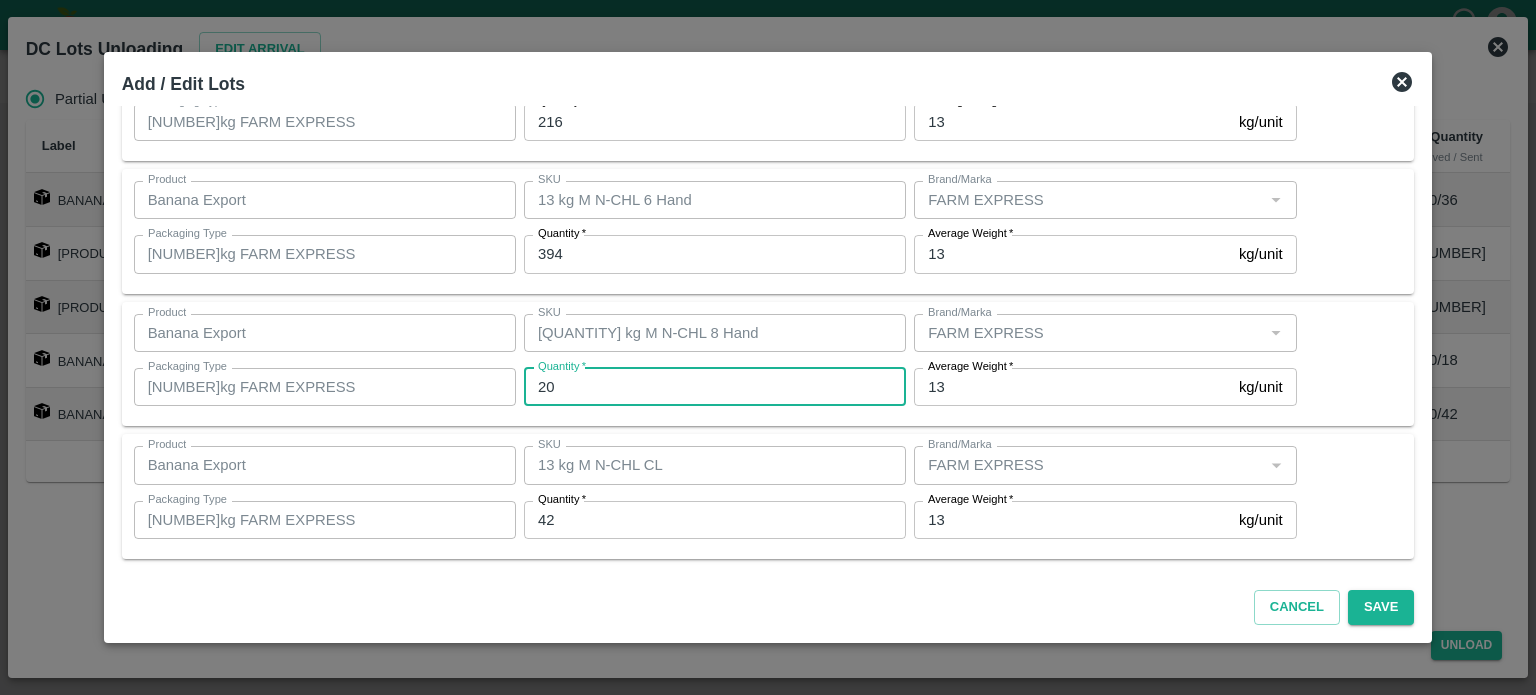 type on "20" 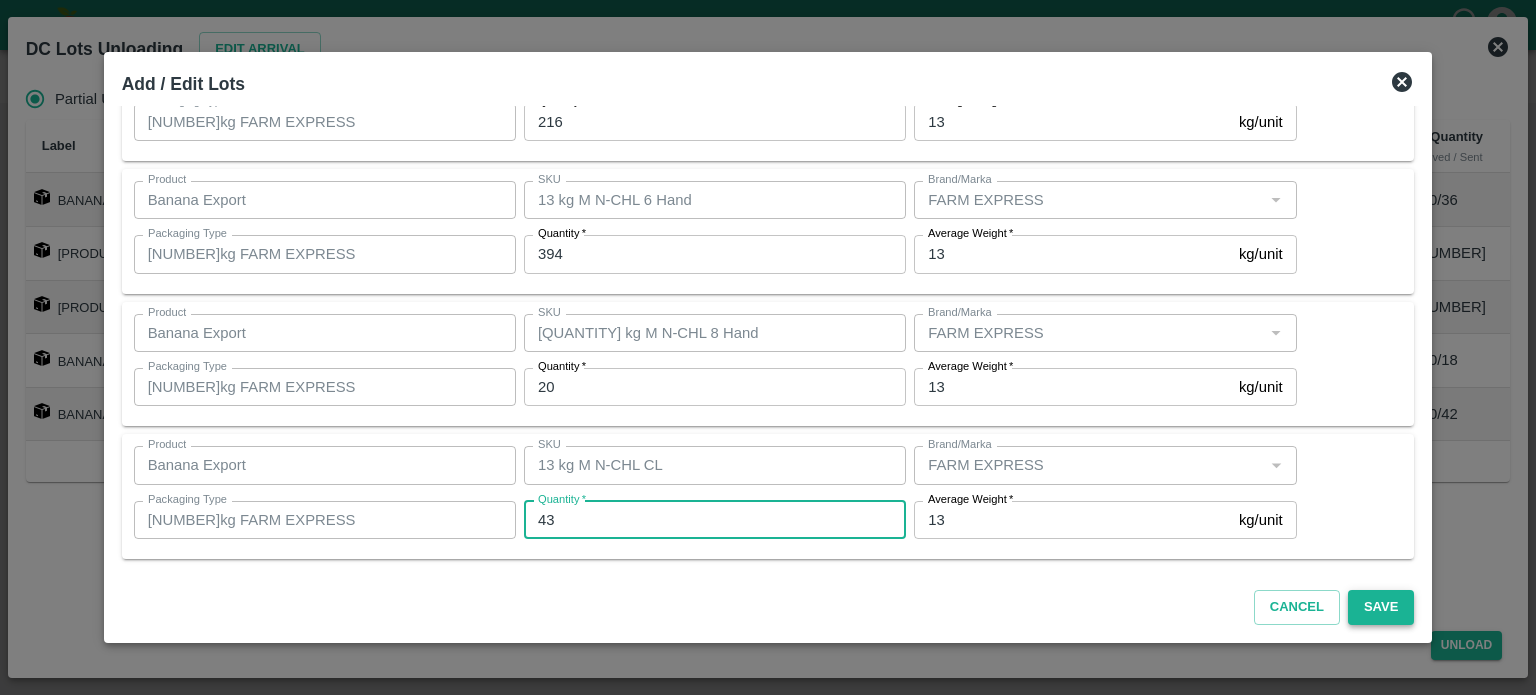 type on "43" 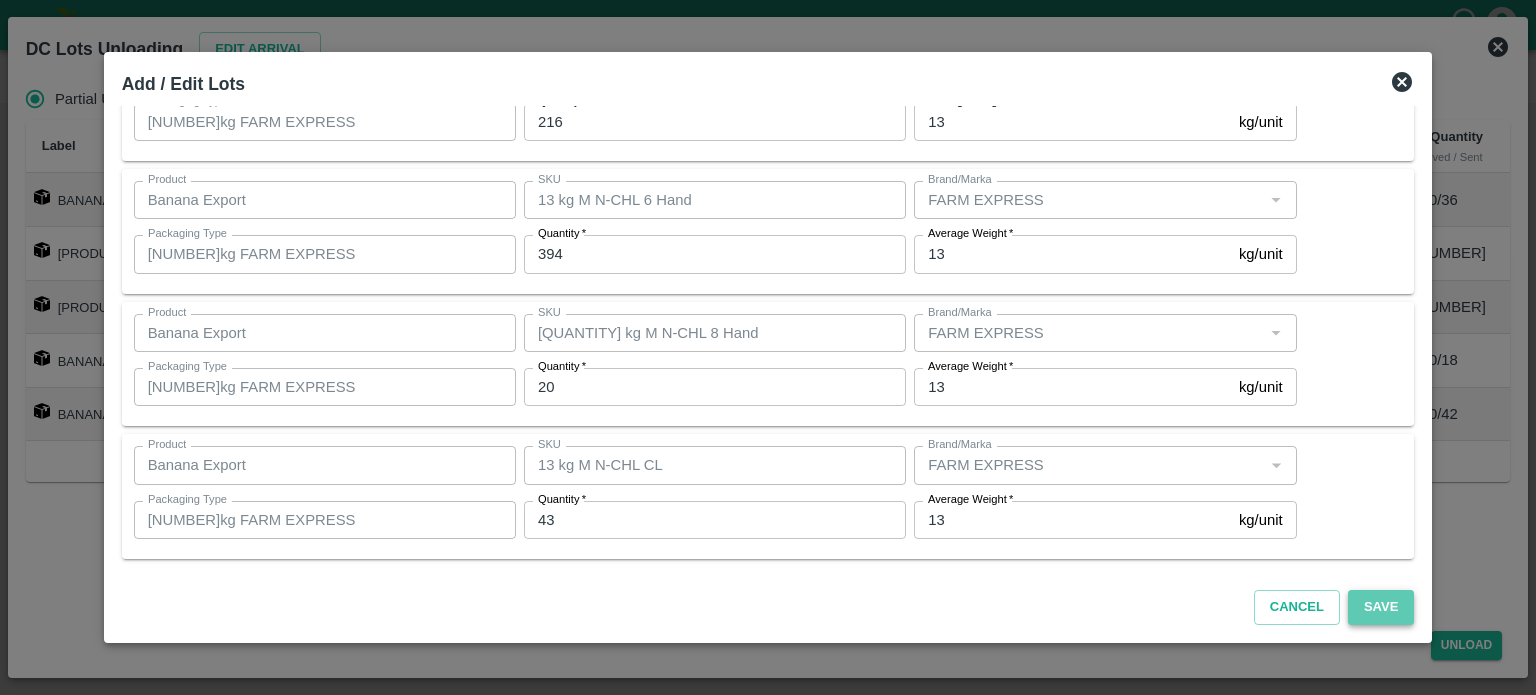 click on "Save" at bounding box center (1381, 607) 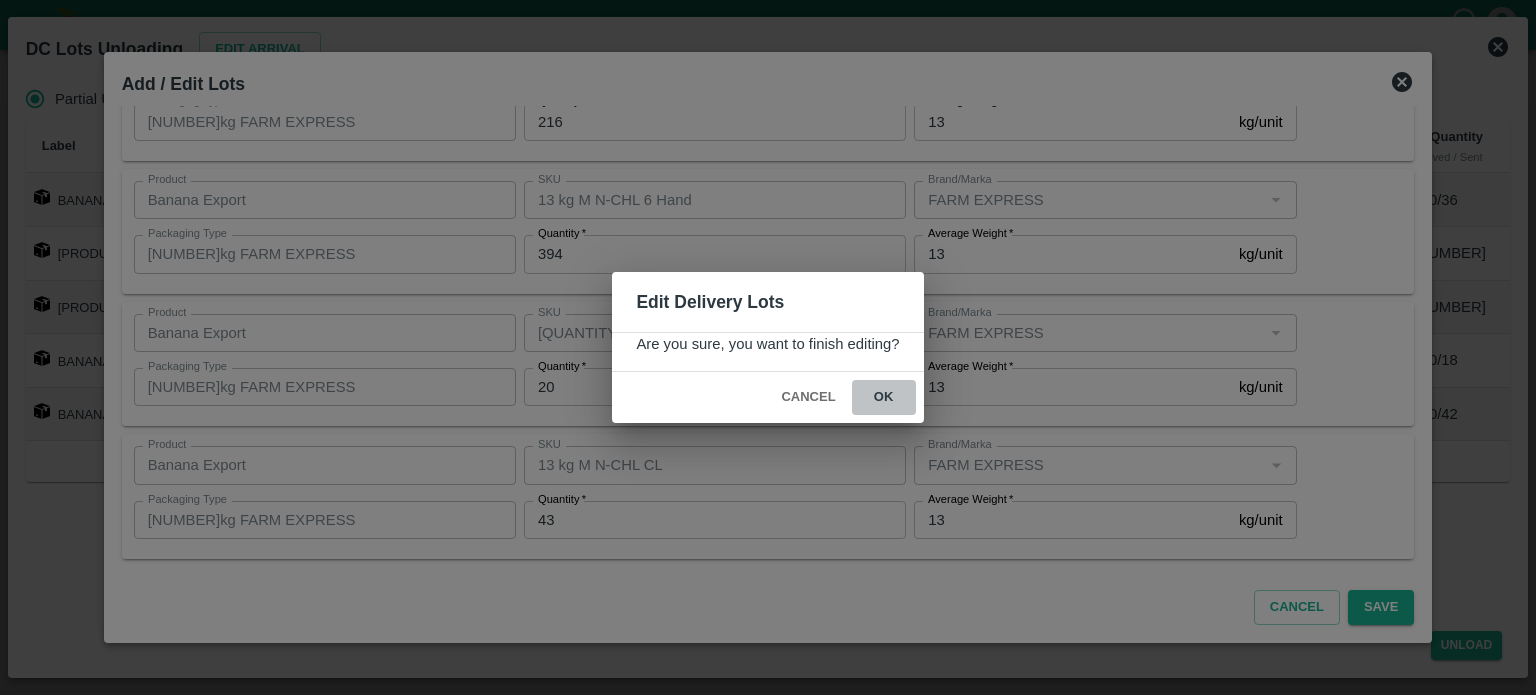 click on "ok" at bounding box center [884, 397] 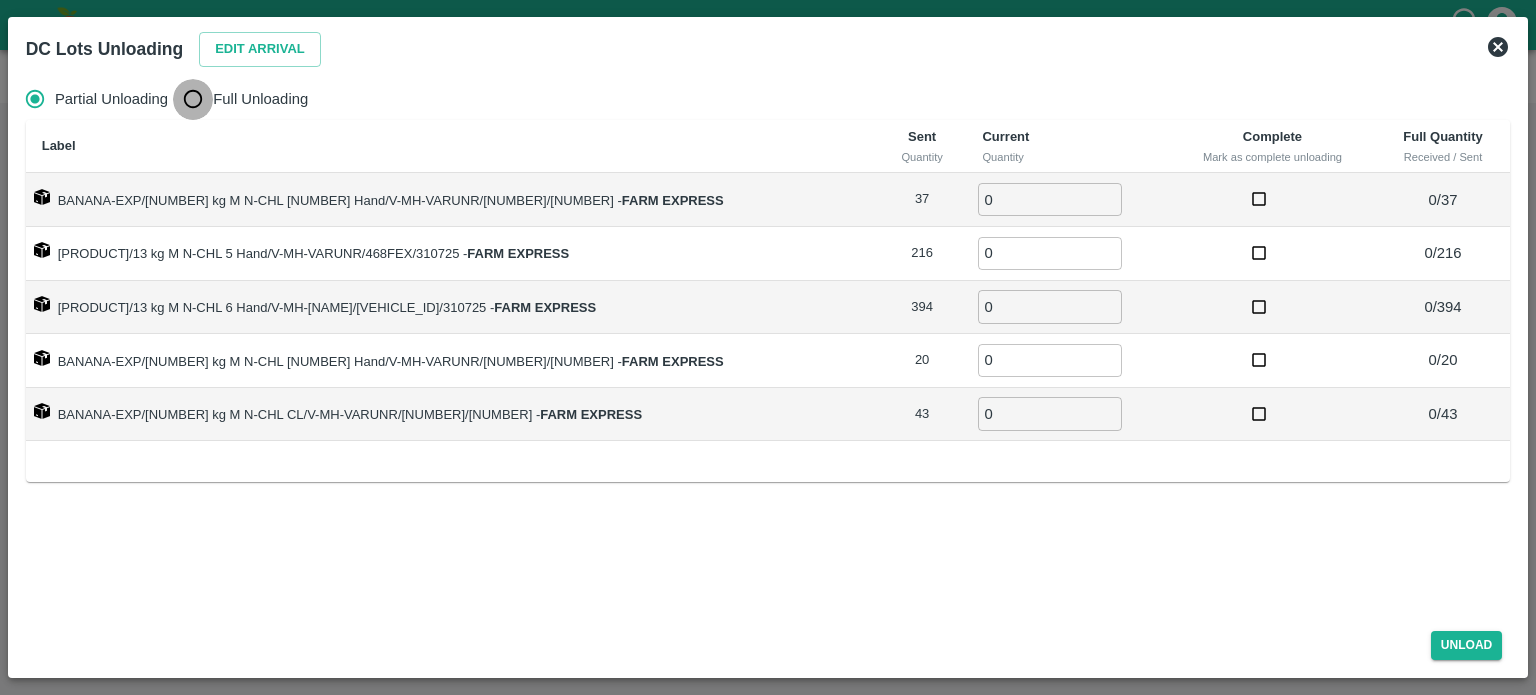 click on "Full Unloading" at bounding box center [193, 99] 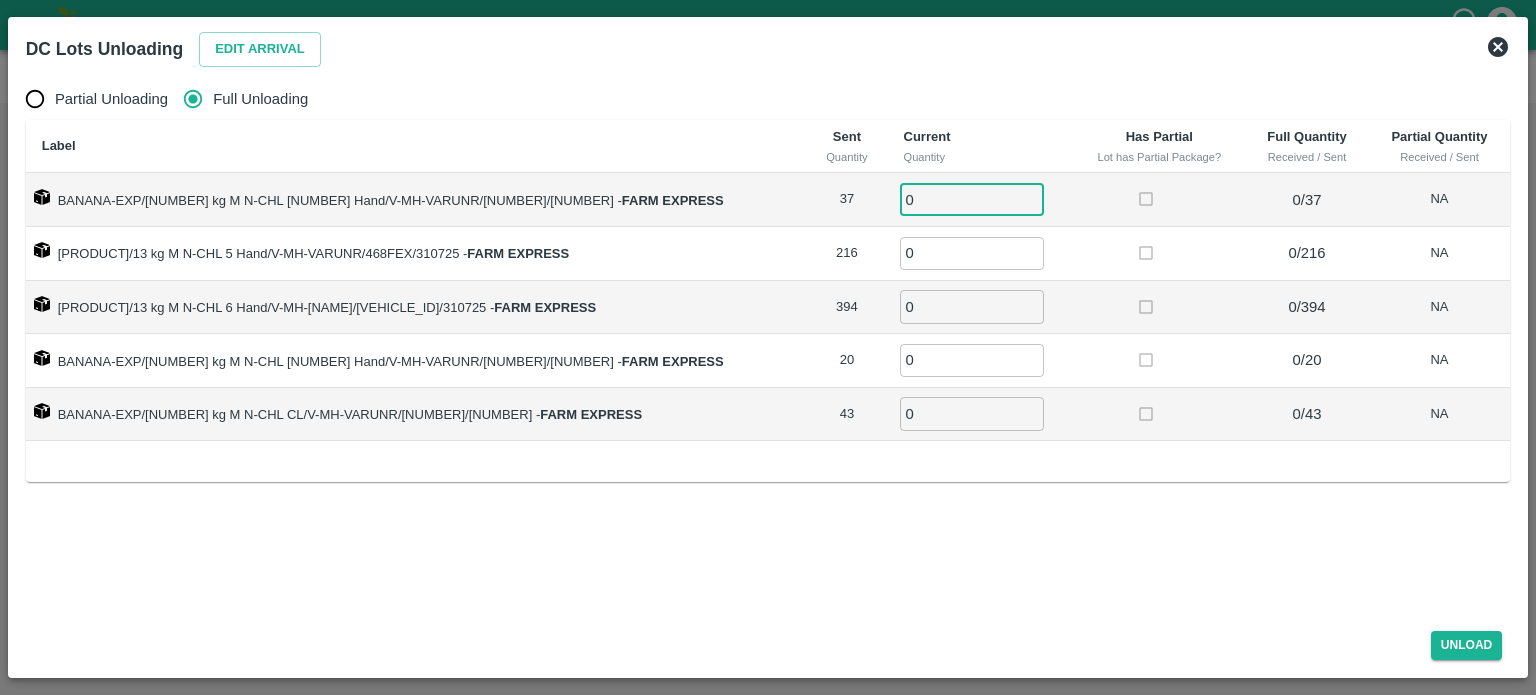 click on "0" at bounding box center [972, 199] 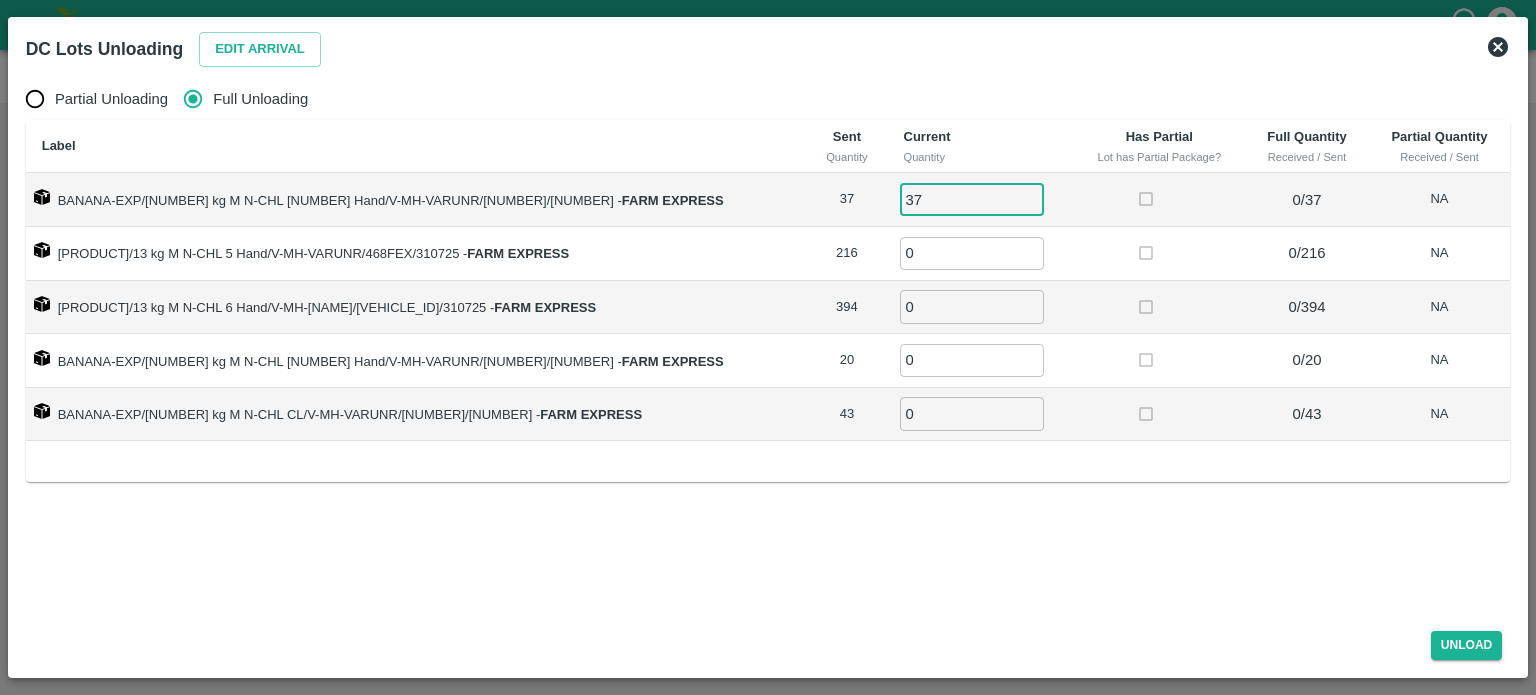 type on "37" 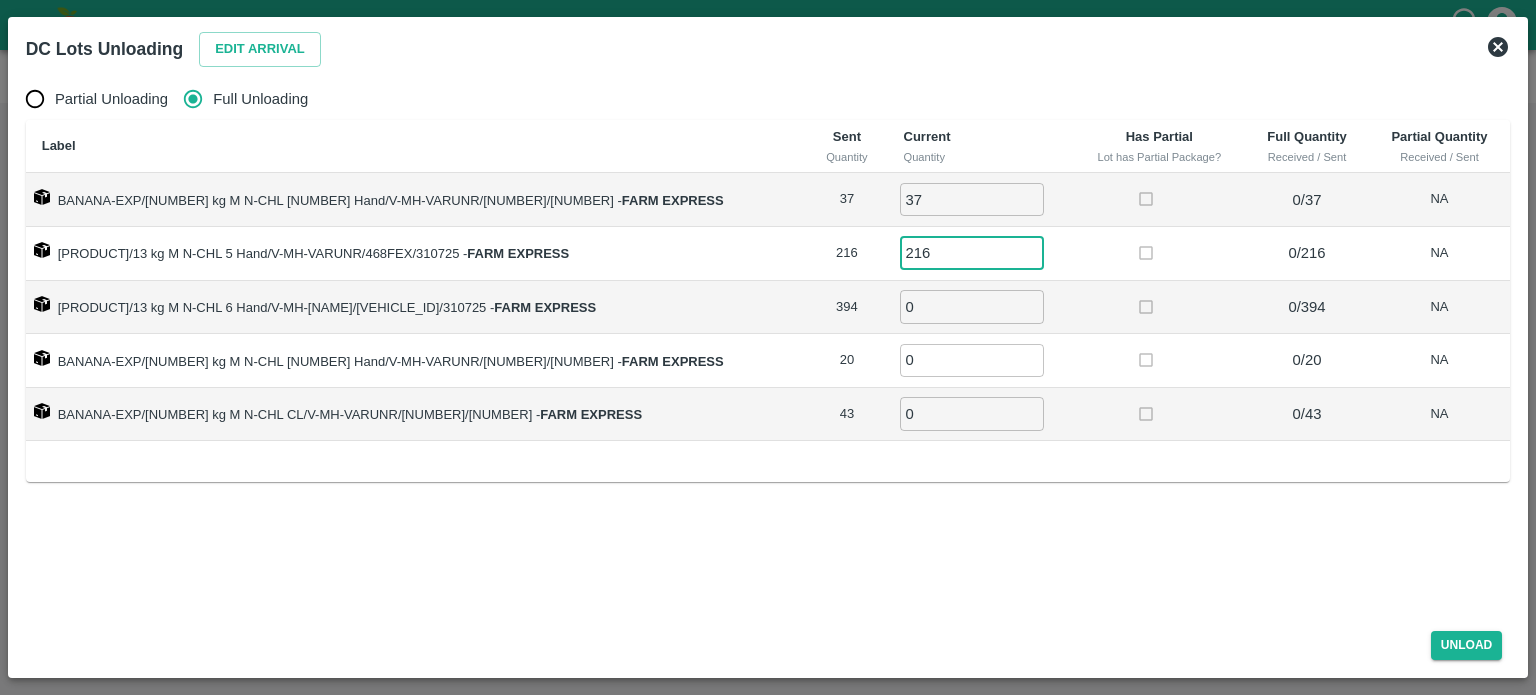 type on "216" 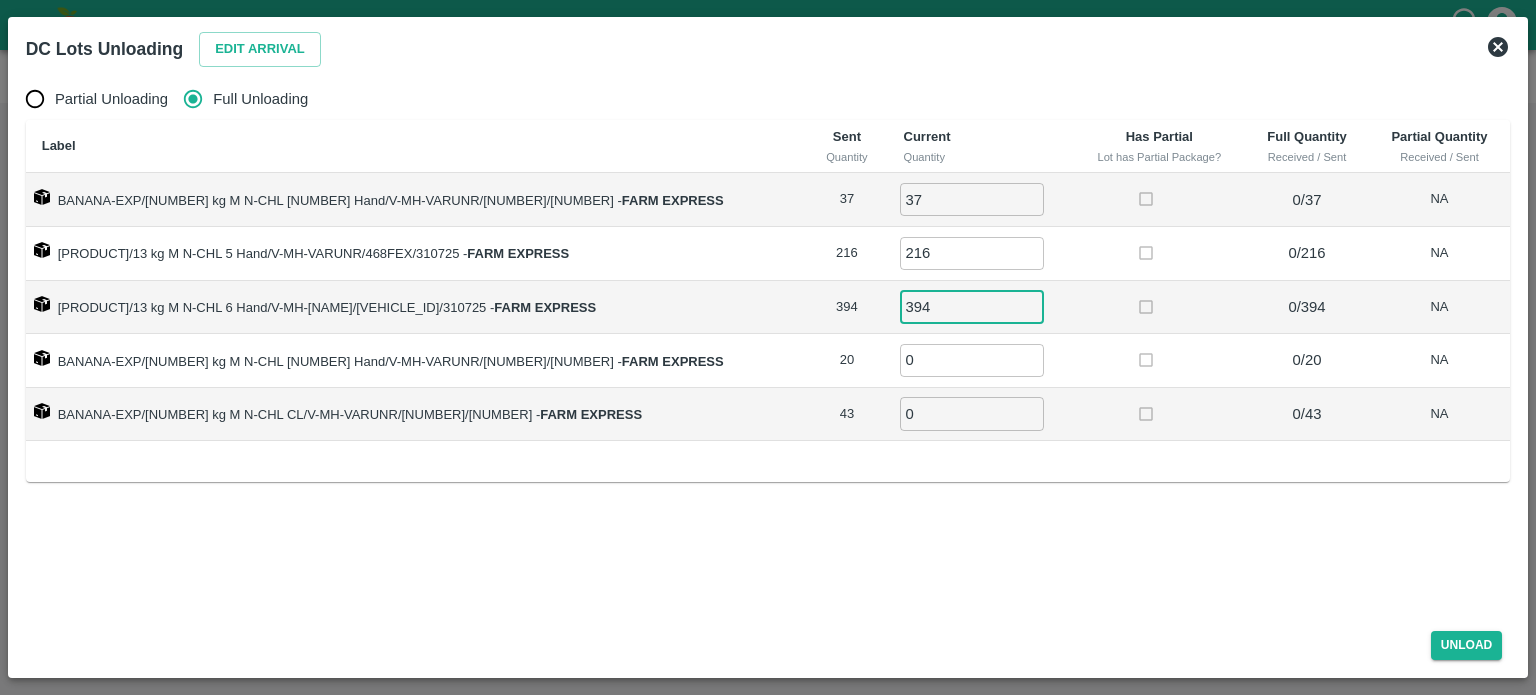 type on "394" 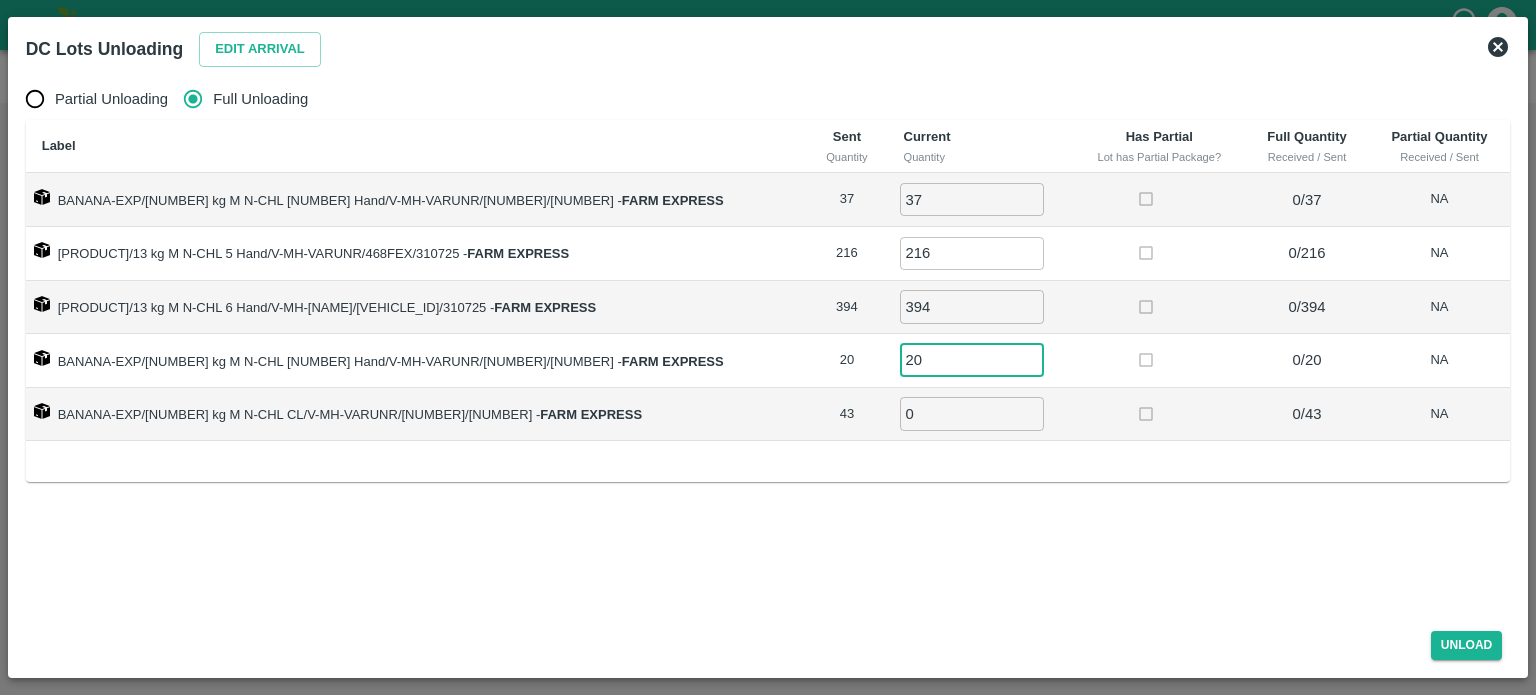 type on "20" 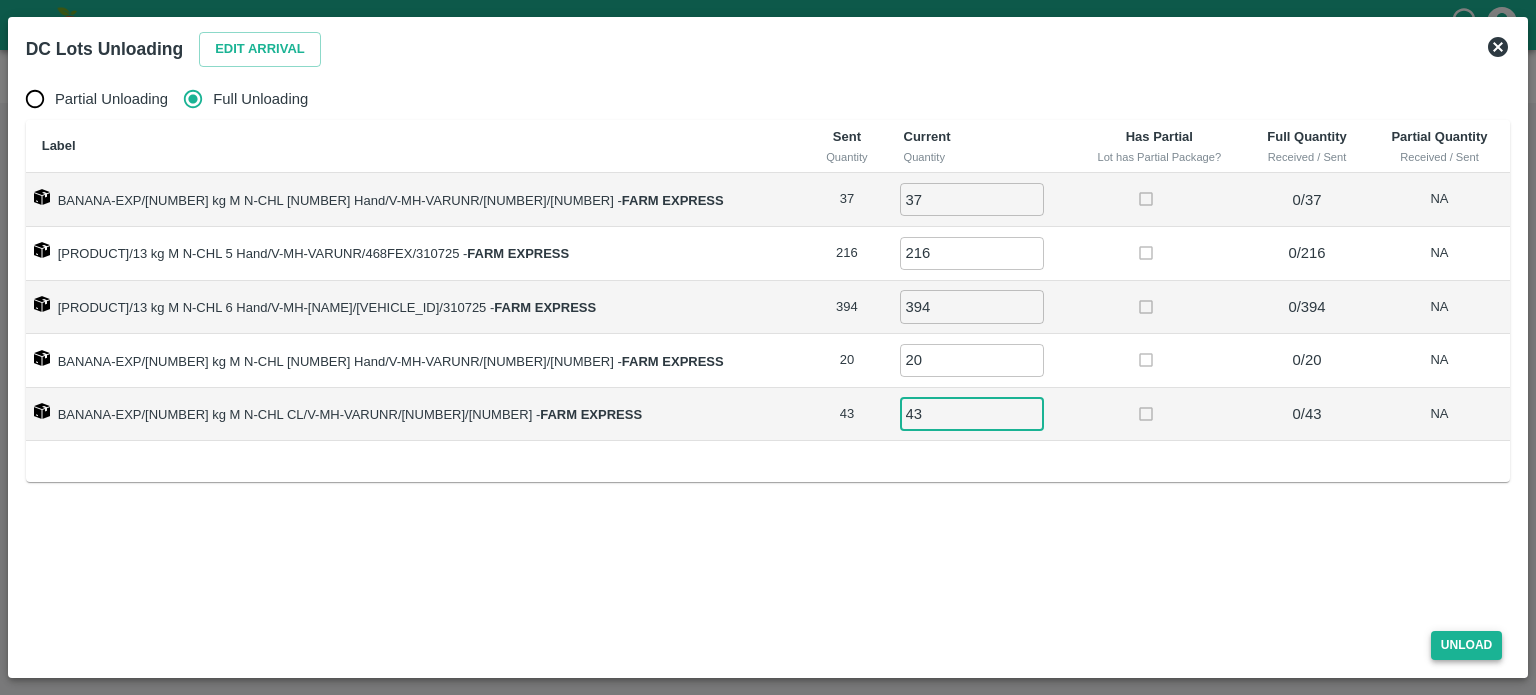 type on "43" 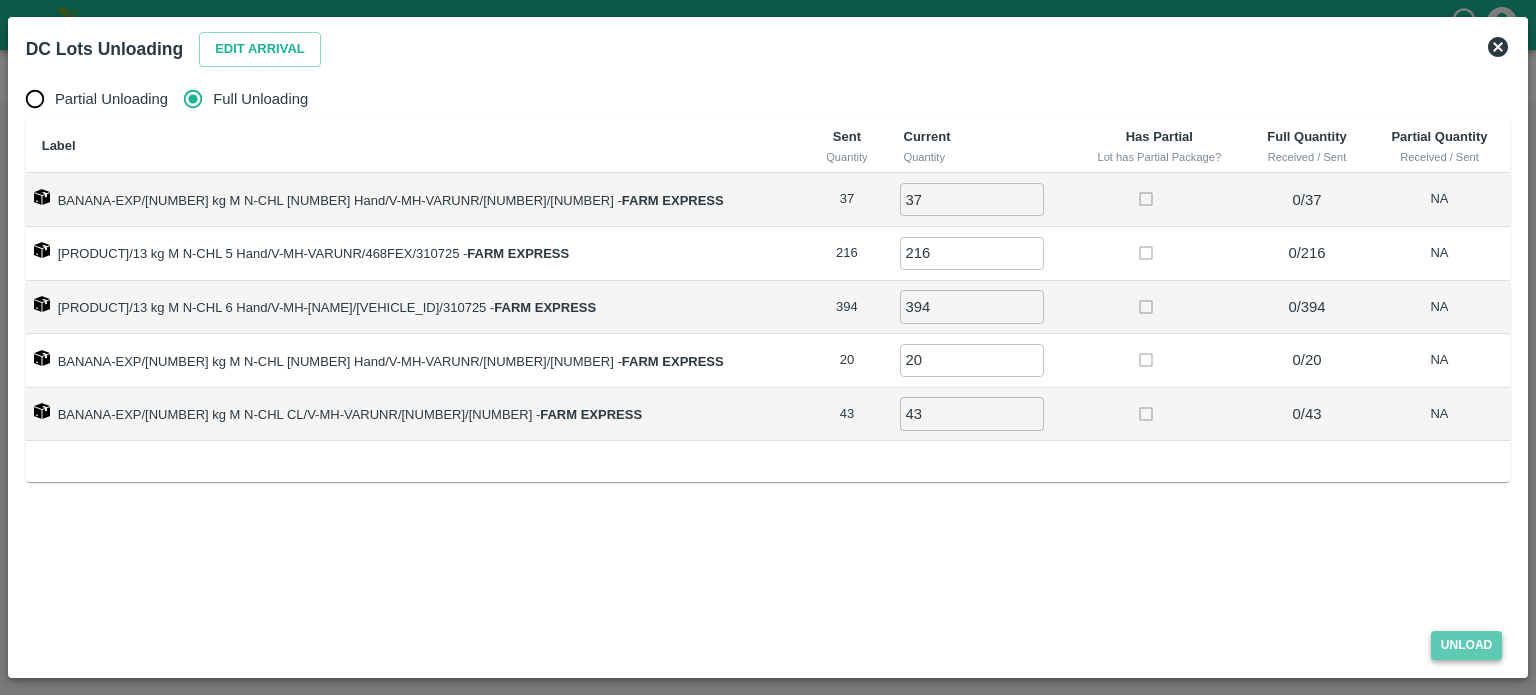 click on "Unload" at bounding box center (1467, 645) 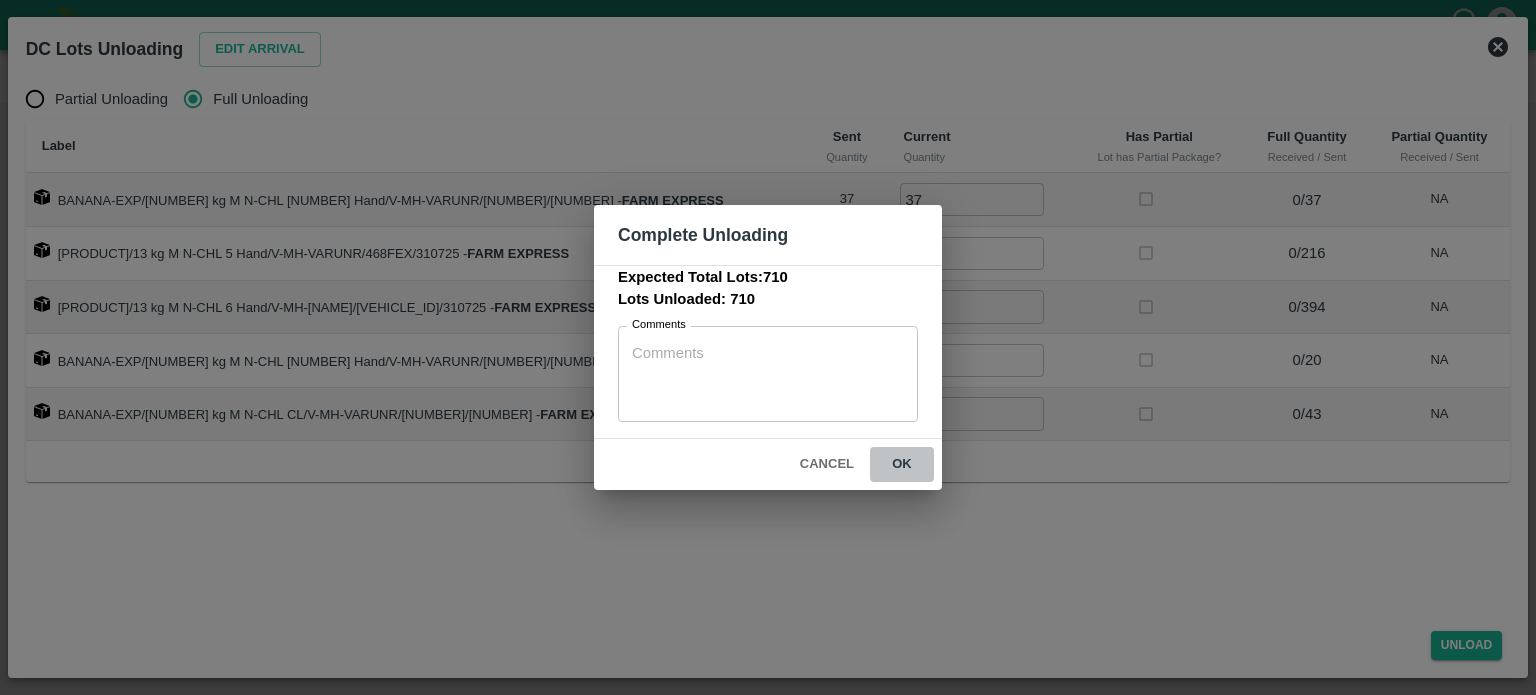 click on "ok" at bounding box center [902, 464] 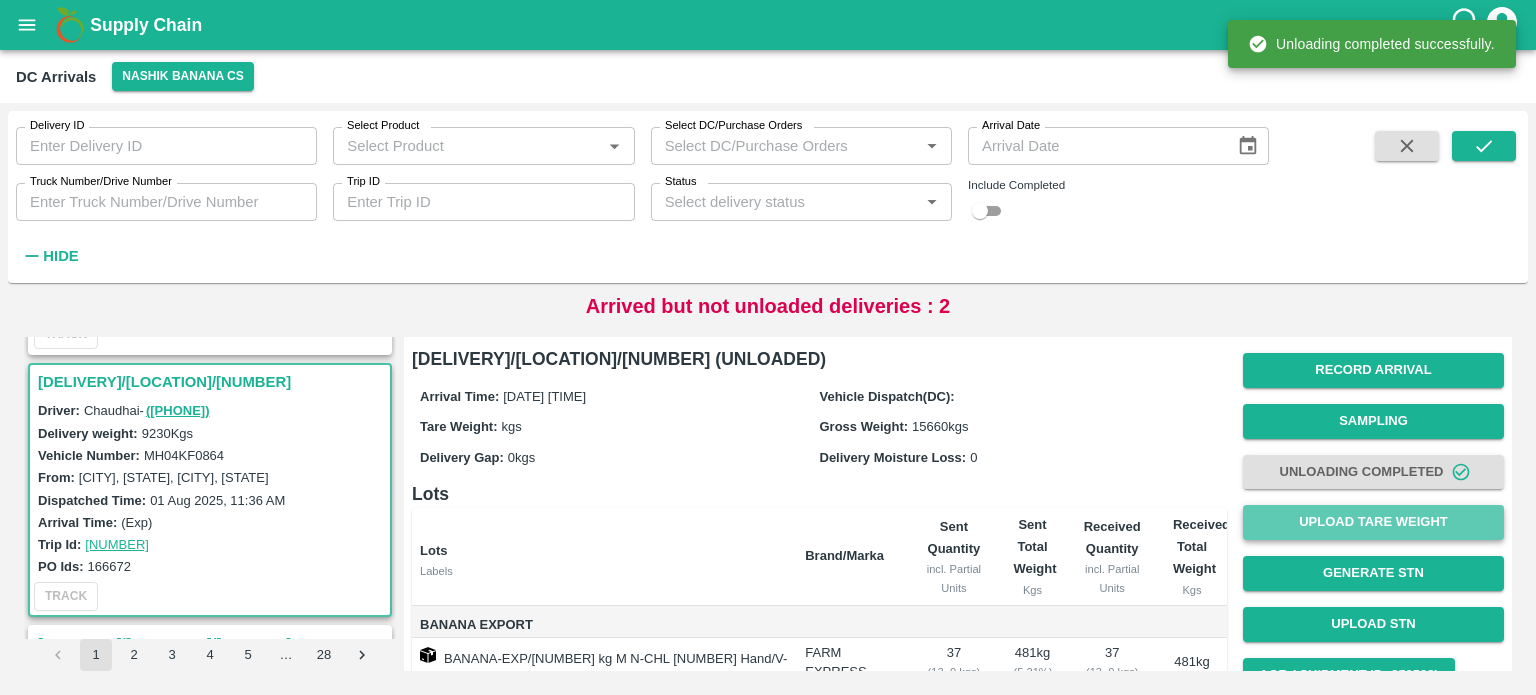 click on "Upload Tare Weight" at bounding box center [1373, 522] 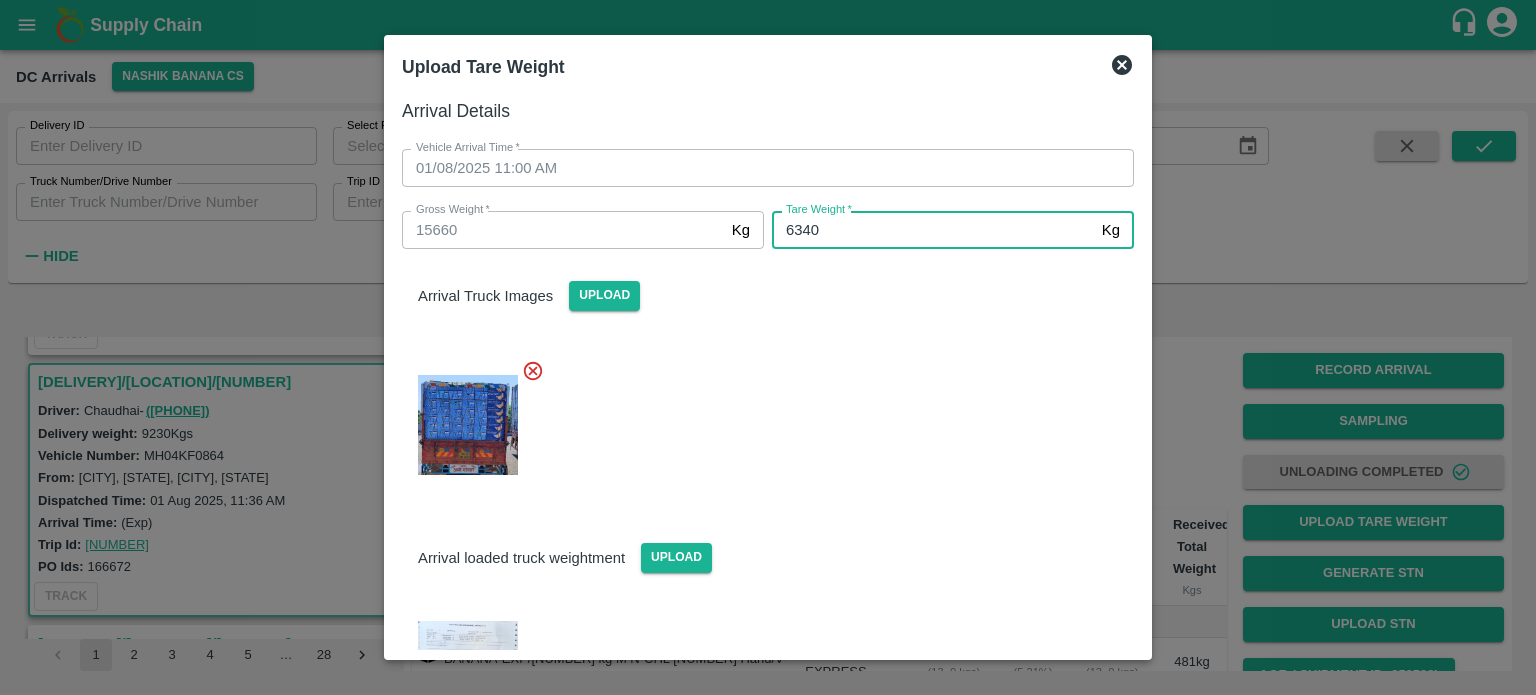 type on "6340" 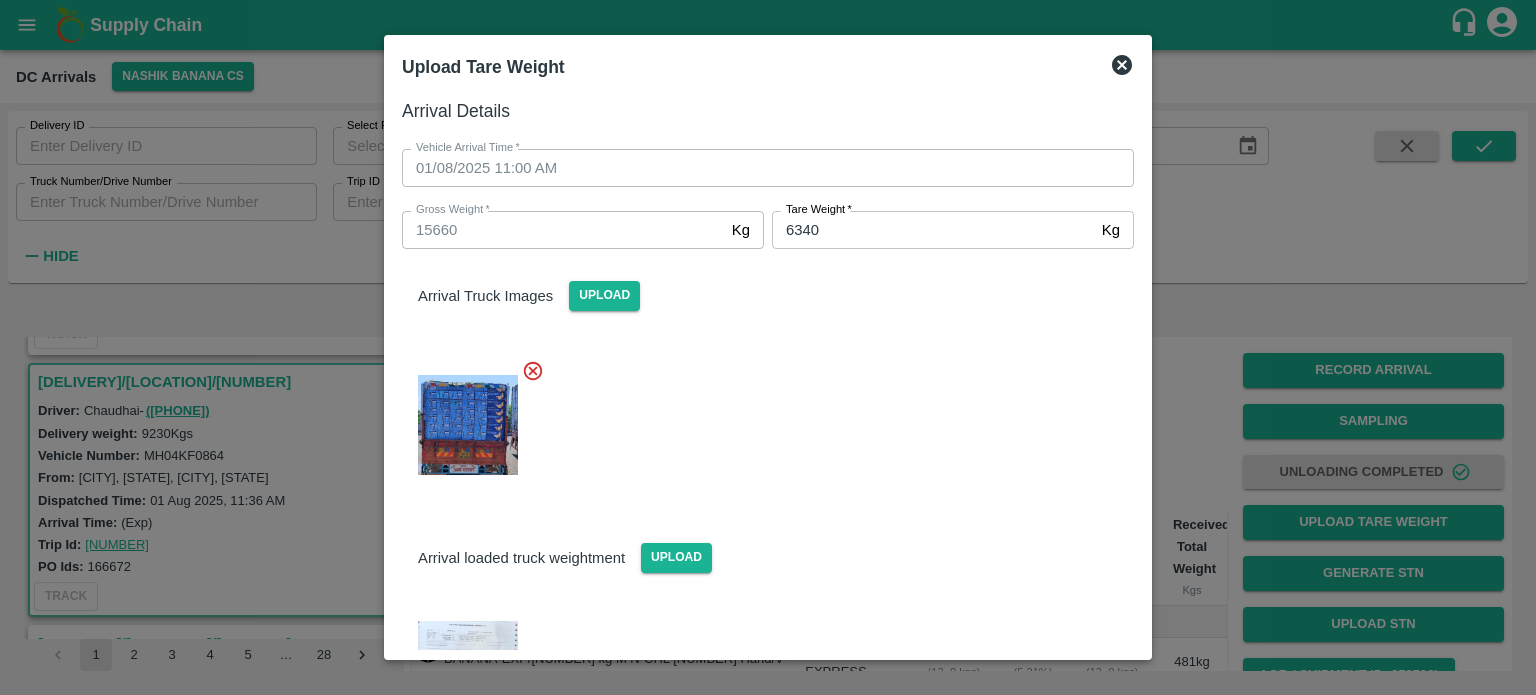 click at bounding box center [760, 419] 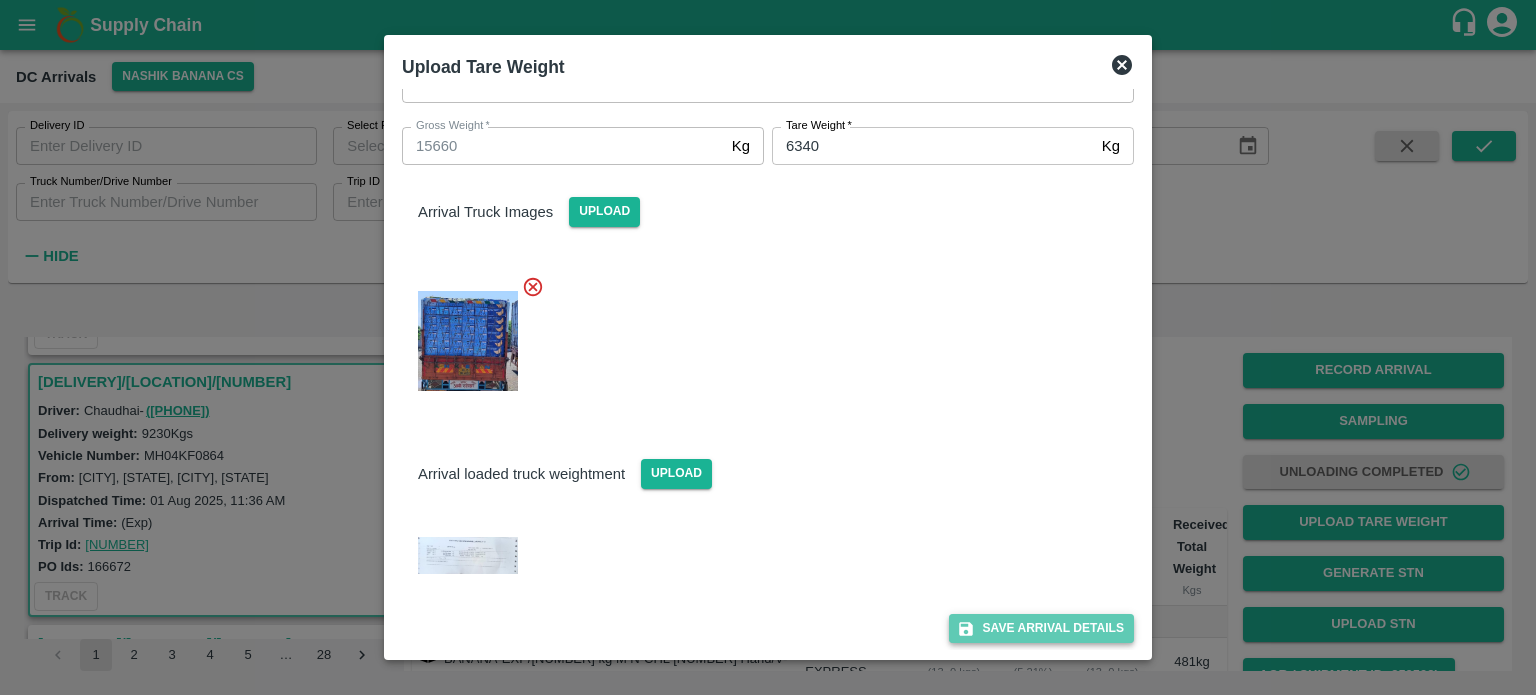 click on "Save Arrival Details" at bounding box center [1041, 628] 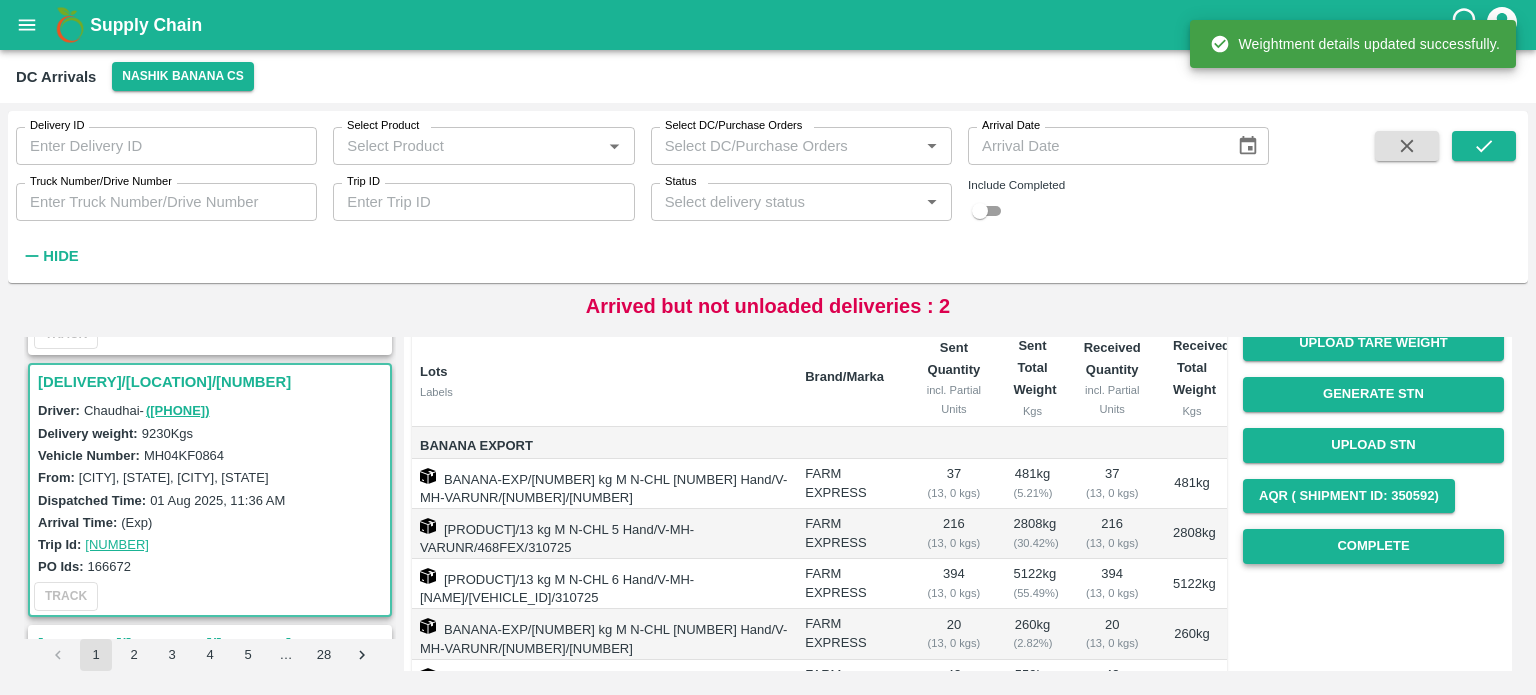 scroll, scrollTop: 180, scrollLeft: 0, axis: vertical 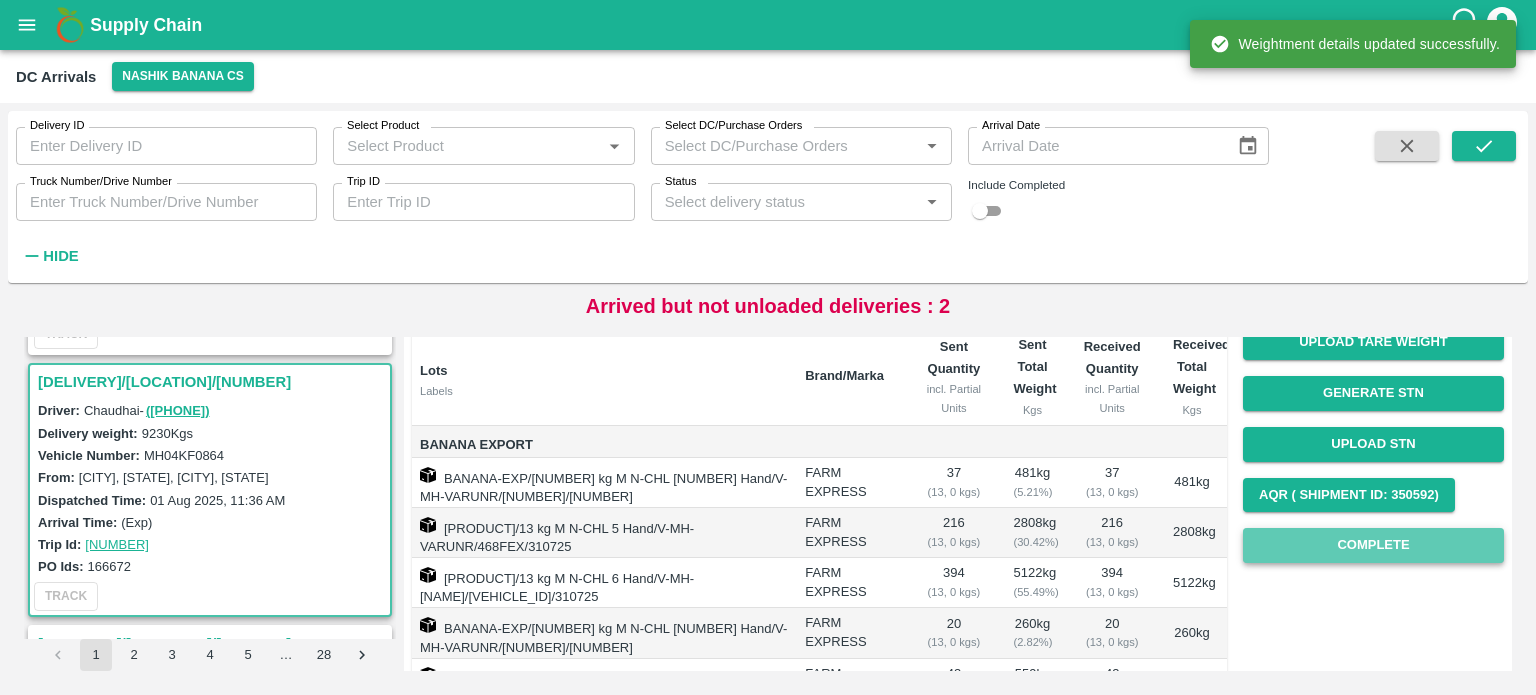 click on "Complete" at bounding box center [1373, 545] 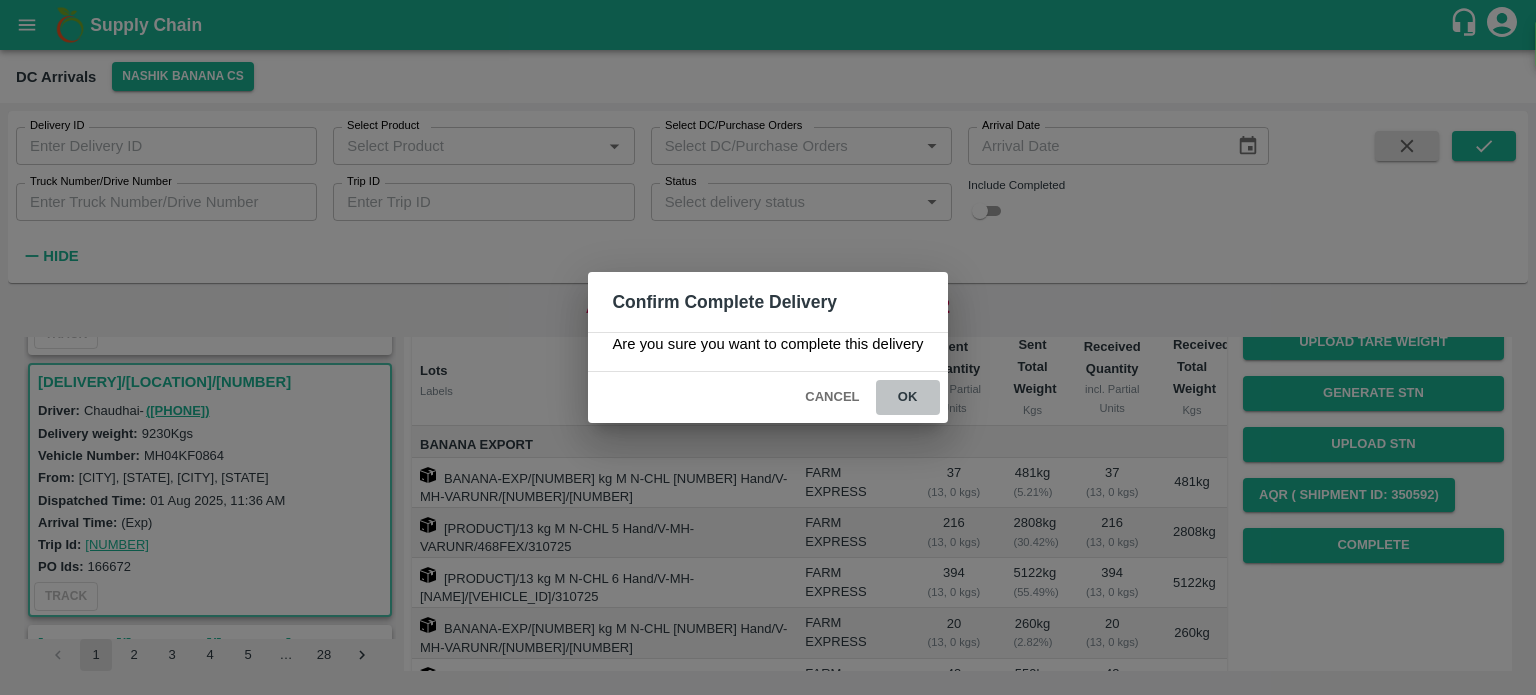 click on "ok" at bounding box center [908, 397] 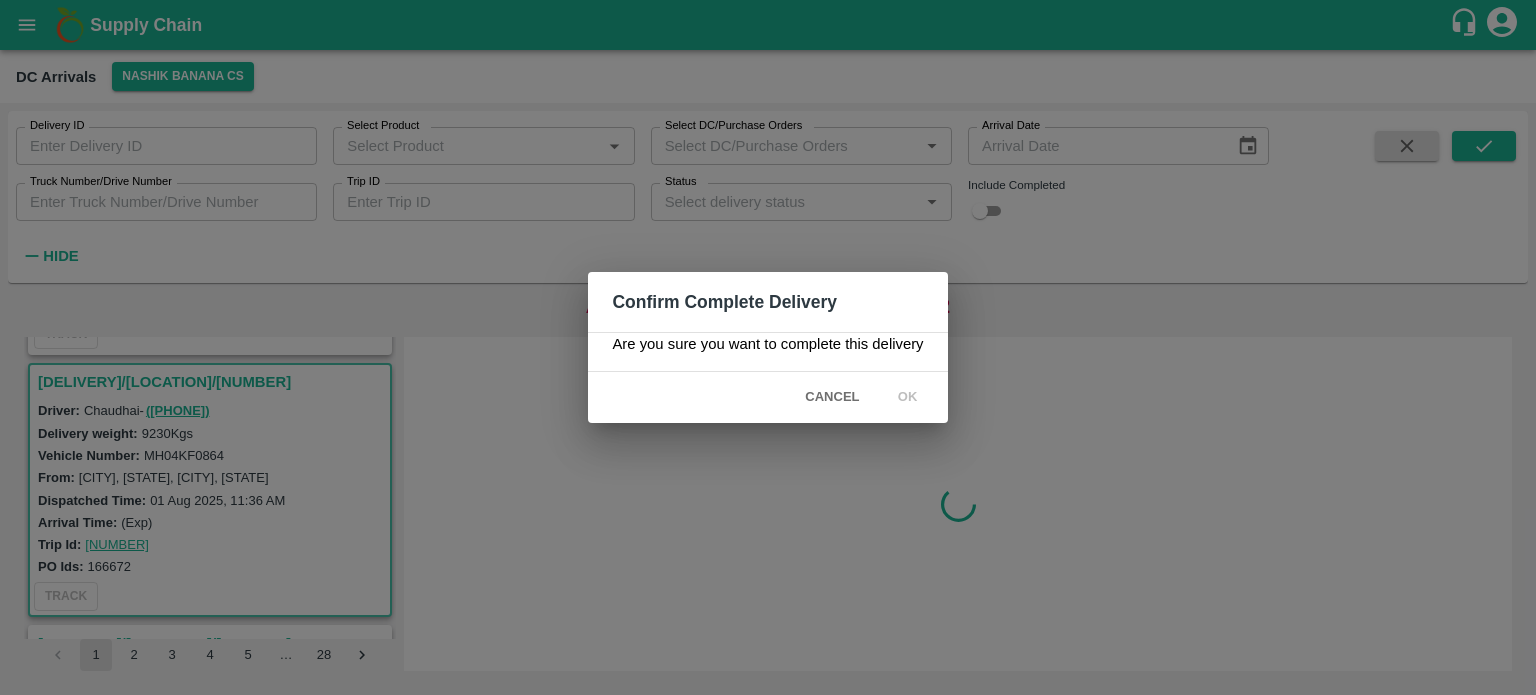 scroll, scrollTop: 0, scrollLeft: 0, axis: both 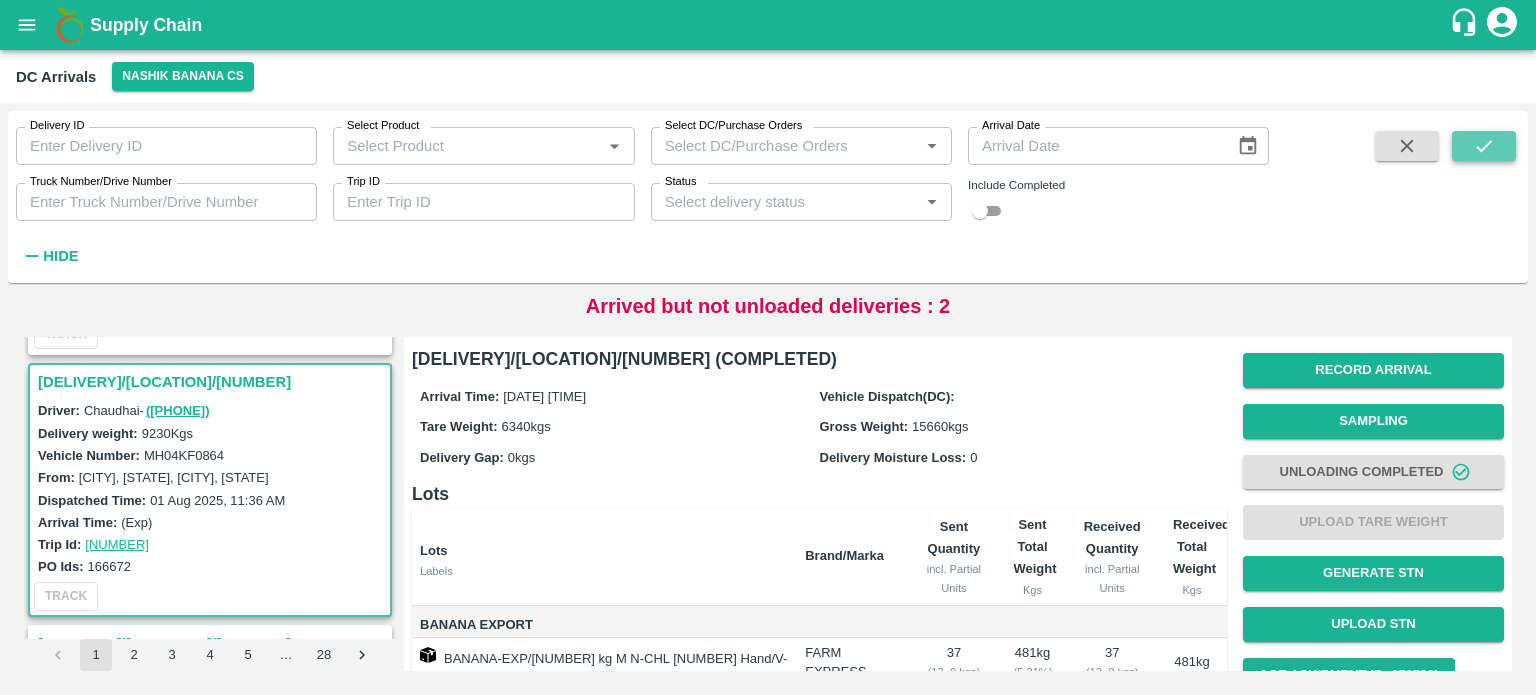 click 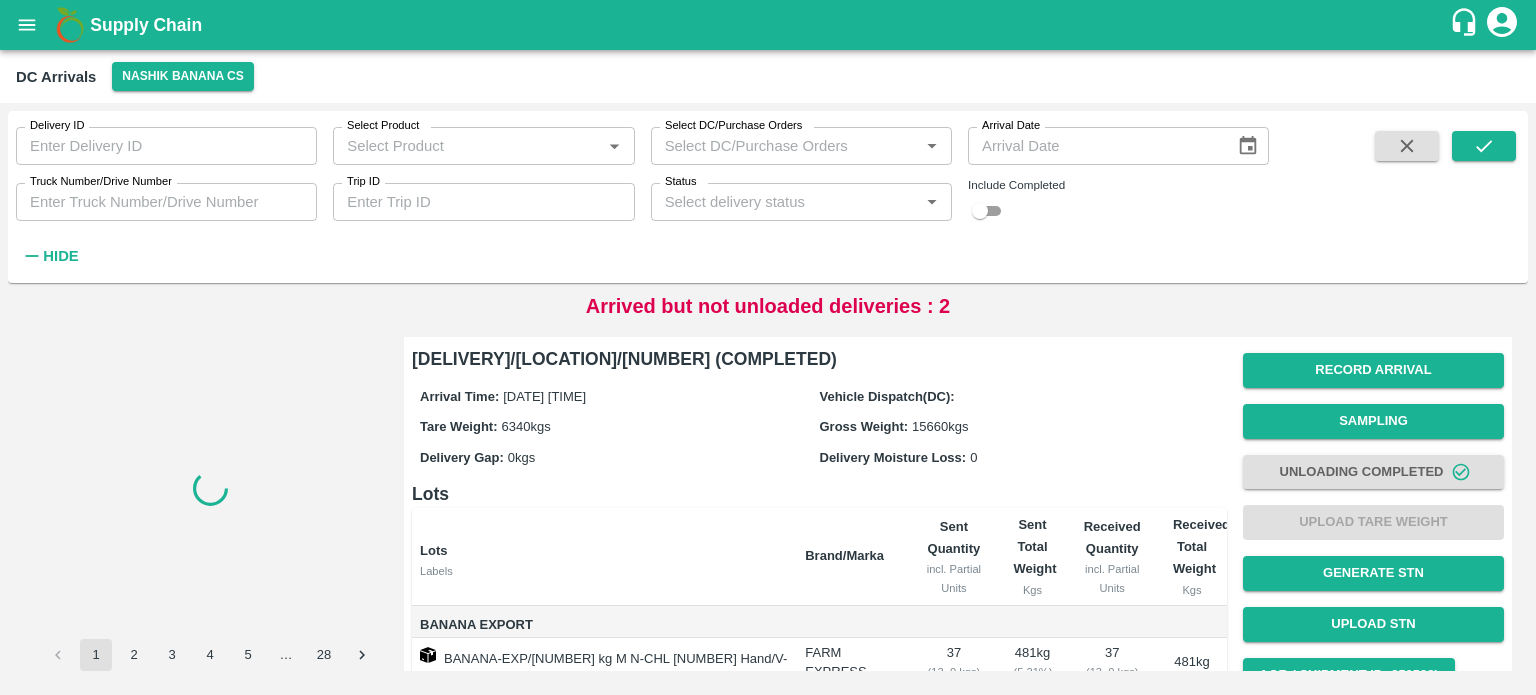 scroll, scrollTop: 0, scrollLeft: 0, axis: both 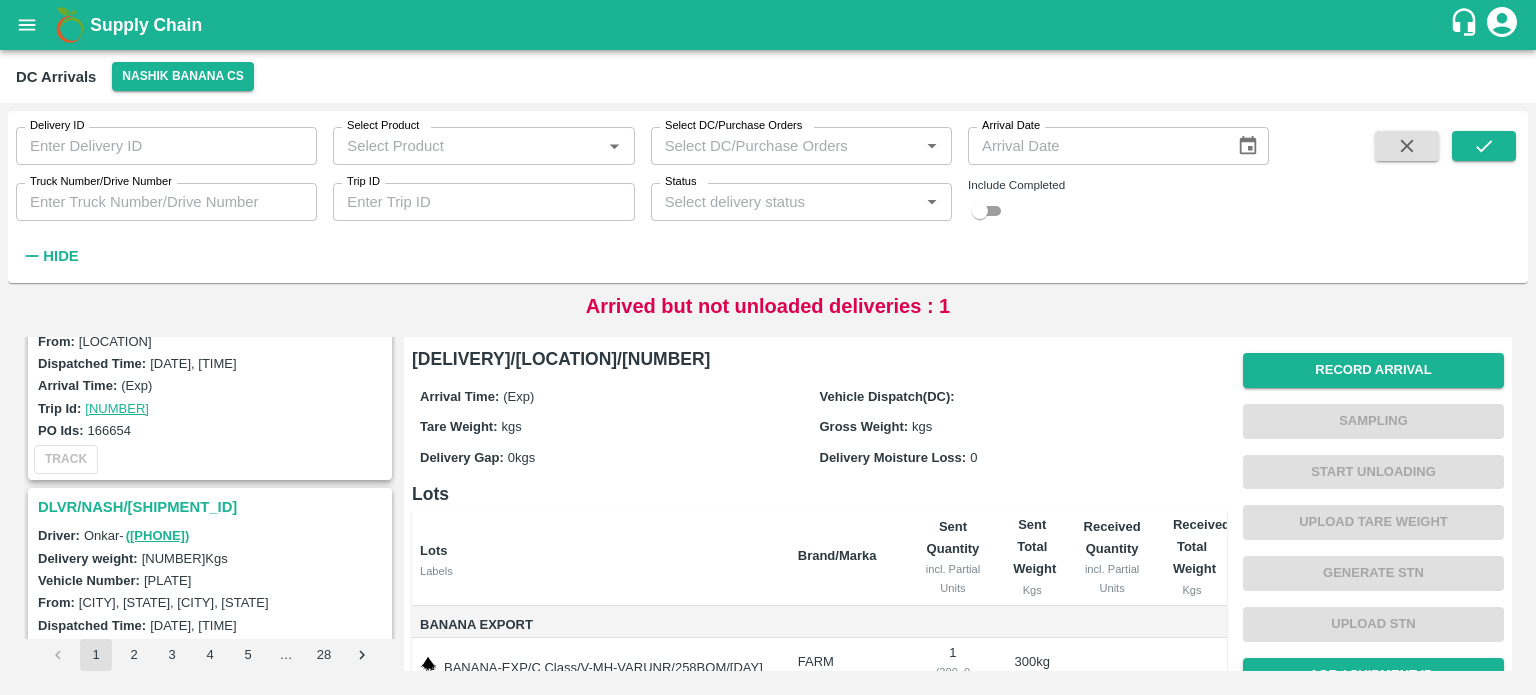 click on "DLVR/NASH/[SHIPMENT_ID]" at bounding box center [213, 507] 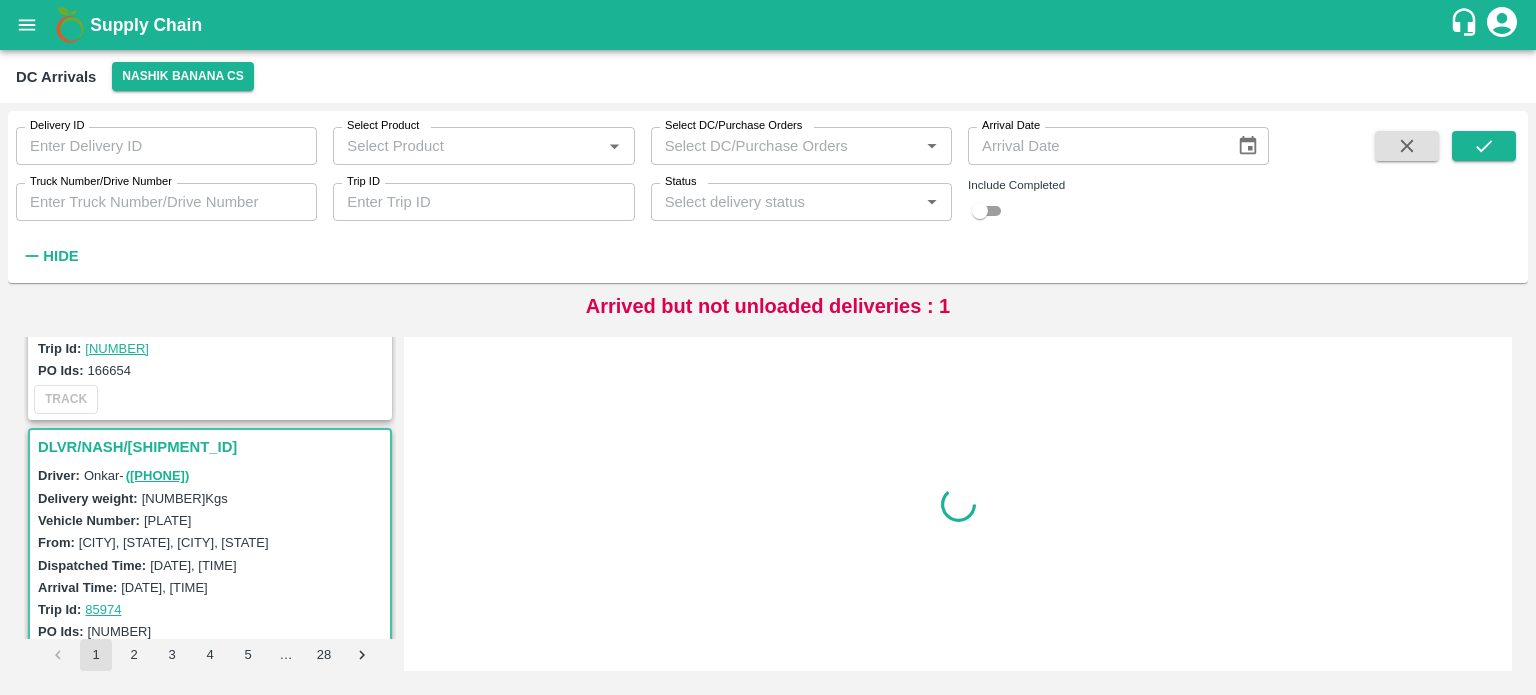 scroll, scrollTop: 3130, scrollLeft: 0, axis: vertical 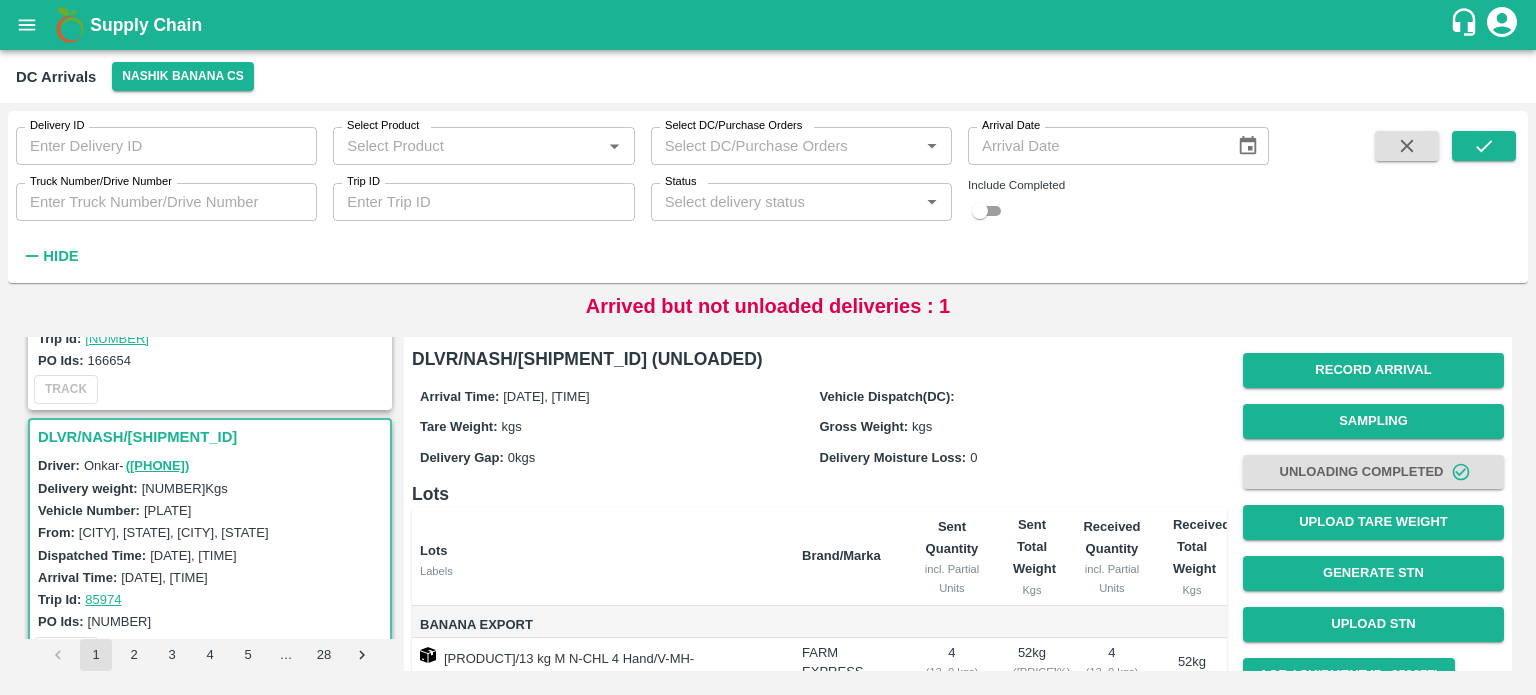 click on "[PLATE]" at bounding box center [167, 510] 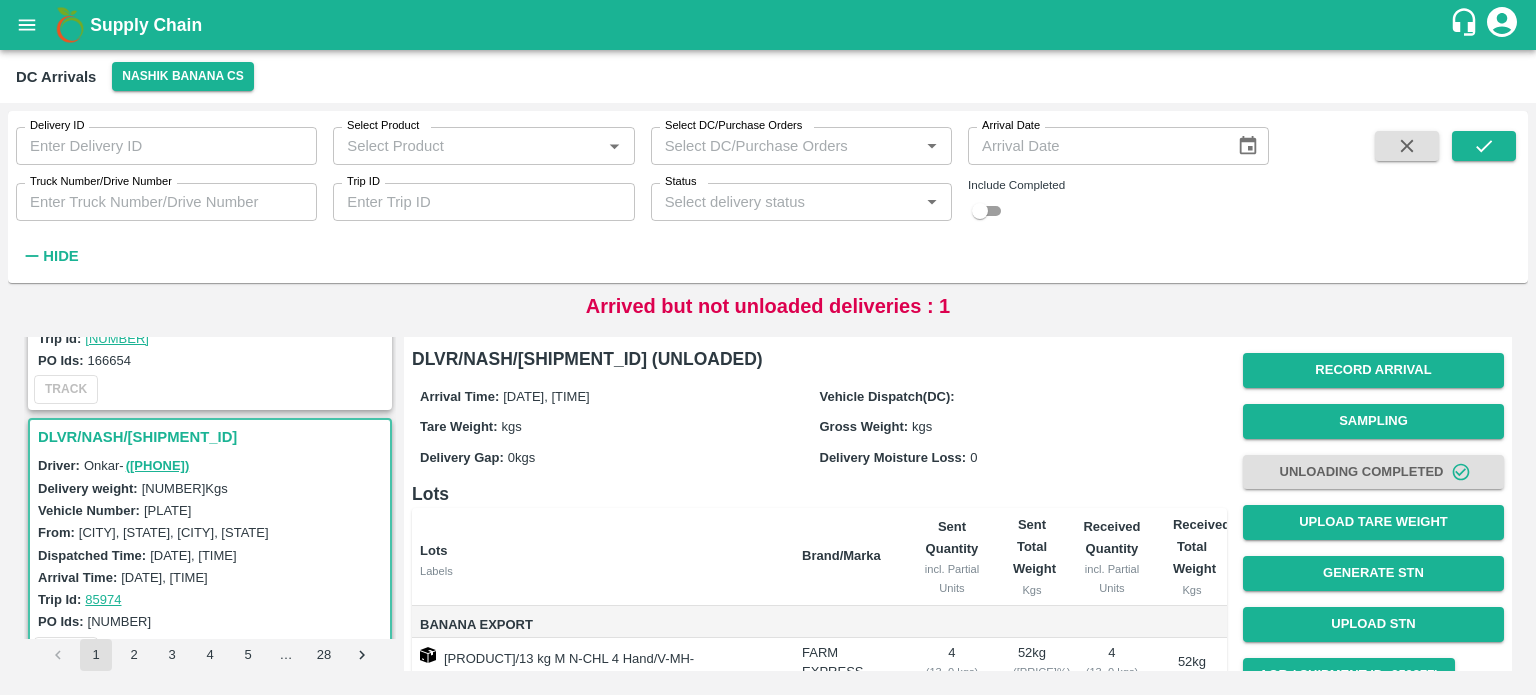 copy on "[PLATE]" 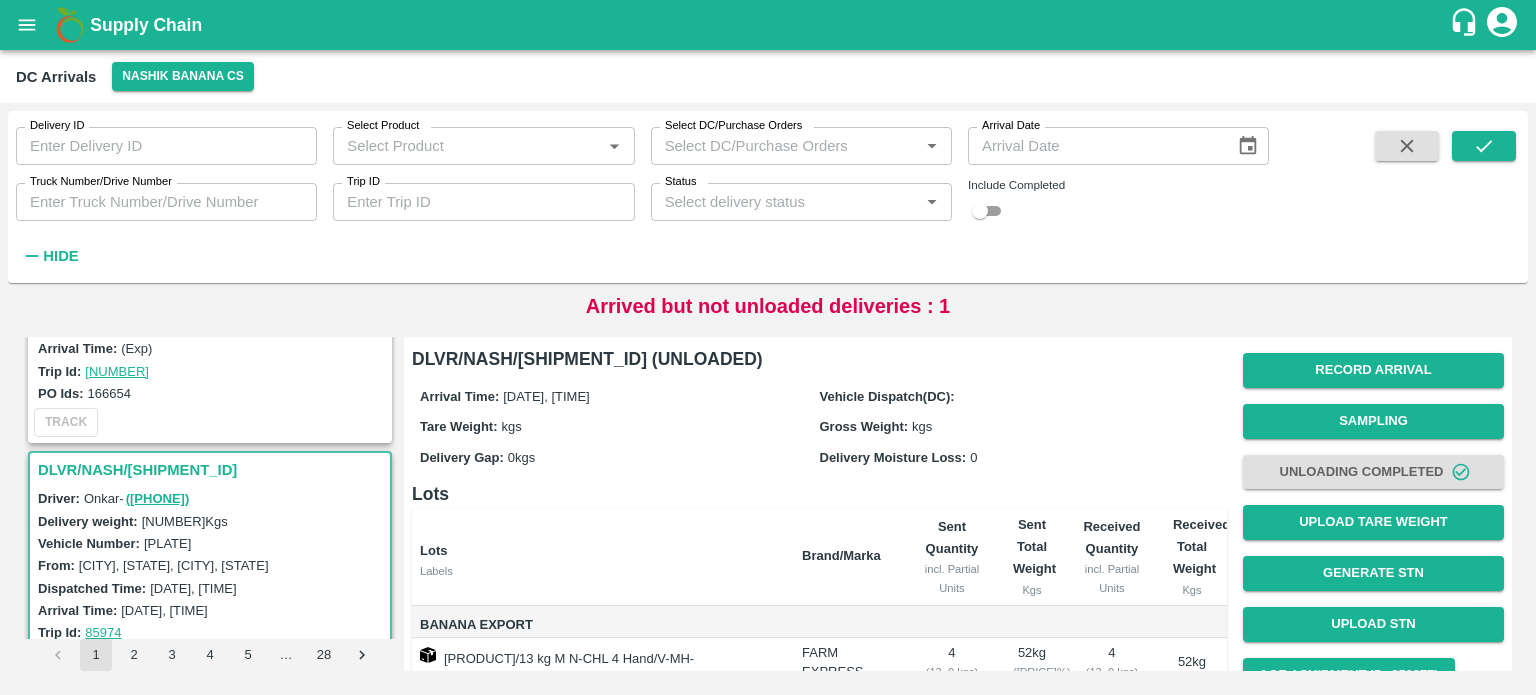 scroll, scrollTop: 3121, scrollLeft: 0, axis: vertical 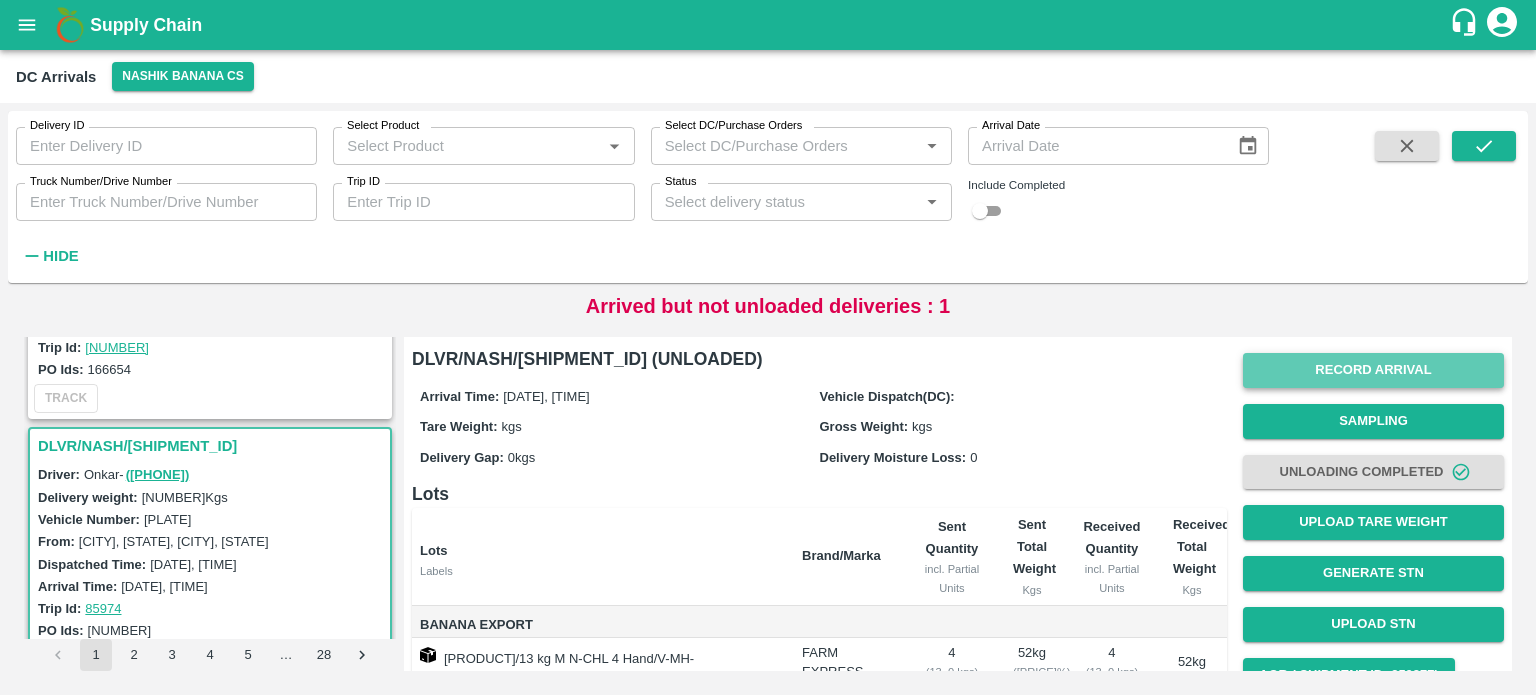 click on "Record Arrival" at bounding box center [1373, 370] 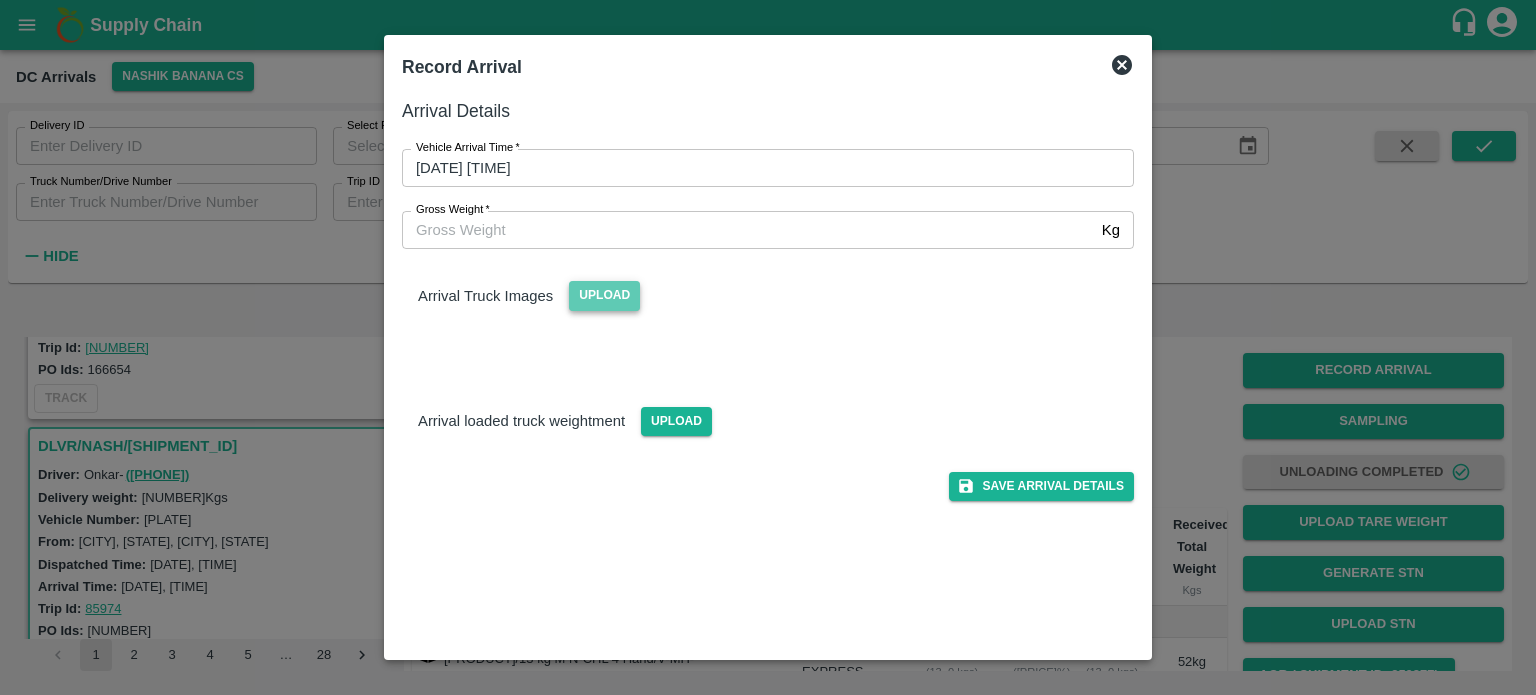 click on "Upload" at bounding box center [604, 295] 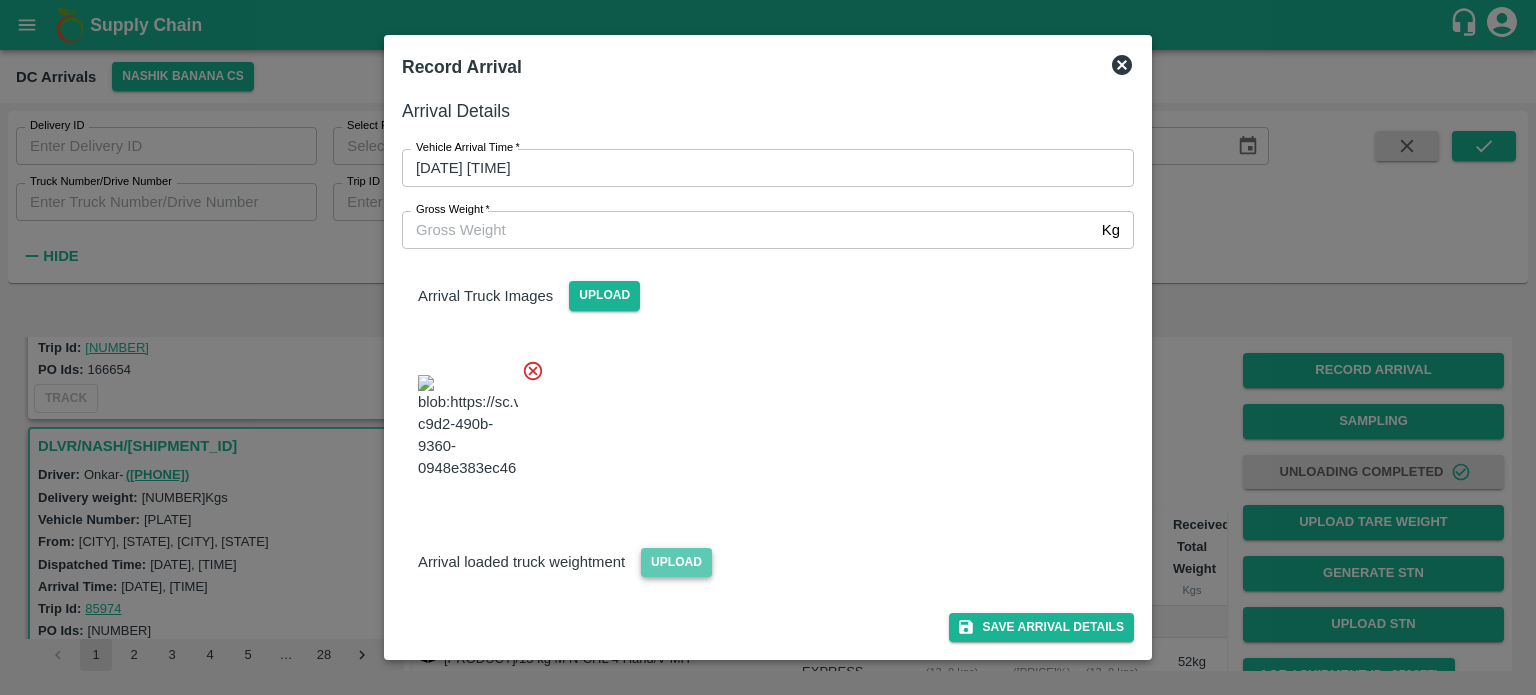 click on "Upload" at bounding box center (676, 562) 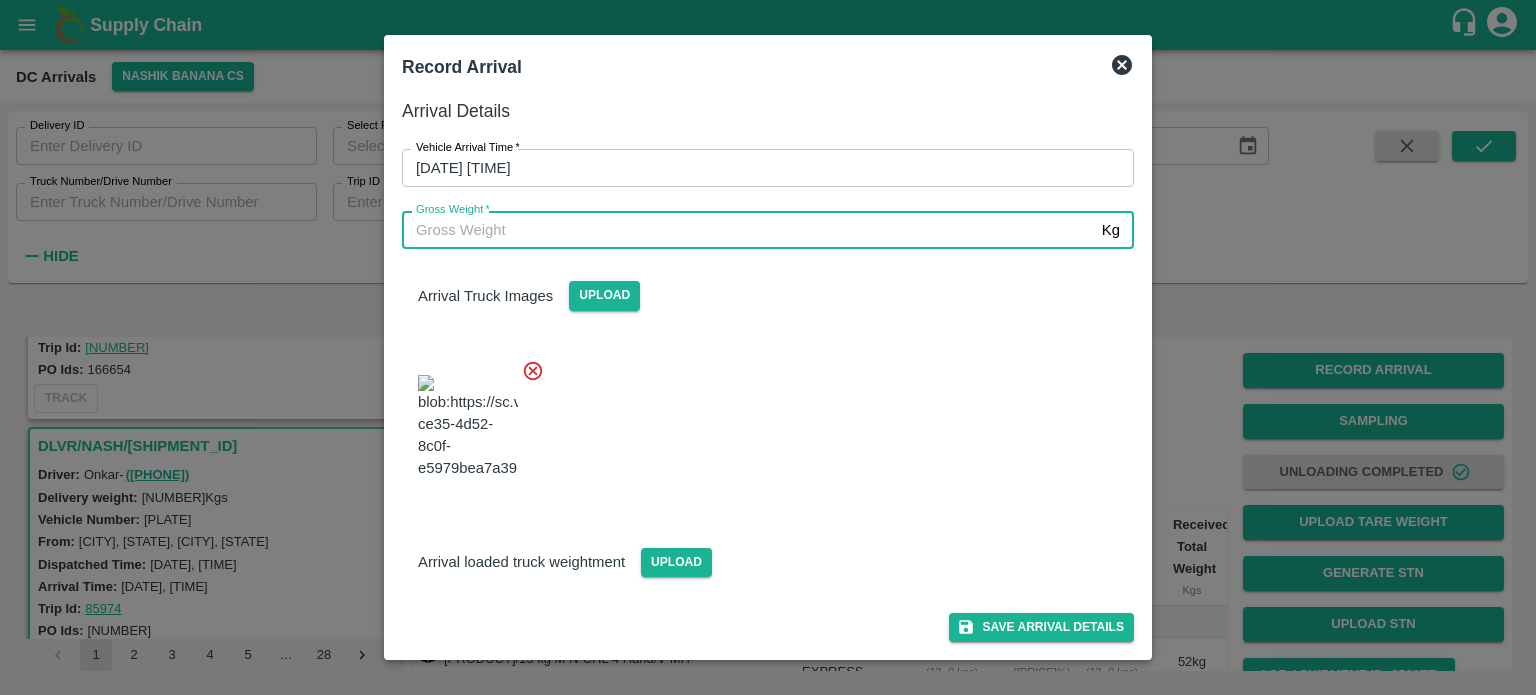click on "Gross Weight   *" at bounding box center (748, 230) 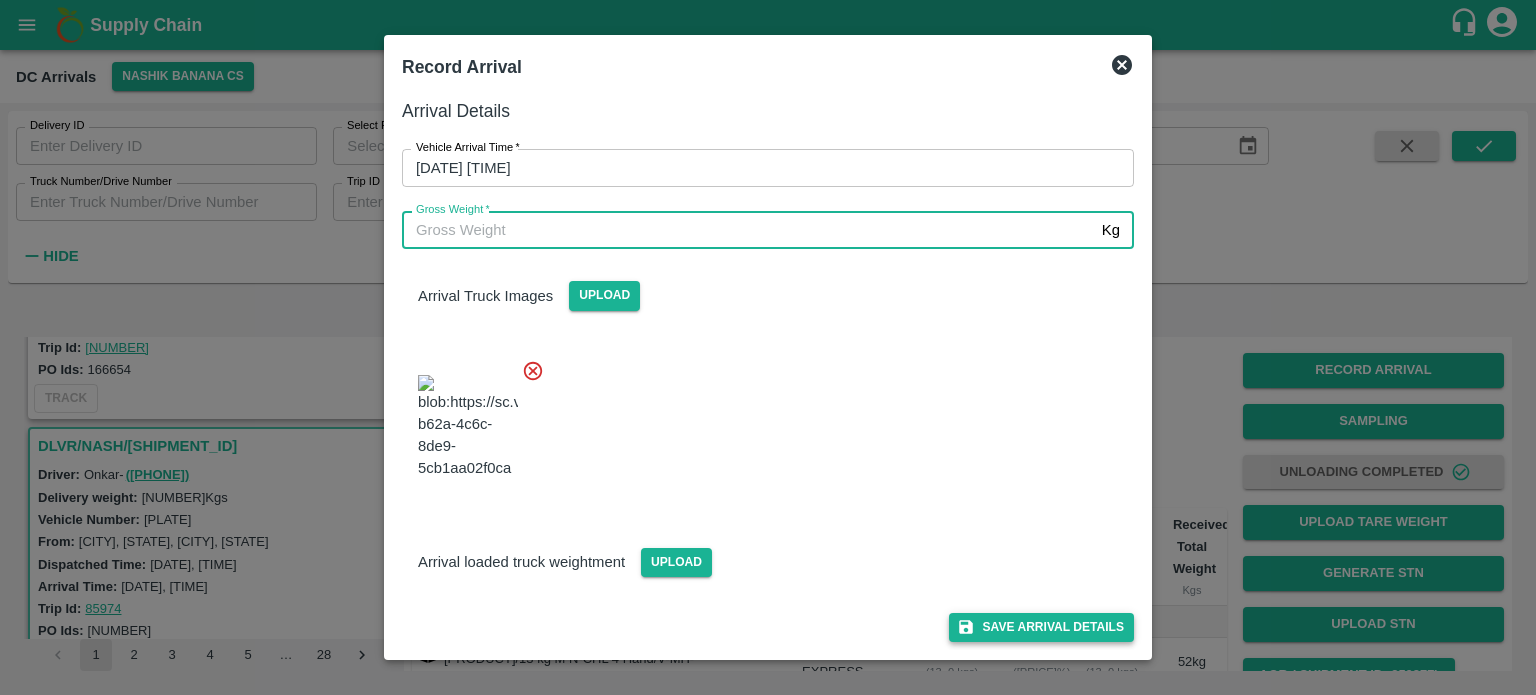 type on "[NUMBER]" 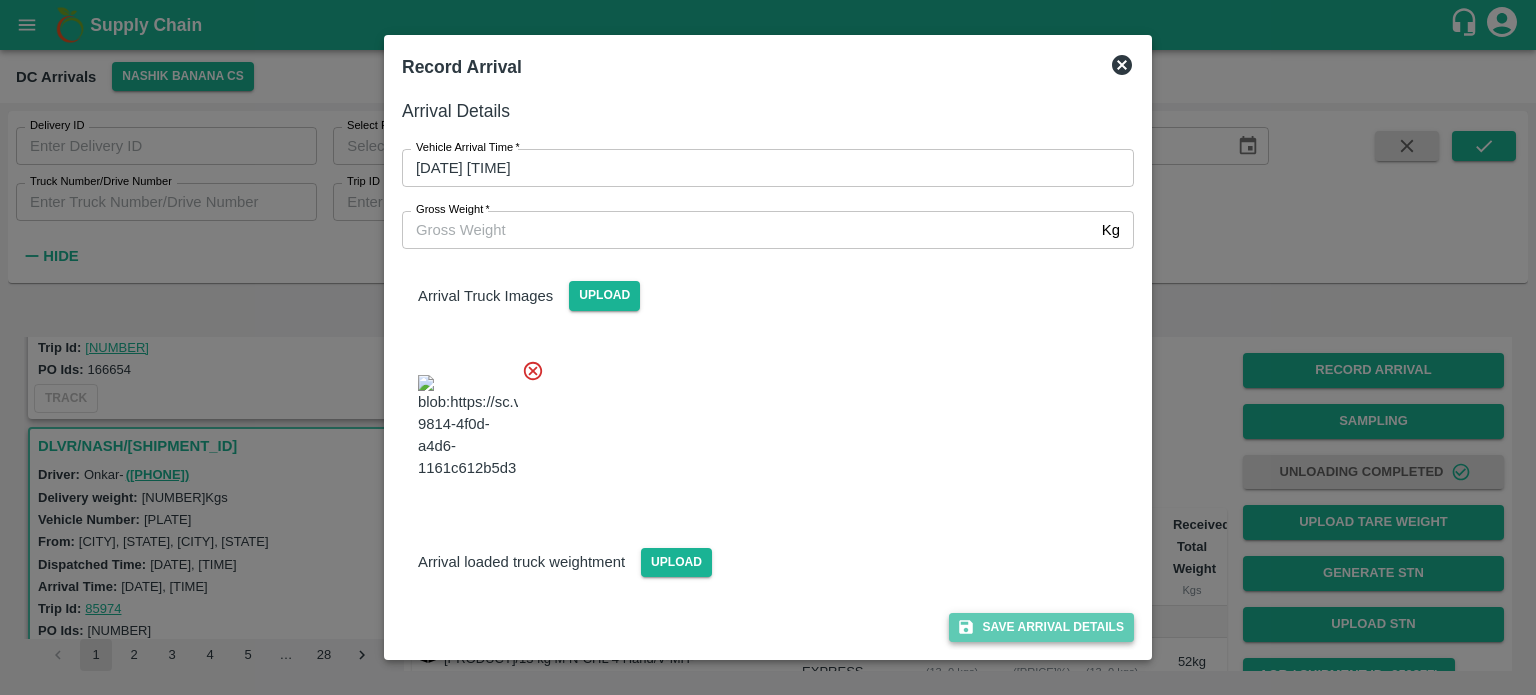 click on "Save Arrival Details" at bounding box center [1041, 627] 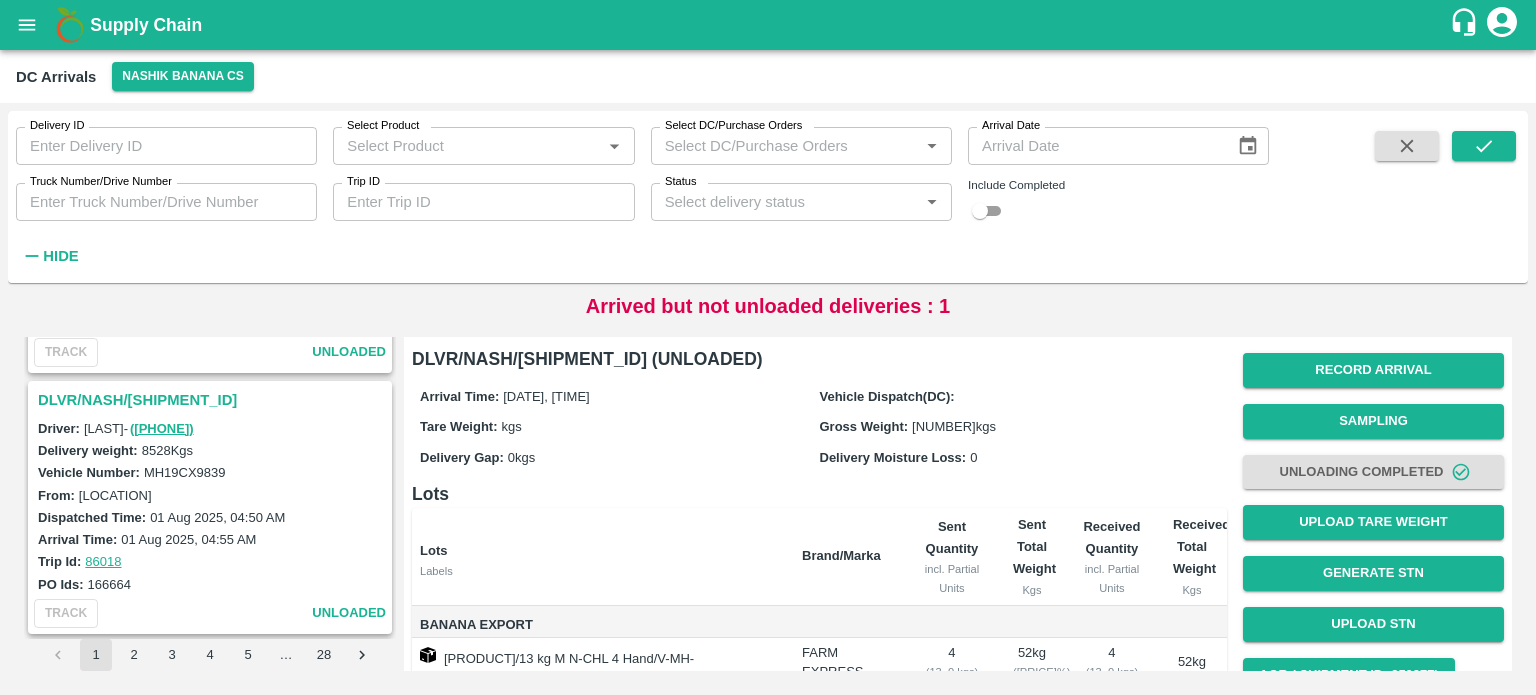 scroll, scrollTop: 2571, scrollLeft: 0, axis: vertical 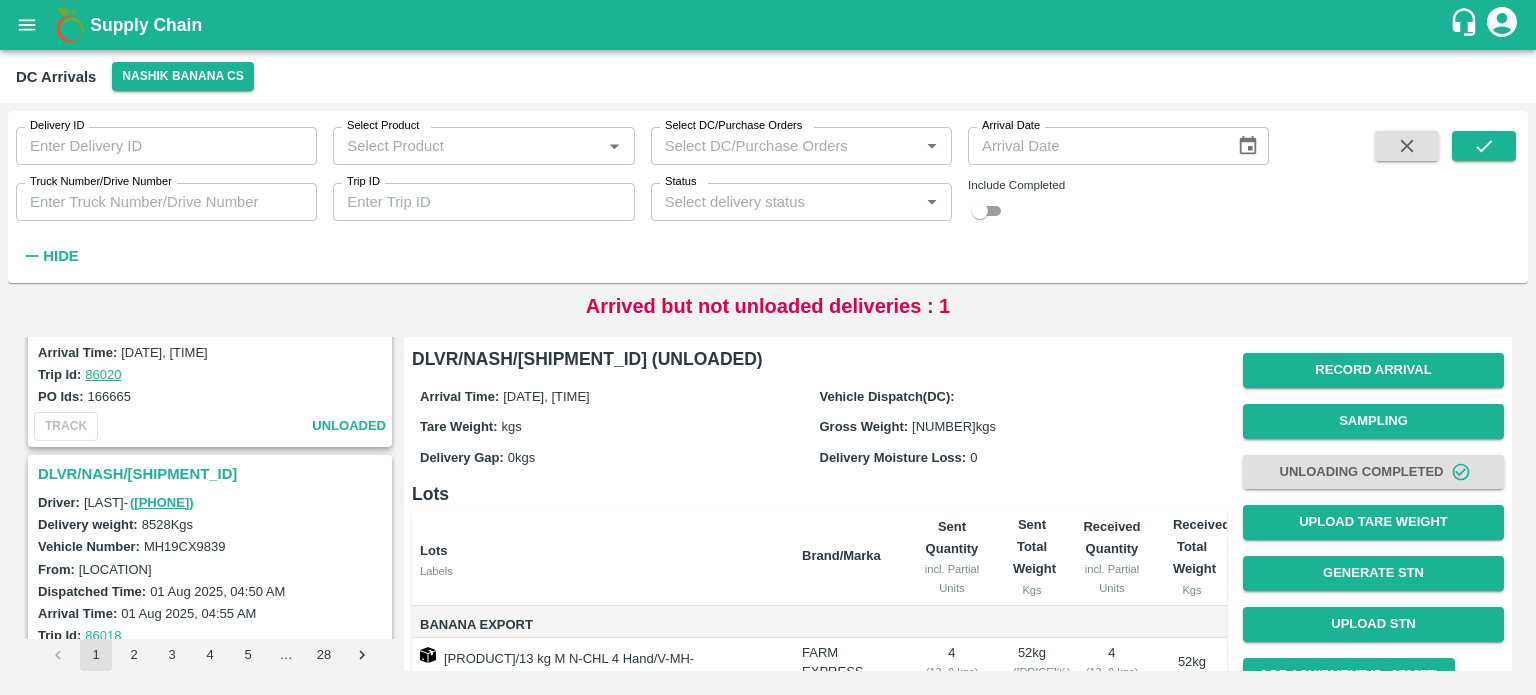 click on "DLVR/NASH/[SHIPMENT_ID]" at bounding box center [213, 474] 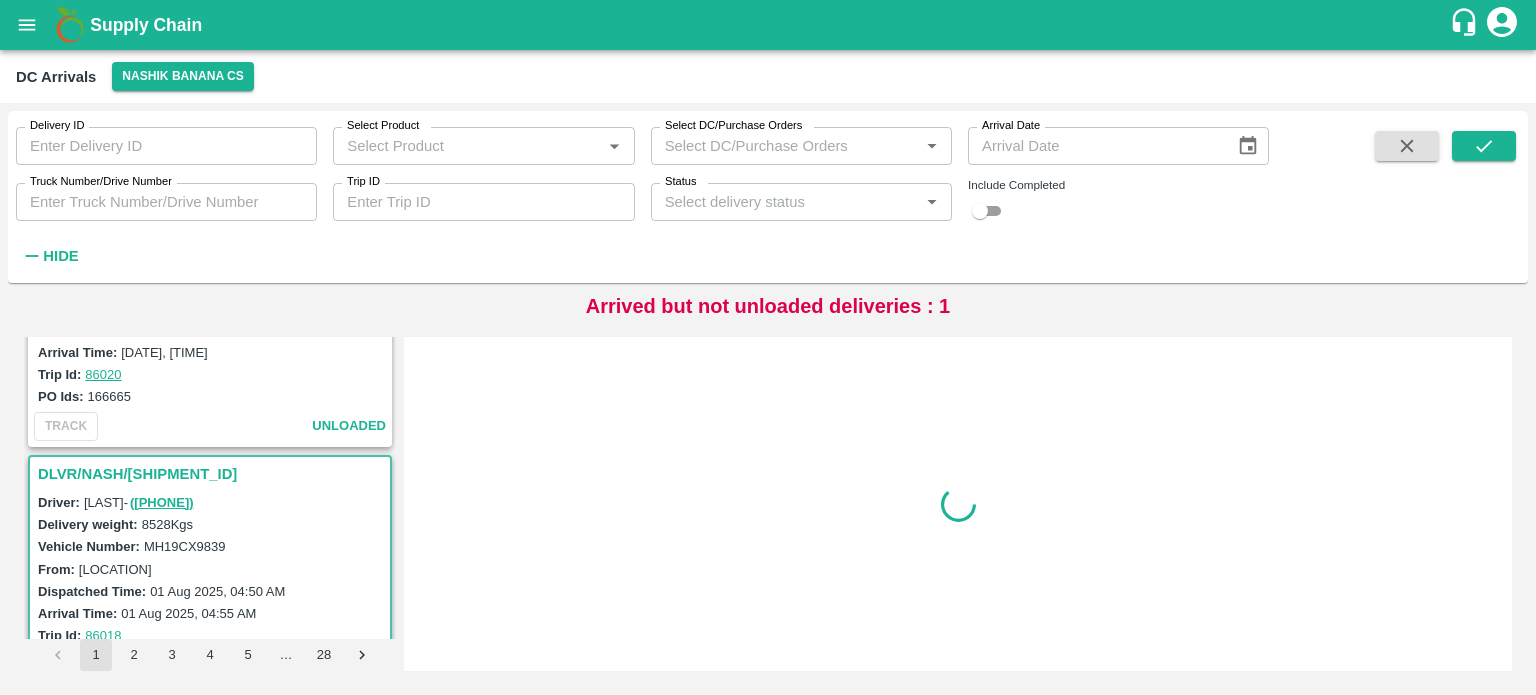 scroll, scrollTop: 2610, scrollLeft: 0, axis: vertical 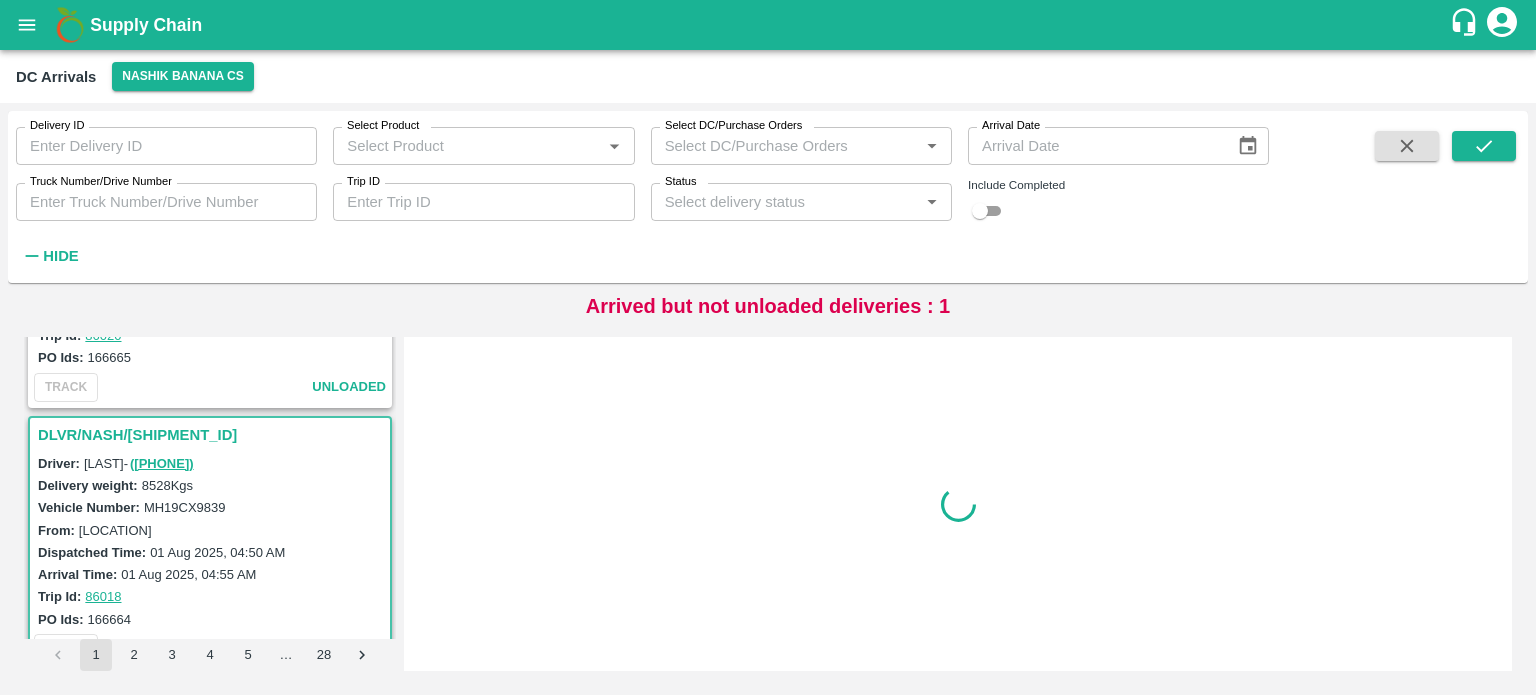 click on "MH19CX9839" at bounding box center [185, 507] 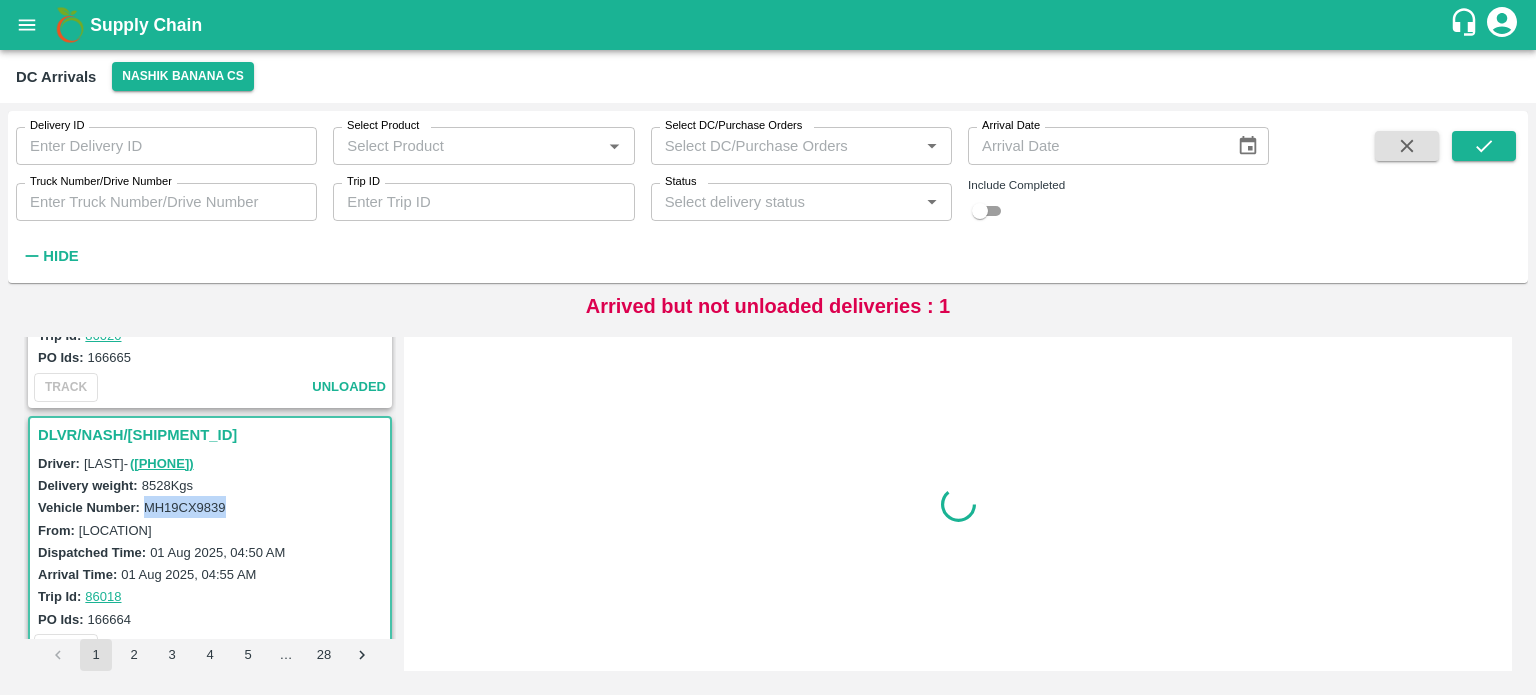 click on "MH19CX9839" at bounding box center (185, 507) 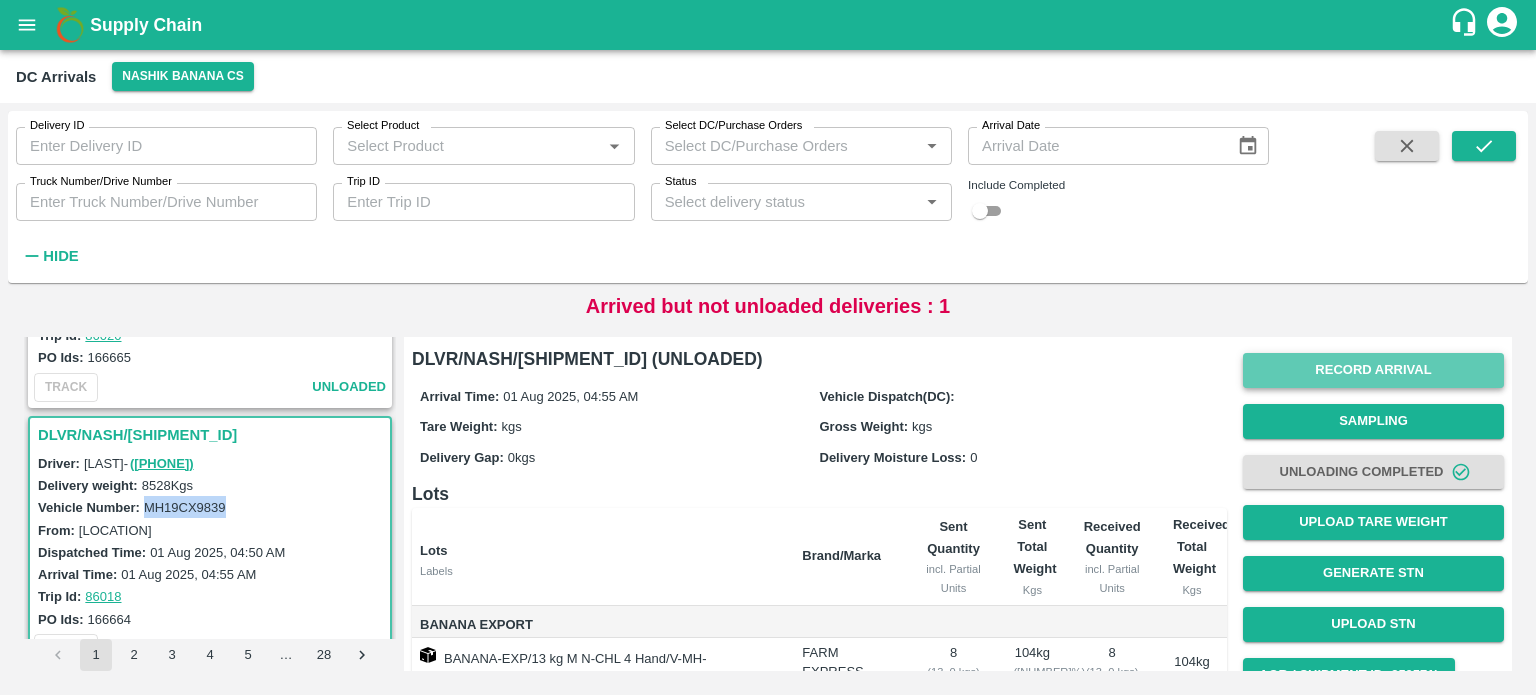 click on "Record Arrival" at bounding box center [1373, 370] 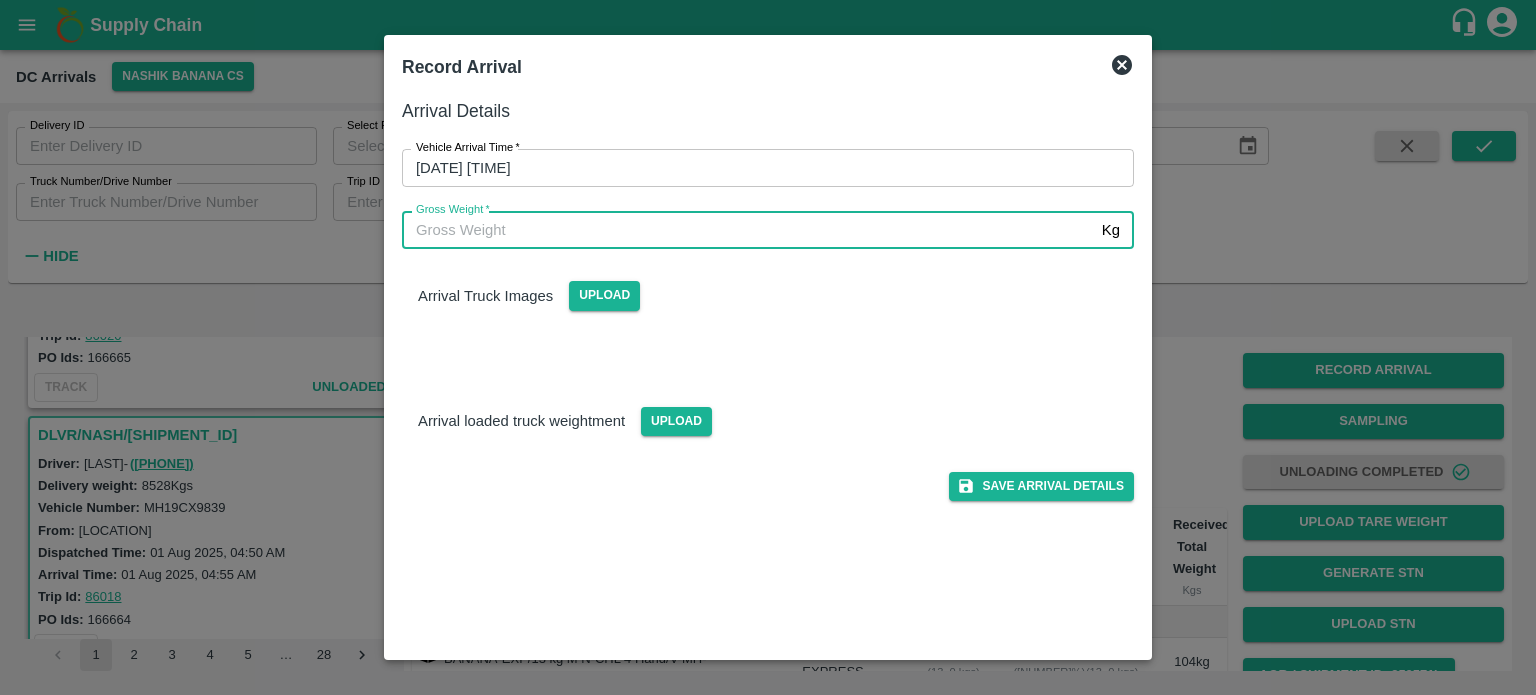 click on "Gross Weight   *" at bounding box center (748, 230) 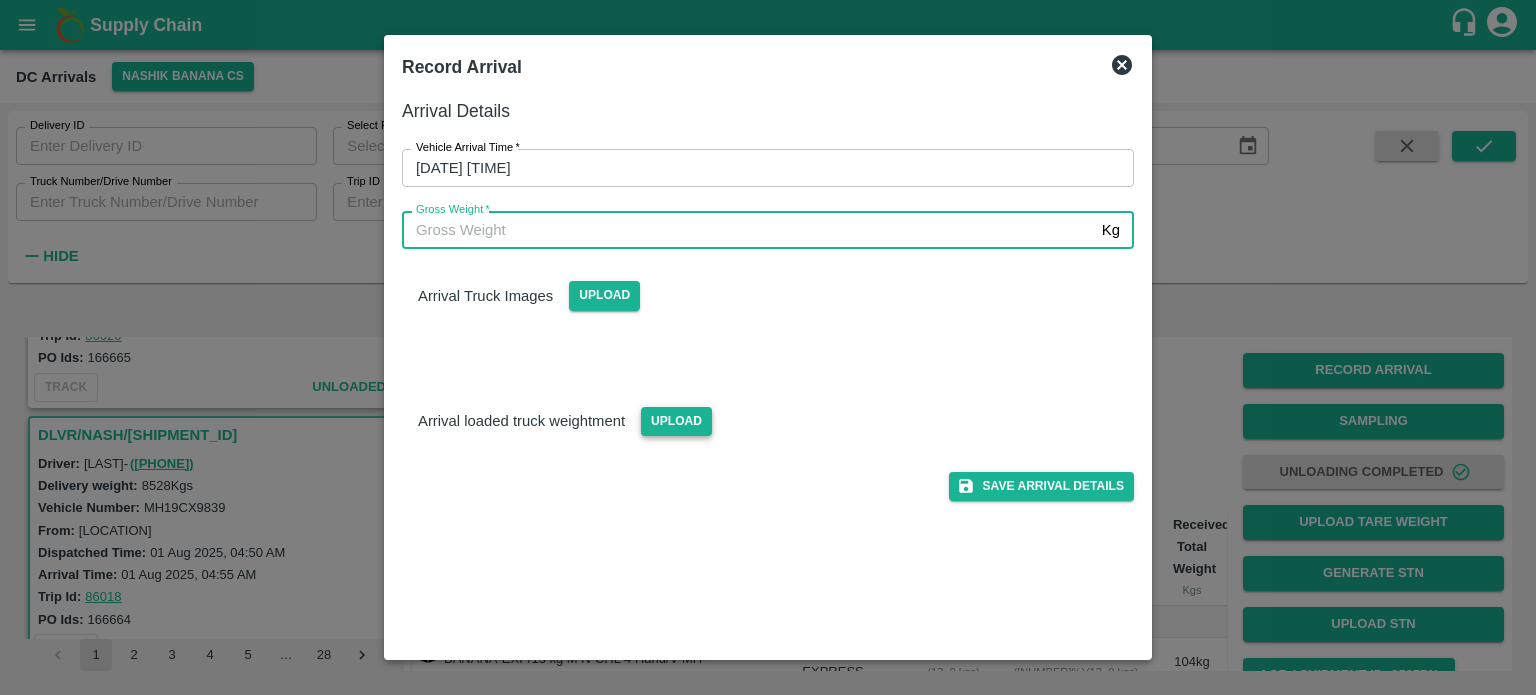 type on "[NUMBER]" 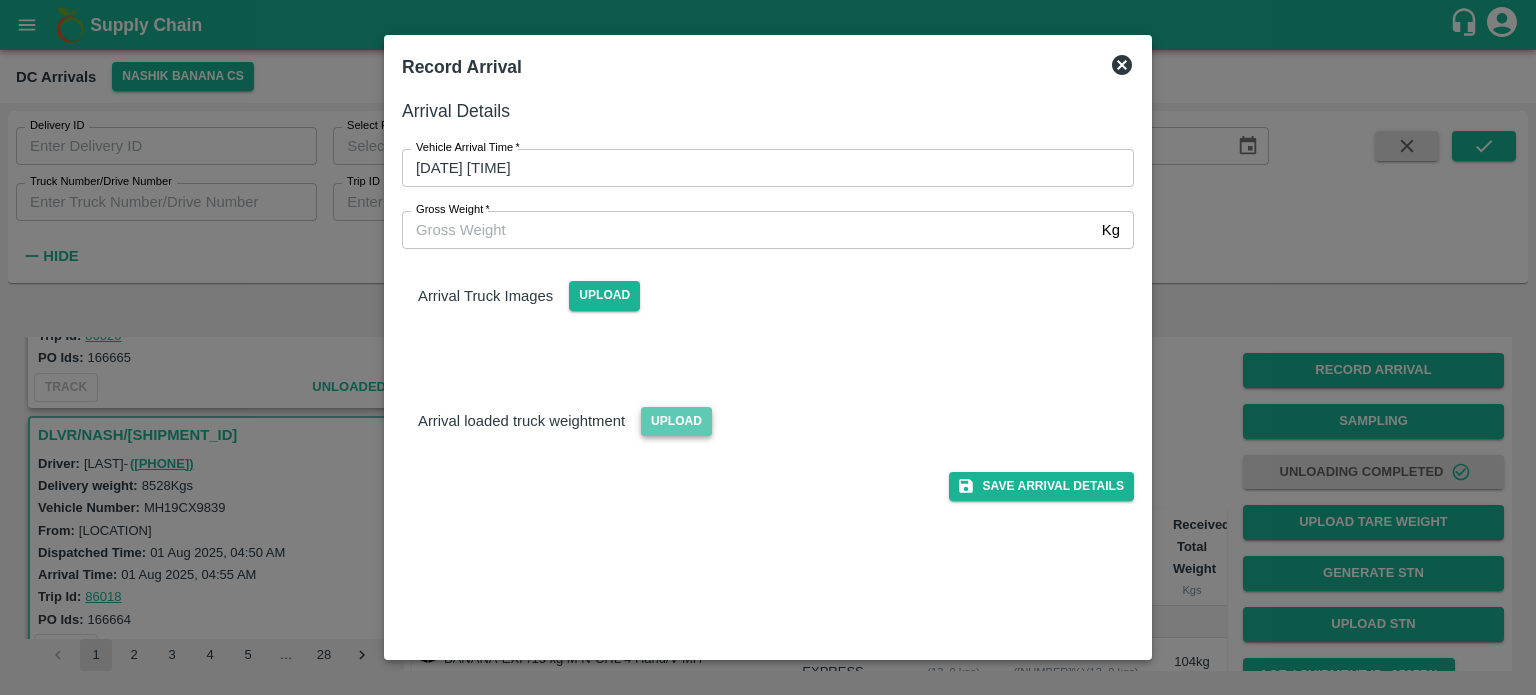 click on "Upload" at bounding box center [676, 421] 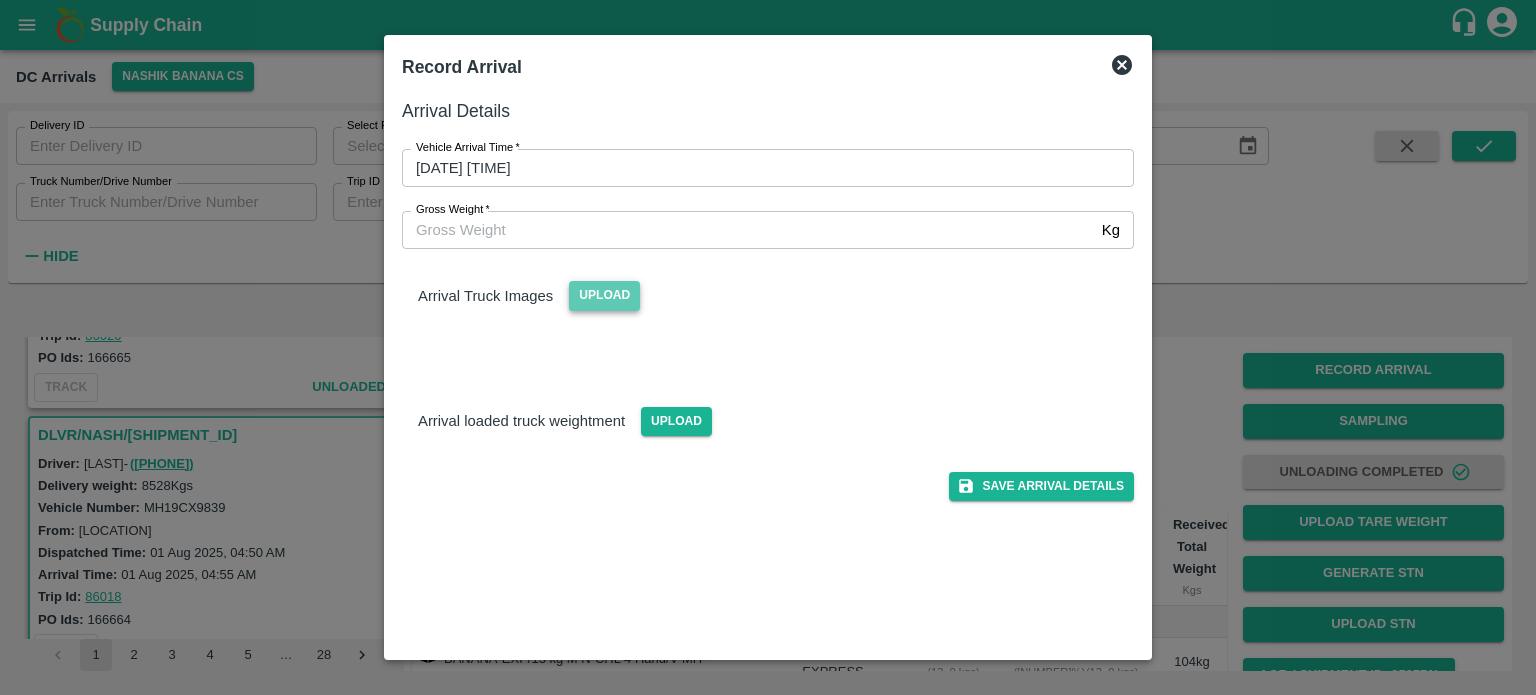 click on "Upload" at bounding box center [604, 295] 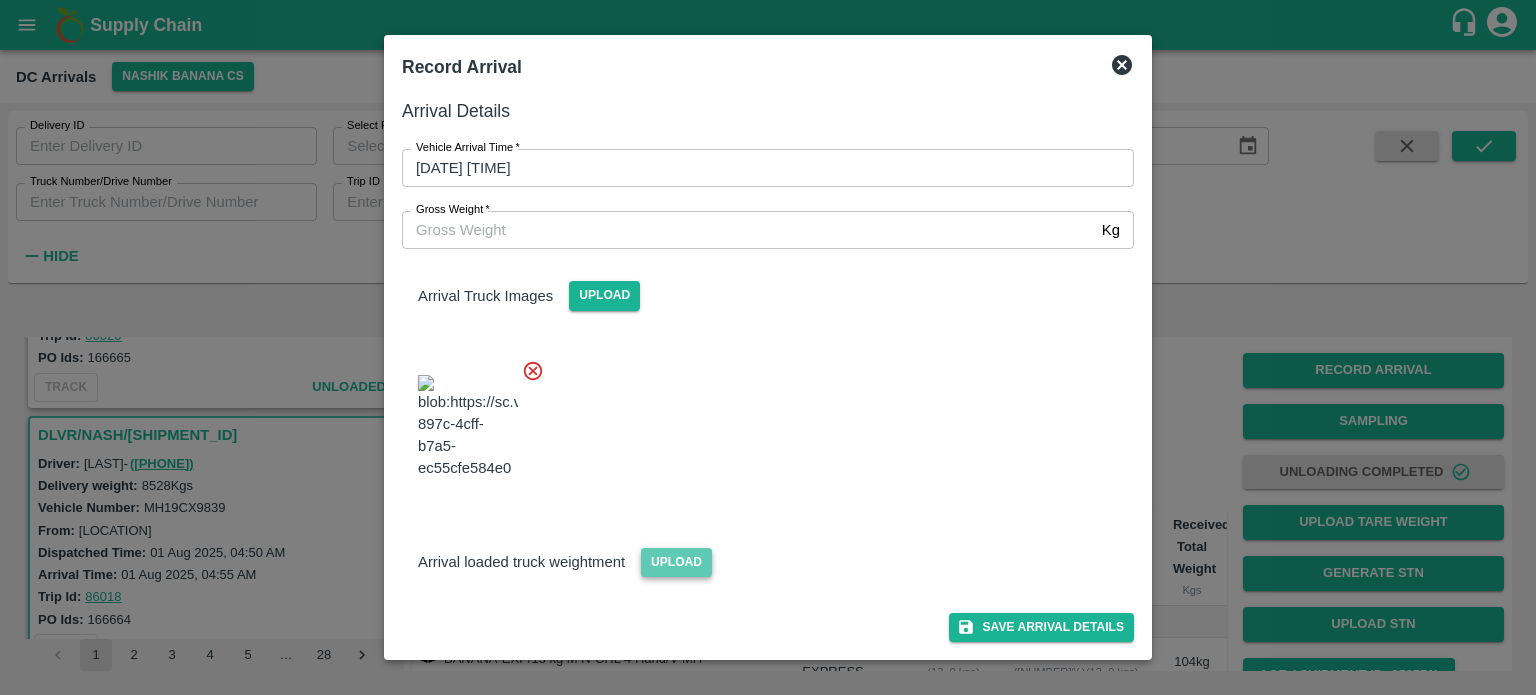 click on "Upload" at bounding box center [676, 562] 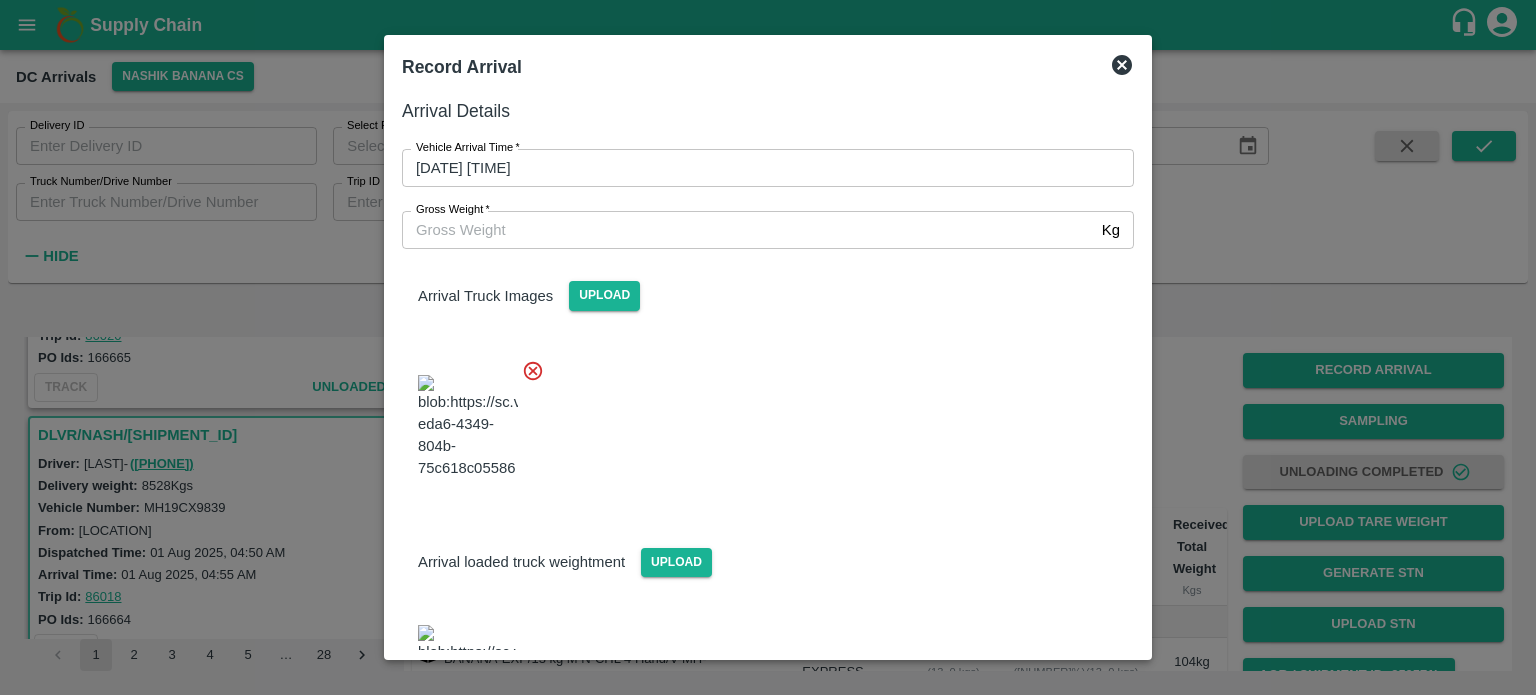 scroll, scrollTop: 91, scrollLeft: 0, axis: vertical 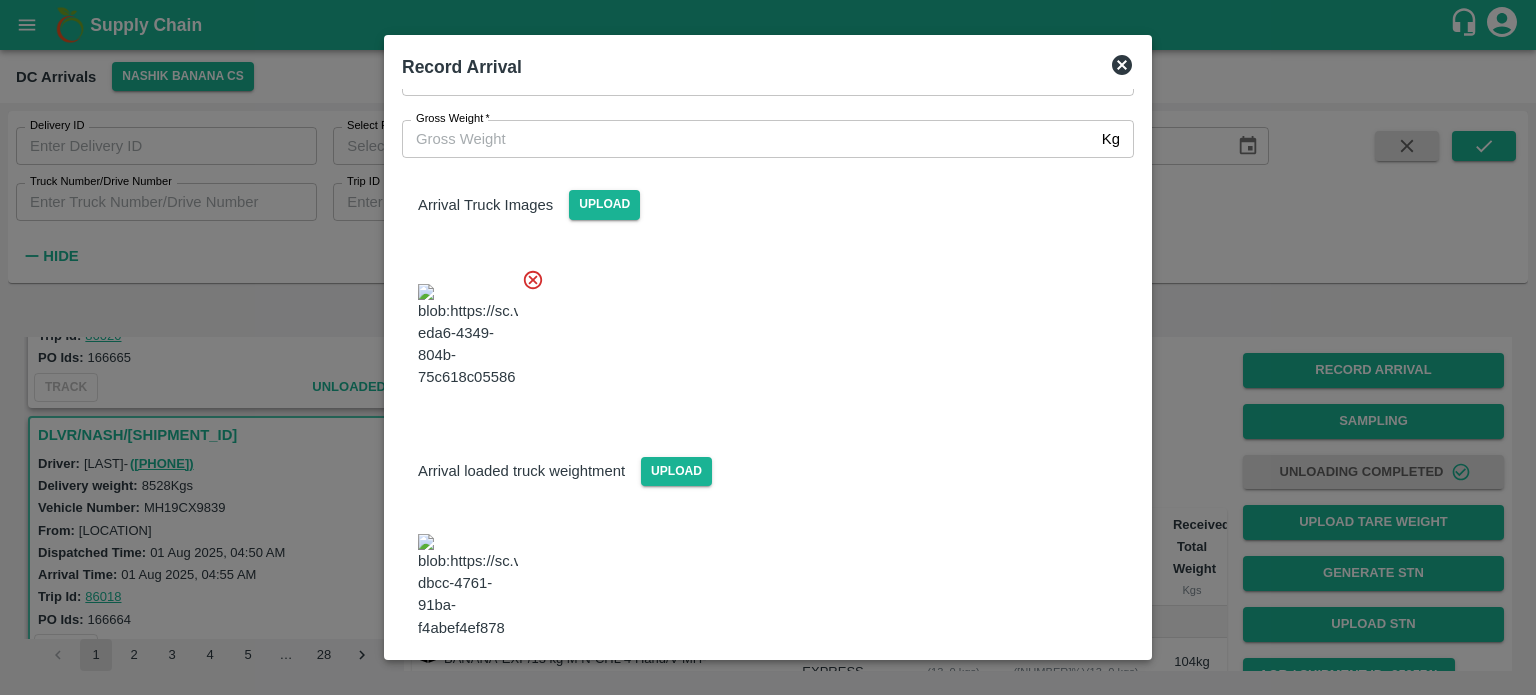 click on "Save Arrival Details" at bounding box center (1041, 693) 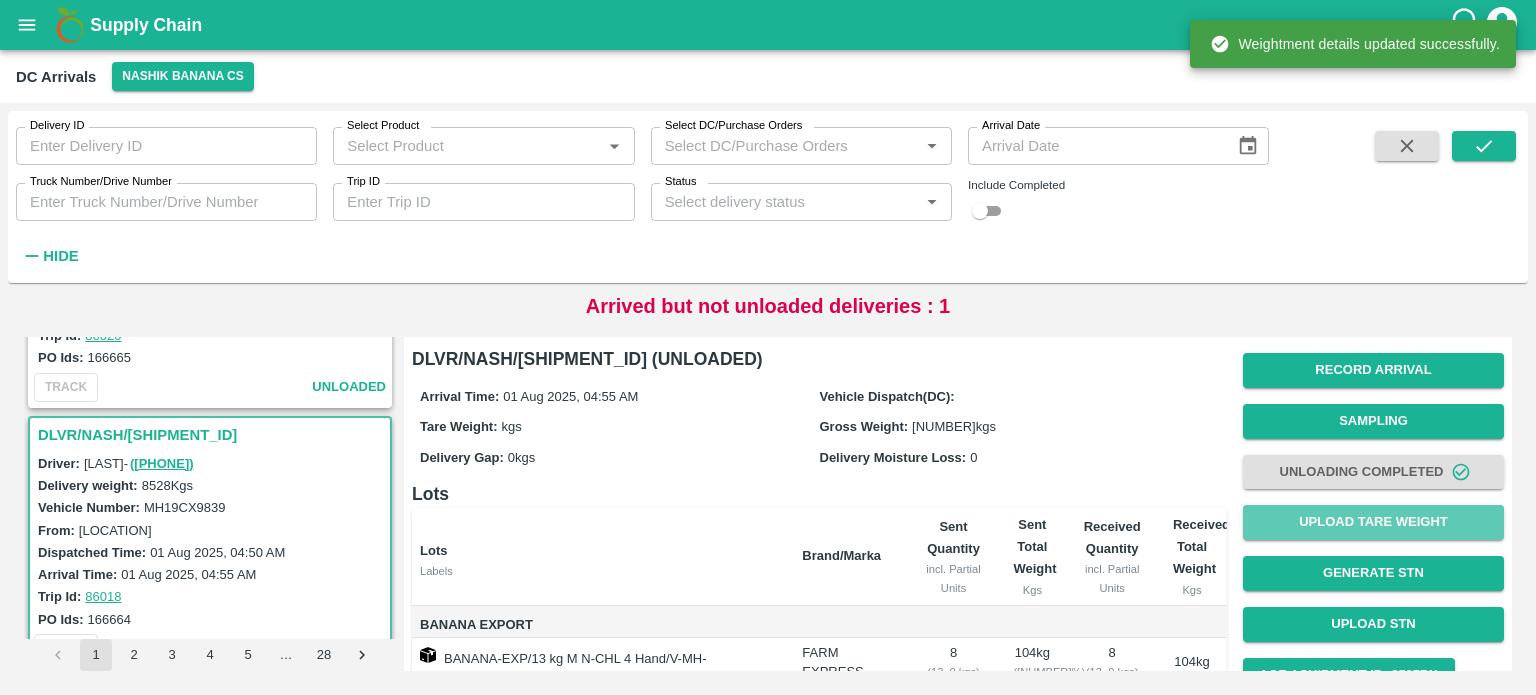 click on "Upload Tare Weight" at bounding box center (1373, 522) 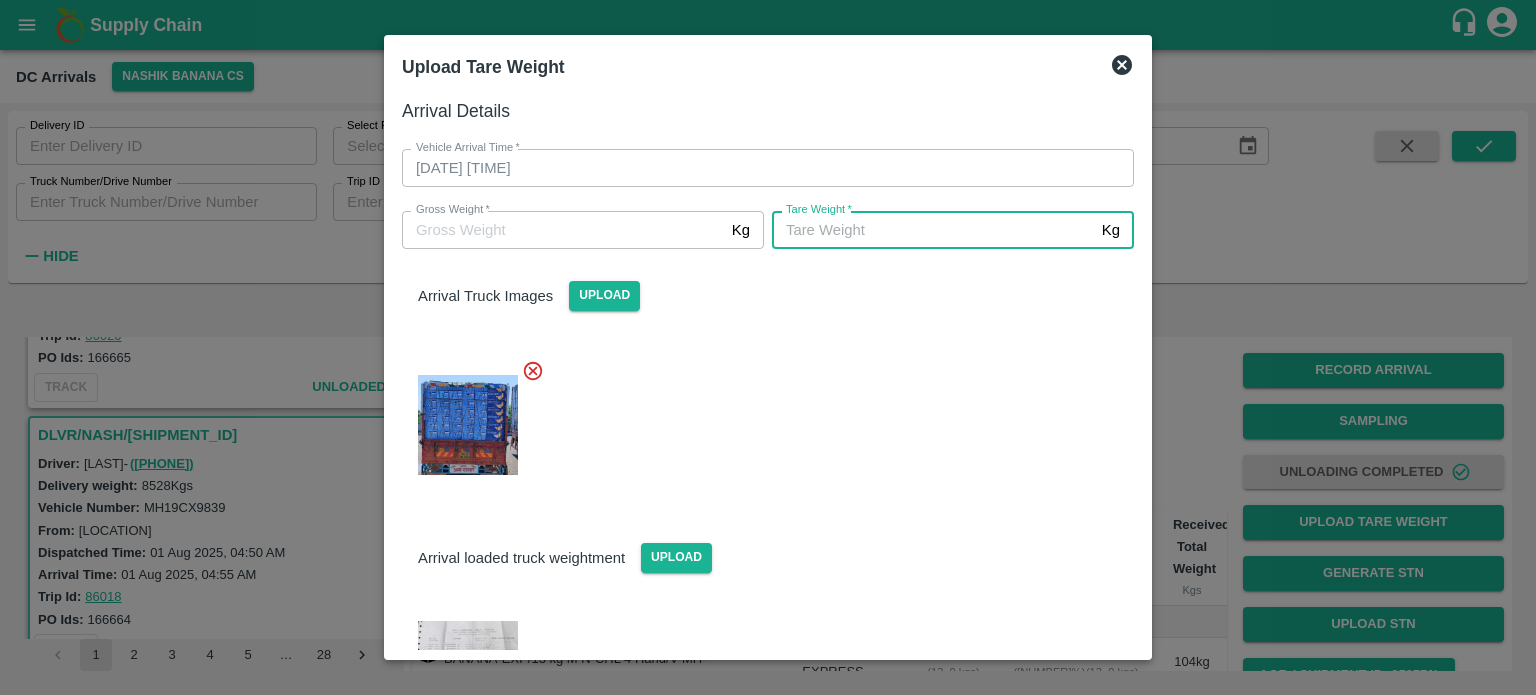 click on "Tare Weight   *" at bounding box center [933, 230] 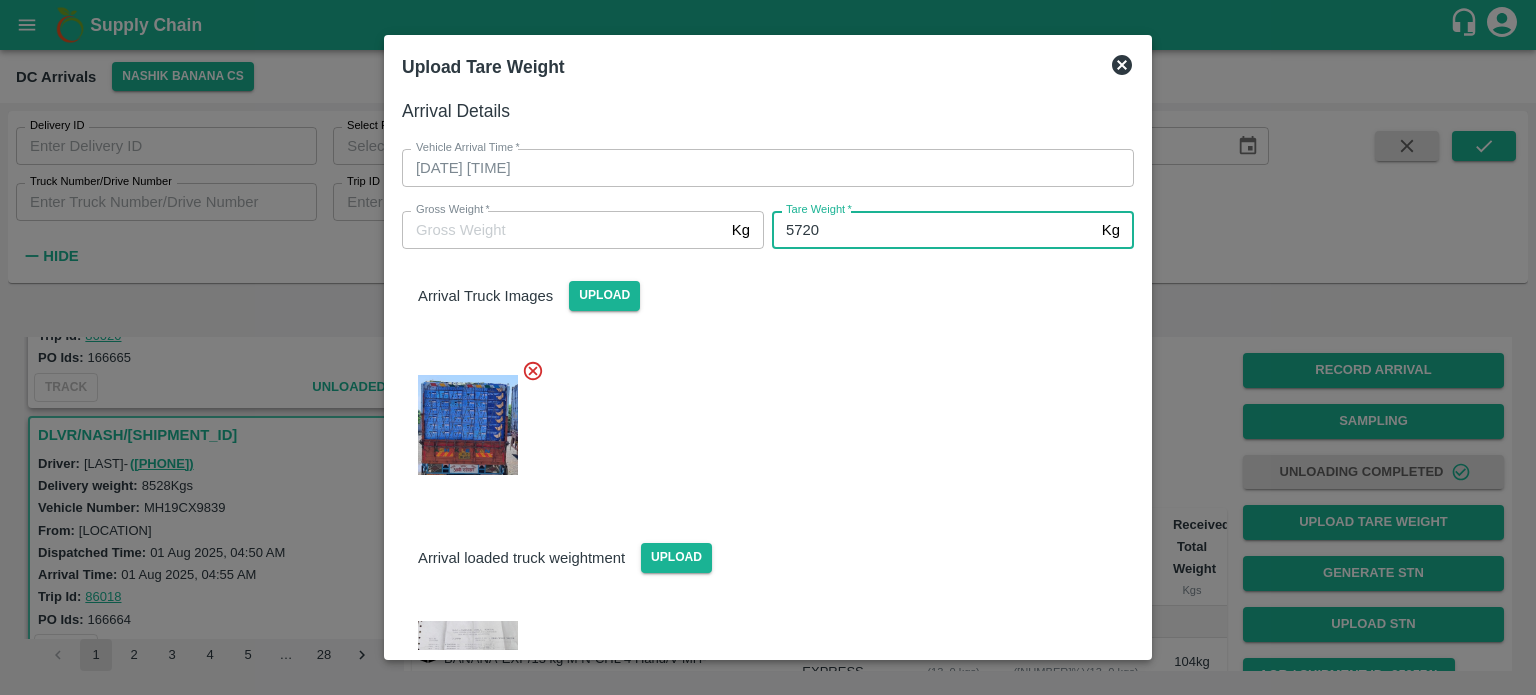 type on "5720" 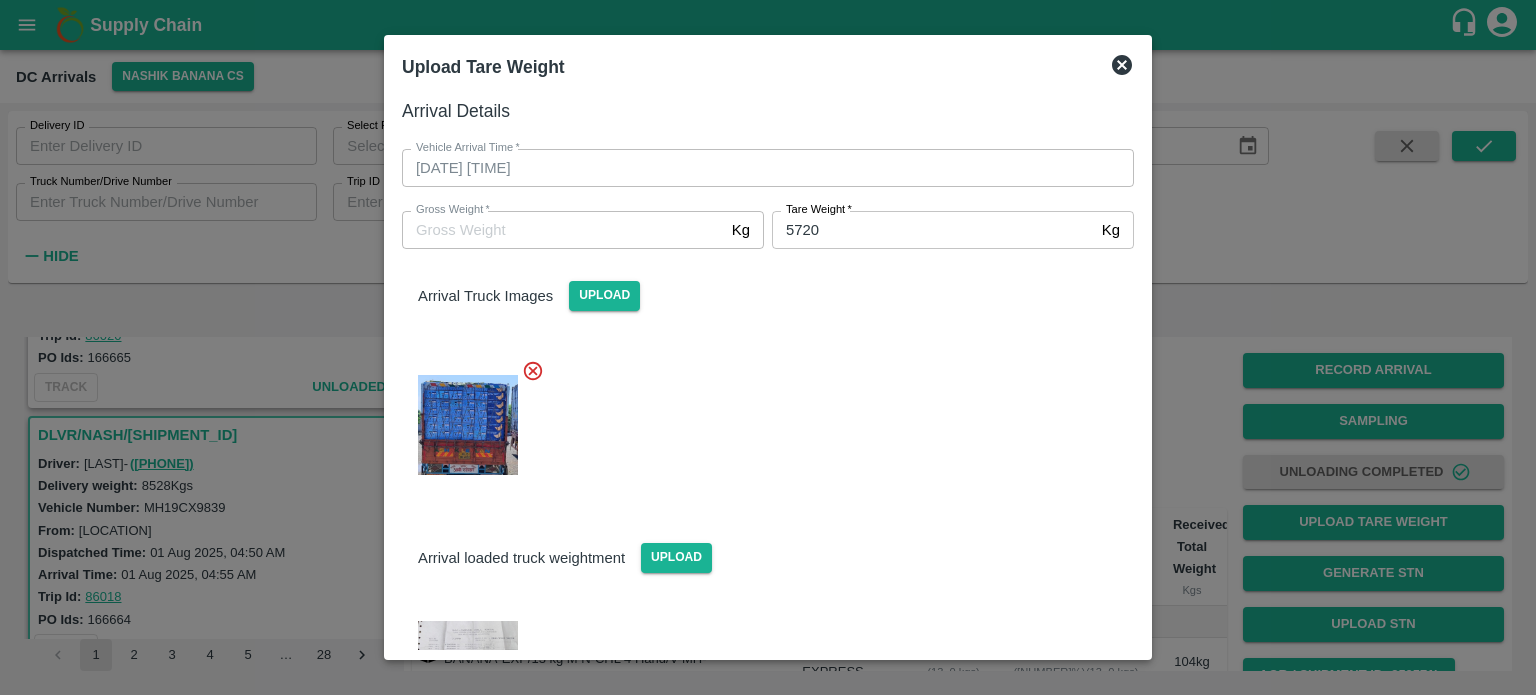 click at bounding box center (760, 419) 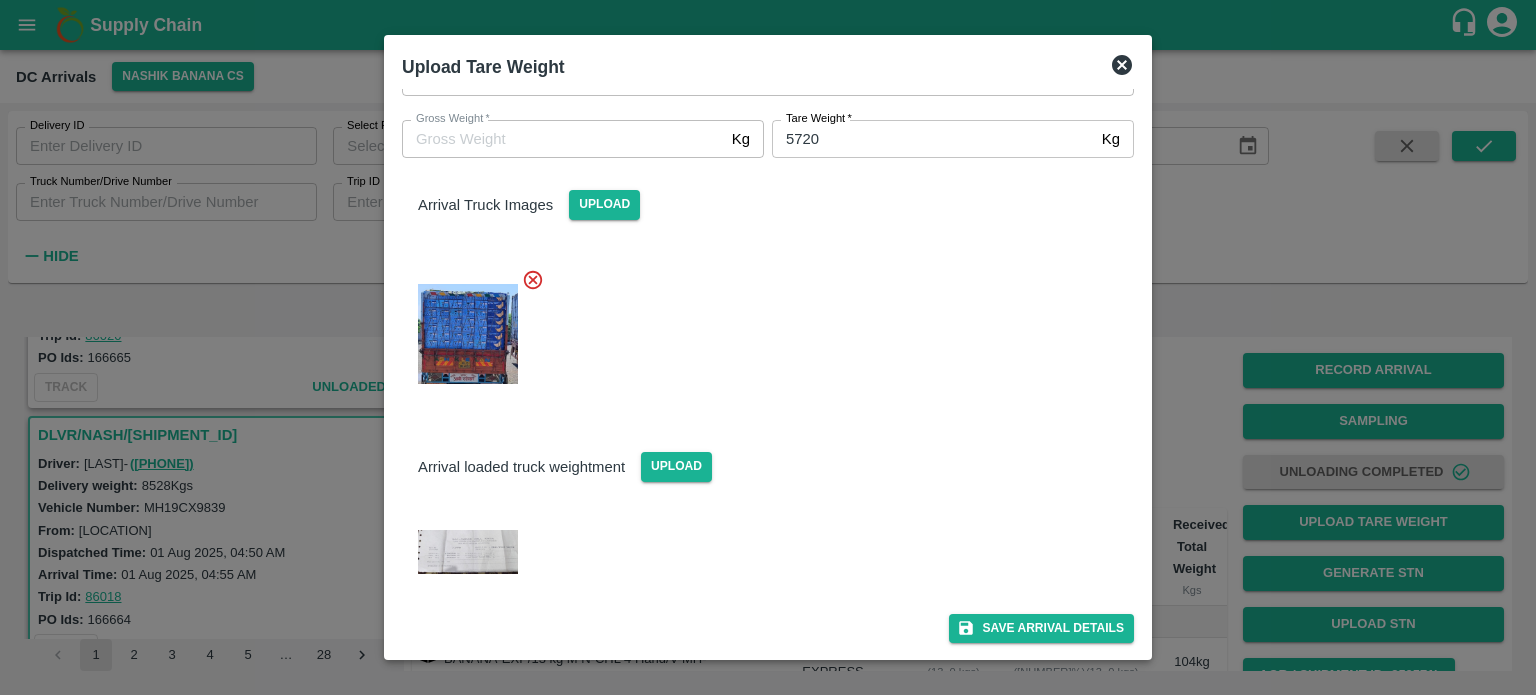 scroll, scrollTop: 90, scrollLeft: 0, axis: vertical 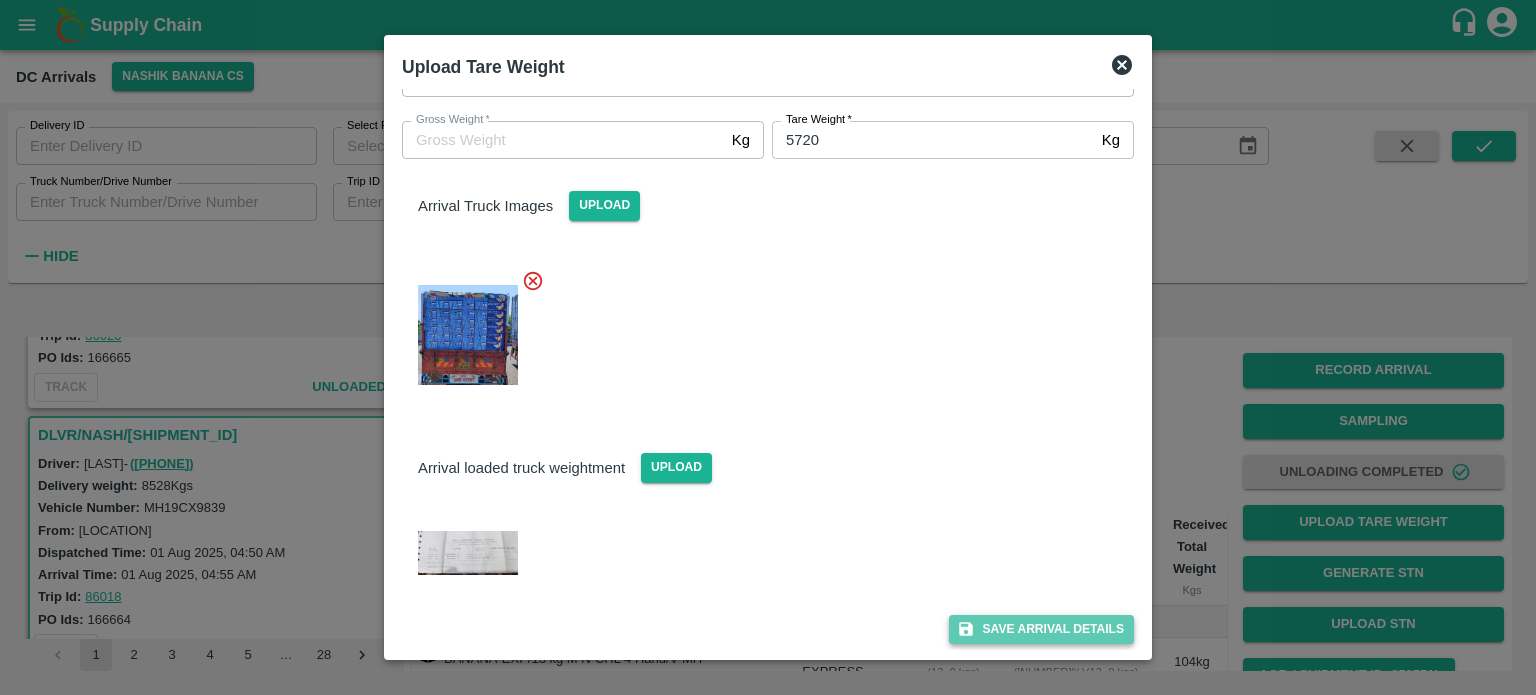 click on "Save Arrival Details" at bounding box center (1041, 629) 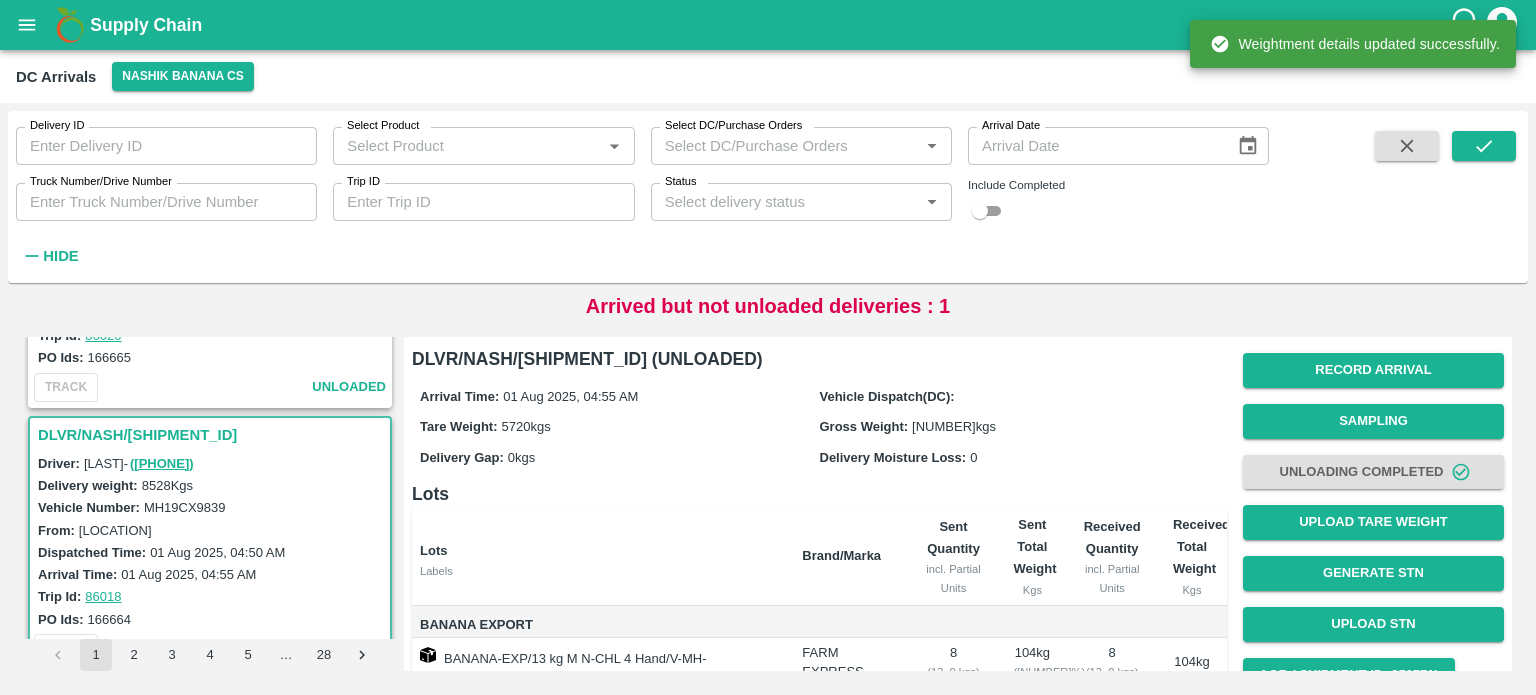 scroll, scrollTop: 196, scrollLeft: 0, axis: vertical 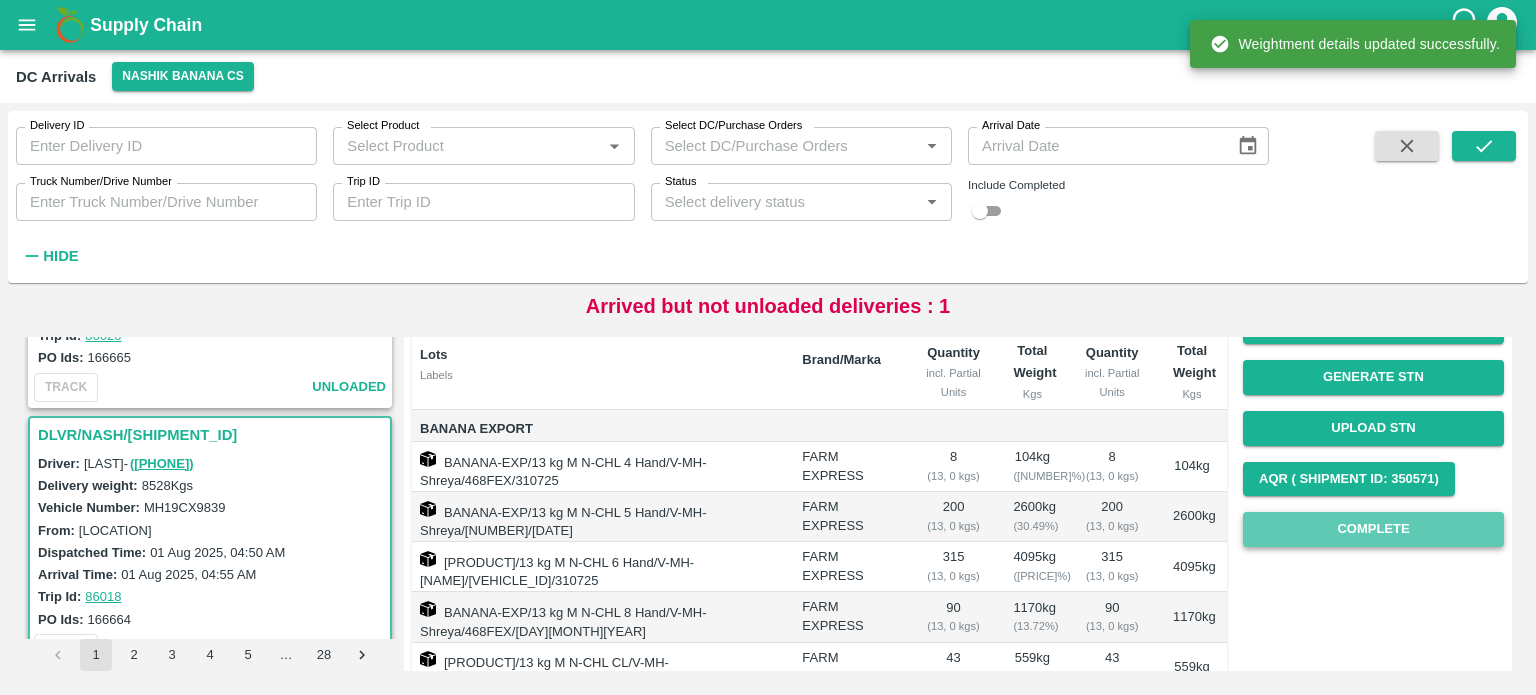 click on "Complete" at bounding box center [1373, 529] 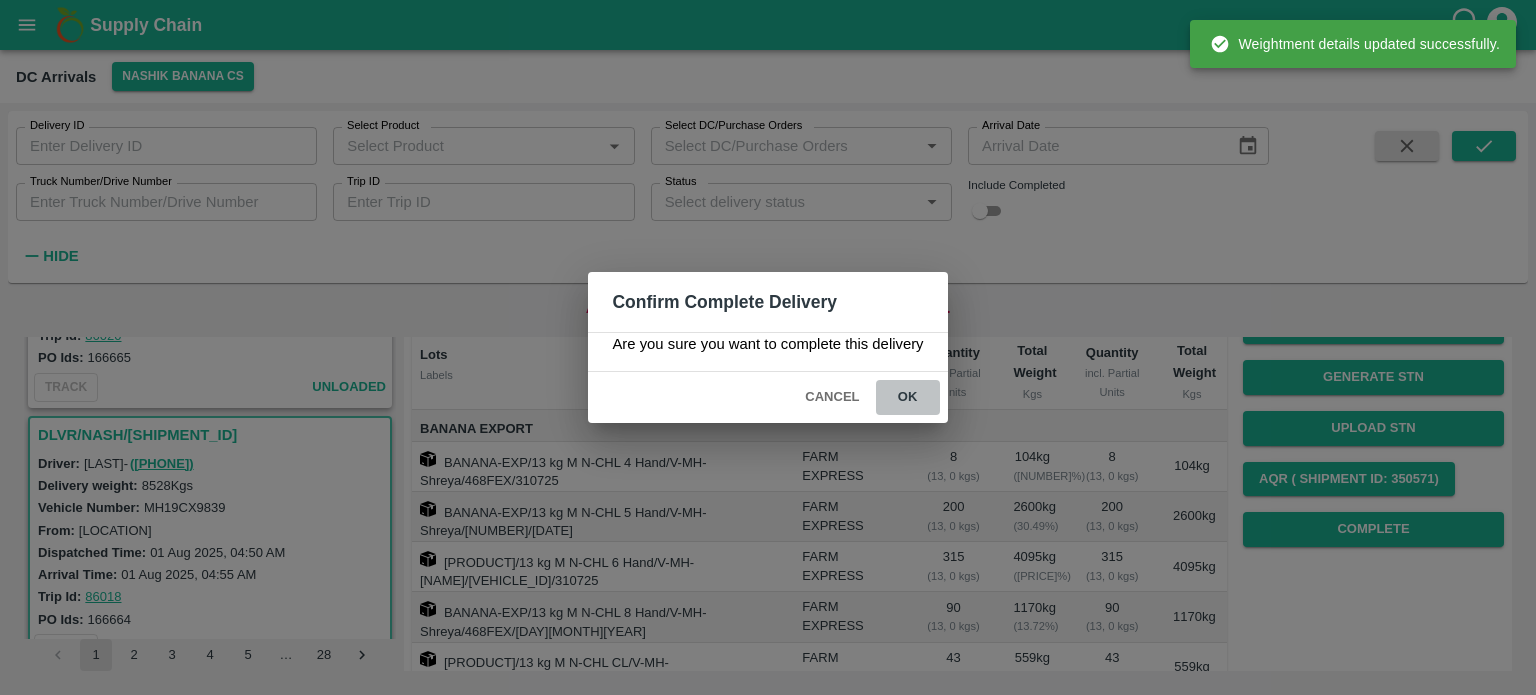 click on "ok" at bounding box center (908, 397) 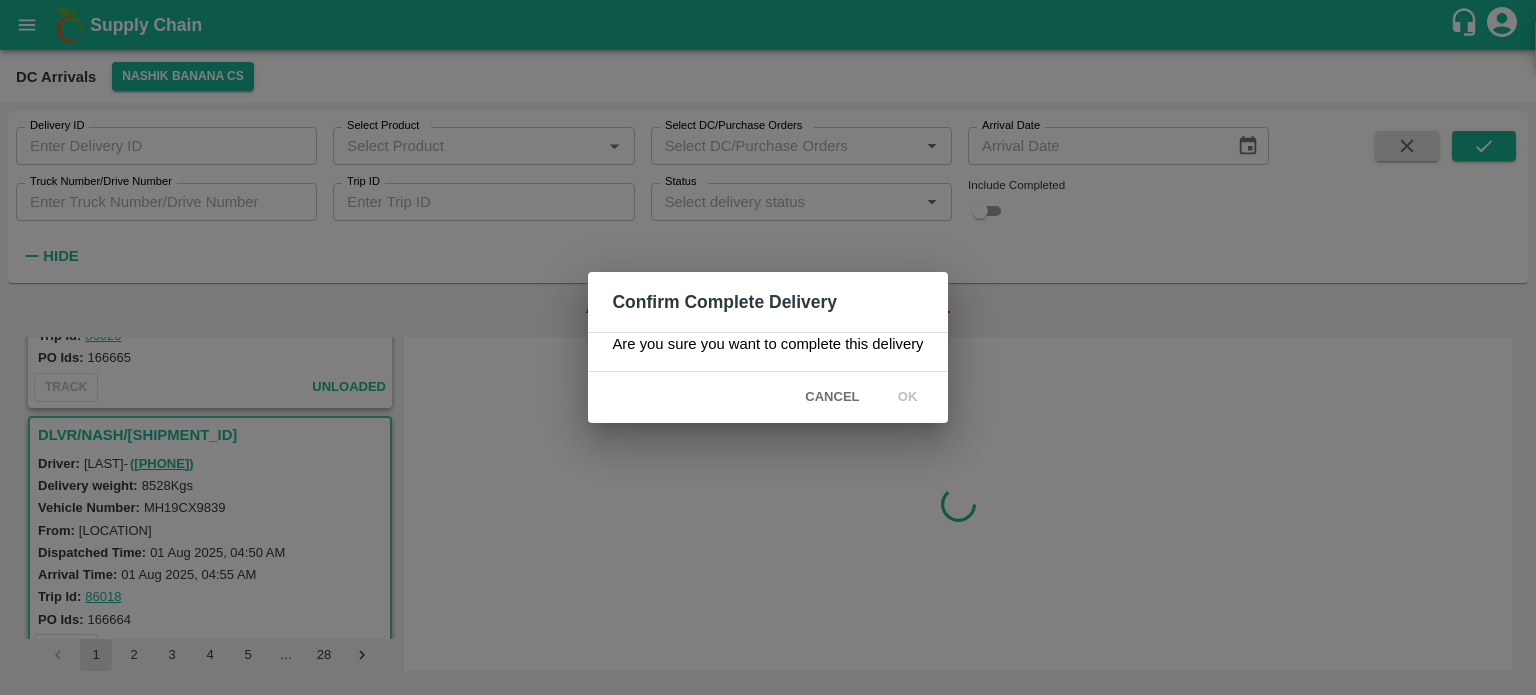scroll, scrollTop: 0, scrollLeft: 0, axis: both 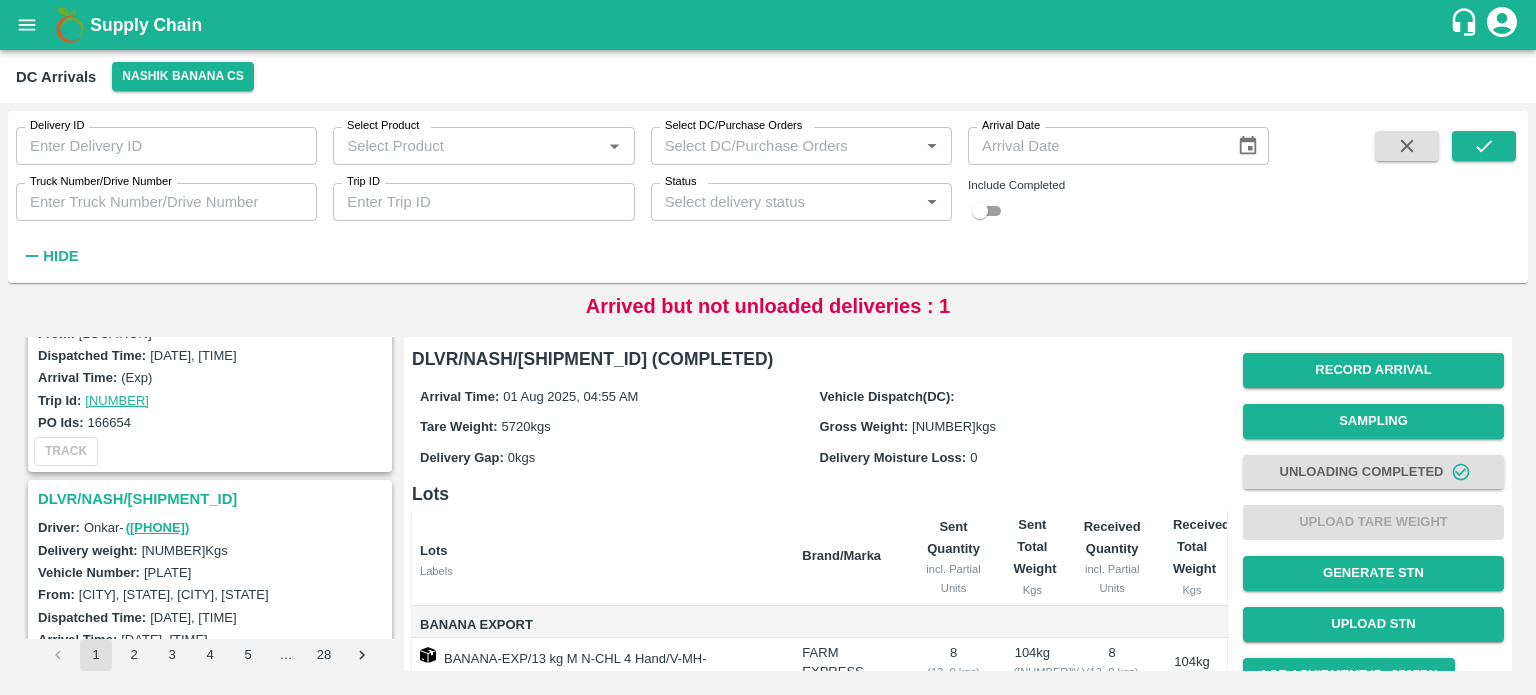 click on "DLVR/NASH/[SHIPMENT_ID]" at bounding box center (213, 499) 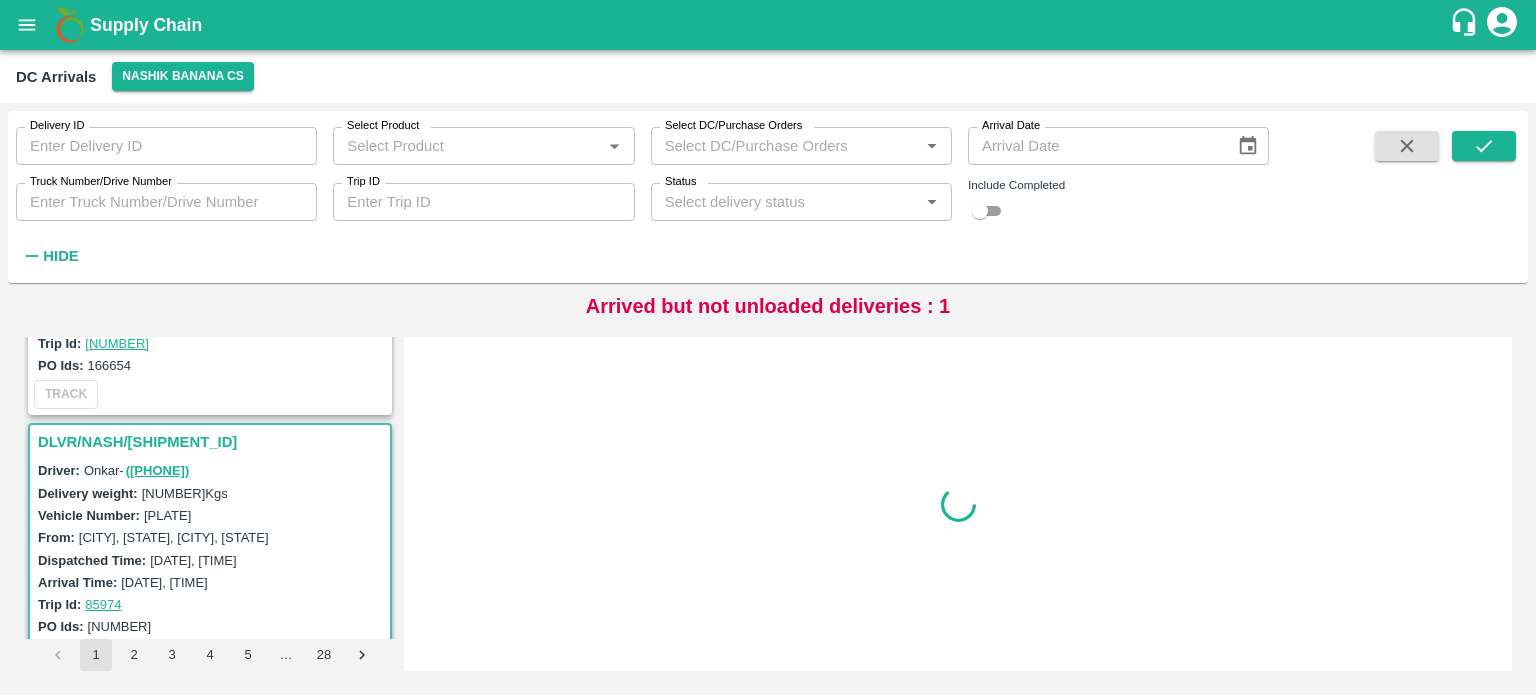scroll, scrollTop: 3130, scrollLeft: 0, axis: vertical 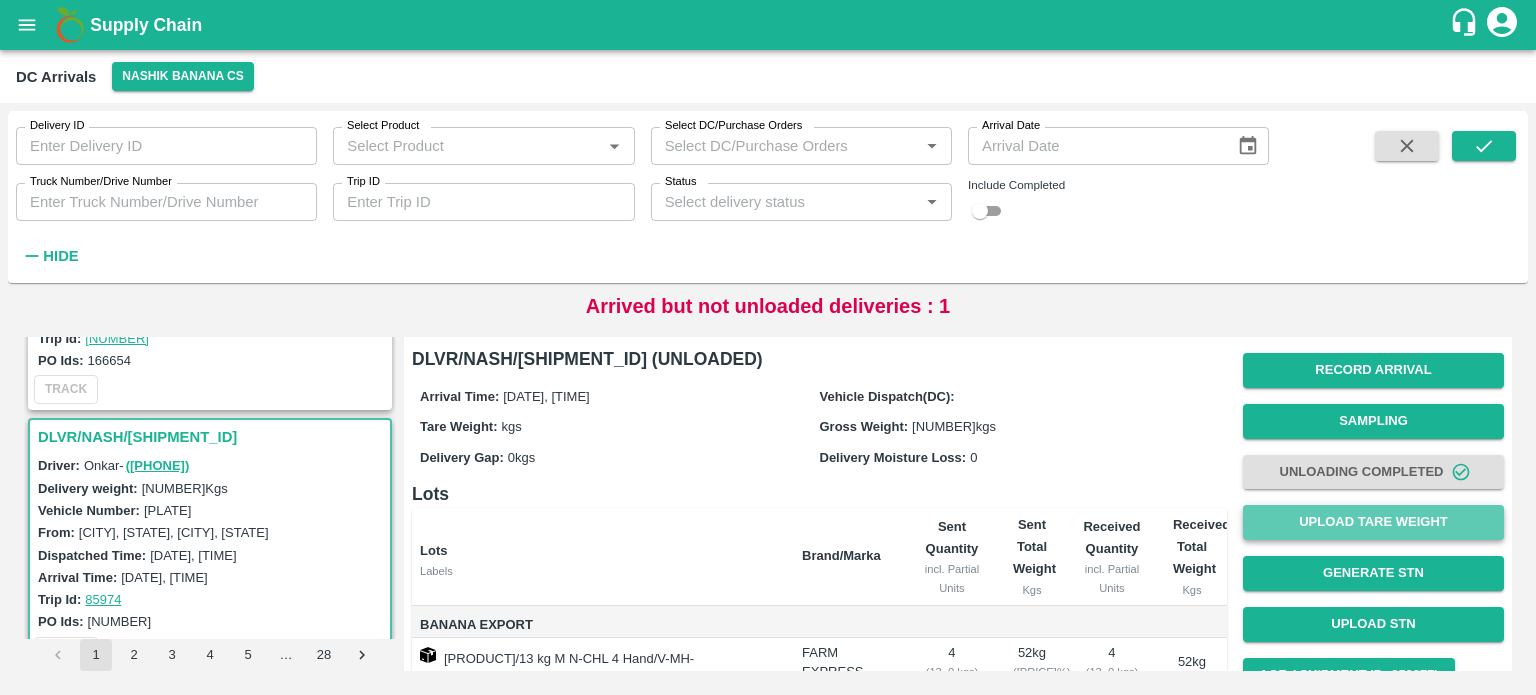click on "Upload Tare Weight" at bounding box center (1373, 522) 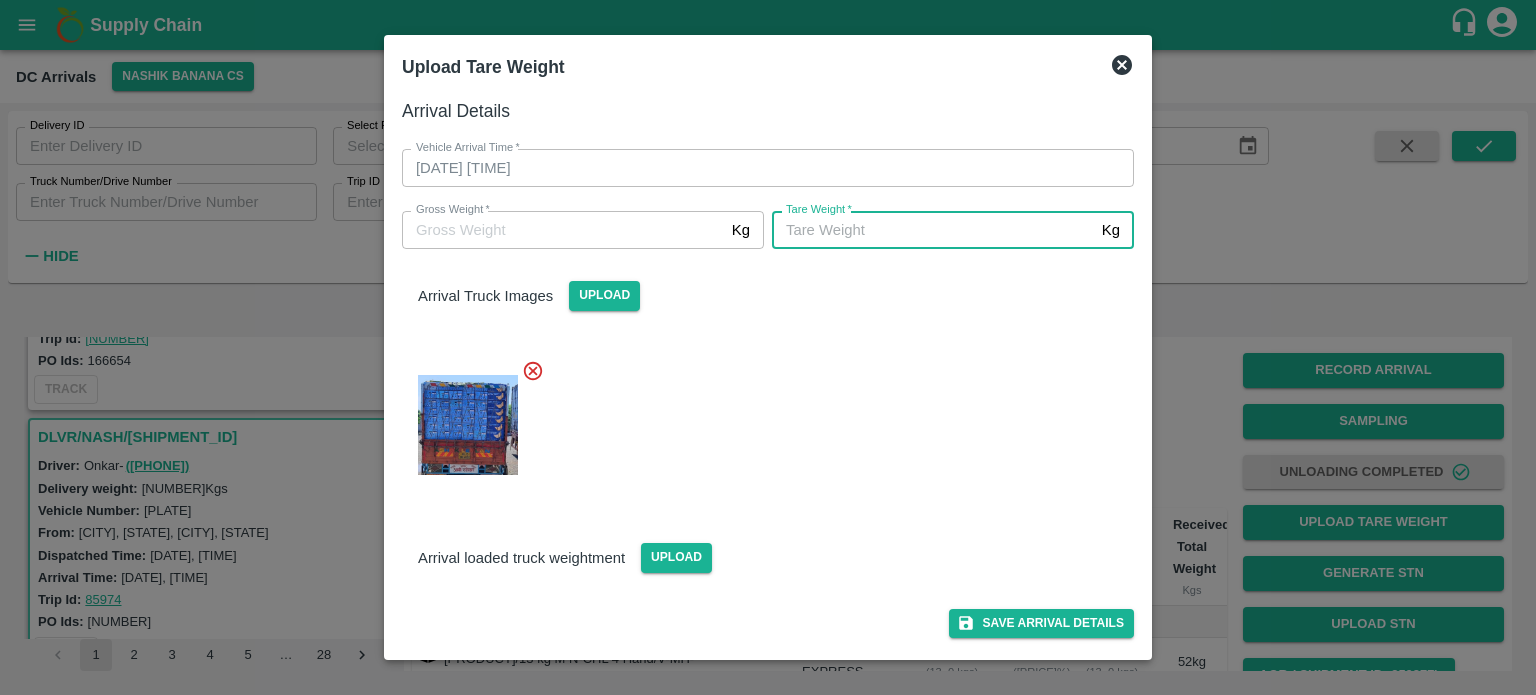 click on "Tare Weight   *" at bounding box center [933, 230] 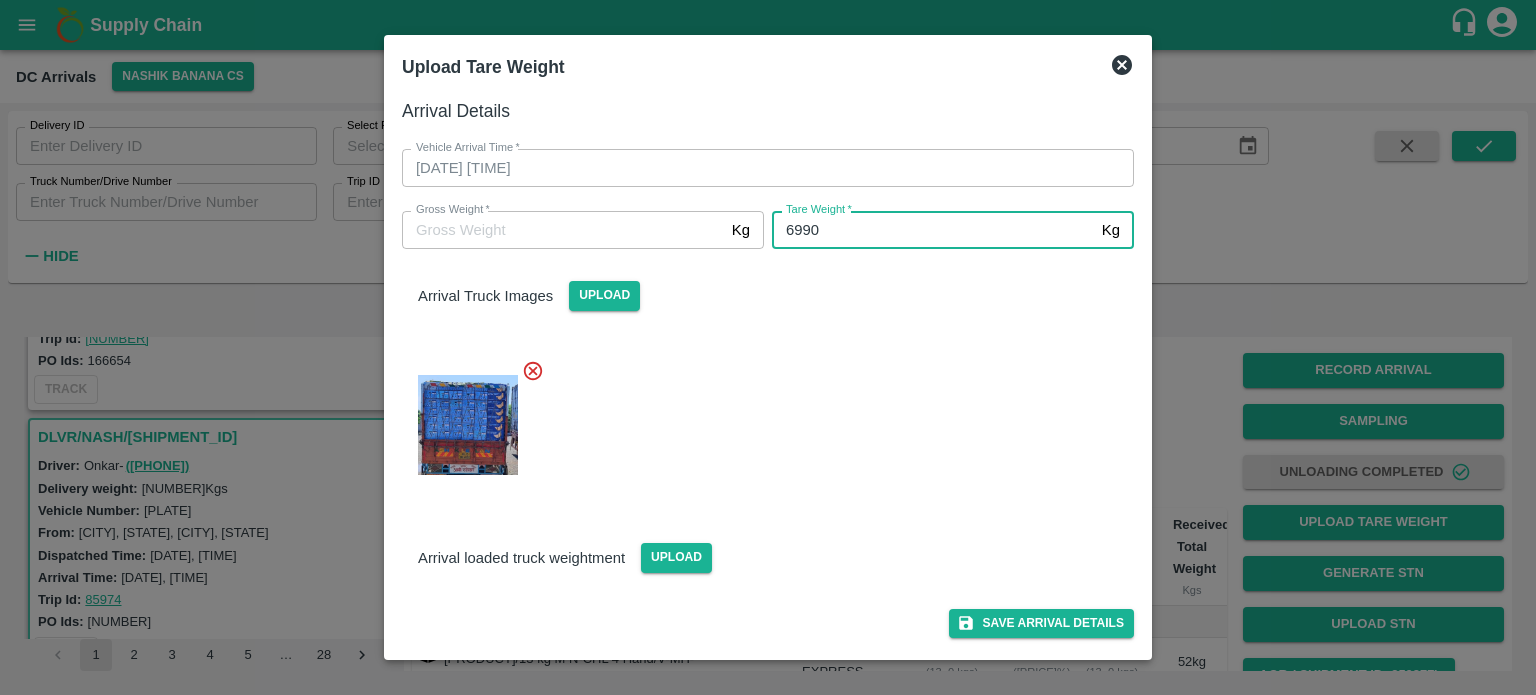 type on "6990" 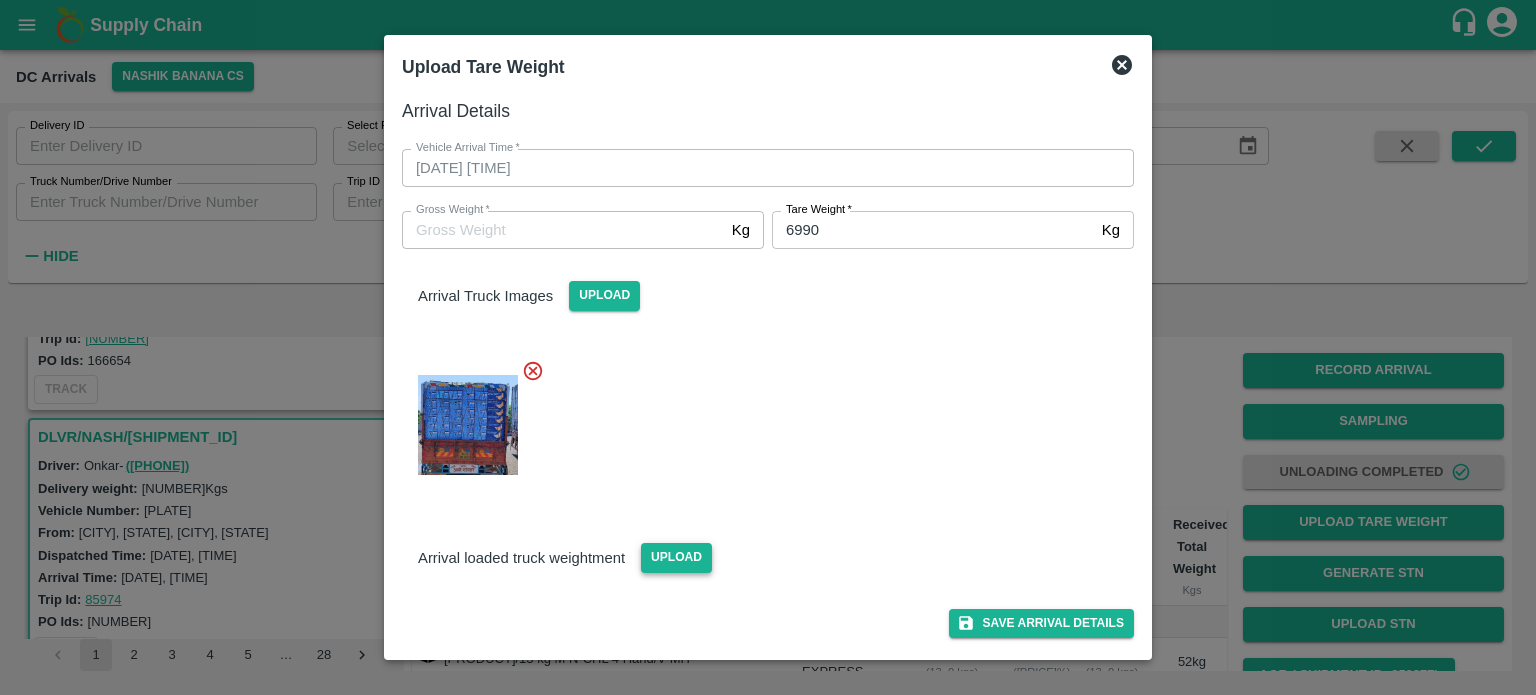 drag, startPoint x: 863, startPoint y: 332, endPoint x: 676, endPoint y: 555, distance: 291.0292 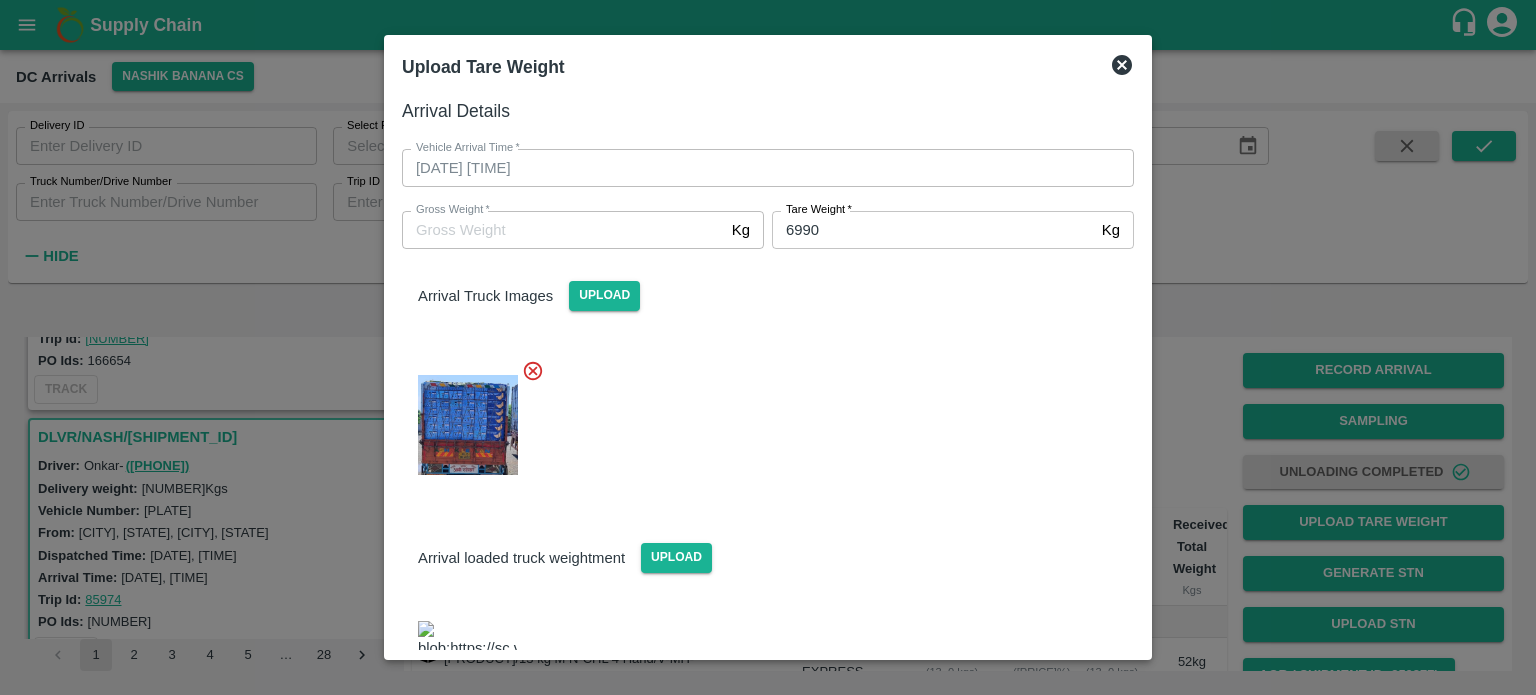 scroll, scrollTop: 100, scrollLeft: 0, axis: vertical 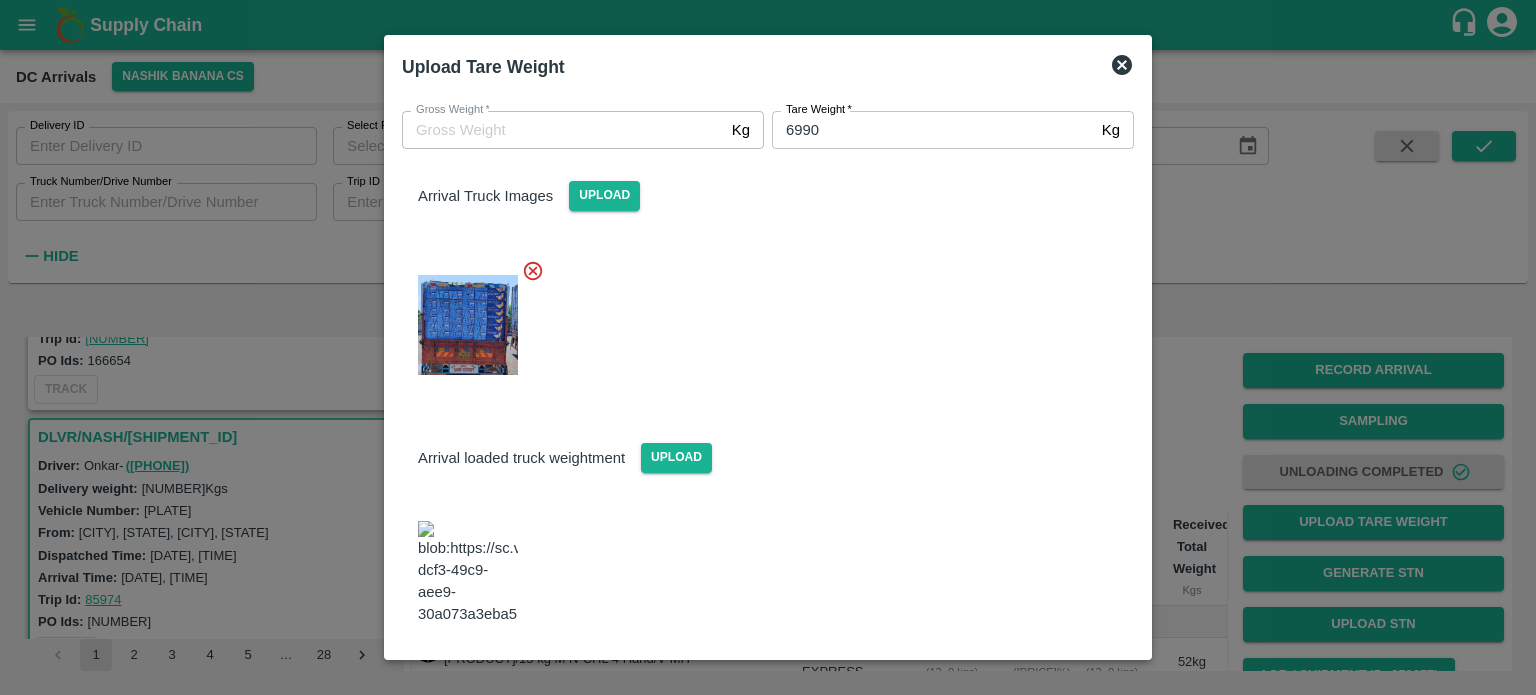 click on "Save Arrival Details" at bounding box center (1041, 680) 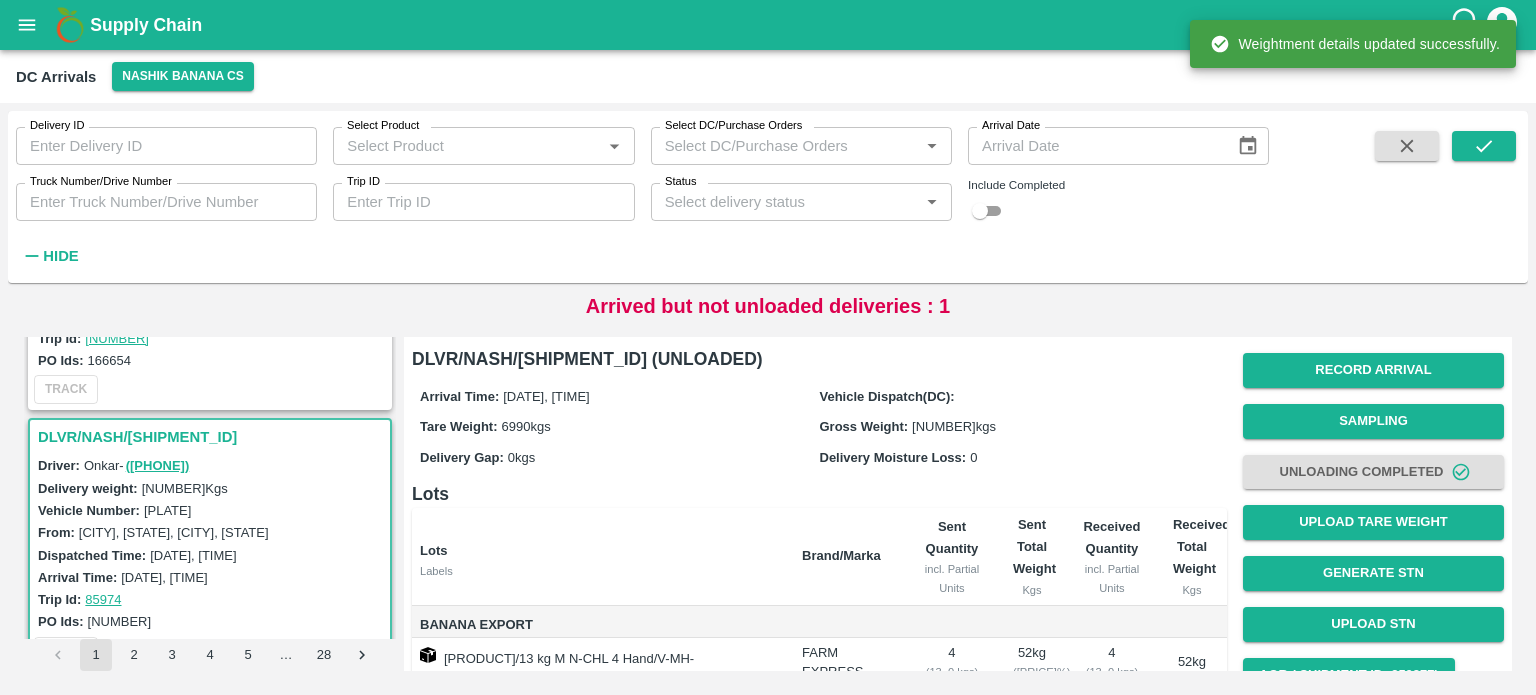 scroll, scrollTop: 364, scrollLeft: 0, axis: vertical 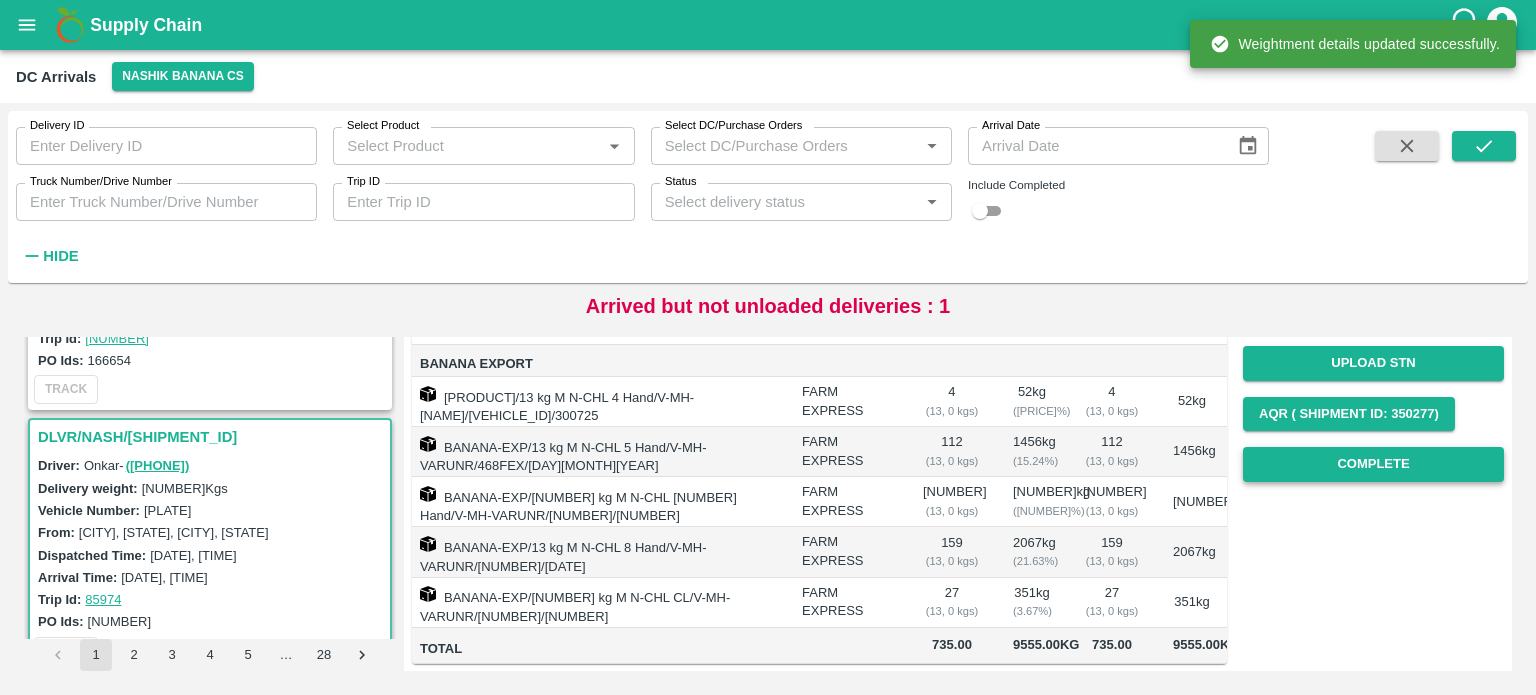 click on "Complete" at bounding box center [1373, 464] 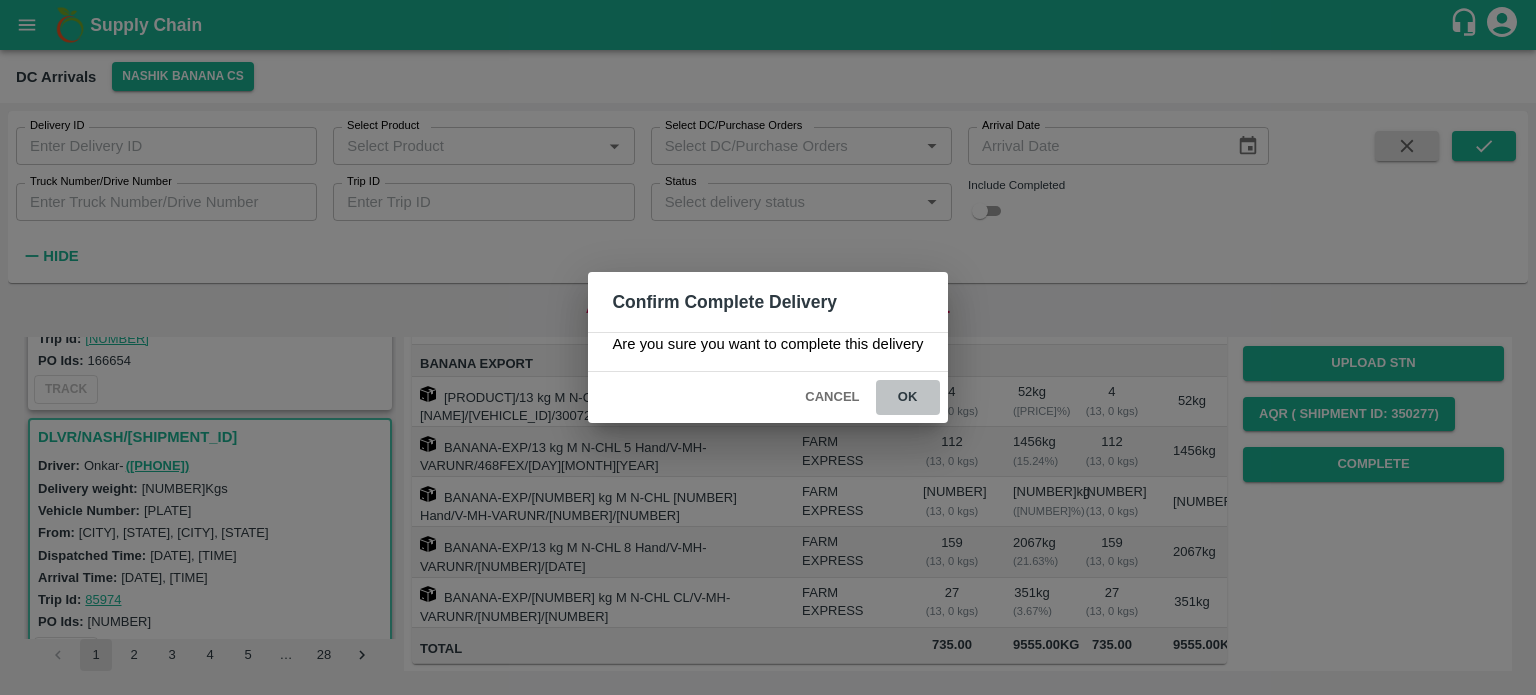 click on "ok" at bounding box center (908, 397) 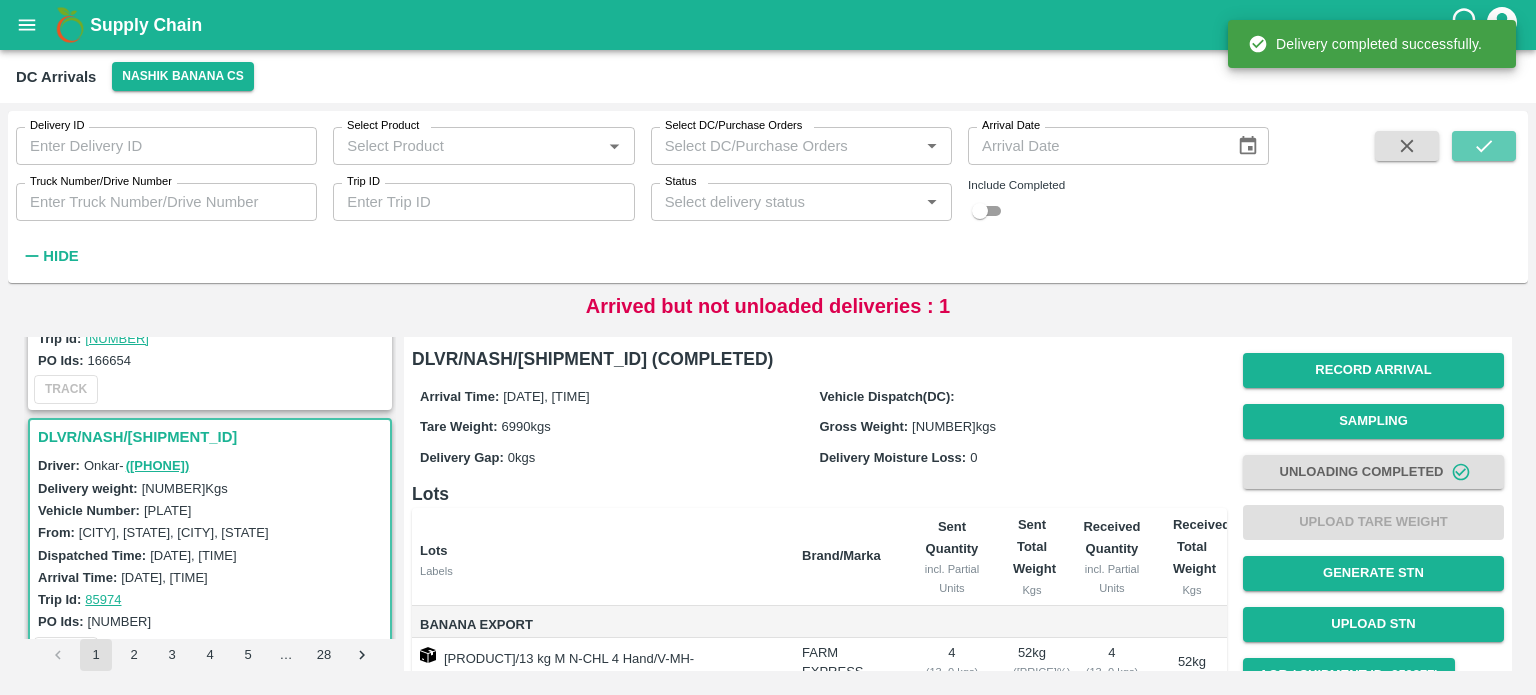 click at bounding box center (1484, 146) 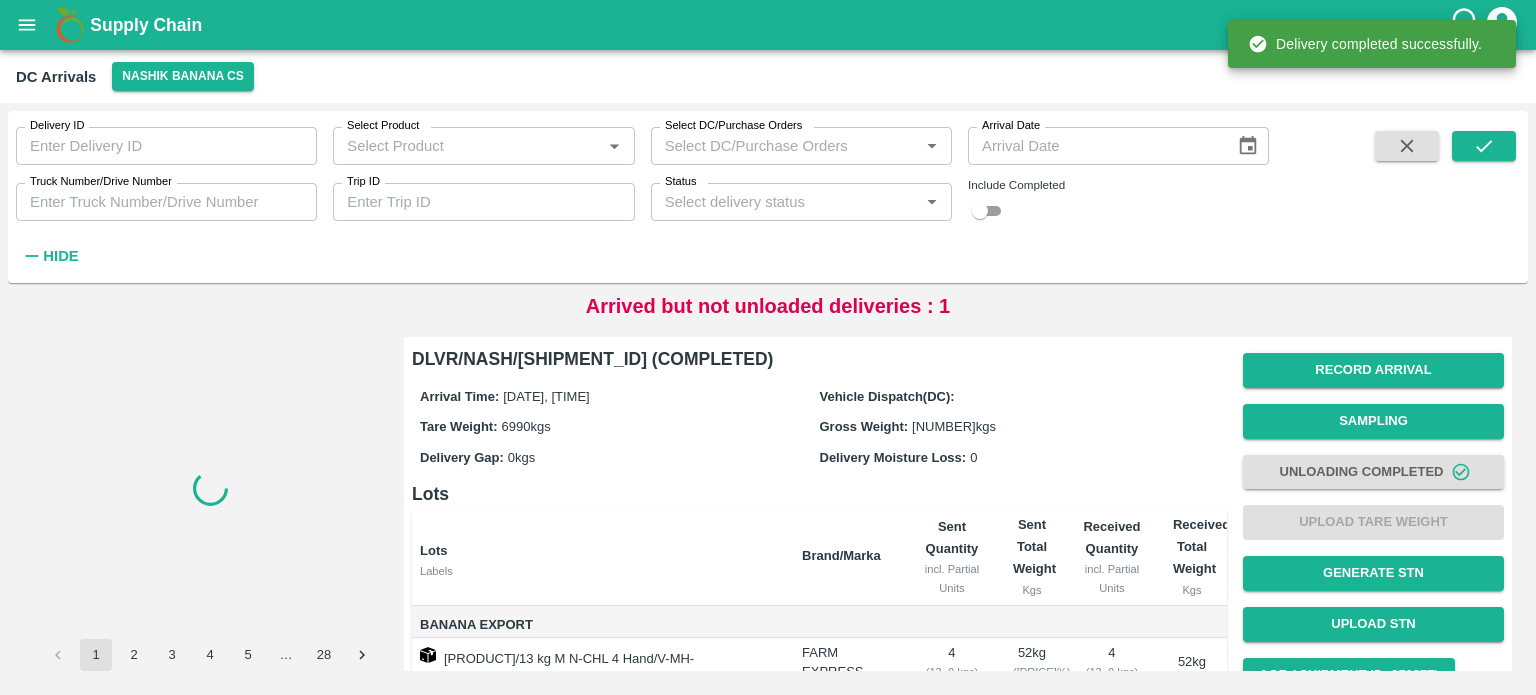 scroll, scrollTop: 0, scrollLeft: 0, axis: both 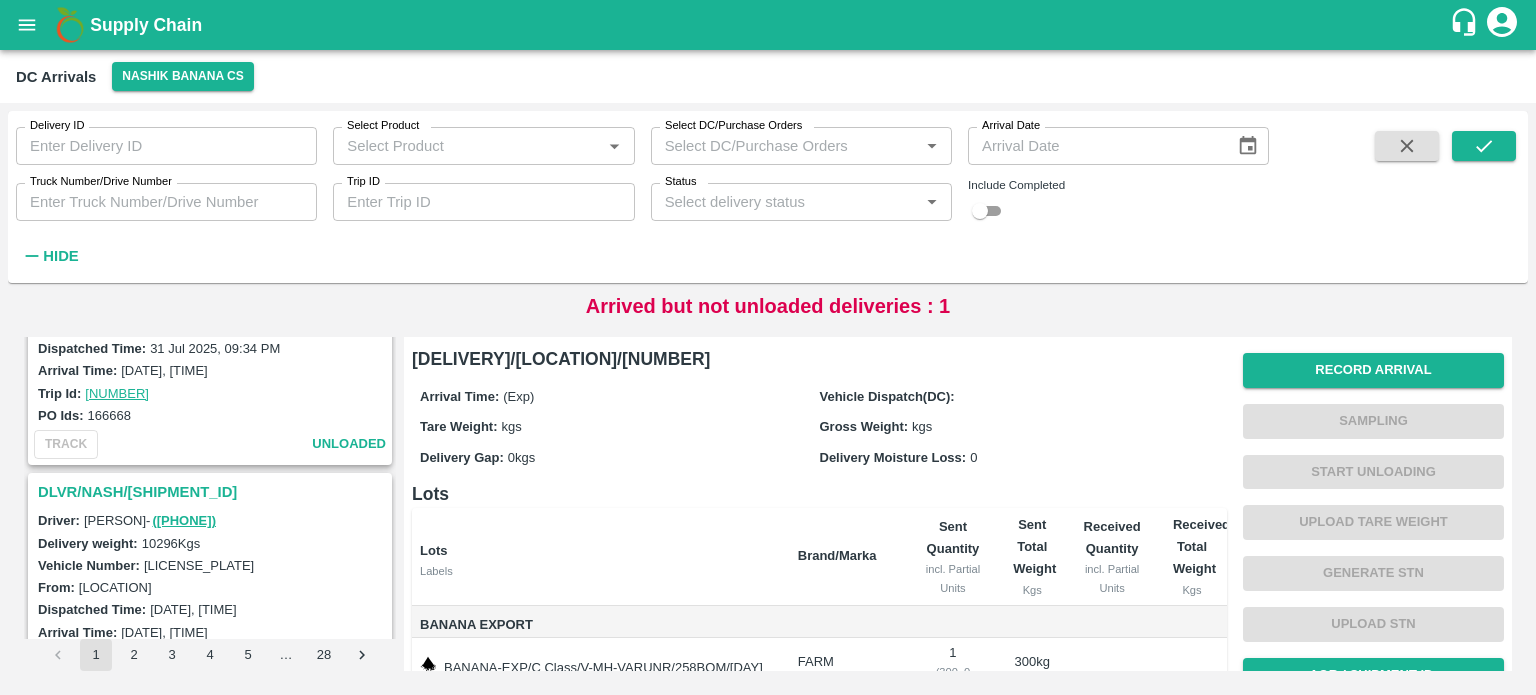 click on "DLVR/NASH/[SHIPMENT_ID]" at bounding box center [213, 492] 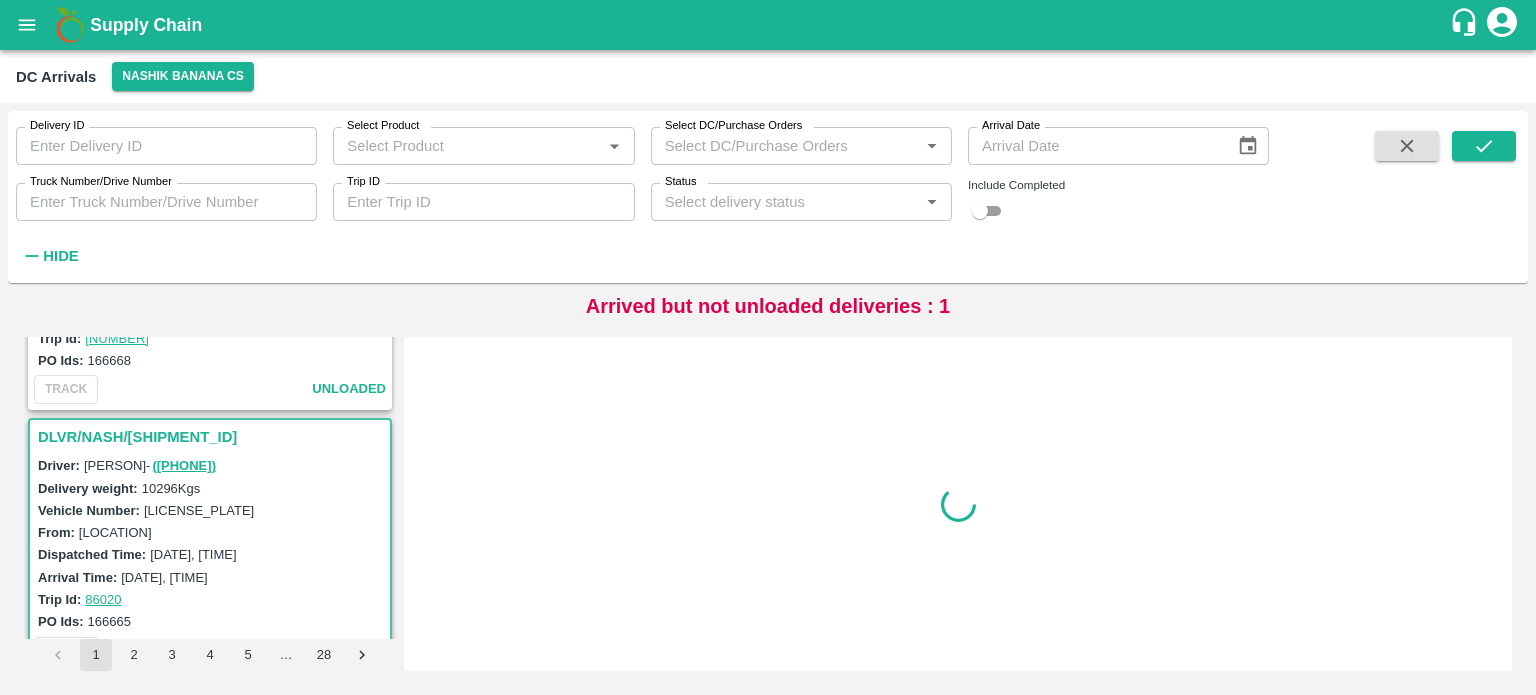 scroll, scrollTop: 2350, scrollLeft: 0, axis: vertical 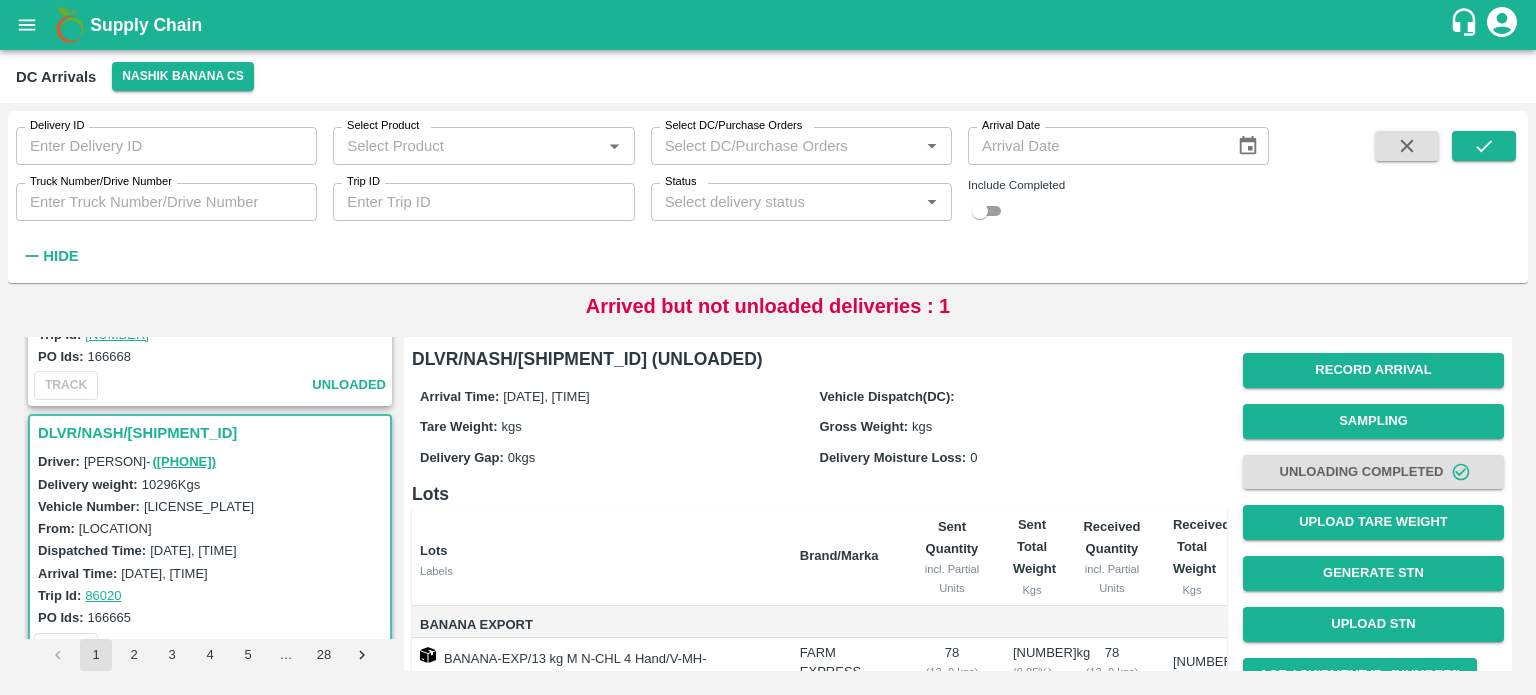 click on "[LICENSE_PLATE]" at bounding box center [199, 506] 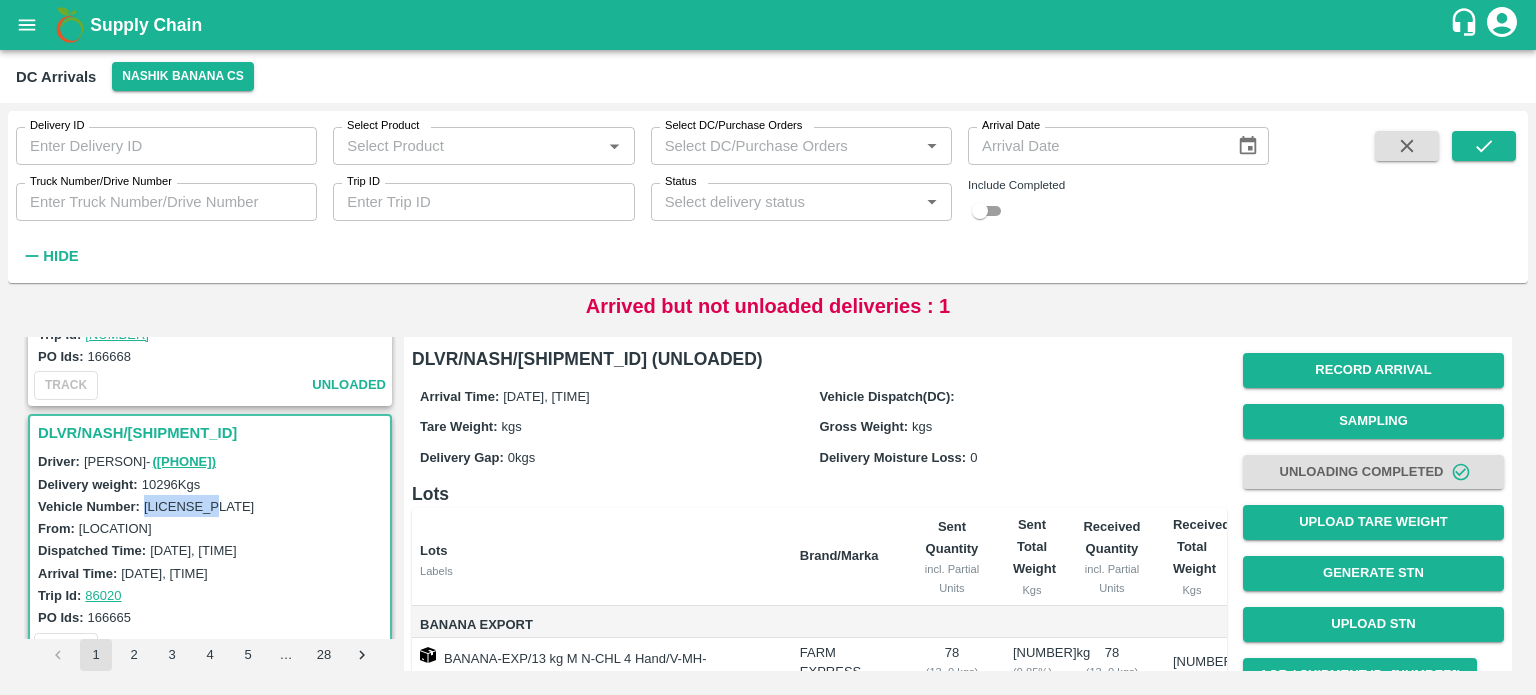 click on "[LICENSE_PLATE]" at bounding box center (199, 506) 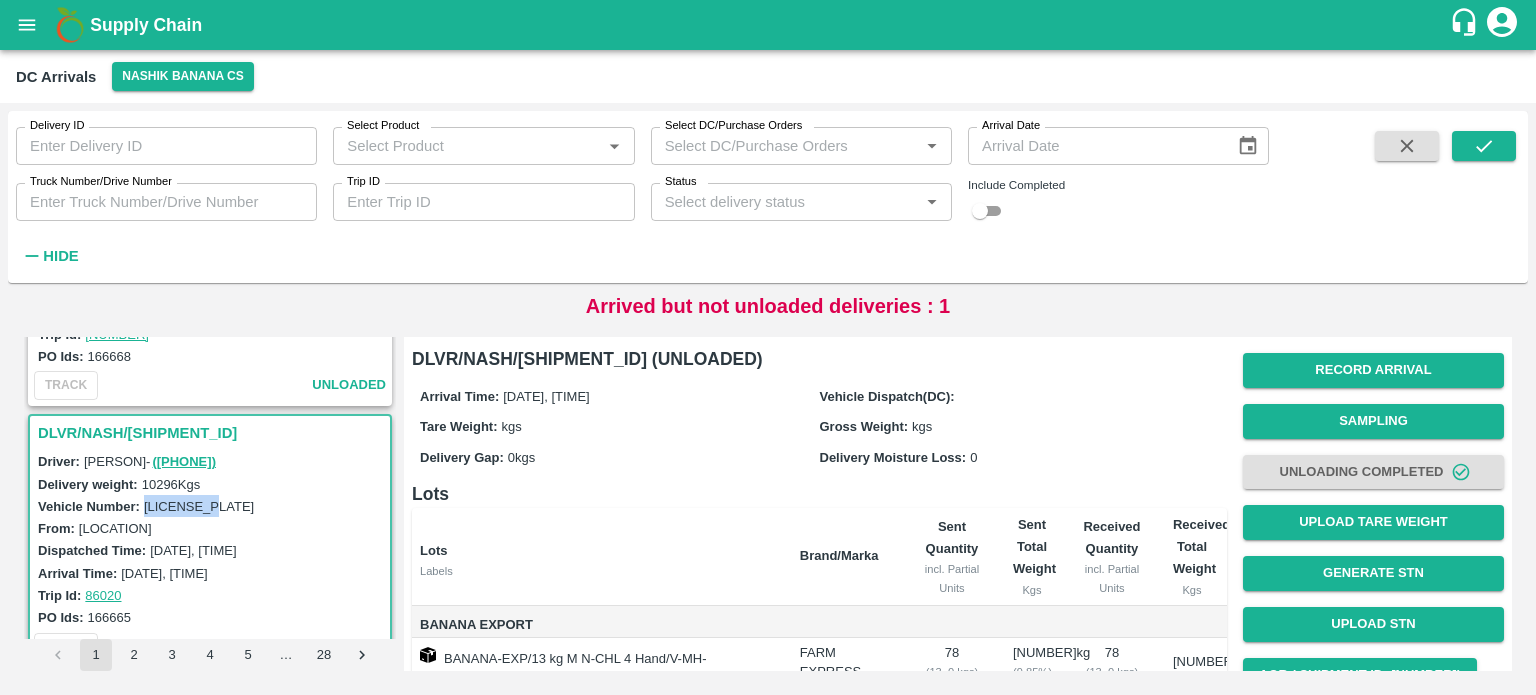 copy on "[LICENSE_PLATE]" 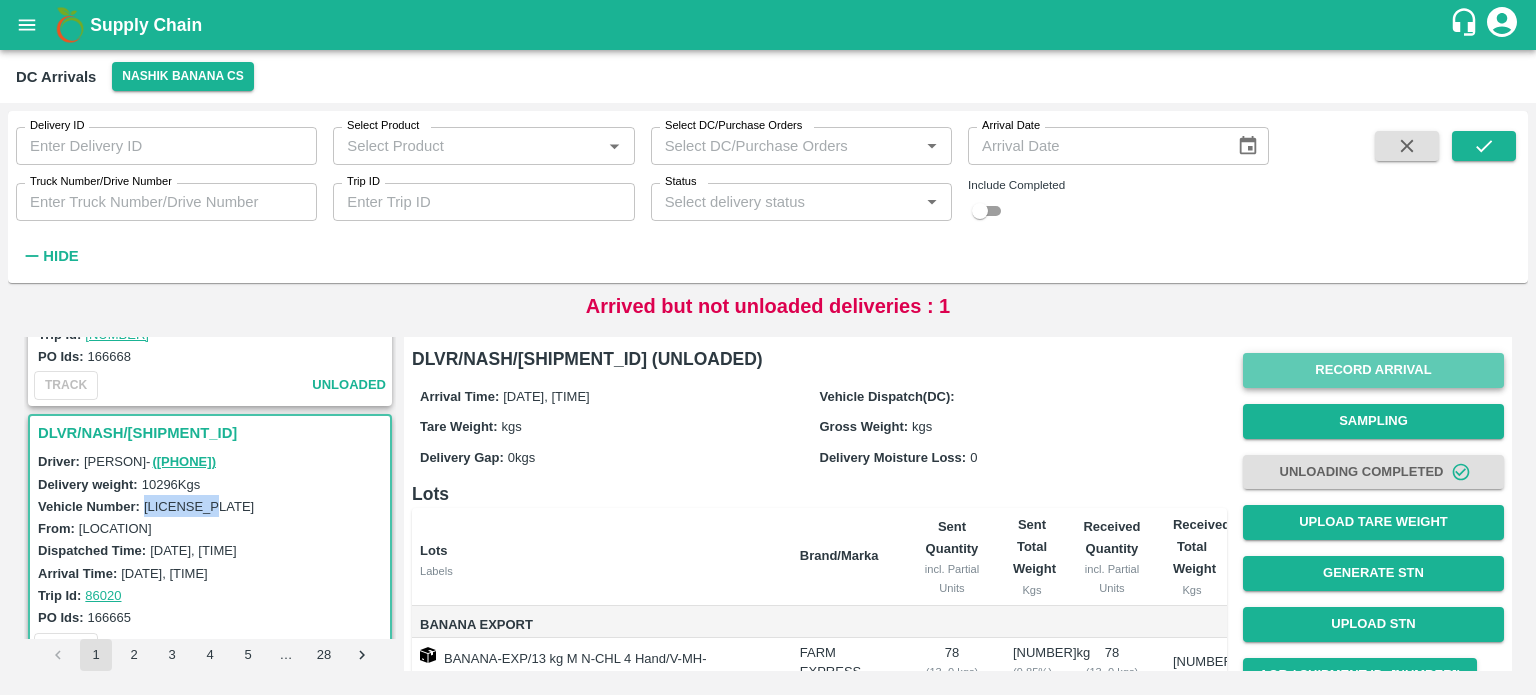 click on "Record Arrival" at bounding box center (1373, 370) 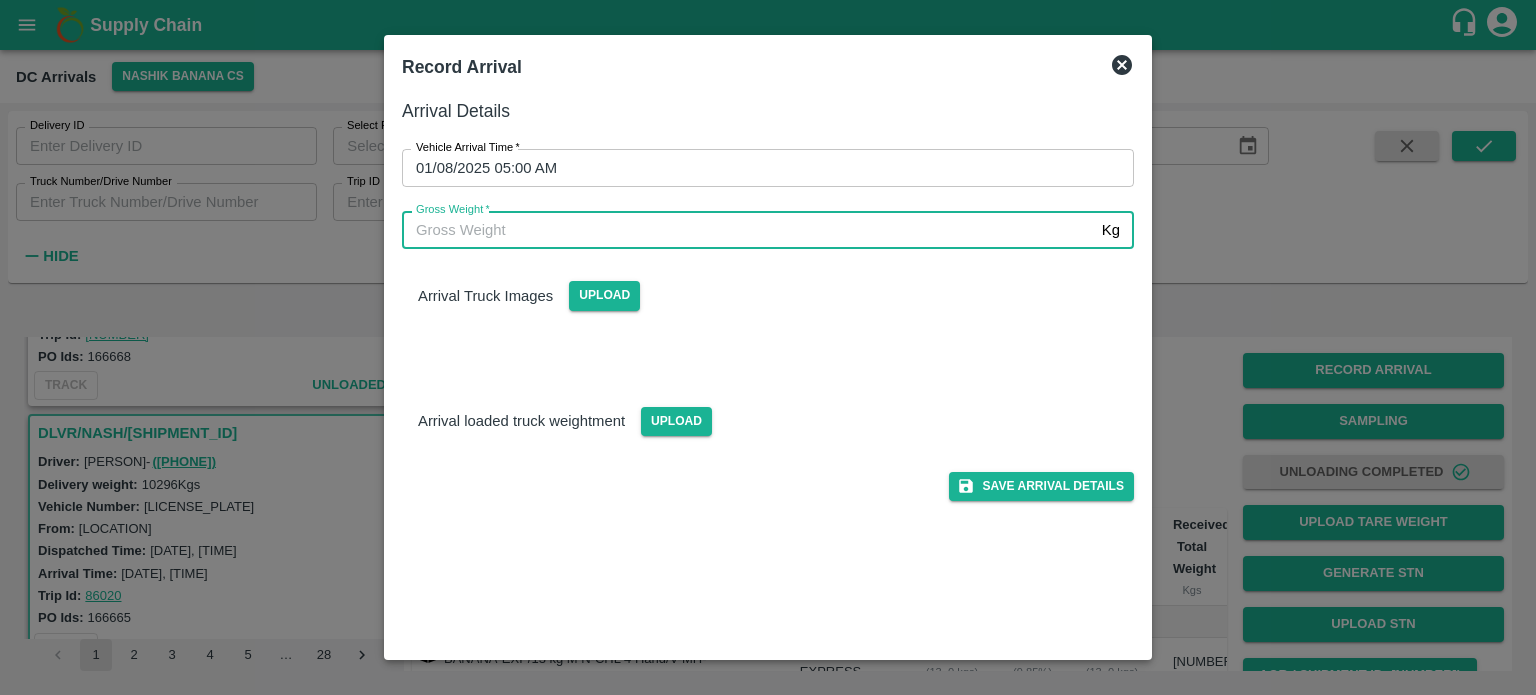 click on "Gross Weight   *" at bounding box center [748, 230] 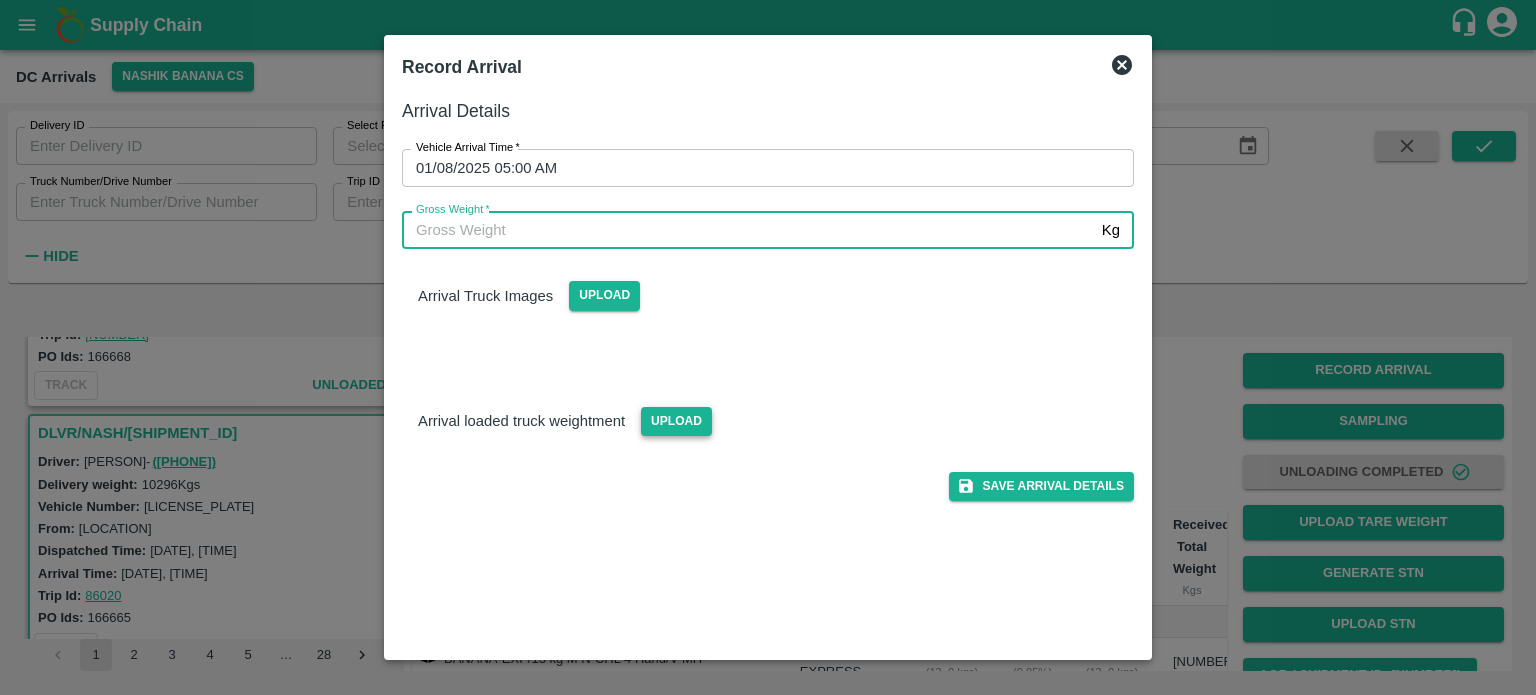 type on "[NUMBER]" 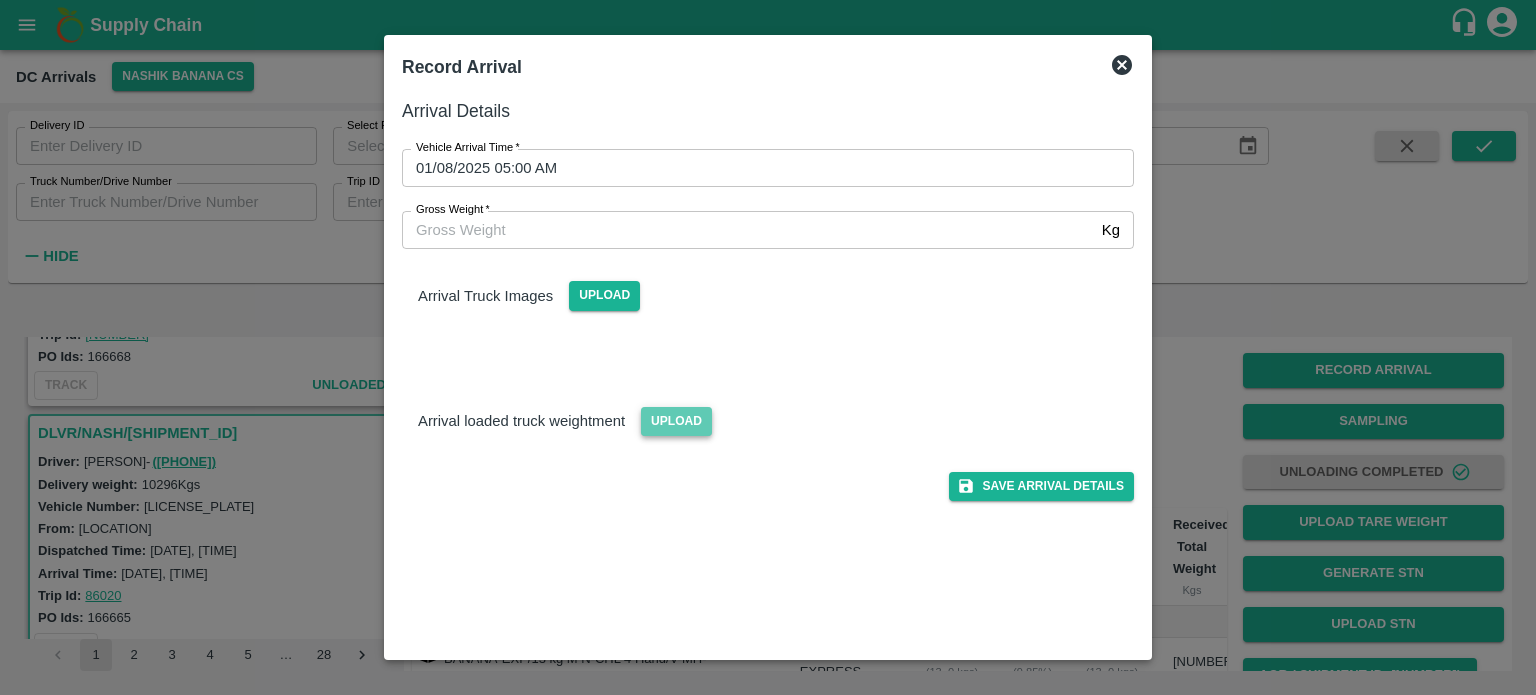 click on "Upload" at bounding box center [676, 421] 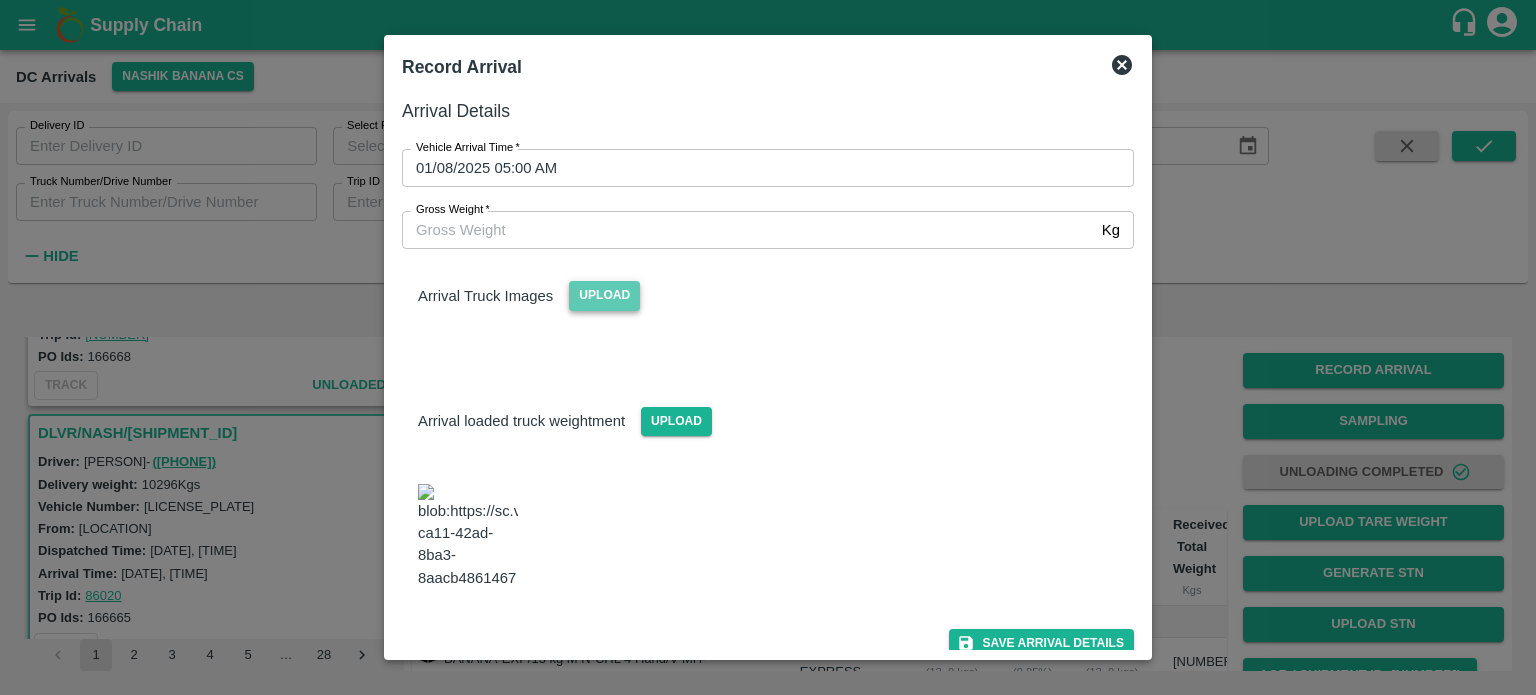 click on "Upload" at bounding box center (604, 295) 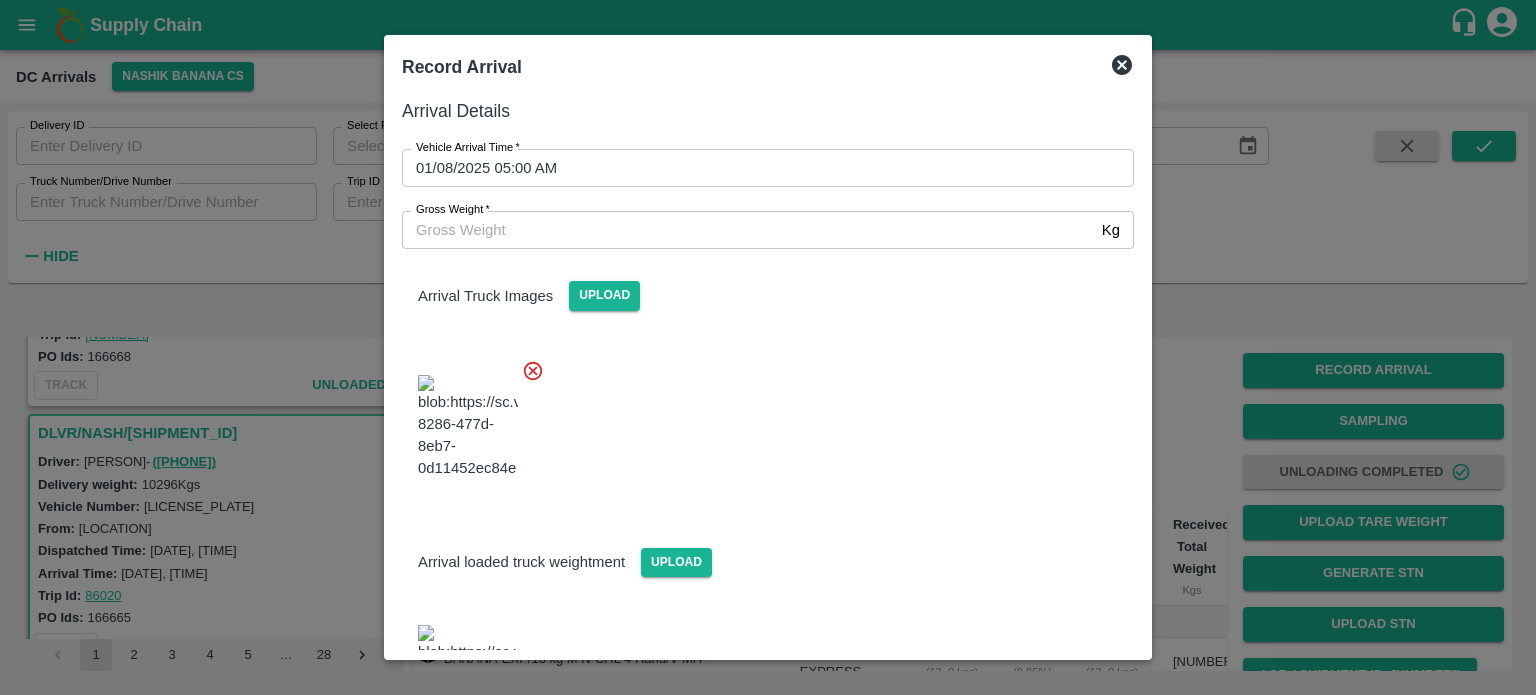 scroll, scrollTop: 98, scrollLeft: 0, axis: vertical 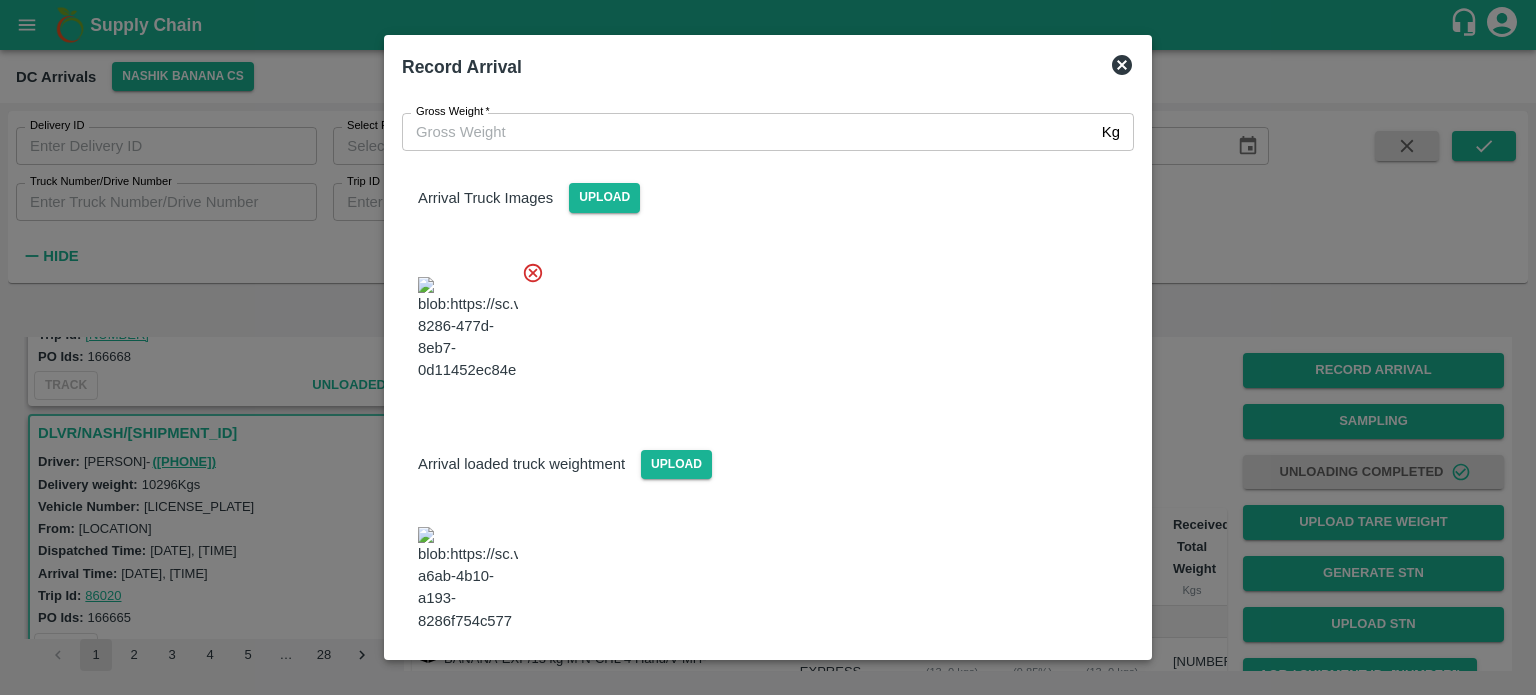 click on "Save Arrival Details" at bounding box center [1041, 686] 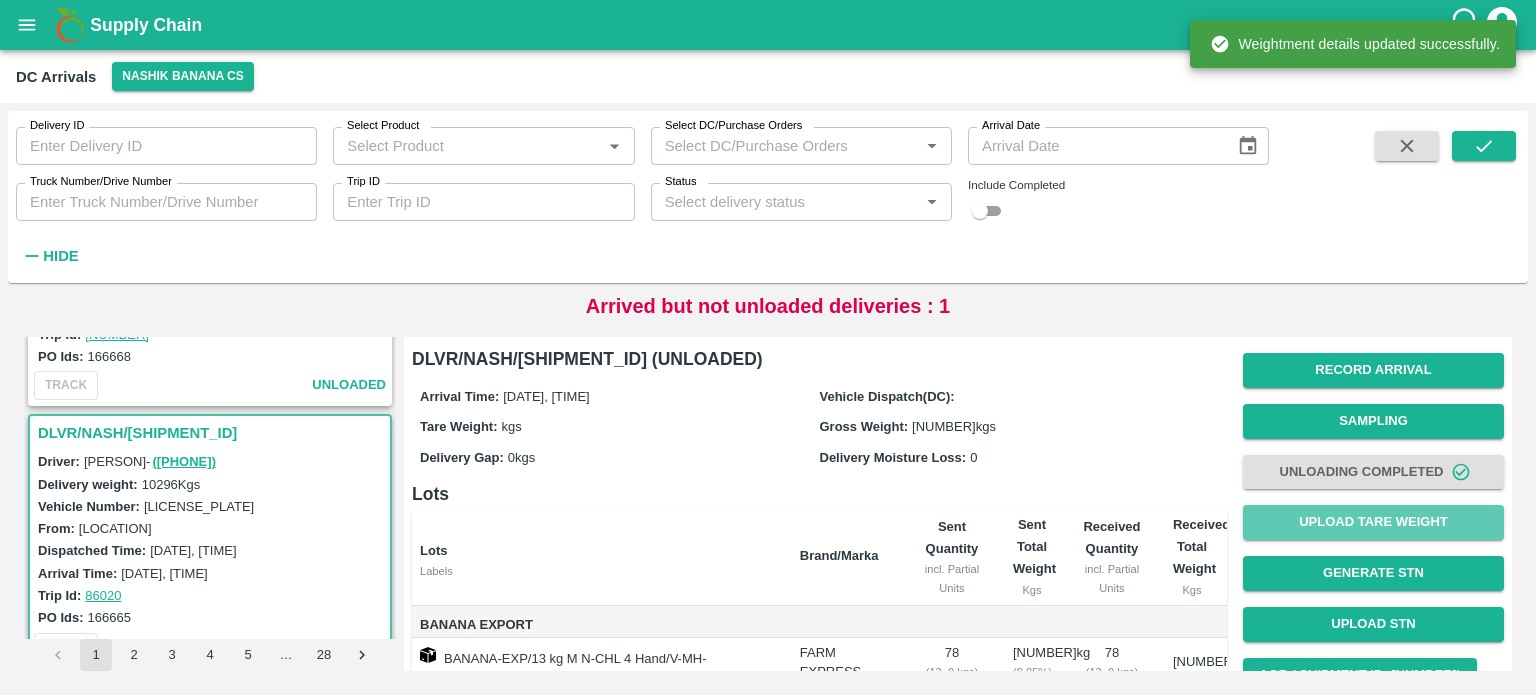 click on "Upload Tare Weight" at bounding box center [1373, 522] 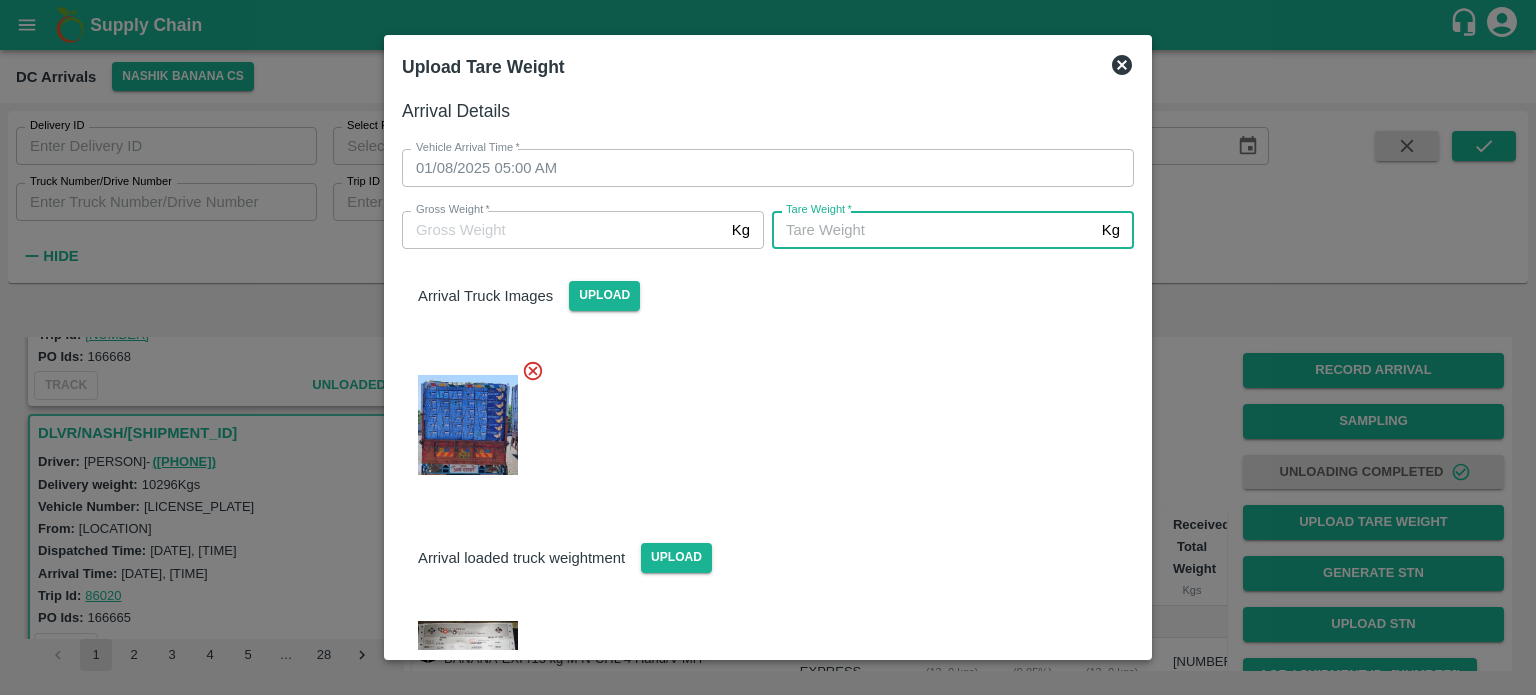 click on "Tare Weight   *" at bounding box center (933, 230) 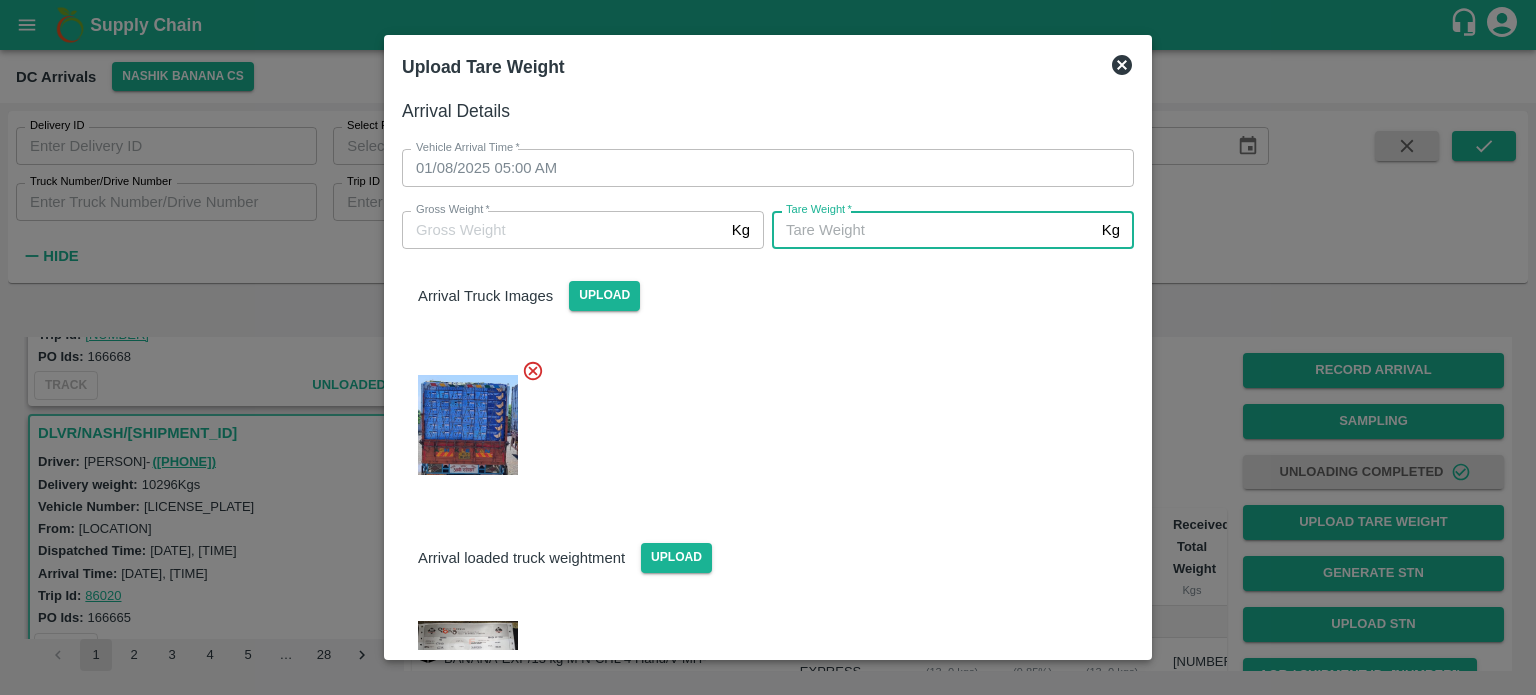 type on "[NUMBER]" 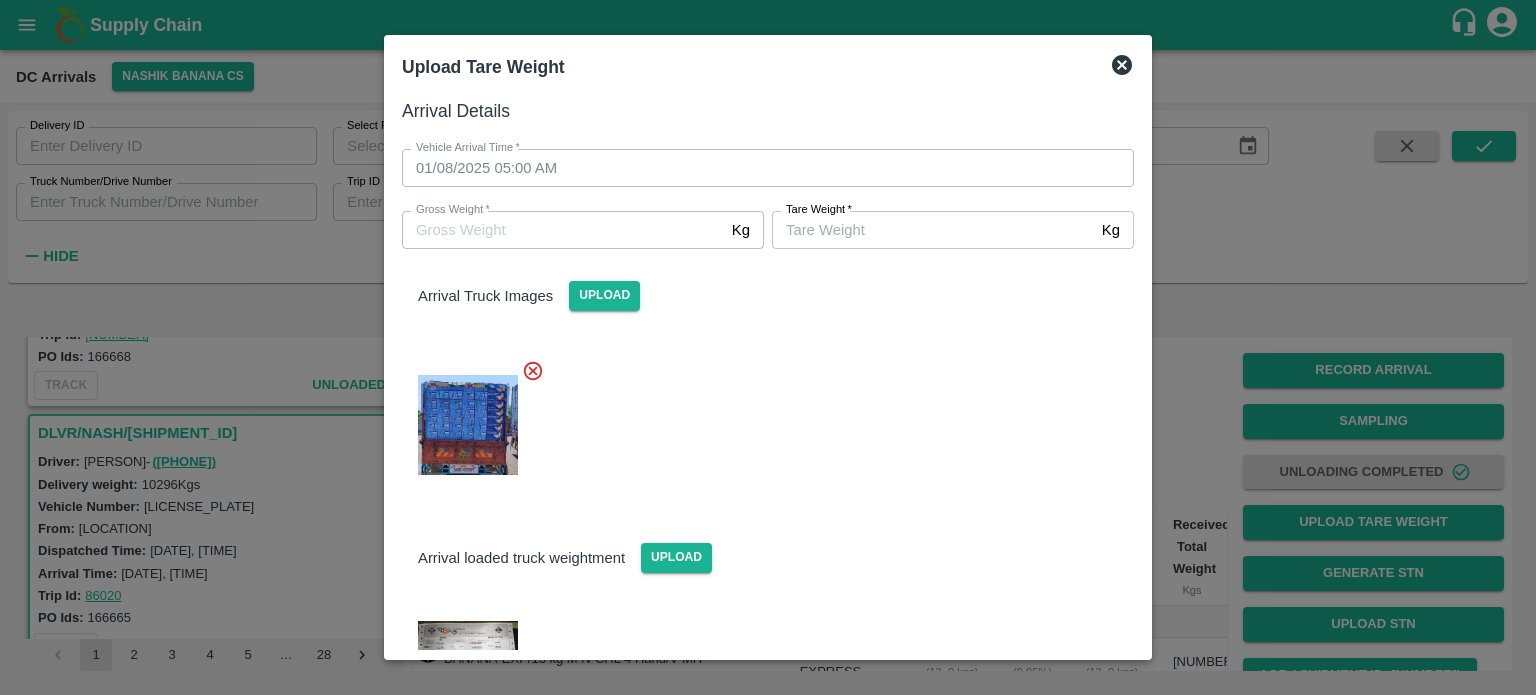 click at bounding box center (760, 419) 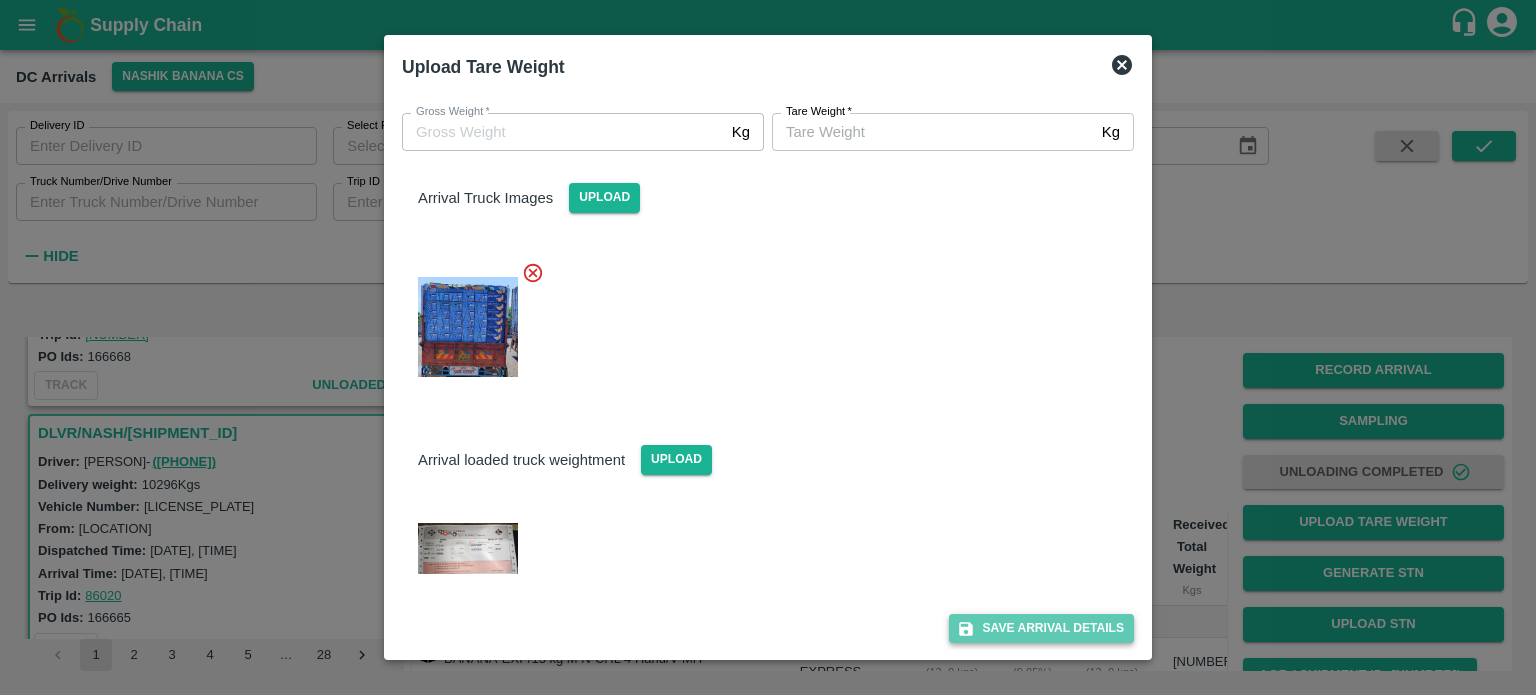 click on "Save Arrival Details" at bounding box center (1041, 628) 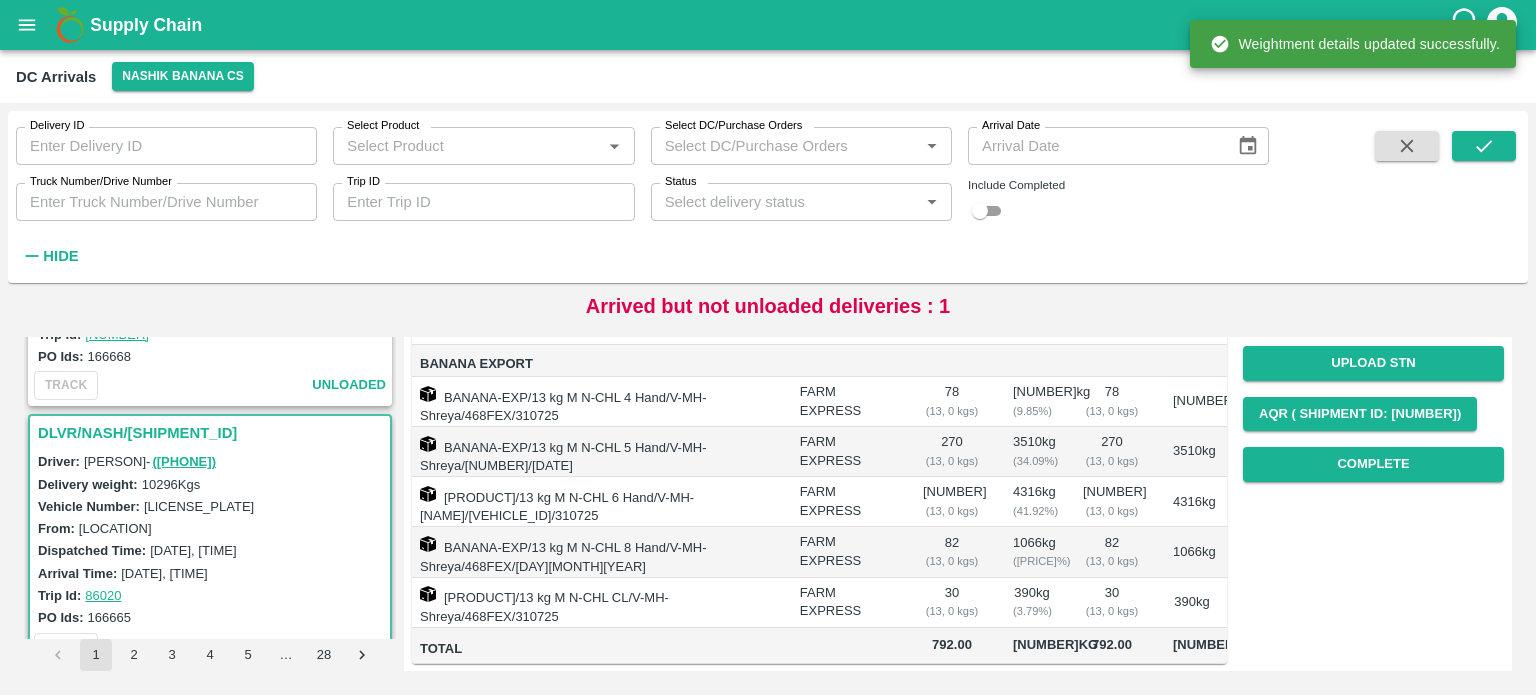 scroll, scrollTop: 382, scrollLeft: 0, axis: vertical 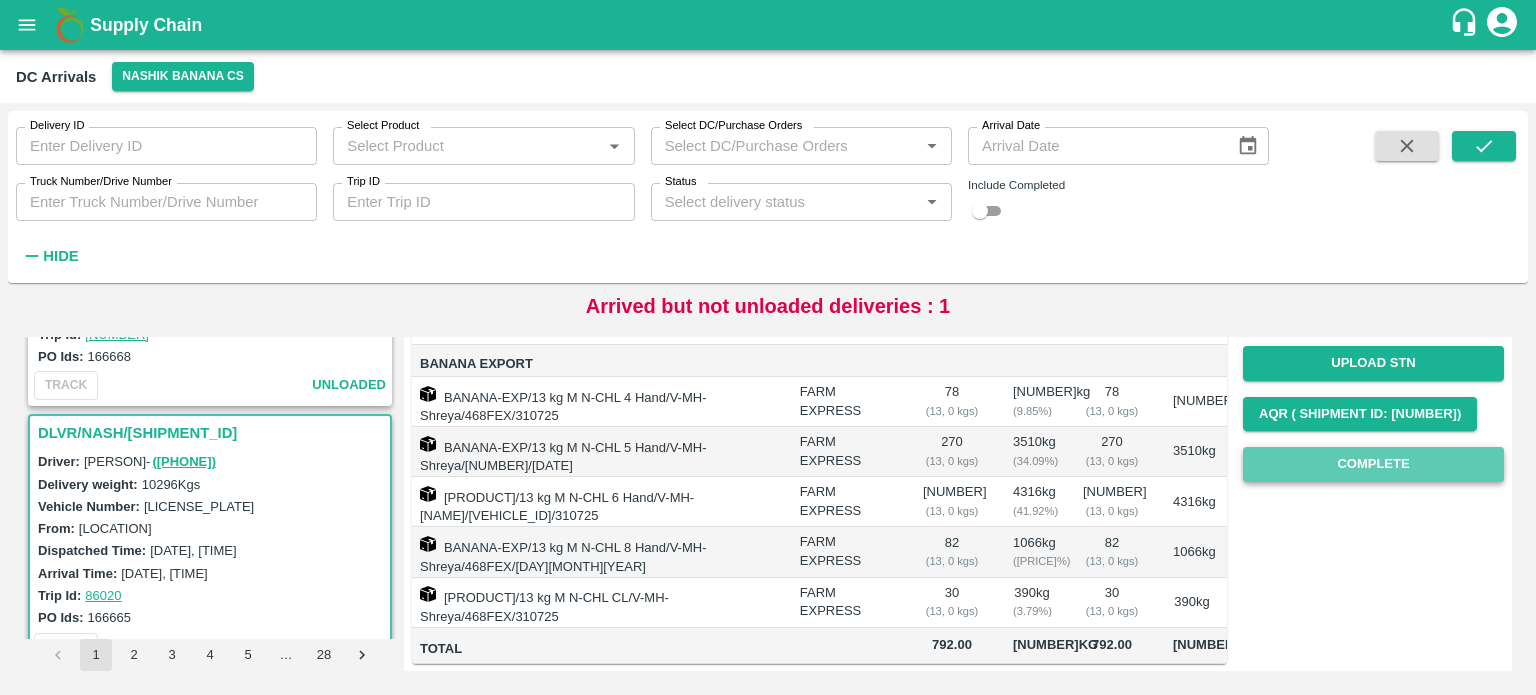 click on "Complete" at bounding box center (1373, 464) 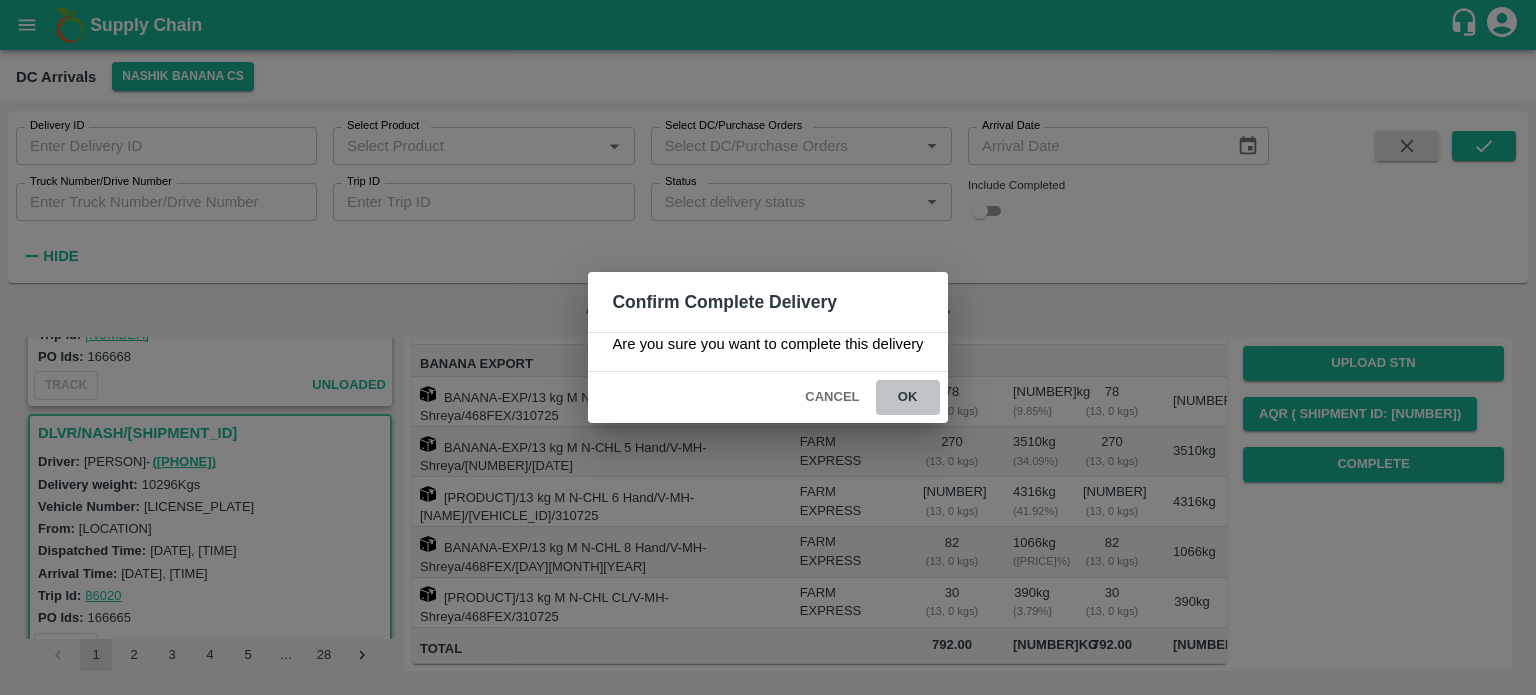click on "ok" at bounding box center (908, 397) 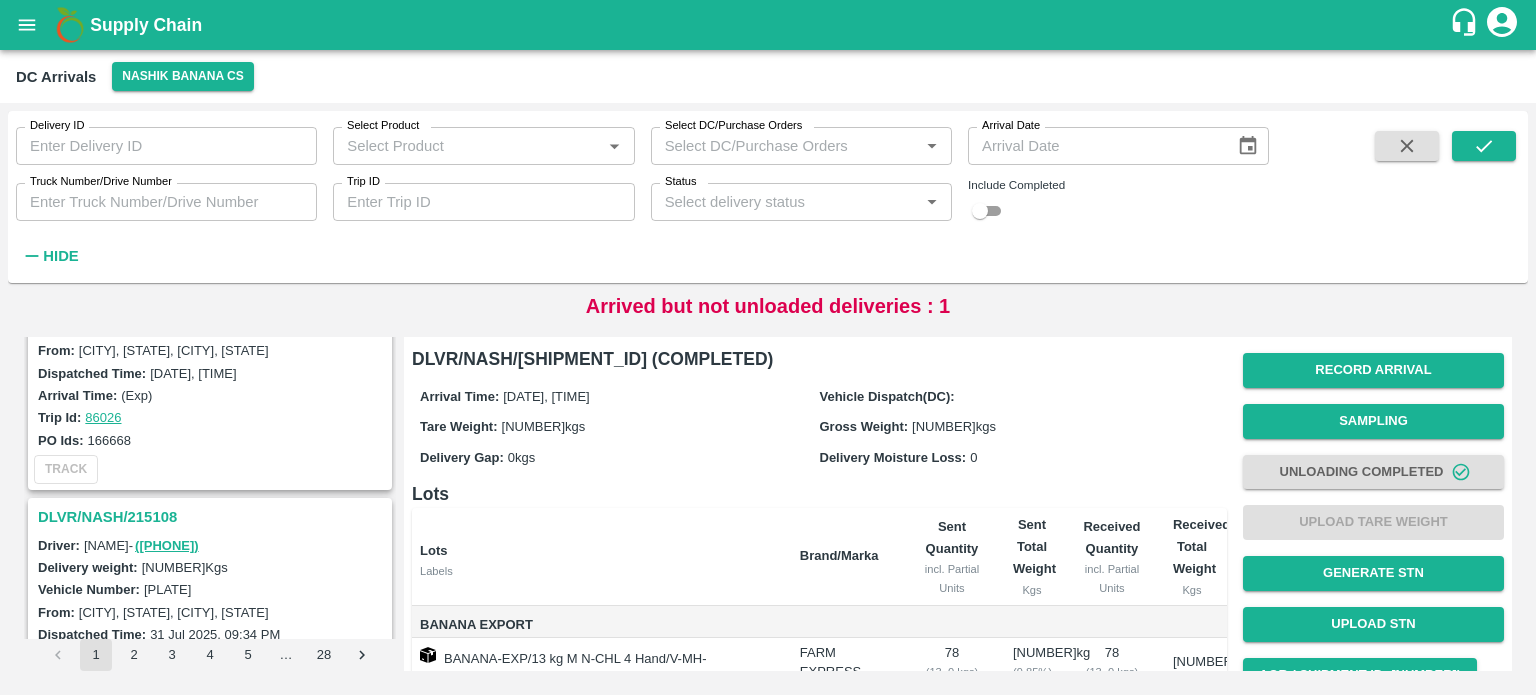 scroll, scrollTop: 2003, scrollLeft: 0, axis: vertical 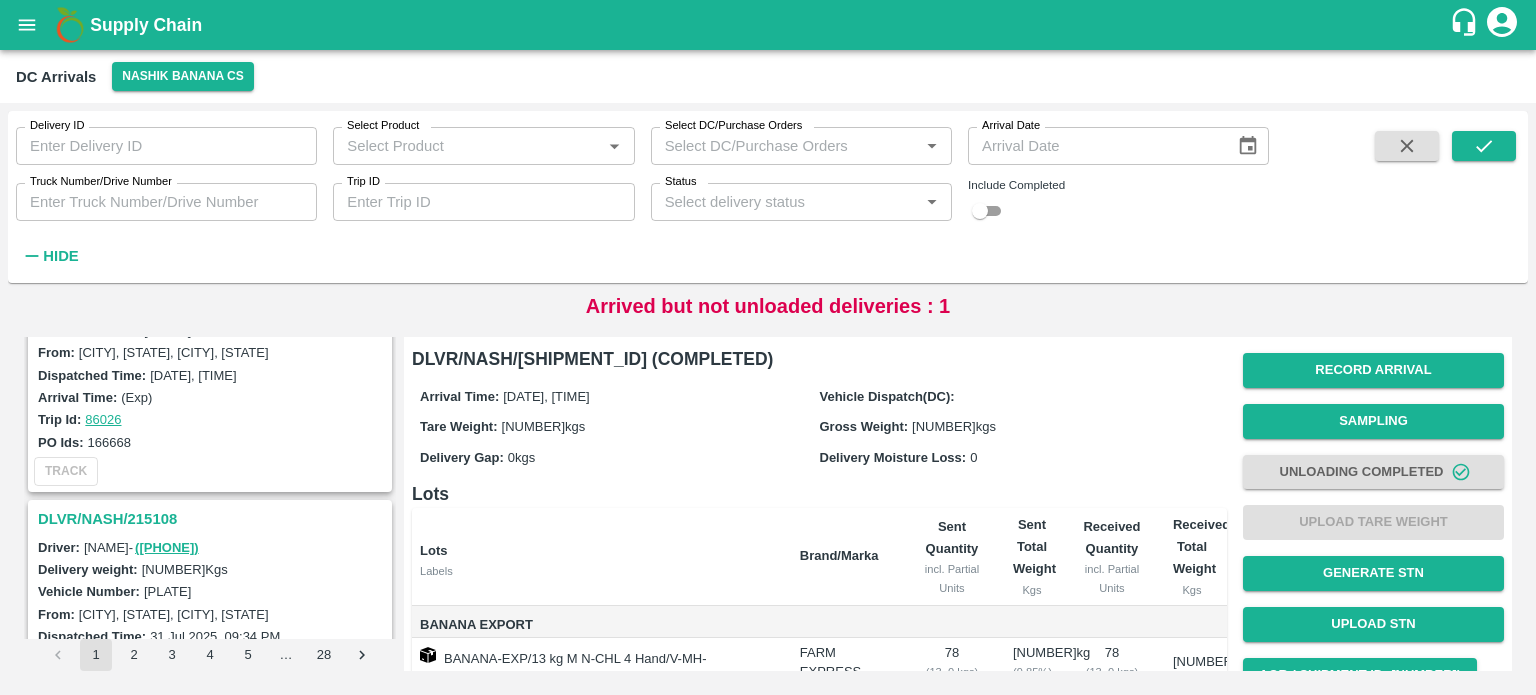 click on "DLVR/NASH/215108" at bounding box center (213, 519) 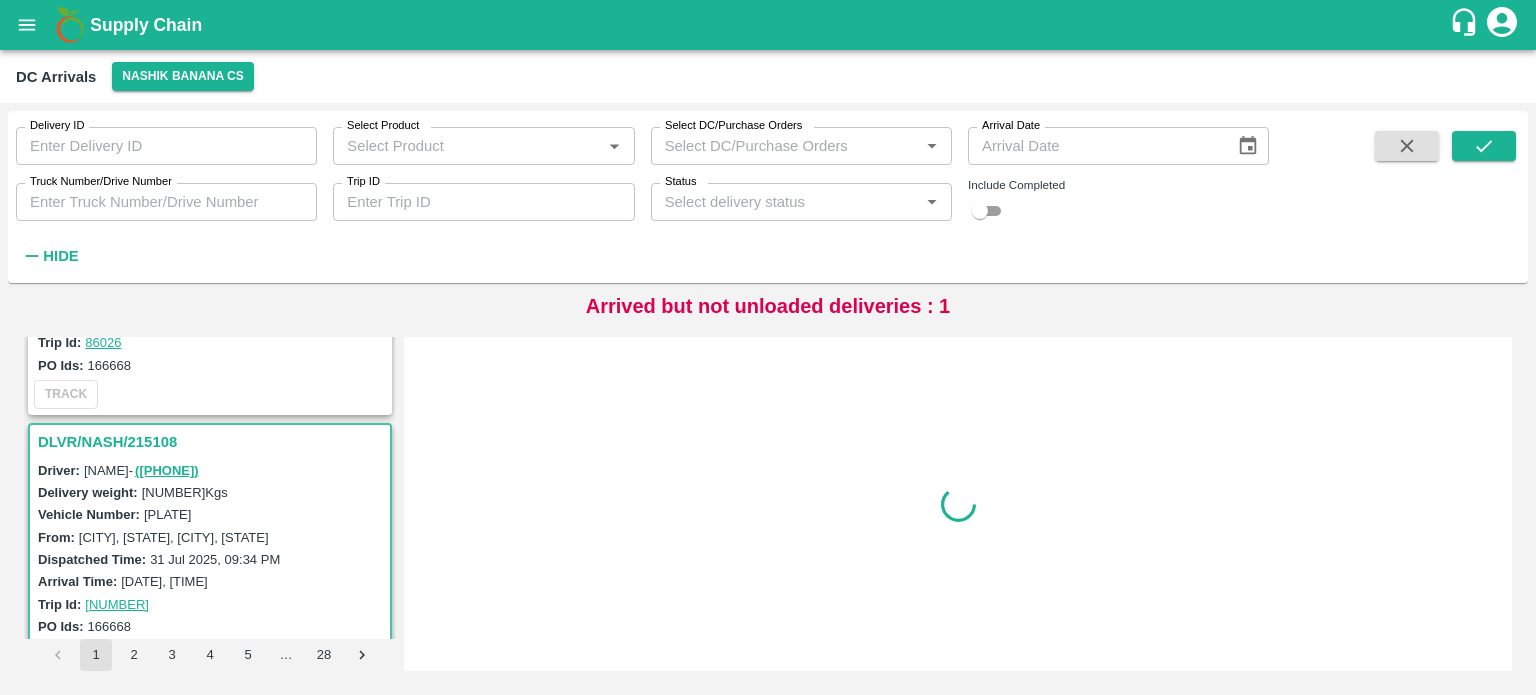 scroll, scrollTop: 2089, scrollLeft: 0, axis: vertical 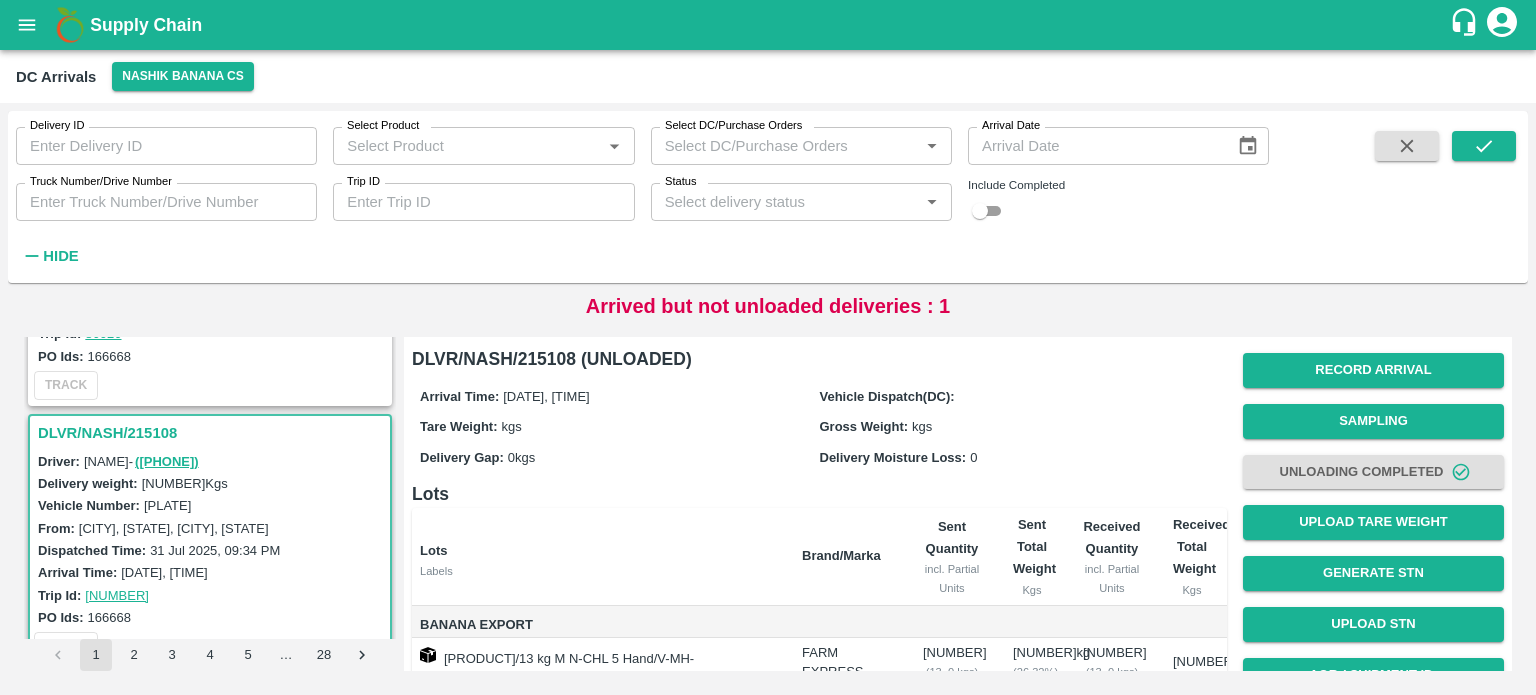 click on "[PLATE]" at bounding box center (167, 505) 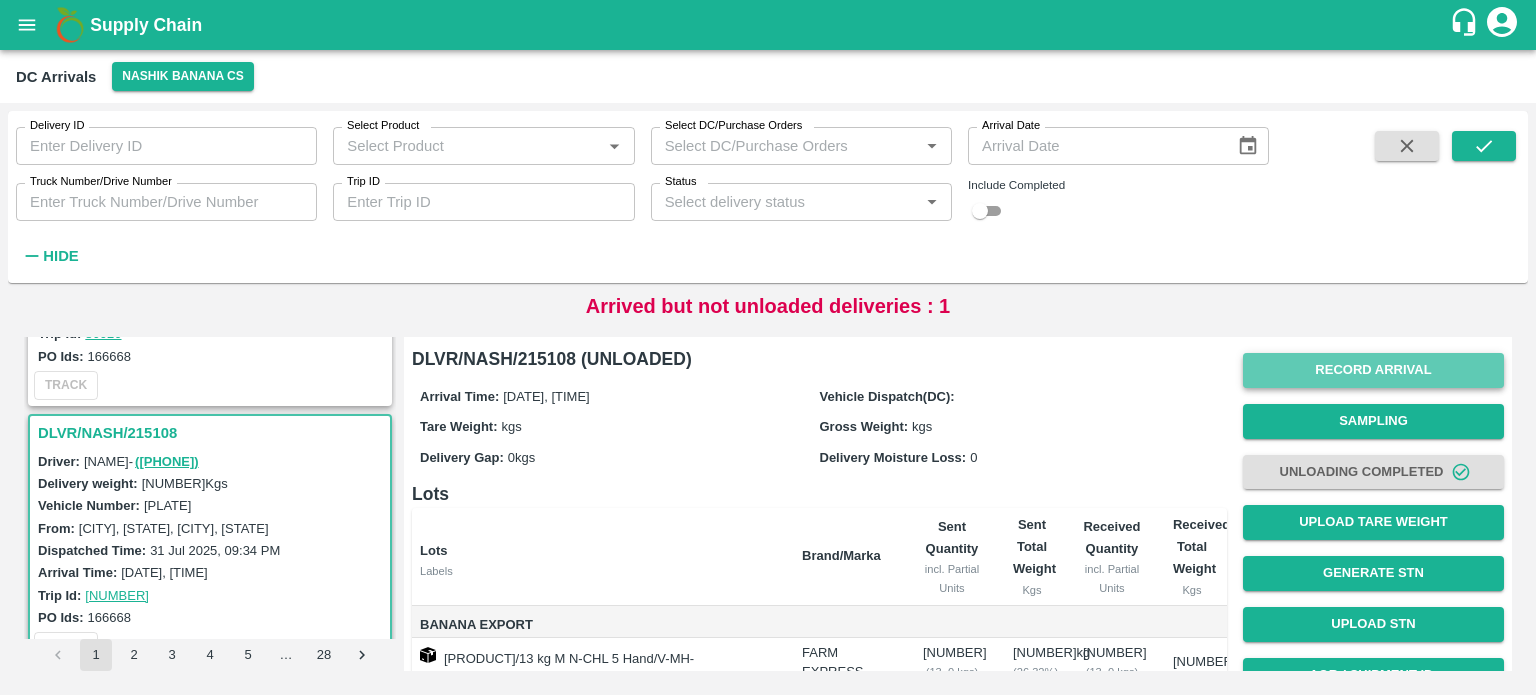 click on "Record Arrival" at bounding box center (1373, 370) 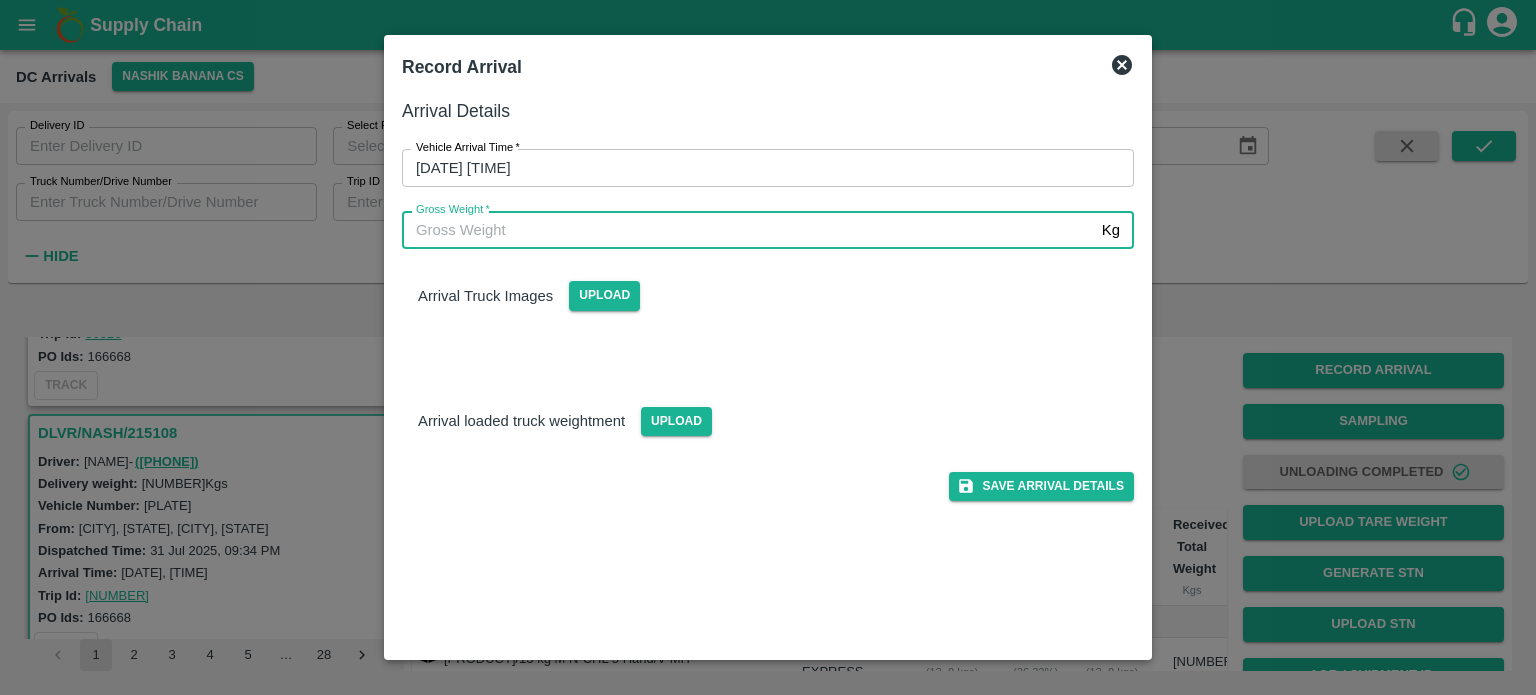 click on "Gross Weight   *" at bounding box center [748, 230] 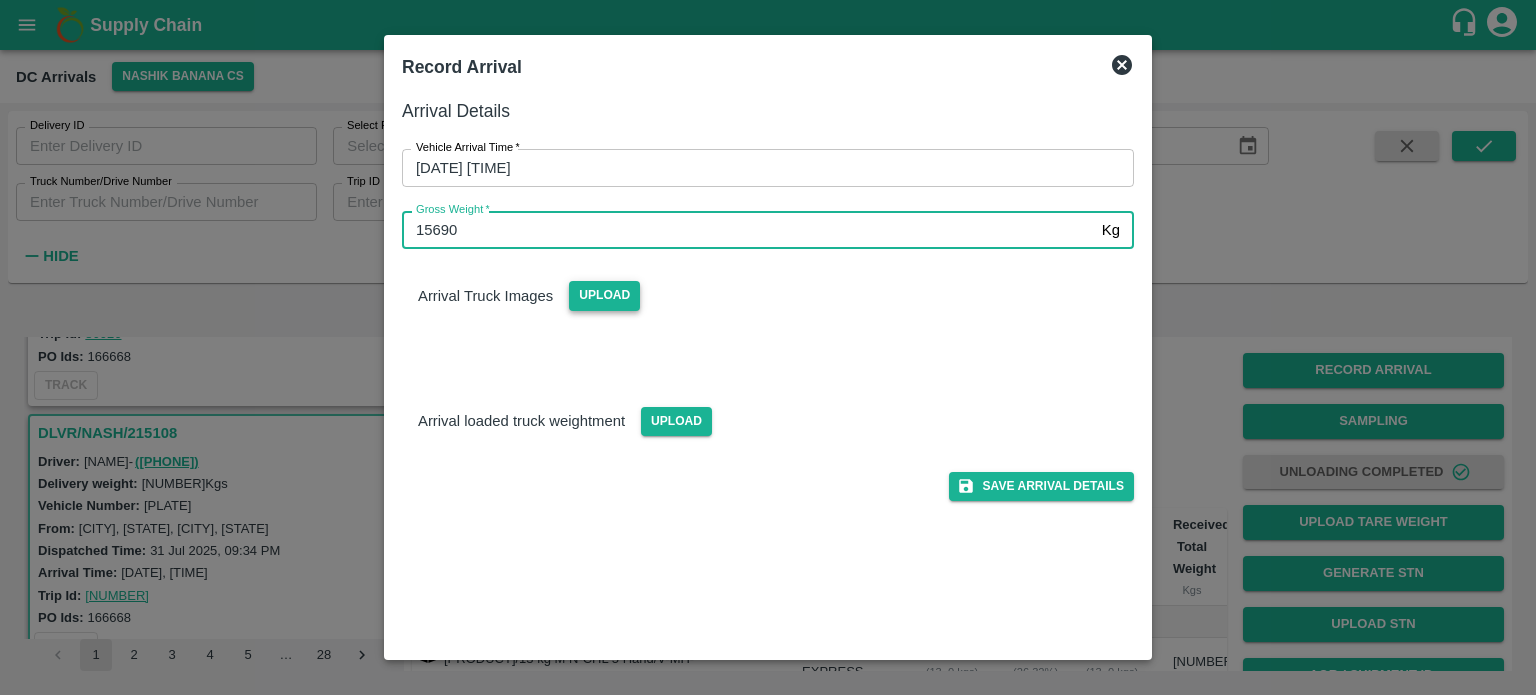 type on "15690" 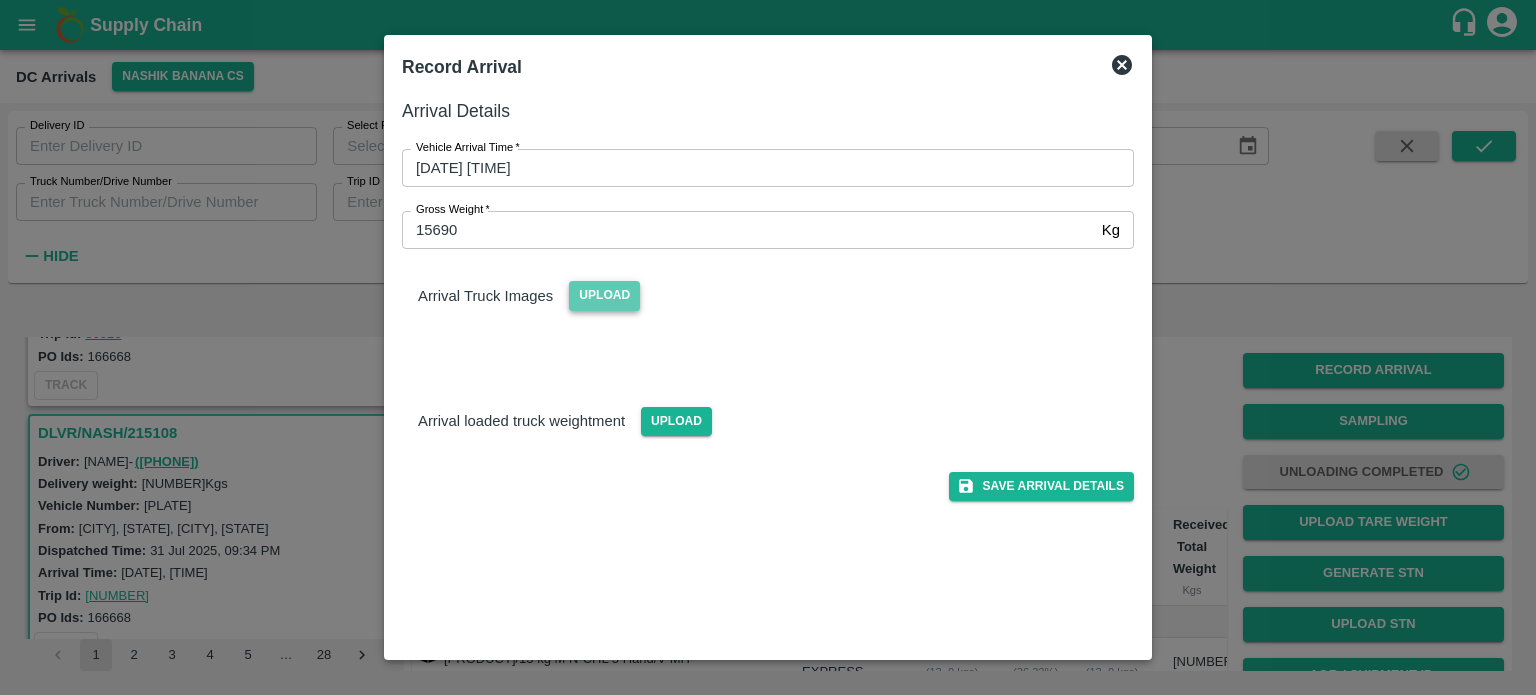 click on "Upload" at bounding box center [604, 295] 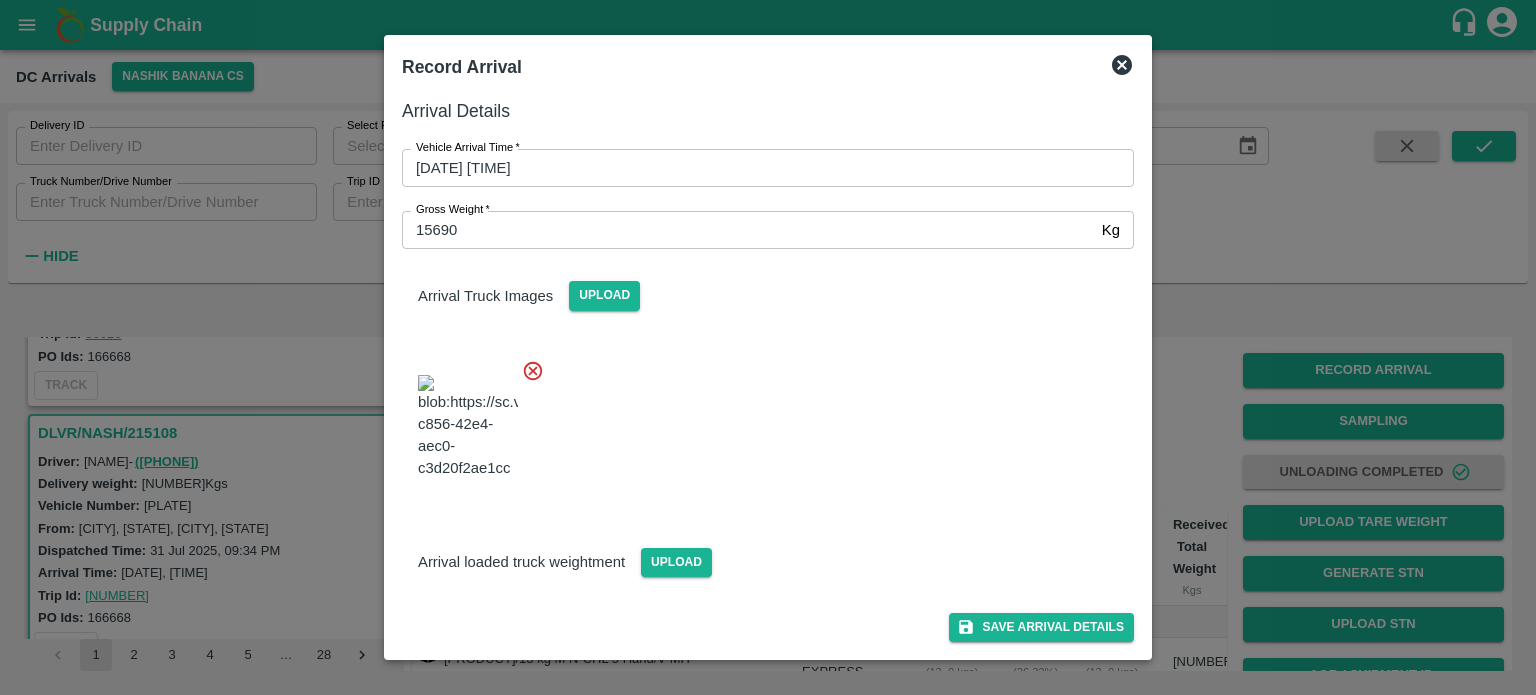 scroll, scrollTop: 116, scrollLeft: 0, axis: vertical 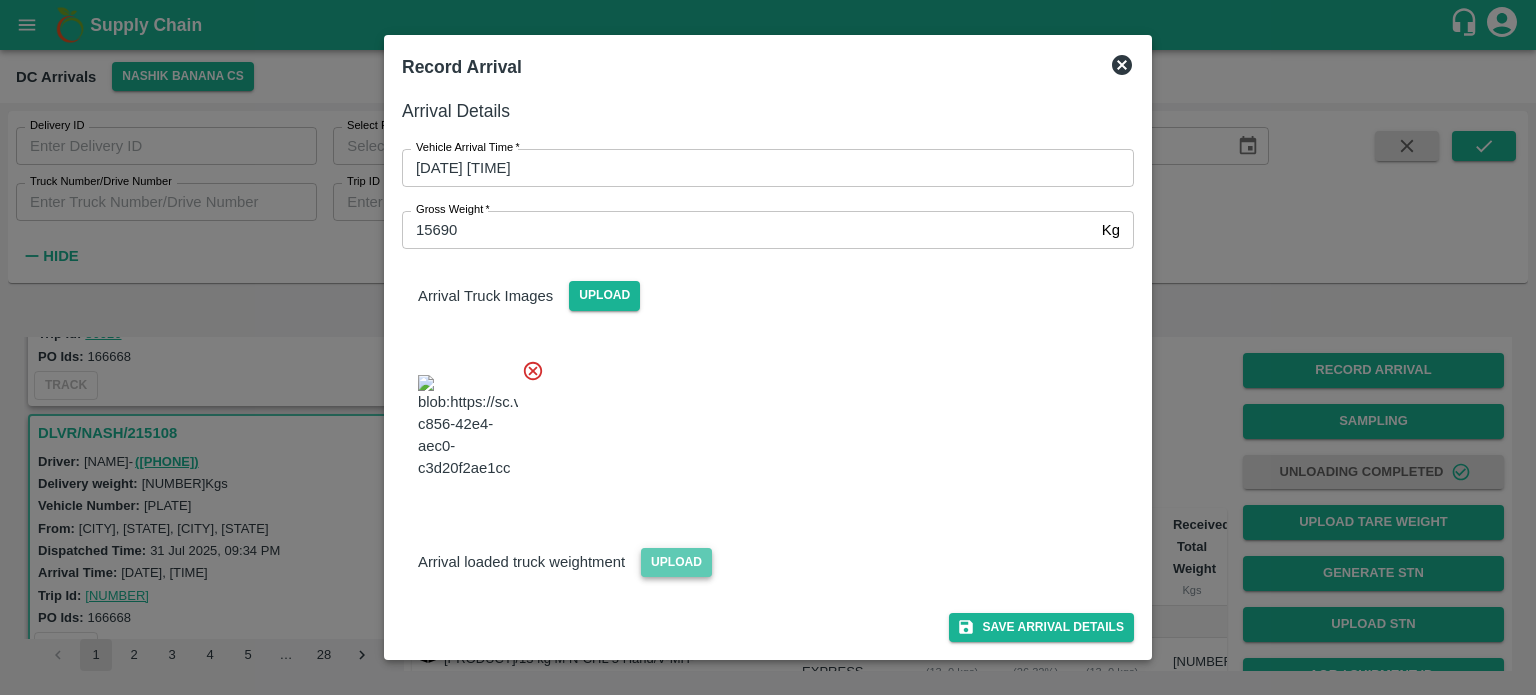 click on "Upload" at bounding box center (676, 562) 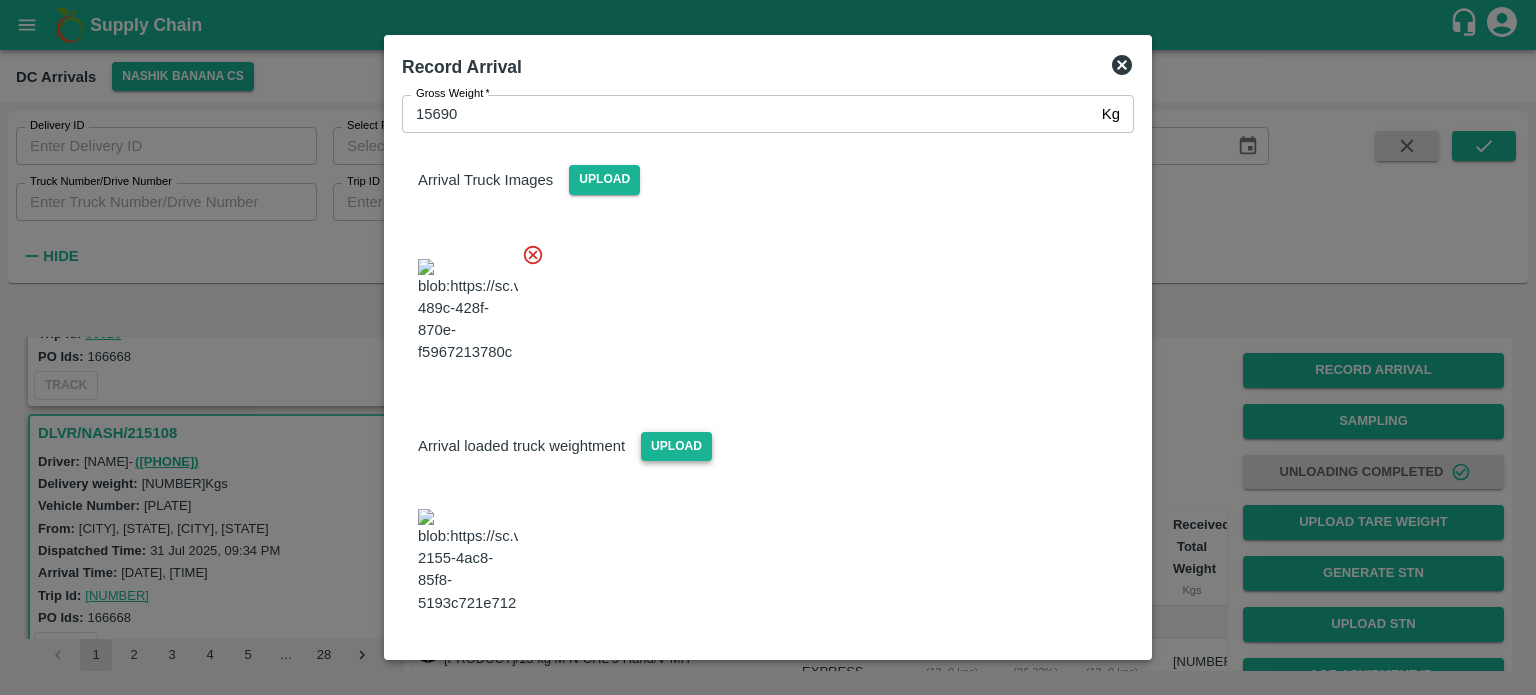 click at bounding box center (760, 305) 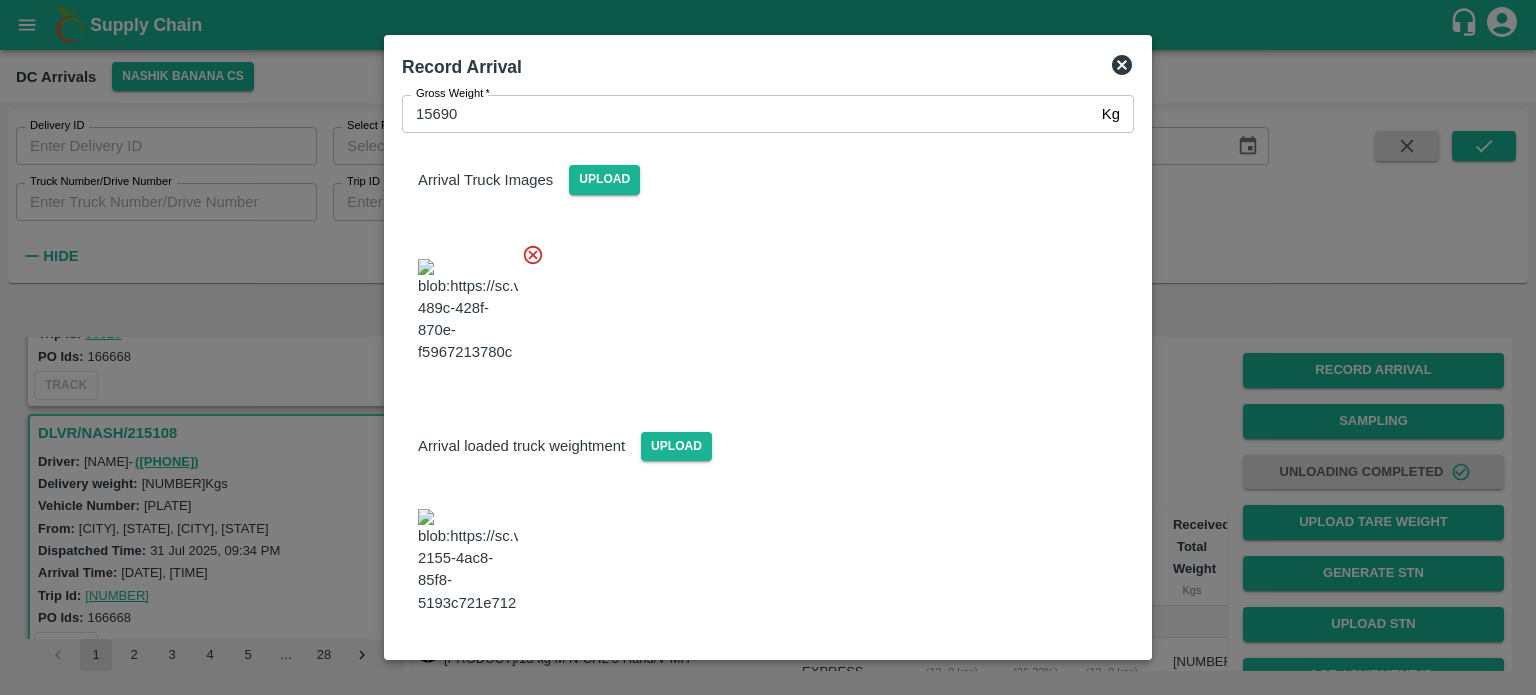scroll, scrollTop: 218, scrollLeft: 0, axis: vertical 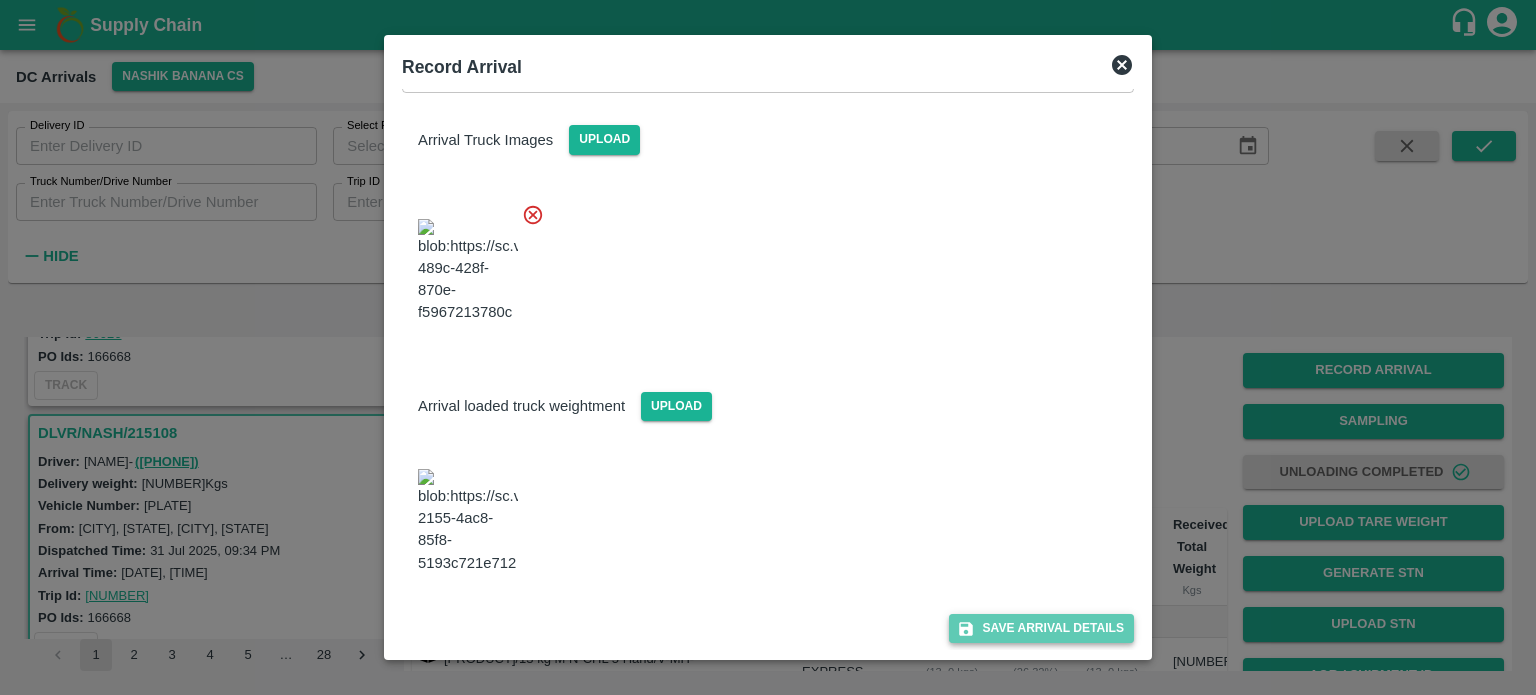 click on "Save Arrival Details" at bounding box center (1041, 628) 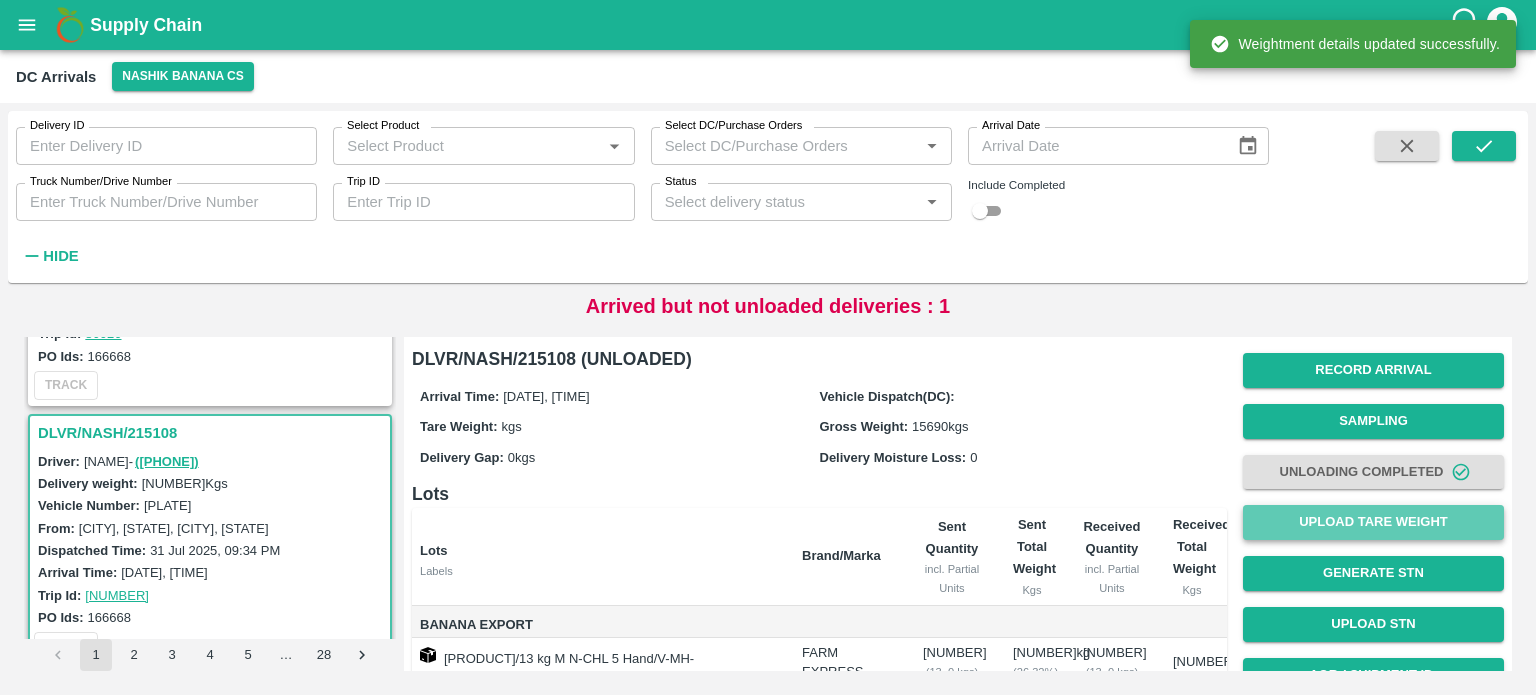 click on "Upload Tare Weight" at bounding box center [1373, 522] 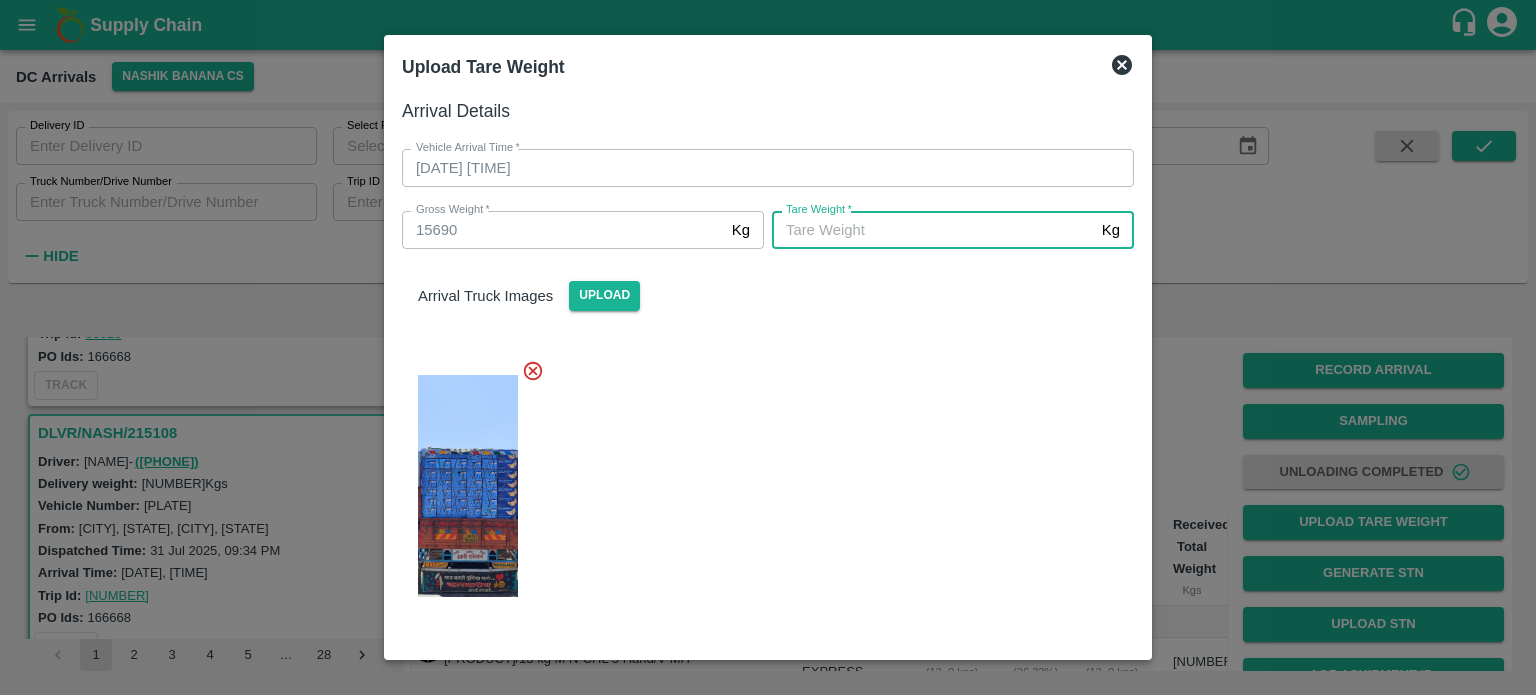 type on "[NUMBER]" 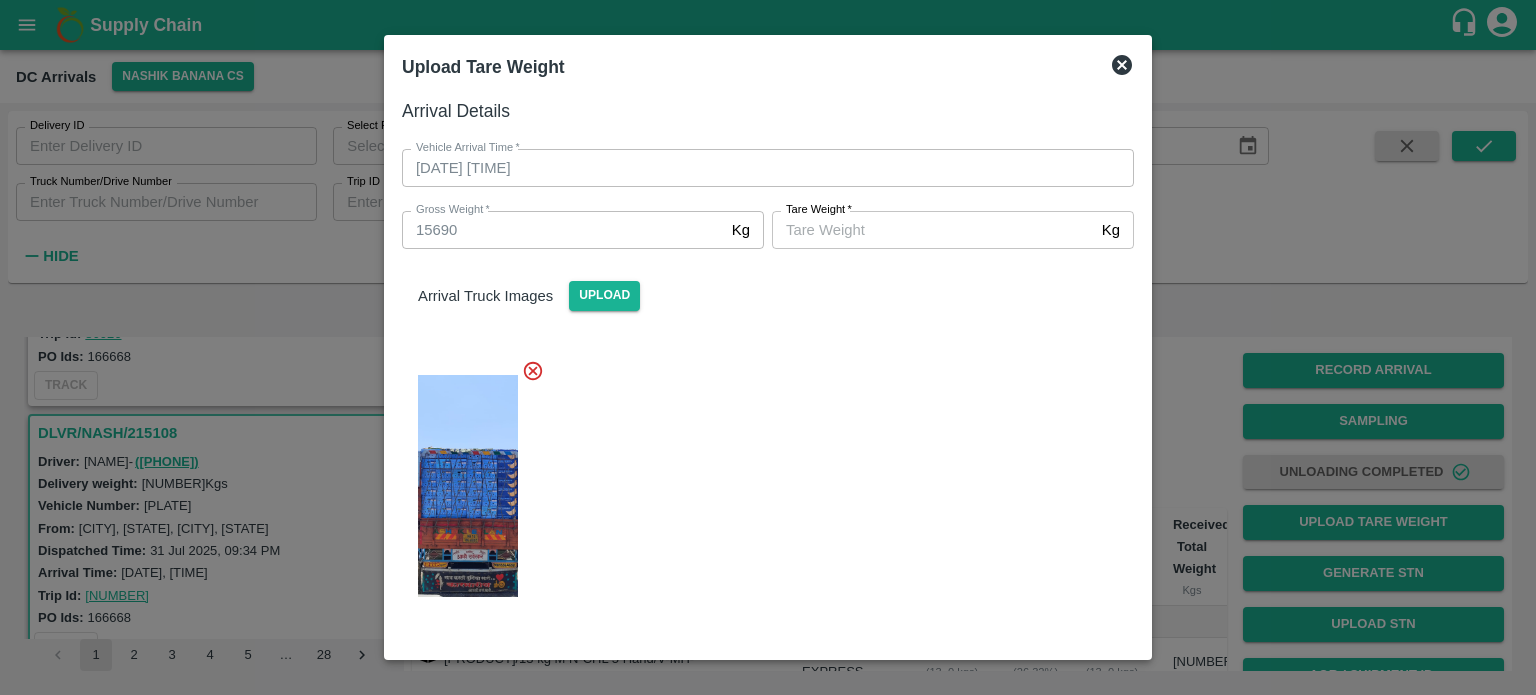 click at bounding box center (760, 480) 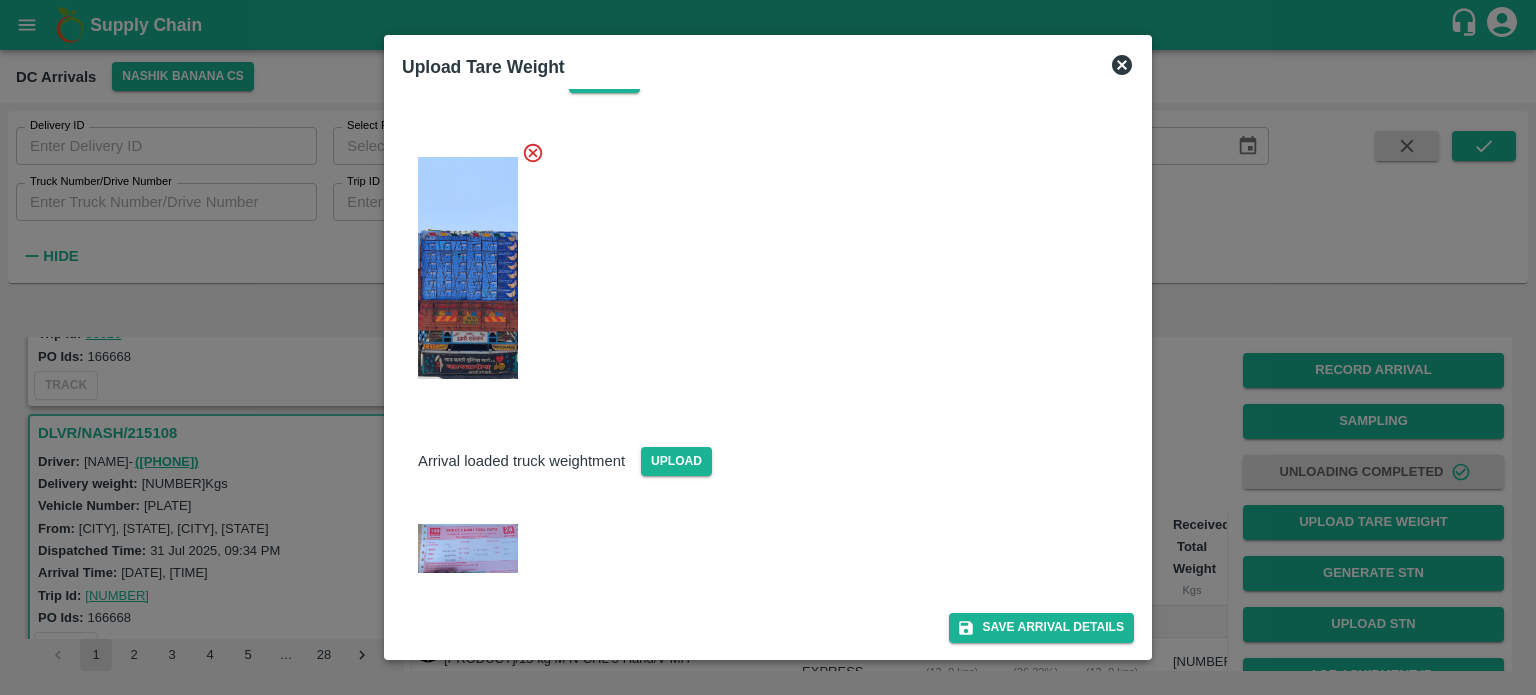 scroll, scrollTop: 217, scrollLeft: 0, axis: vertical 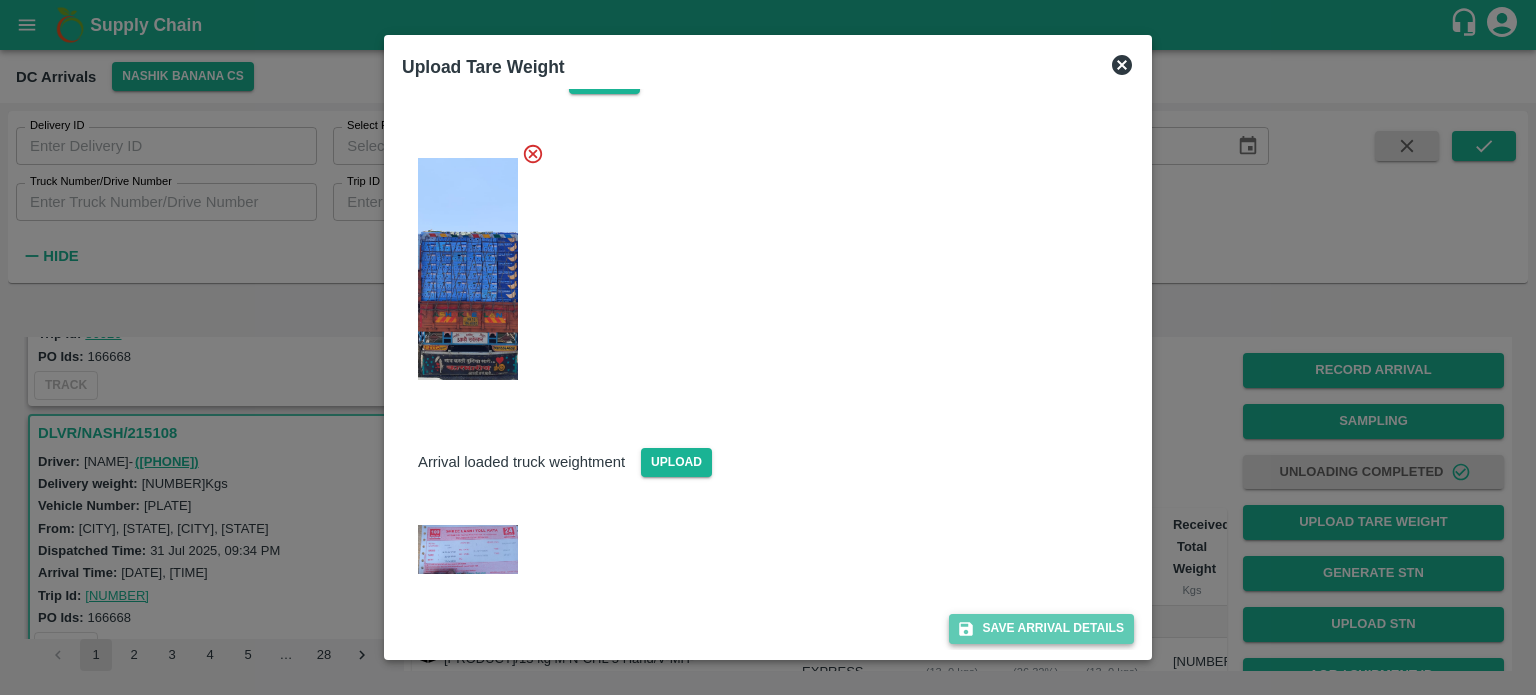 click on "Save Arrival Details" at bounding box center (1041, 628) 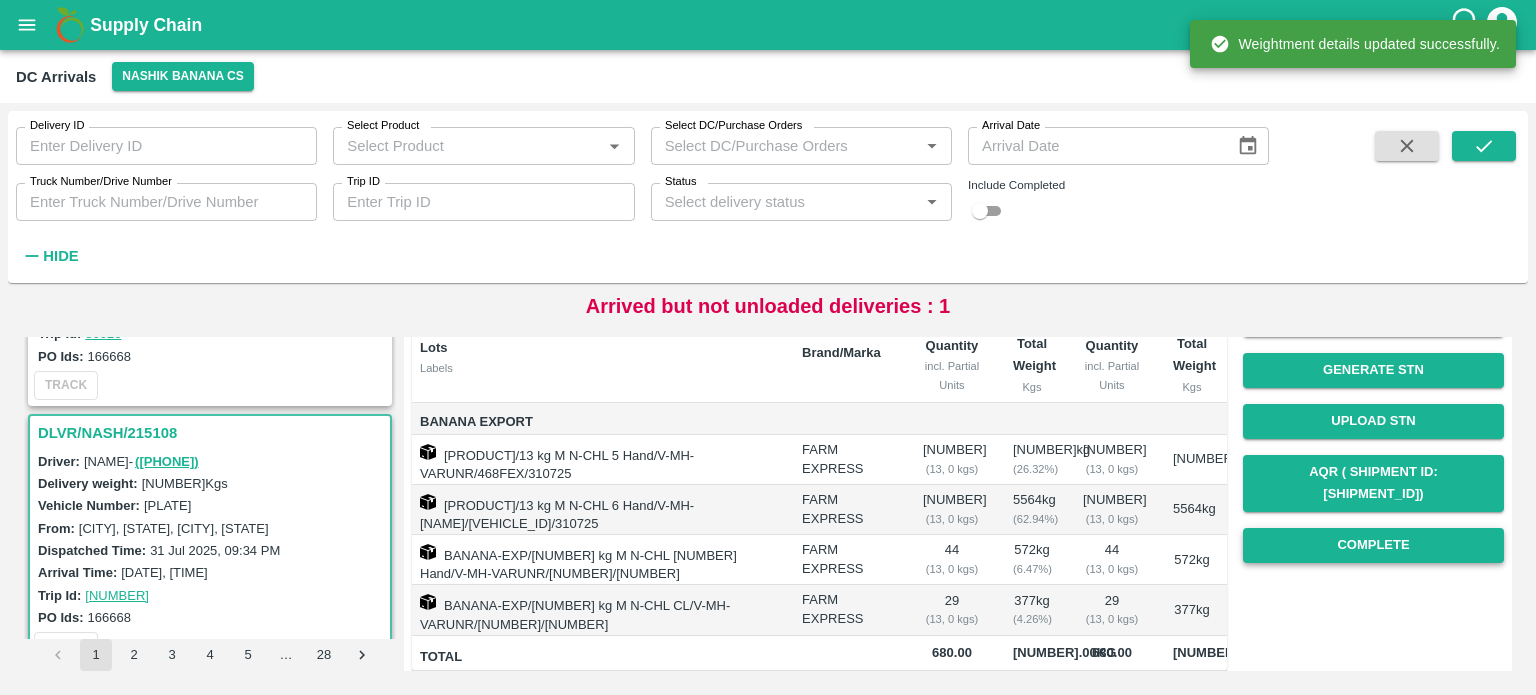 scroll, scrollTop: 204, scrollLeft: 0, axis: vertical 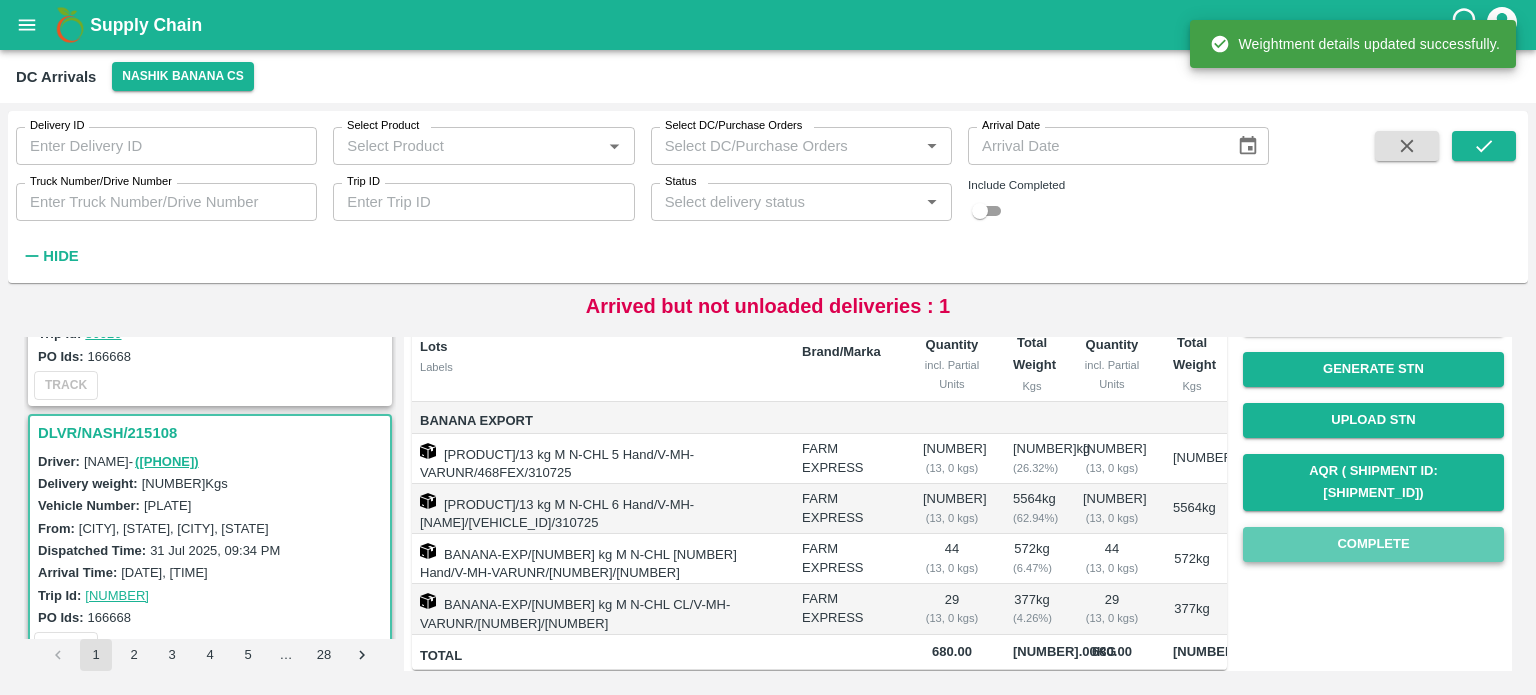 click on "Complete" at bounding box center (1373, 544) 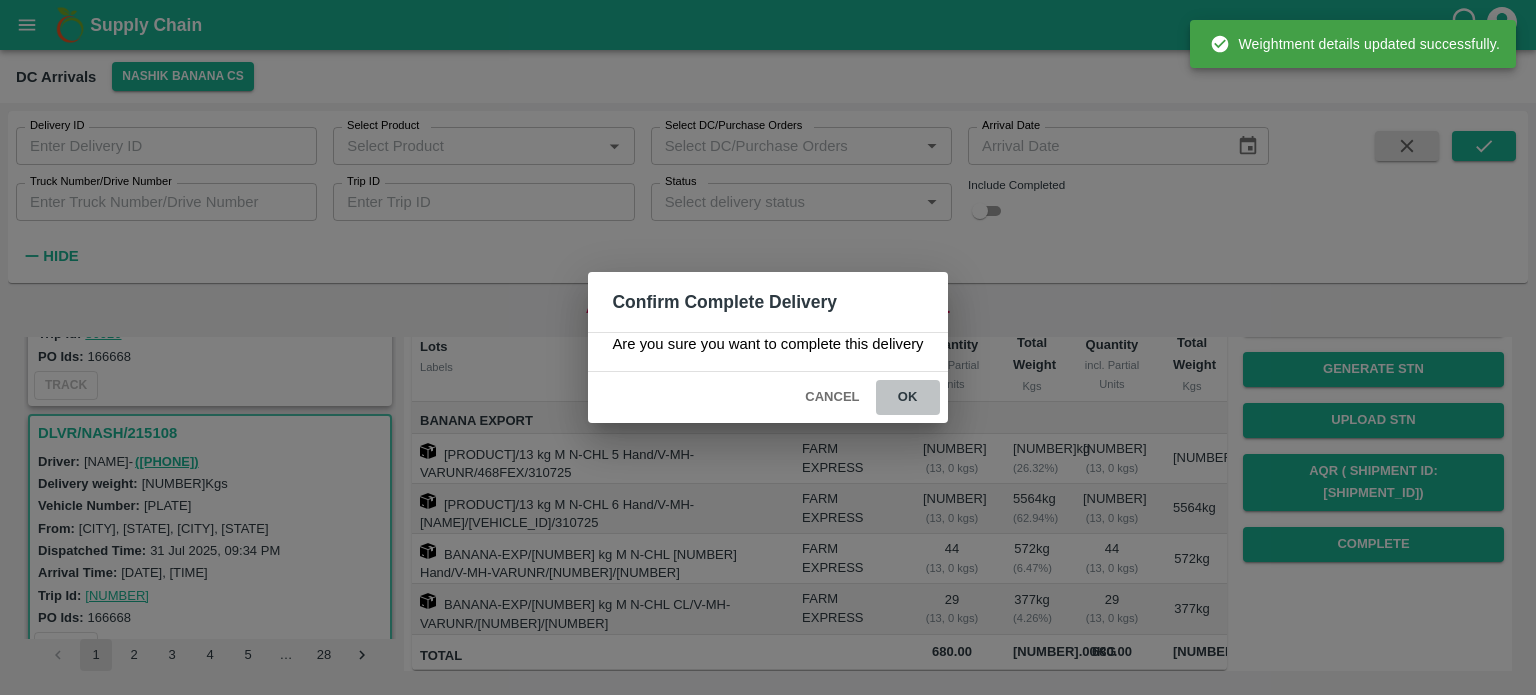 click on "ok" at bounding box center (908, 397) 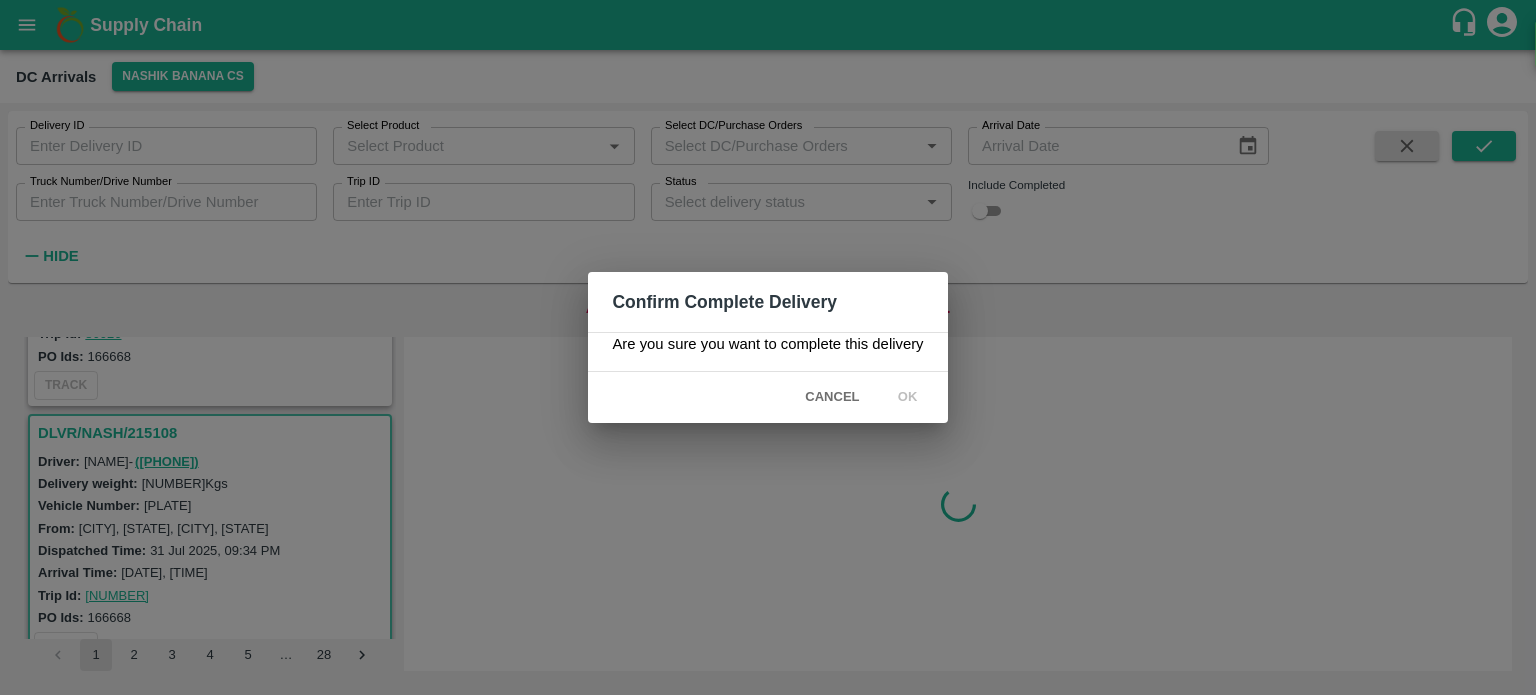 scroll, scrollTop: 0, scrollLeft: 0, axis: both 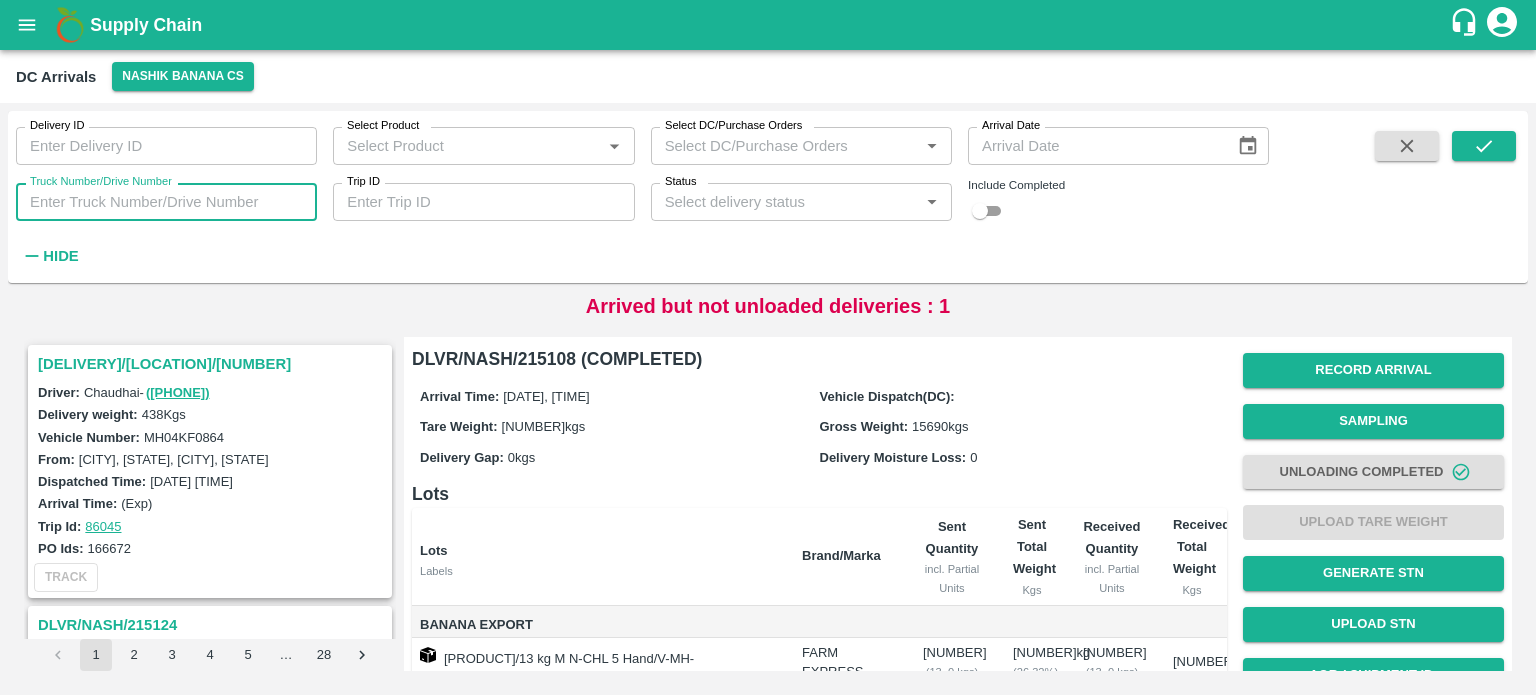 click on "Truck Number/Drive Number" at bounding box center (166, 202) 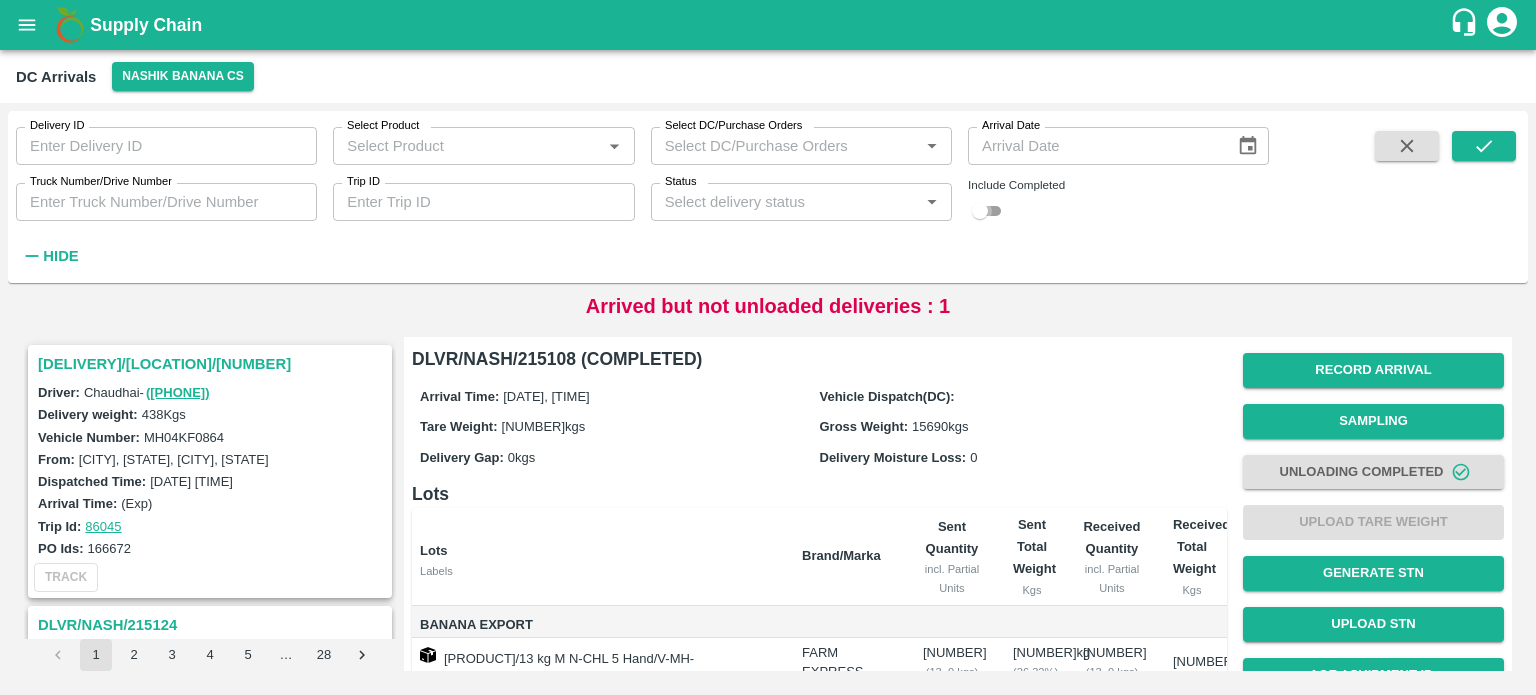 click at bounding box center [980, 211] 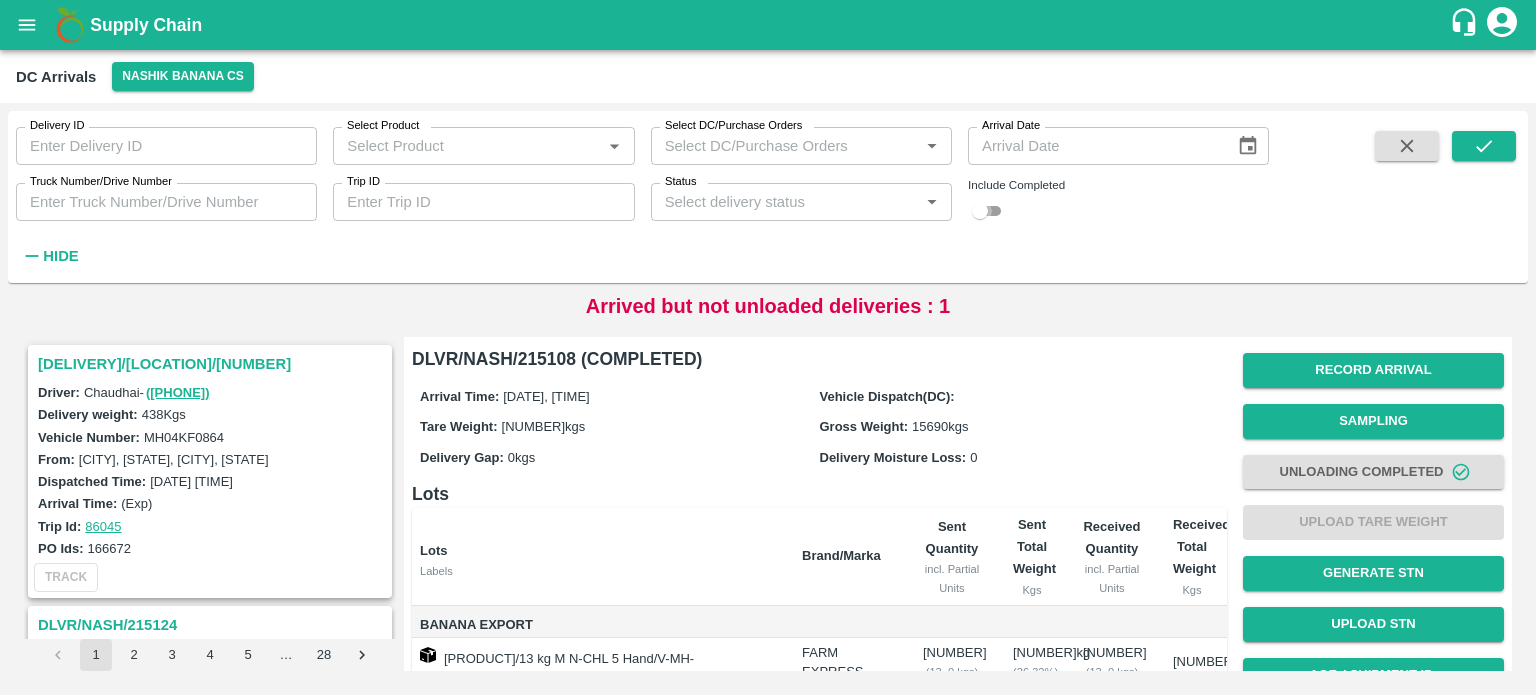 checkbox on "true" 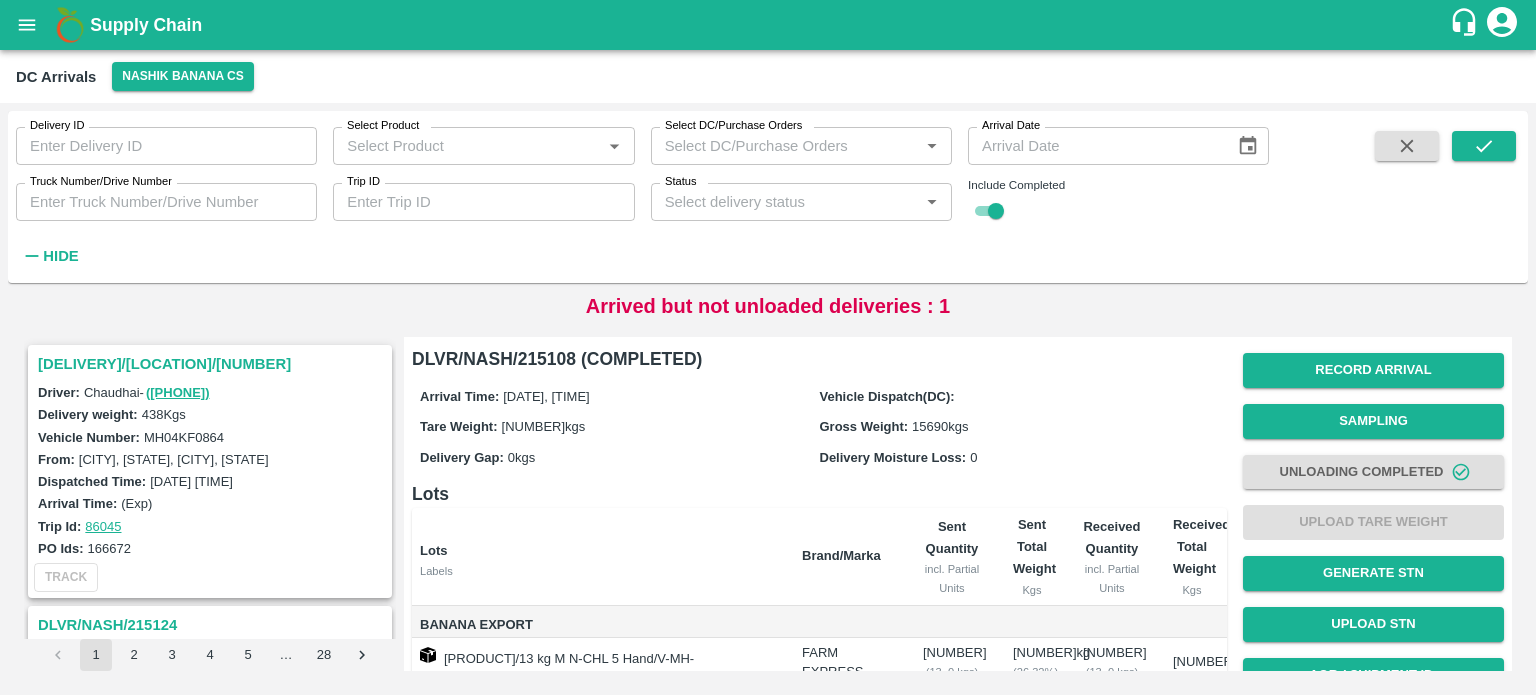 click on "Truck Number/Drive Number" at bounding box center (166, 202) 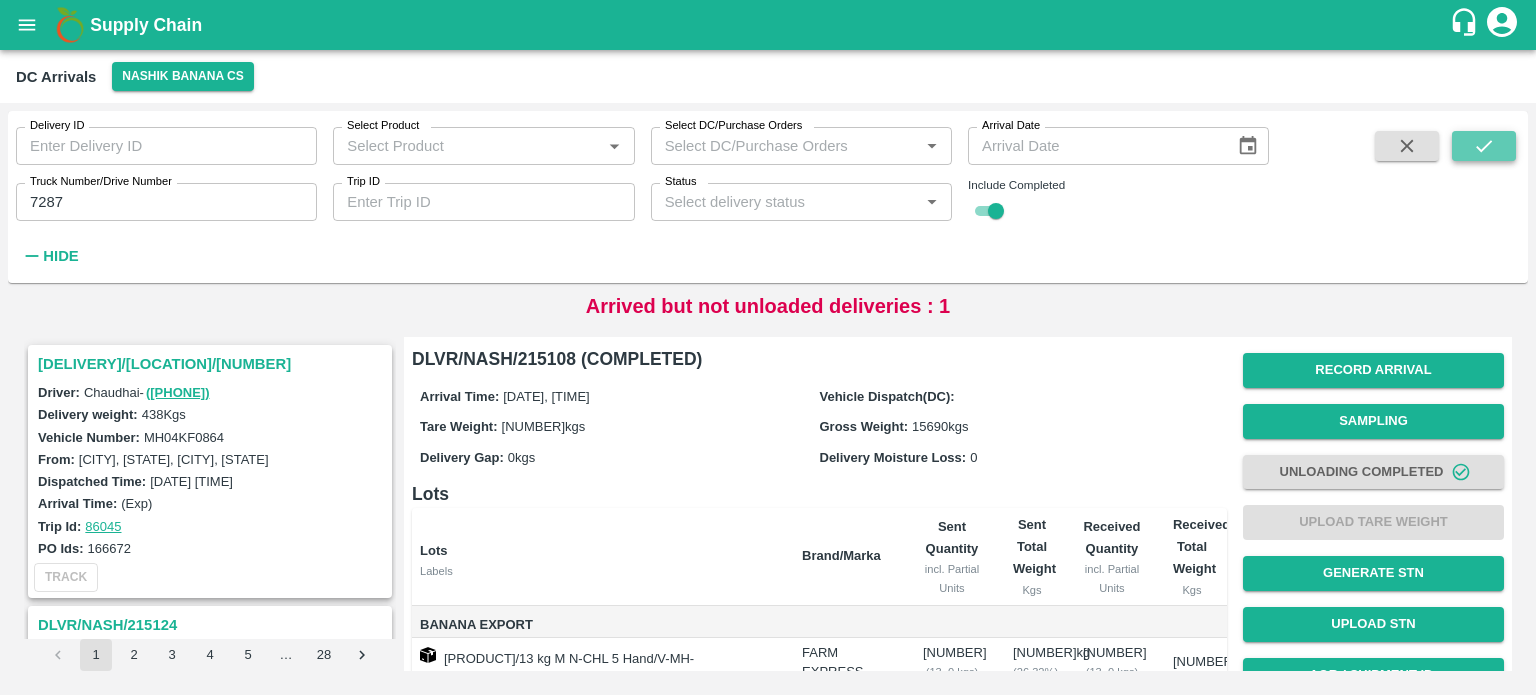click 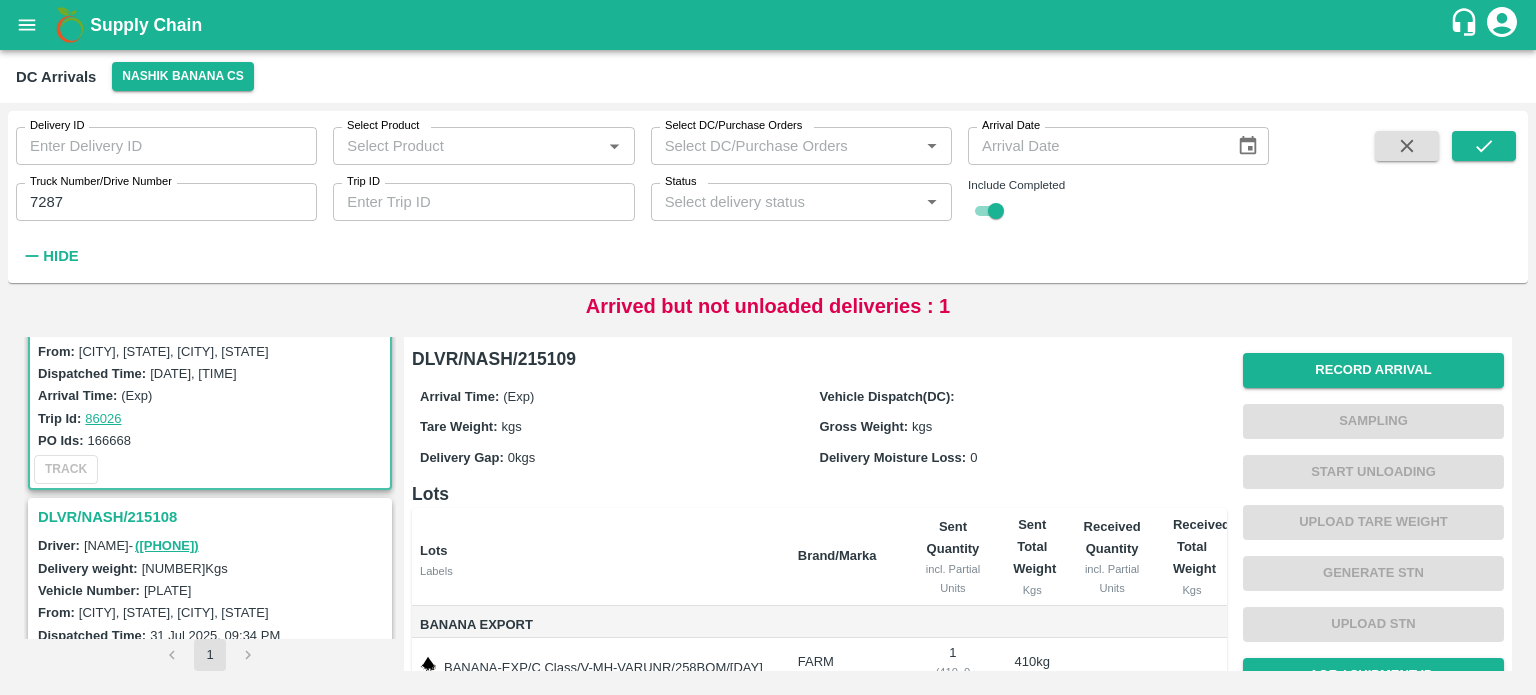 scroll, scrollTop: 0, scrollLeft: 0, axis: both 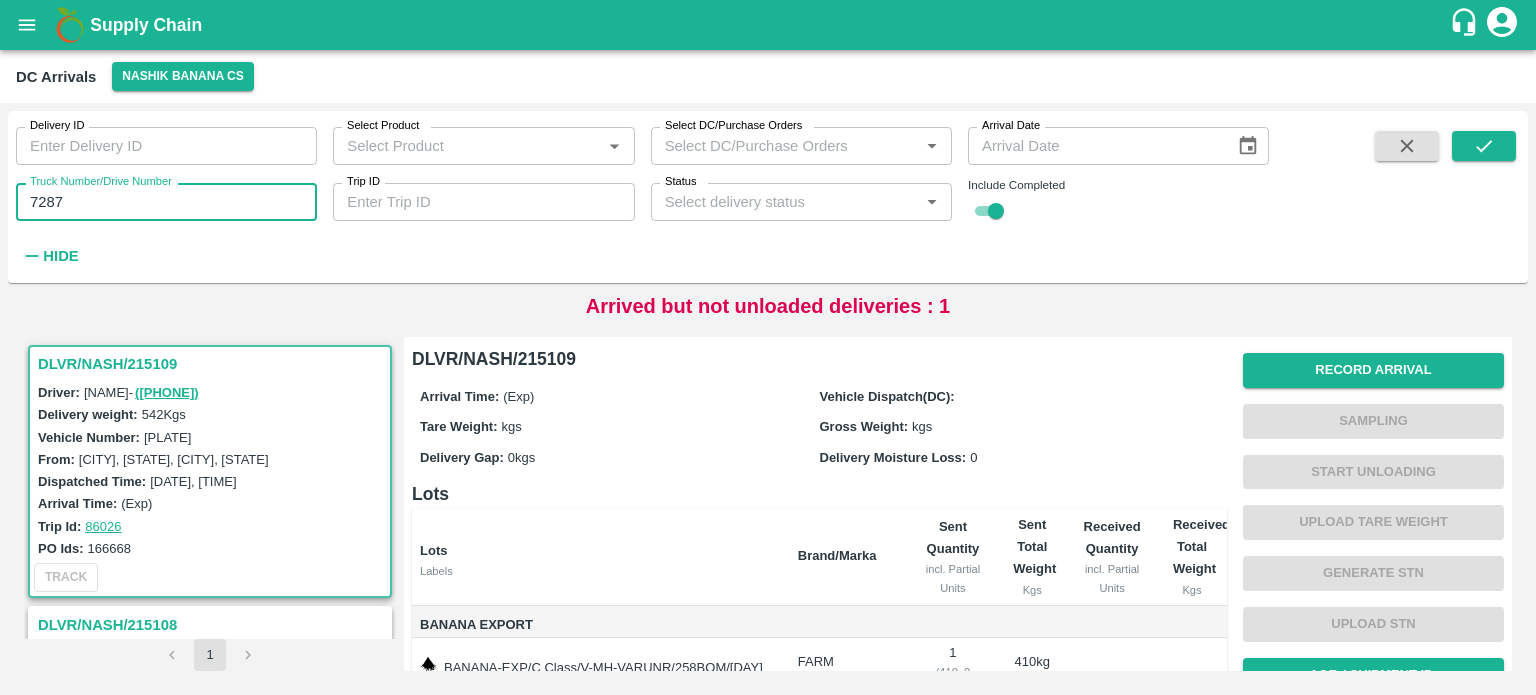 click on "7287" at bounding box center (166, 202) 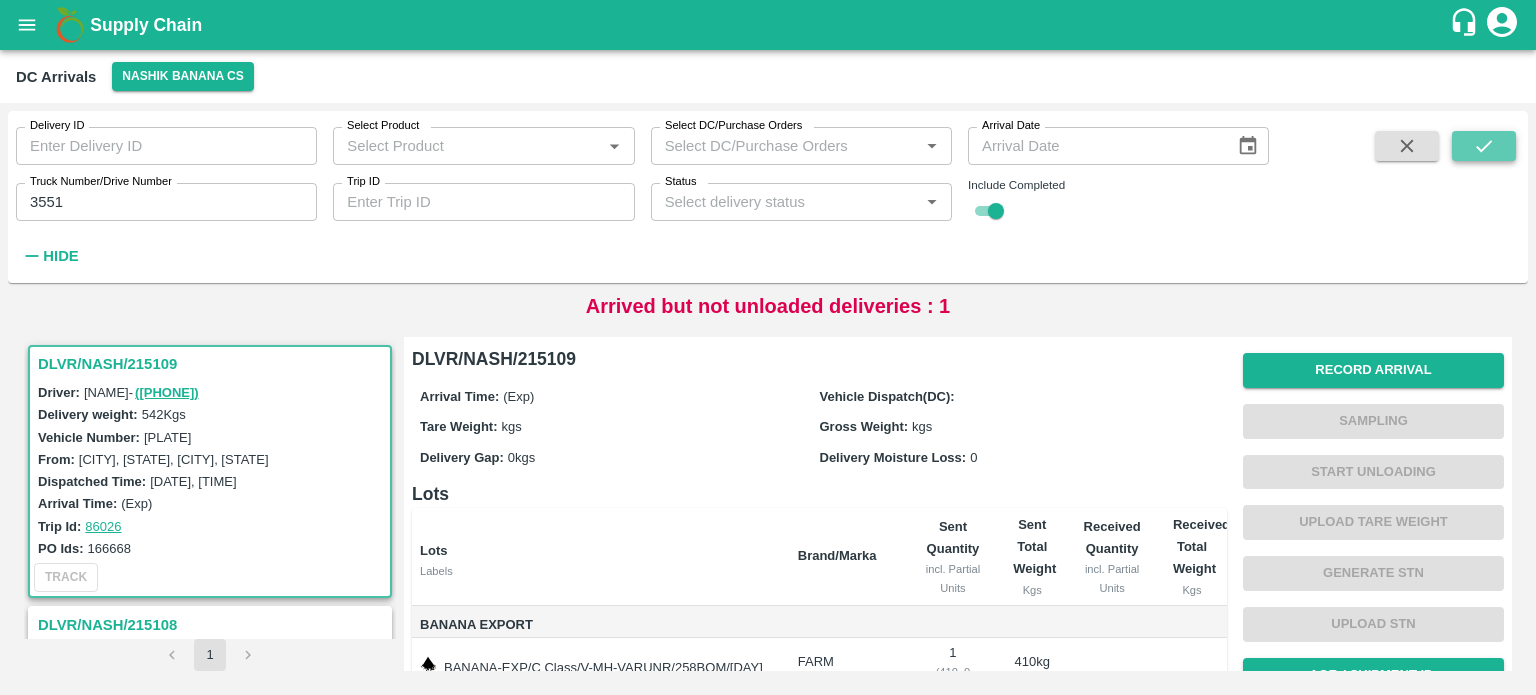 click at bounding box center (1484, 146) 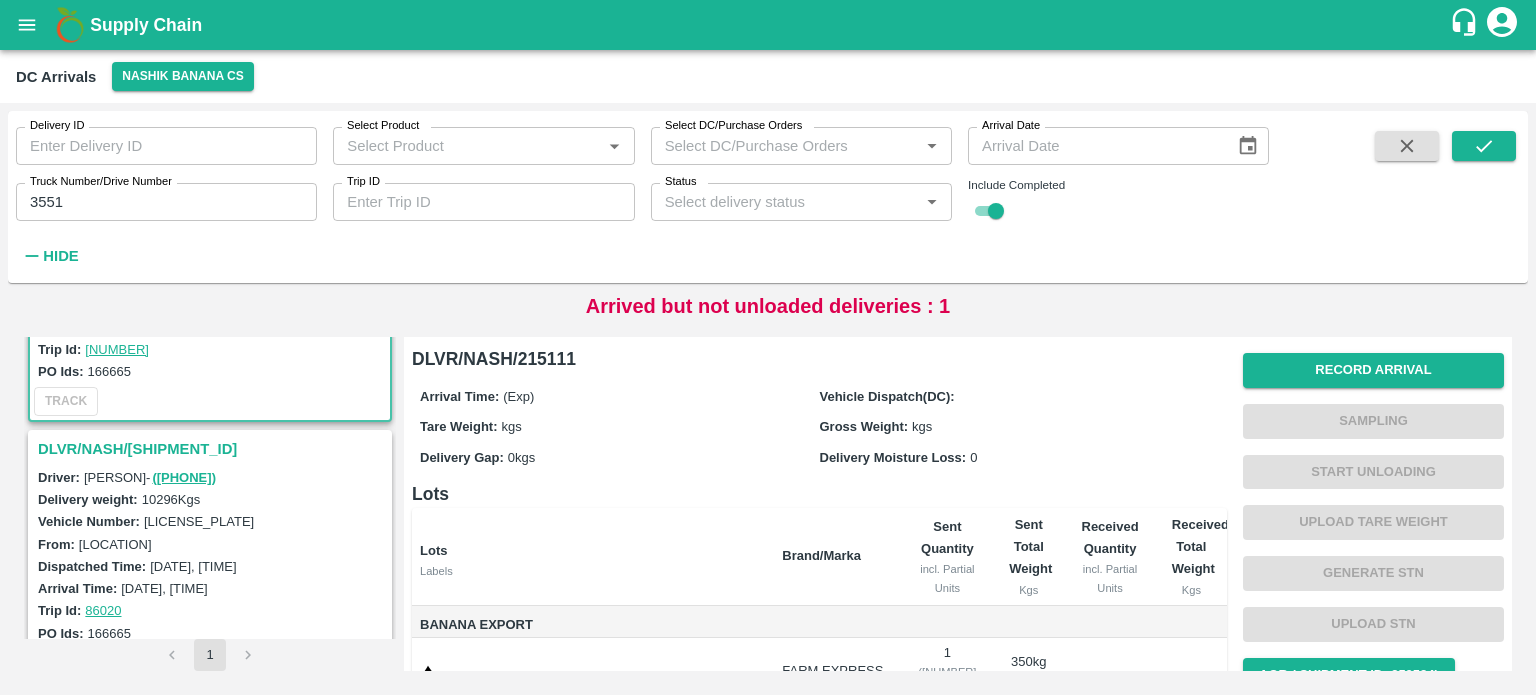 scroll, scrollTop: 199, scrollLeft: 0, axis: vertical 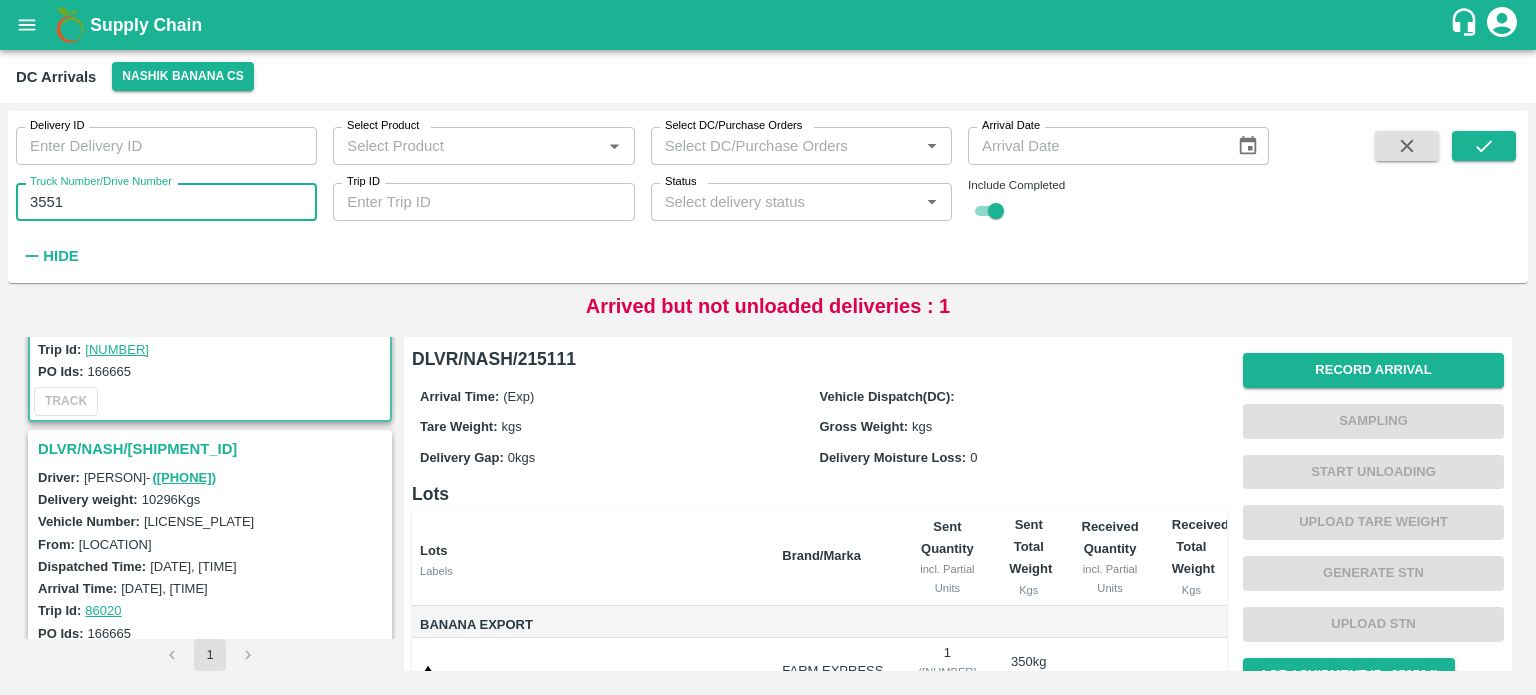 click on "3551" at bounding box center (166, 202) 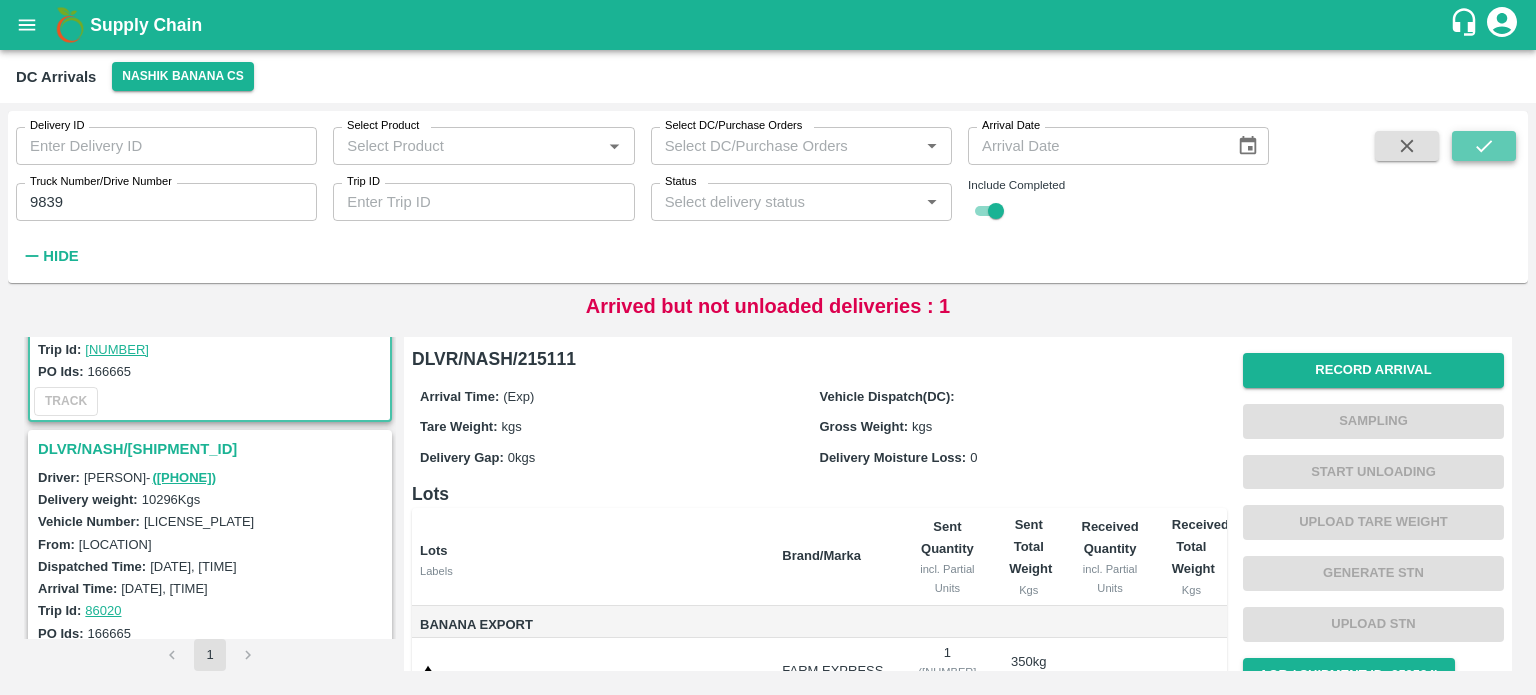click 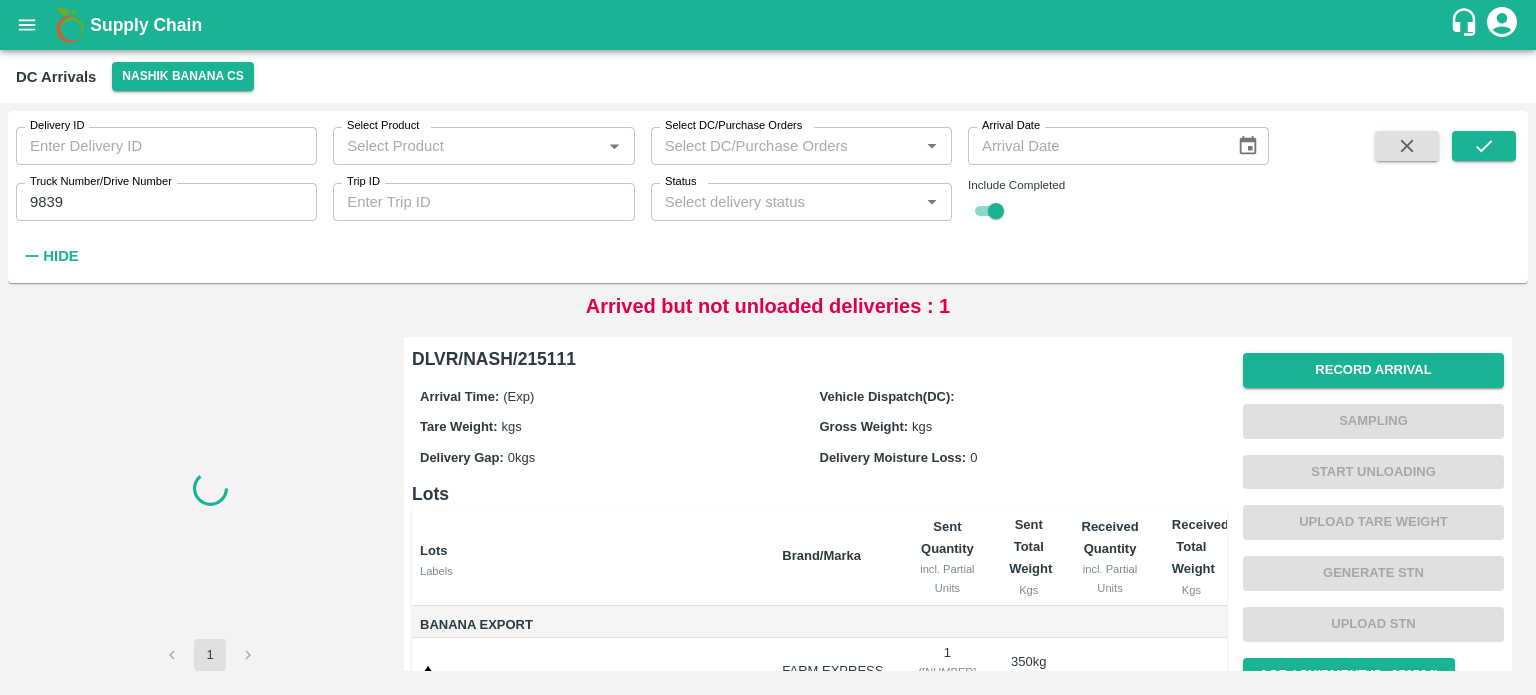 scroll, scrollTop: 0, scrollLeft: 0, axis: both 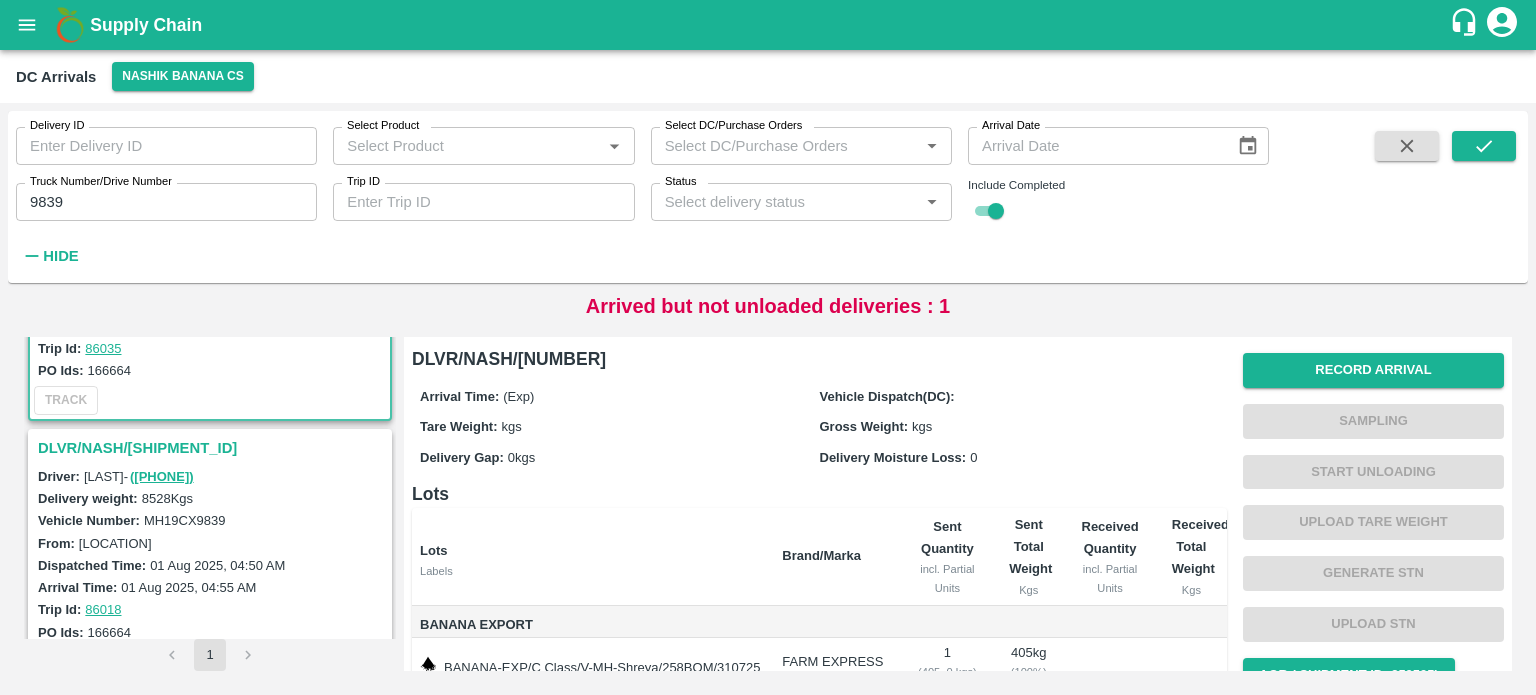 click on "9839" at bounding box center [166, 202] 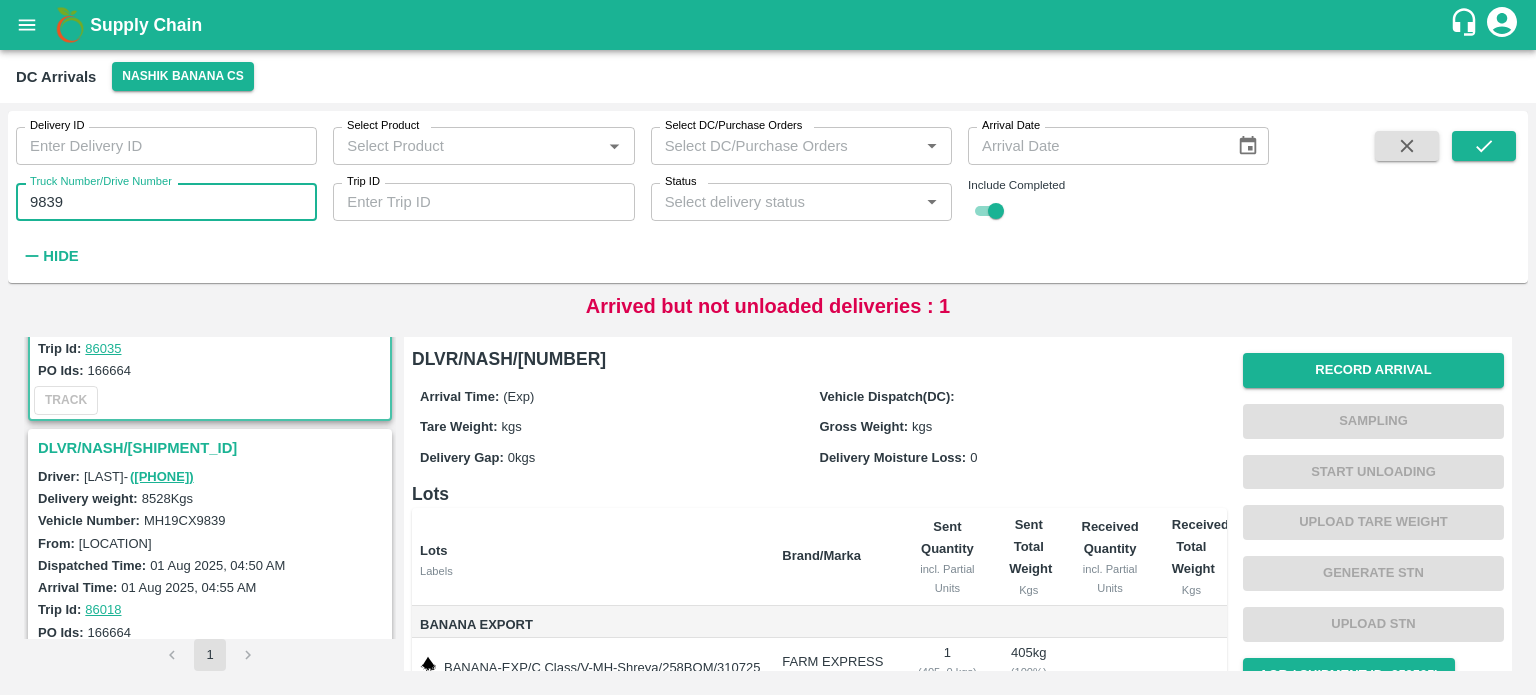 click on "9839" at bounding box center (166, 202) 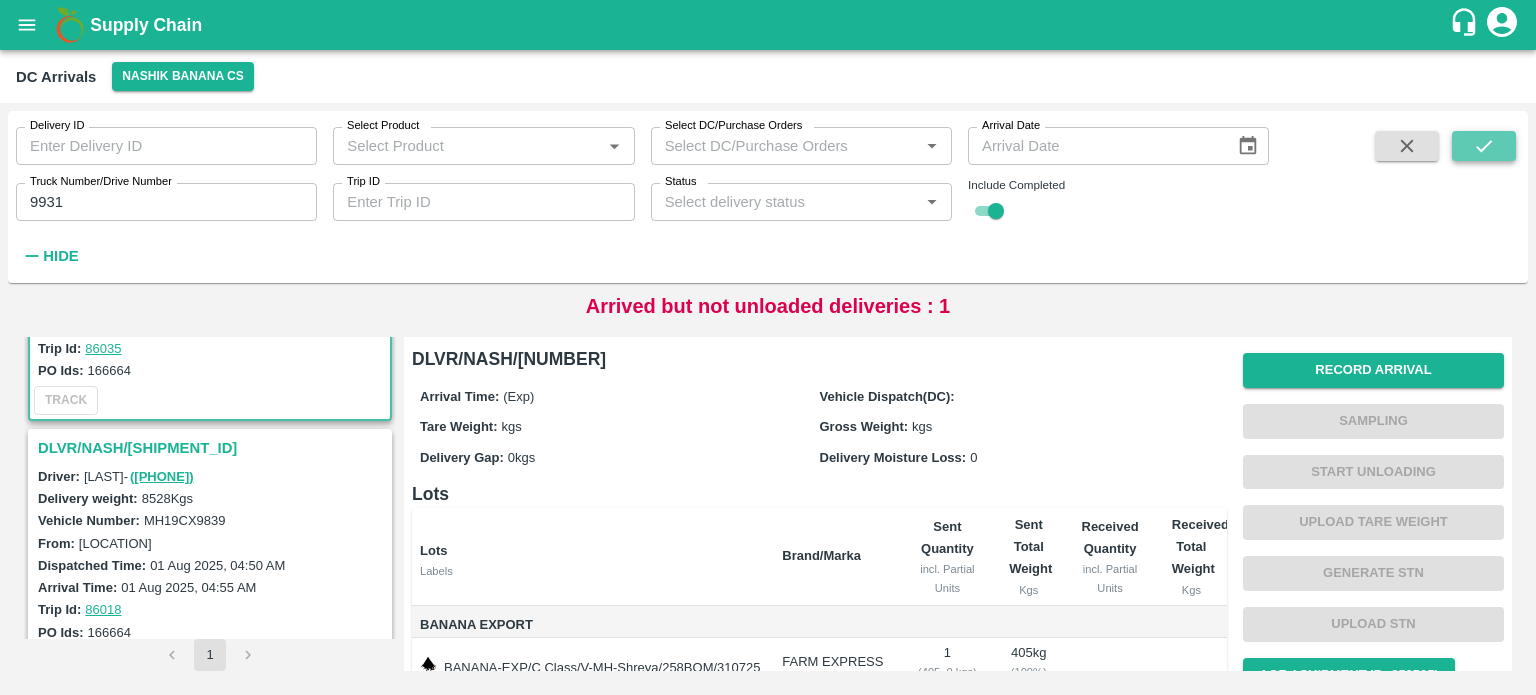 click at bounding box center [1484, 146] 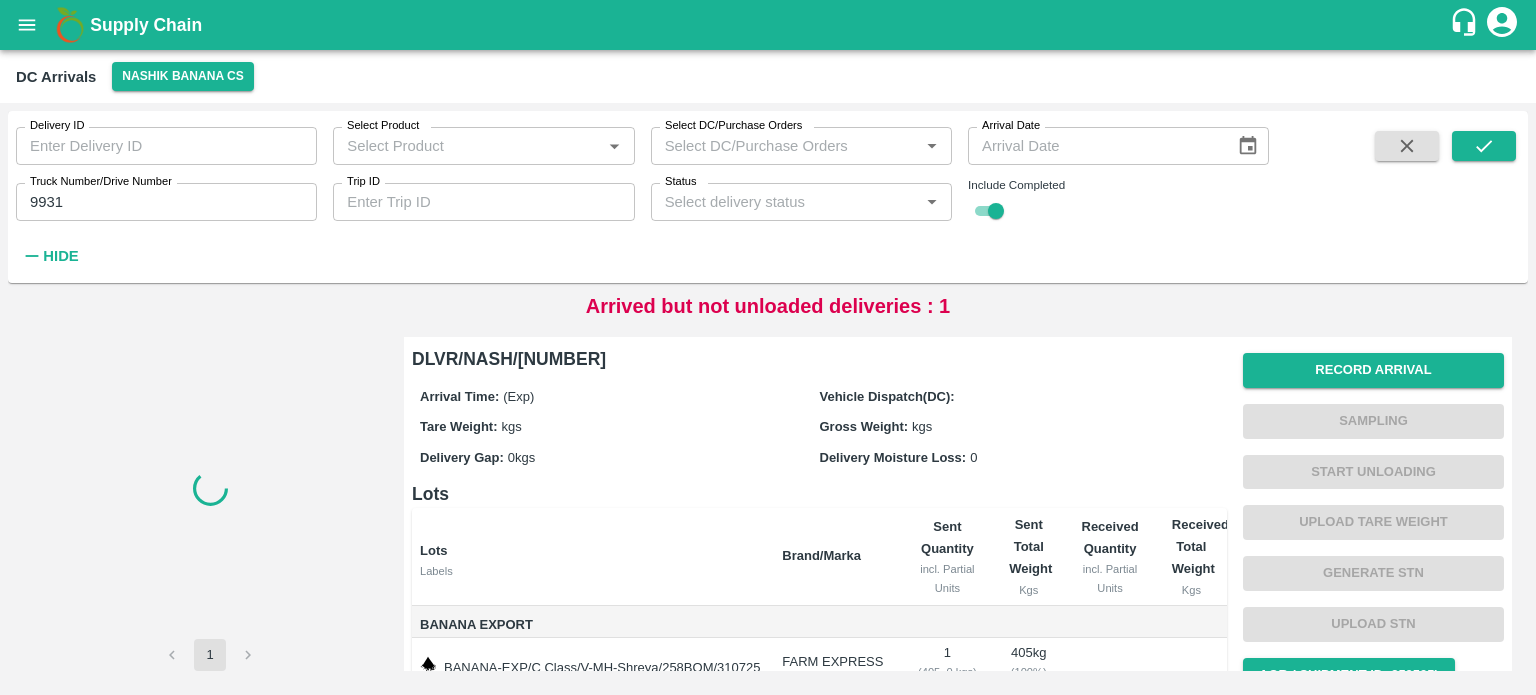 scroll, scrollTop: 0, scrollLeft: 0, axis: both 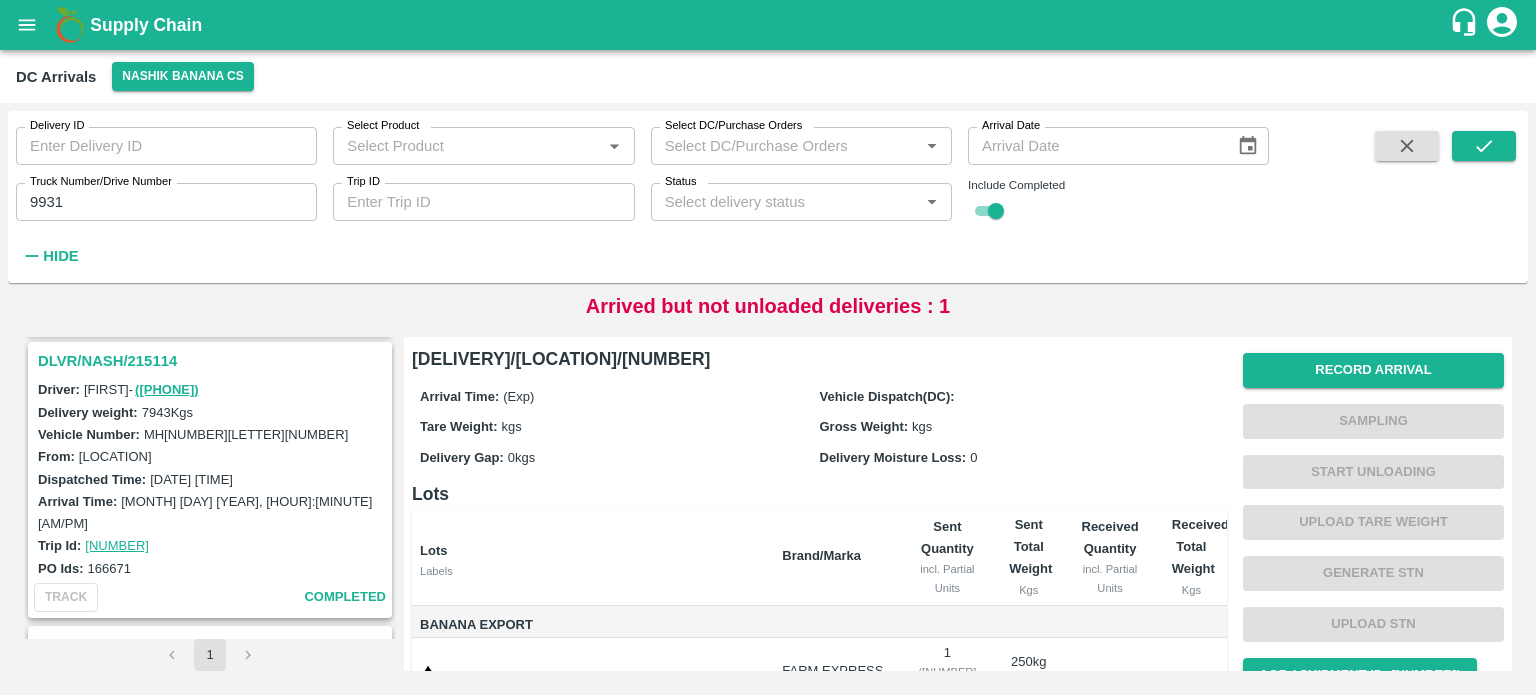 click on "9931" at bounding box center (166, 202) 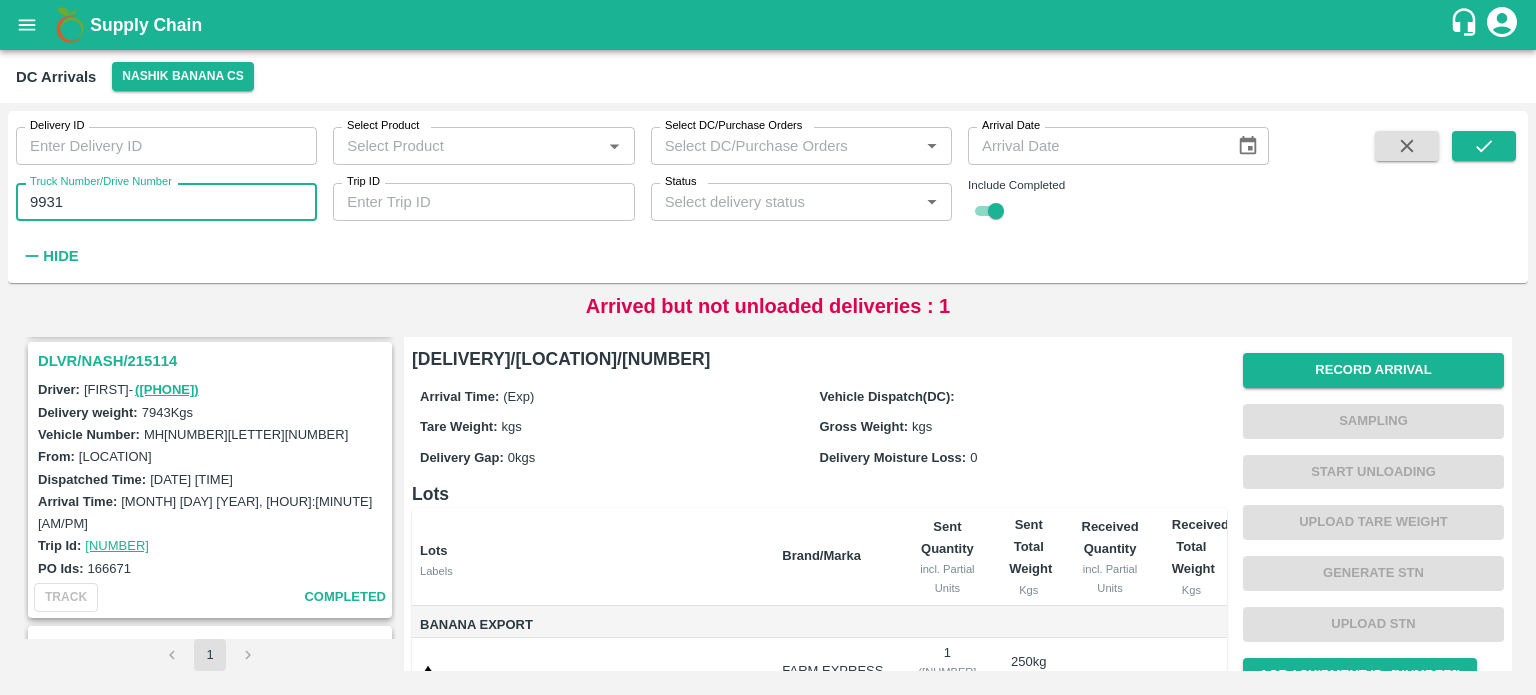 click on "9931" at bounding box center [166, 202] 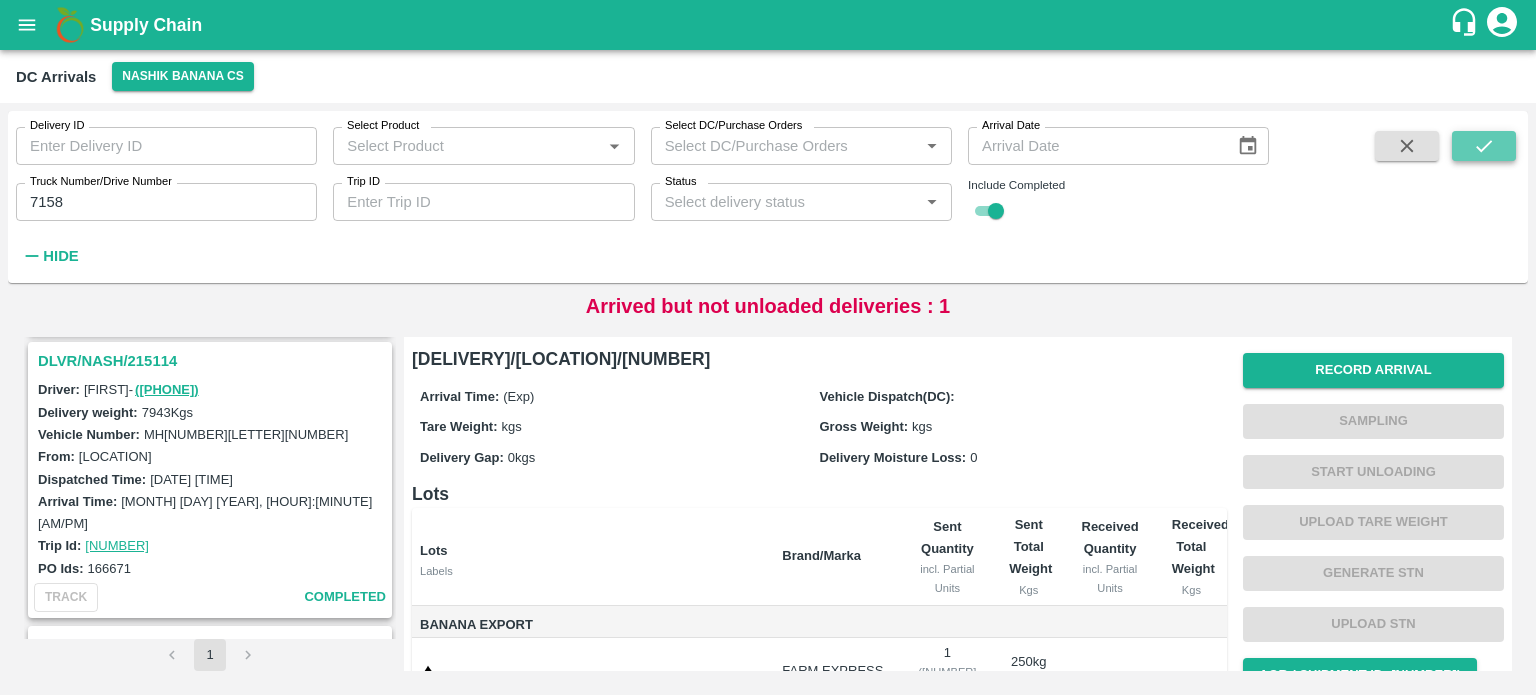 click at bounding box center [1484, 146] 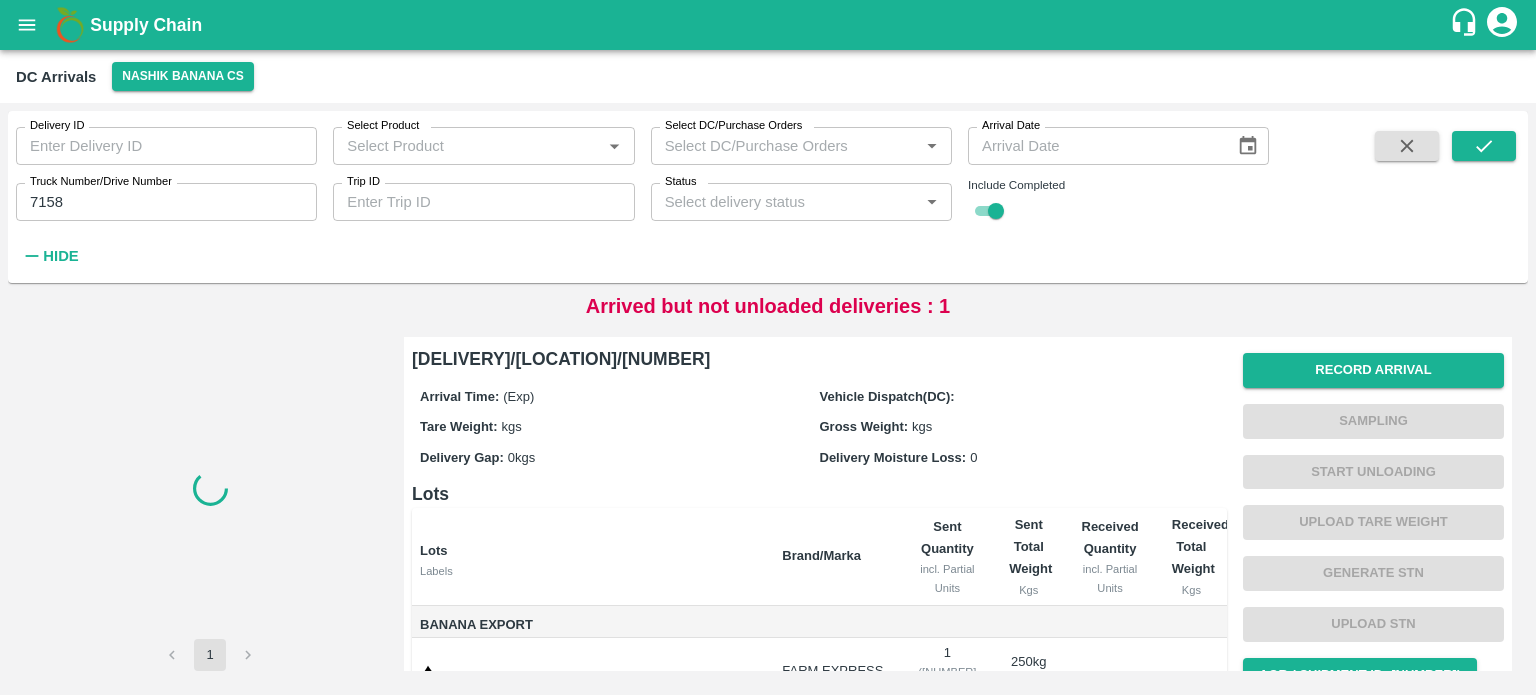 scroll, scrollTop: 0, scrollLeft: 0, axis: both 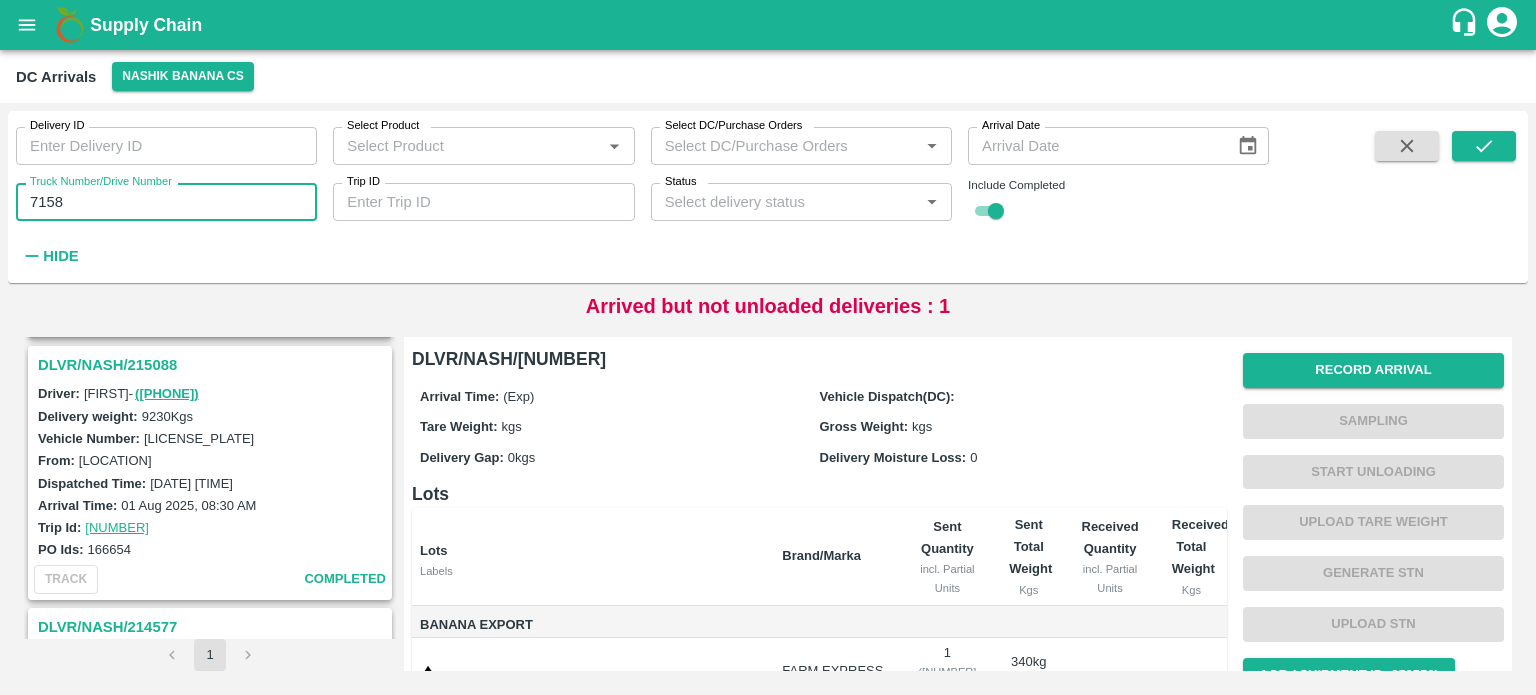 click on "7158" at bounding box center [166, 202] 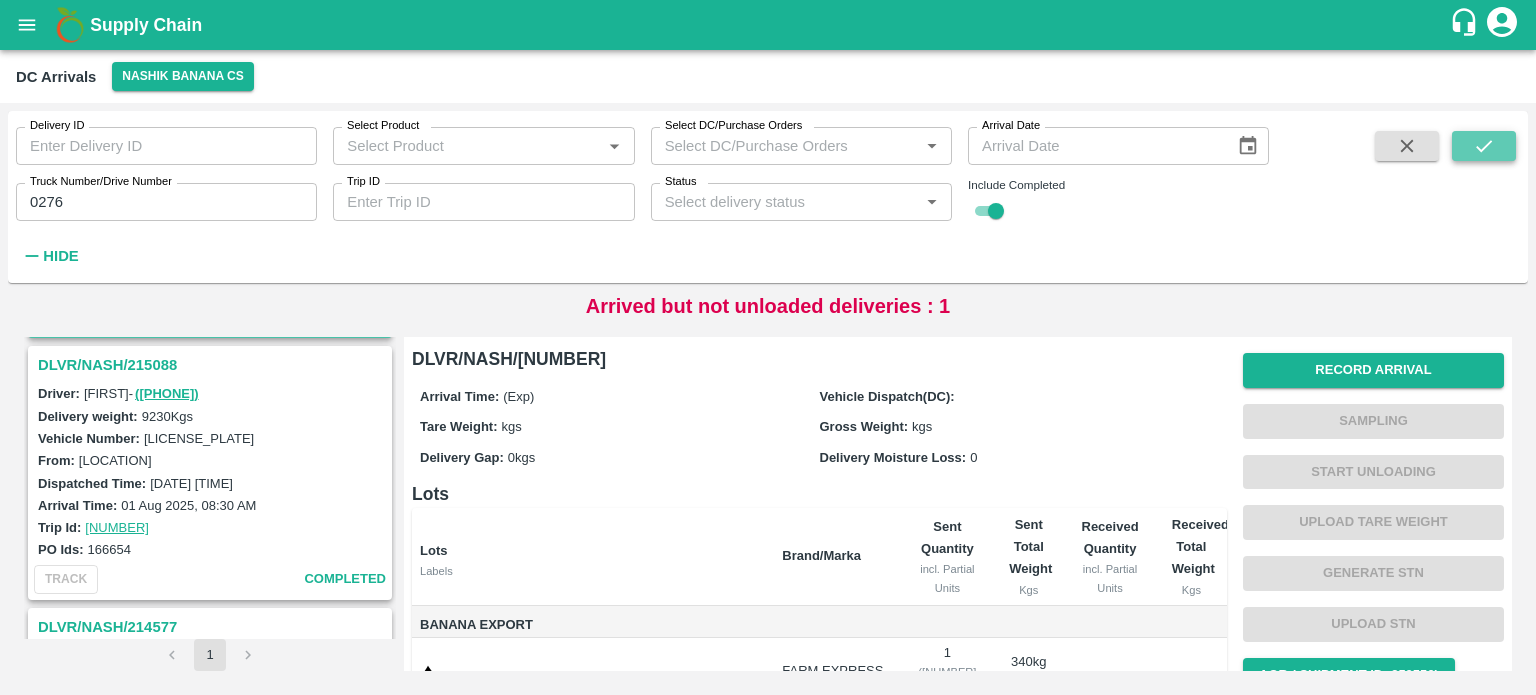 click 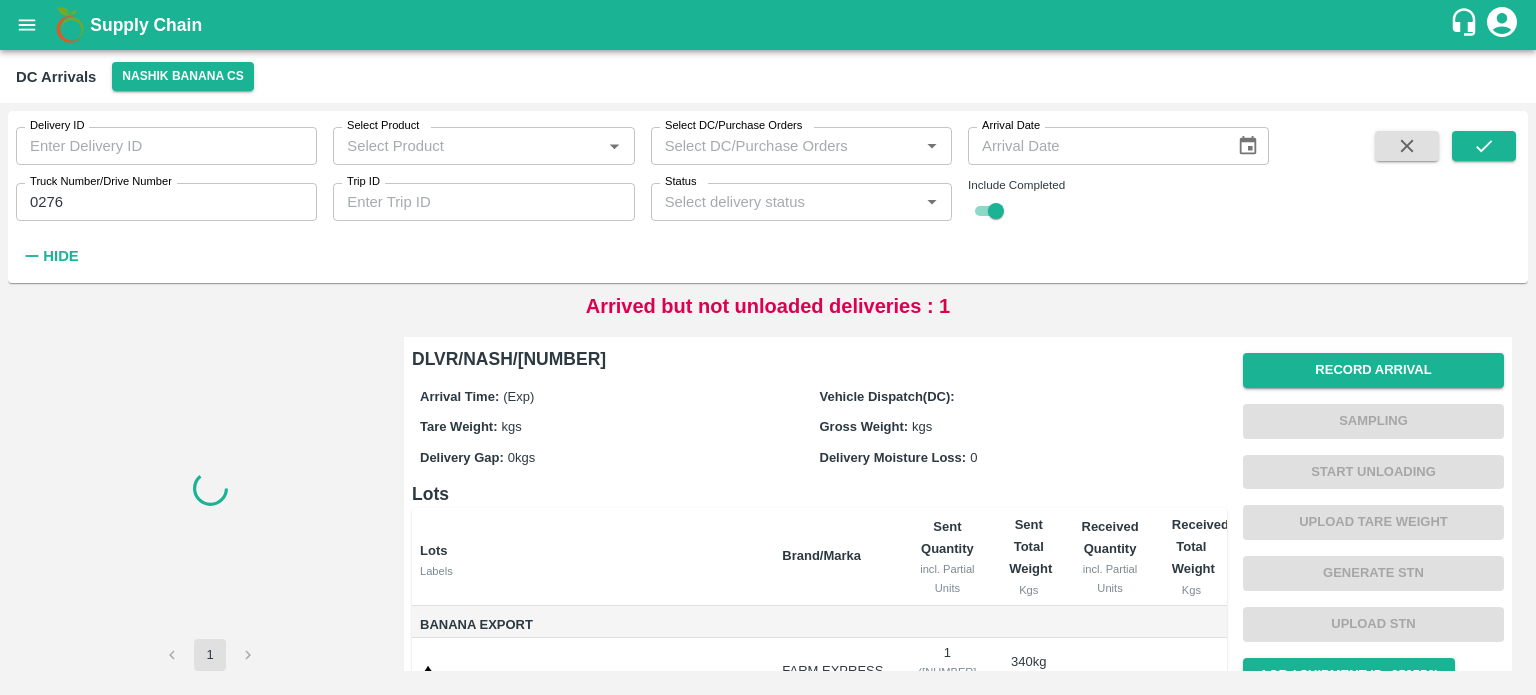 scroll, scrollTop: 0, scrollLeft: 0, axis: both 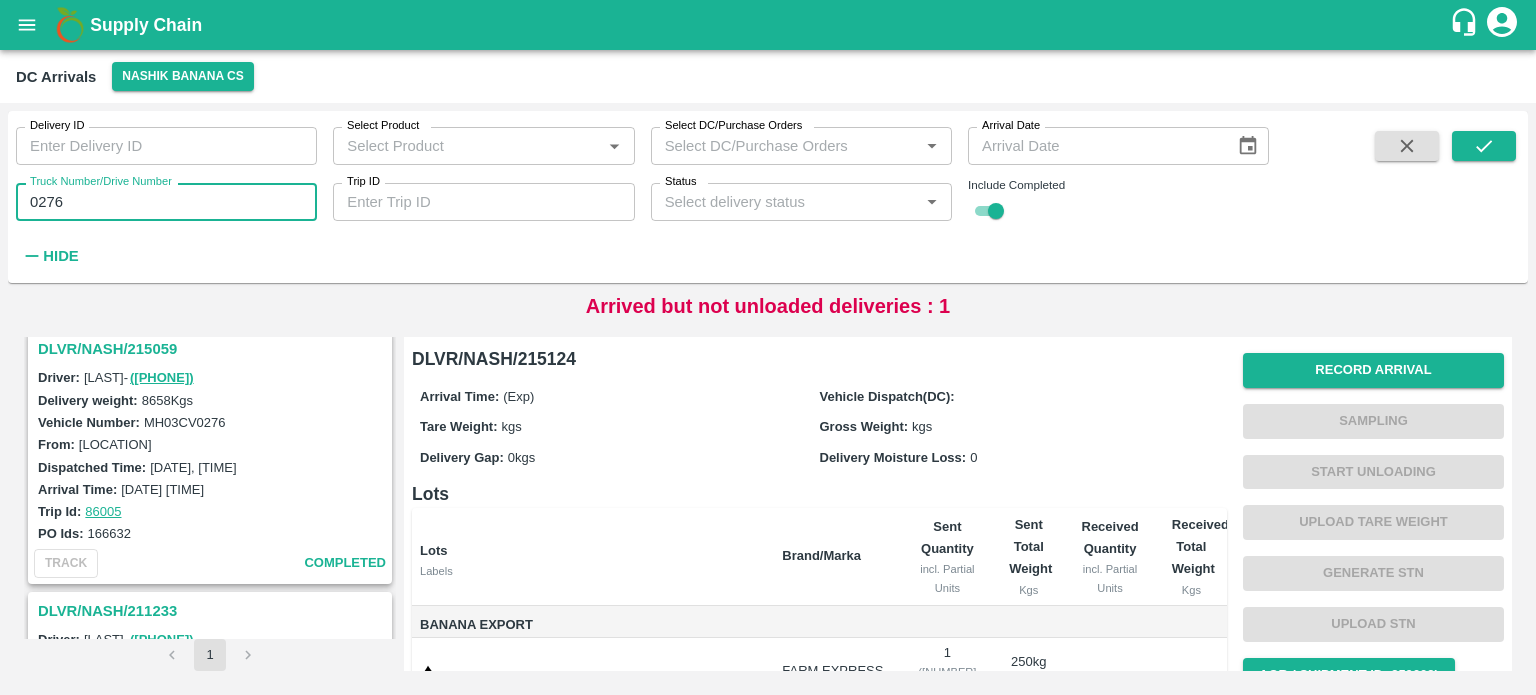 click on "0276" at bounding box center (166, 202) 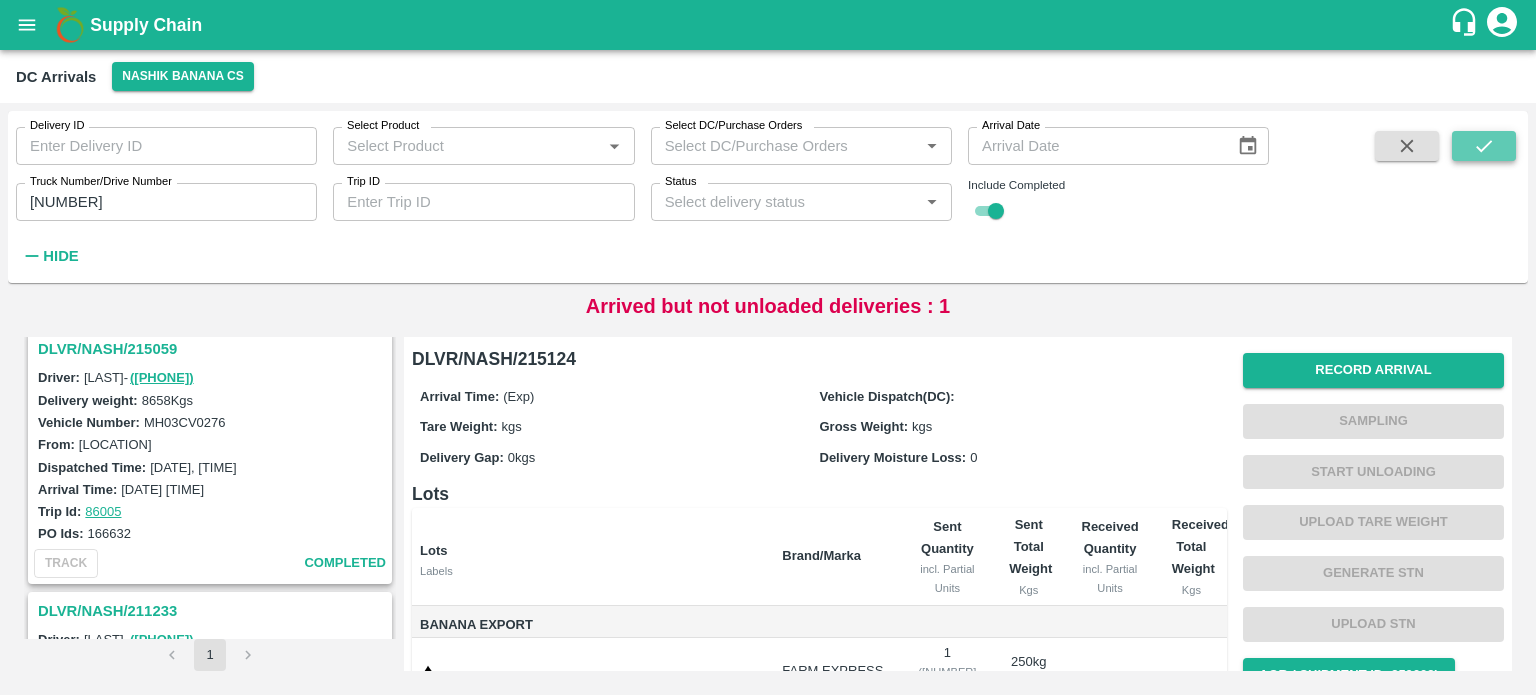 click 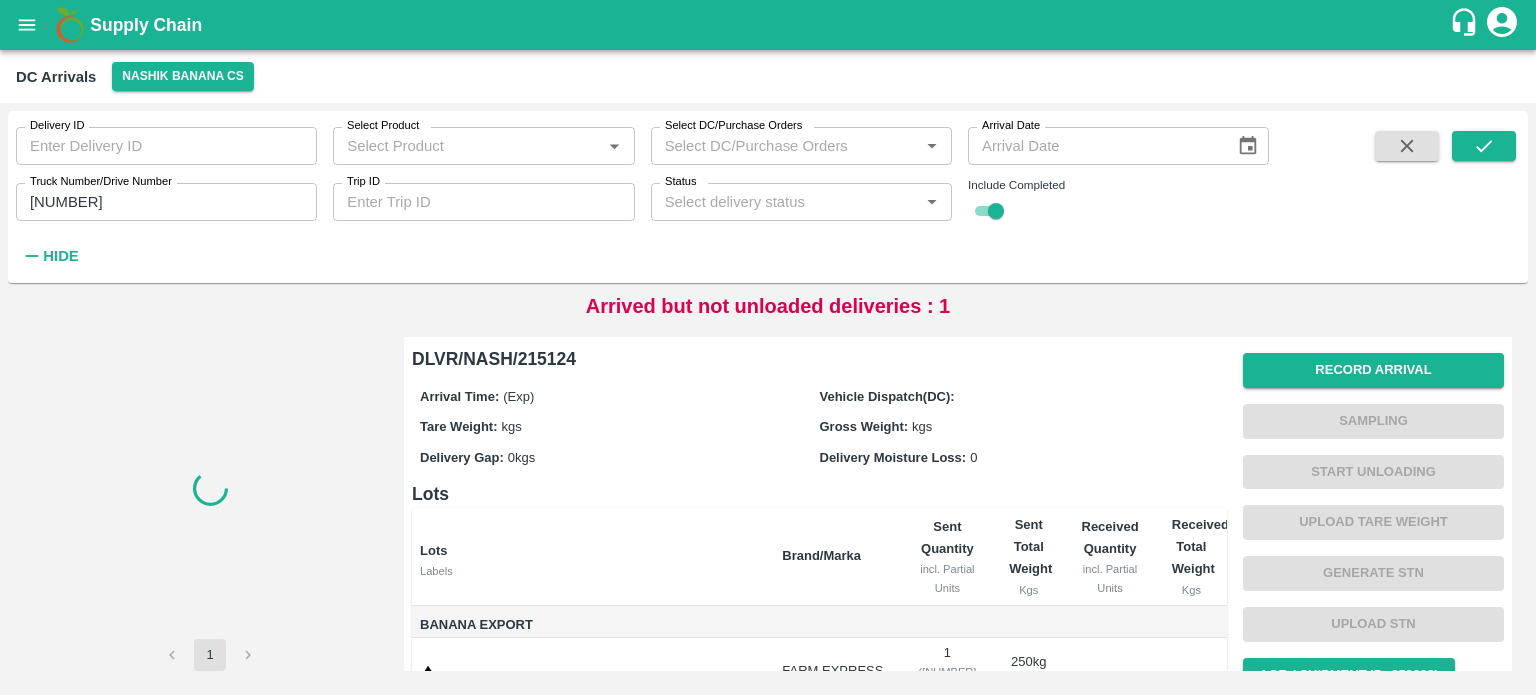 scroll, scrollTop: 0, scrollLeft: 0, axis: both 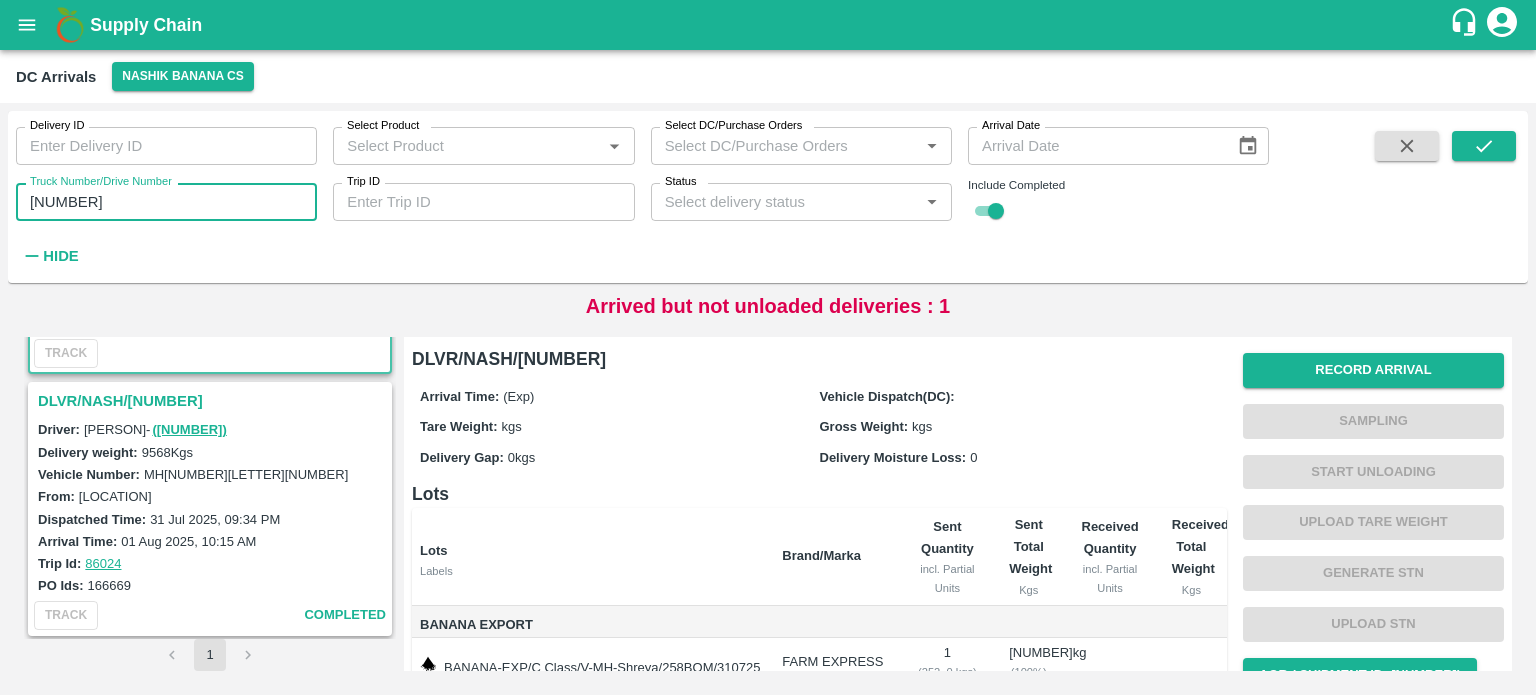 click on "[NUMBER]" at bounding box center (166, 202) 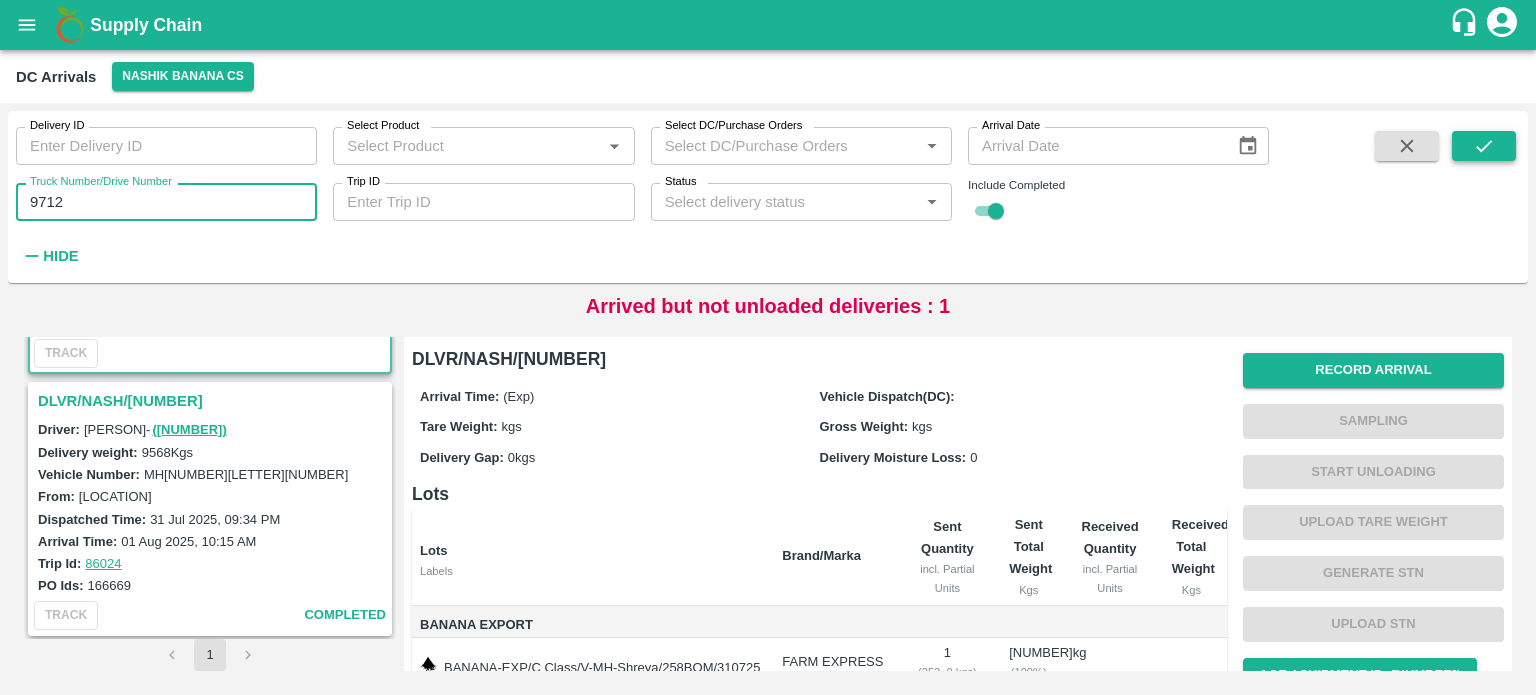 type on "9712" 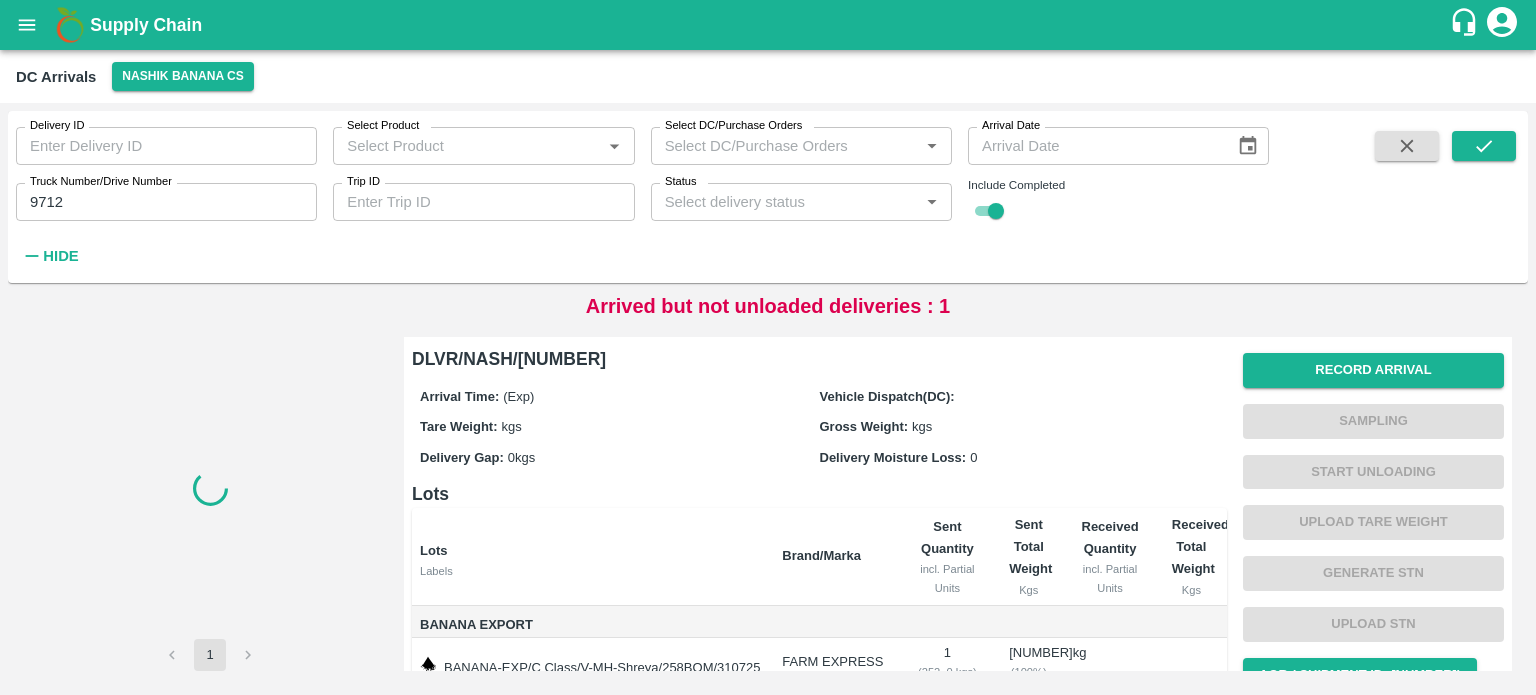 scroll, scrollTop: 0, scrollLeft: 0, axis: both 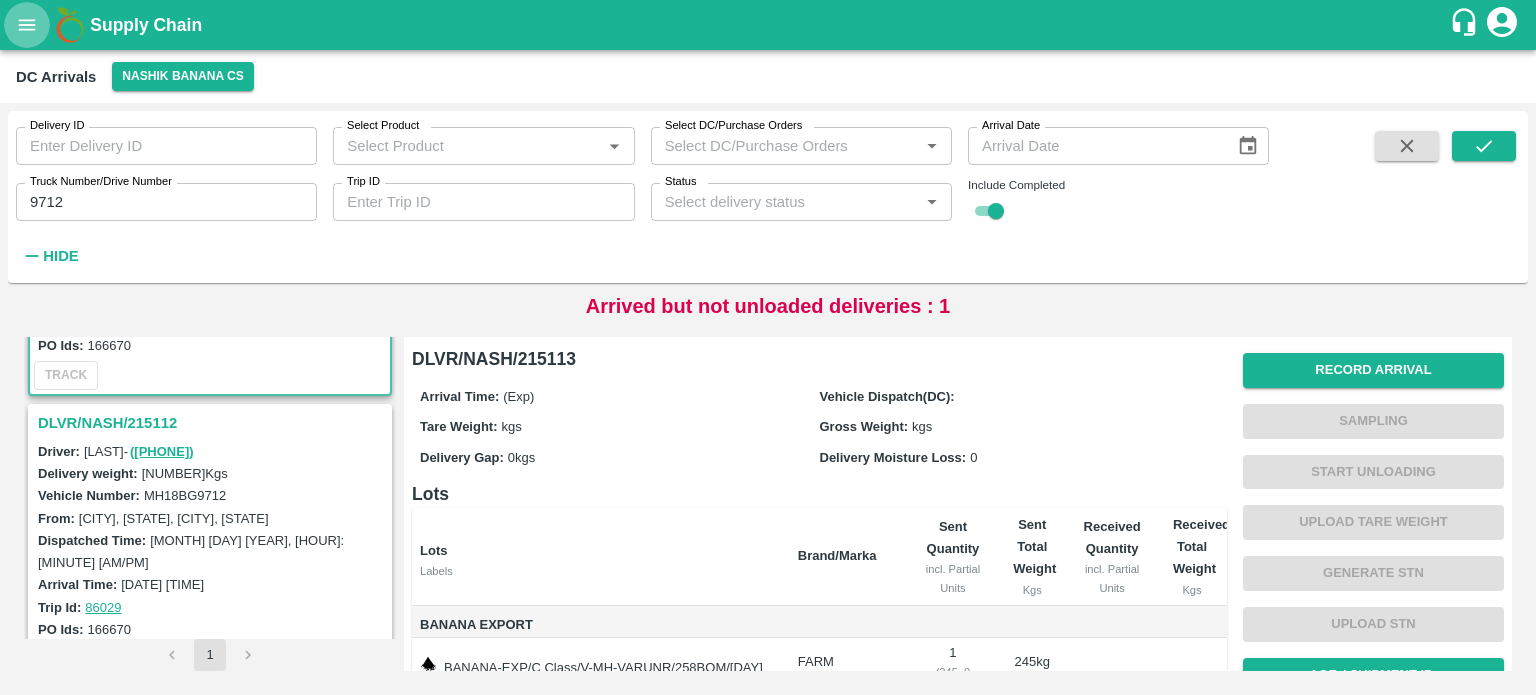 click 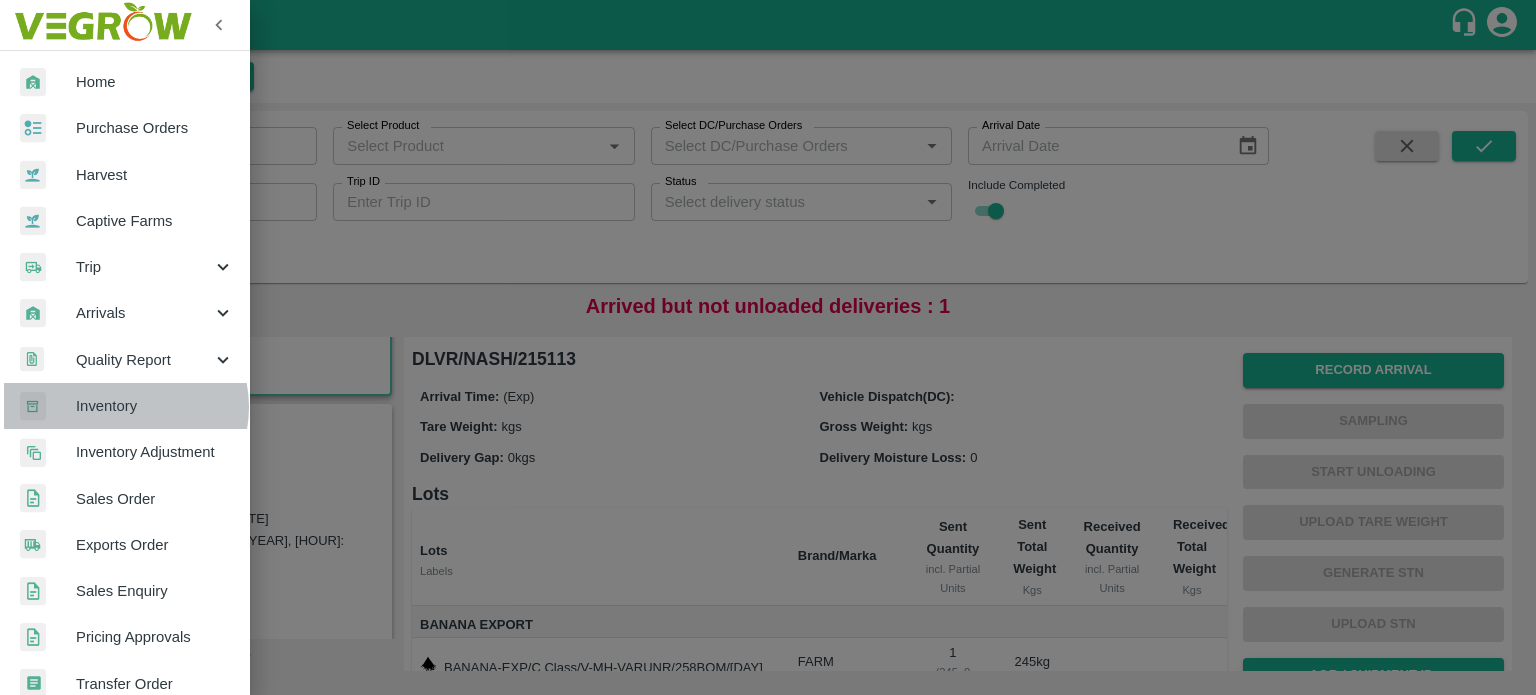 click on "Inventory" at bounding box center [155, 406] 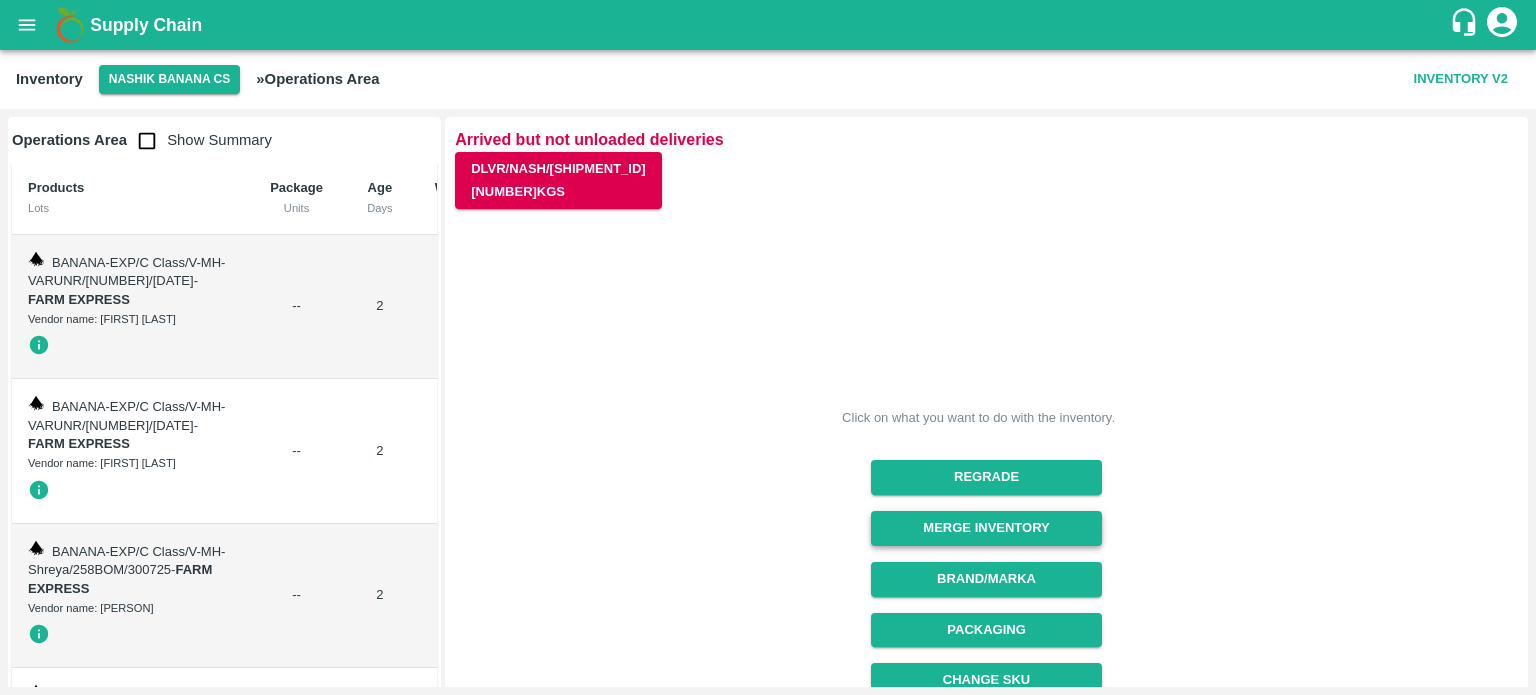 click on "Merge Inventory" at bounding box center (986, 528) 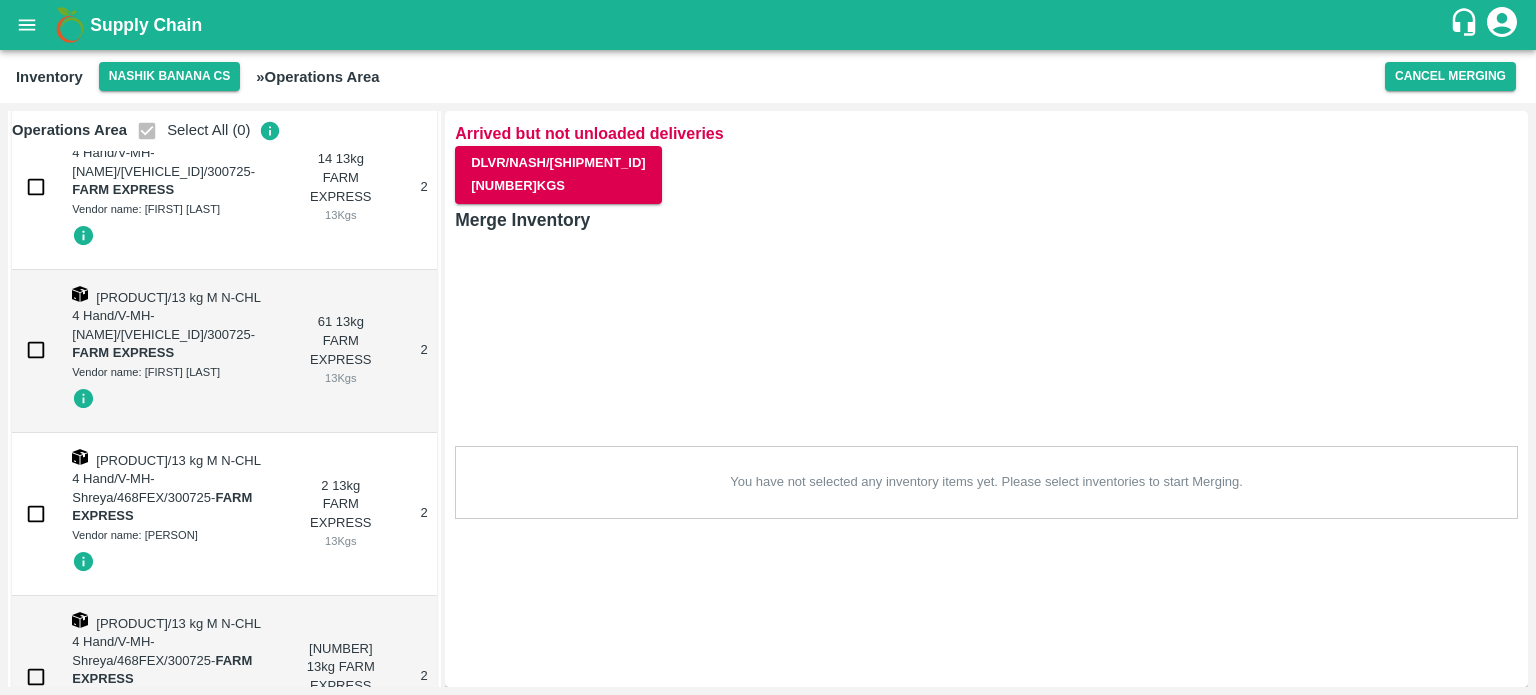 scroll, scrollTop: 8363, scrollLeft: 0, axis: vertical 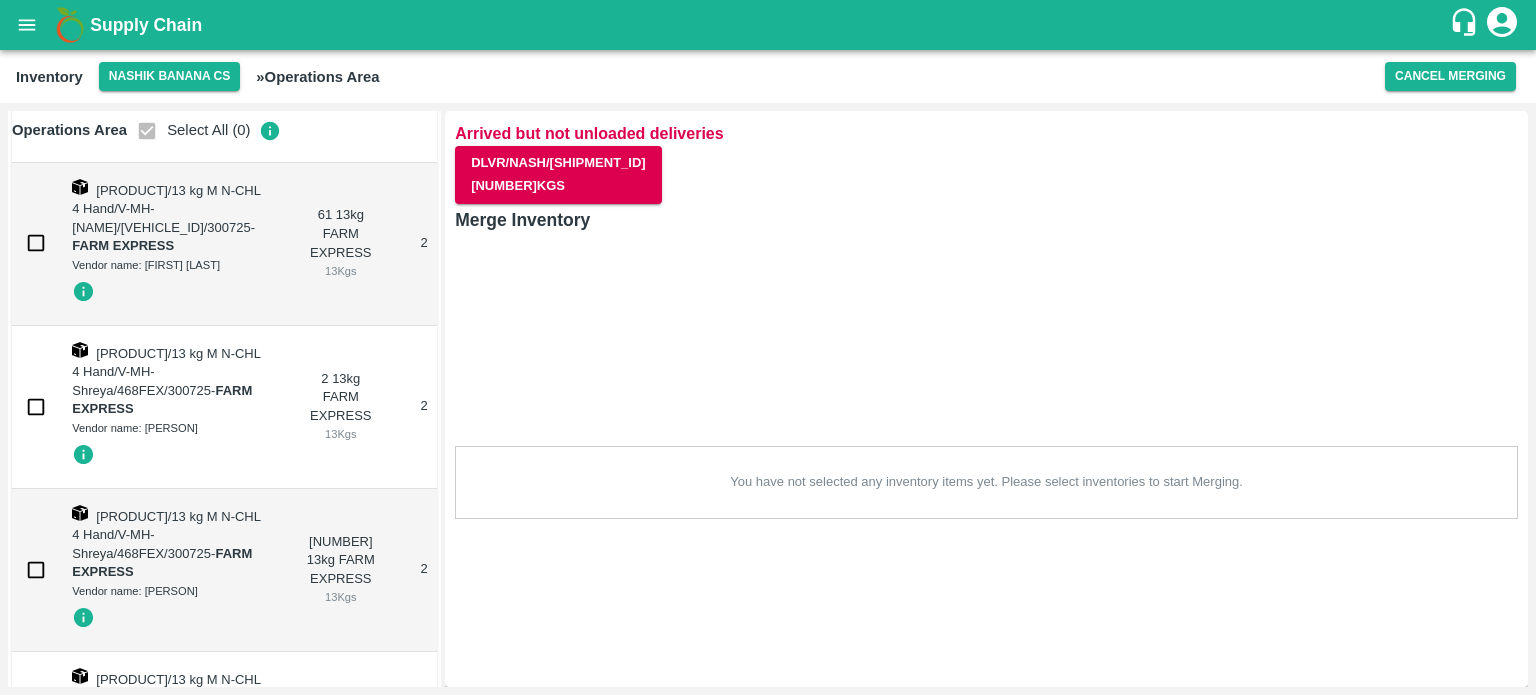 click at bounding box center (36, -1215) 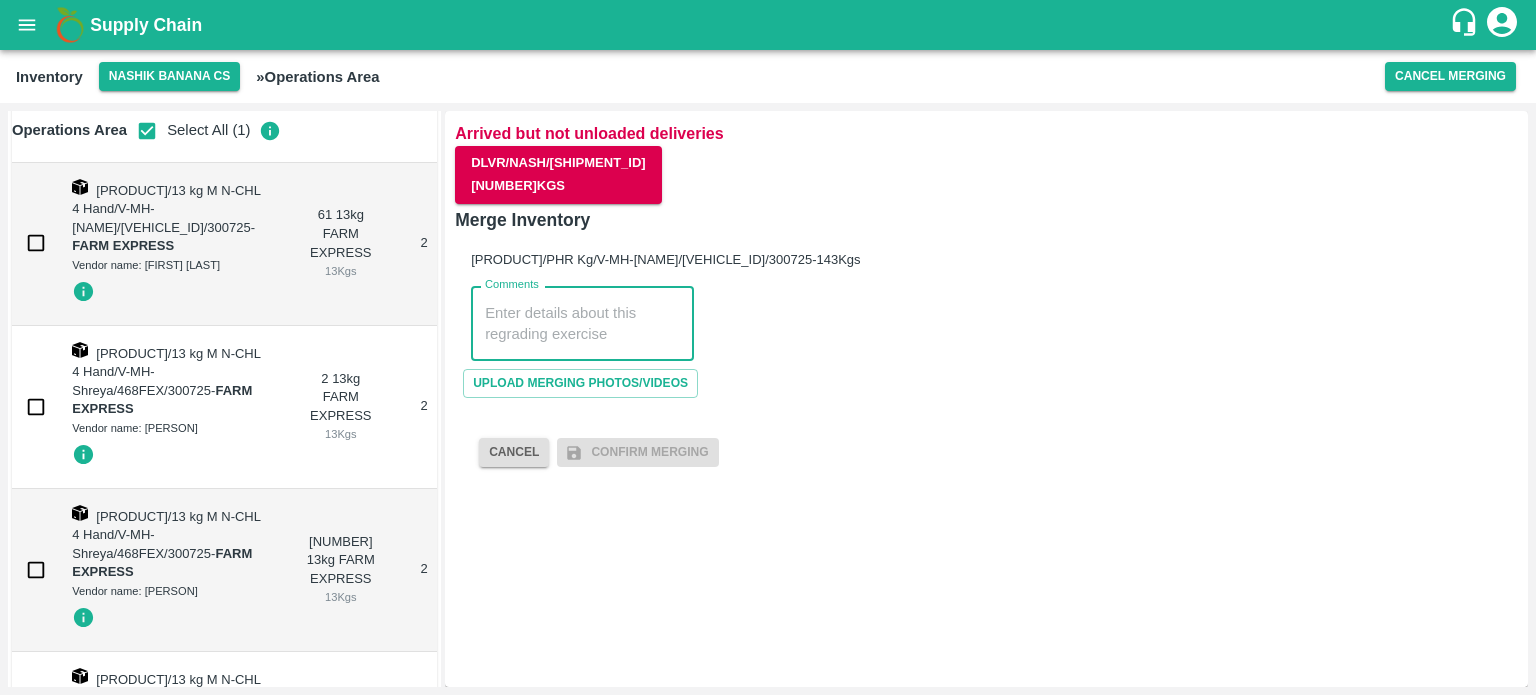 click on "Comments" at bounding box center [582, 324] 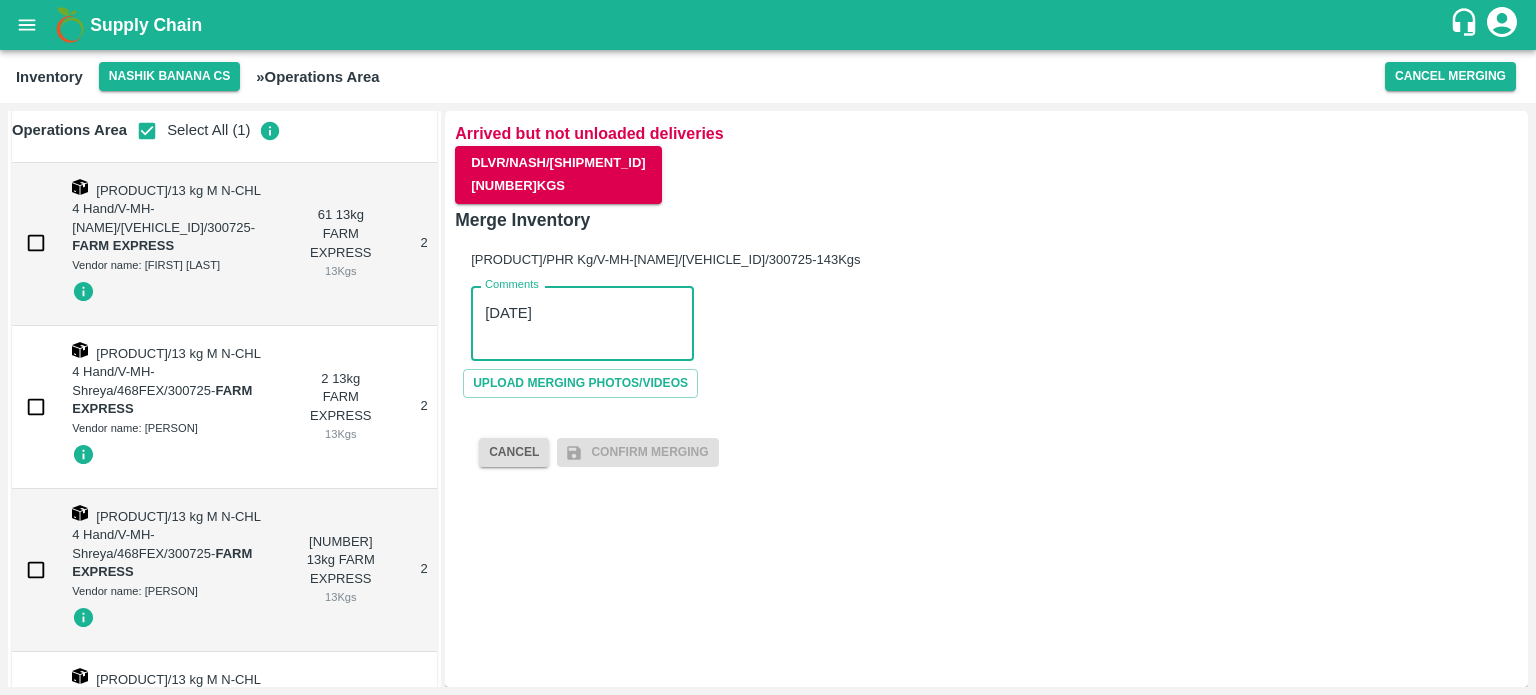 type on "[DATE]" 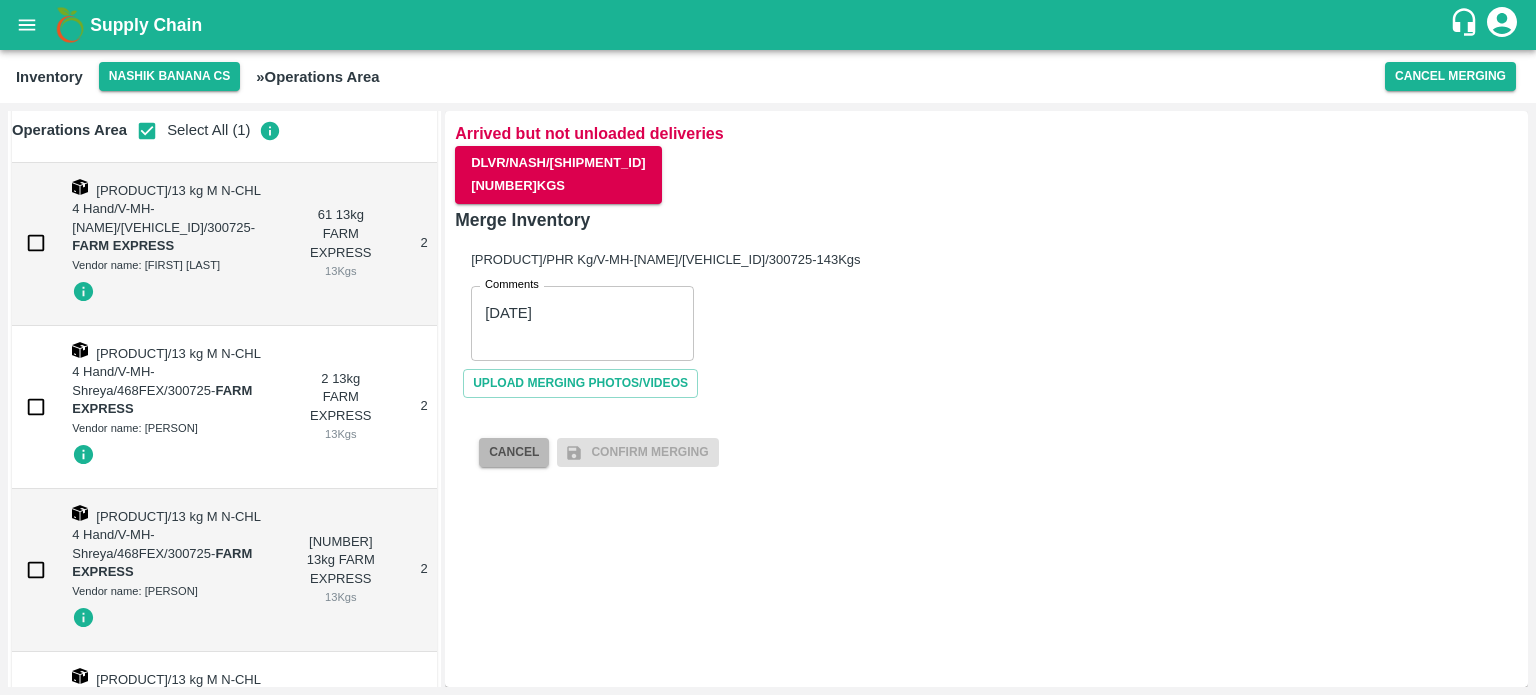 click on "Cancel" at bounding box center [514, 452] 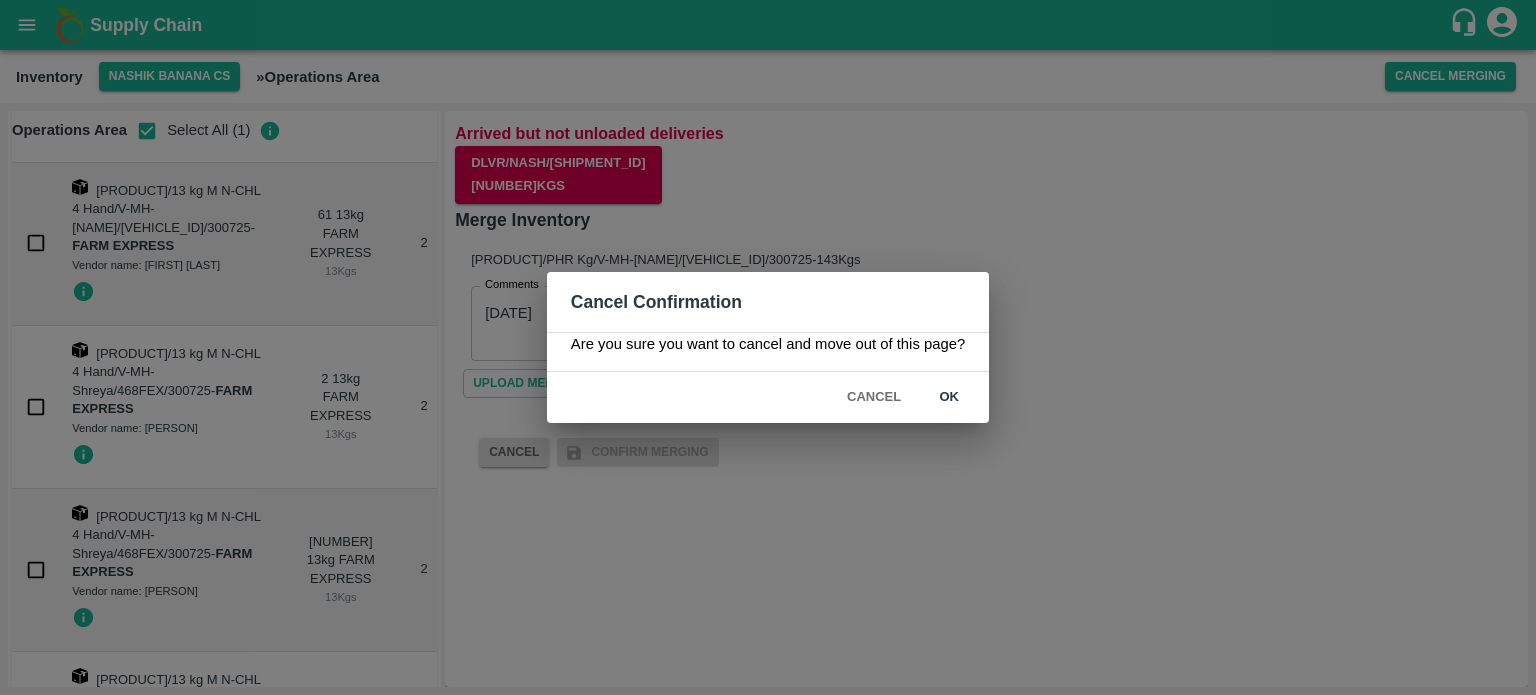 type 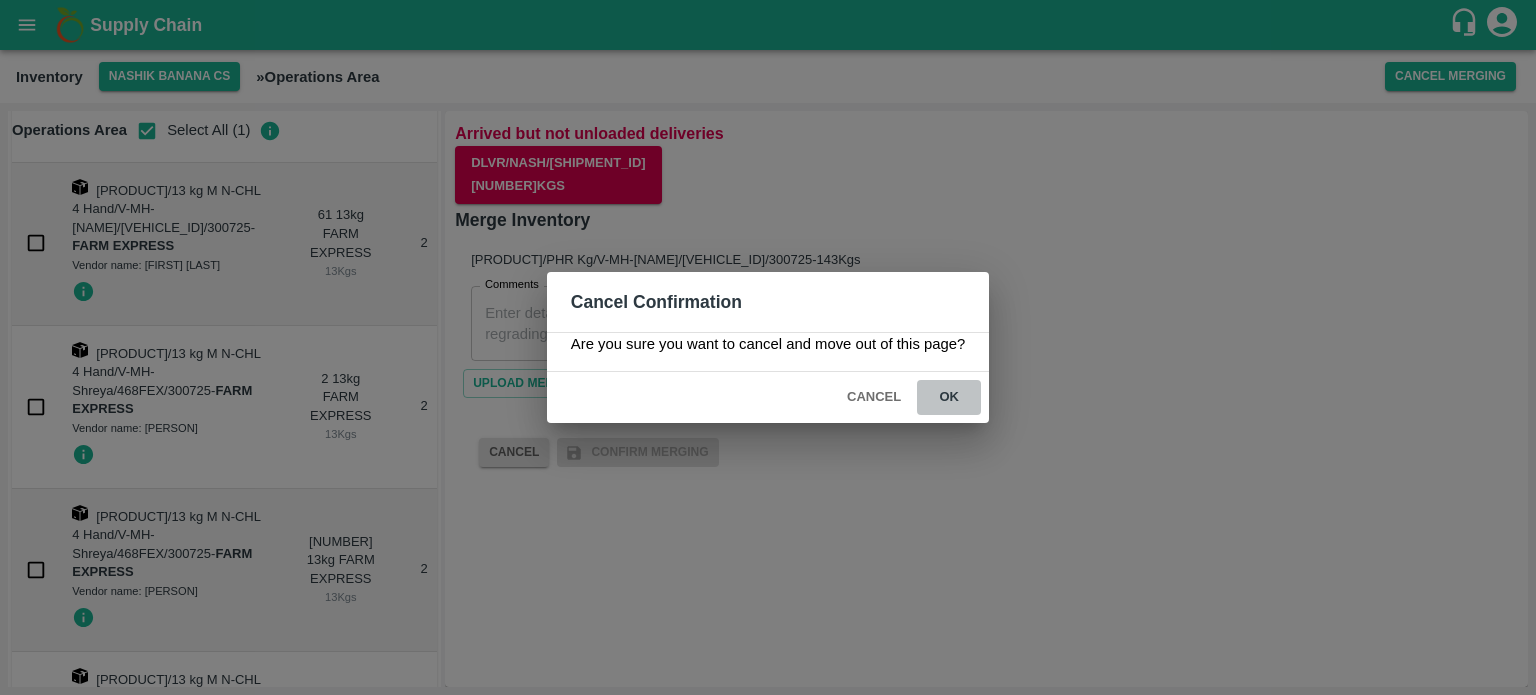 click on "ok" at bounding box center [949, 397] 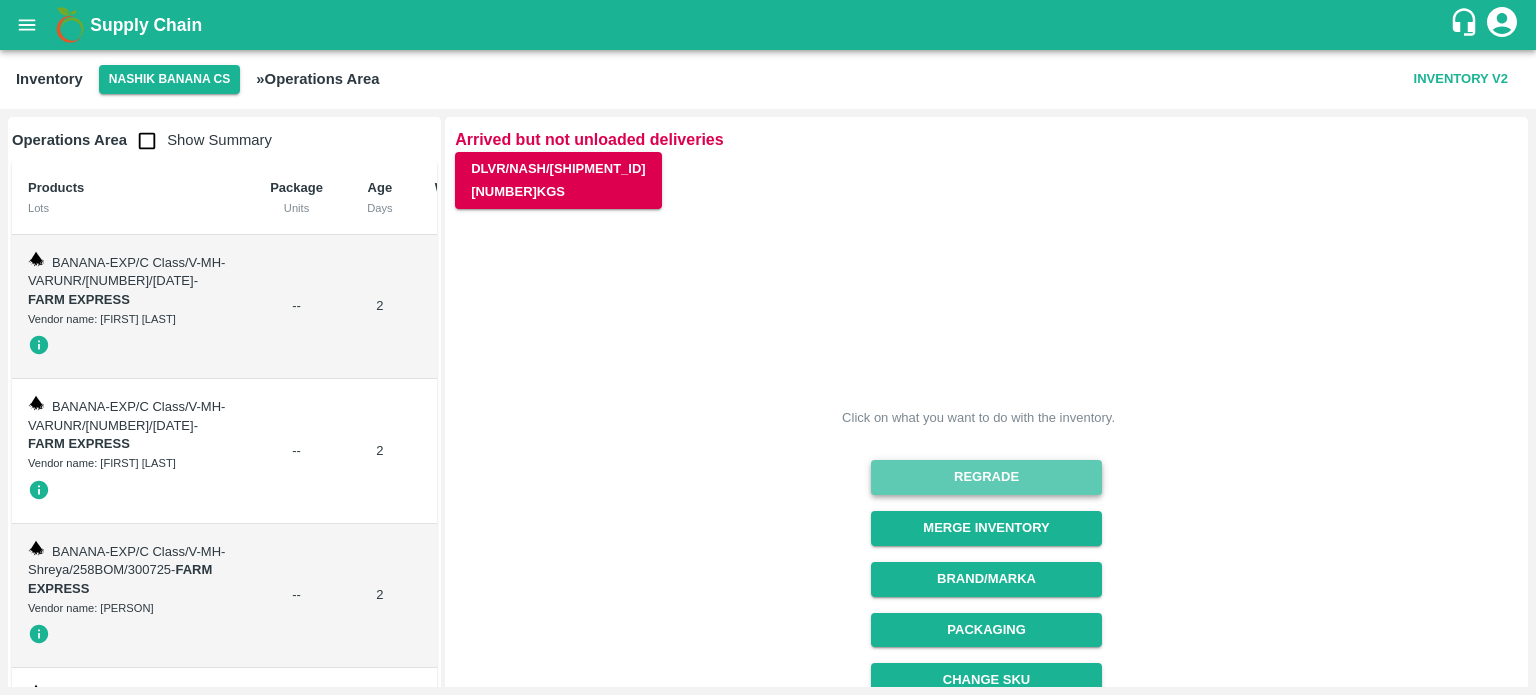 click on "Regrade" at bounding box center [986, 477] 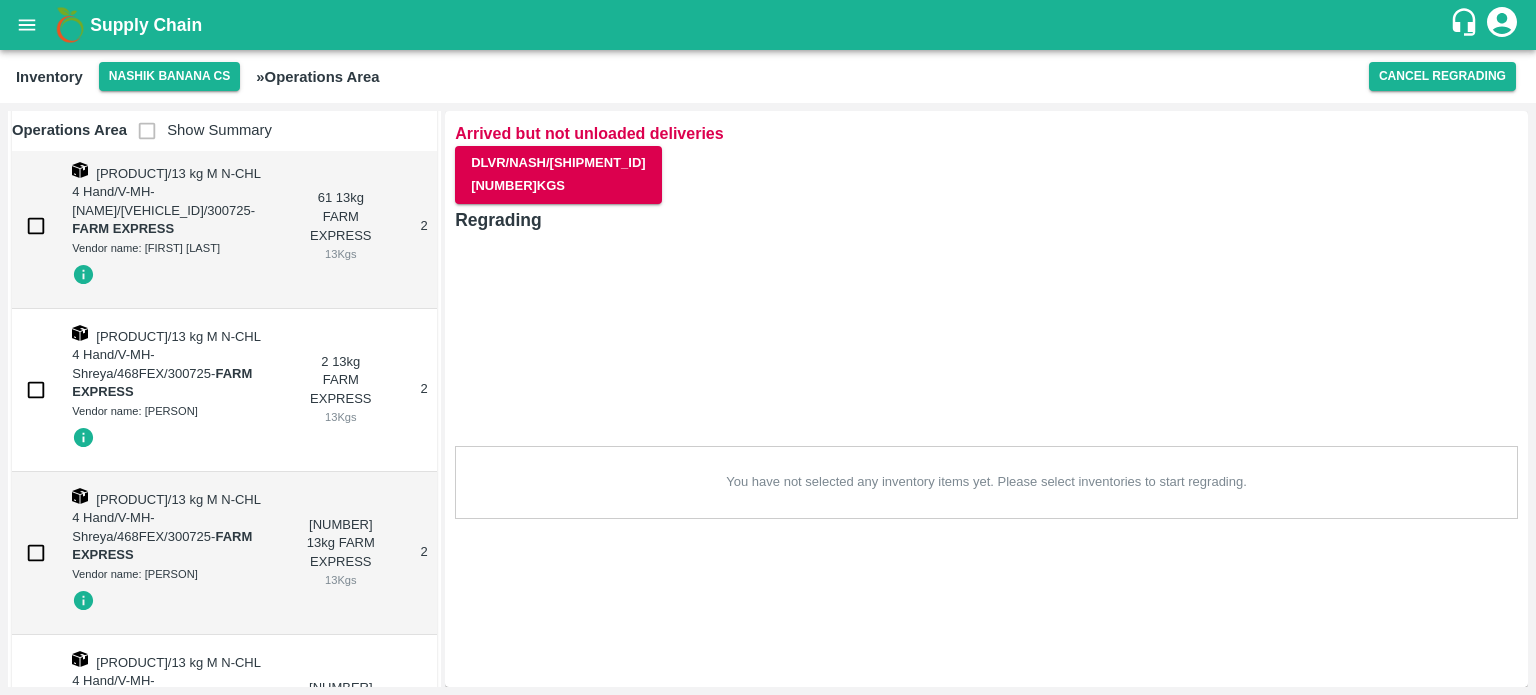 scroll, scrollTop: 8366, scrollLeft: 0, axis: vertical 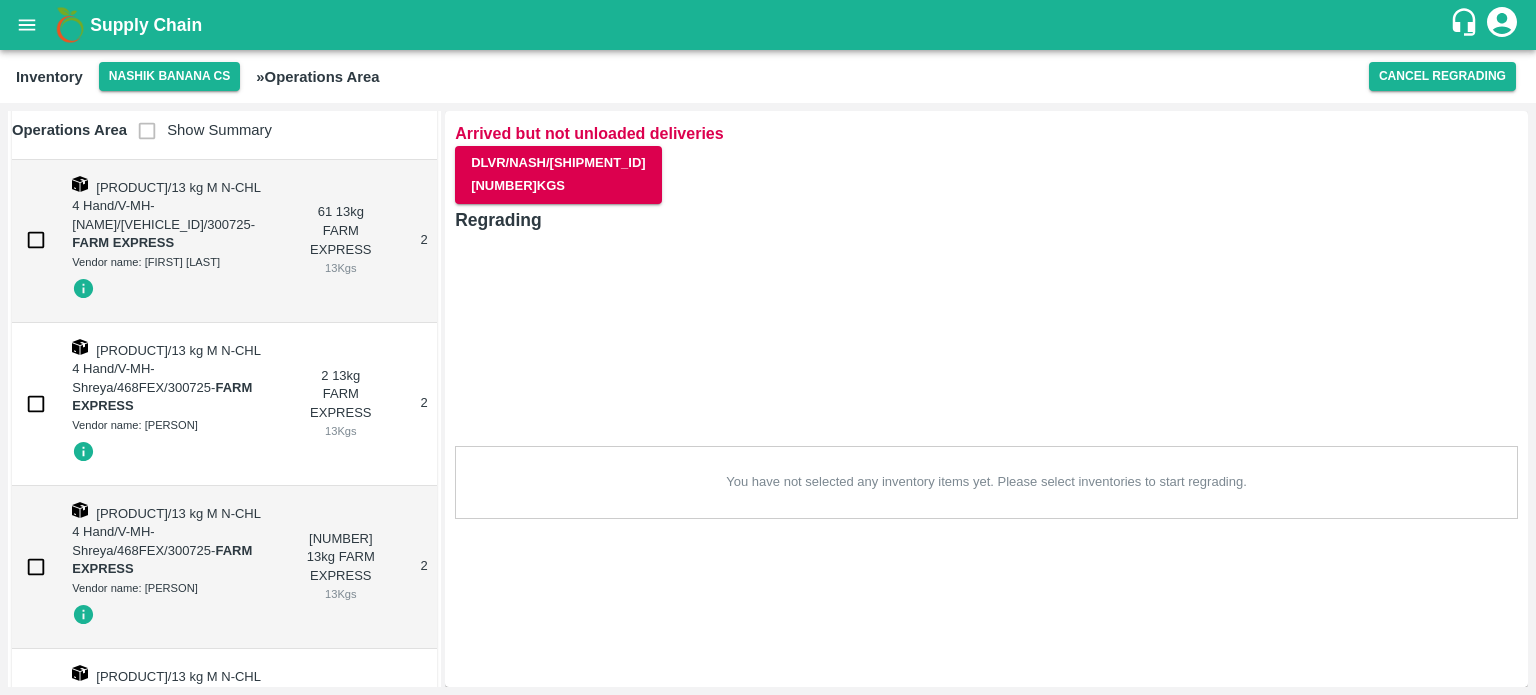 click at bounding box center [36, -1218] 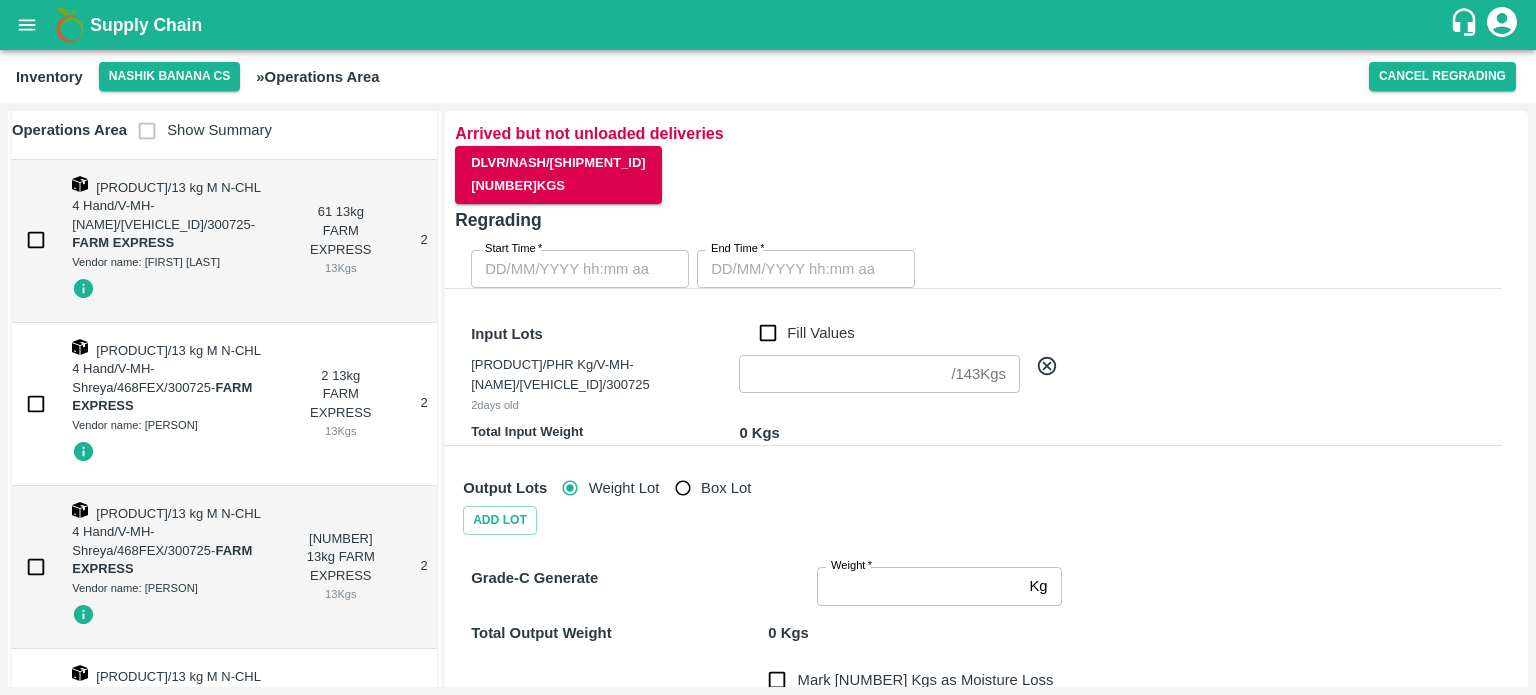 type on "DD/MM/YYYY hh:mm aa" 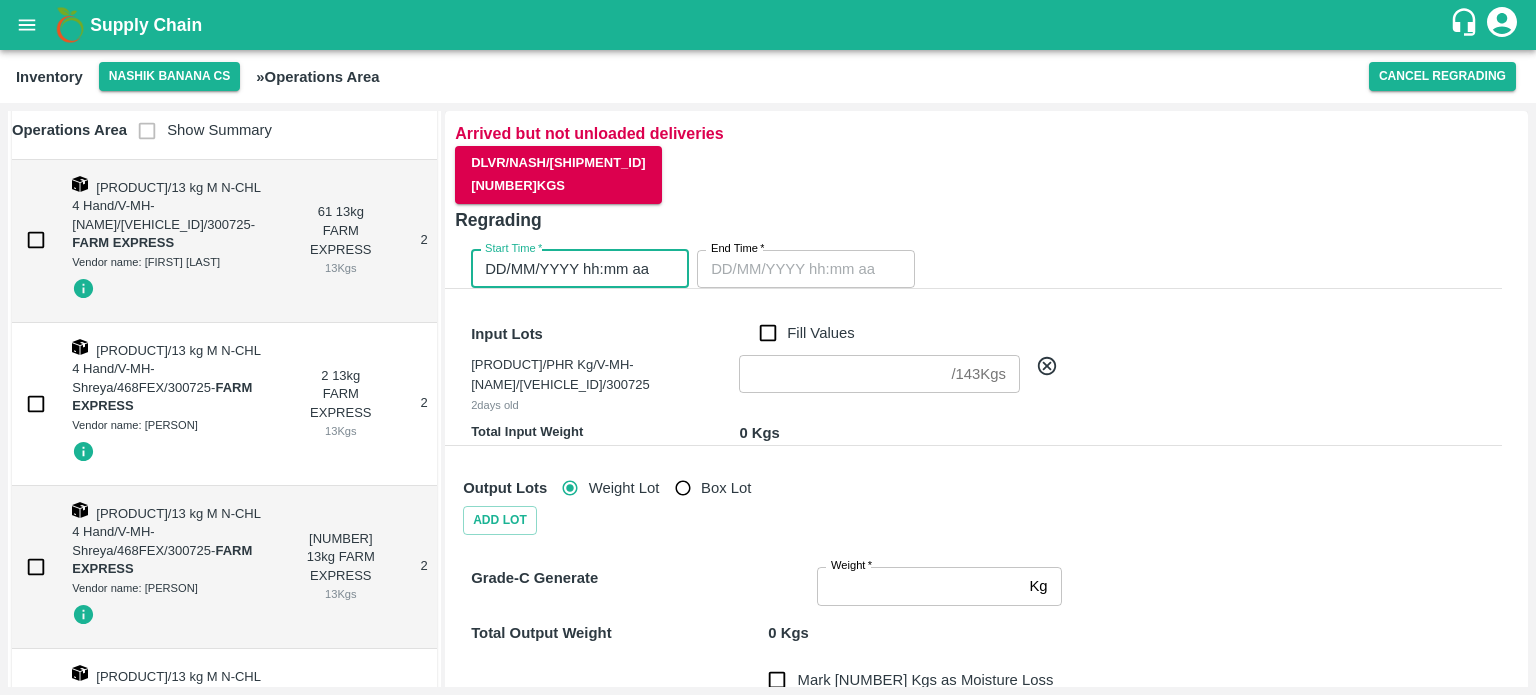 click on "DD/MM/YYYY hh:mm aa" at bounding box center [573, 269] 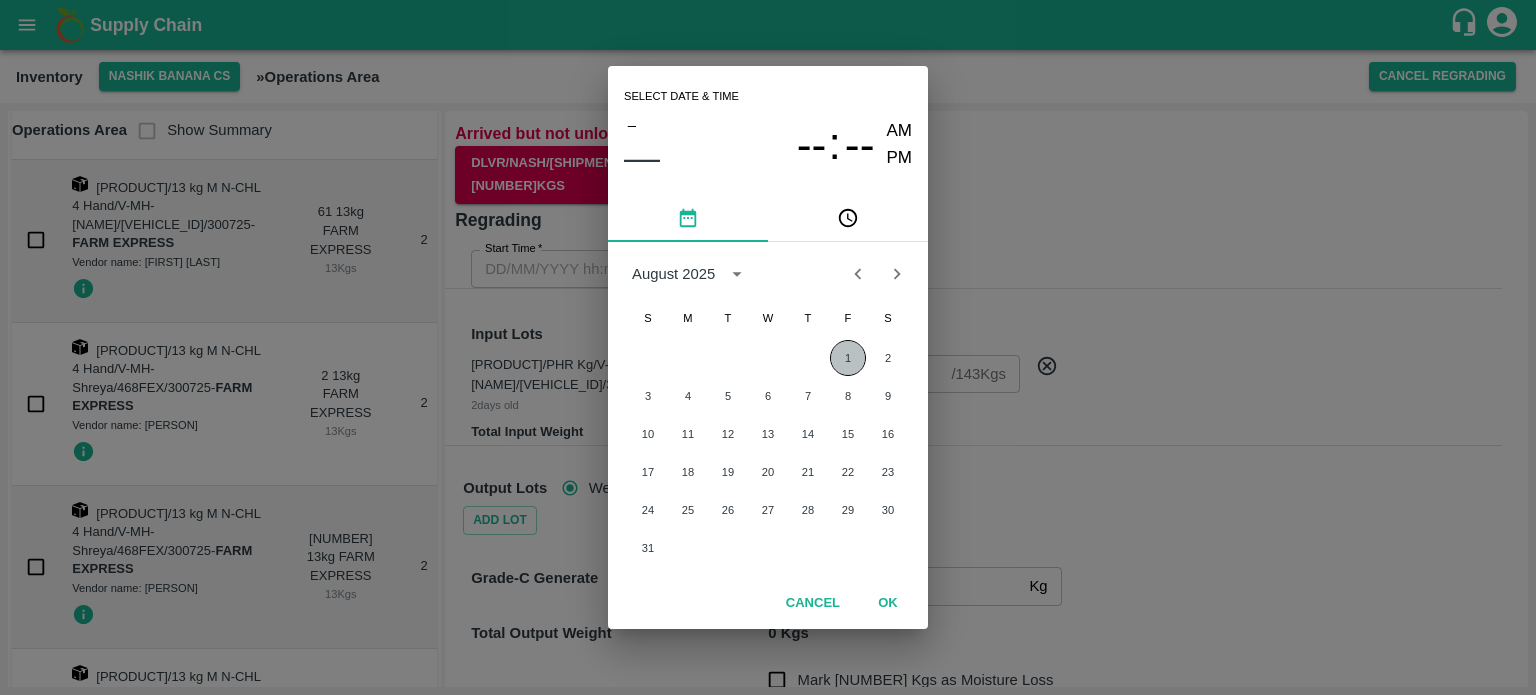 click on "1" at bounding box center [848, 358] 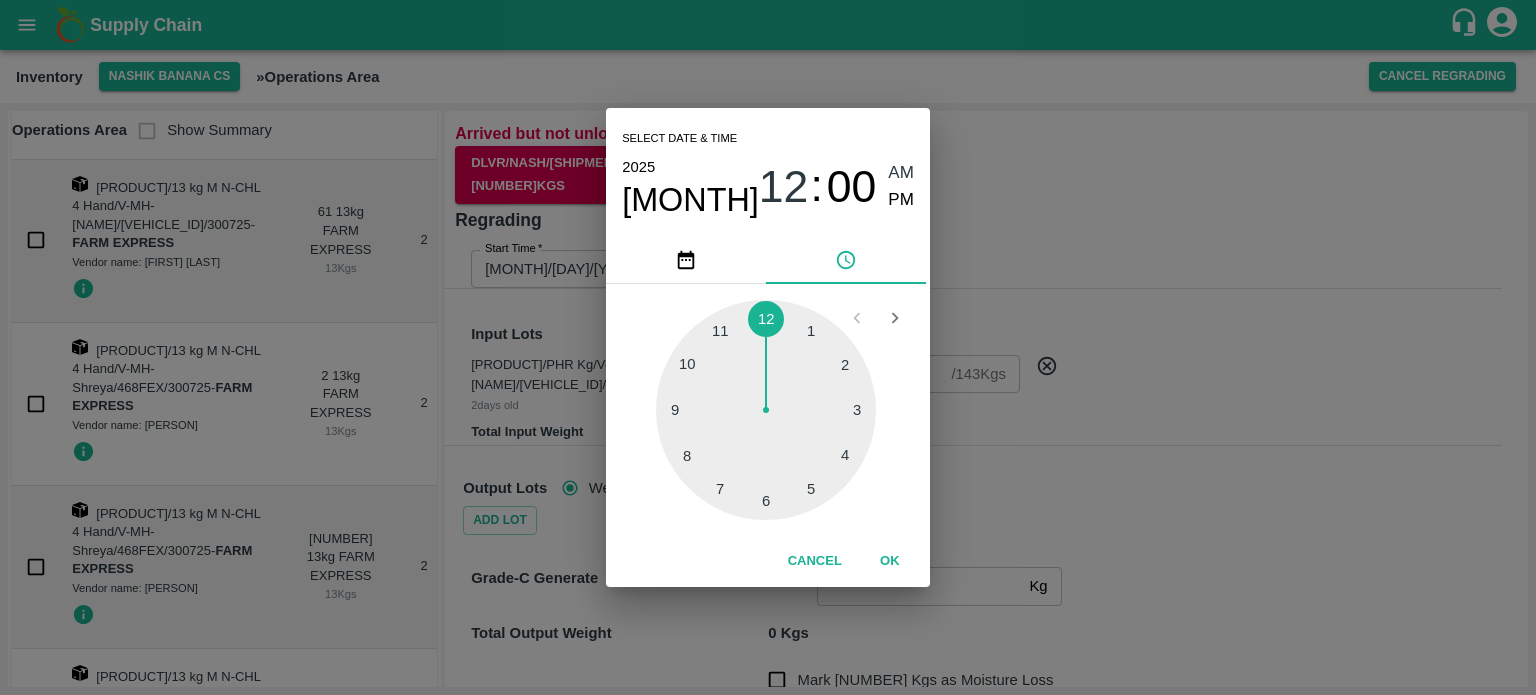 click at bounding box center (766, 410) 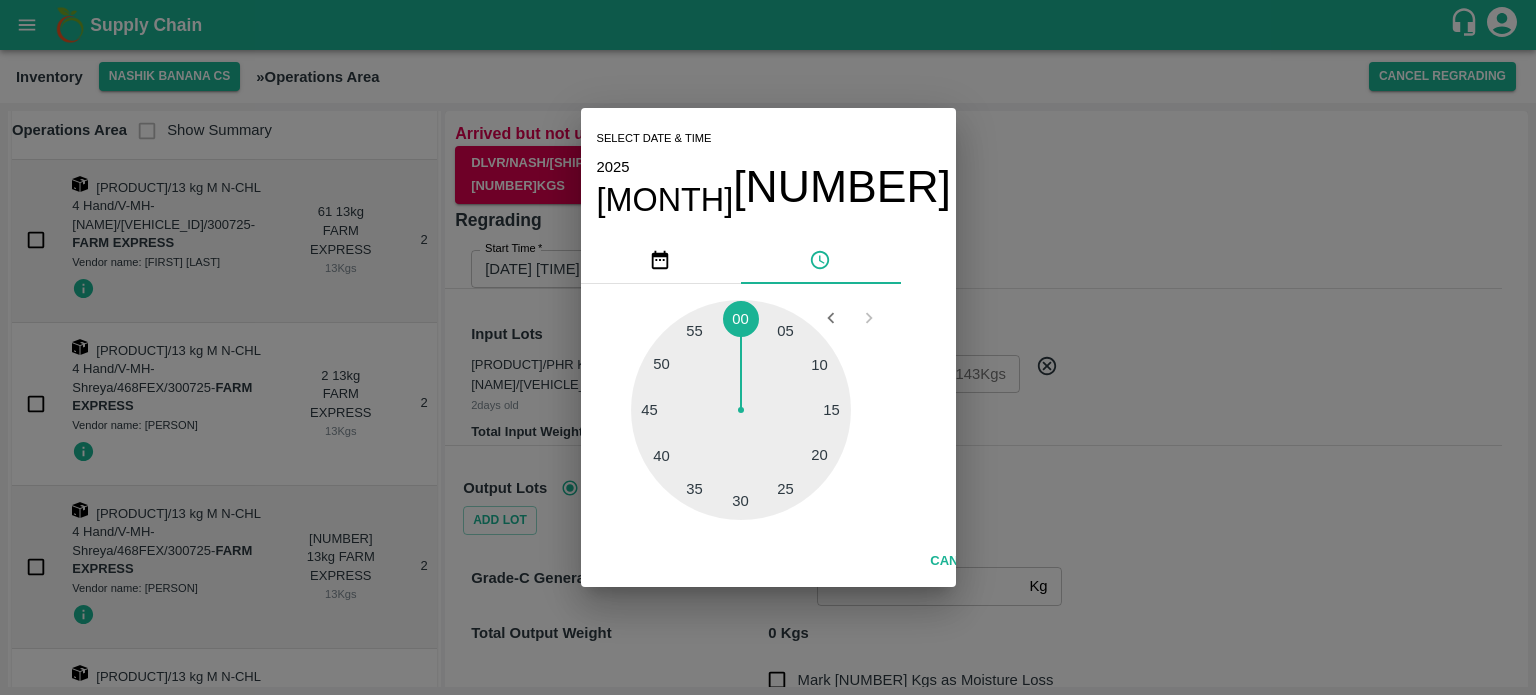 click on "Select date & time [YEAR] Aug 1 [HOUR] : [MINUTE] AM PM 05 10 15 20 25 30 35 40 45 50 55 00 Cancel OK" at bounding box center [768, 347] 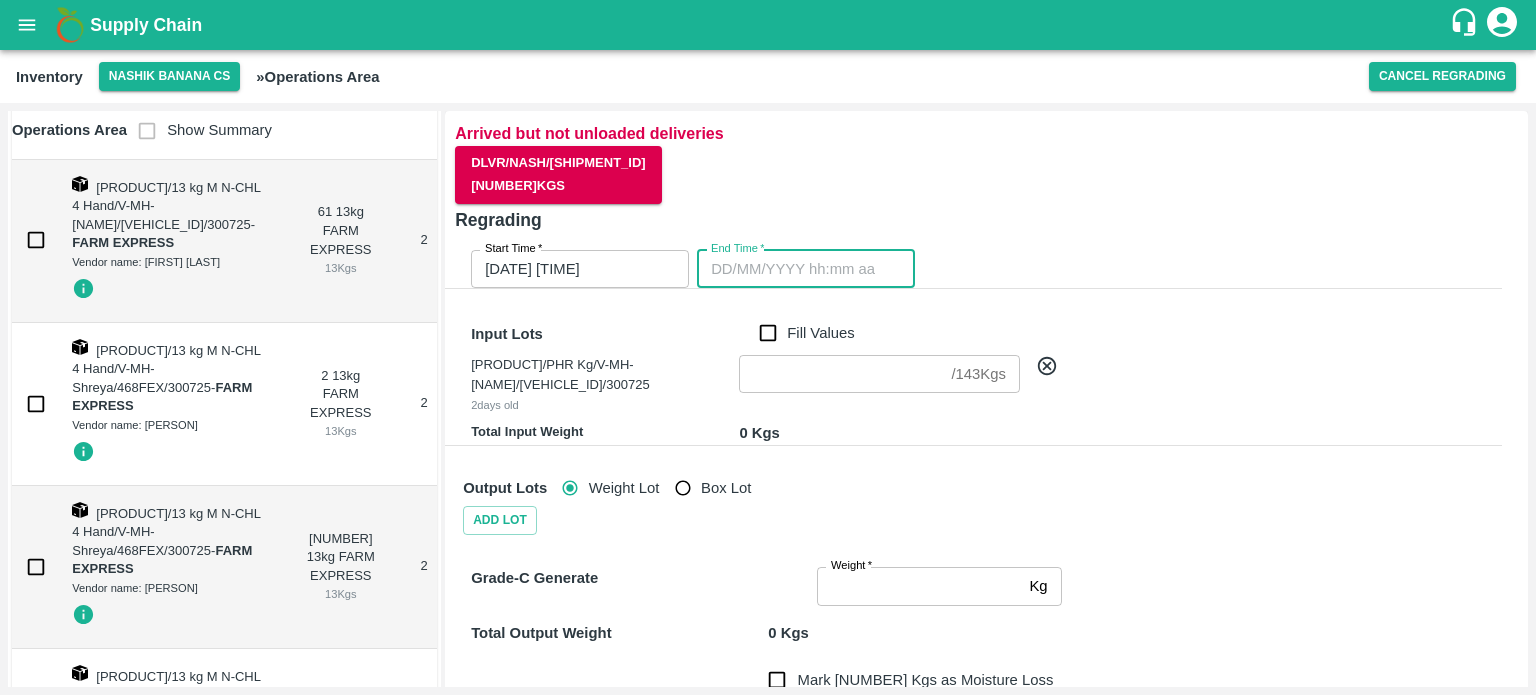 type on "DD/MM/YYYY hh:mm aa" 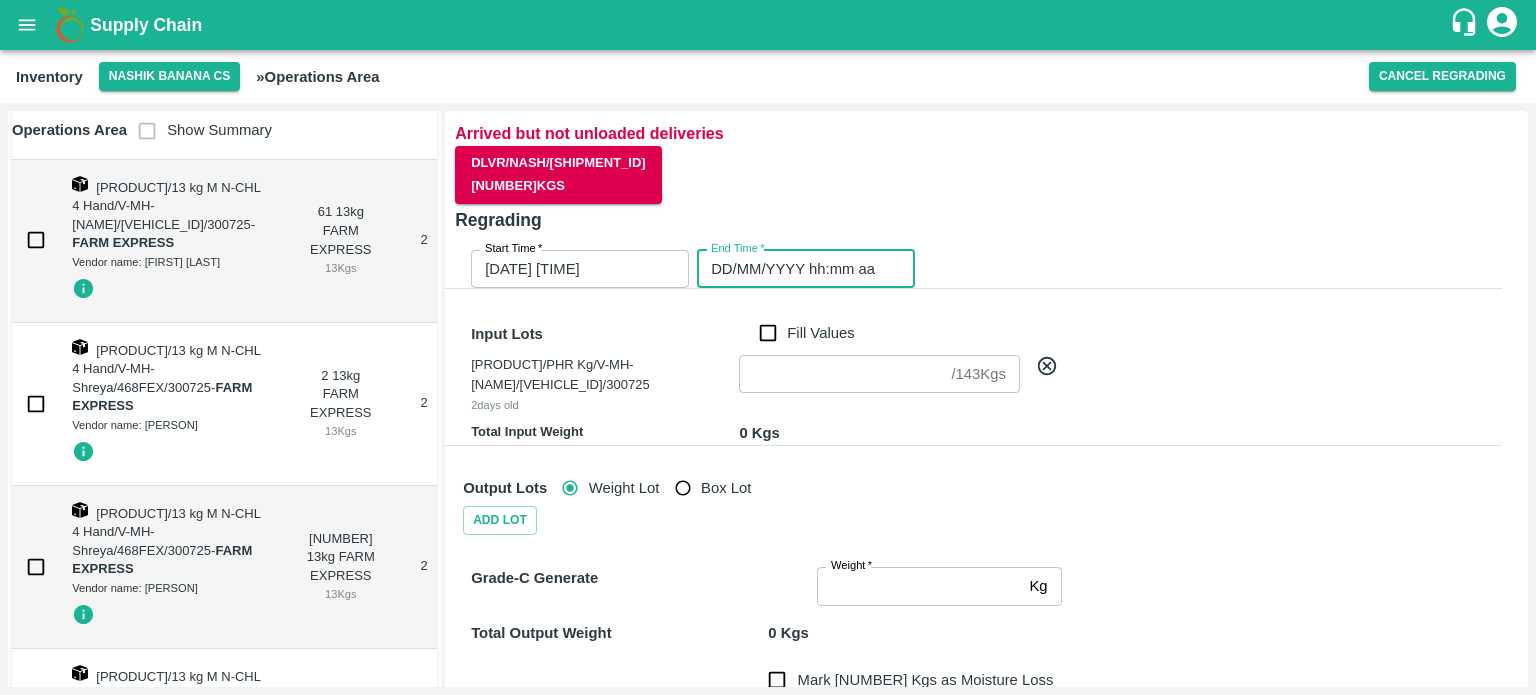 click on "DD/MM/YYYY hh:mm aa" at bounding box center [799, 269] 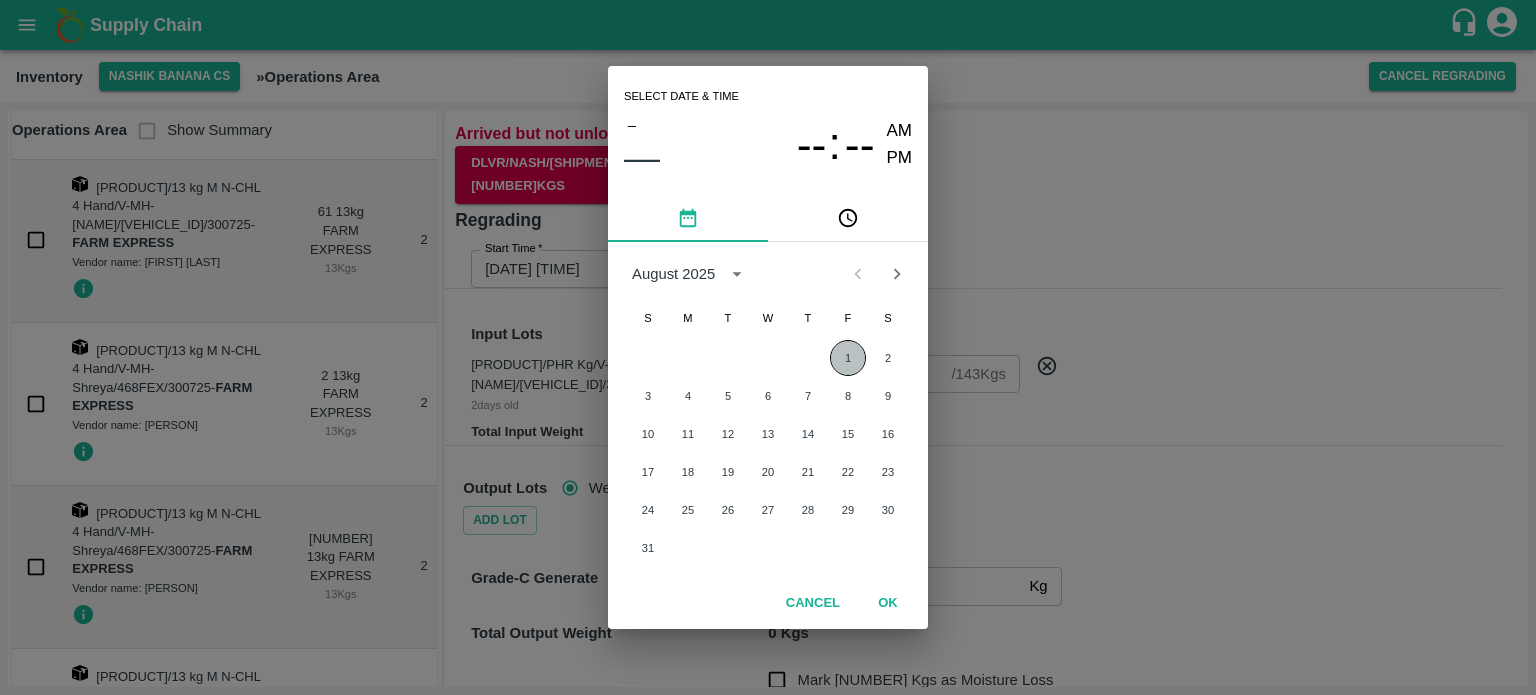 click on "1" at bounding box center (848, 358) 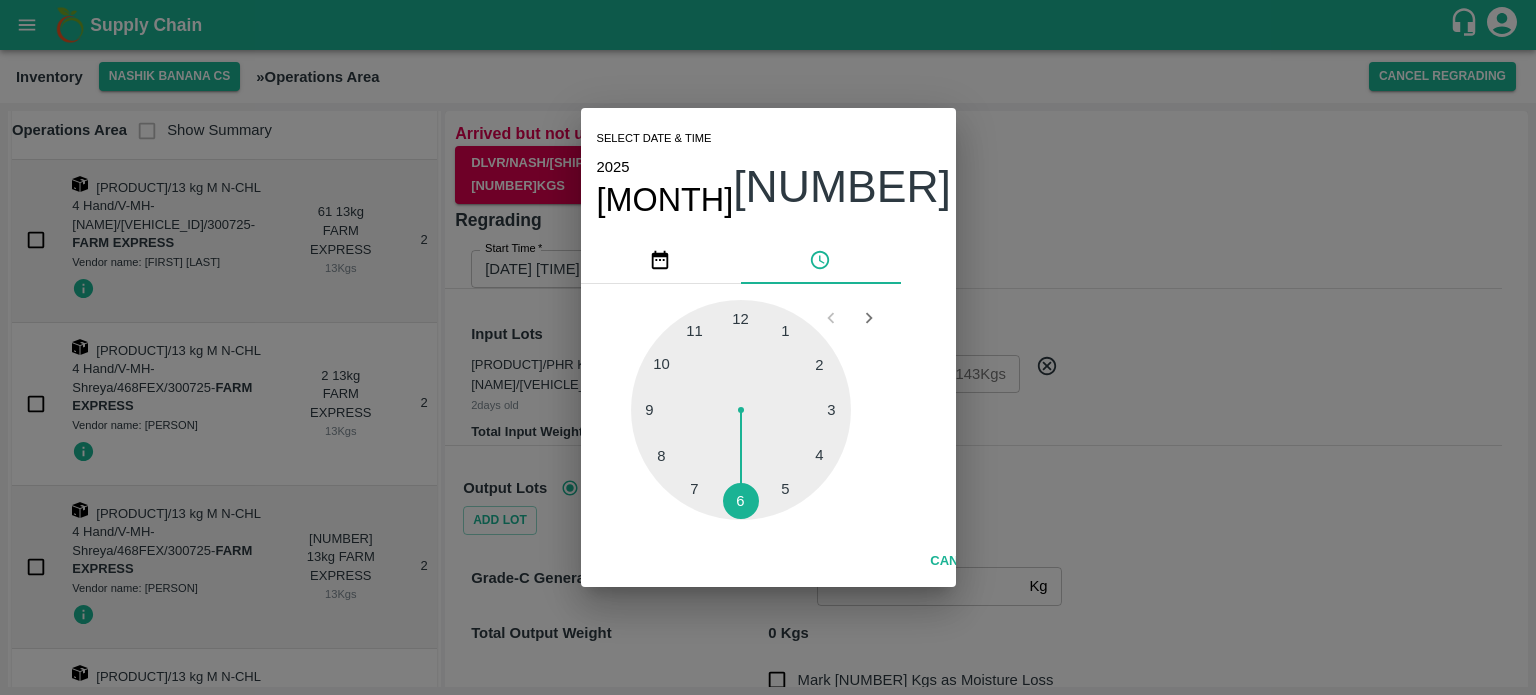 click at bounding box center [741, 410] 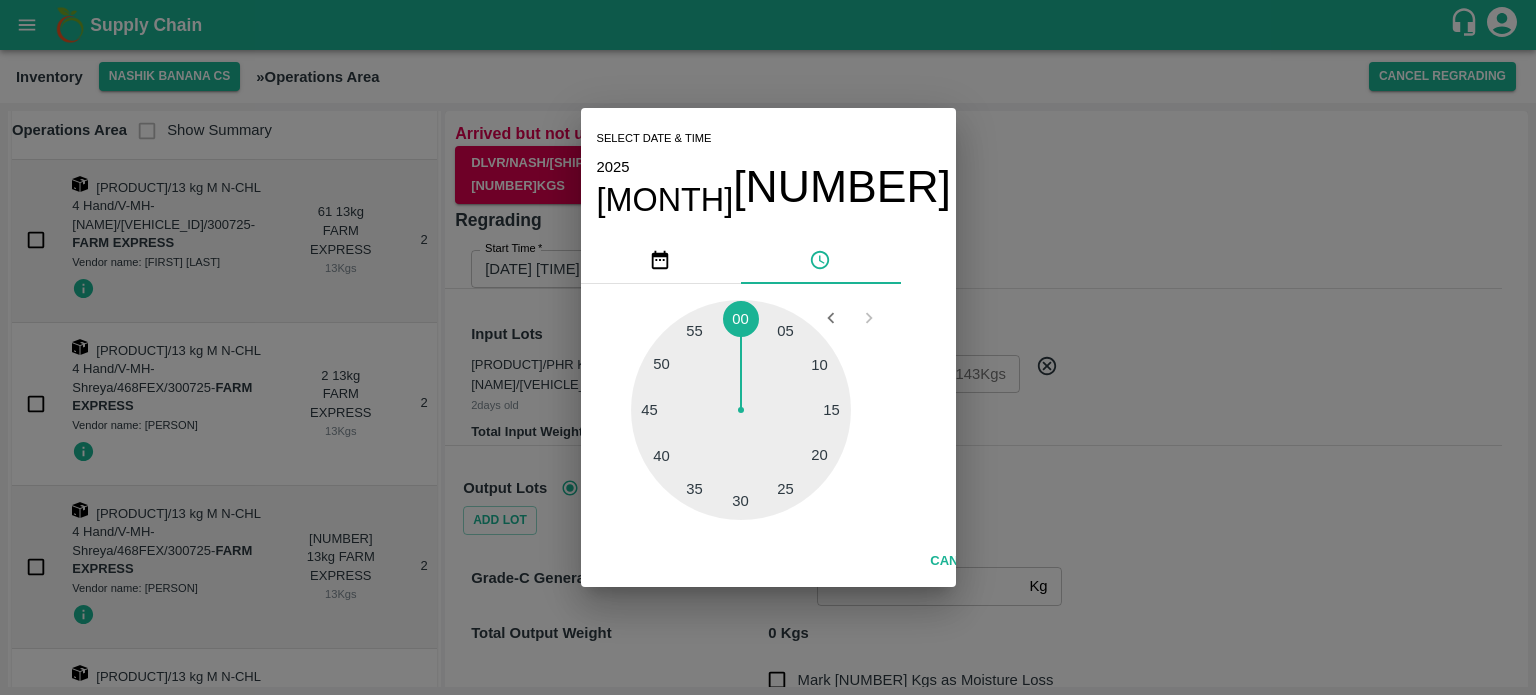 click on "Select date & time [YEAR] Aug 1 [TIME] Cancel OK" at bounding box center (768, 347) 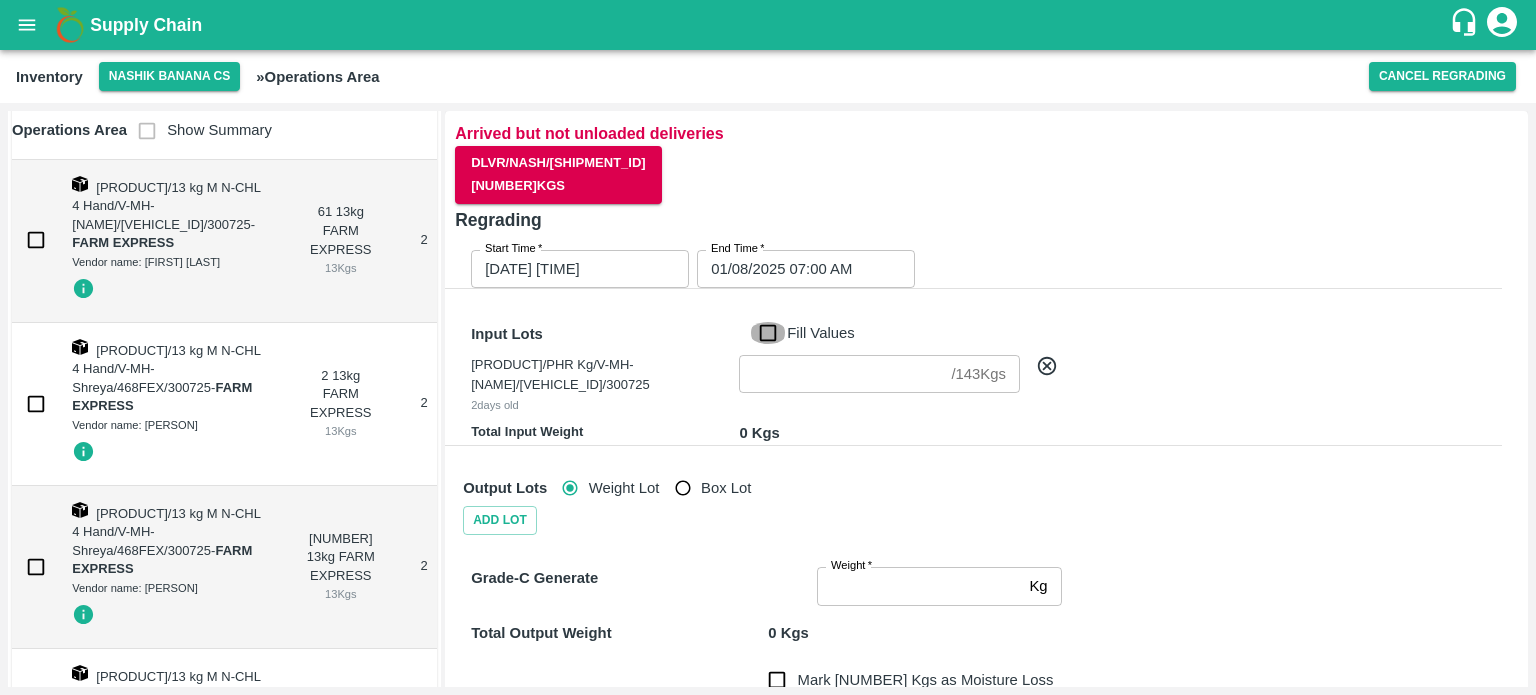 click on "Fill Values" at bounding box center (768, 333) 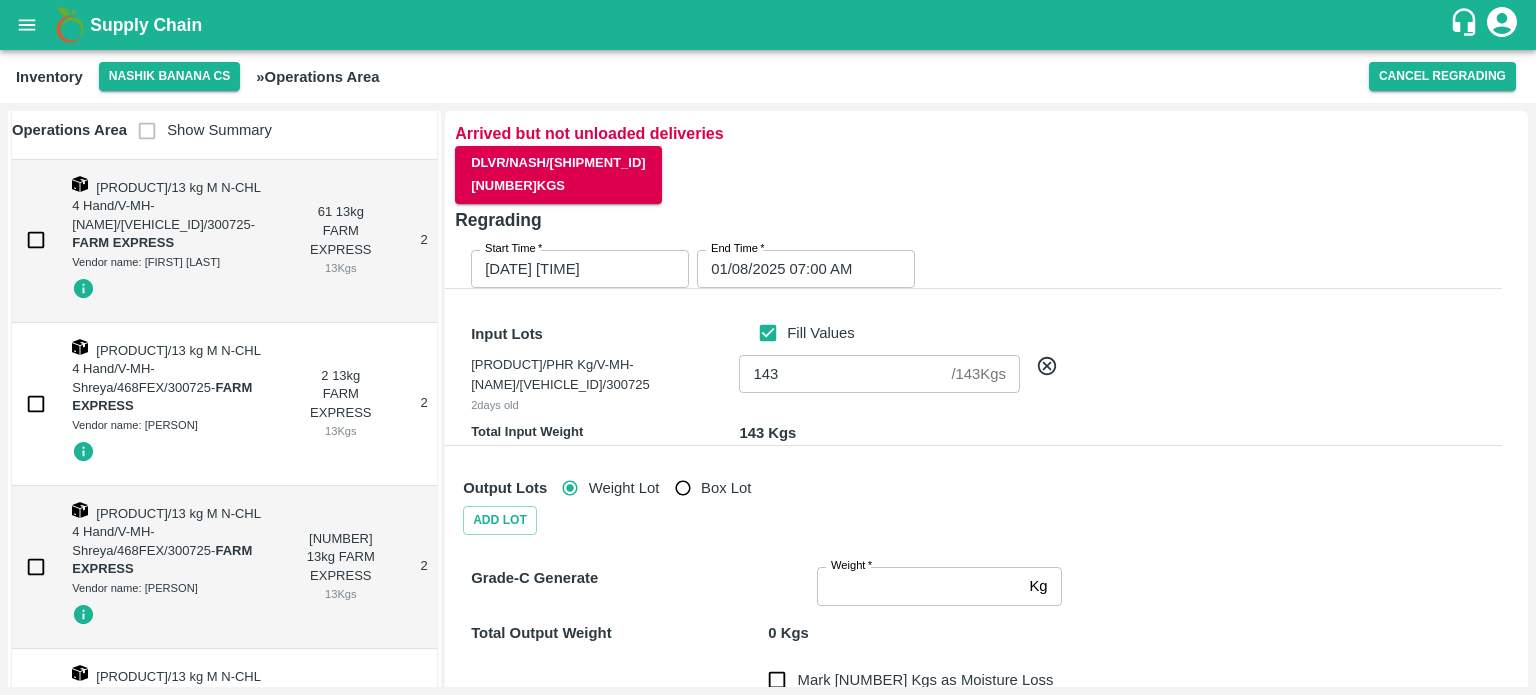 scroll, scrollTop: 208, scrollLeft: 0, axis: vertical 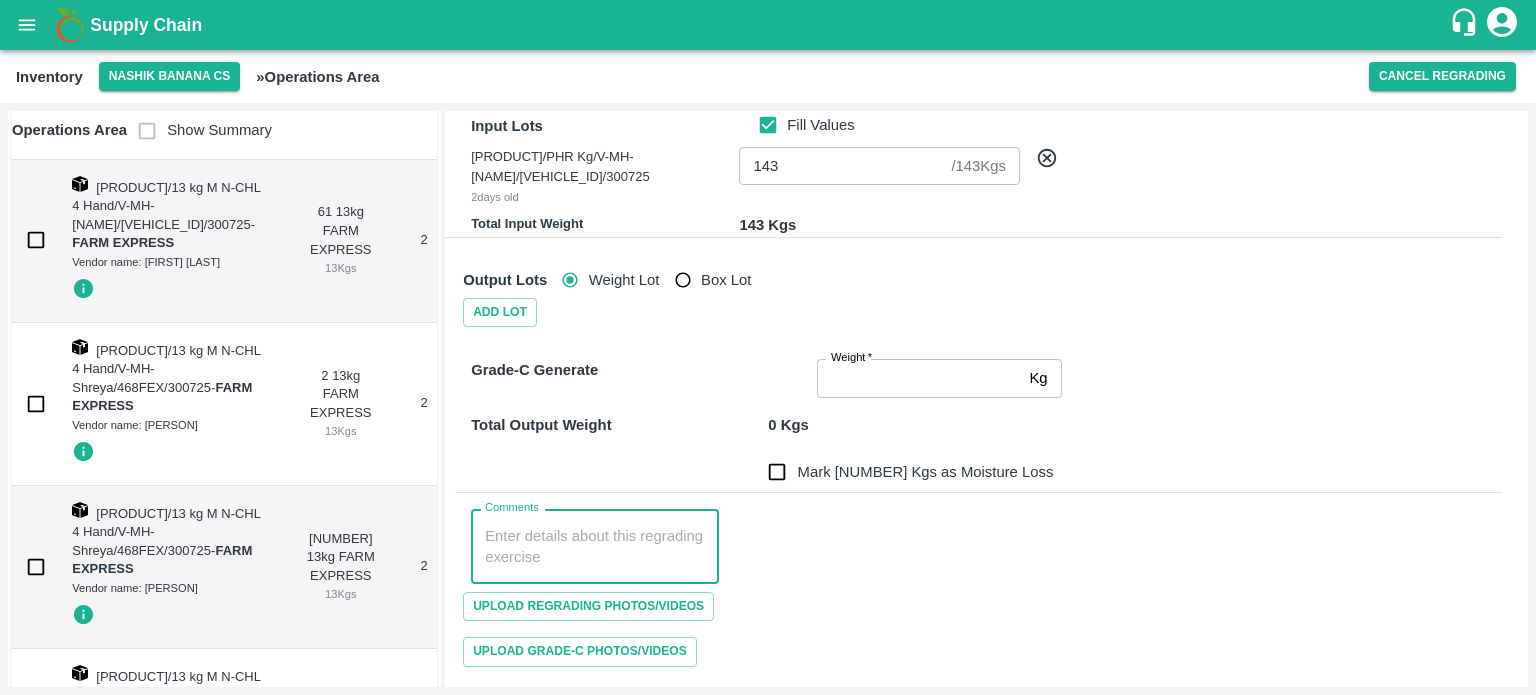 click on "Comments" at bounding box center (595, 547) 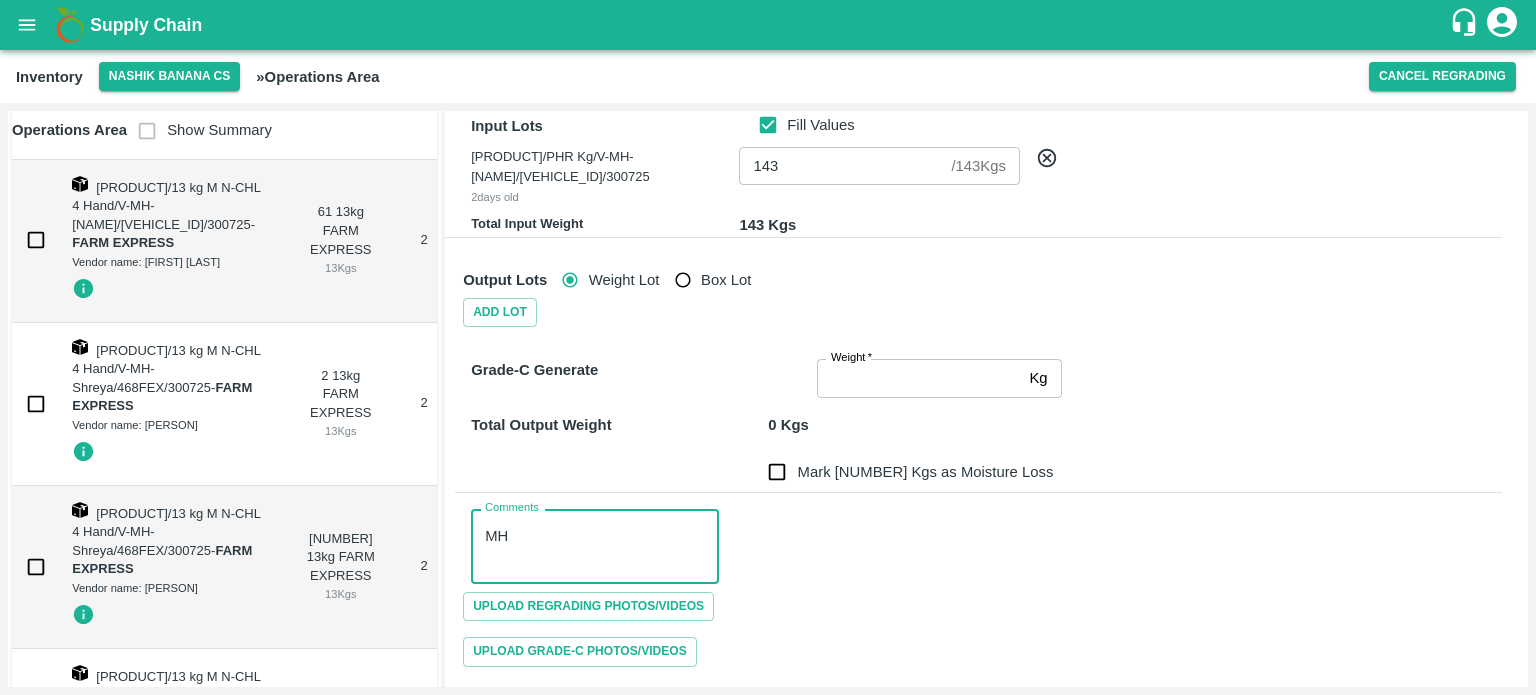 type on "M" 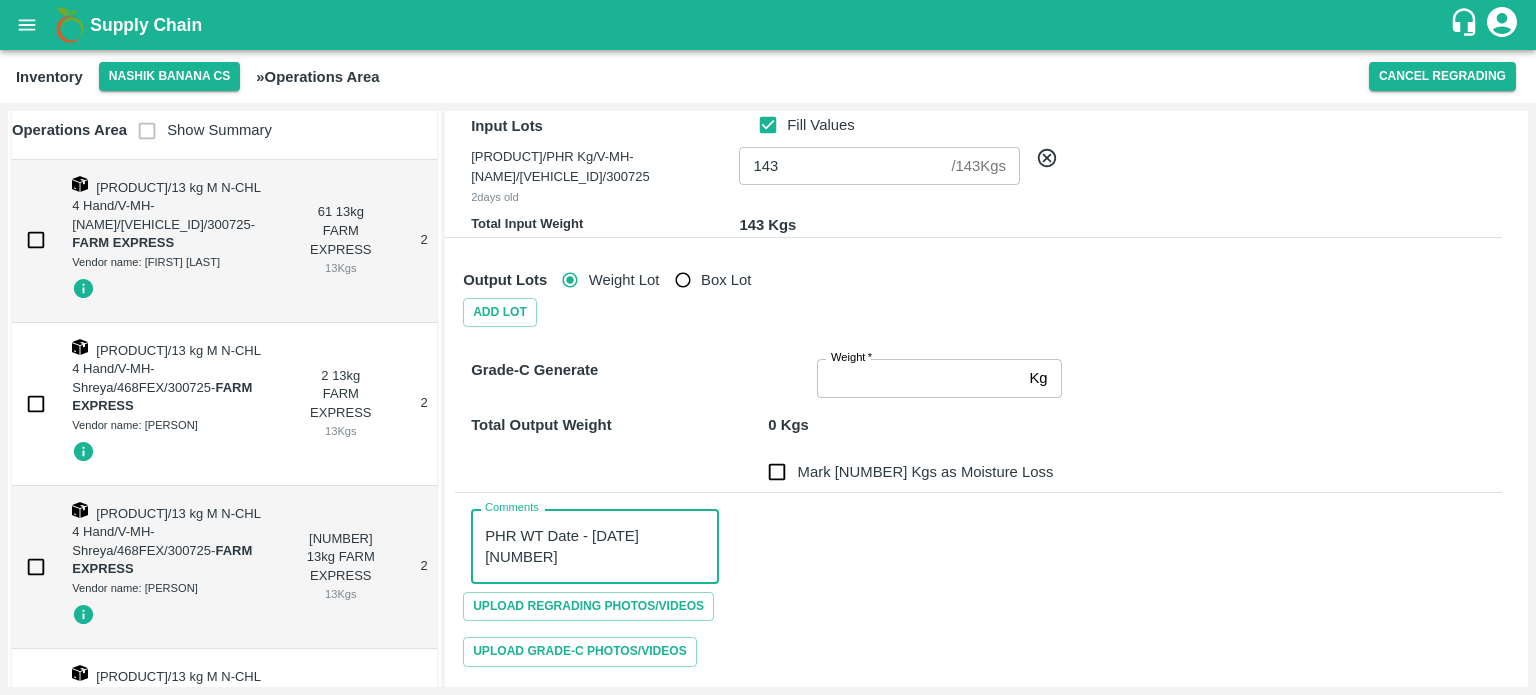 type on "PHR WT Date - [DATE] [NUMBER]" 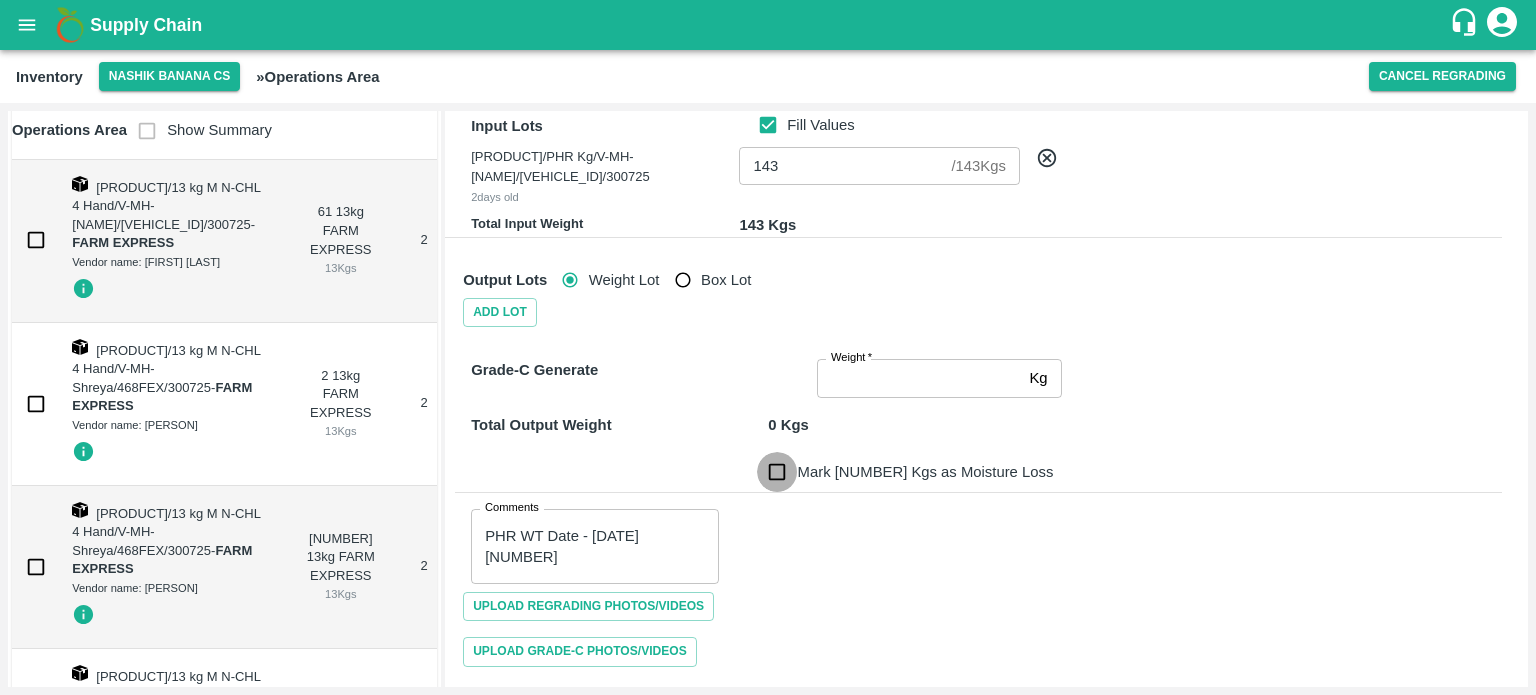 click on "Mark [NUMBER] Kgs as Moisture Loss" at bounding box center (777, 472) 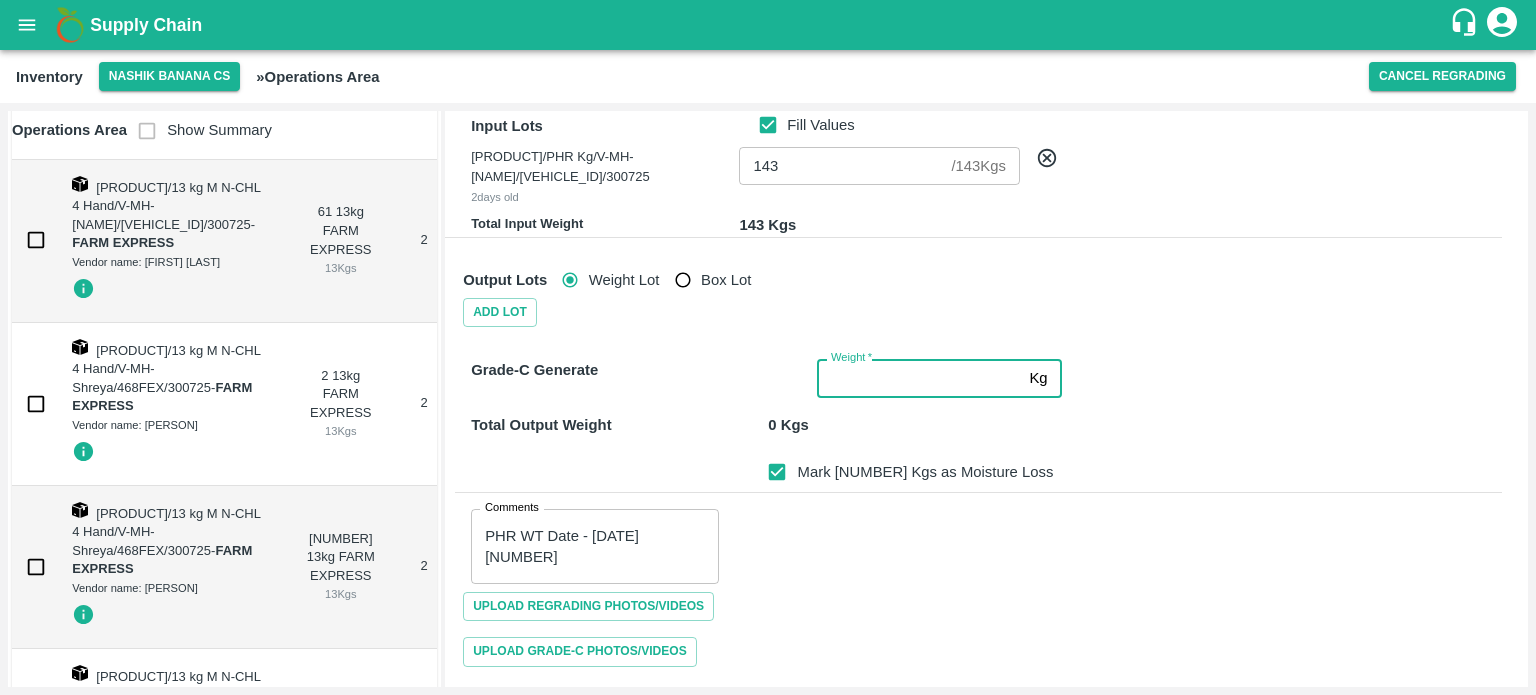 click on "Weight   *" at bounding box center (919, 378) 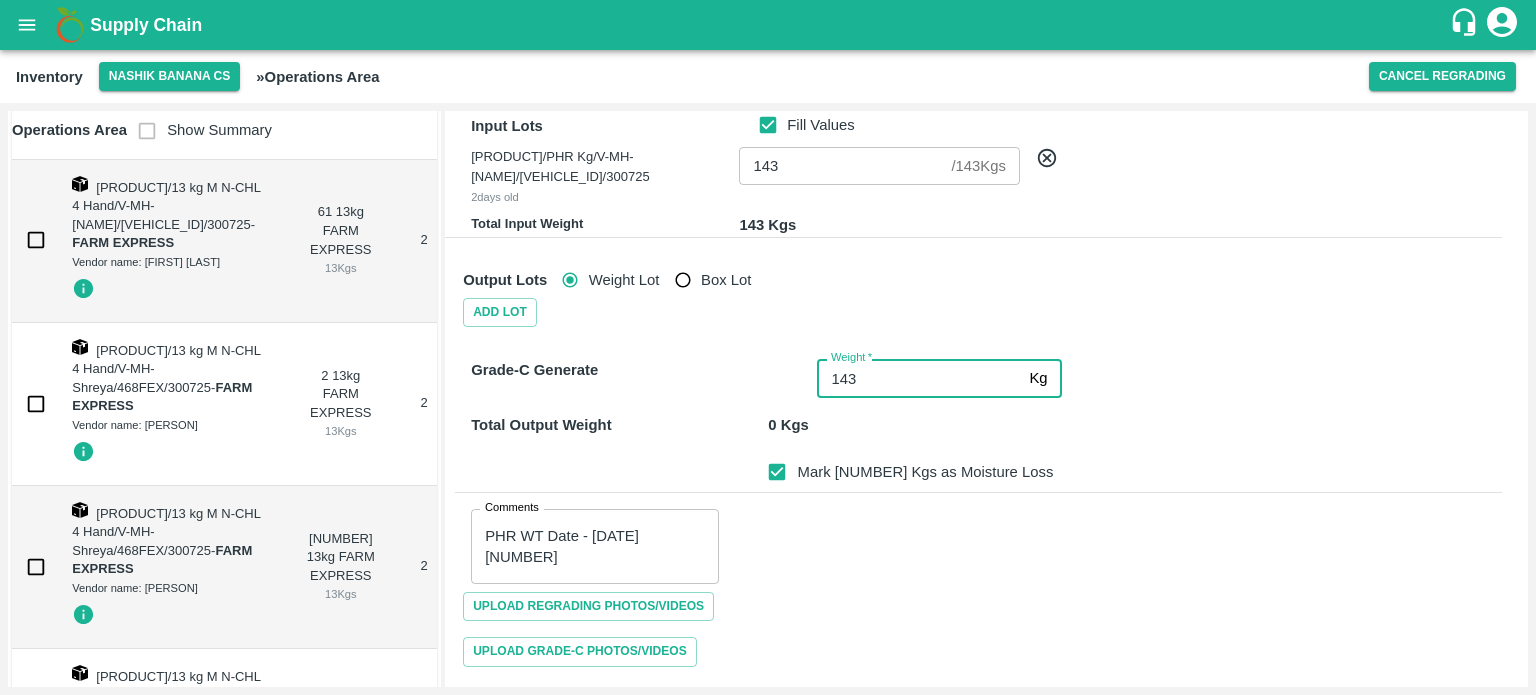 type on "143" 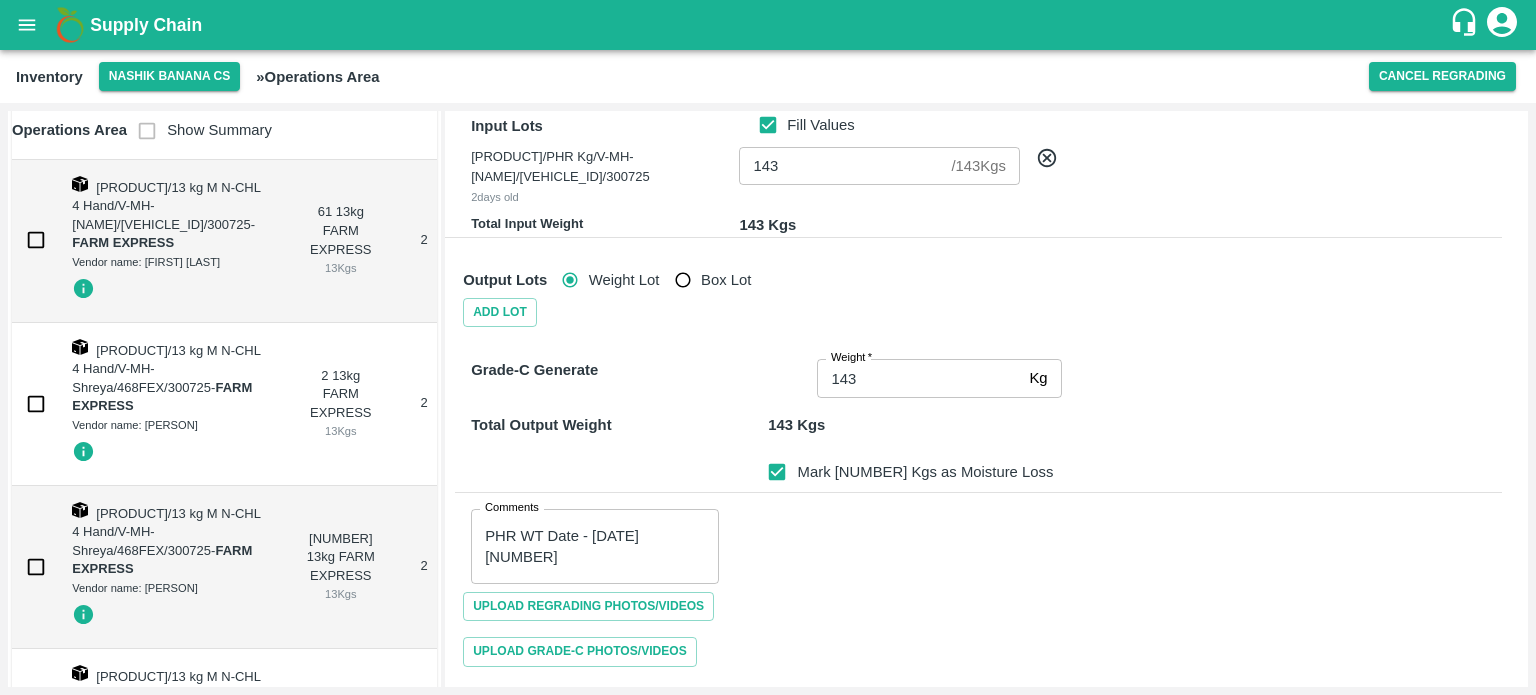 click on "Mark [NUMBER] Kgs as Moisture Loss" at bounding box center [974, 460] 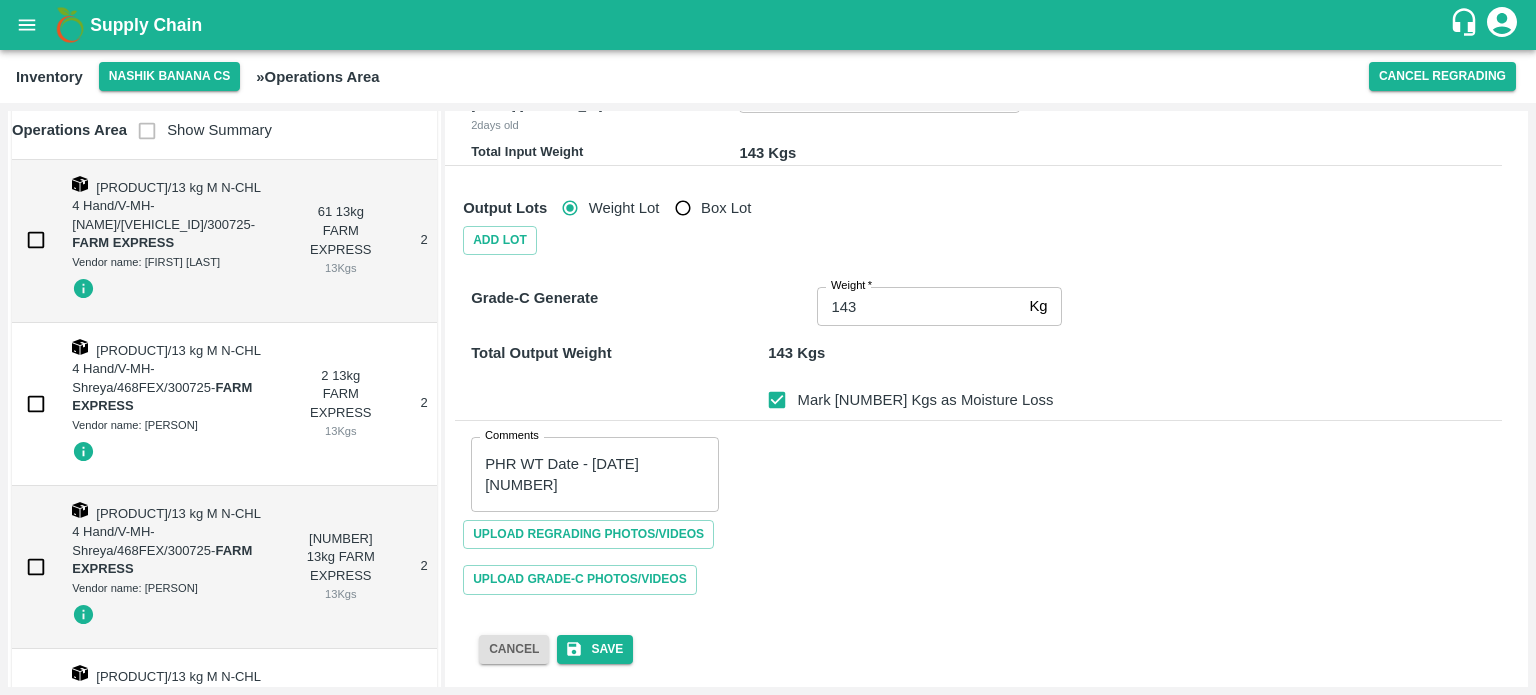 scroll, scrollTop: 280, scrollLeft: 0, axis: vertical 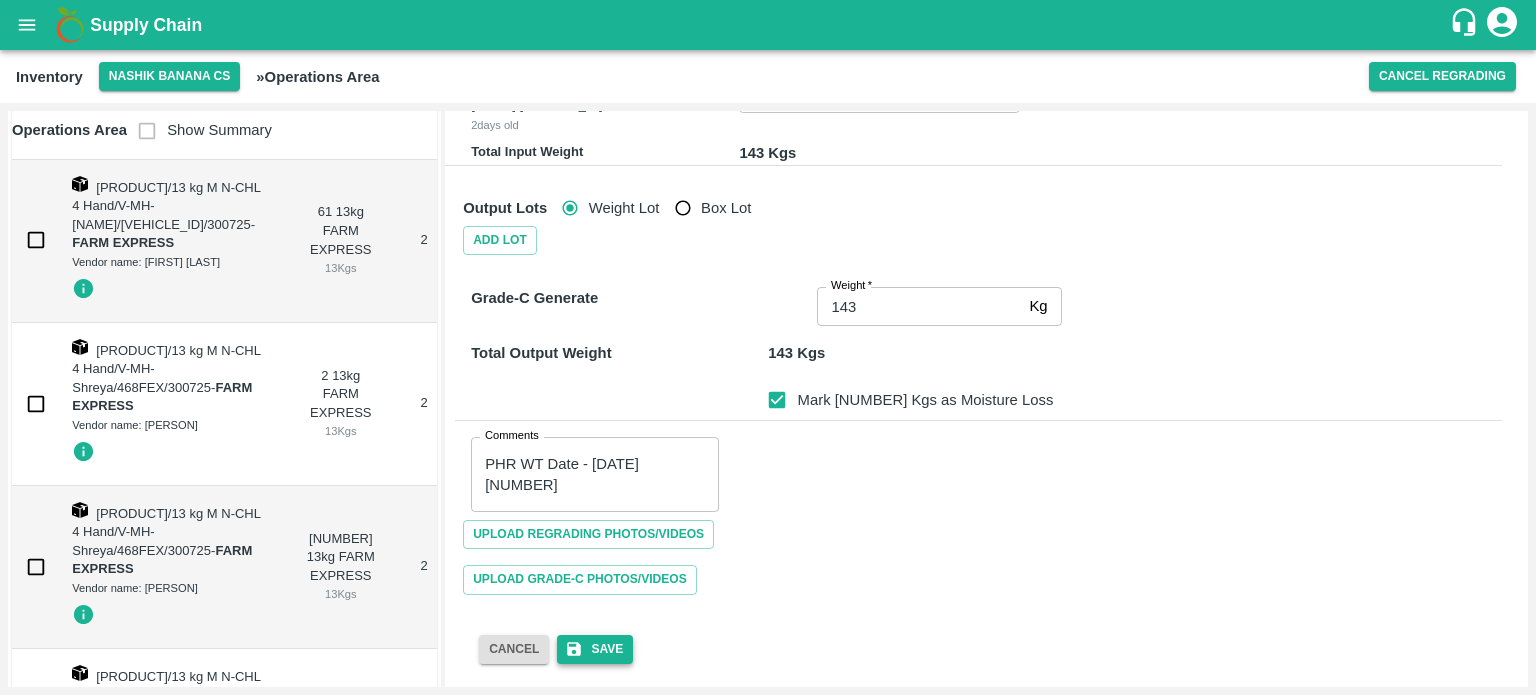 click on "Save" at bounding box center [595, 649] 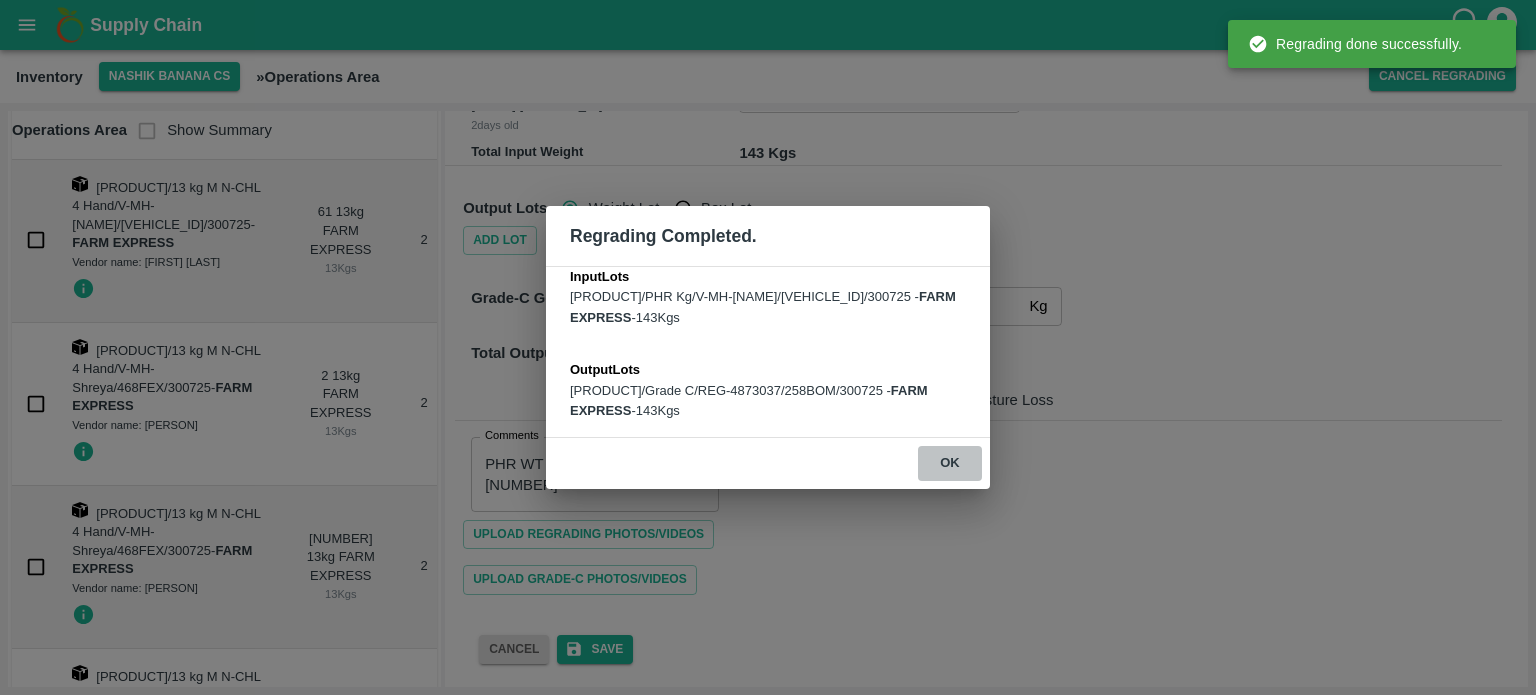 click on "ok" at bounding box center [950, 463] 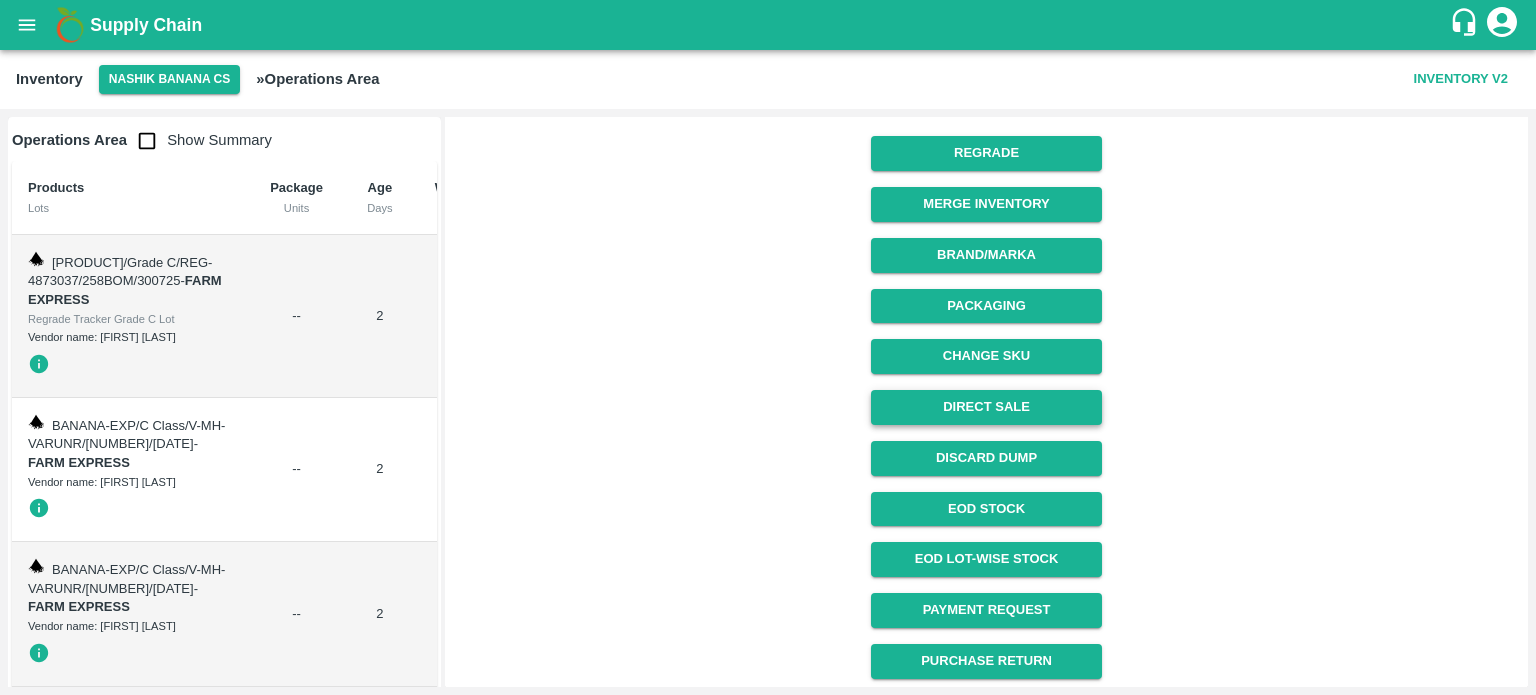 scroll, scrollTop: 324, scrollLeft: 0, axis: vertical 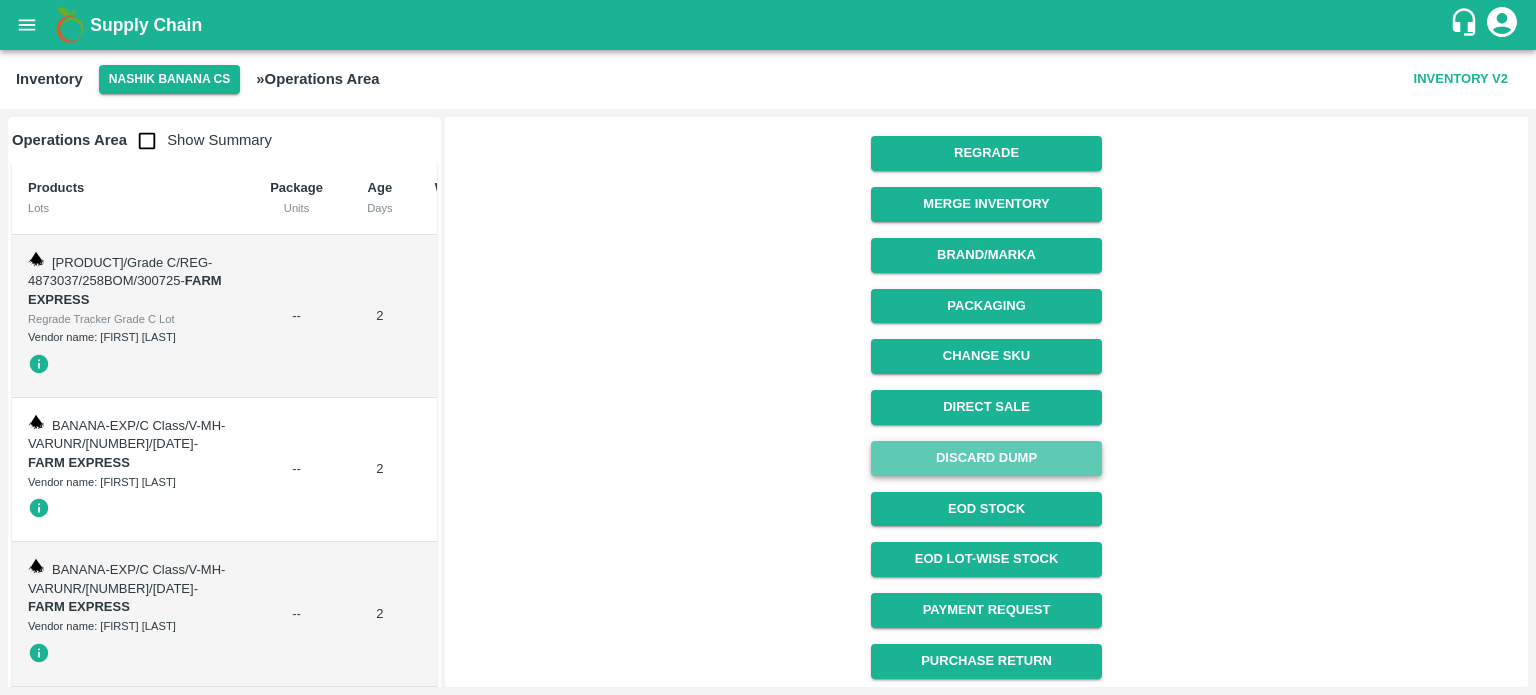 click on "Discard Dump" at bounding box center (986, 458) 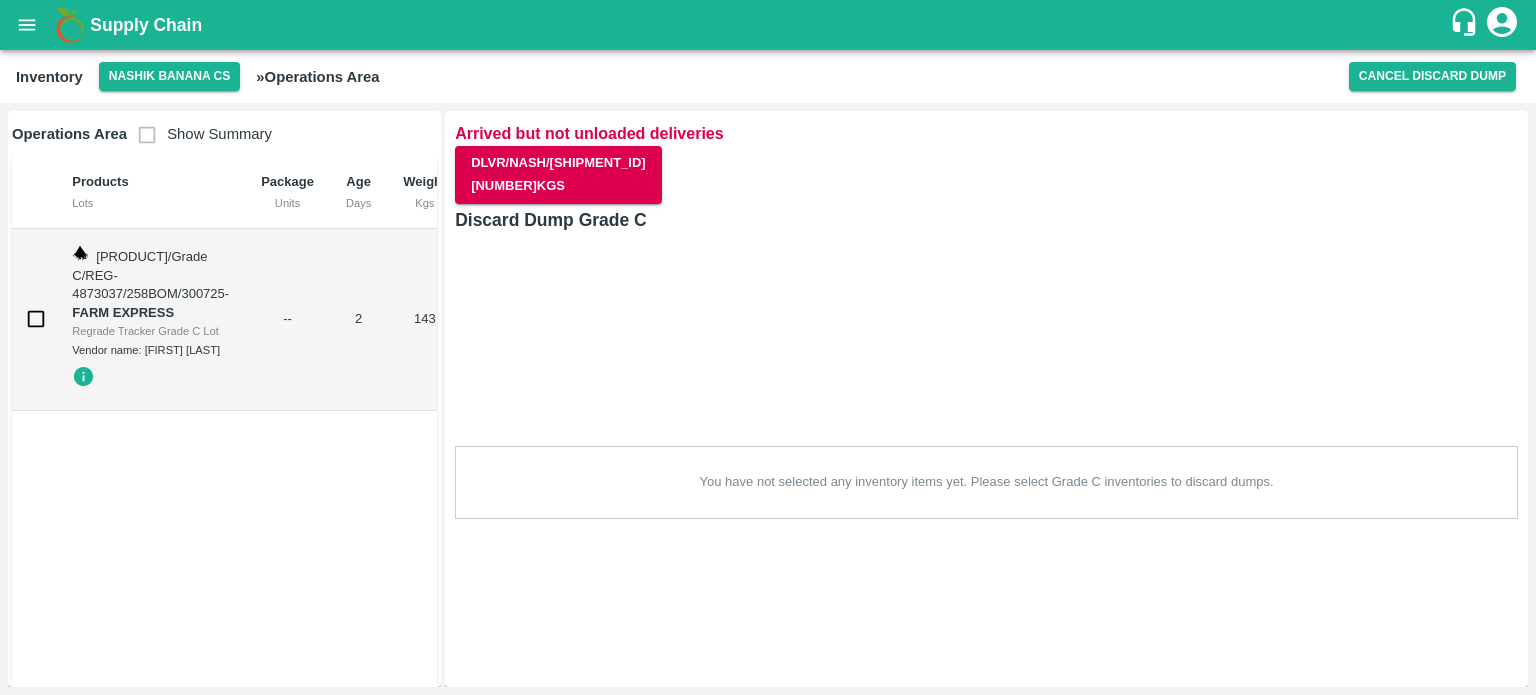 scroll, scrollTop: 0, scrollLeft: 0, axis: both 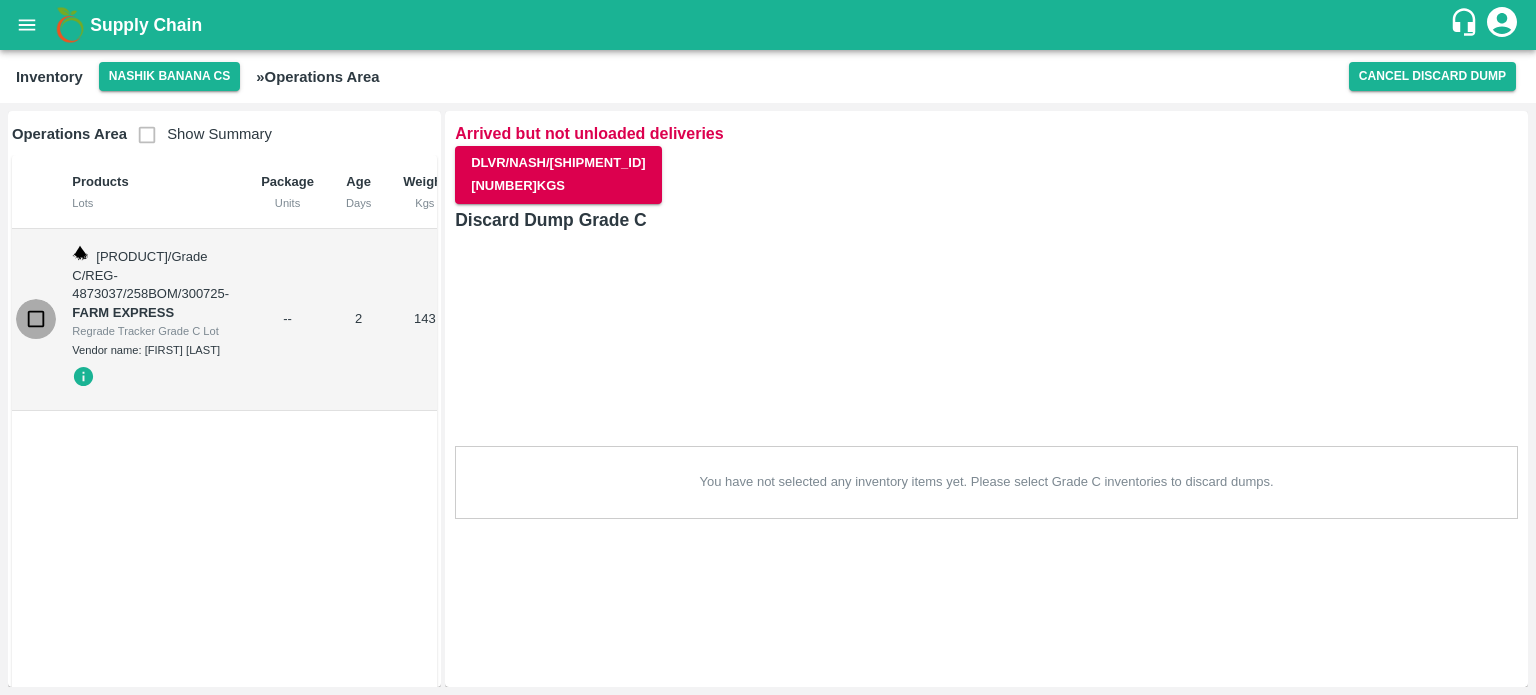 click at bounding box center (36, 319) 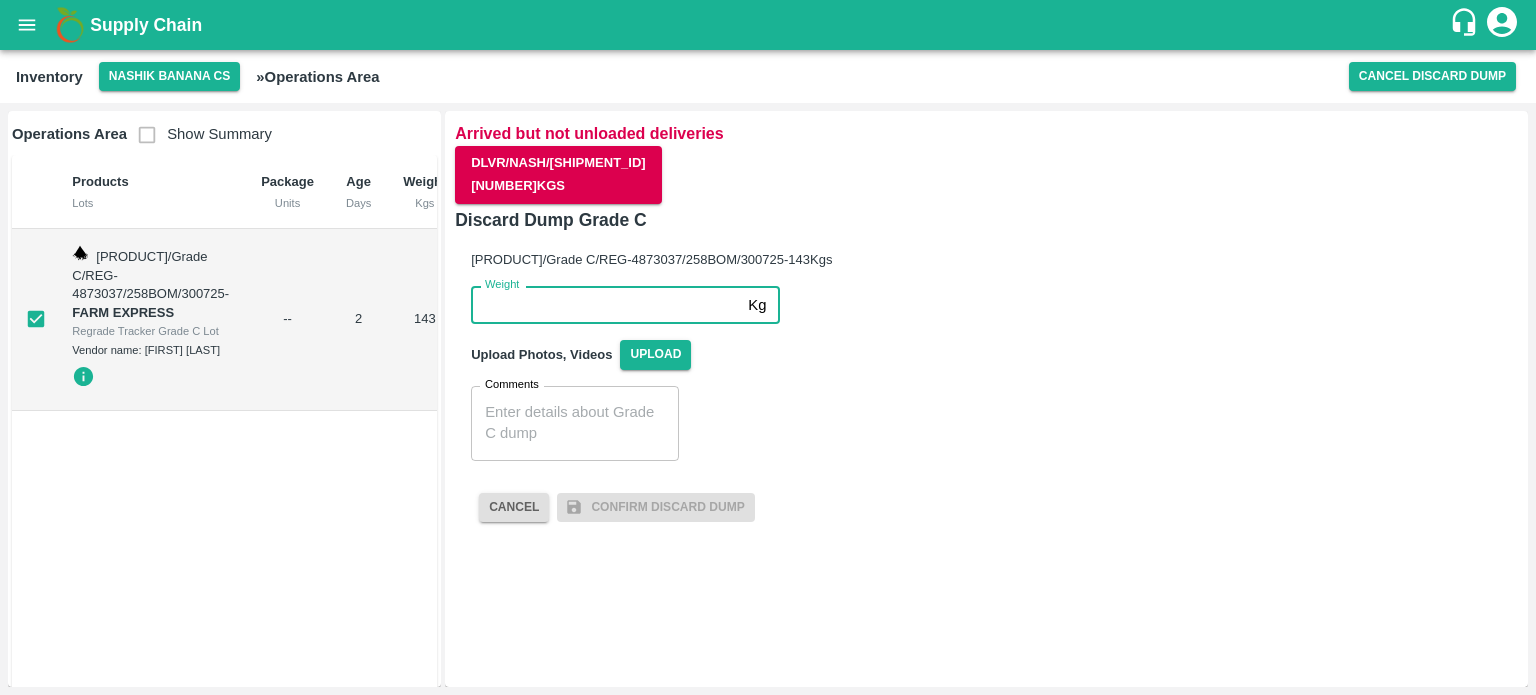 click on "Weight" at bounding box center (605, 305) 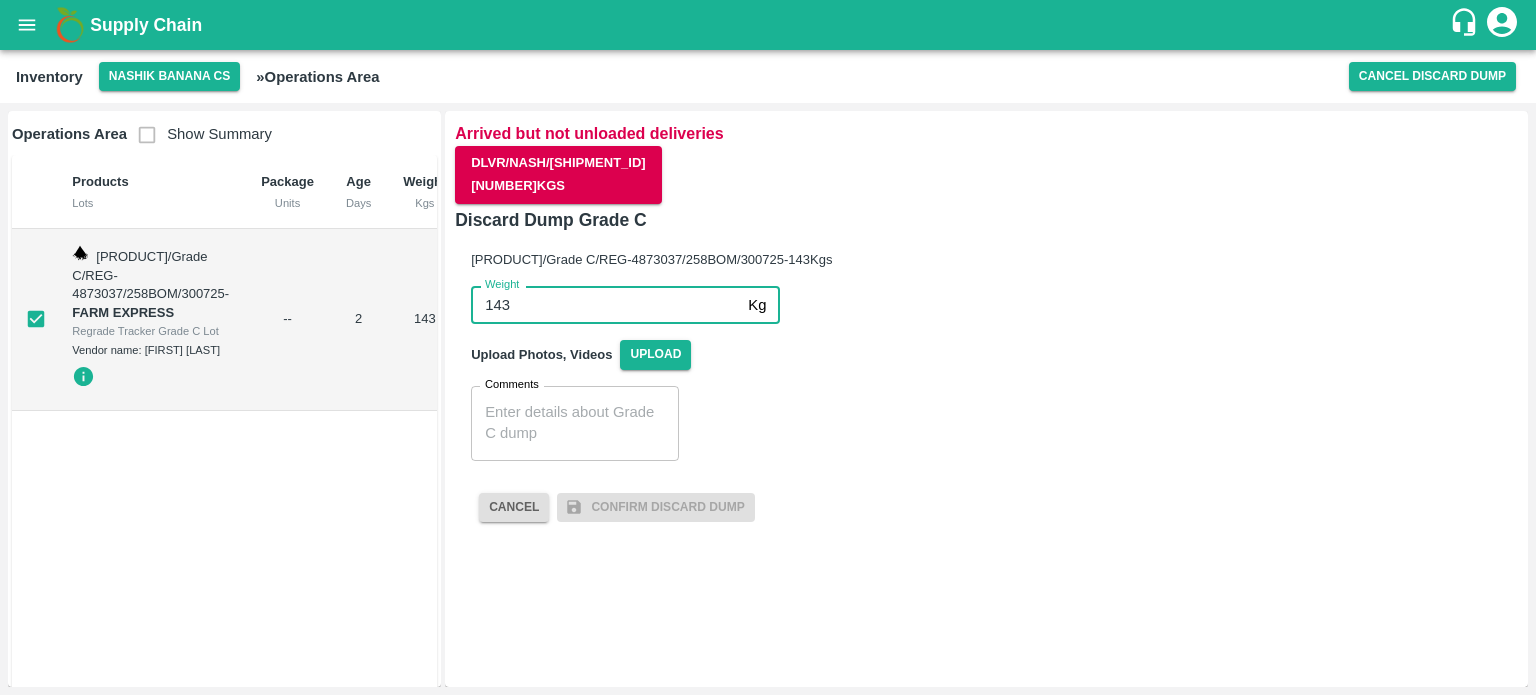 type on "143" 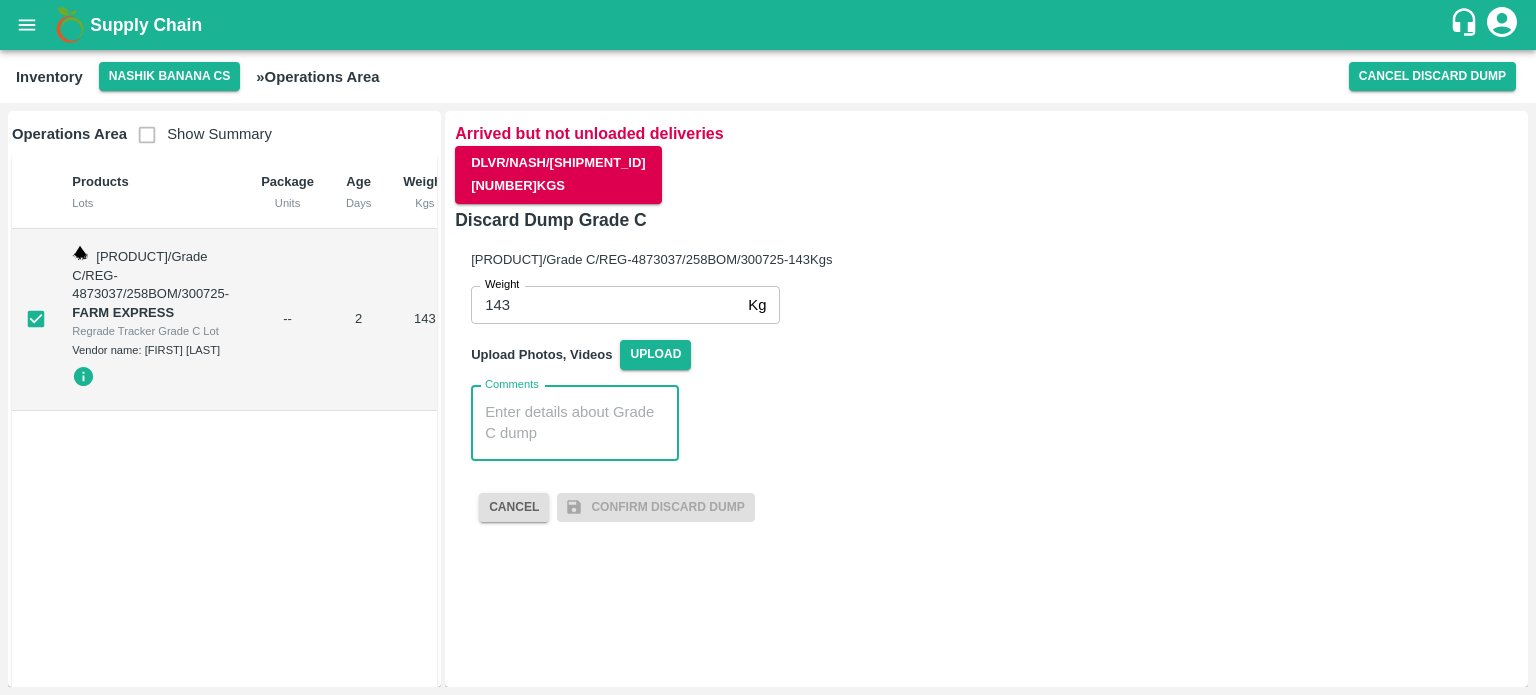 click on "Comments" at bounding box center [575, 423] 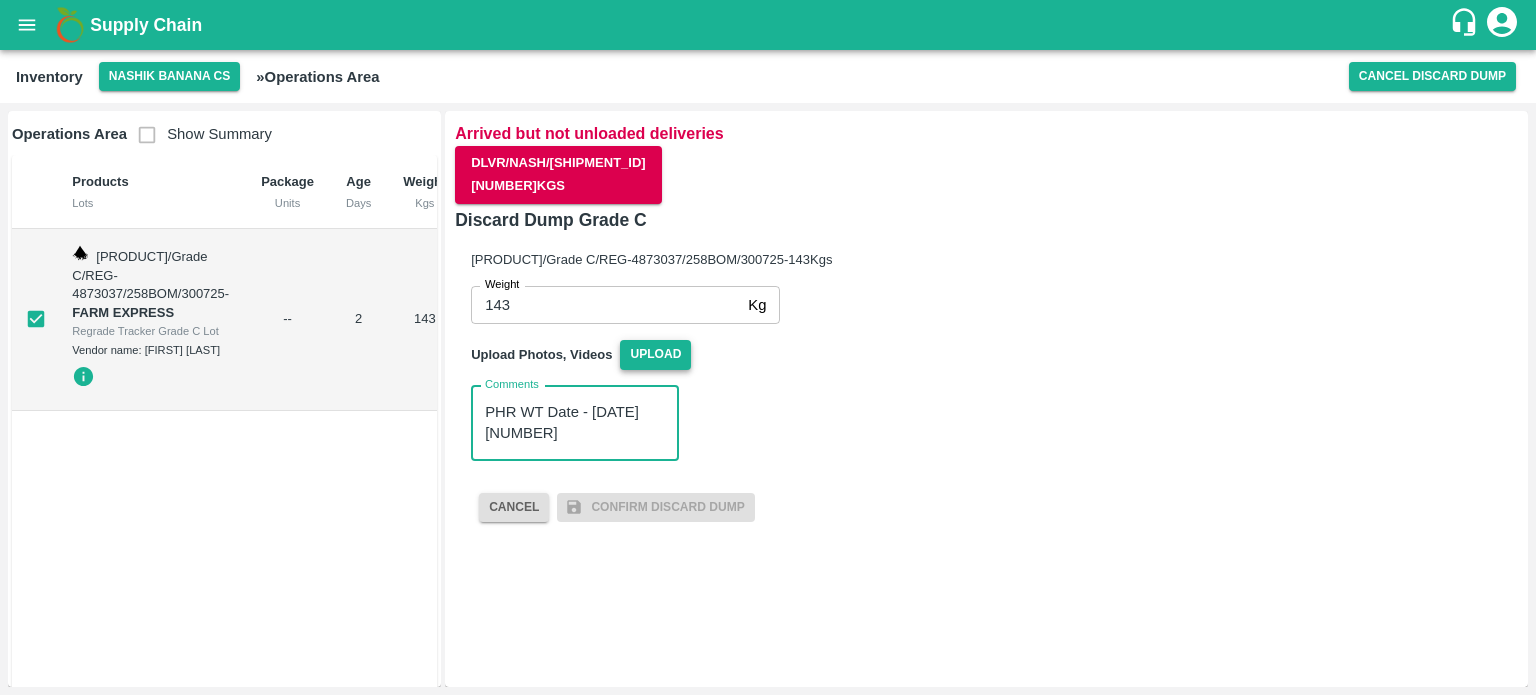 type on "PHR WT Date - [DATE] [NUMBER]" 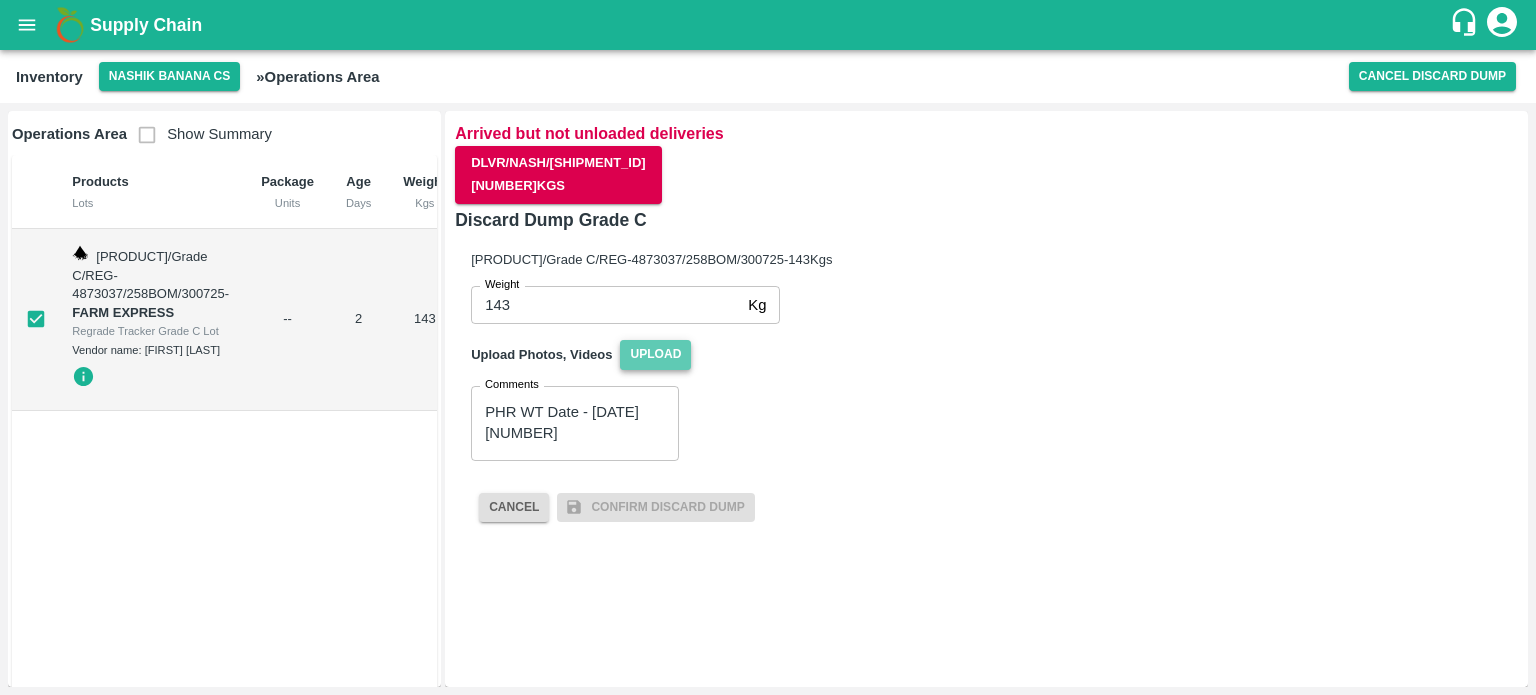click on "Upload" at bounding box center [655, 354] 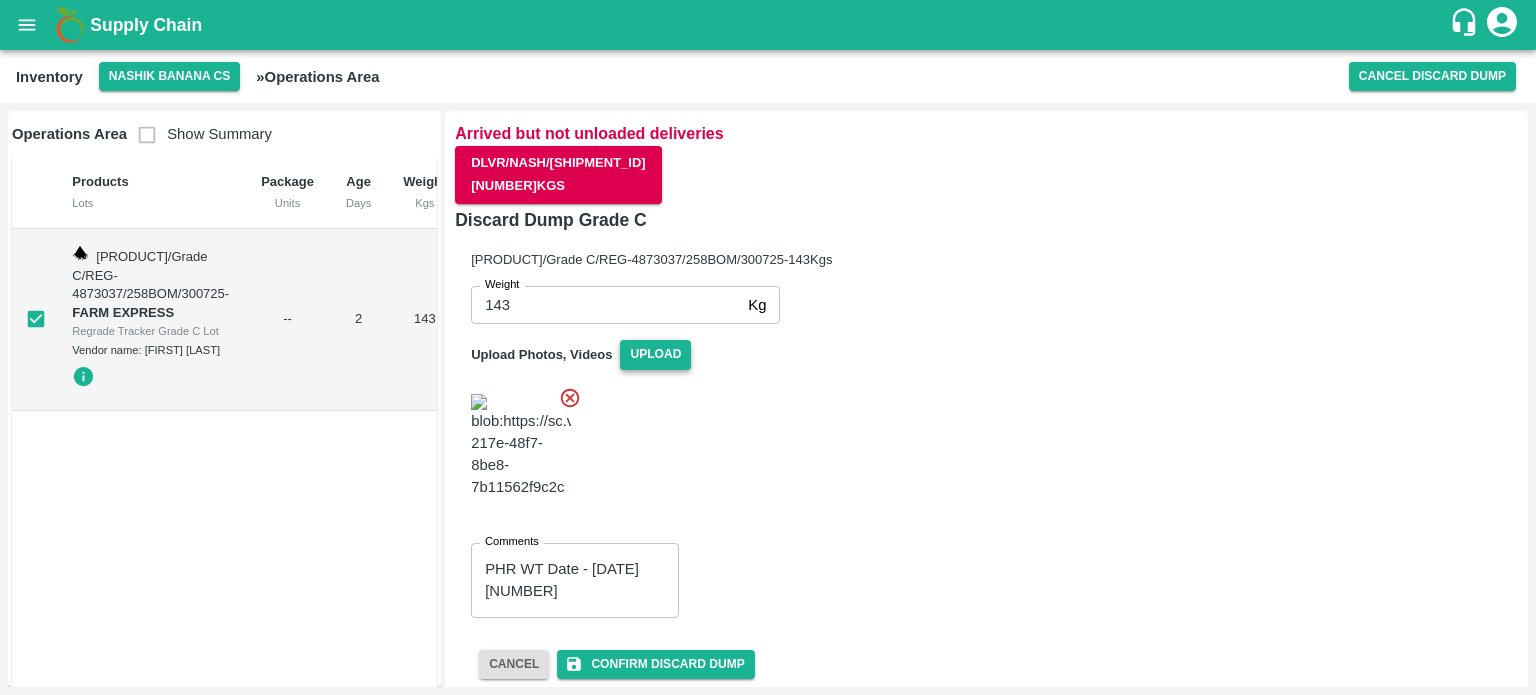 click at bounding box center [978, 448] 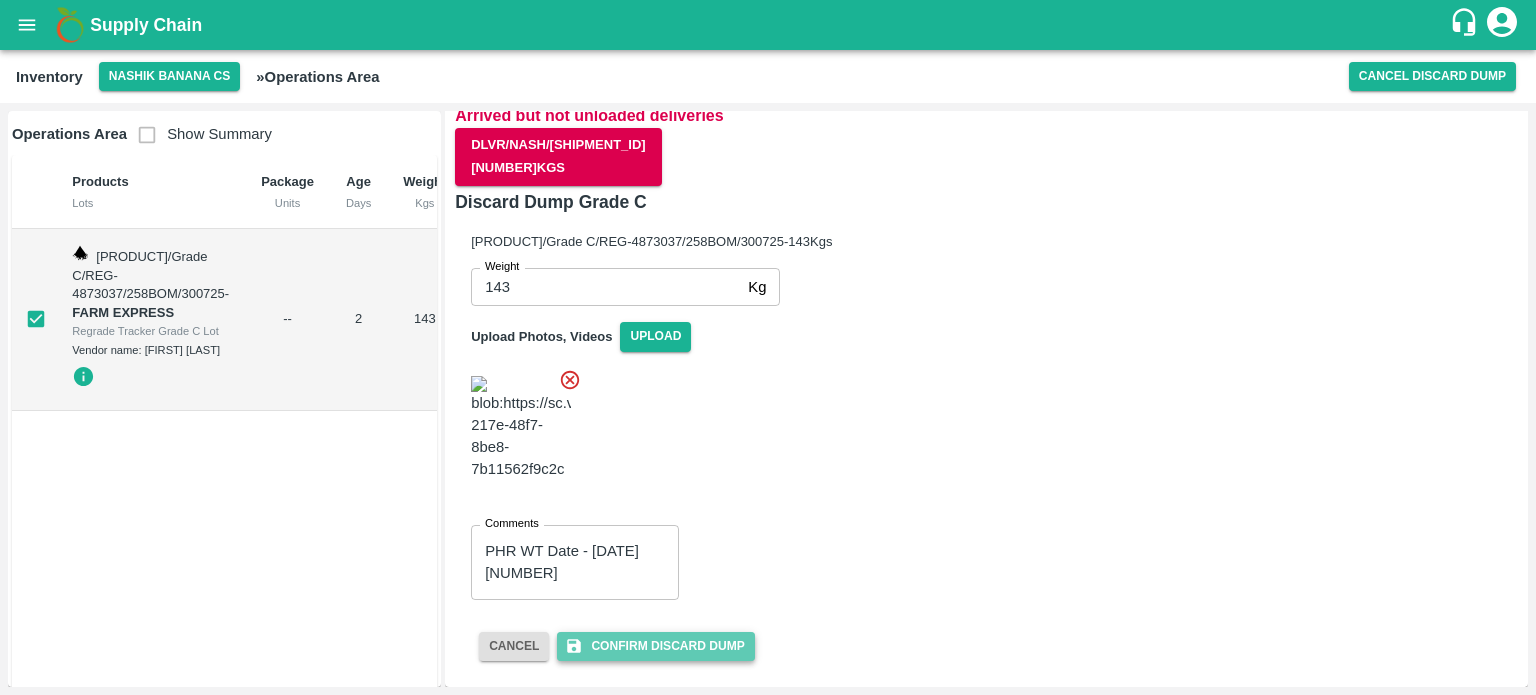 click on "Confirm Discard Dump" at bounding box center [655, 646] 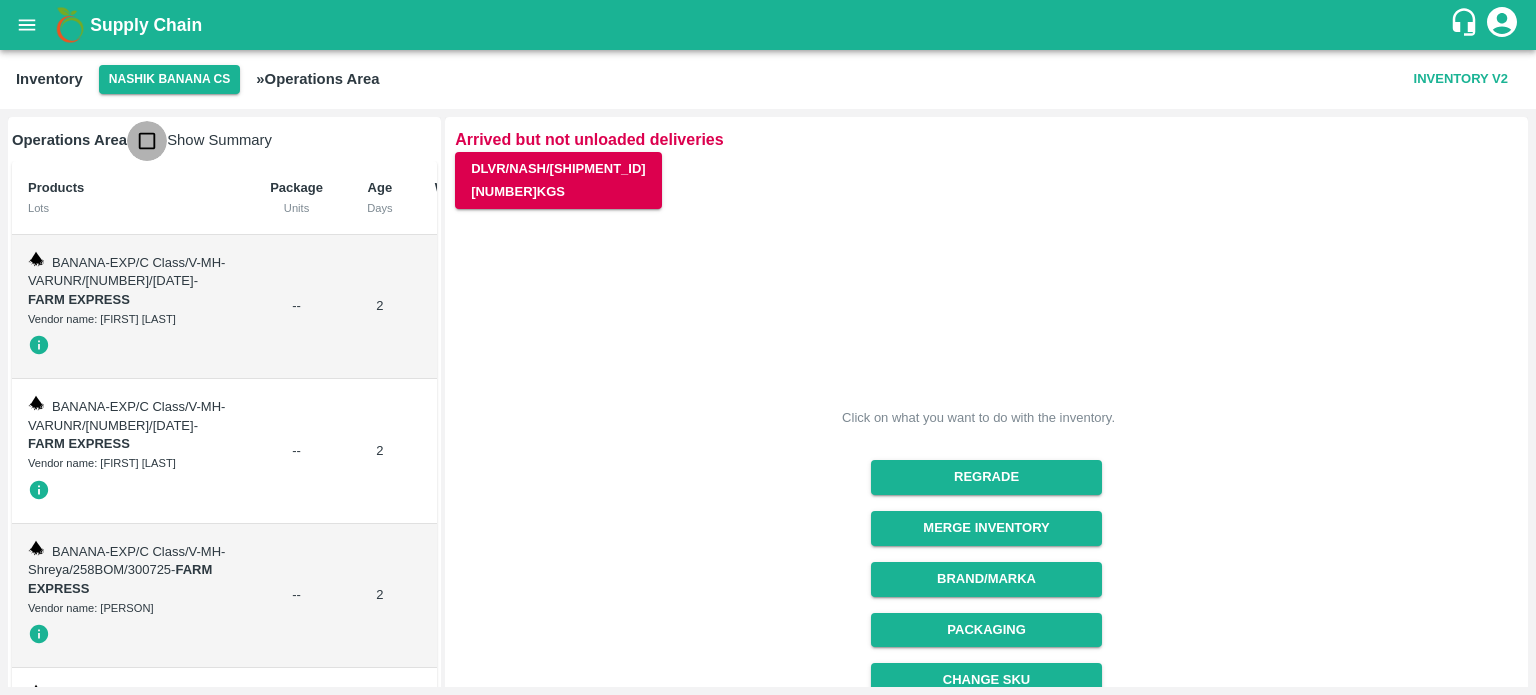 click at bounding box center [147, 141] 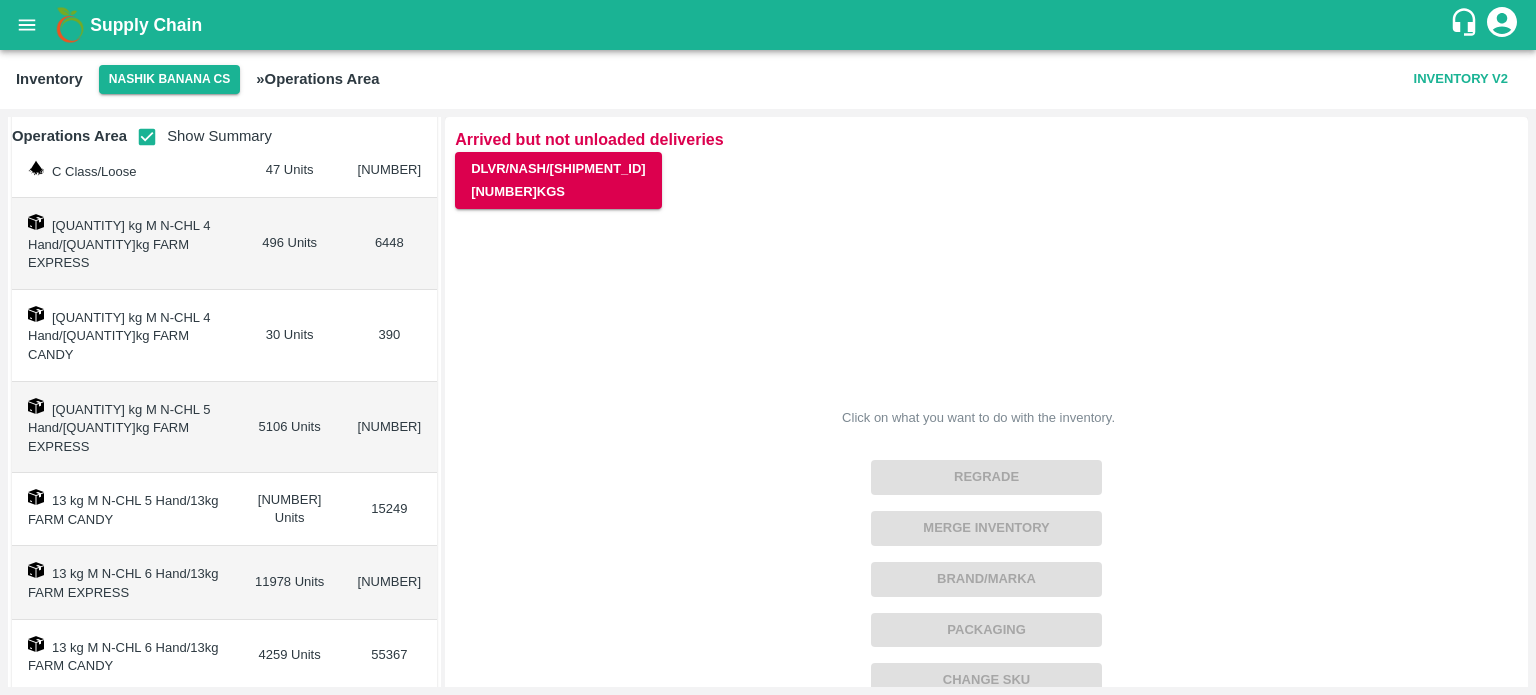 scroll, scrollTop: 146, scrollLeft: 0, axis: vertical 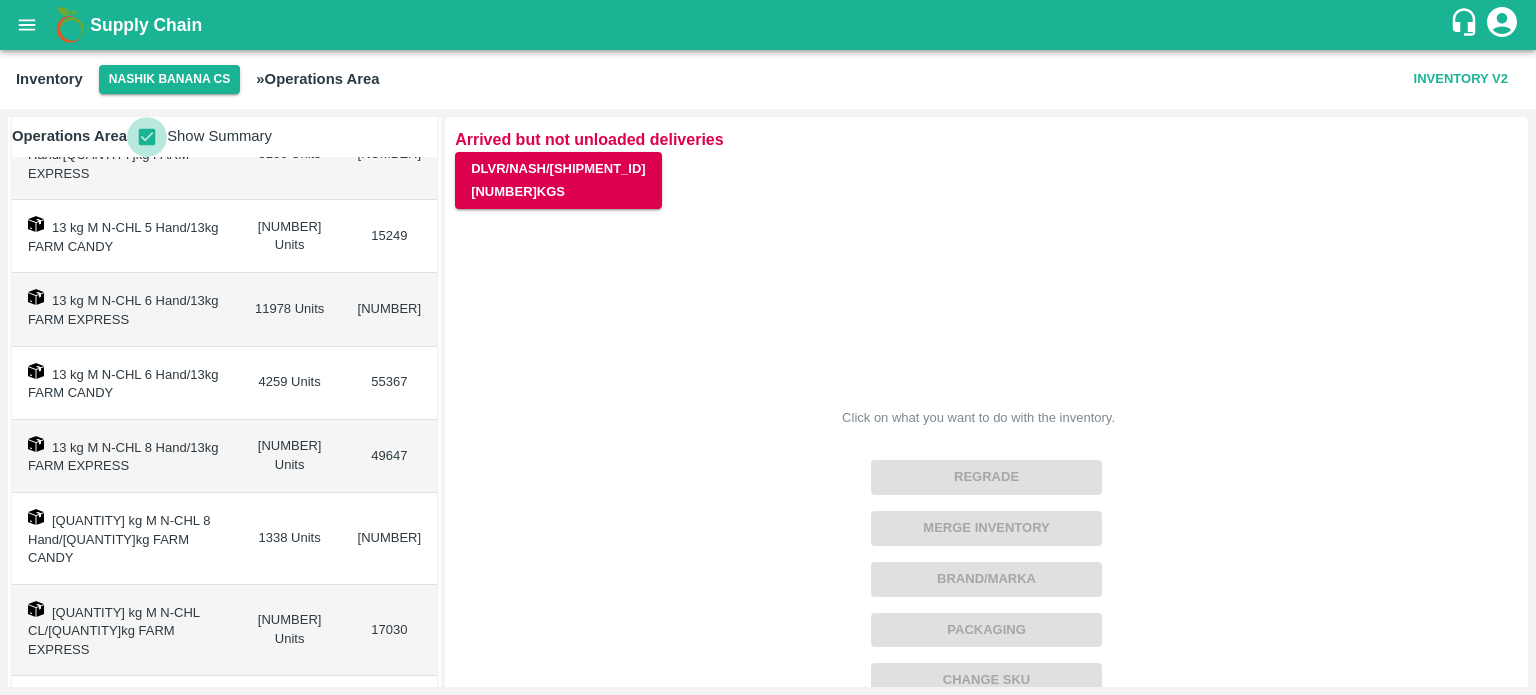 click at bounding box center [147, 137] 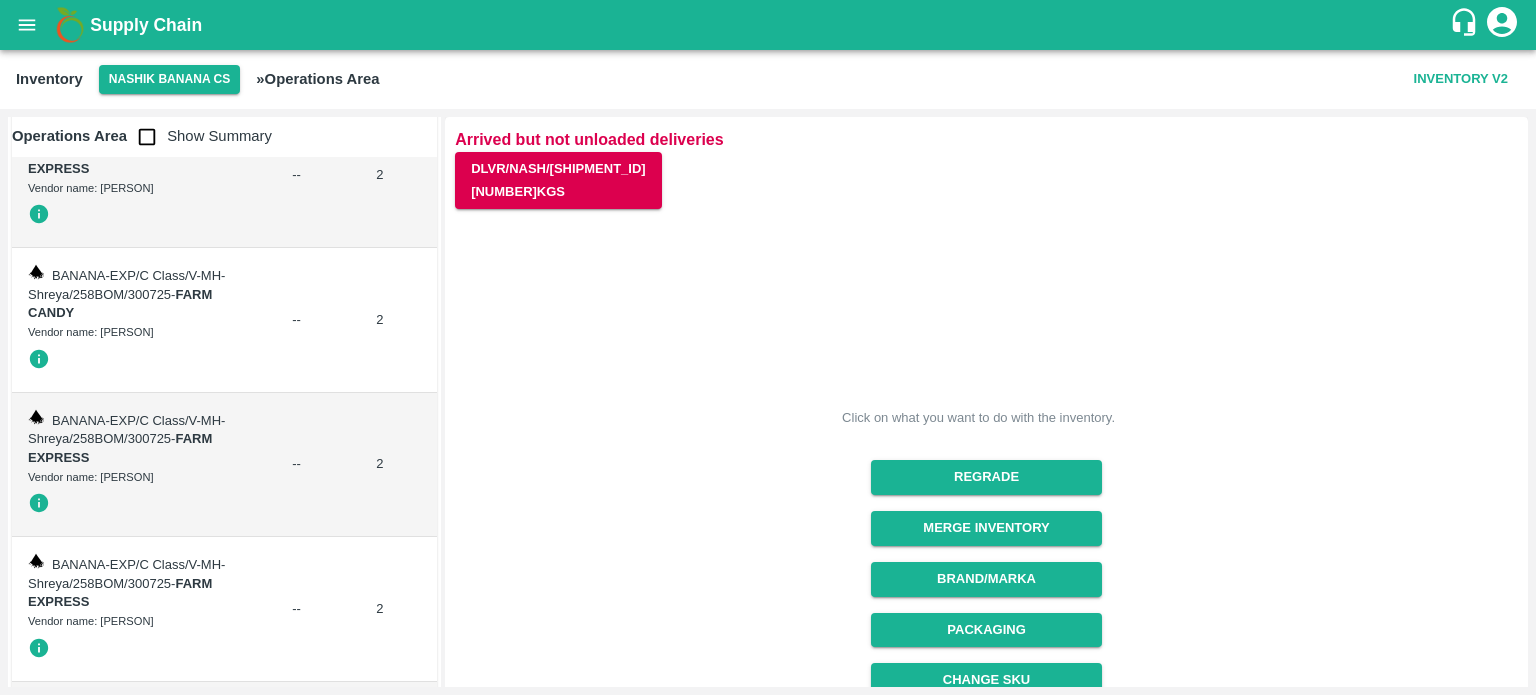 scroll, scrollTop: 676, scrollLeft: 0, axis: vertical 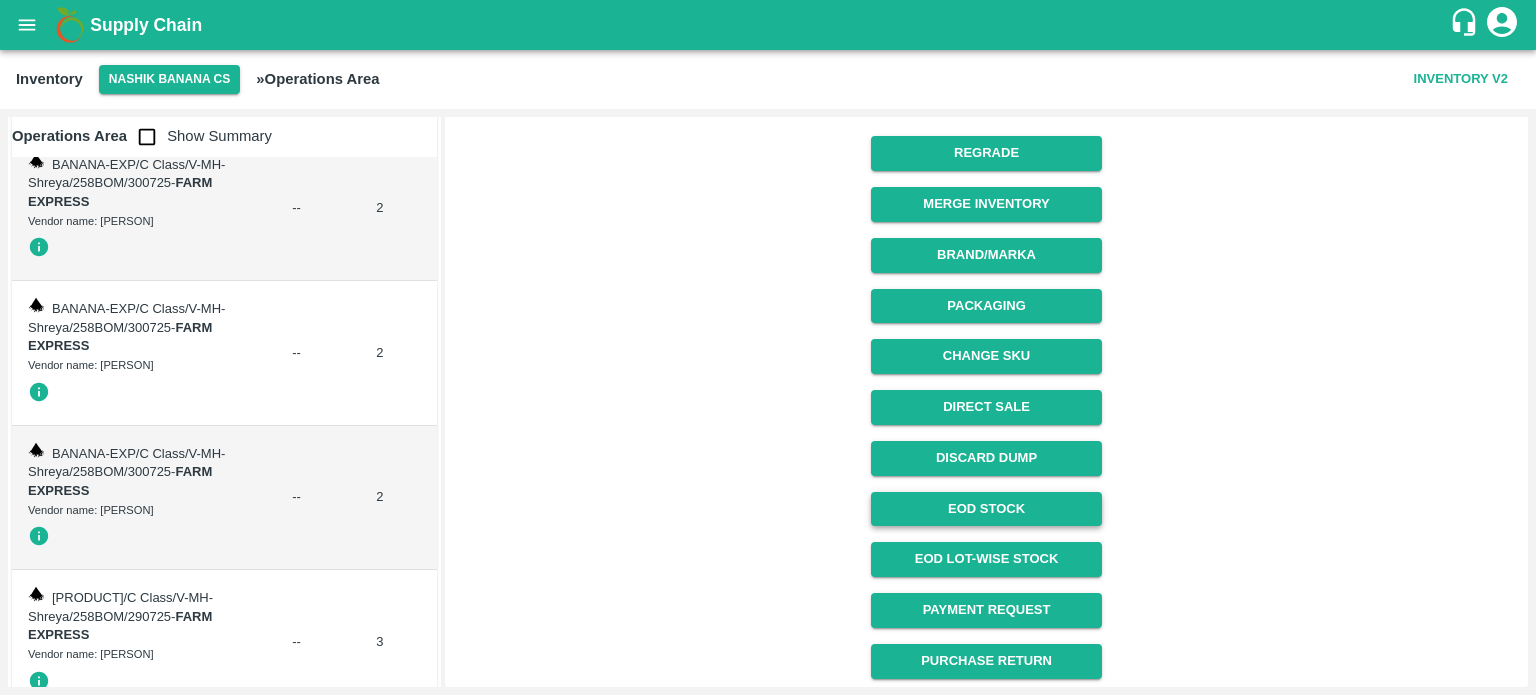 click on "EOD Stock" at bounding box center (986, 509) 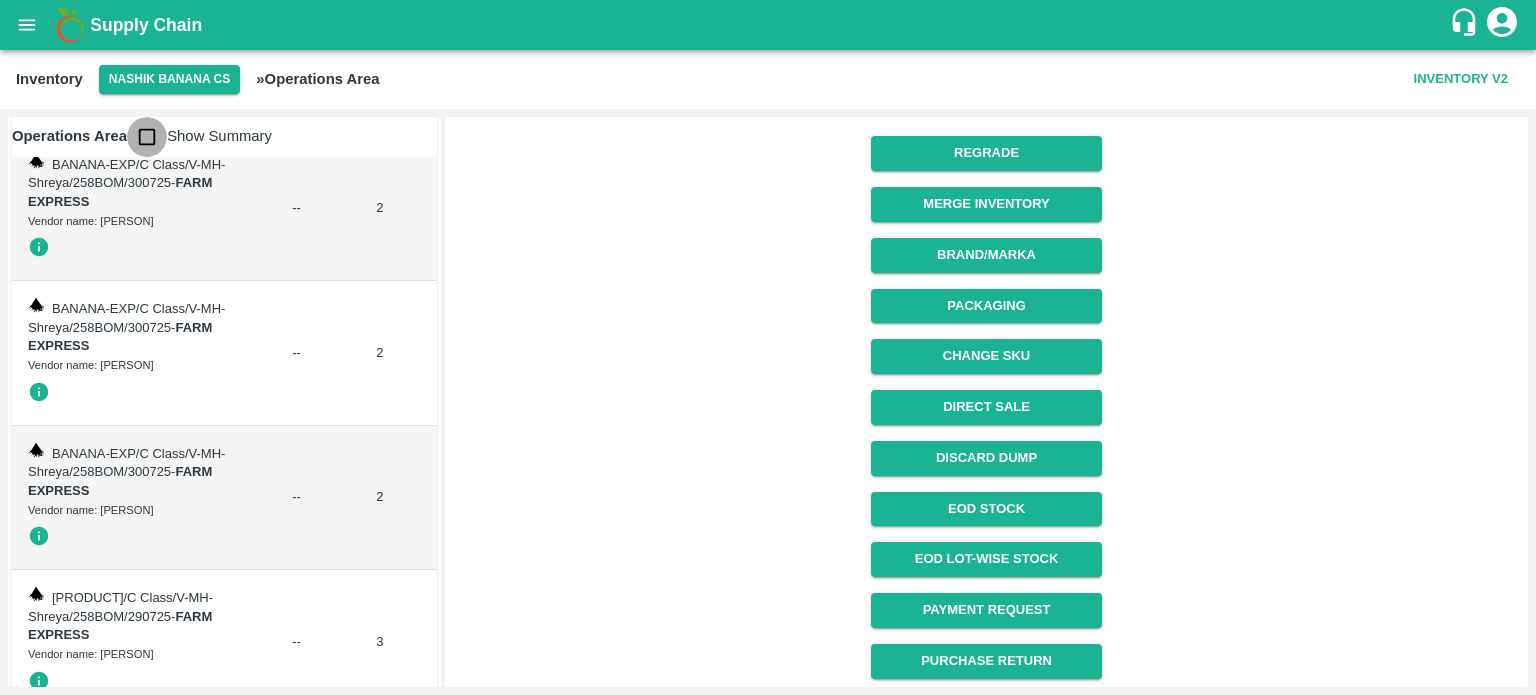 click at bounding box center [147, 137] 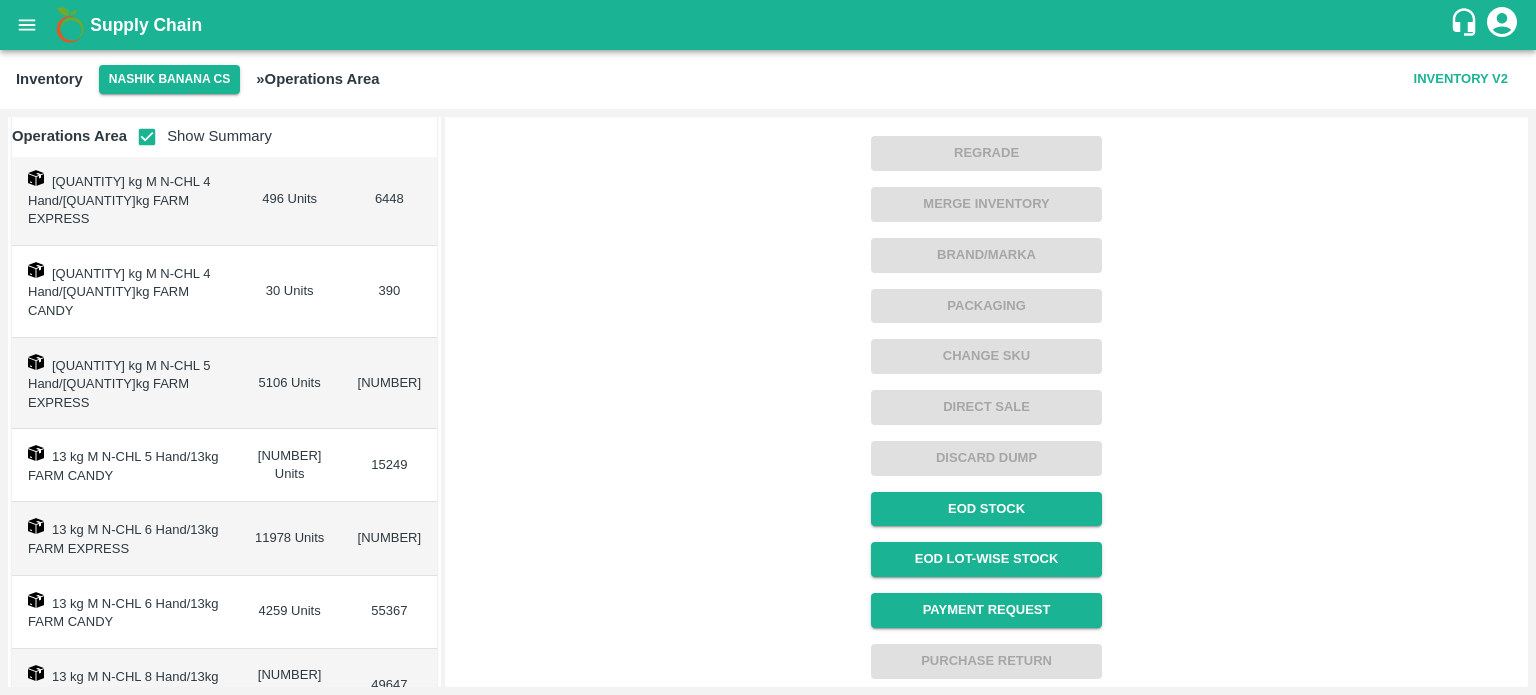 scroll, scrollTop: 192, scrollLeft: 0, axis: vertical 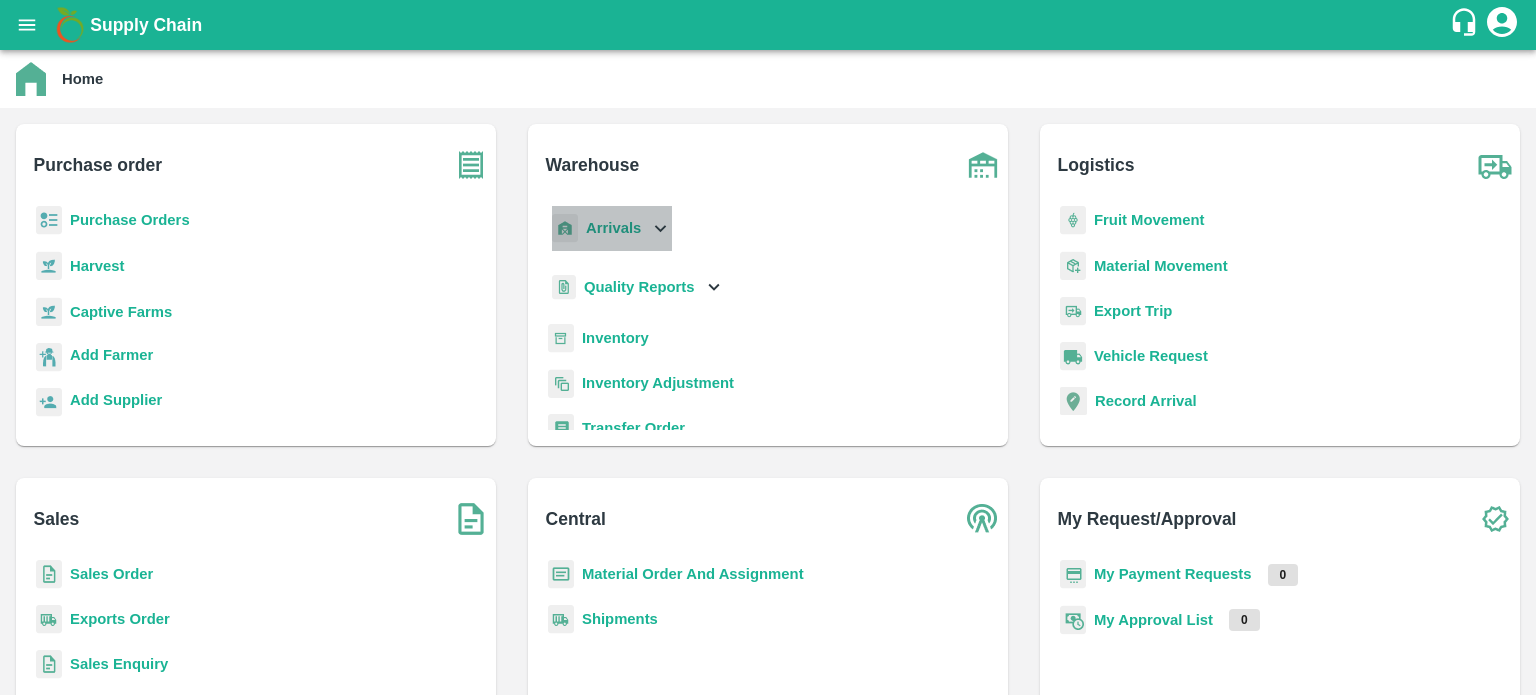 click 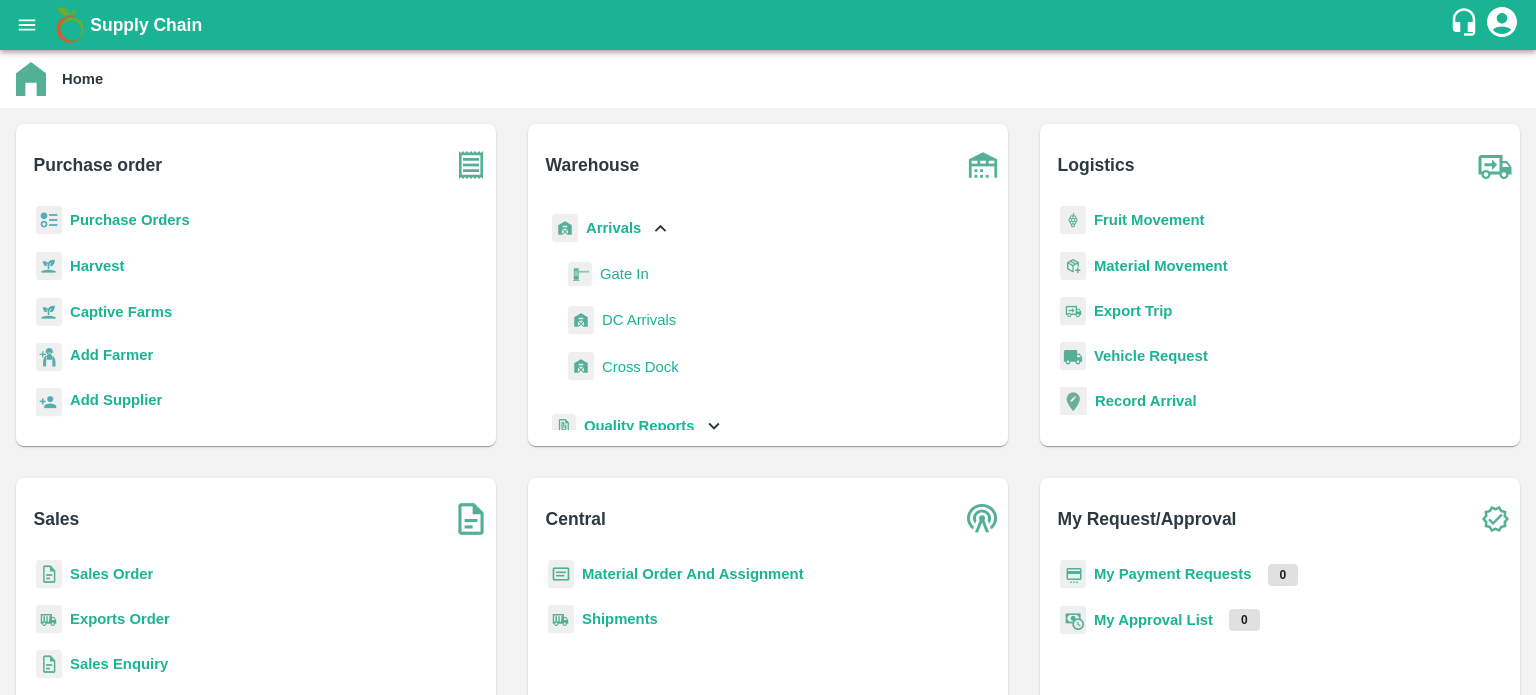 click on "DC Arrivals" at bounding box center [639, 320] 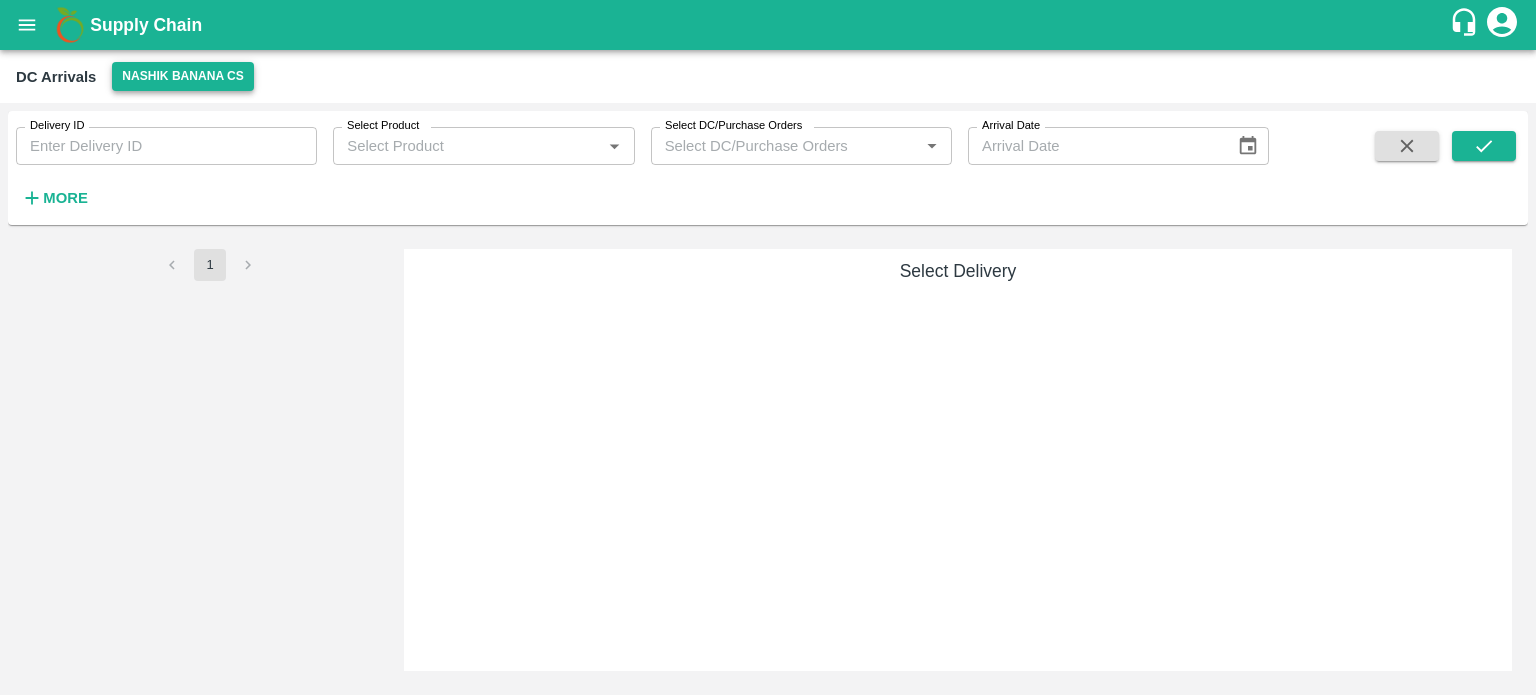 click on "Nashik Banana CS" at bounding box center [183, 76] 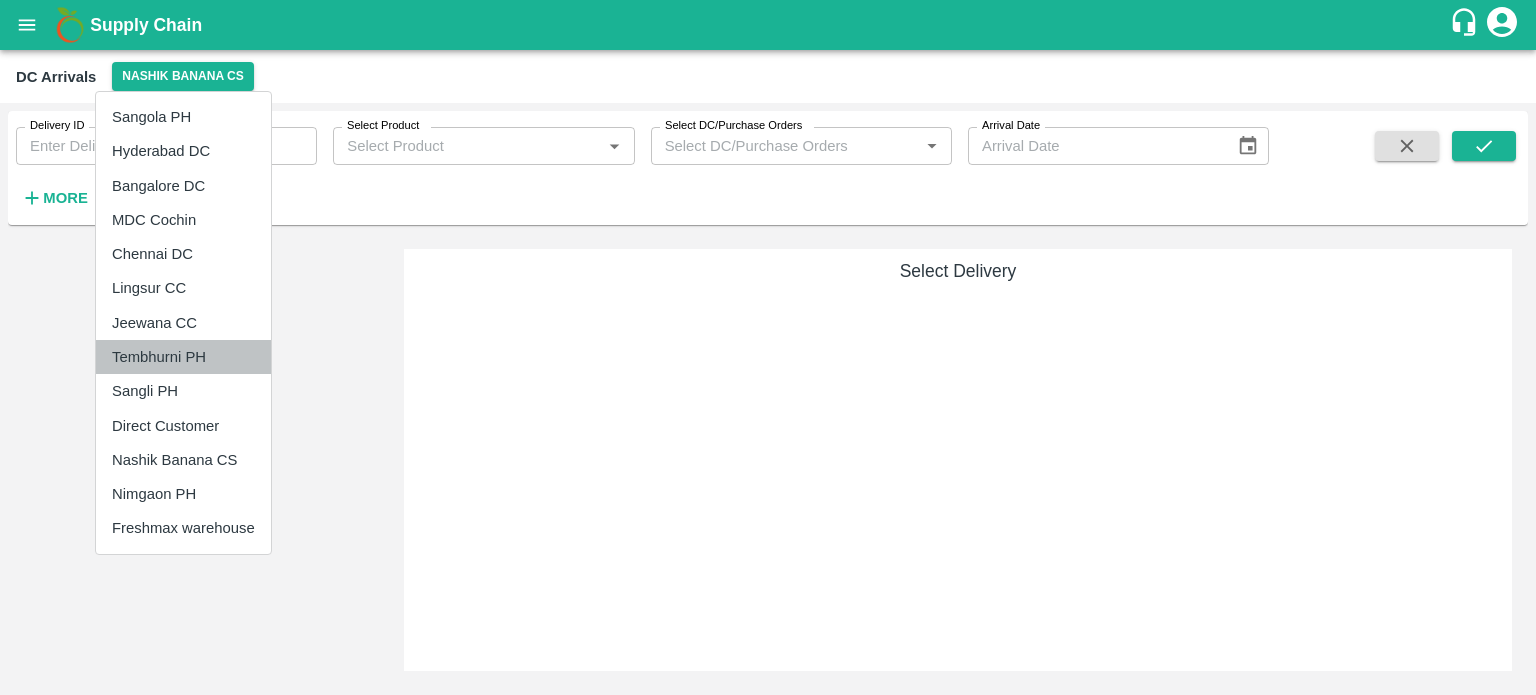 click on "Tembhurni PH" at bounding box center (183, 357) 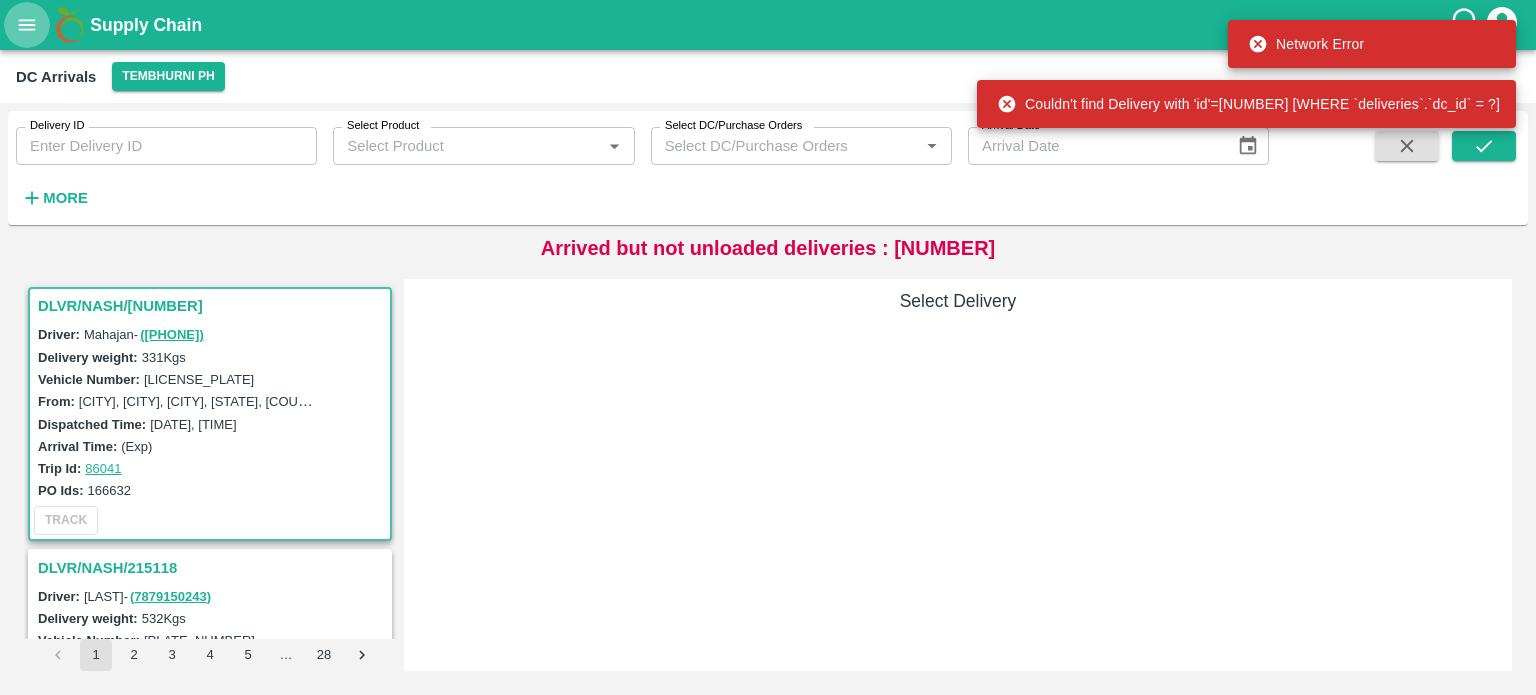 click 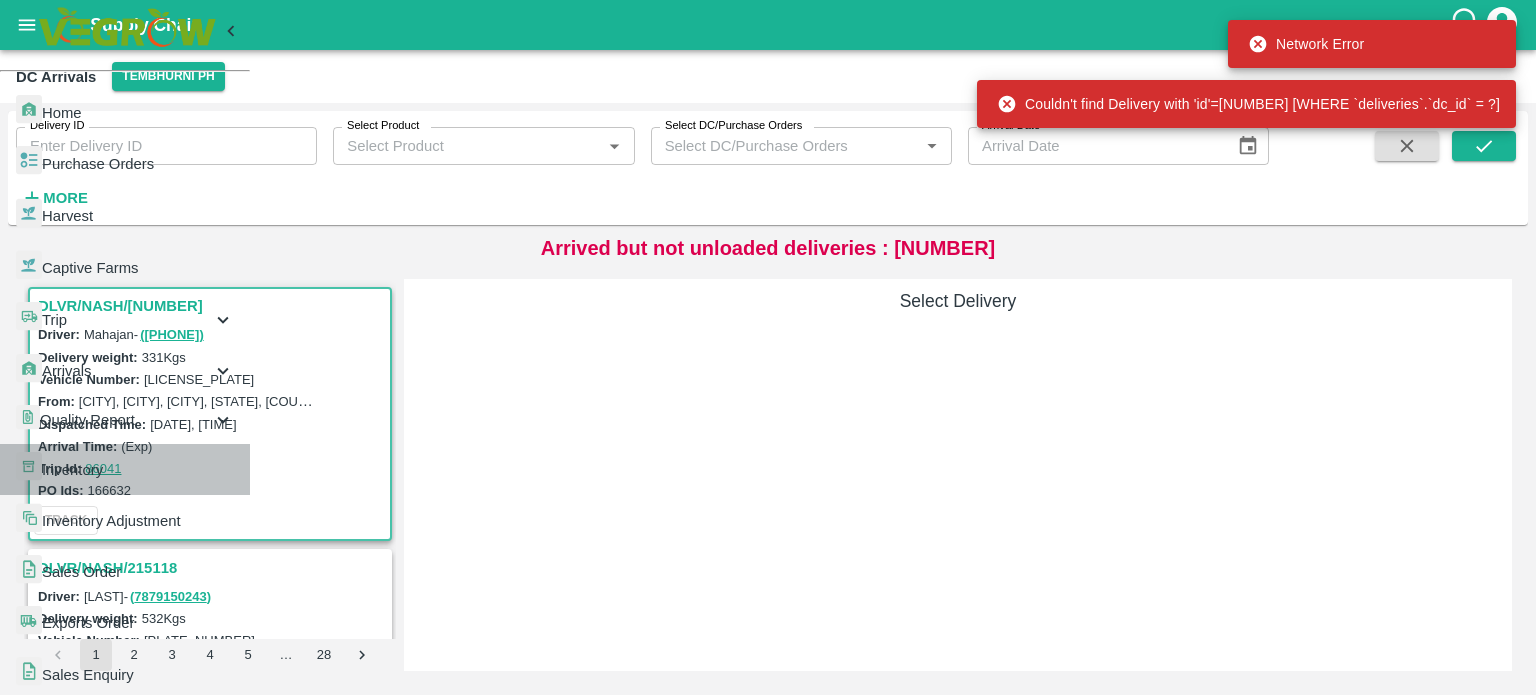 click on "Inventory" at bounding box center (138, 470) 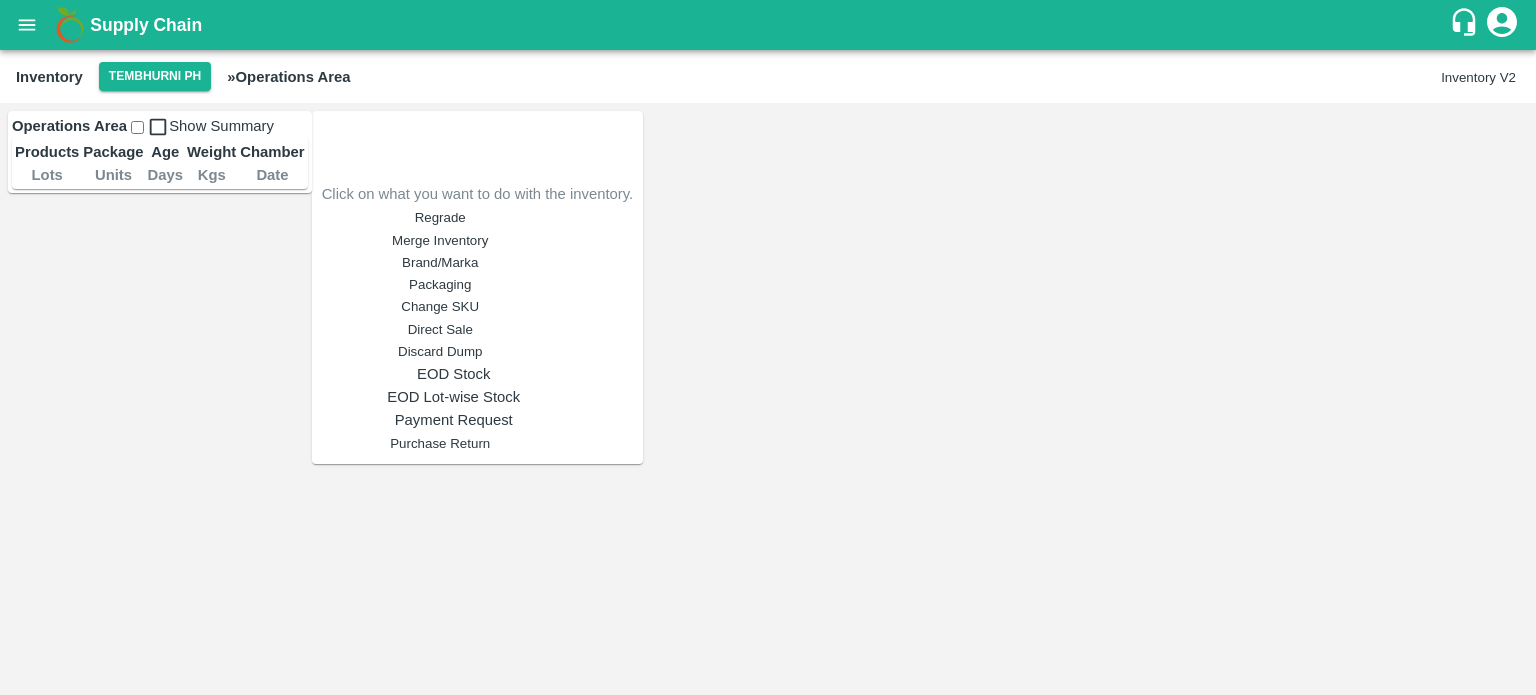 scroll, scrollTop: 36, scrollLeft: 0, axis: vertical 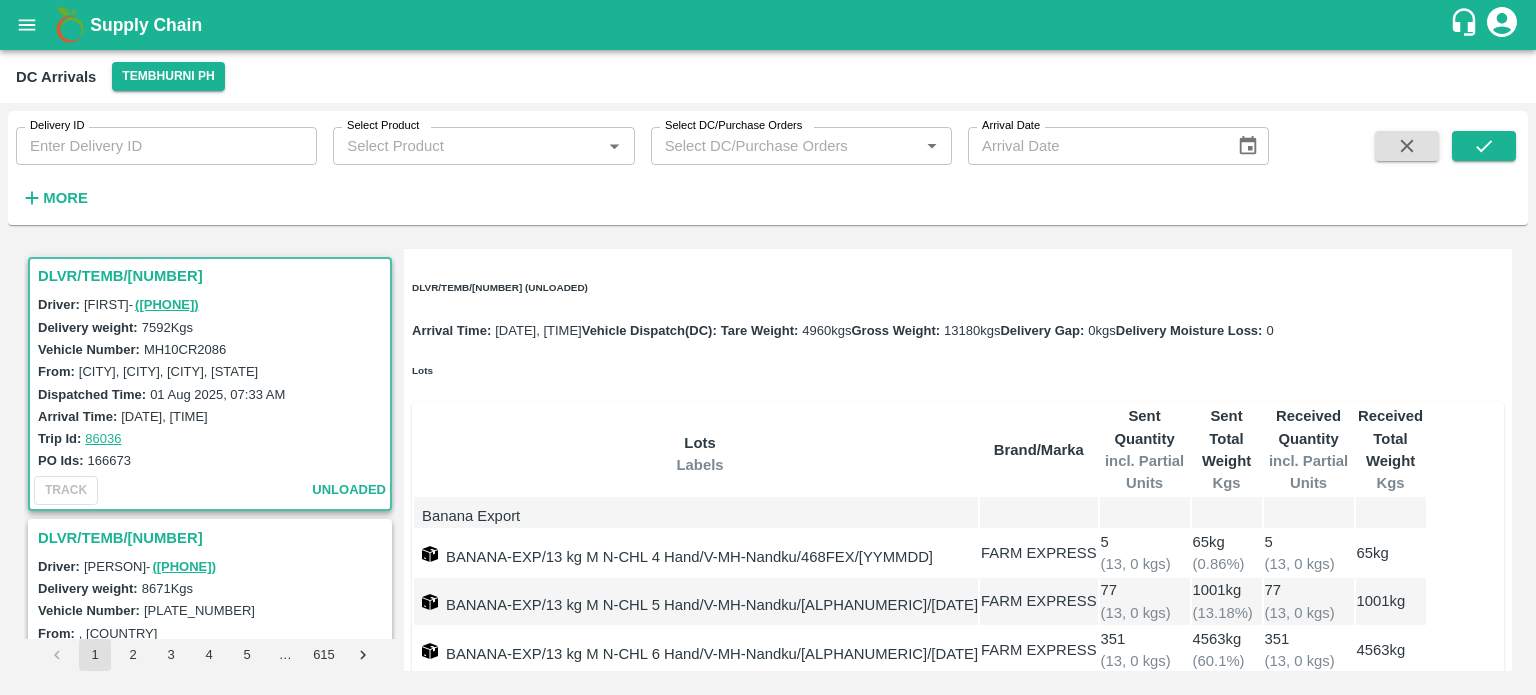 click at bounding box center (27, 25) 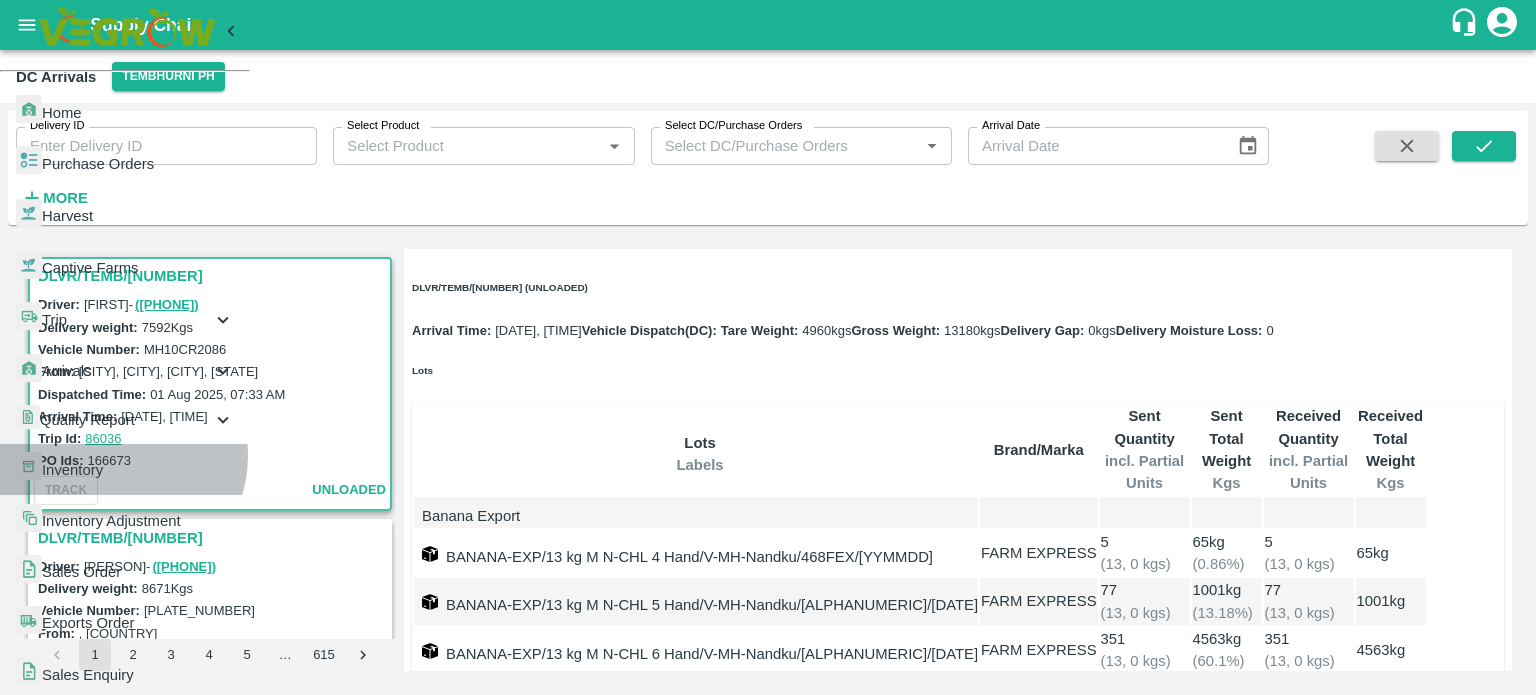 click on "Inventory" at bounding box center [138, 470] 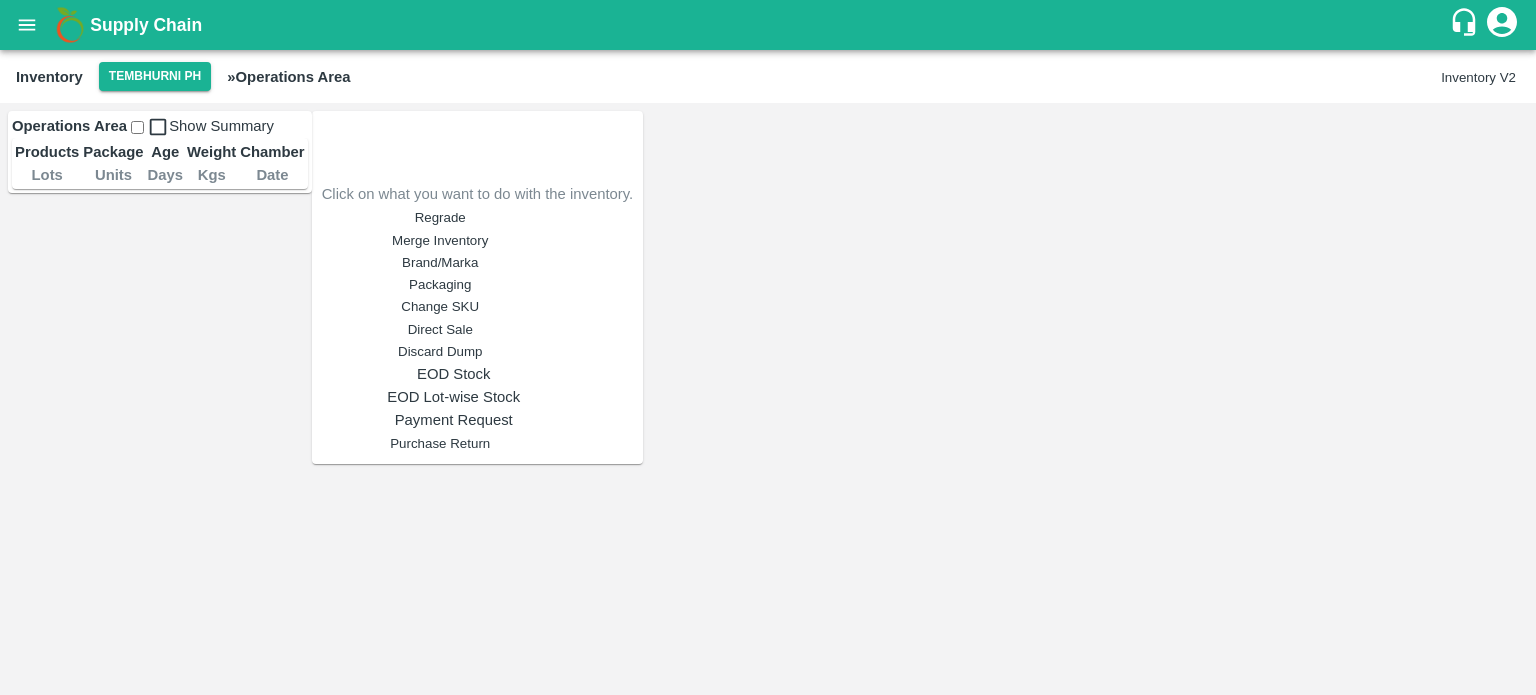 scroll, scrollTop: 0, scrollLeft: 0, axis: both 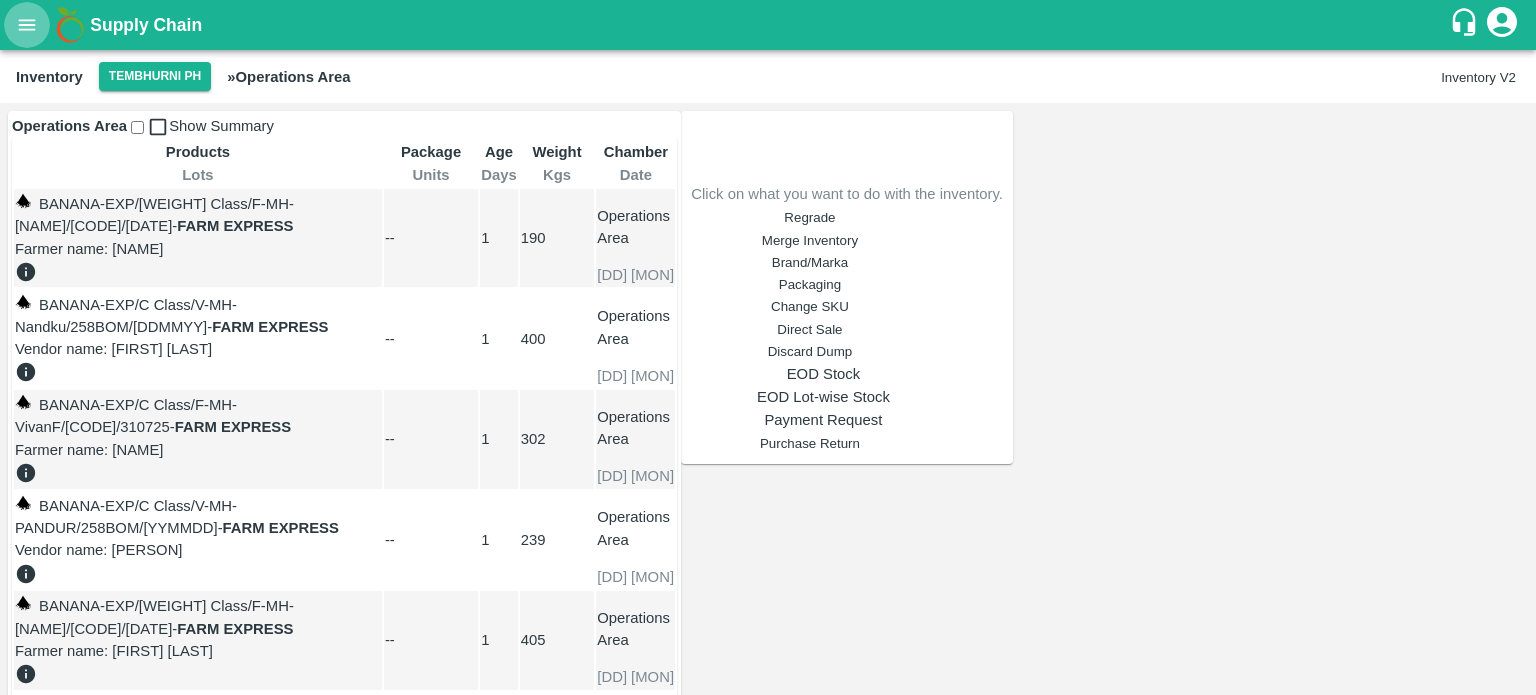 click 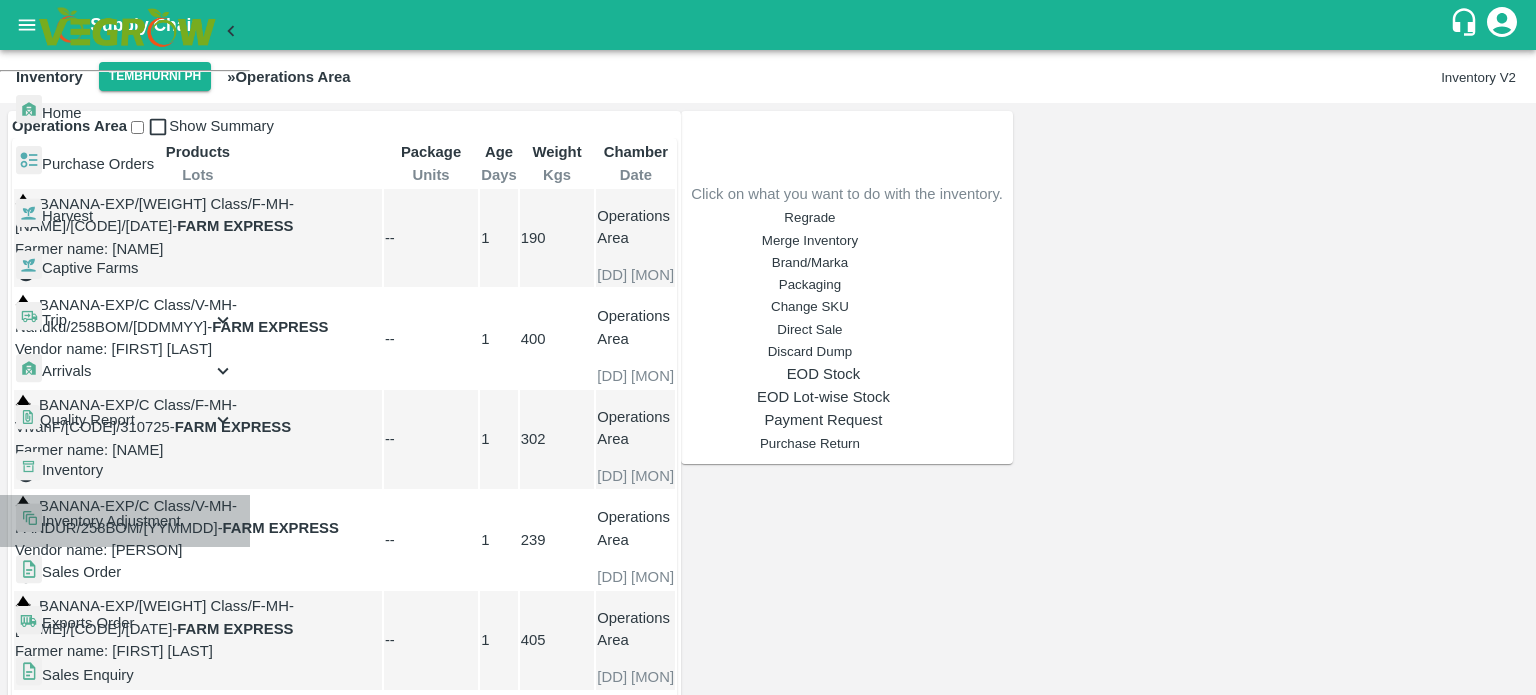 click on "Inventory Adjustment" at bounding box center [138, 521] 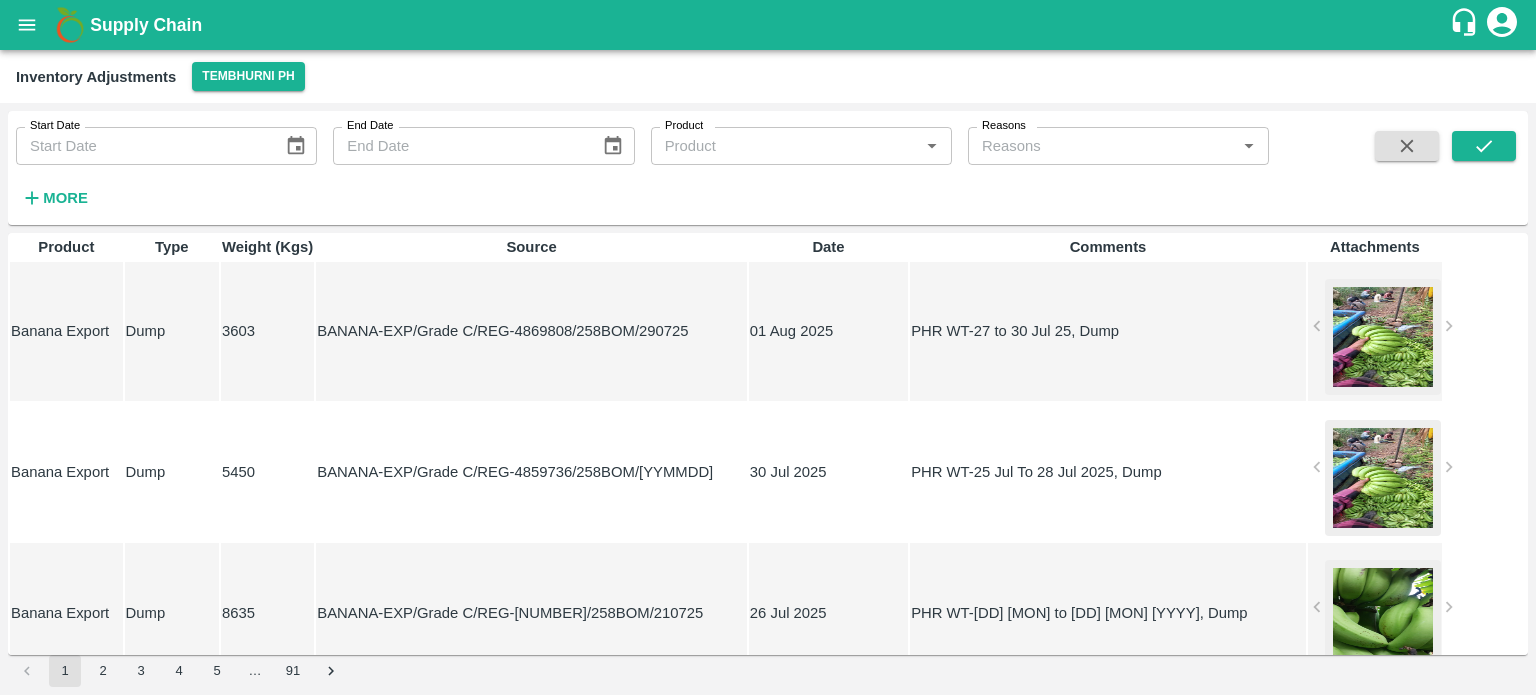 click on "PHR WT-27 to 30 Jul 25, Dump" at bounding box center (1108, 331) 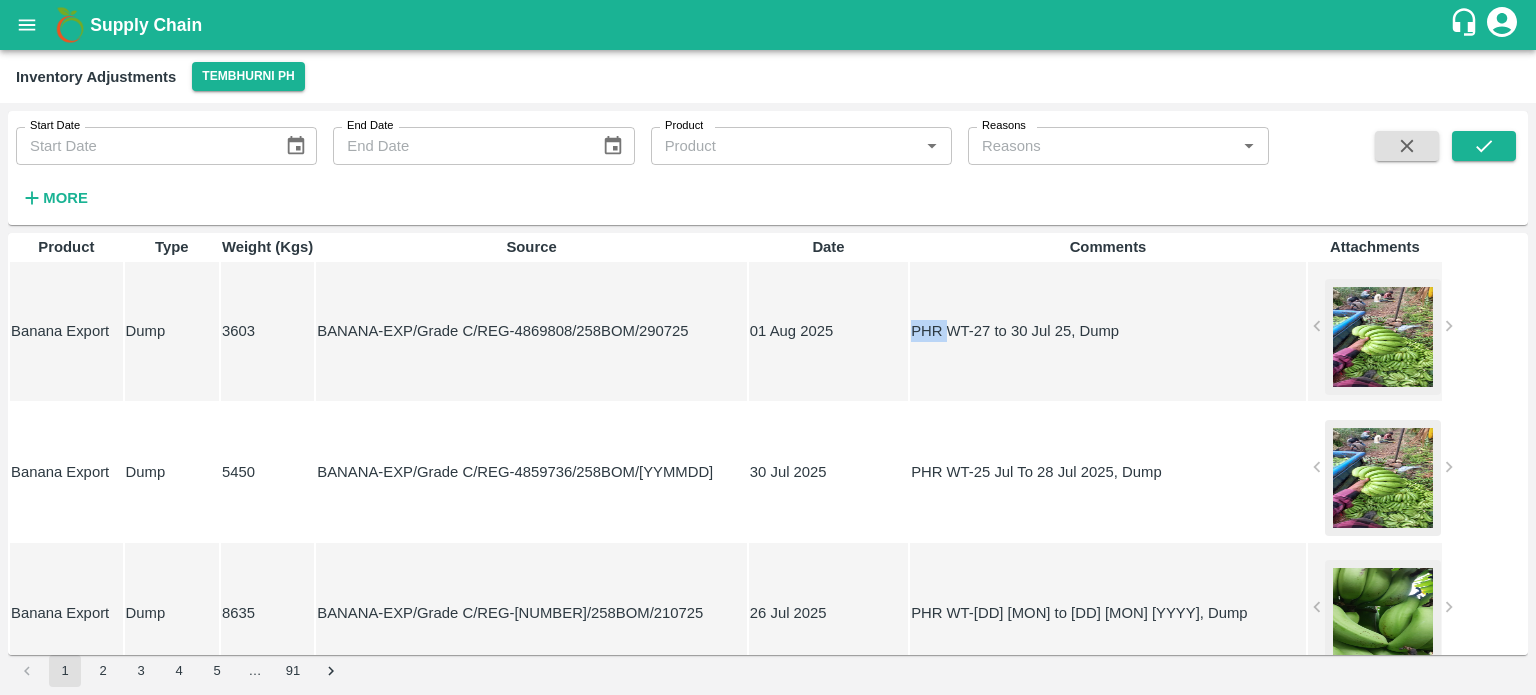click on "PHR WT-27 to 30 Jul 25, Dump" at bounding box center (1108, 331) 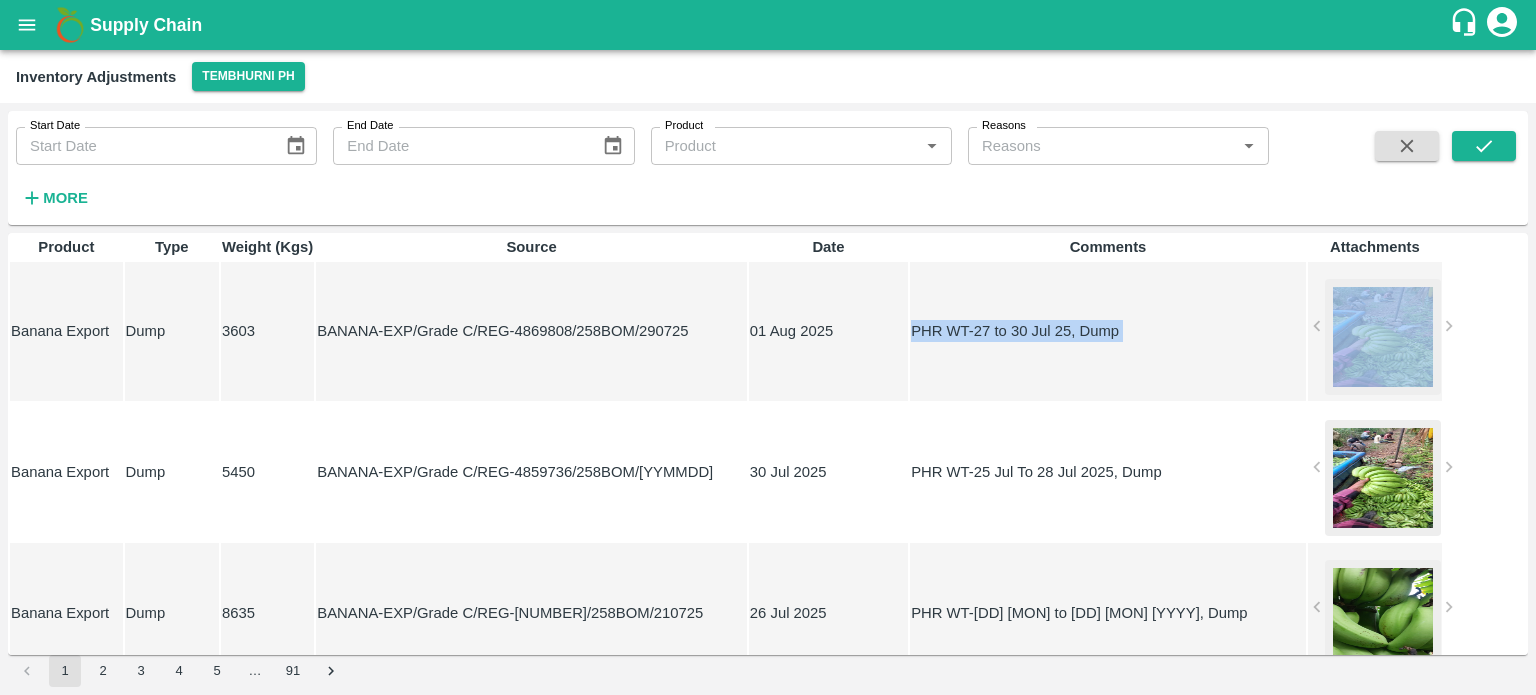 copy on "PHR WT-27 to 30 Jul 25, Dump" 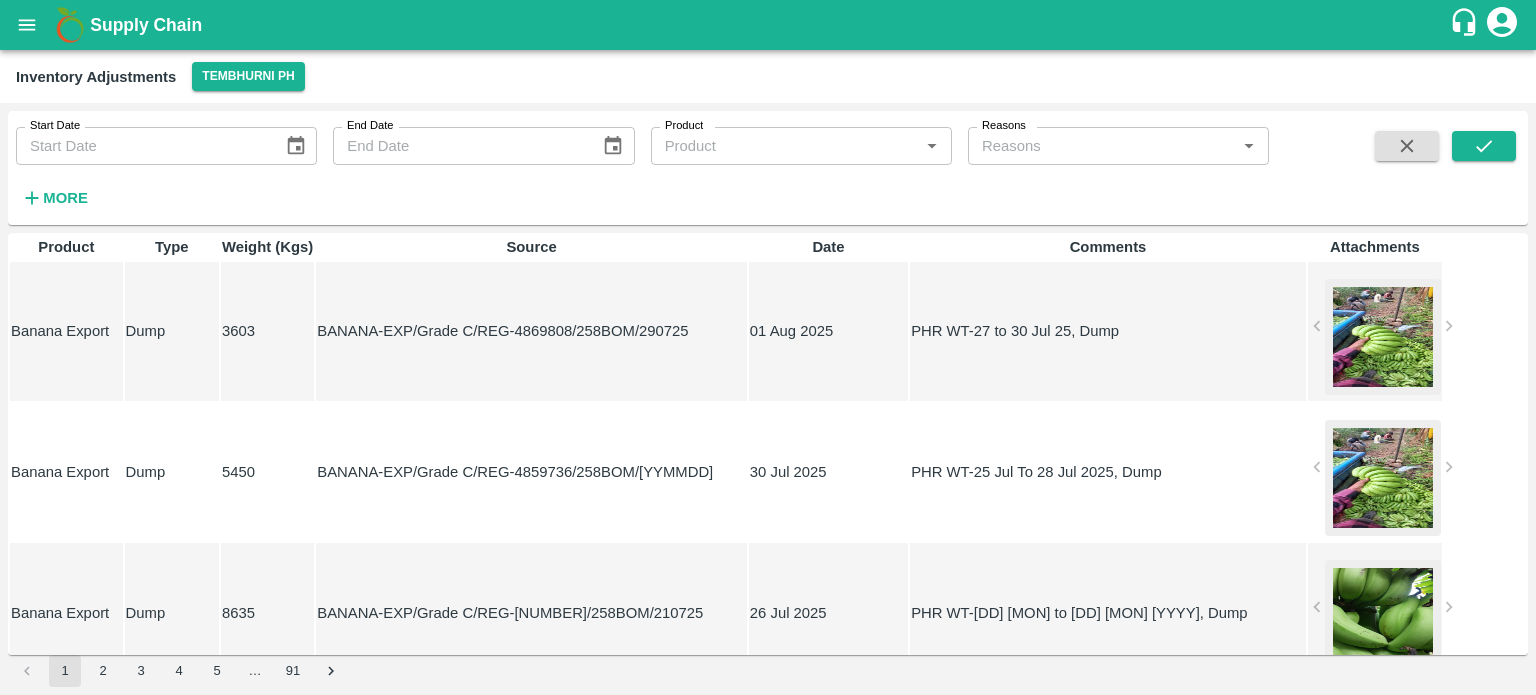 click on "Supply Chain" at bounding box center [768, 25] 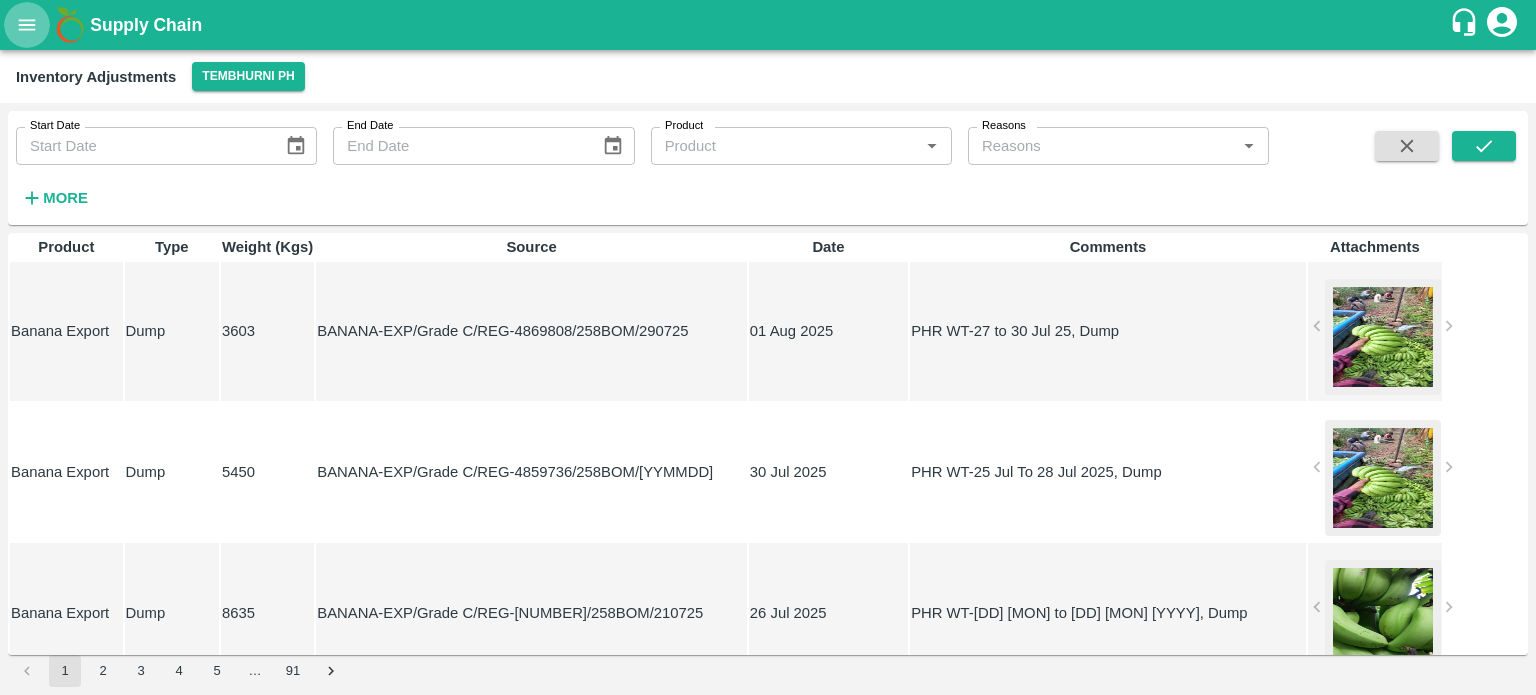 click 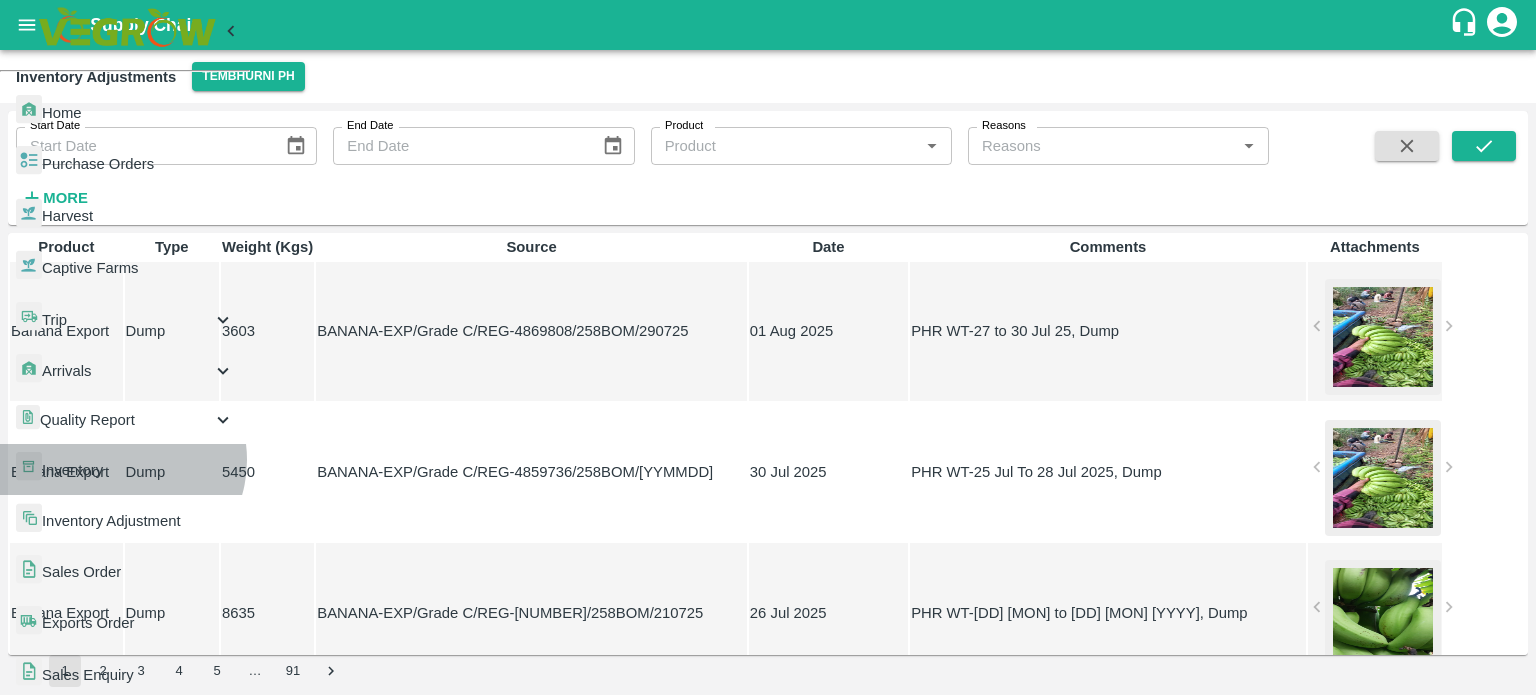 click on "Inventory" at bounding box center [138, 470] 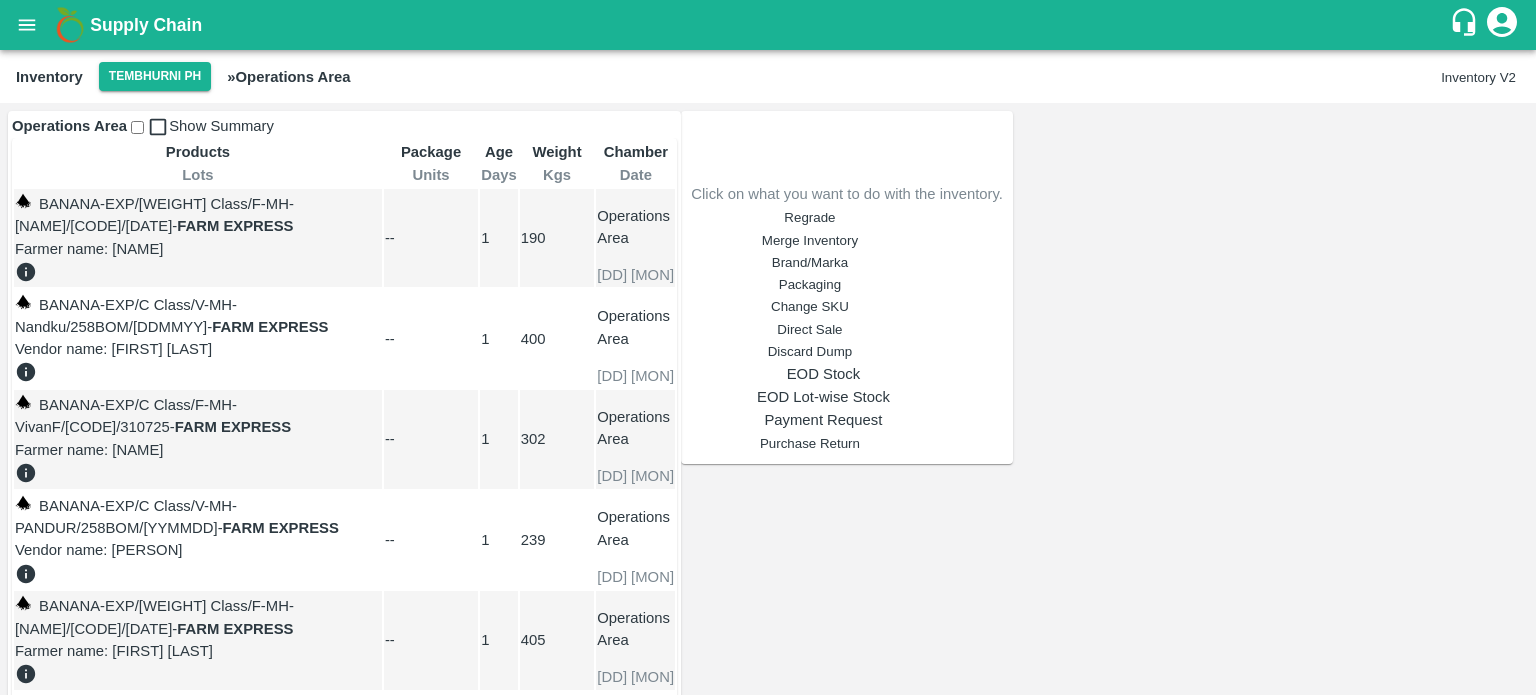 scroll, scrollTop: 8090, scrollLeft: 0, axis: vertical 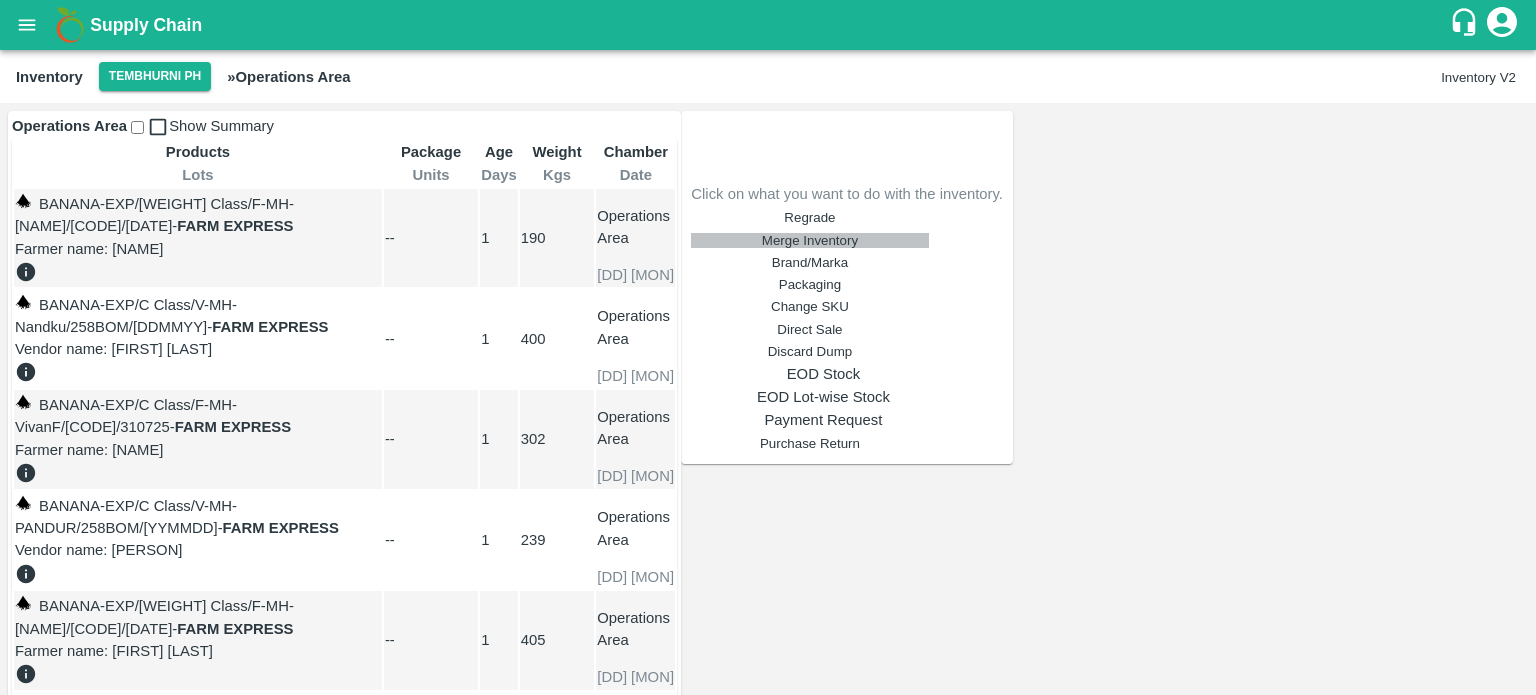 click on "Merge Inventory" at bounding box center (809, 240) 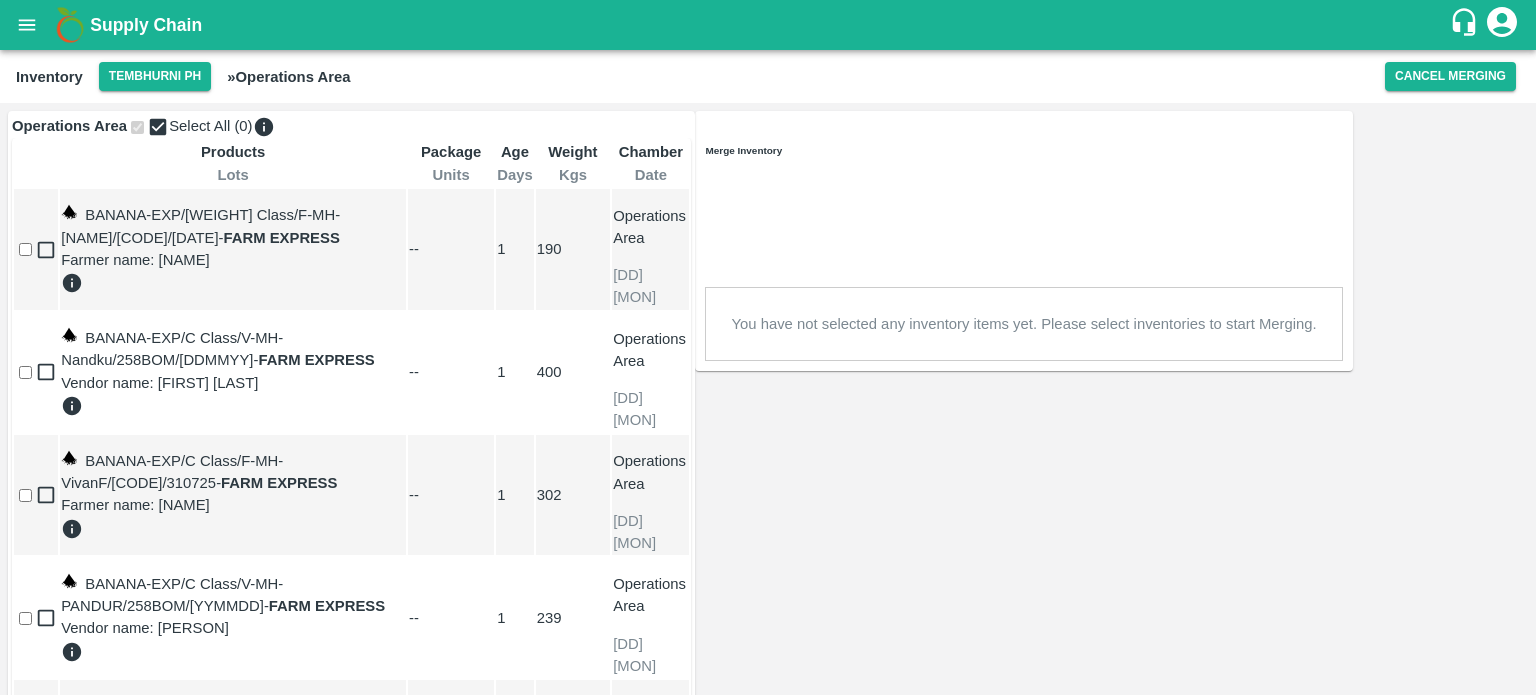 click at bounding box center (25, 9546) 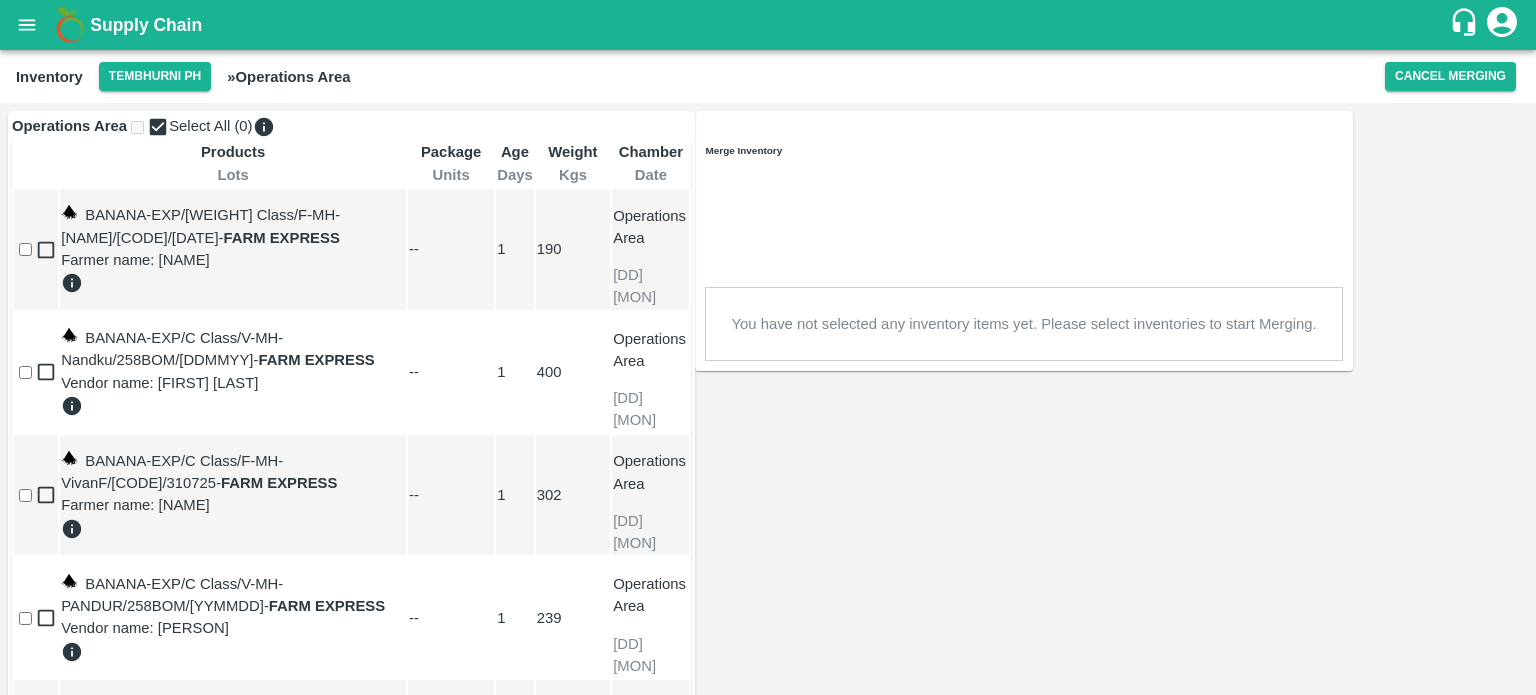 checkbox on "true" 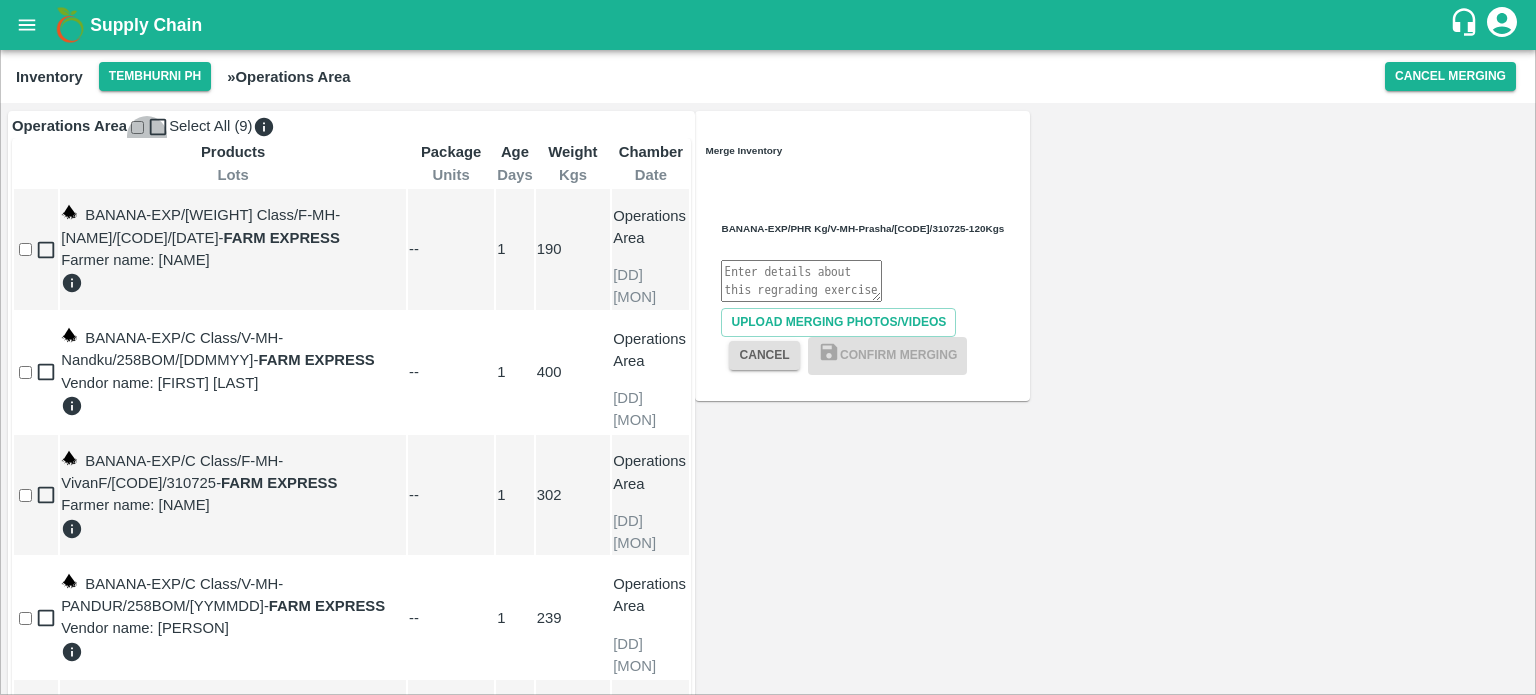 click at bounding box center [137, 127] 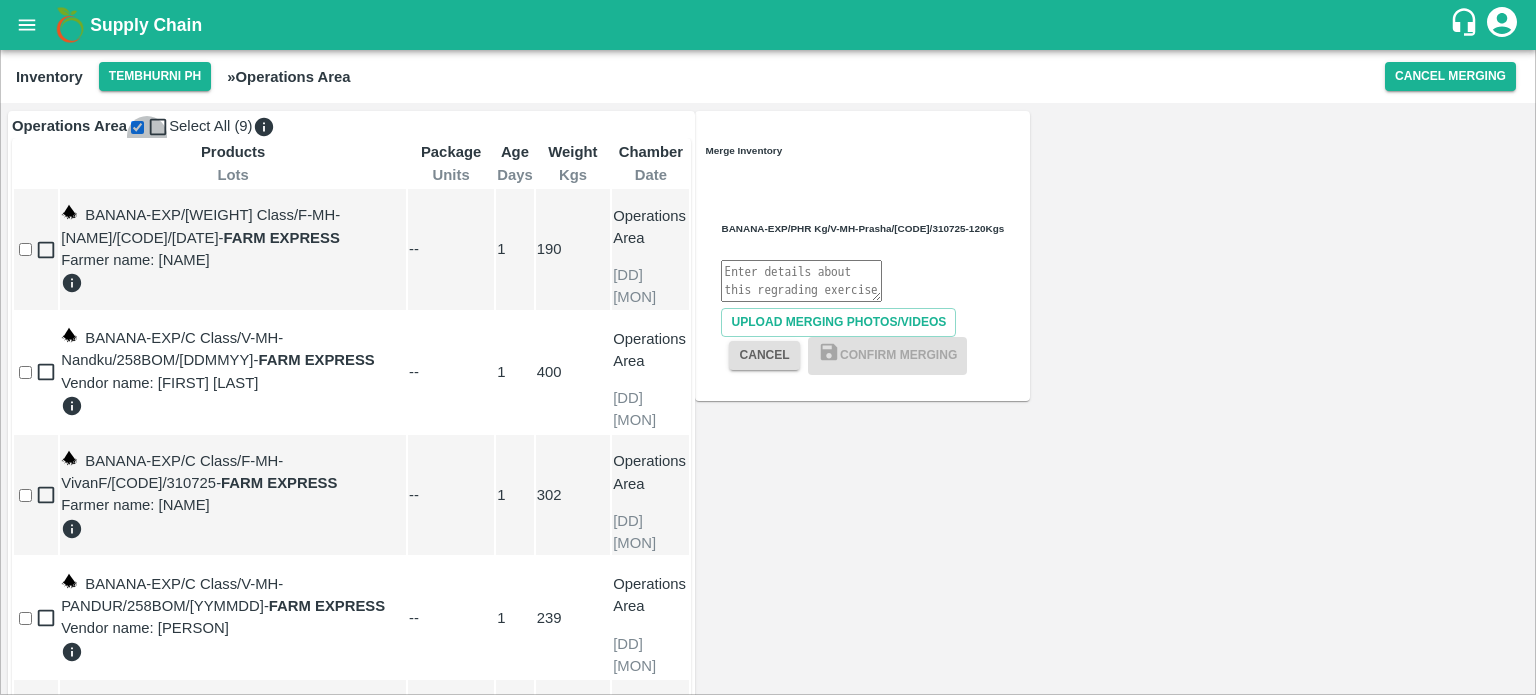 checkbox on "true" 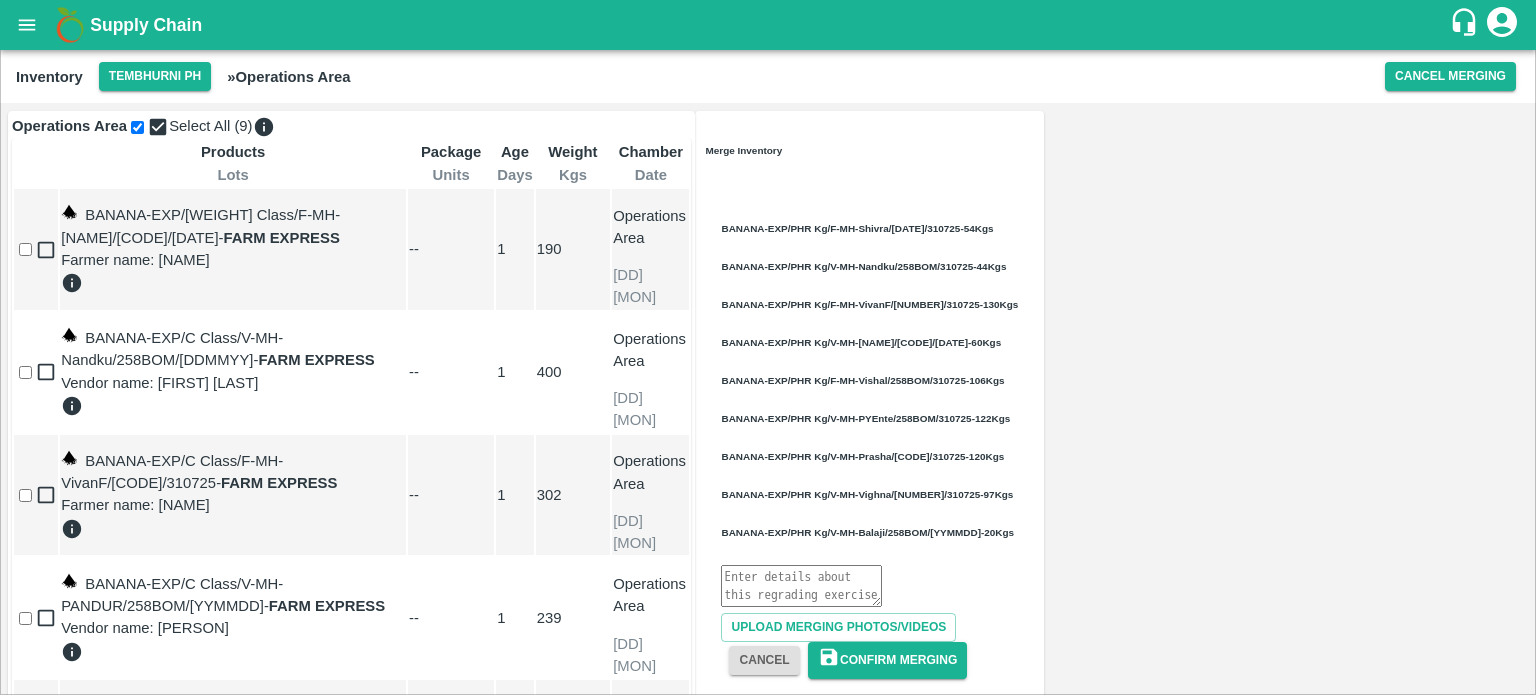 scroll, scrollTop: 12, scrollLeft: 0, axis: vertical 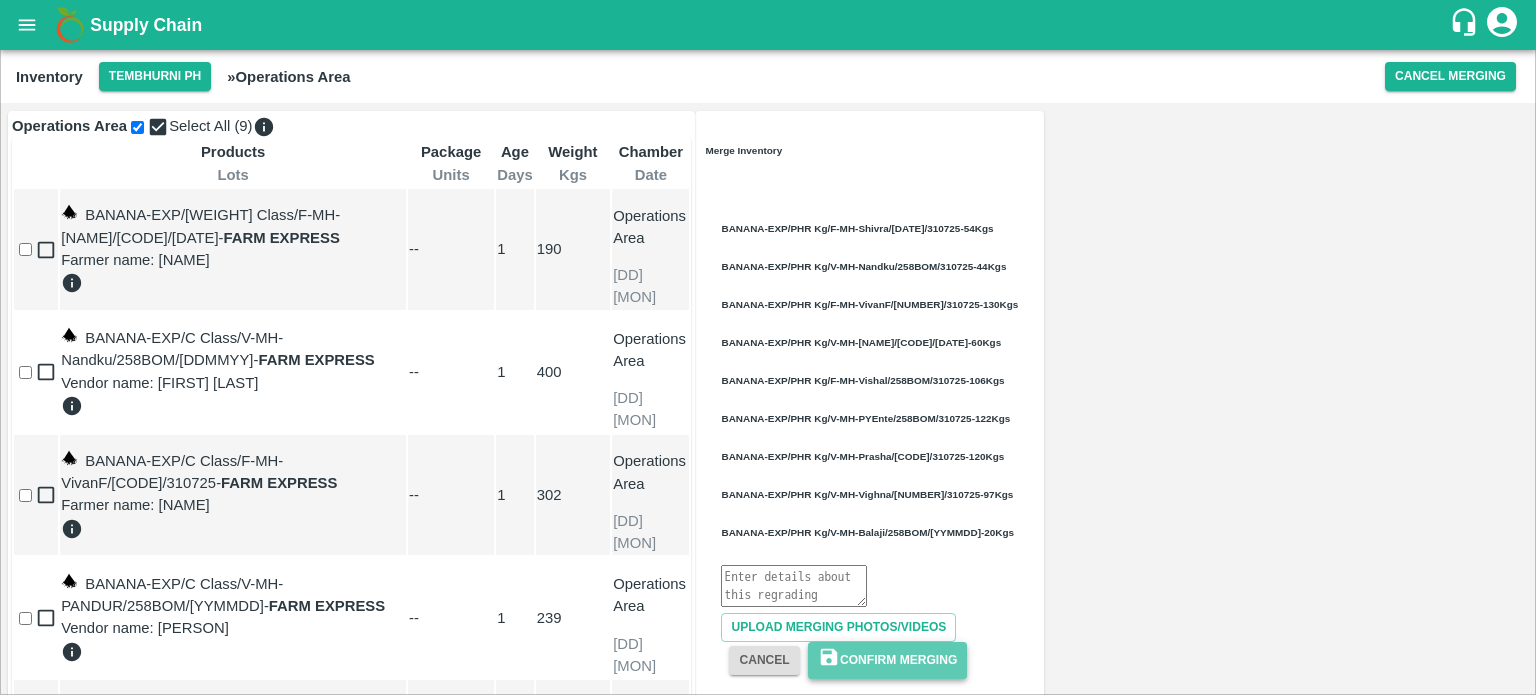 click on "Confirm Merging" at bounding box center (888, 660) 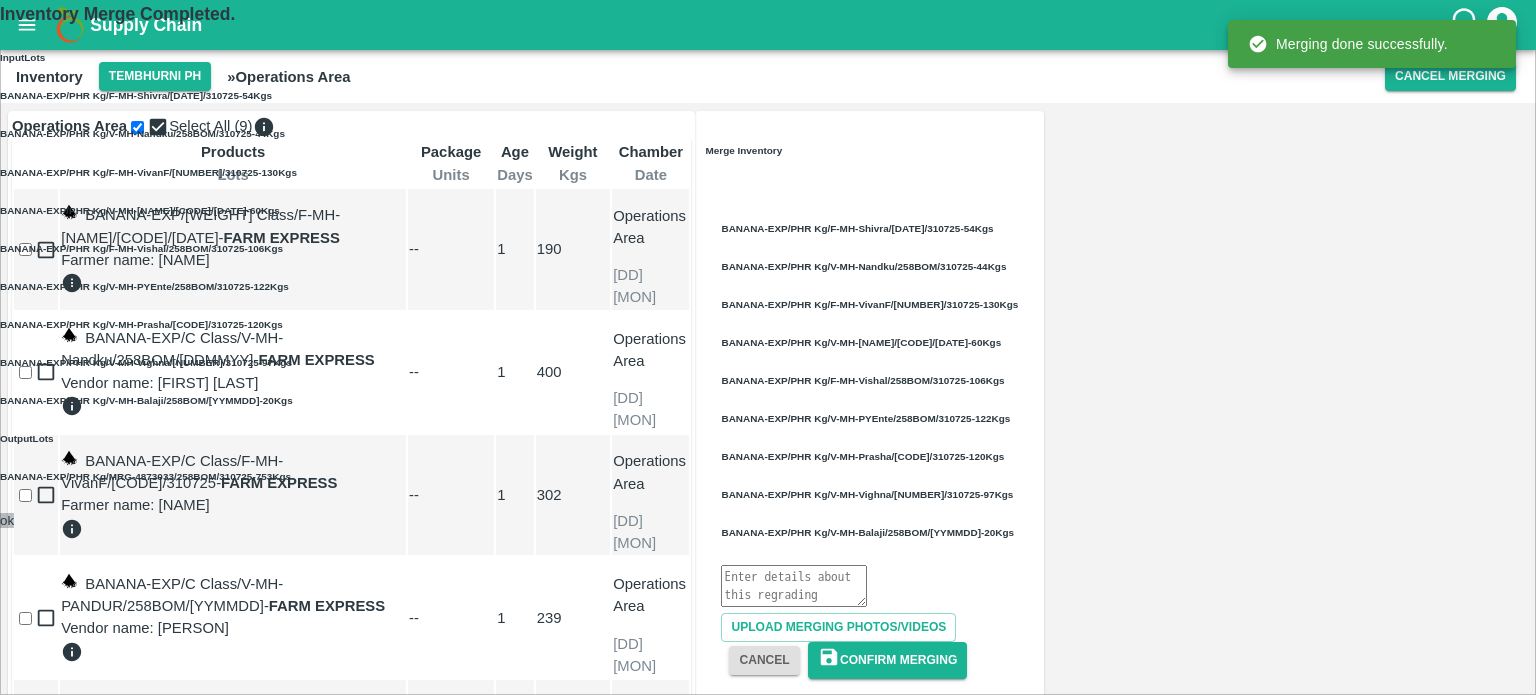 click on "ok" at bounding box center [7, 520] 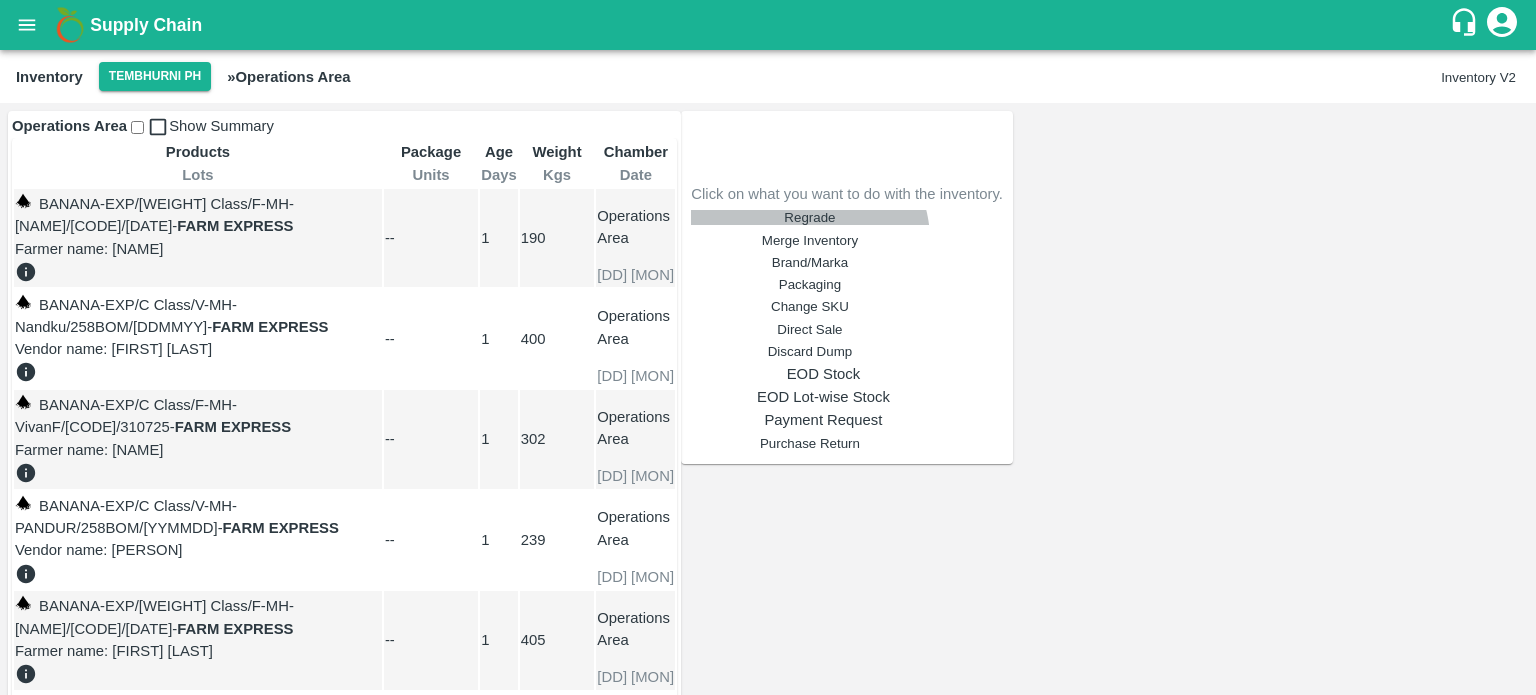click on "Regrade" at bounding box center (809, 217) 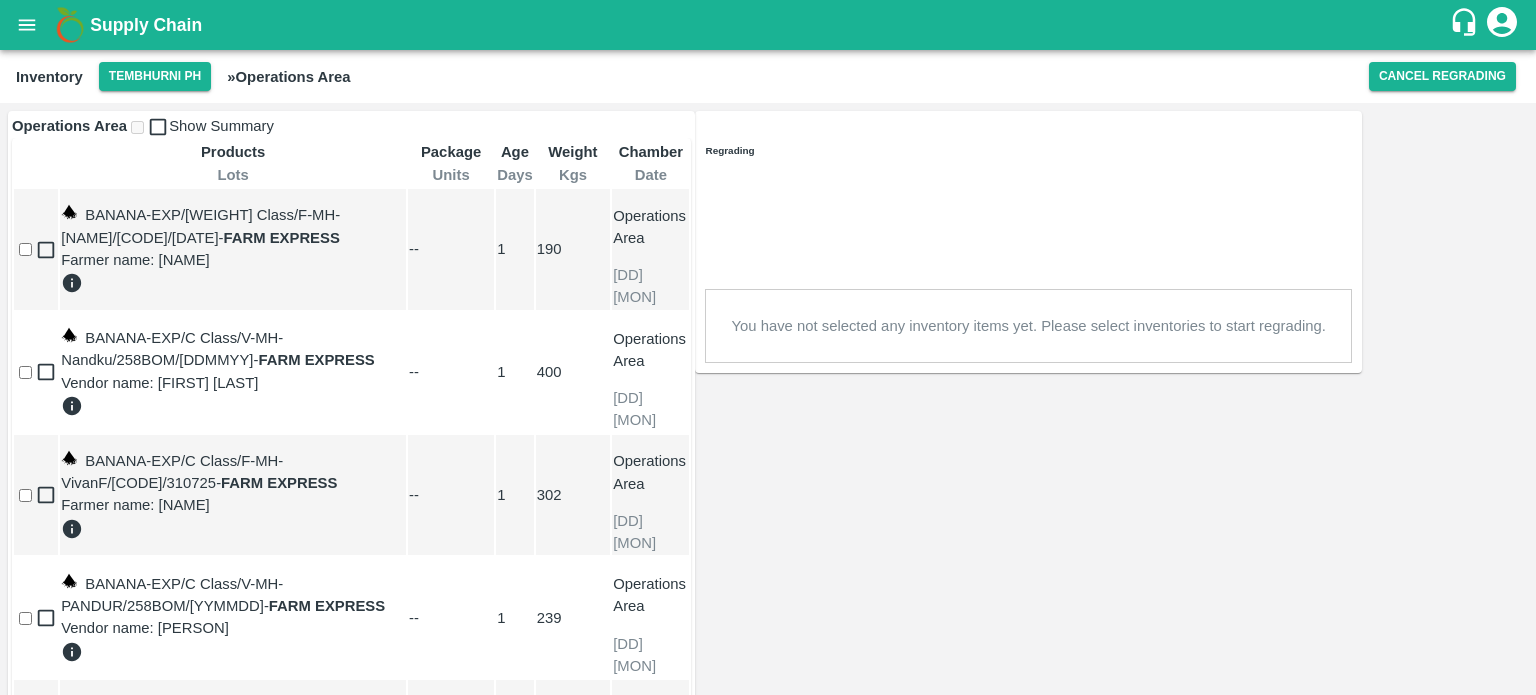 scroll, scrollTop: 9378, scrollLeft: 0, axis: vertical 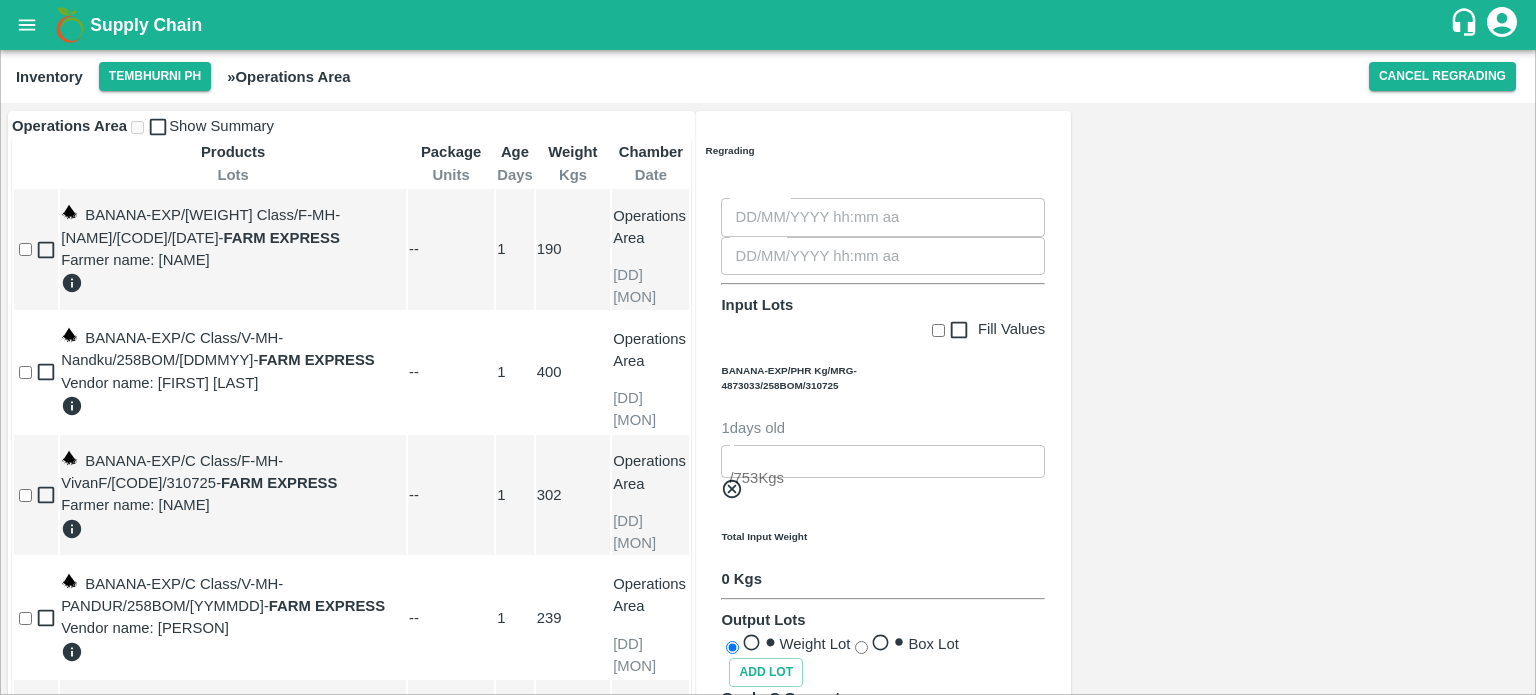 type on "DD/MM/YYYY hh:mm aa" 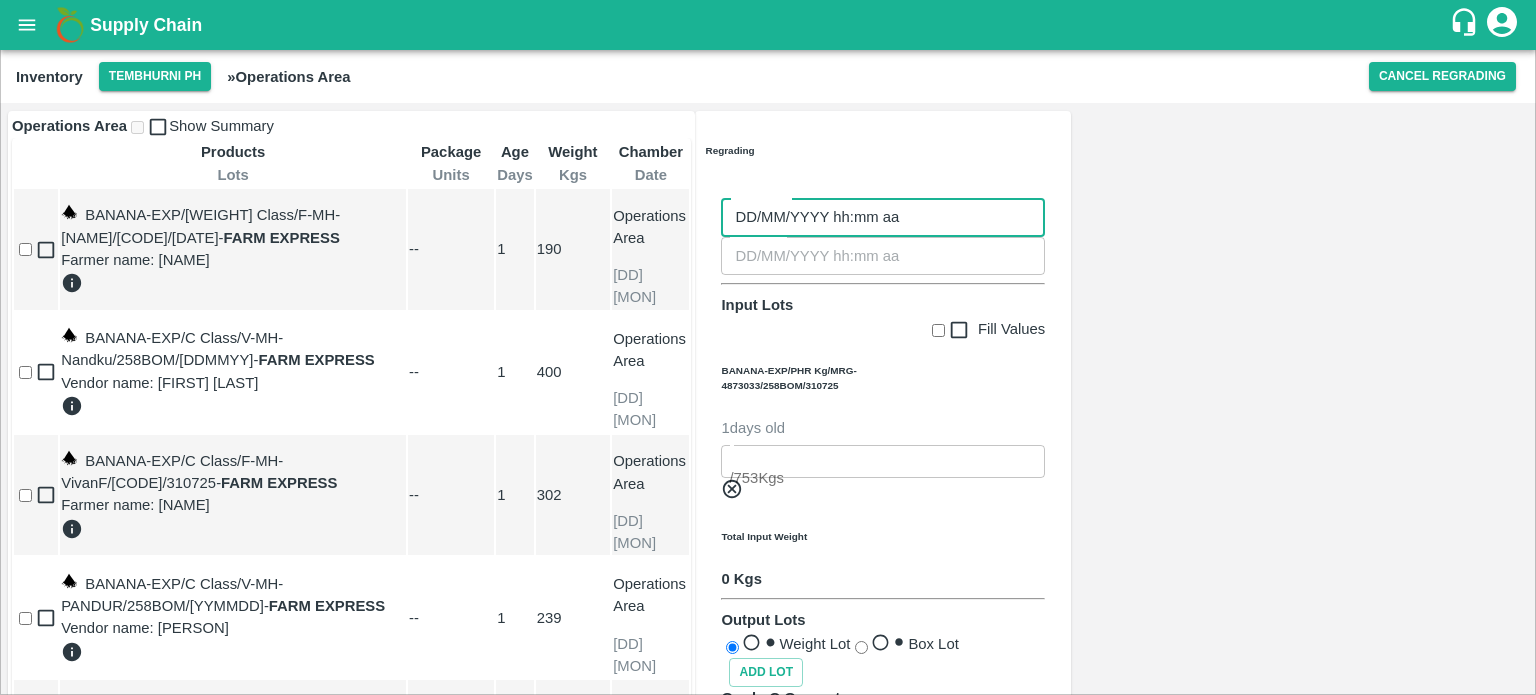 click on "DD/MM/YYYY hh:mm aa" at bounding box center (883, 217) 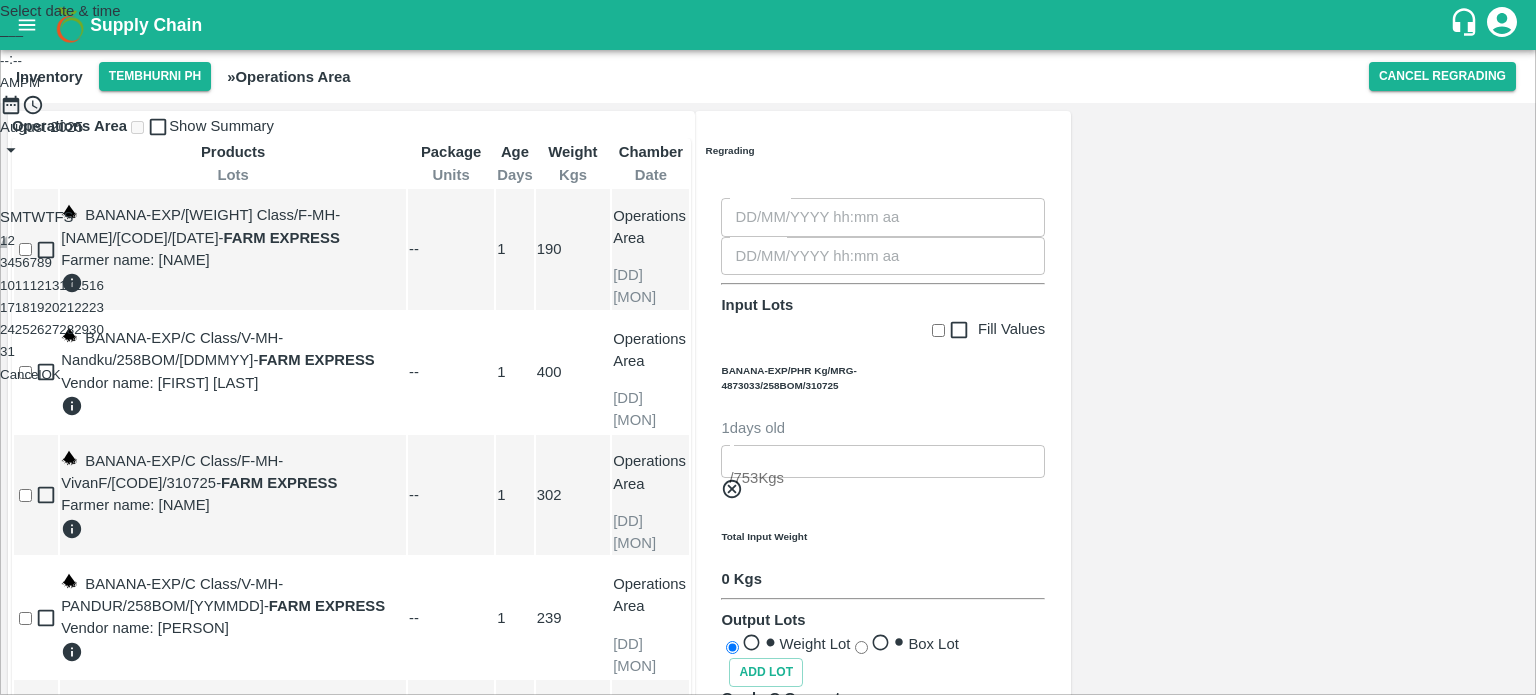 click on "1" at bounding box center [3, 240] 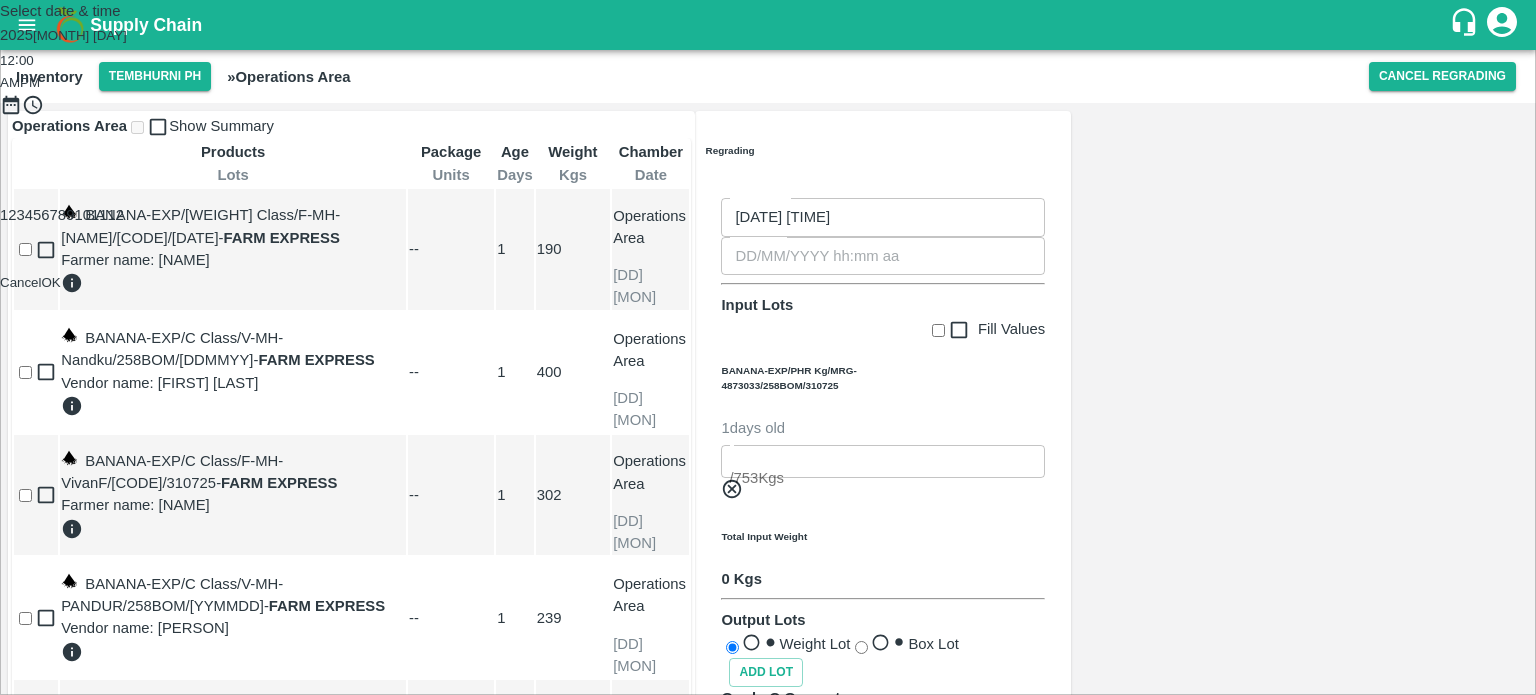 click at bounding box center [768, 116] 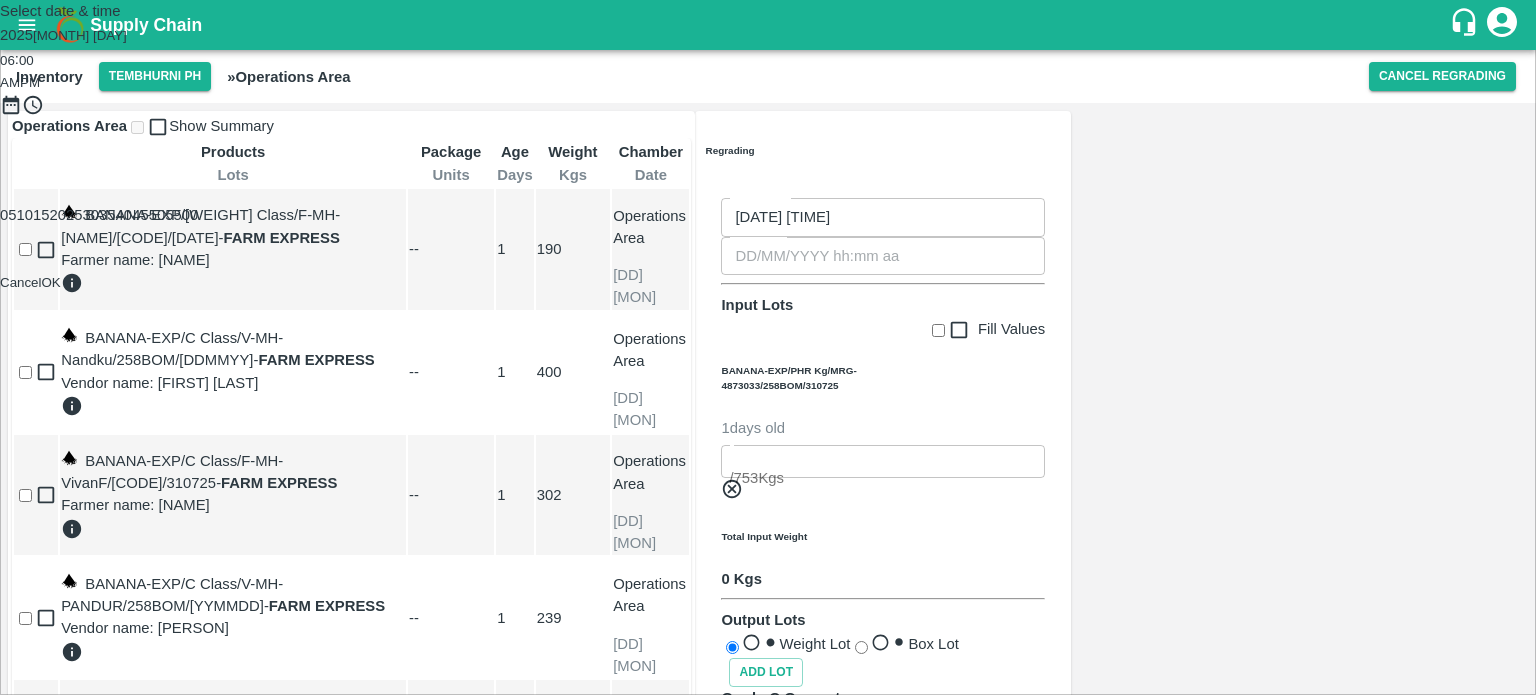 type on "[DATE] [TIME]" 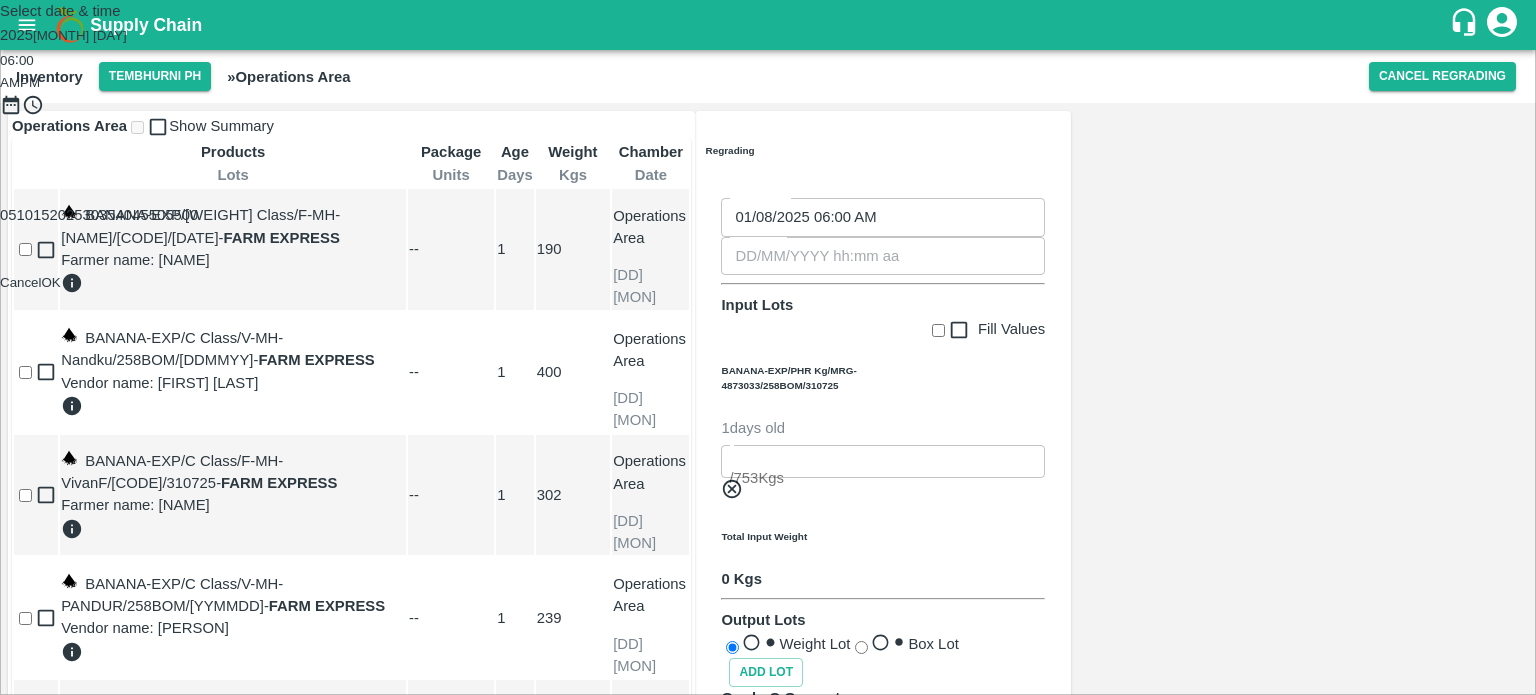 click on "Select date & time [YEAR] Aug 1 [HOUR] : [MINUTE] AM PM 05 10 15 20 25 30 35 40 45 50 55 00 Cancel OK" at bounding box center (768, 146) 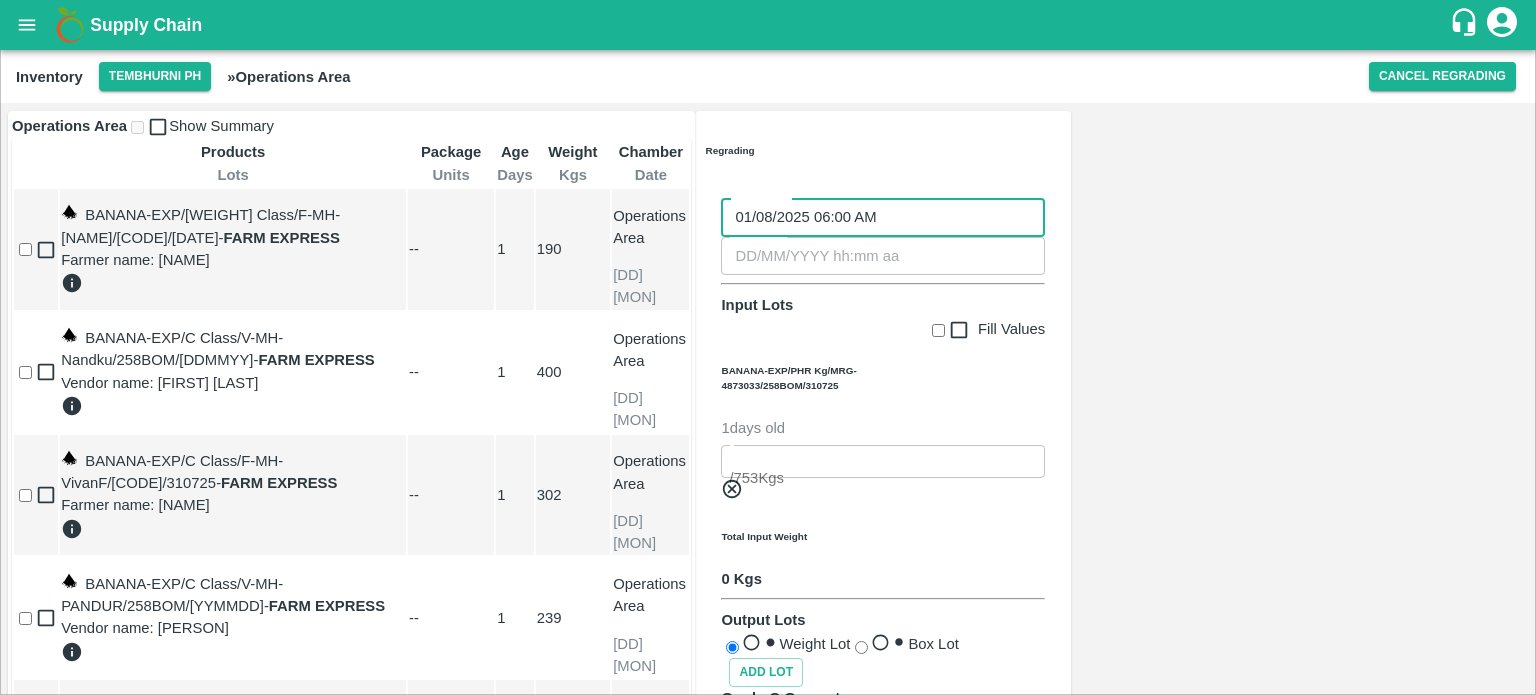 type on "DD/MM/YYYY hh:mm aa" 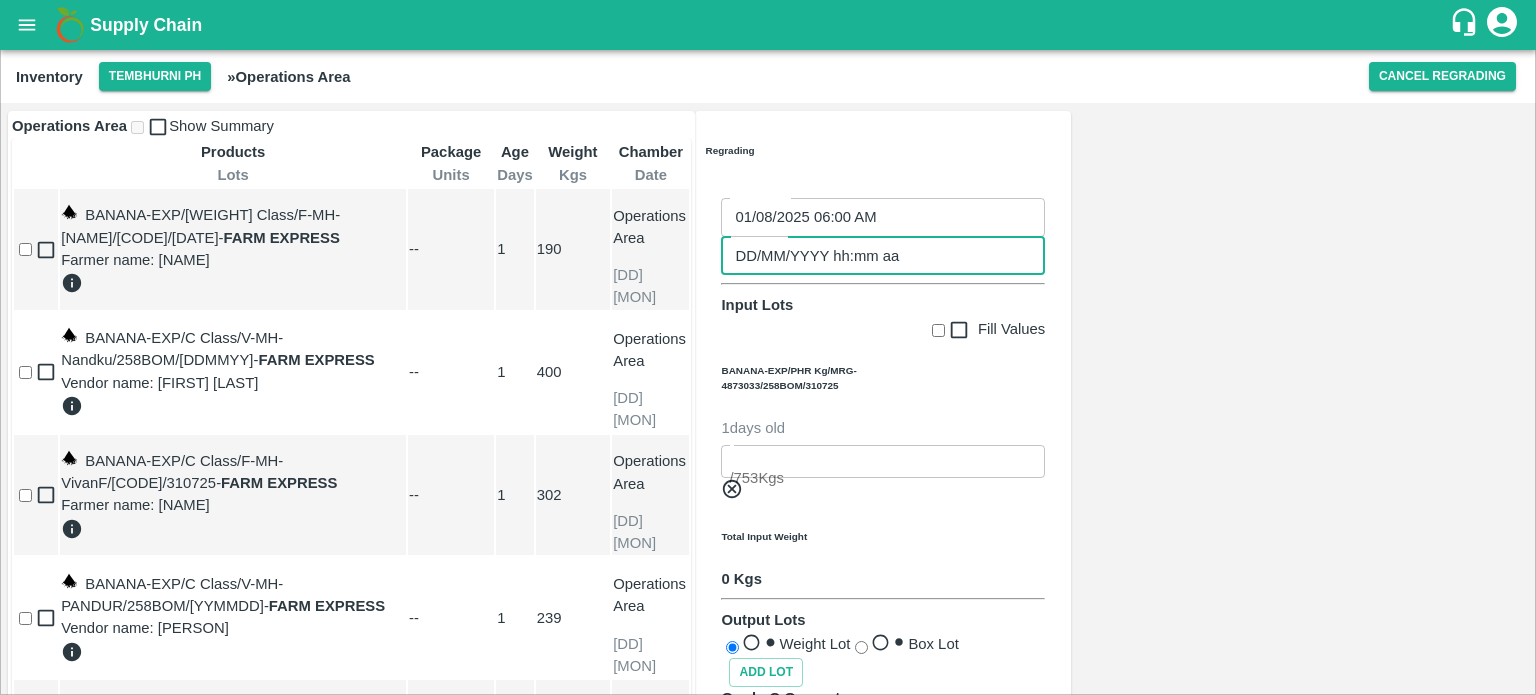 click on "DD/MM/YYYY hh:mm aa" at bounding box center [883, 256] 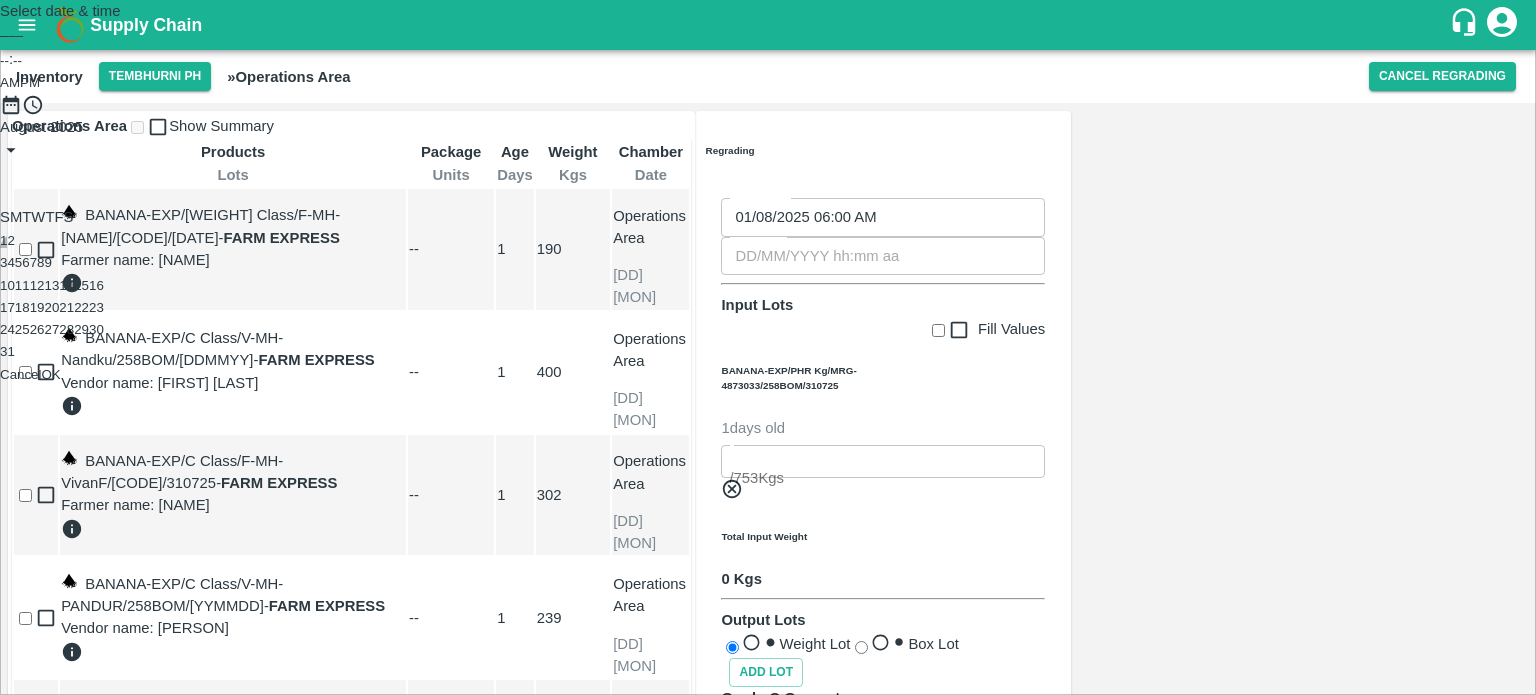 click on "1" at bounding box center (3, 240) 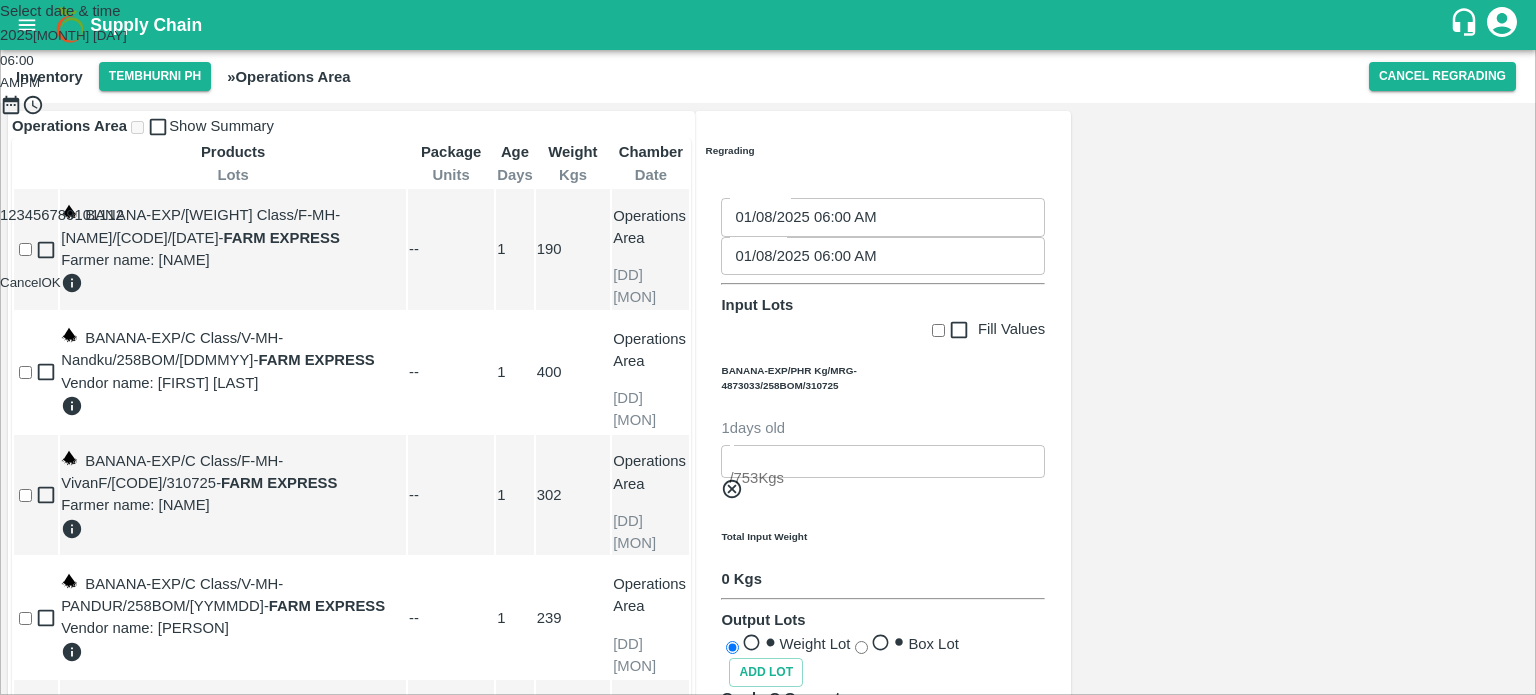 click at bounding box center (768, 116) 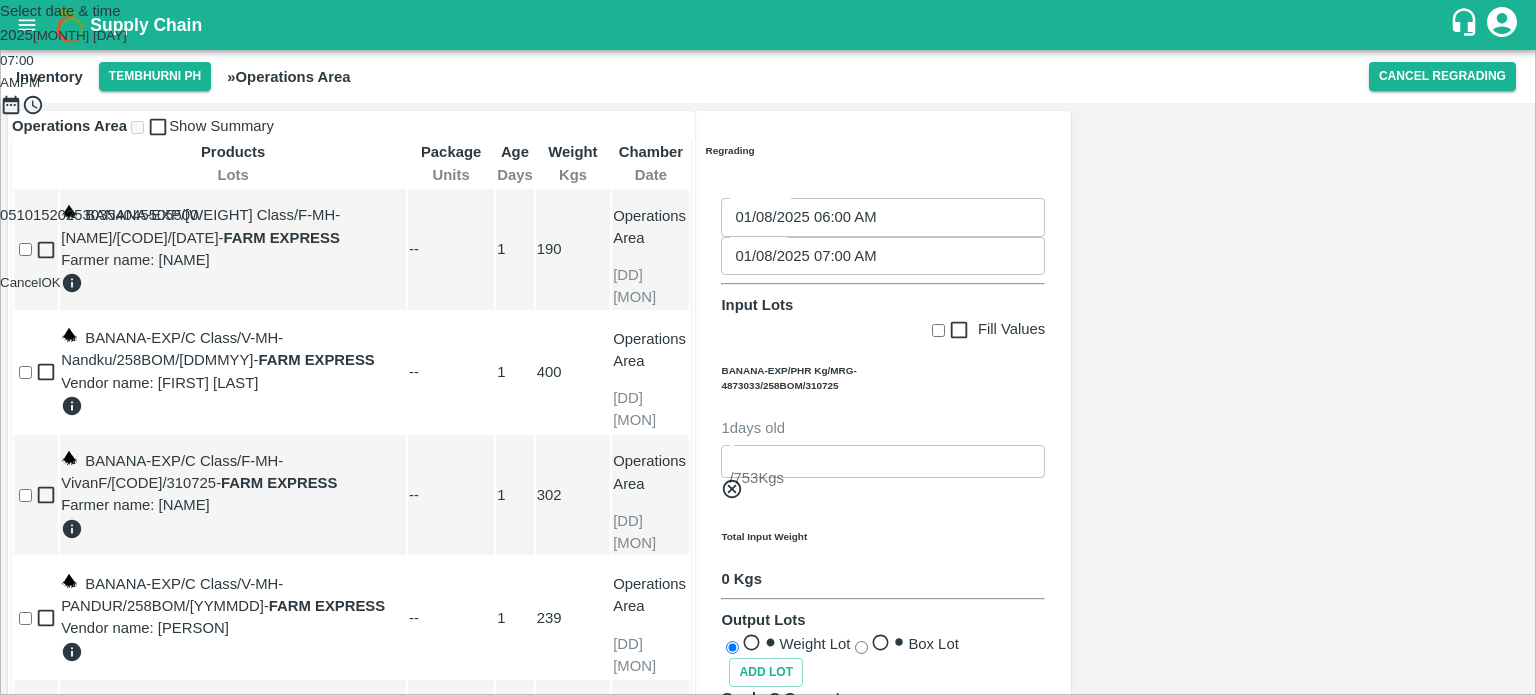 click on "Select date & time [YEAR] Aug 1 [TIME] Cancel OK" at bounding box center [768, 146] 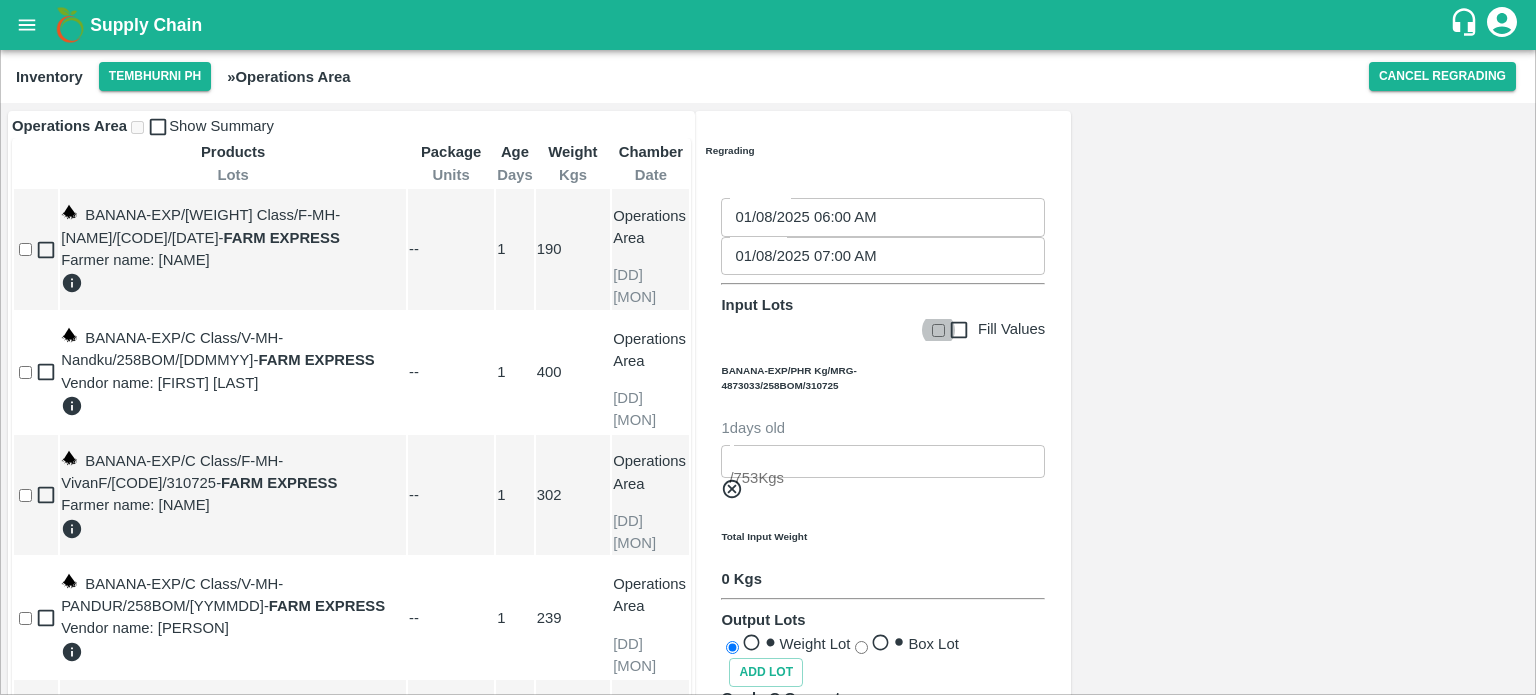 click on "Fill Values" at bounding box center [938, 330] 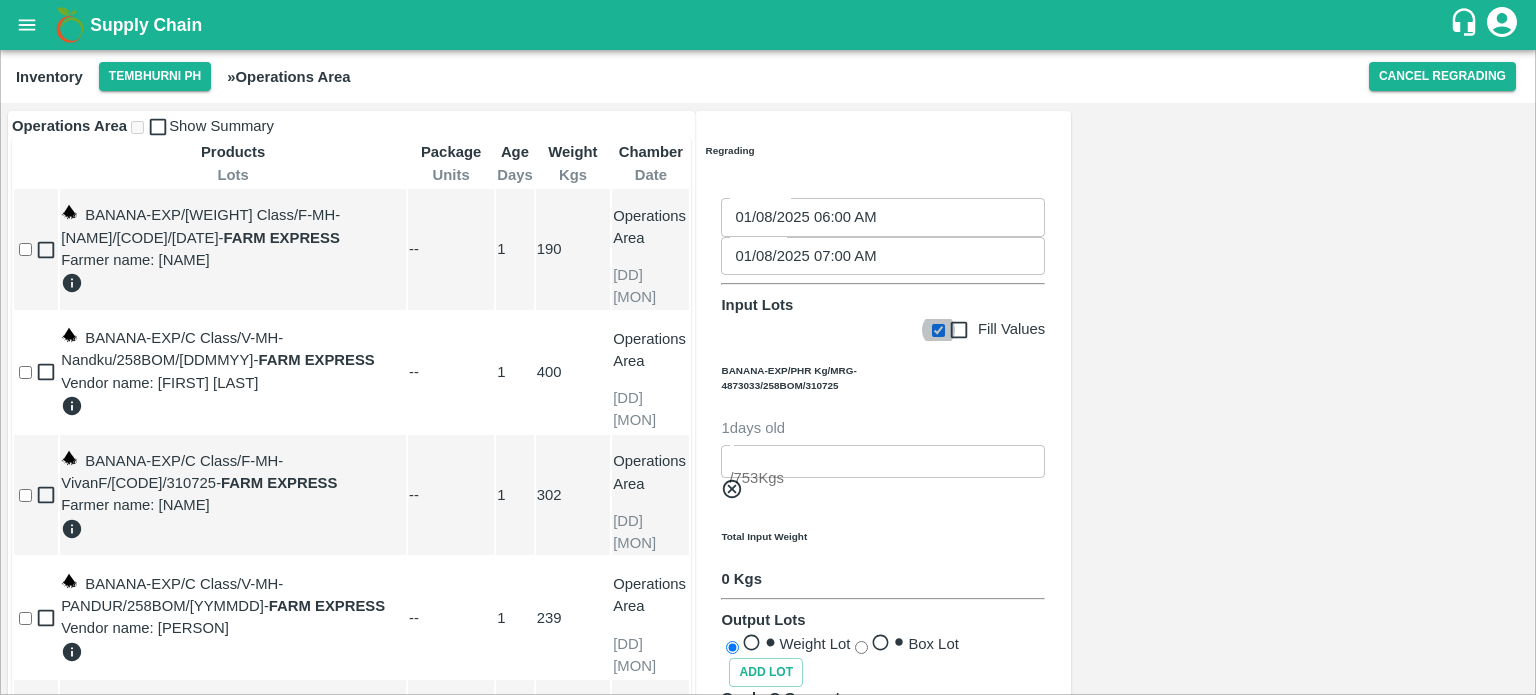 type on "753" 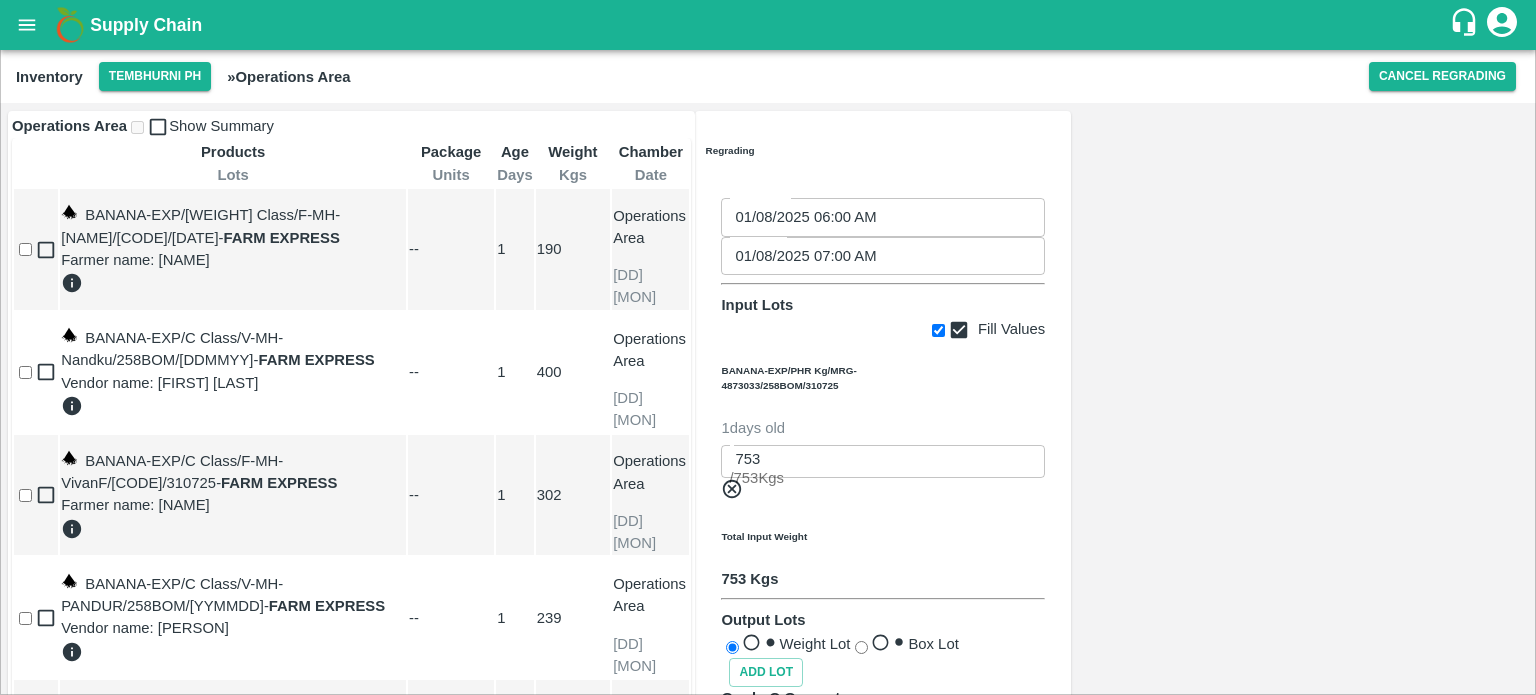 click on "Weight   *" at bounding box center (883, 728) 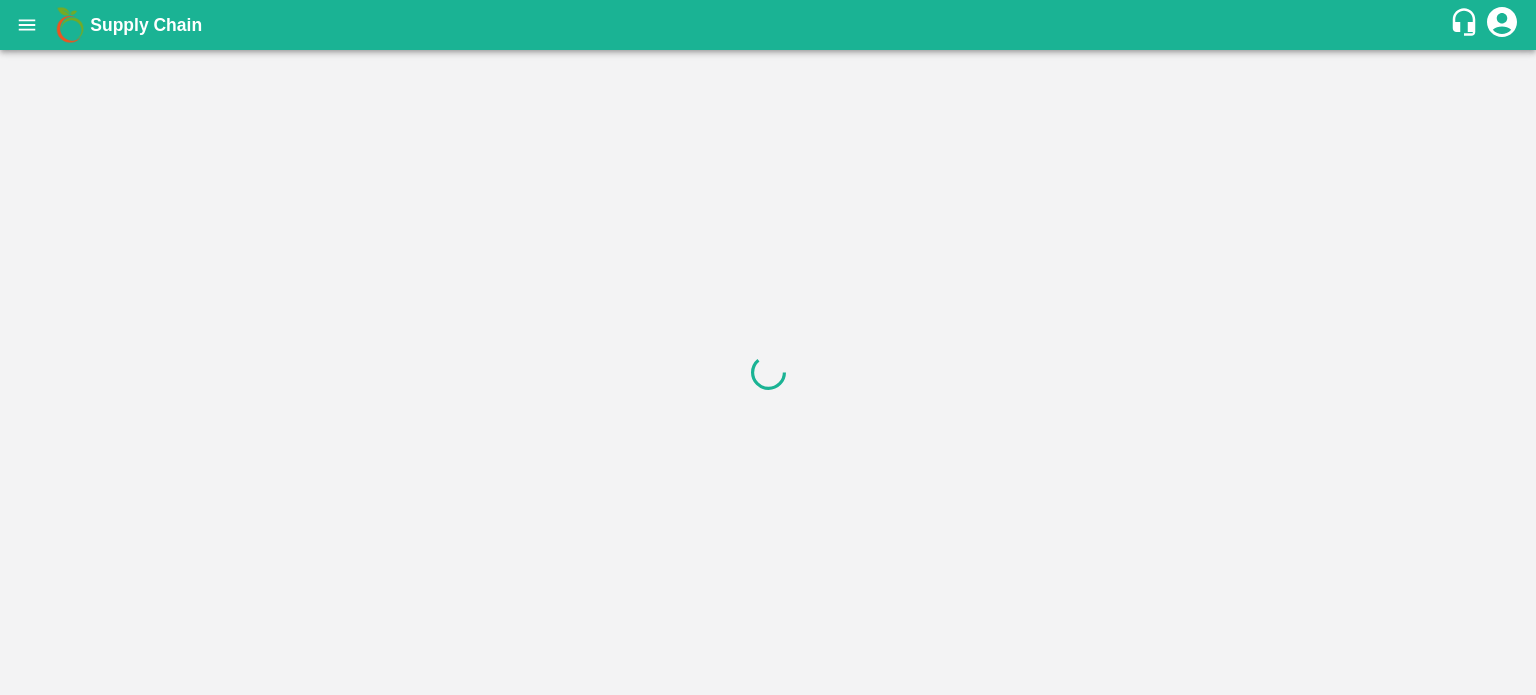 scroll, scrollTop: 0, scrollLeft: 0, axis: both 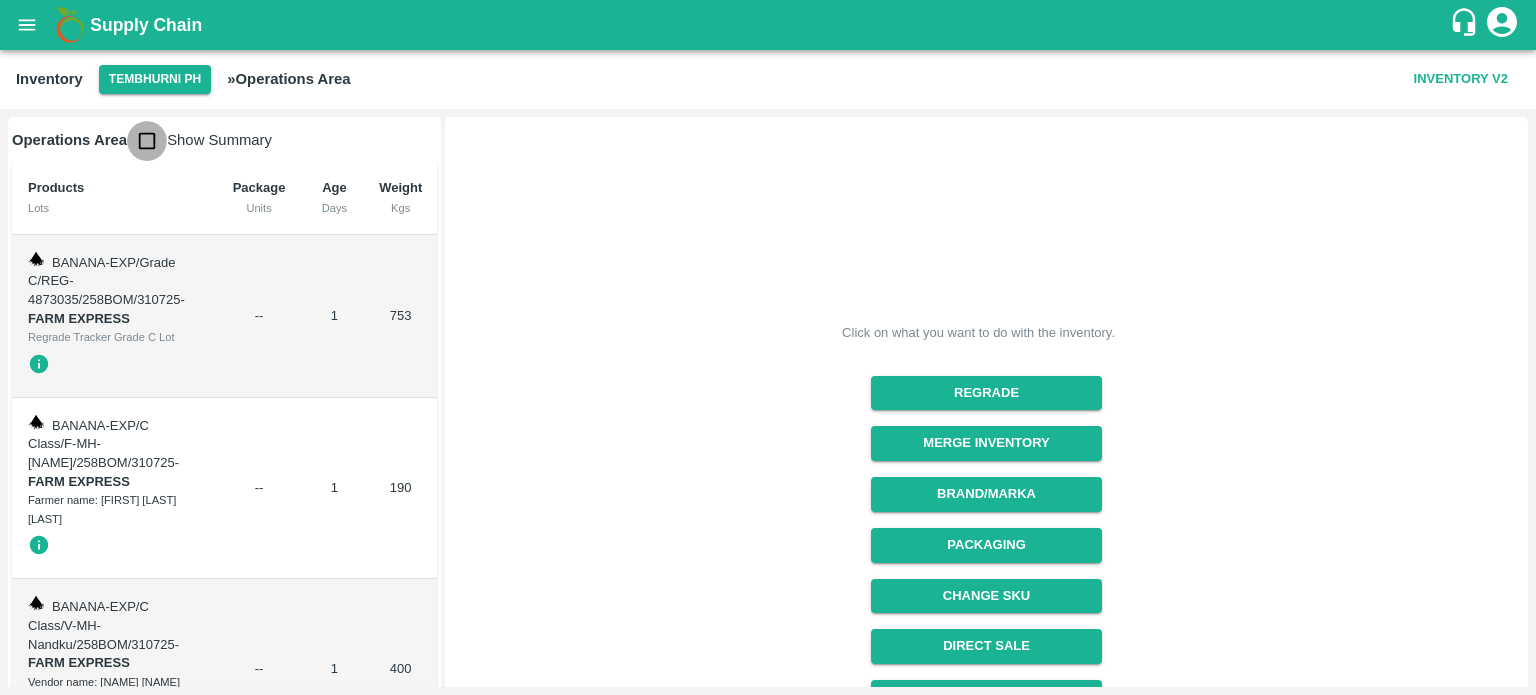 click at bounding box center [147, 141] 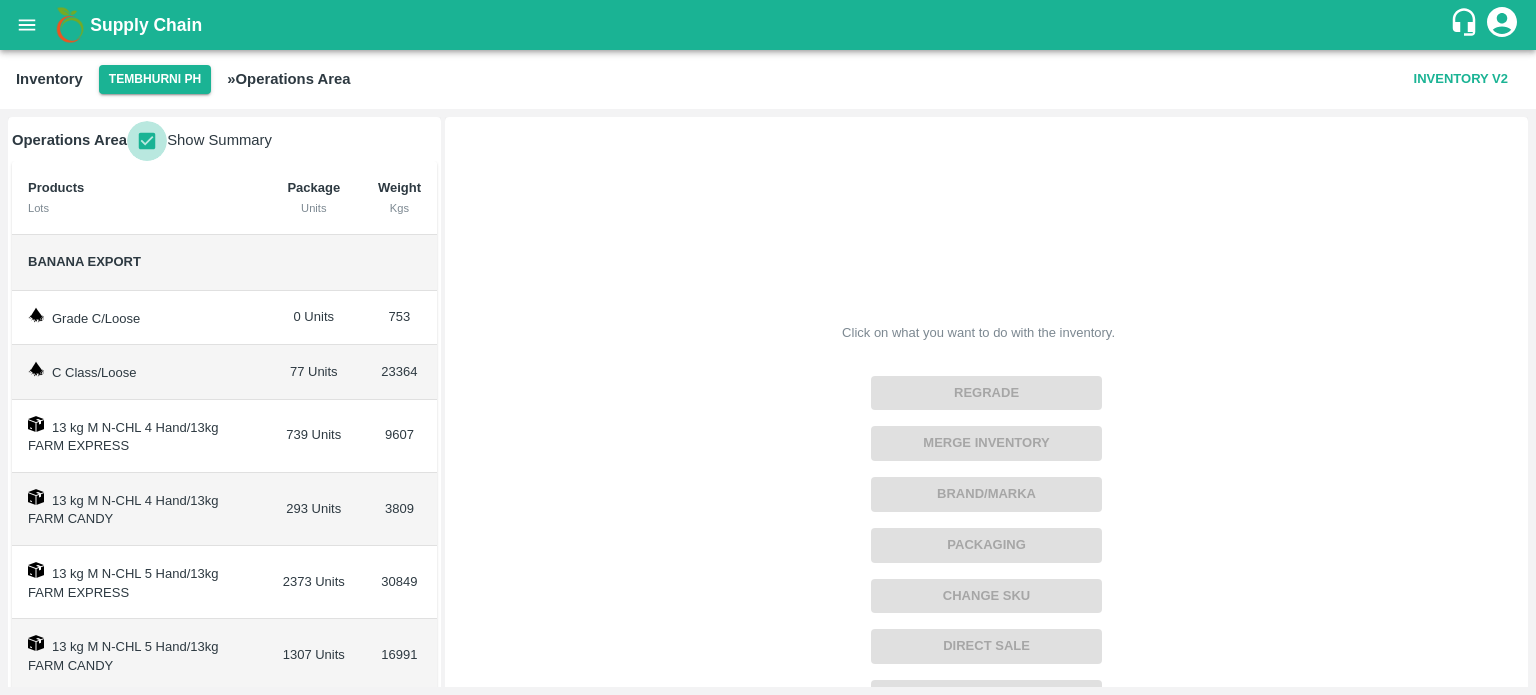 click at bounding box center (147, 141) 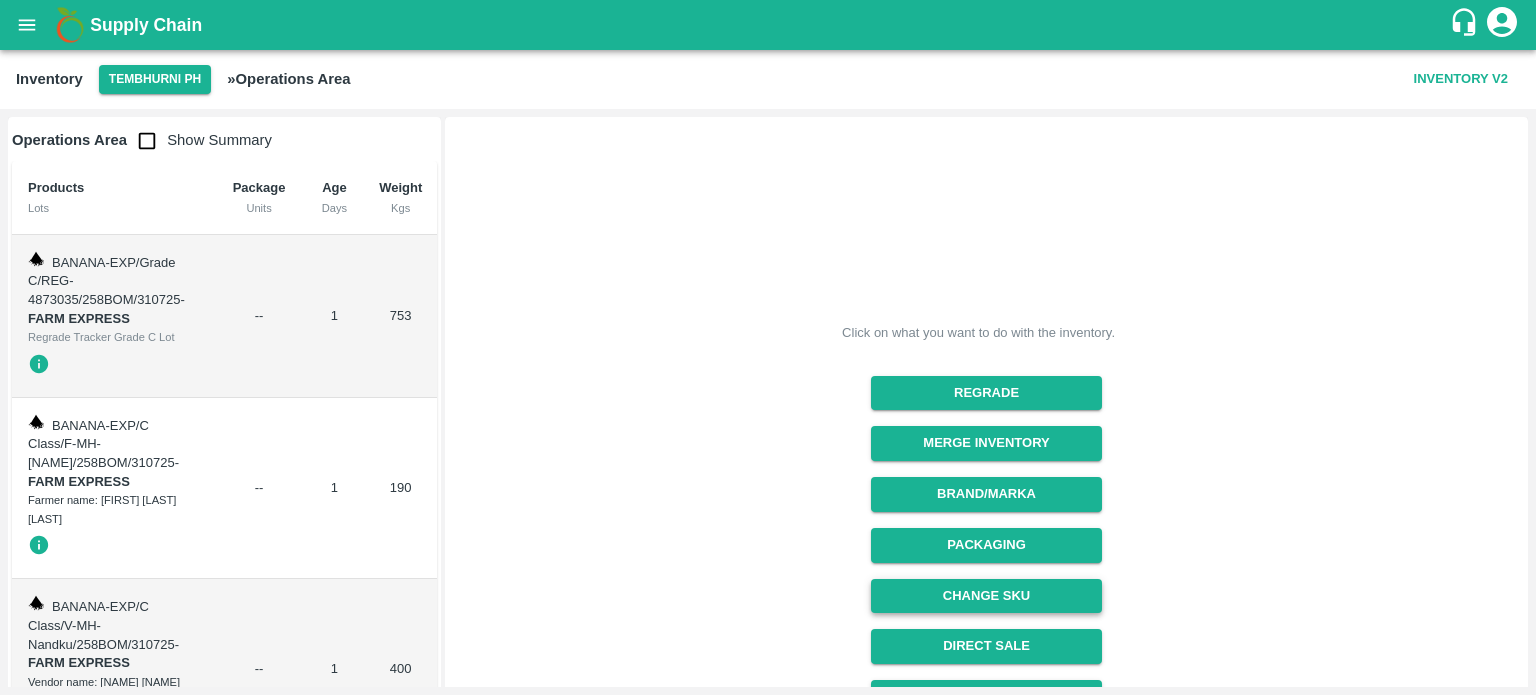 scroll, scrollTop: 240, scrollLeft: 0, axis: vertical 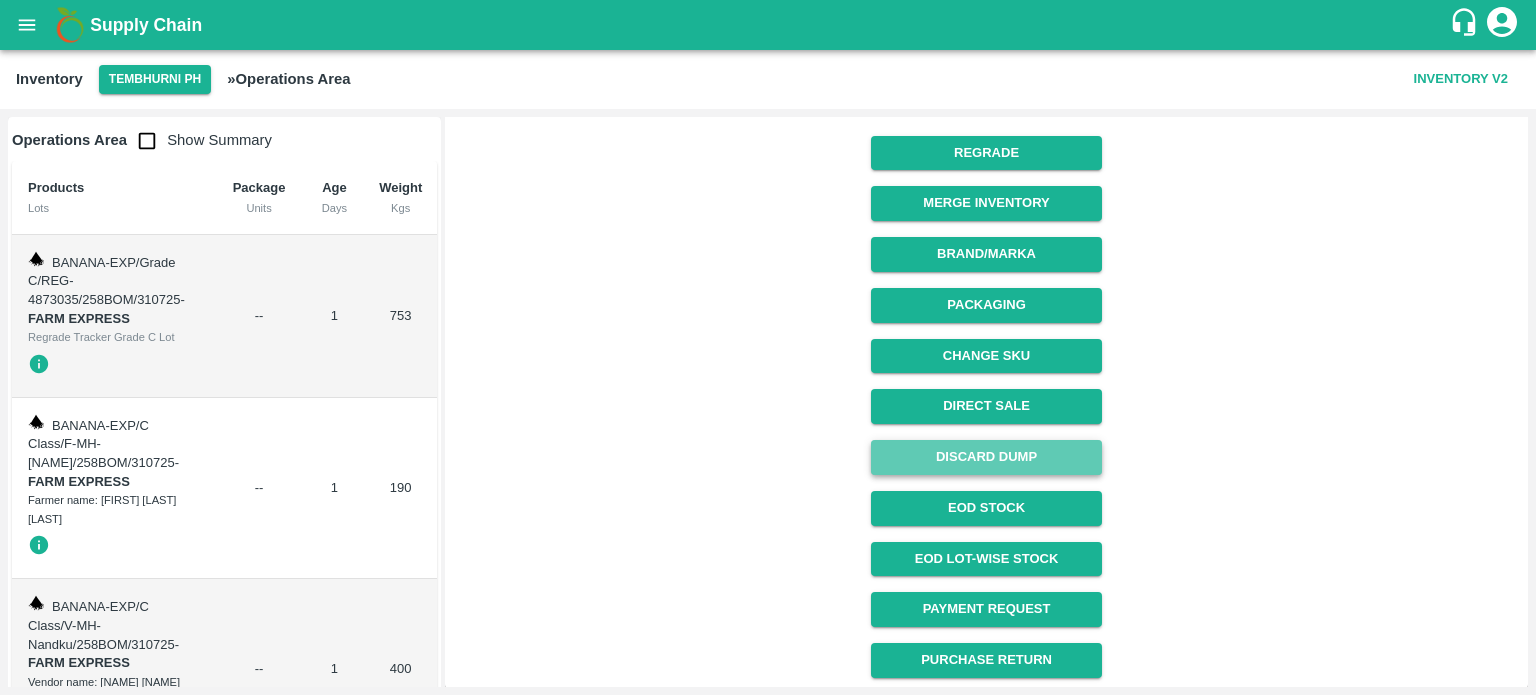 click on "Discard Dump" at bounding box center [986, 457] 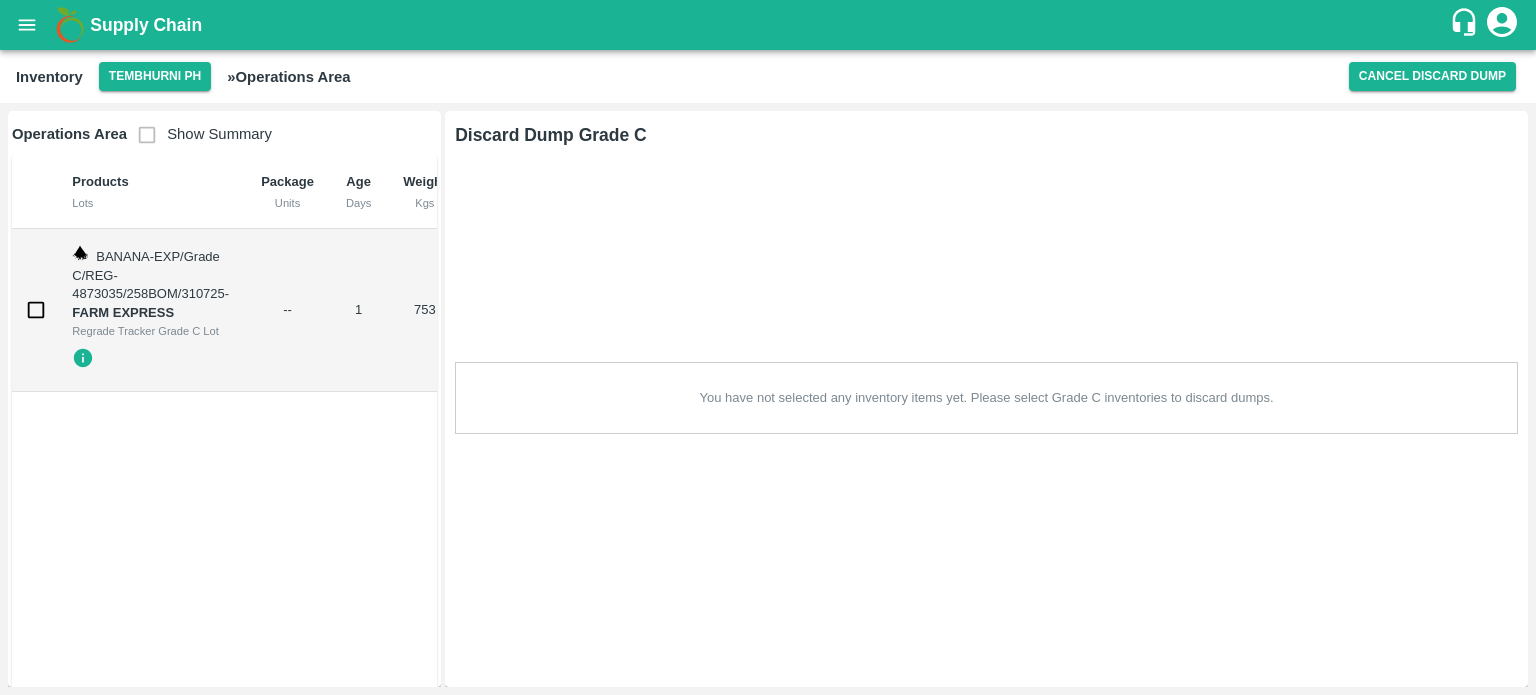 scroll, scrollTop: 0, scrollLeft: 0, axis: both 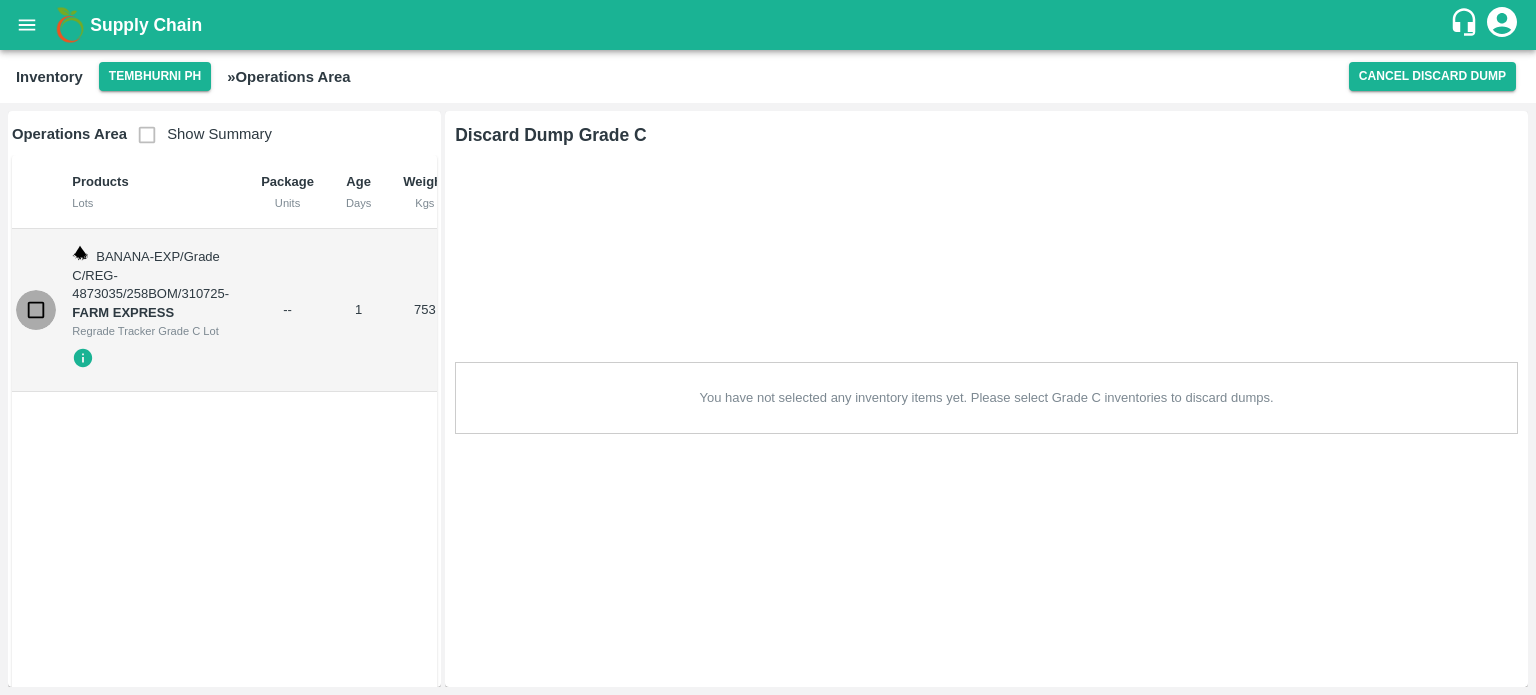 click at bounding box center (36, 310) 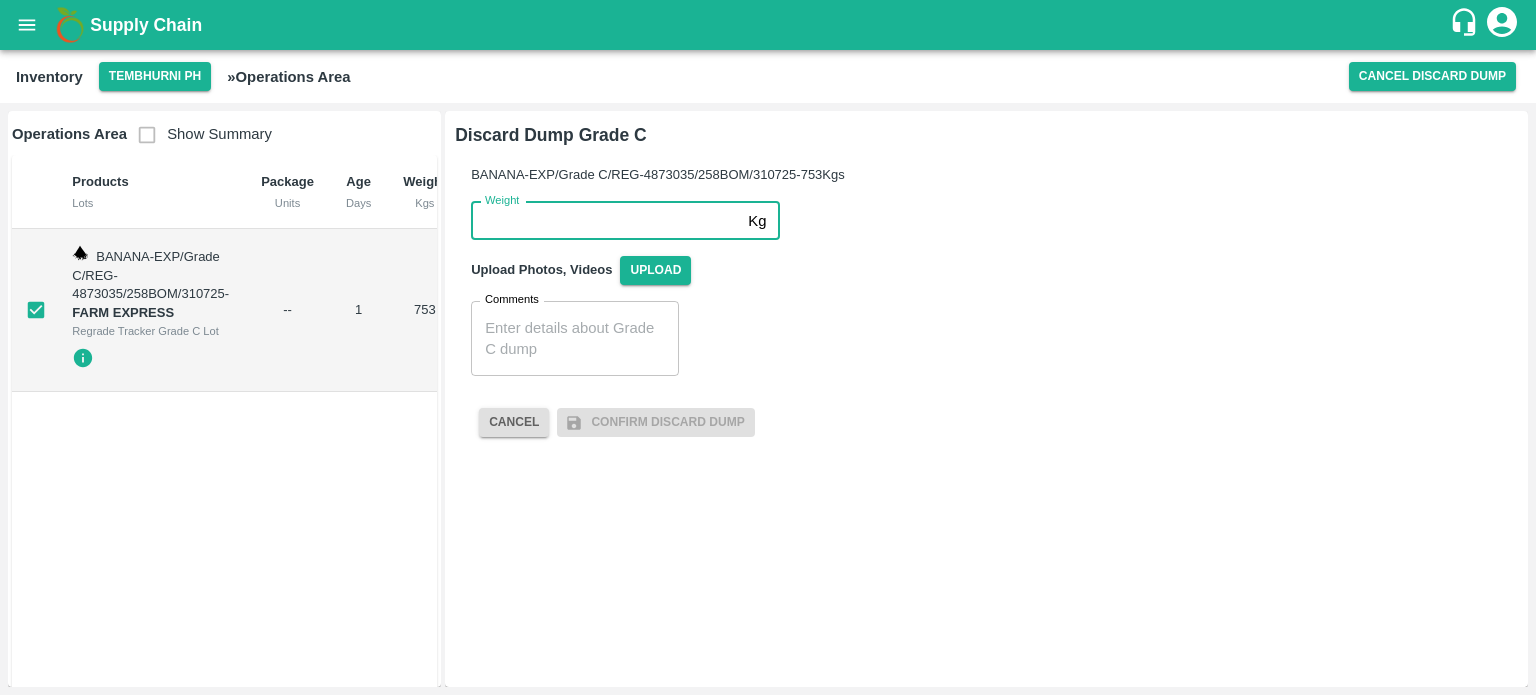 click on "Weight" at bounding box center [605, 221] 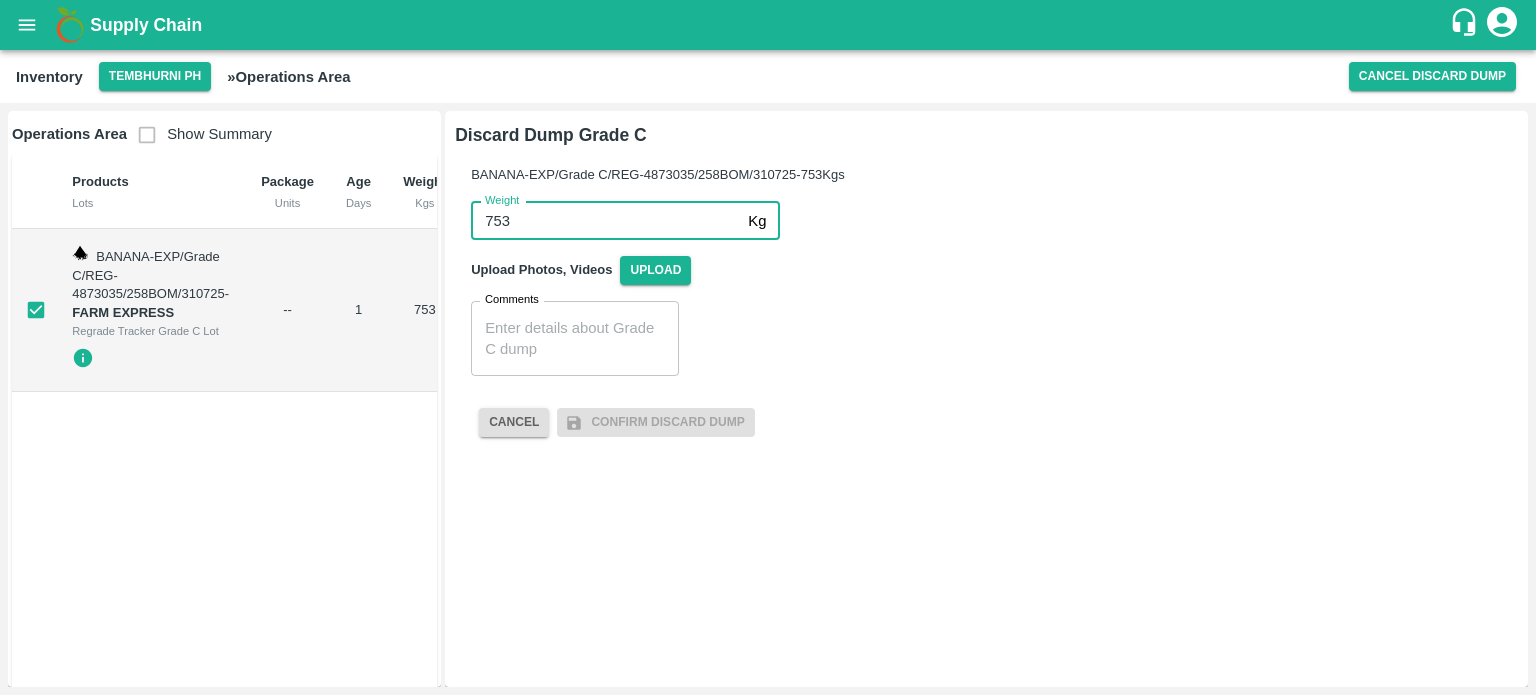 type on "753" 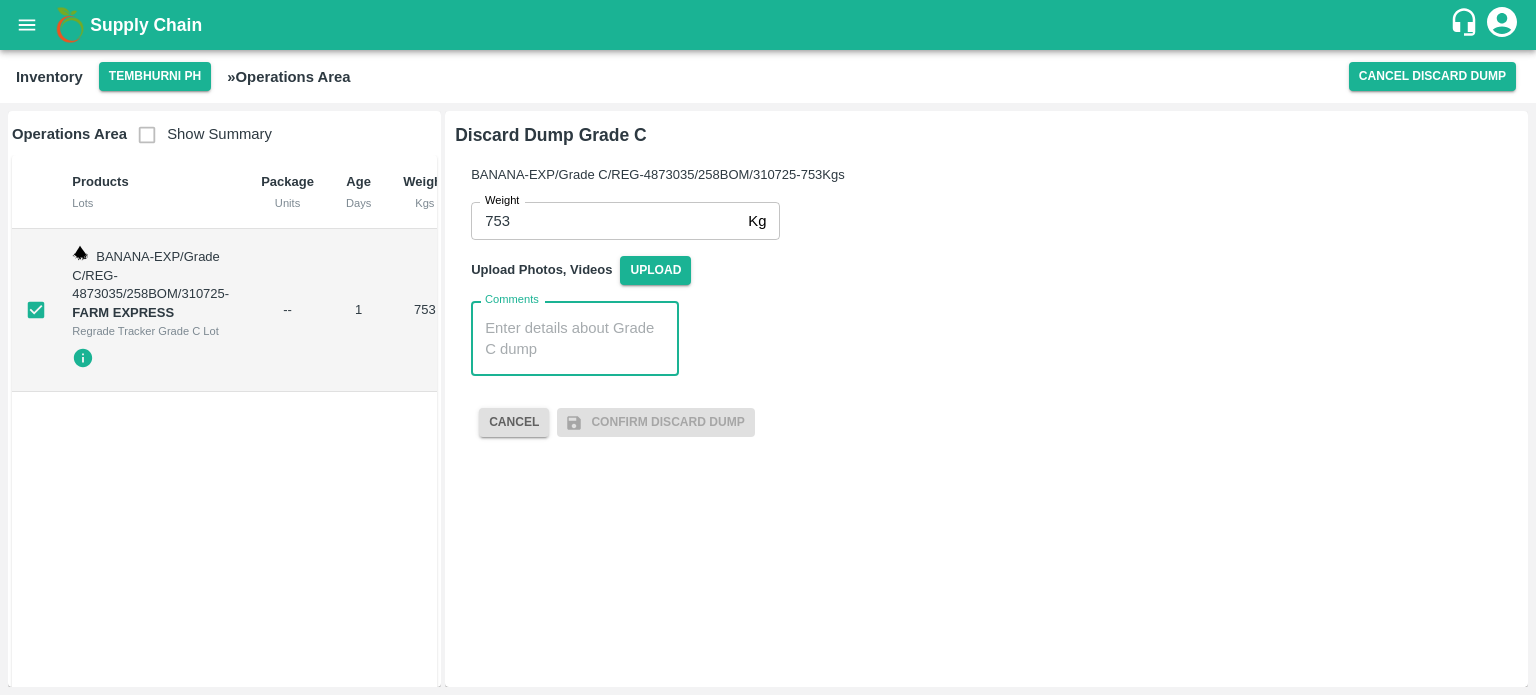 click on "Comments" at bounding box center (575, 339) 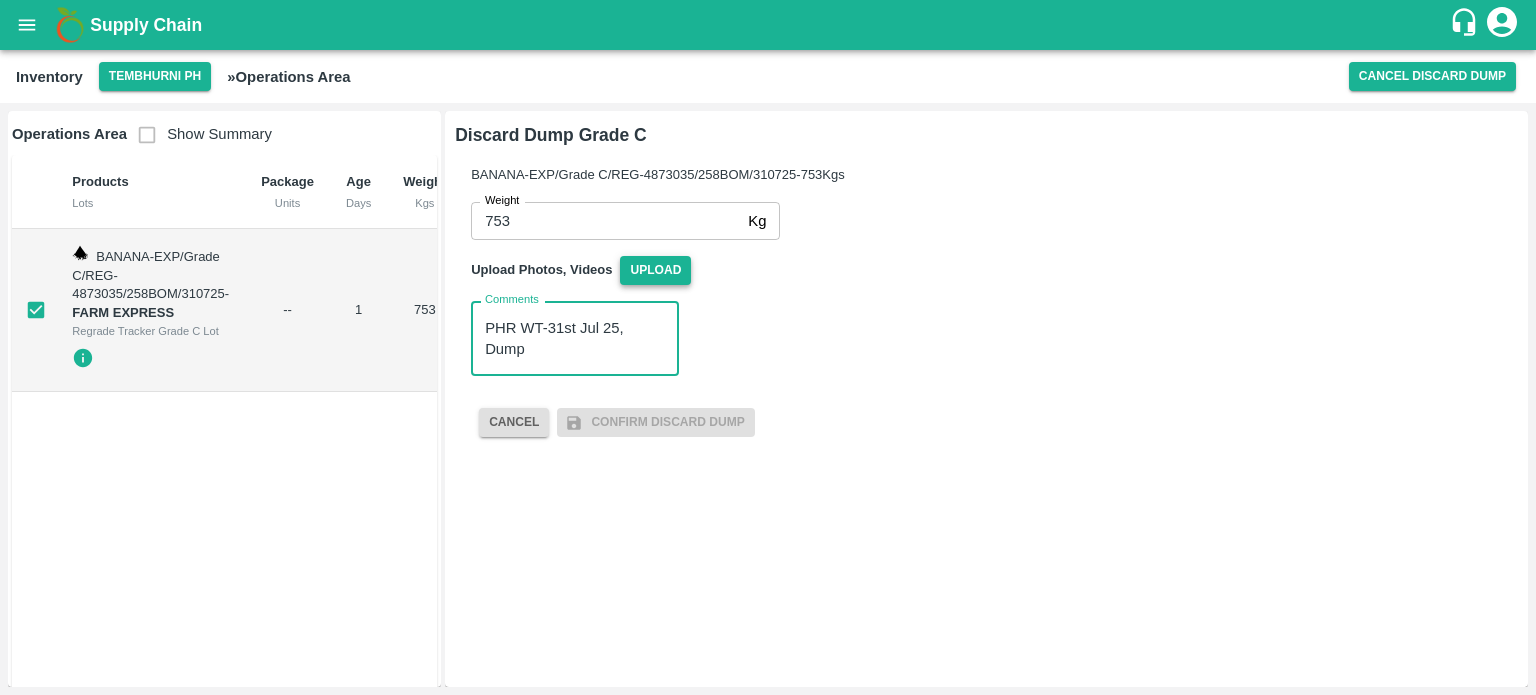type on "PHR WT-31st Jul 25, Dump" 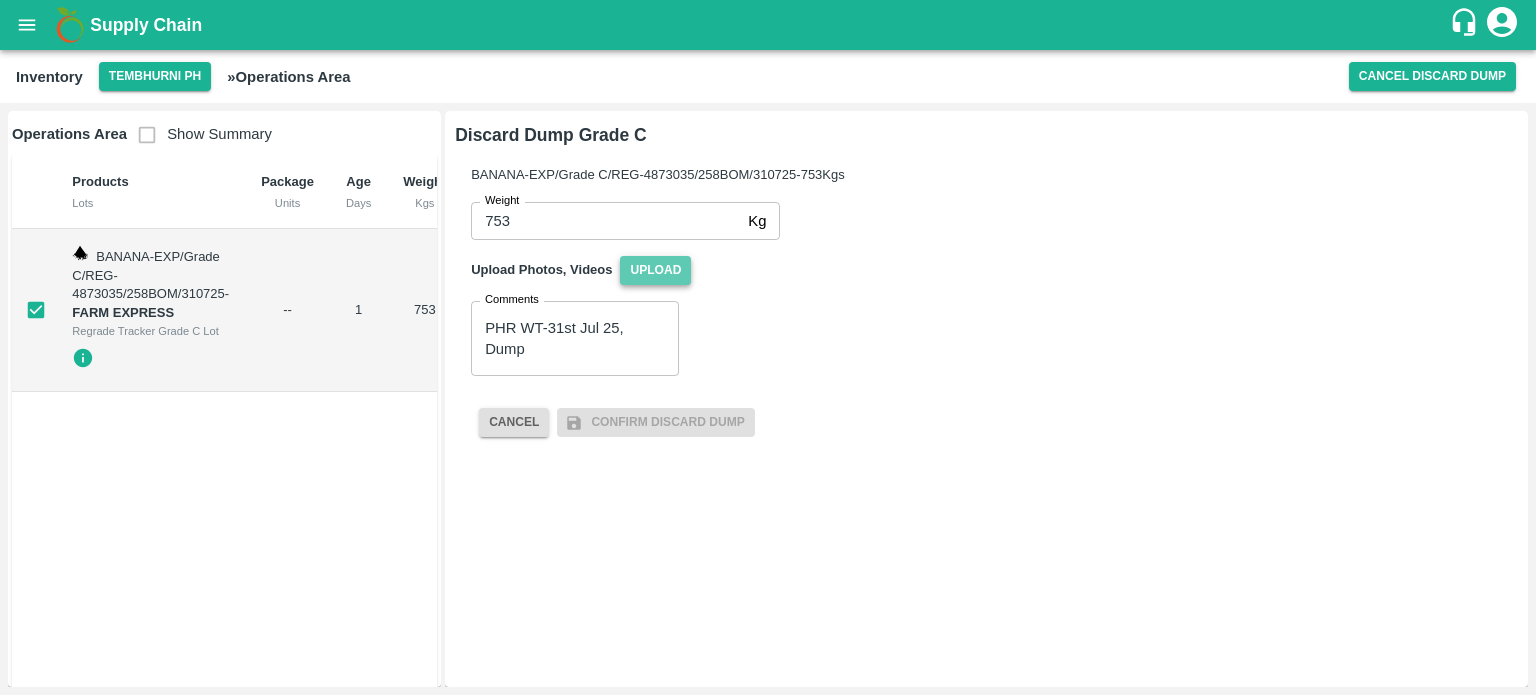 click on "Upload" at bounding box center [655, 270] 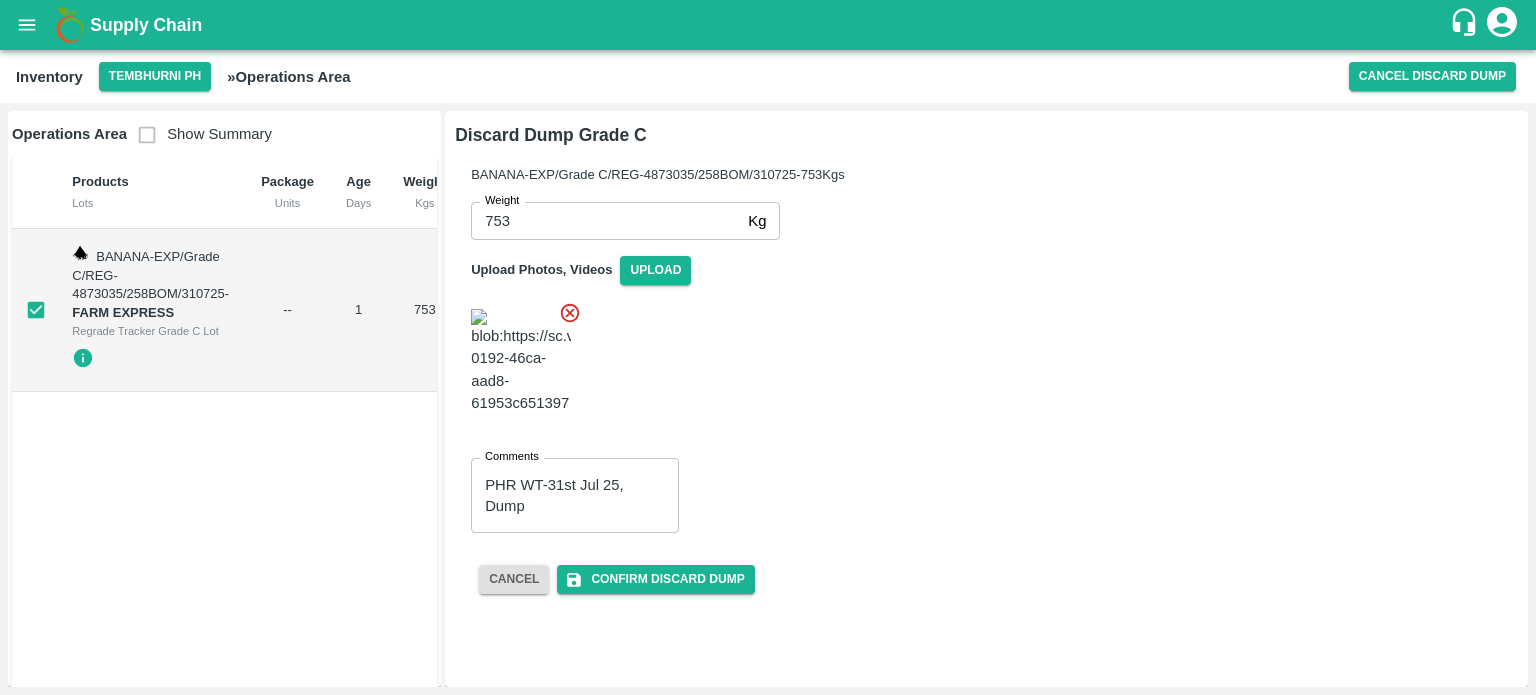 scroll, scrollTop: 50, scrollLeft: 0, axis: vertical 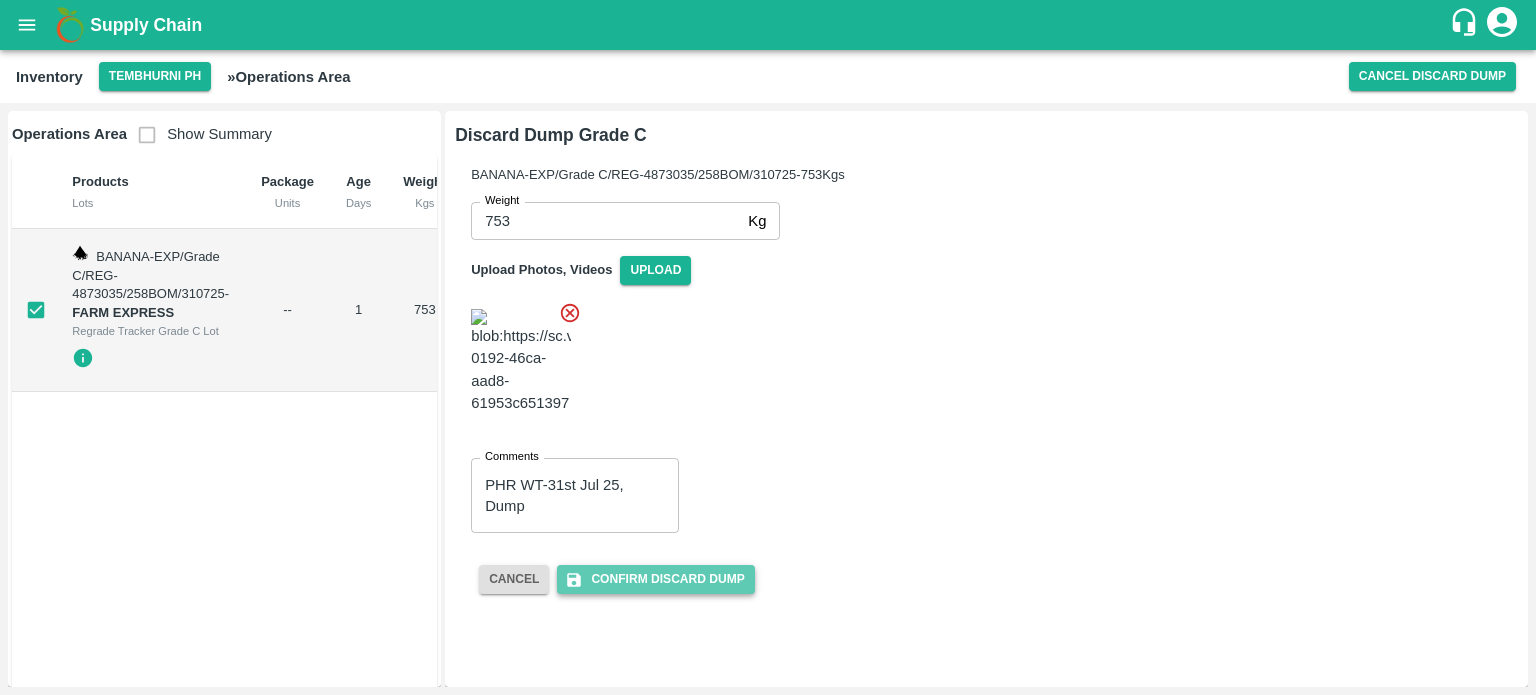 click on "Confirm Discard Dump" at bounding box center [655, 579] 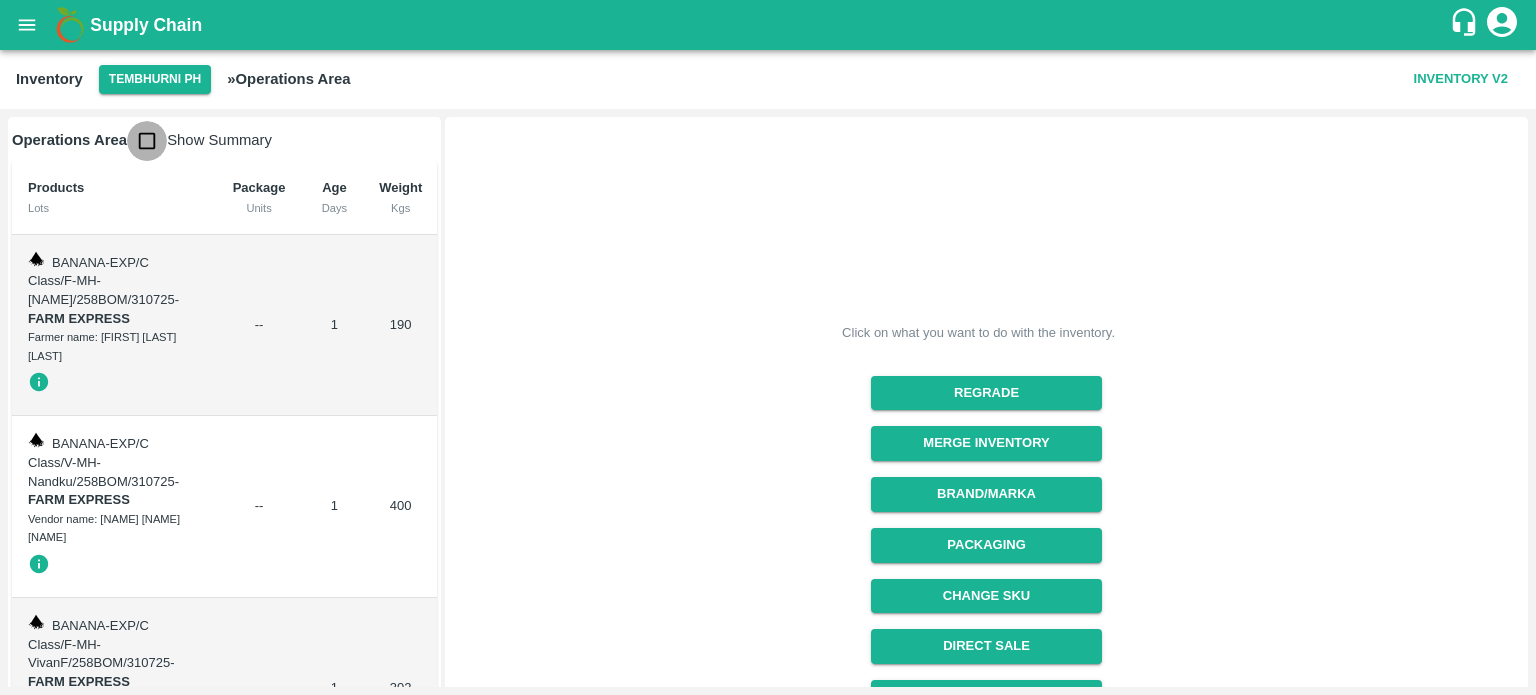 click at bounding box center (147, 141) 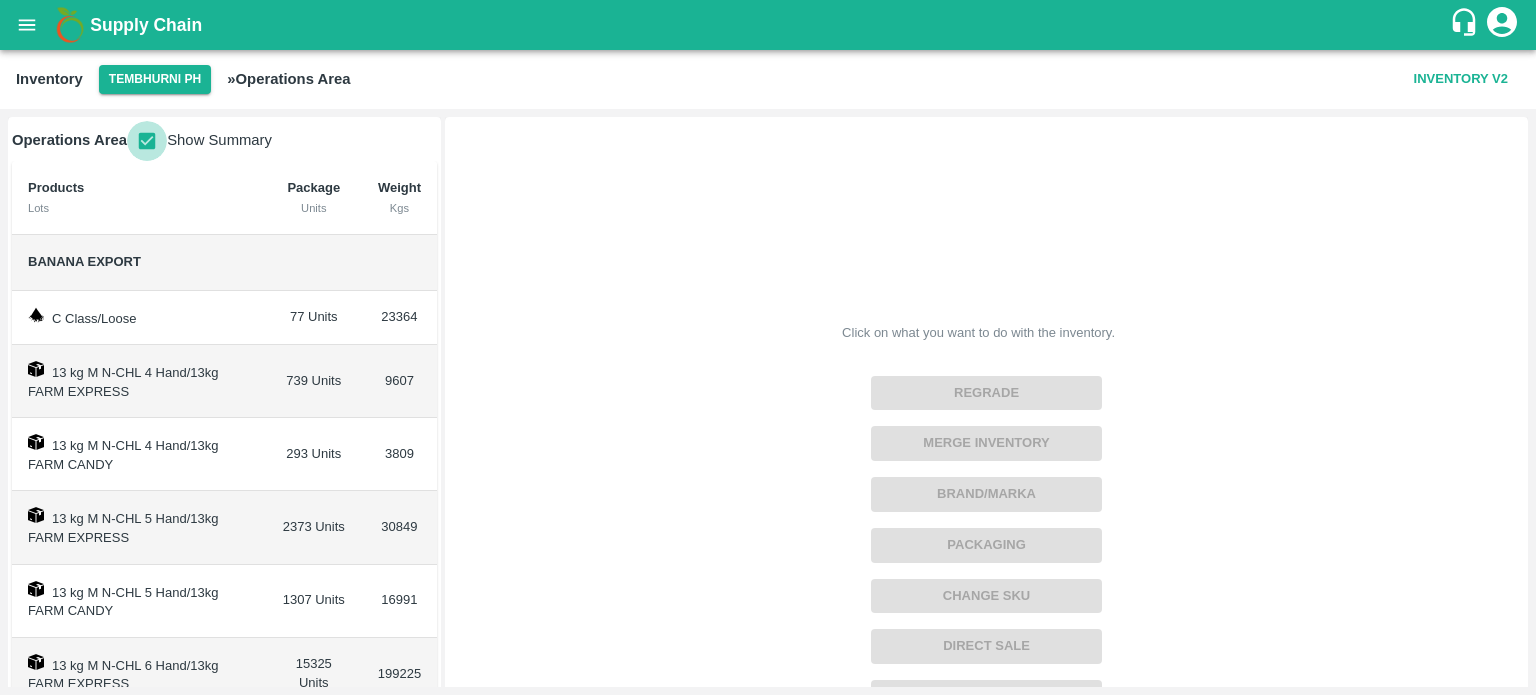 click at bounding box center [147, 141] 